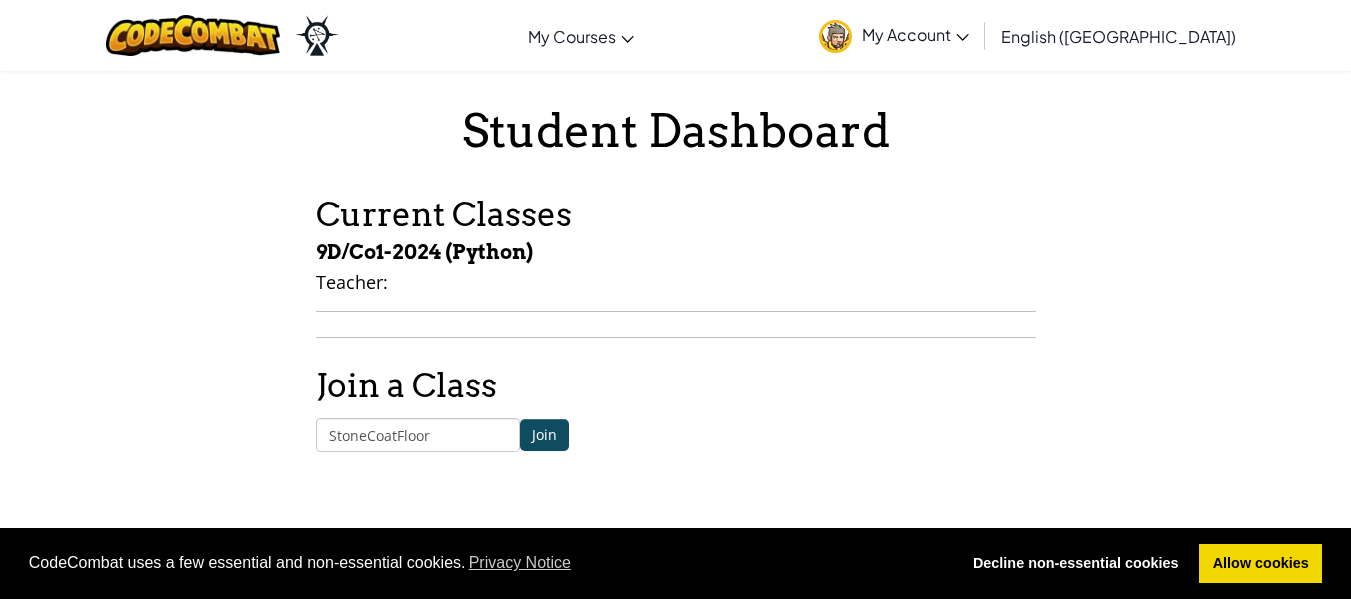 scroll, scrollTop: 0, scrollLeft: 0, axis: both 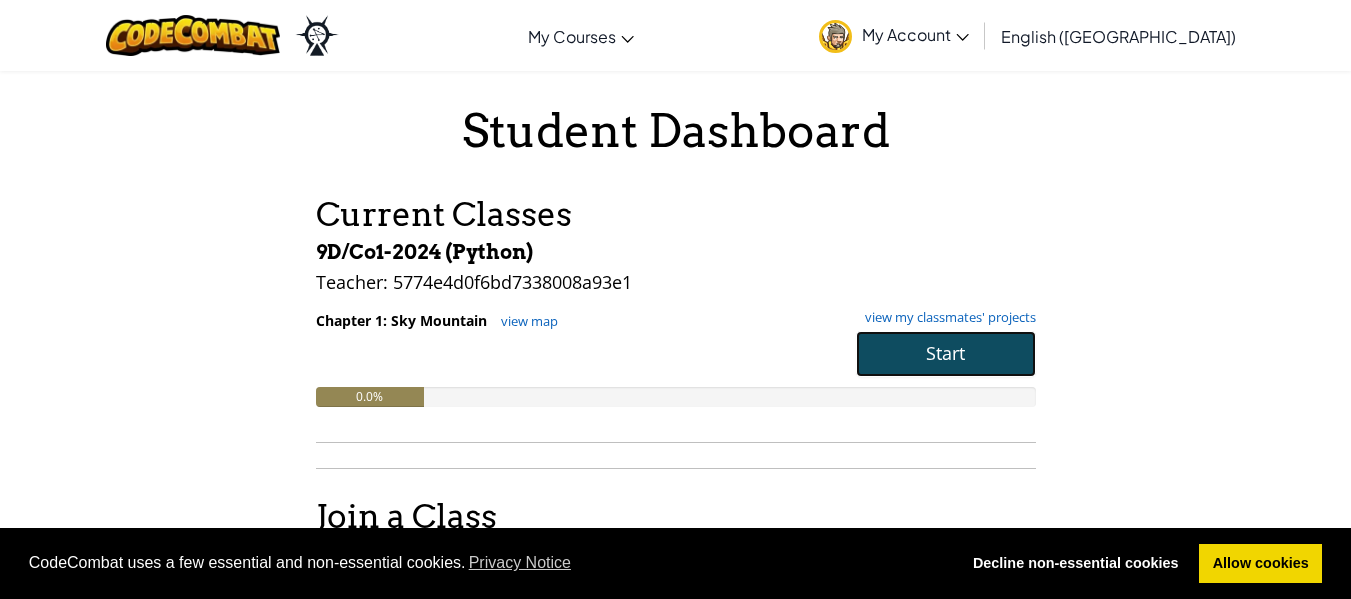 click on "Start" at bounding box center [946, 354] 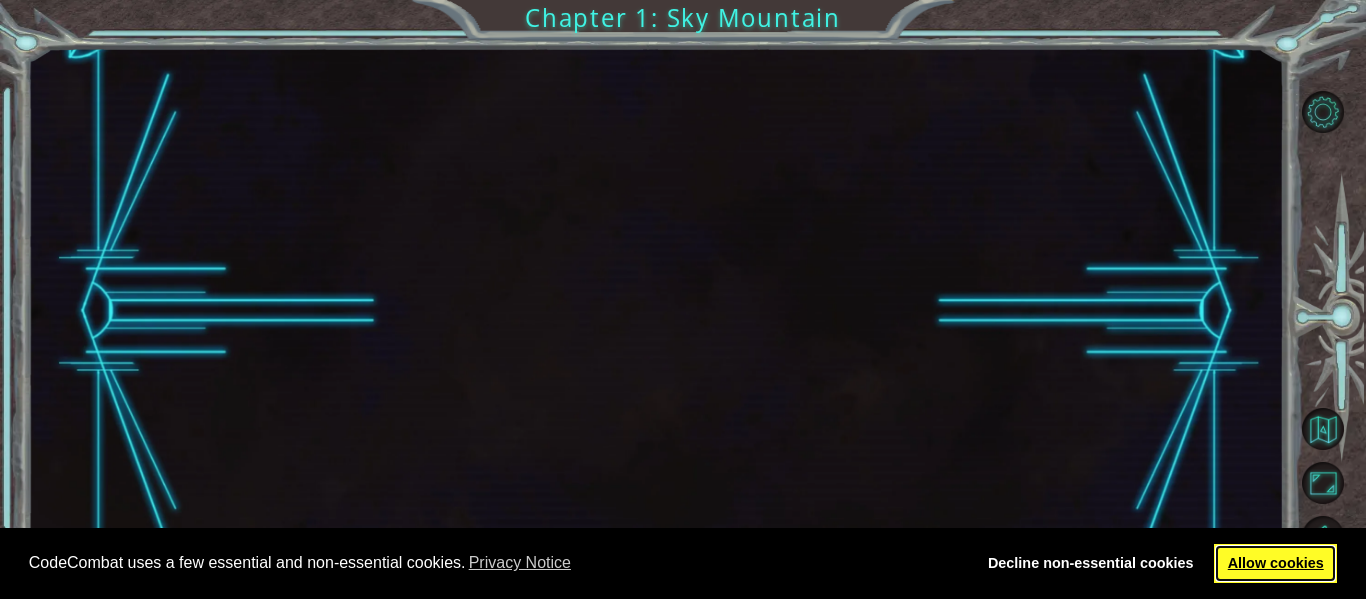 click on "Allow cookies" at bounding box center [1275, 564] 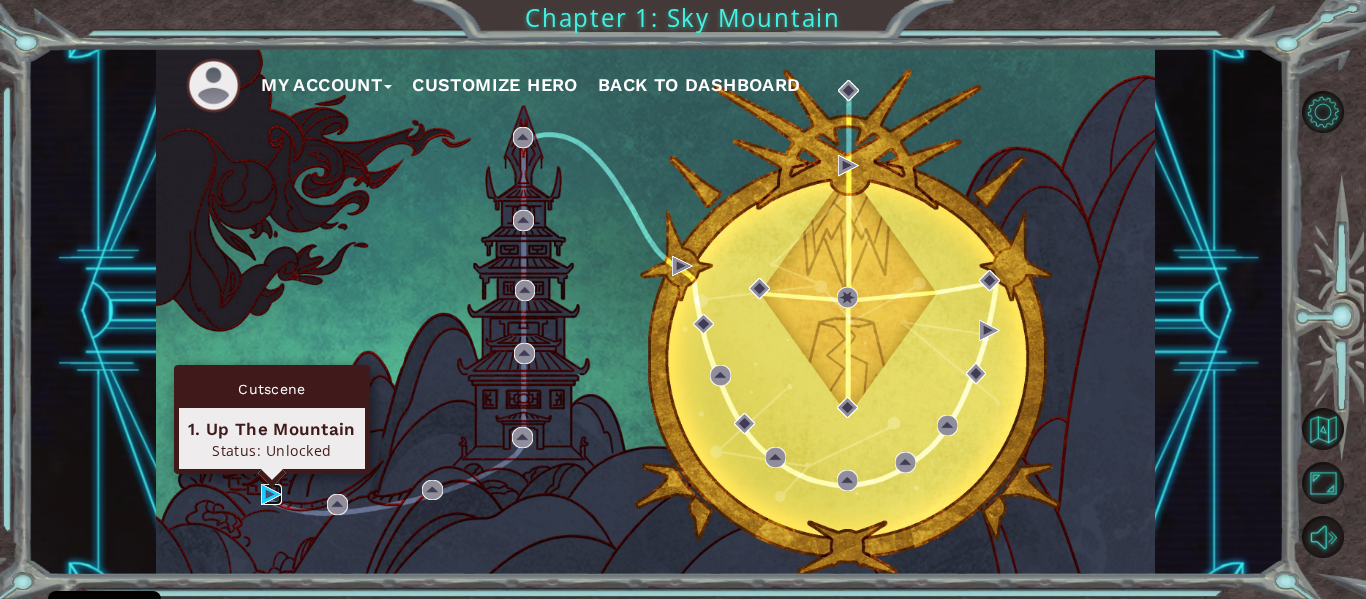 click at bounding box center [271, 494] 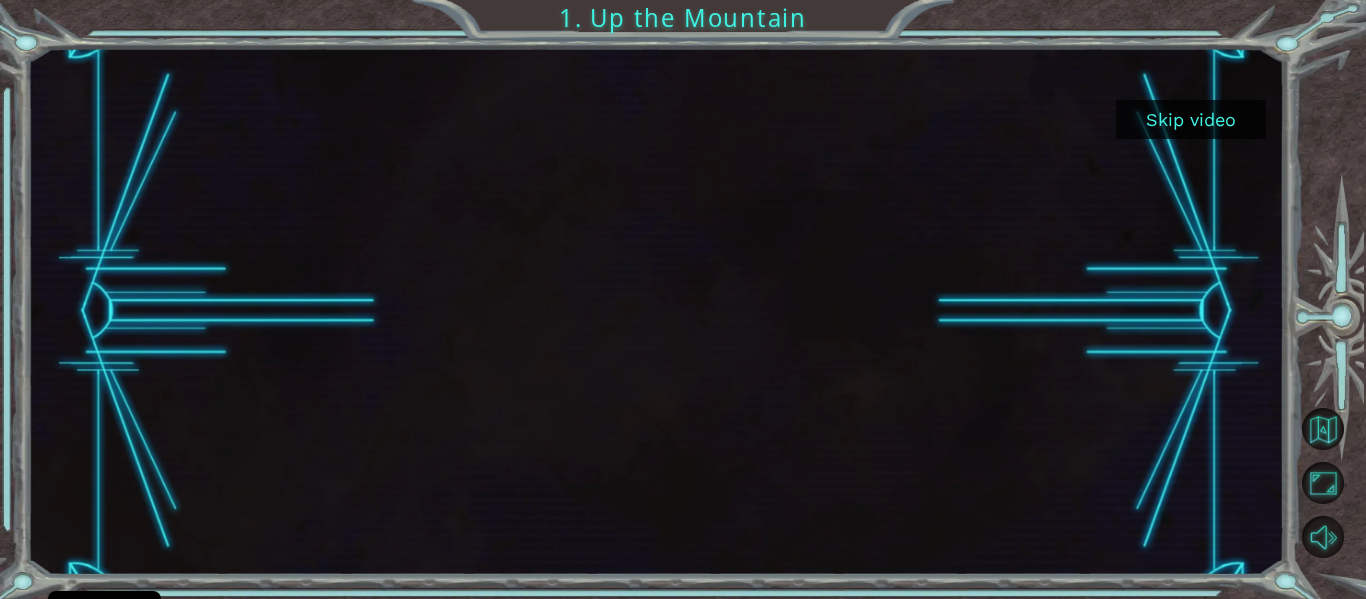 click on "Skip video" at bounding box center [1191, 119] 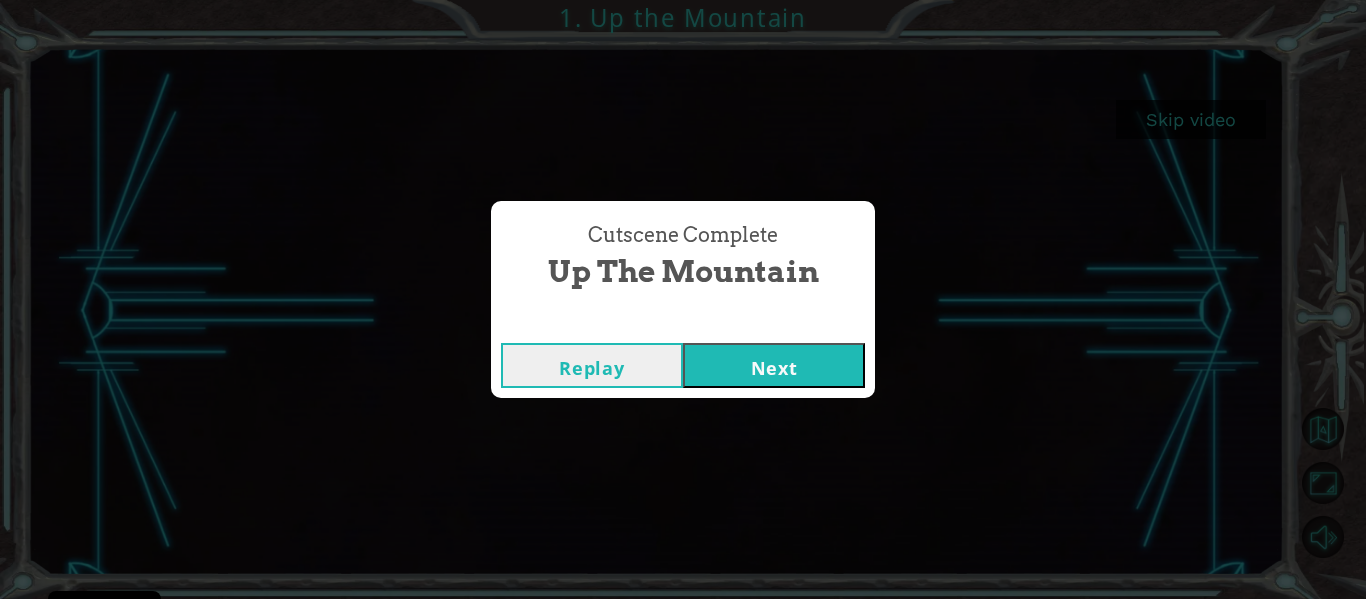 click on "Next" at bounding box center [774, 365] 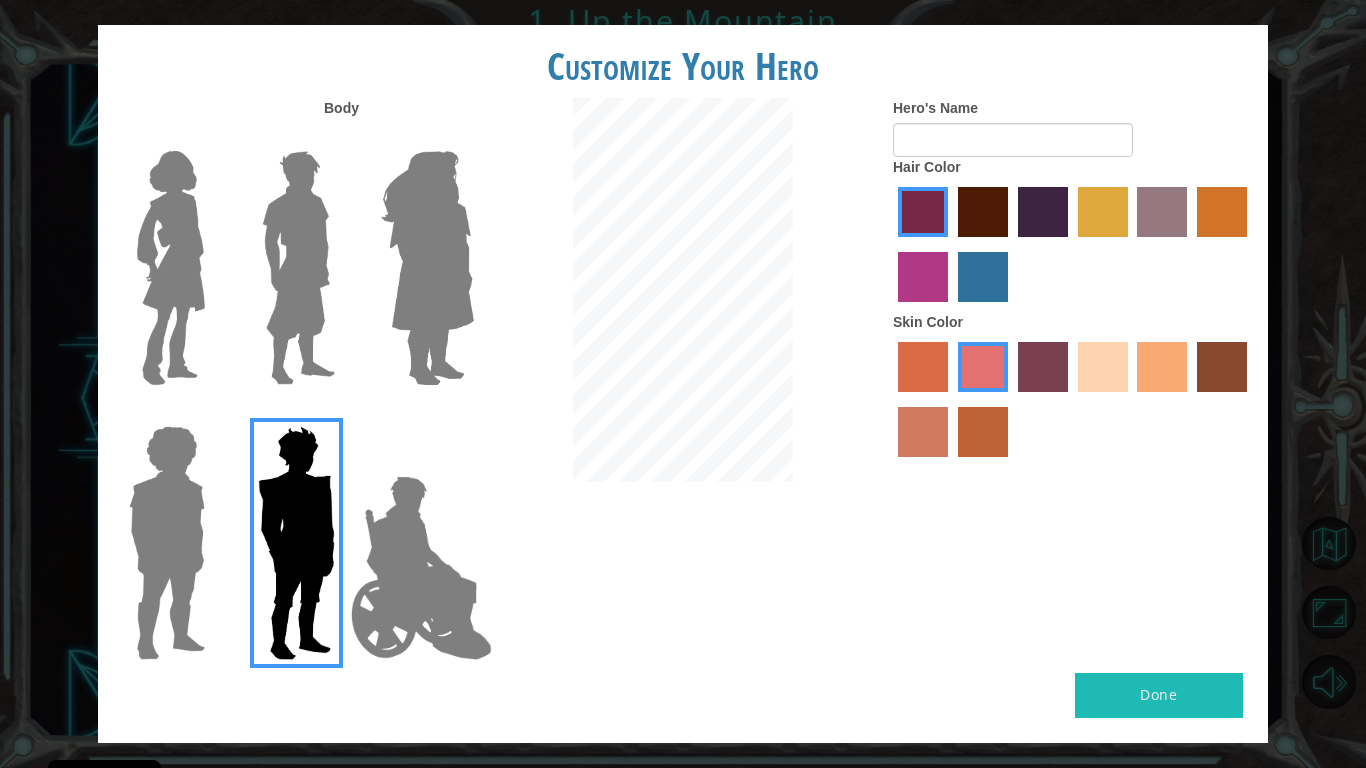 click at bounding box center [1103, 367] 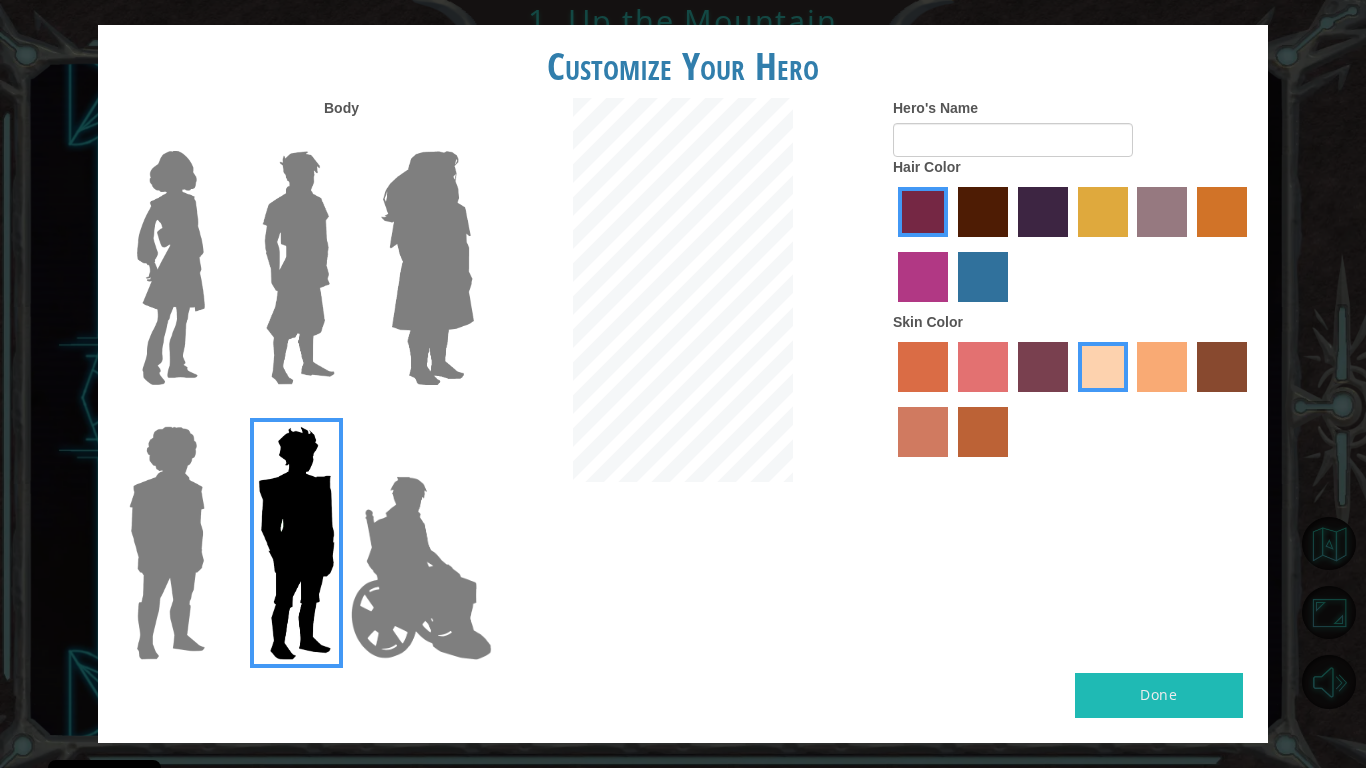 click at bounding box center (983, 212) 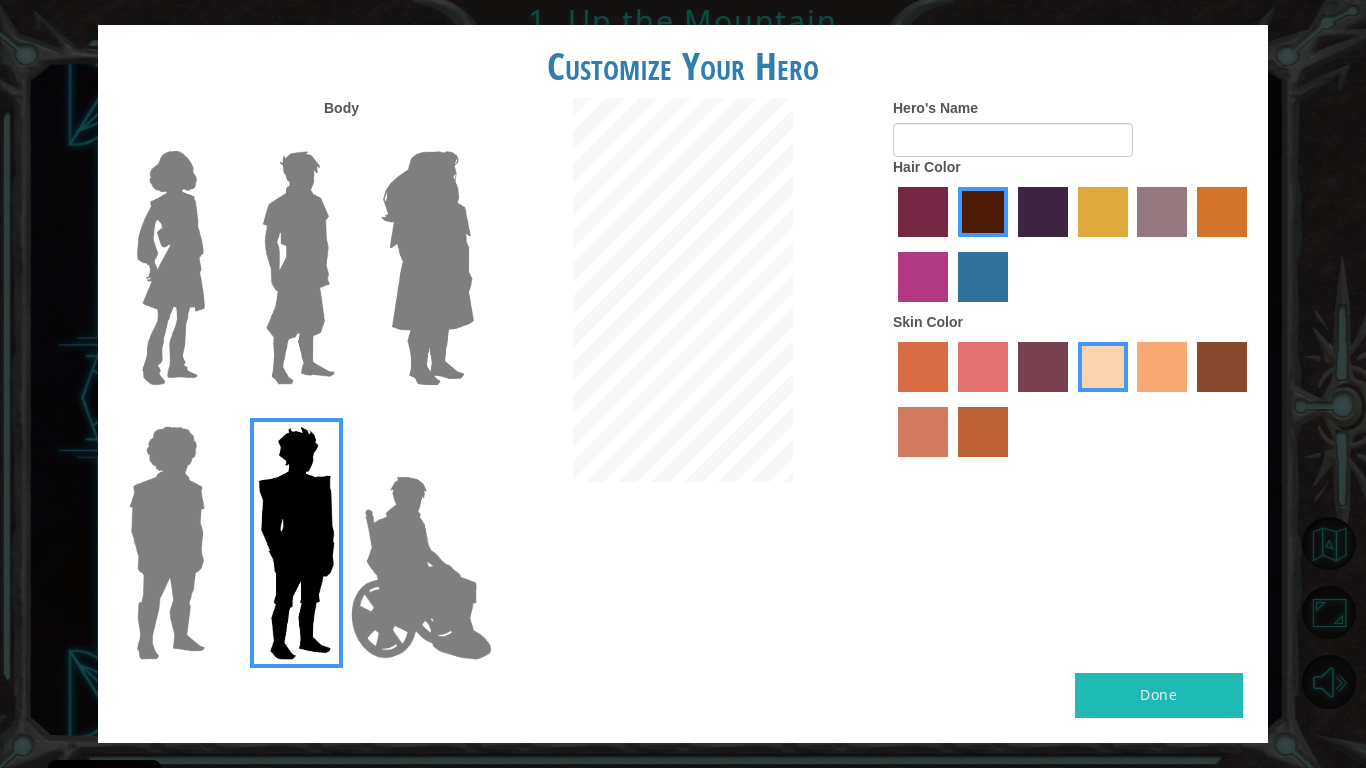 click at bounding box center [167, 543] 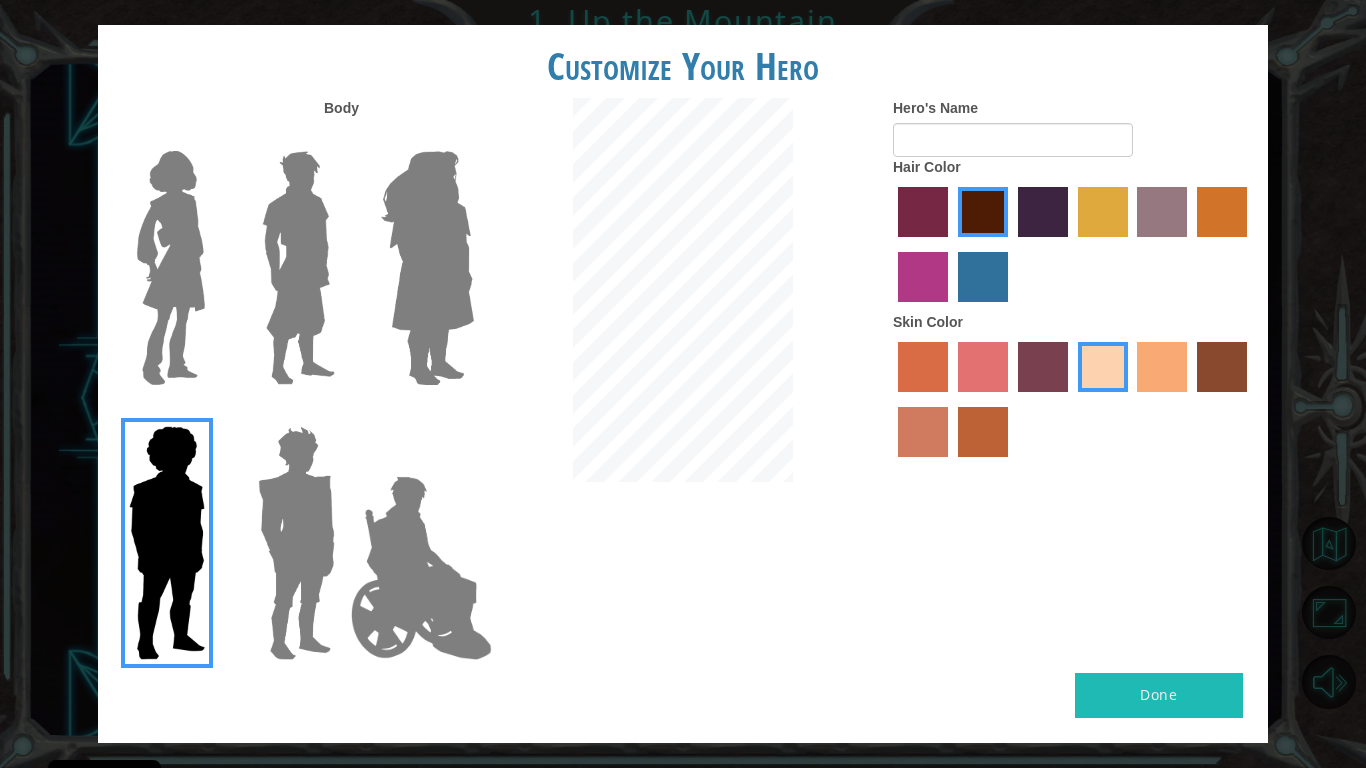 click at bounding box center (421, 568) 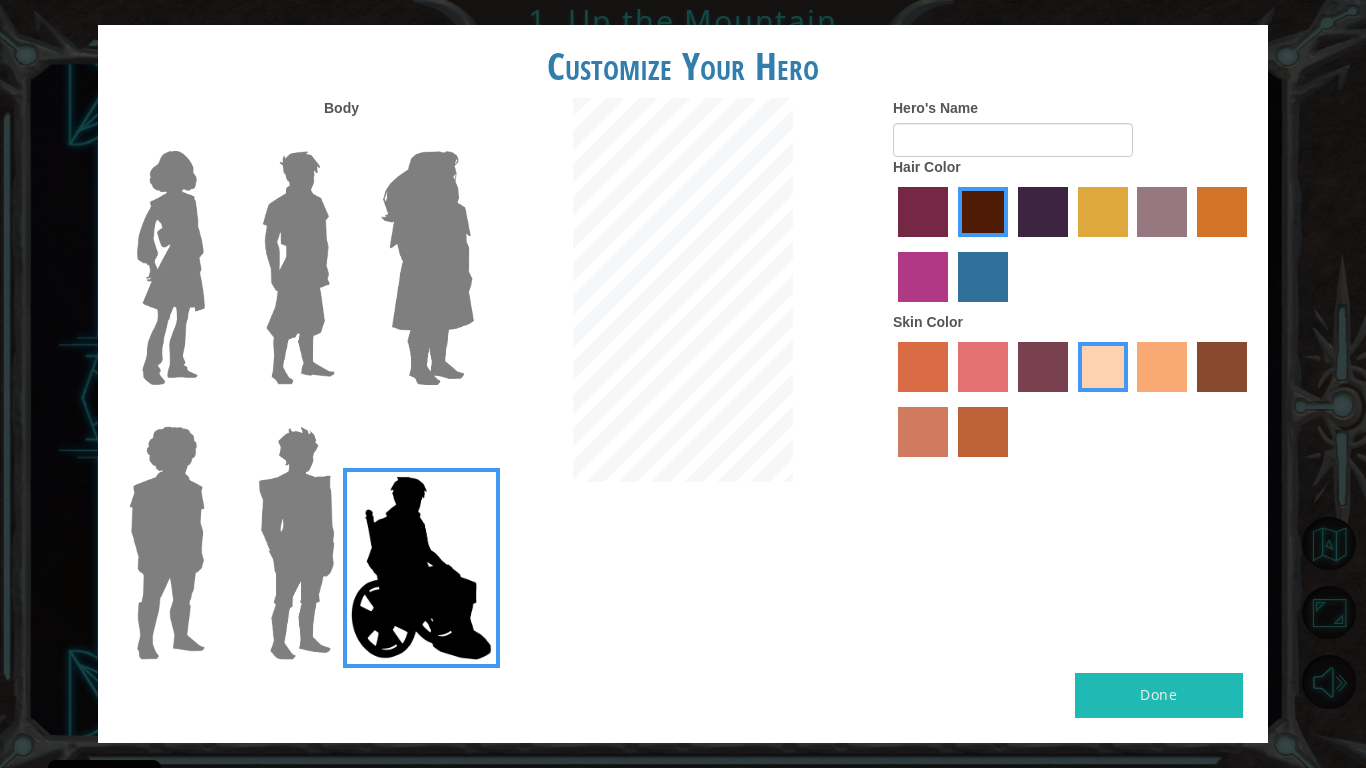 click at bounding box center [298, 268] 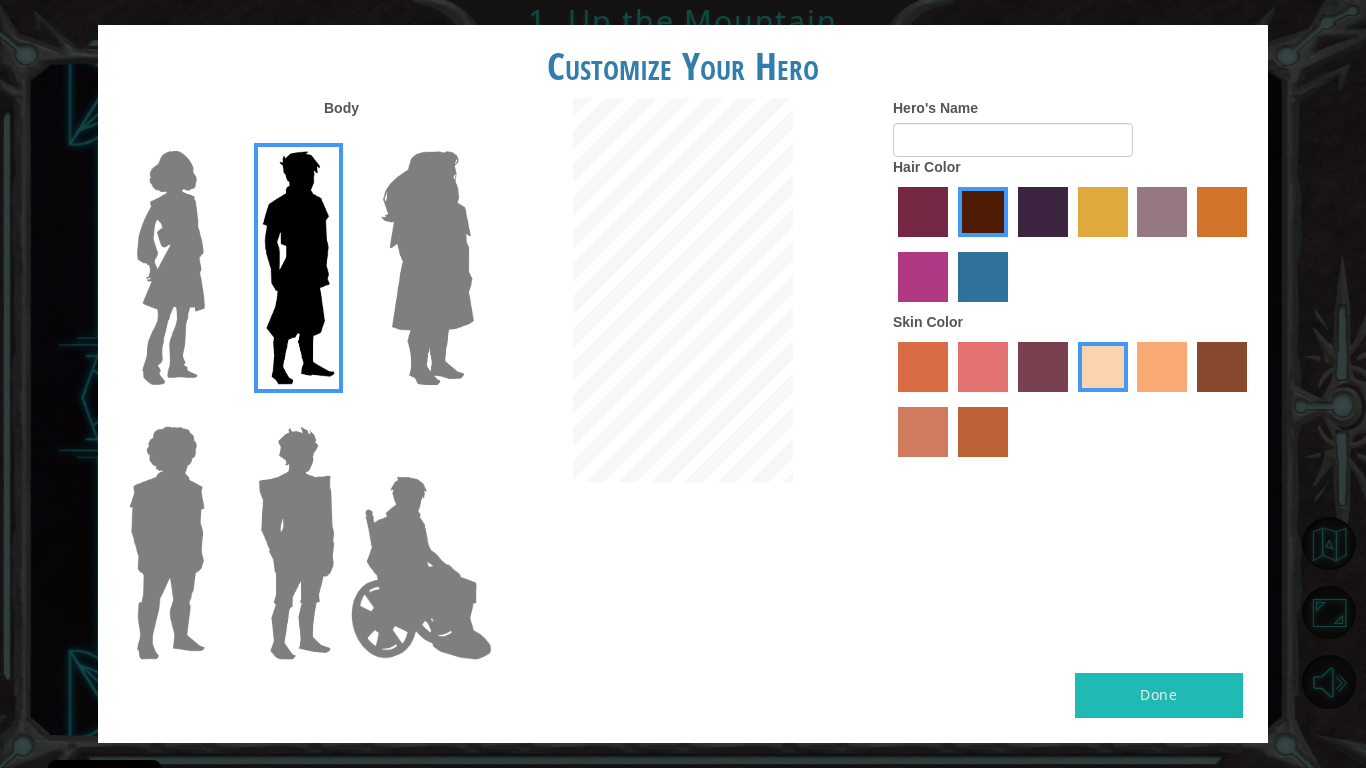 click at bounding box center [171, 268] 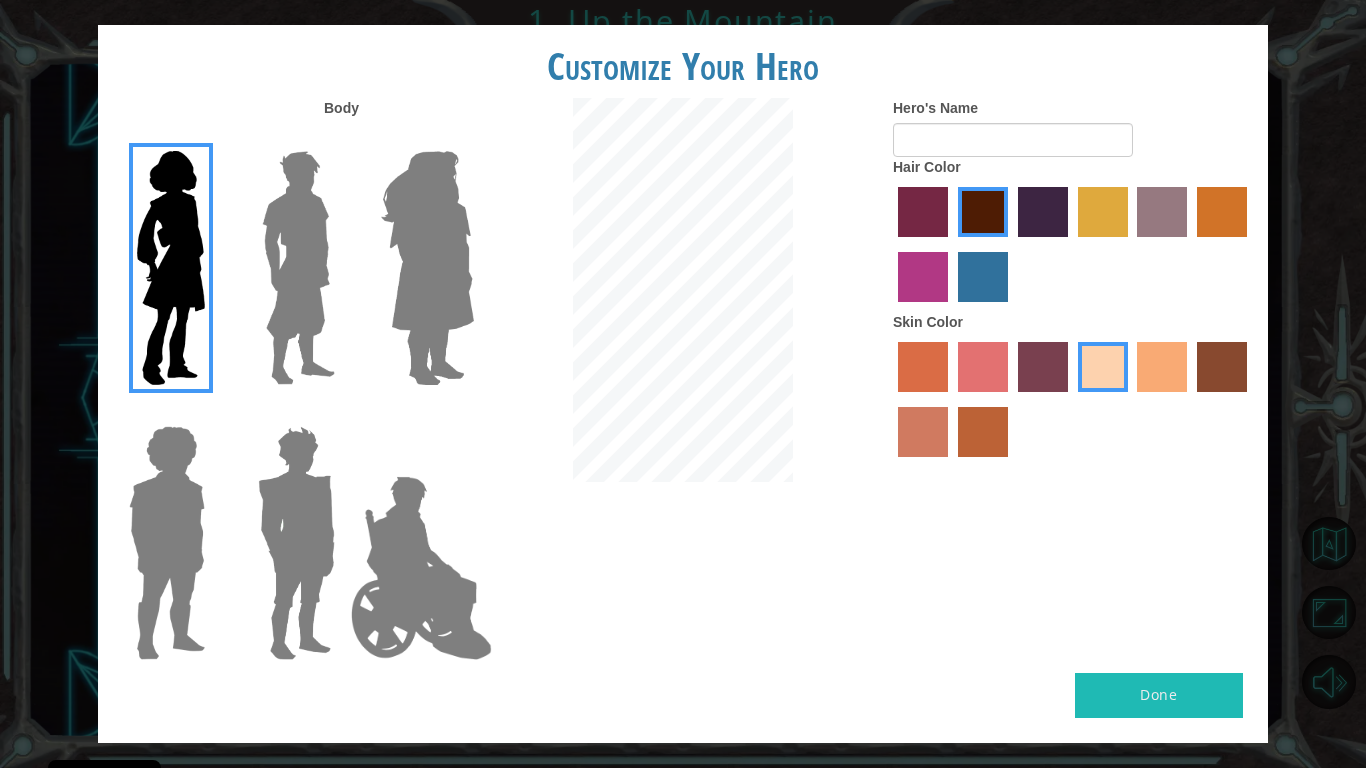 click at bounding box center (298, 268) 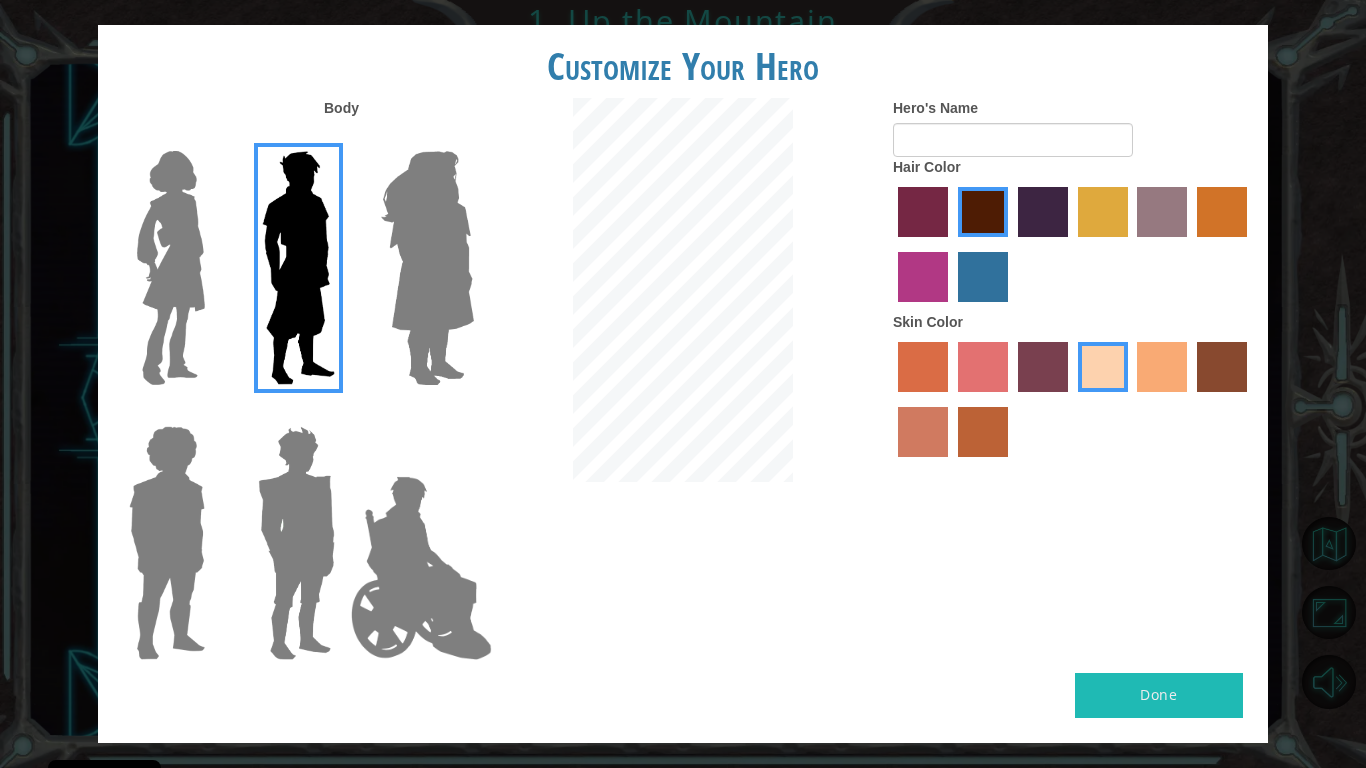 click at bounding box center (167, 543) 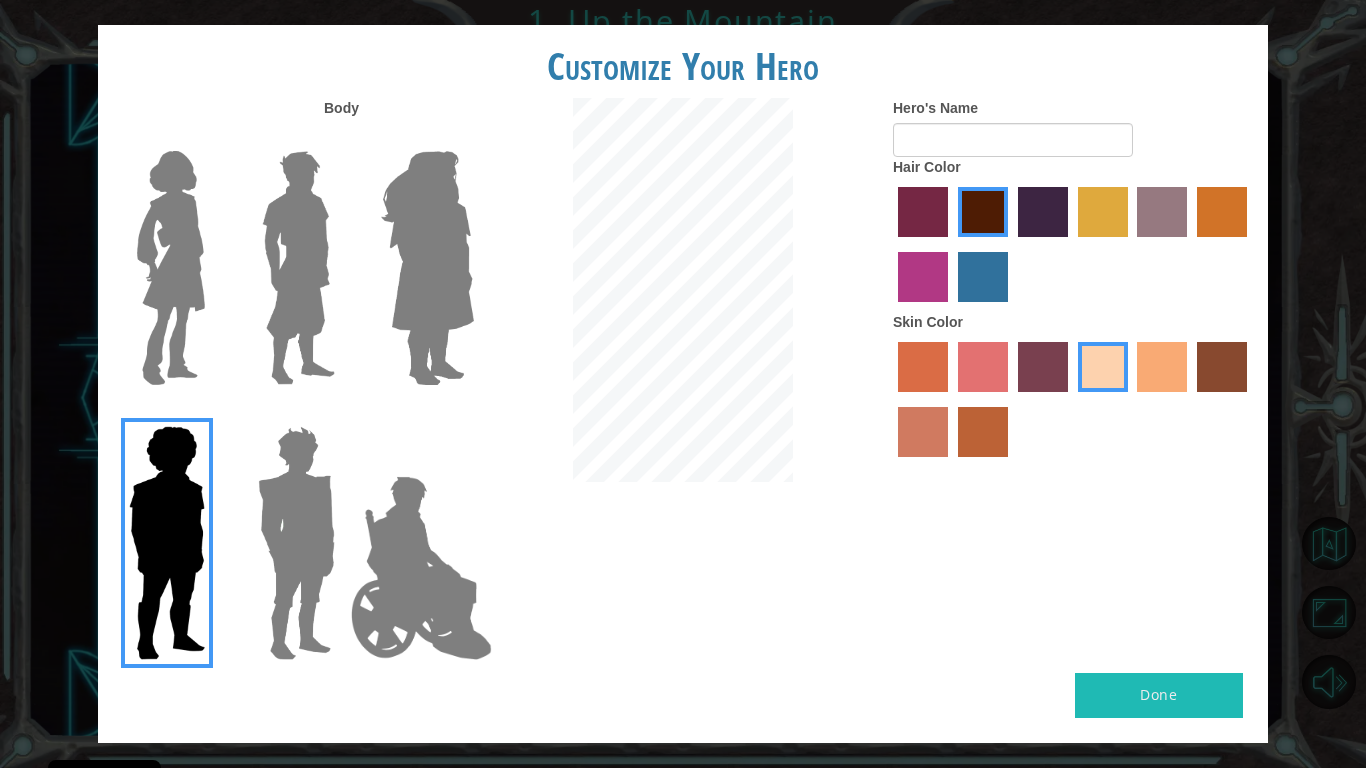 click at bounding box center [296, 543] 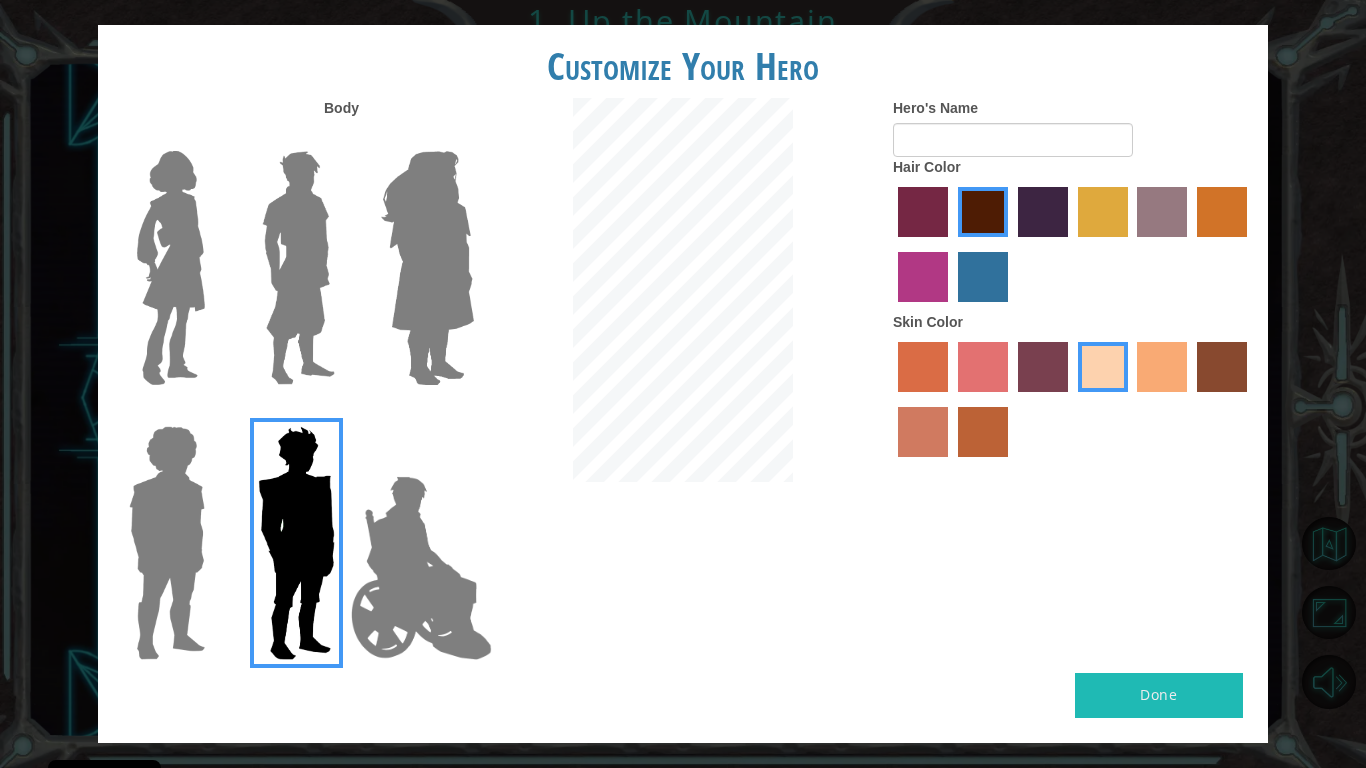 click at bounding box center (298, 268) 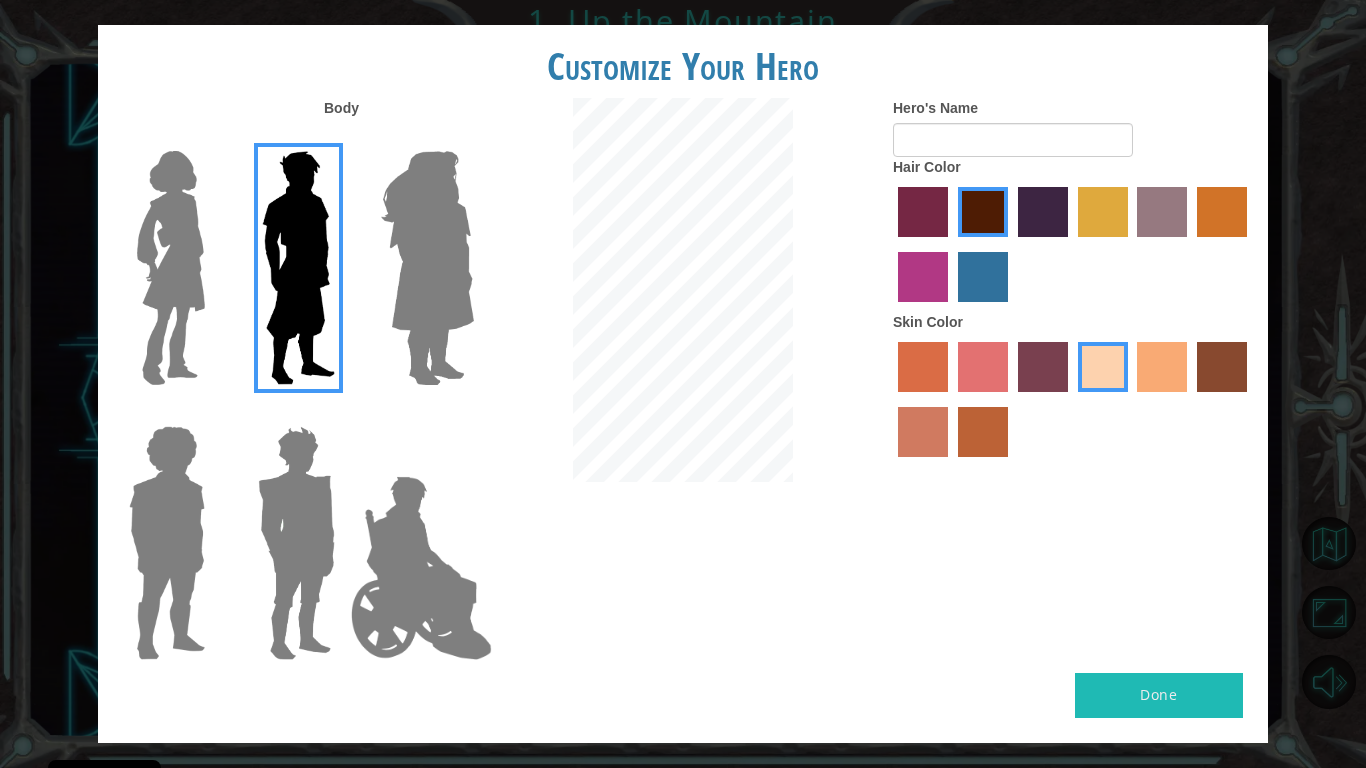 click at bounding box center (983, 277) 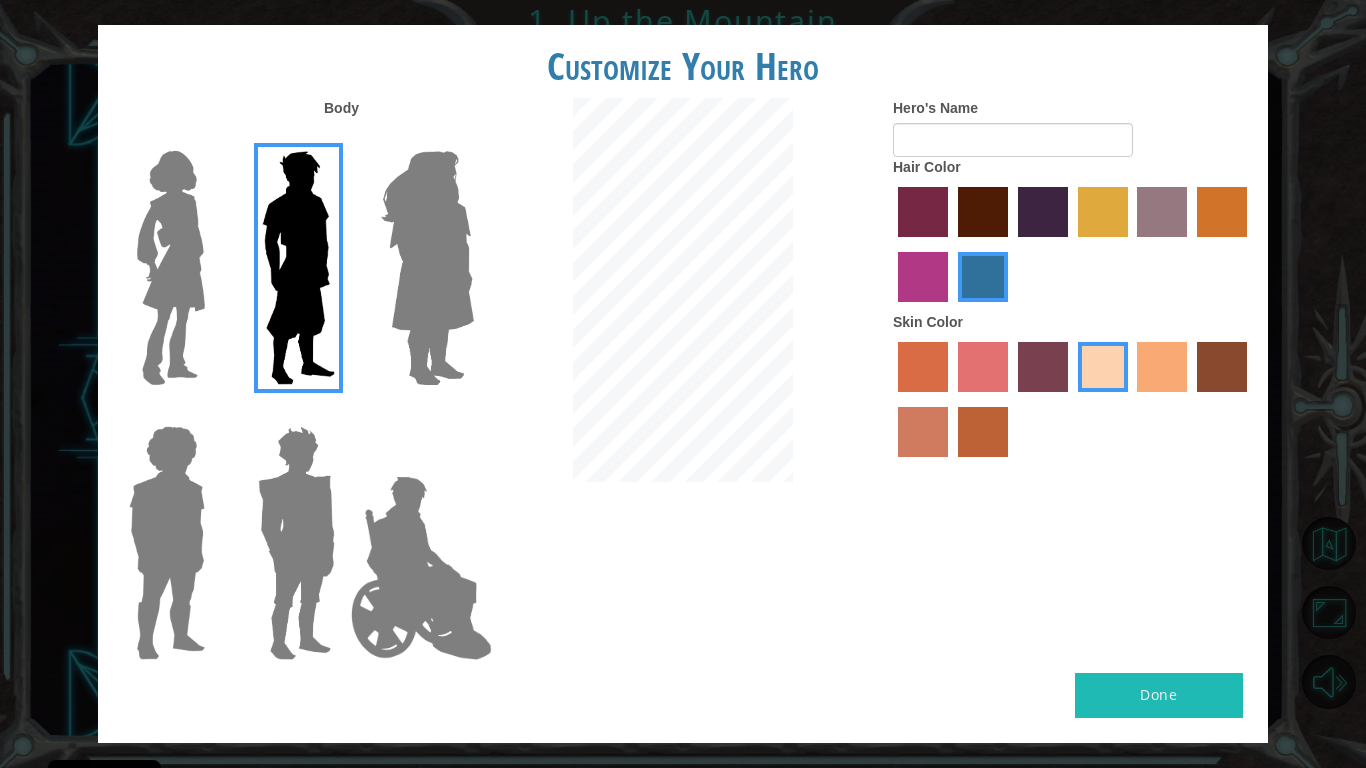 click at bounding box center (983, 212) 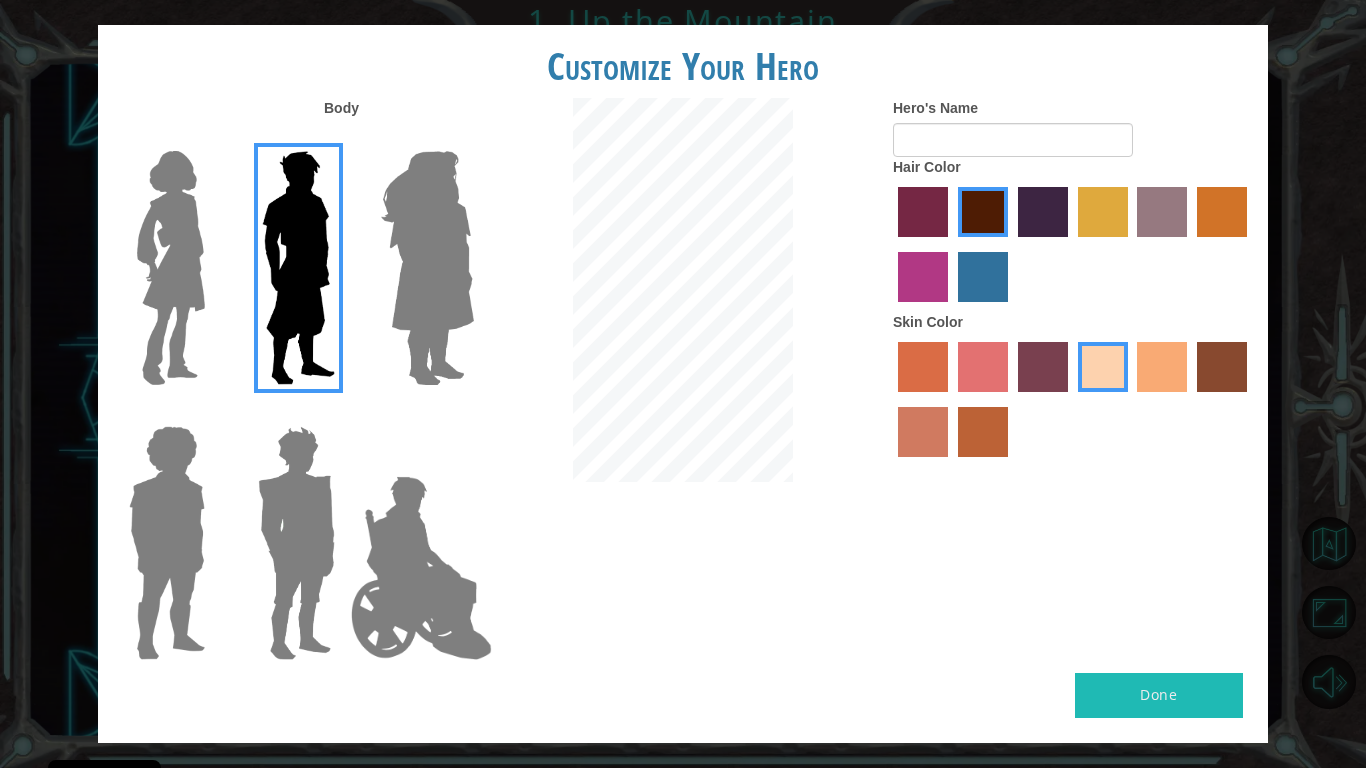 click at bounding box center [427, 268] 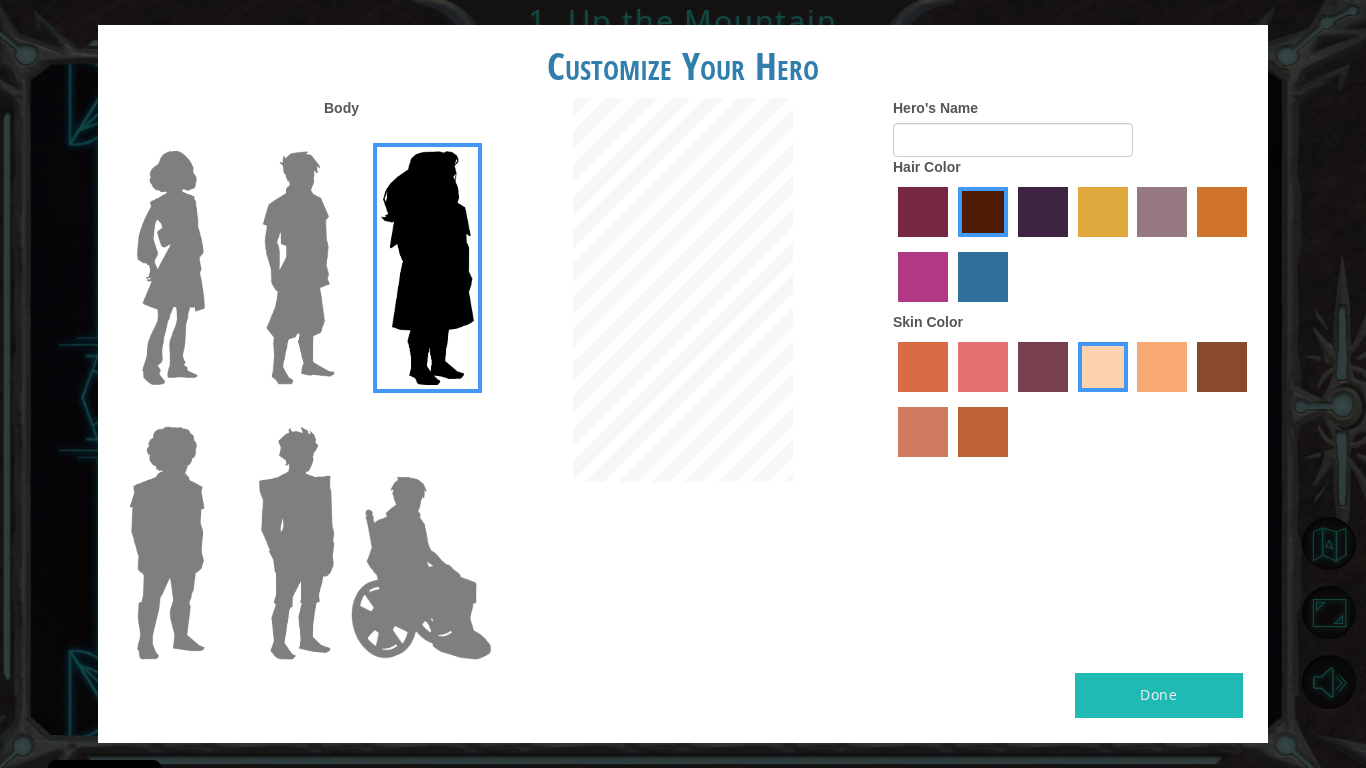click at bounding box center [298, 268] 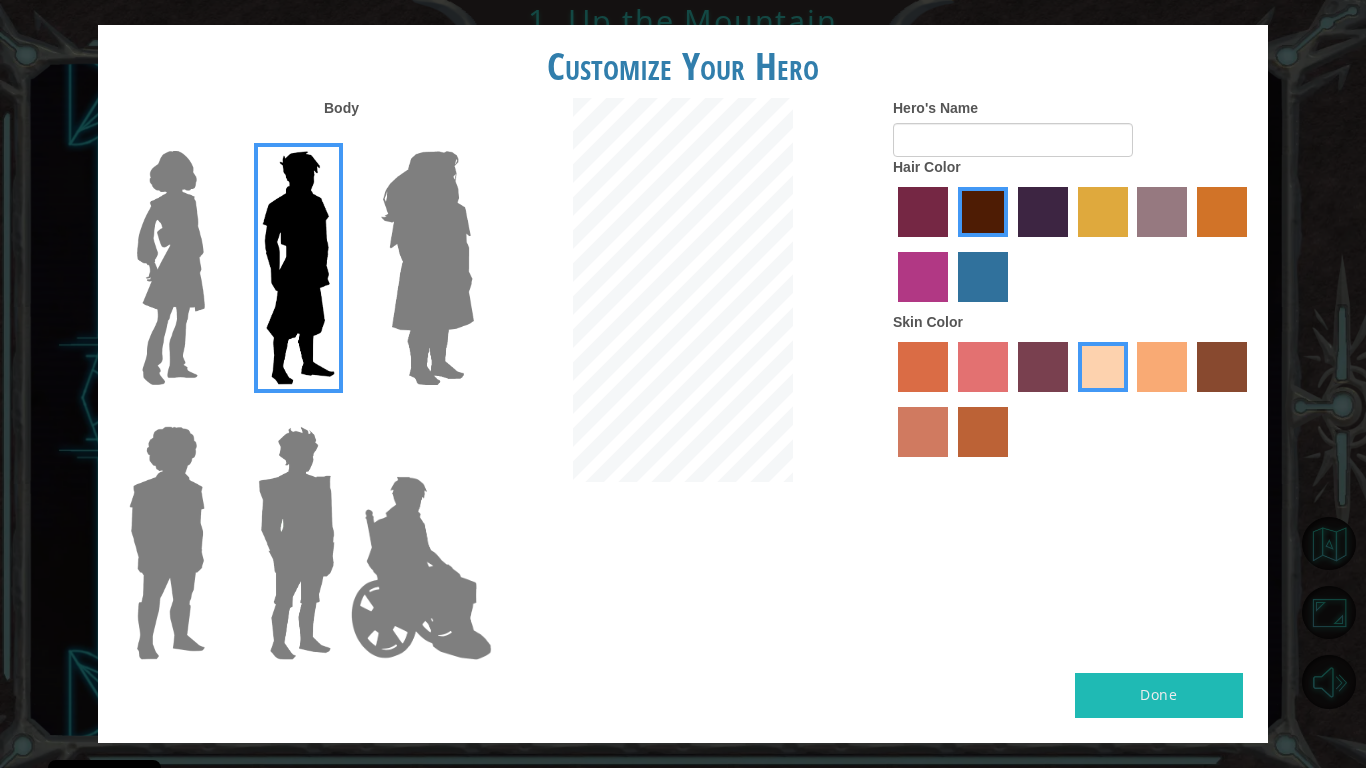 click at bounding box center [923, 432] 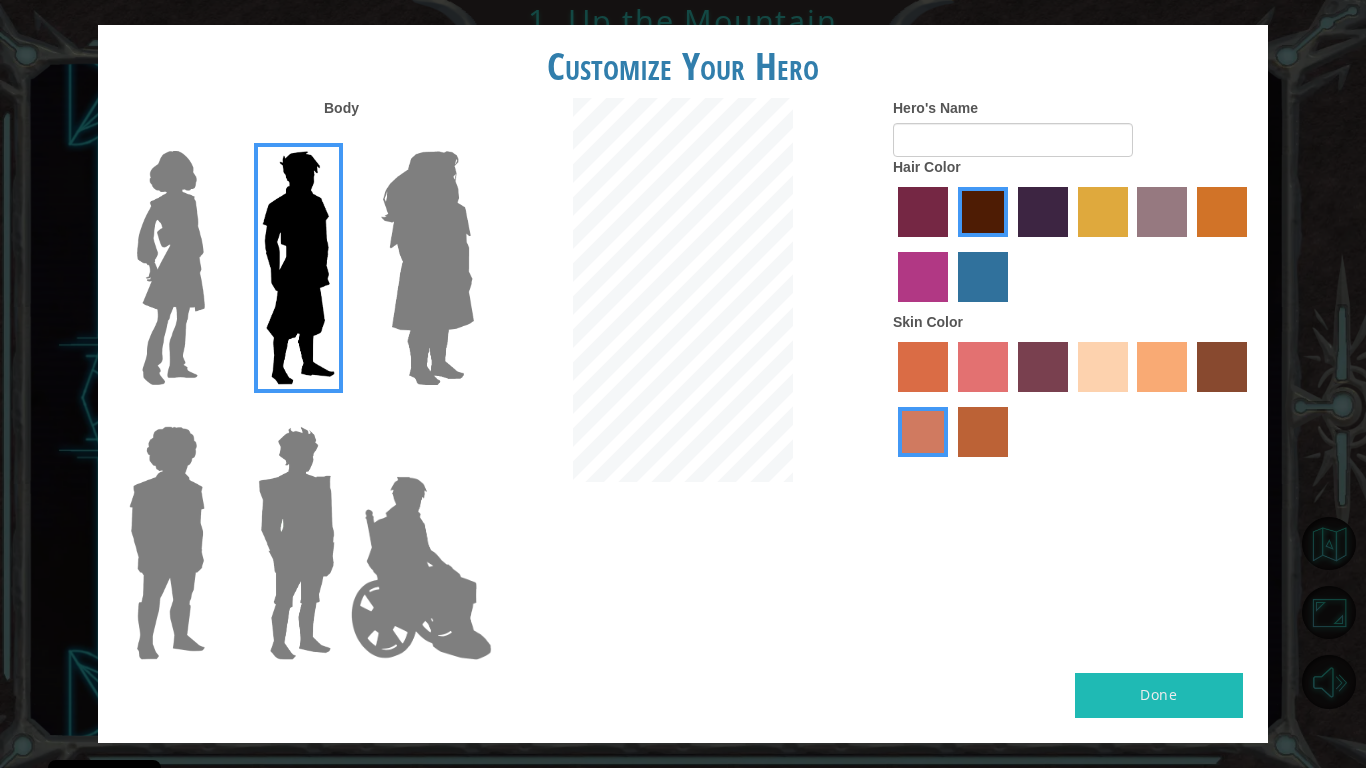 click at bounding box center [1103, 367] 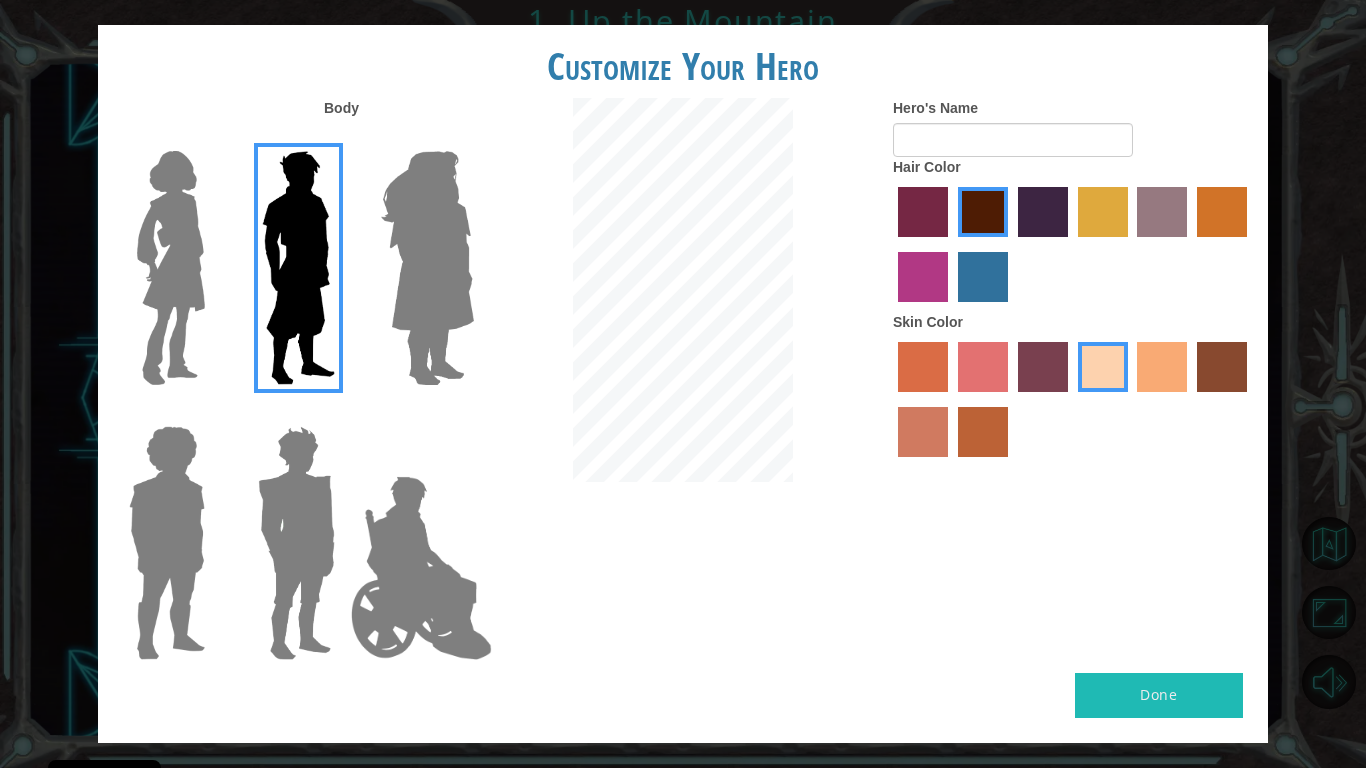 click at bounding box center (1162, 367) 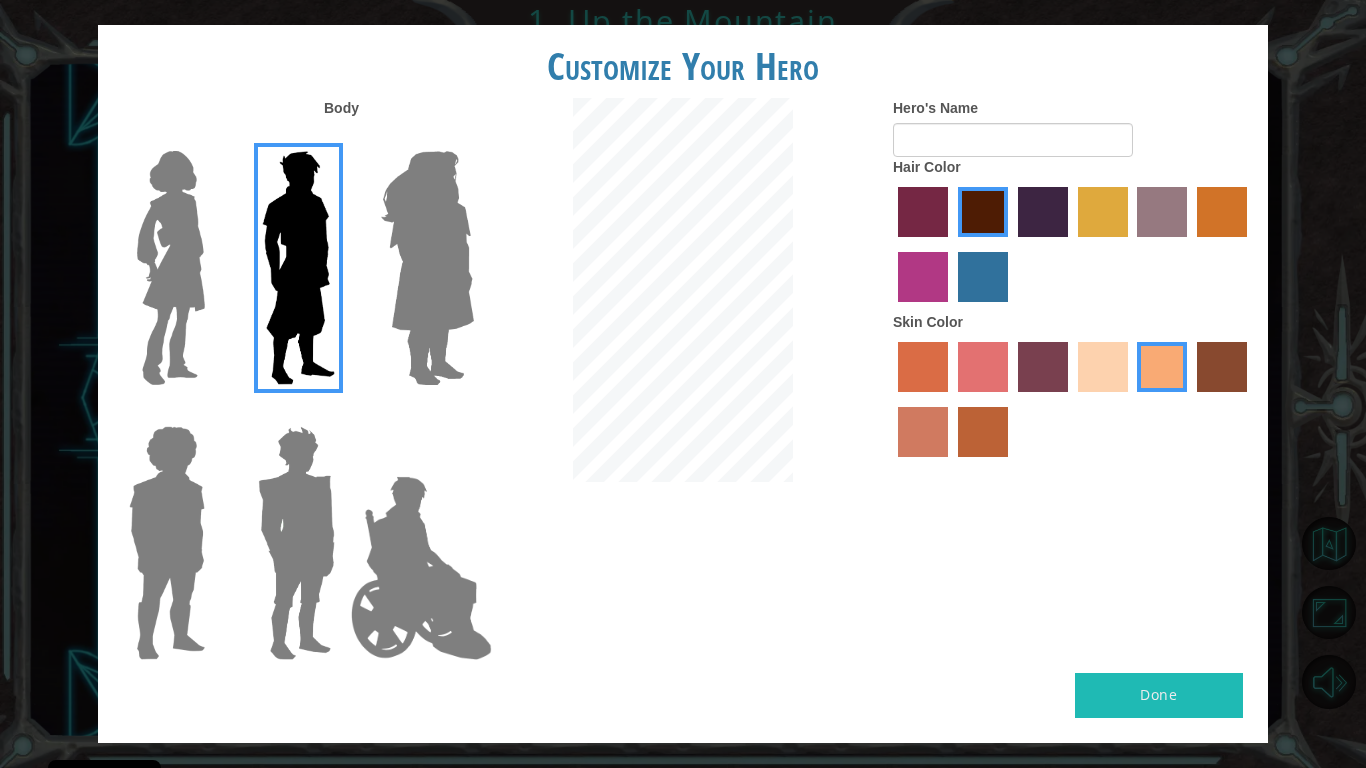 click at bounding box center [1103, 367] 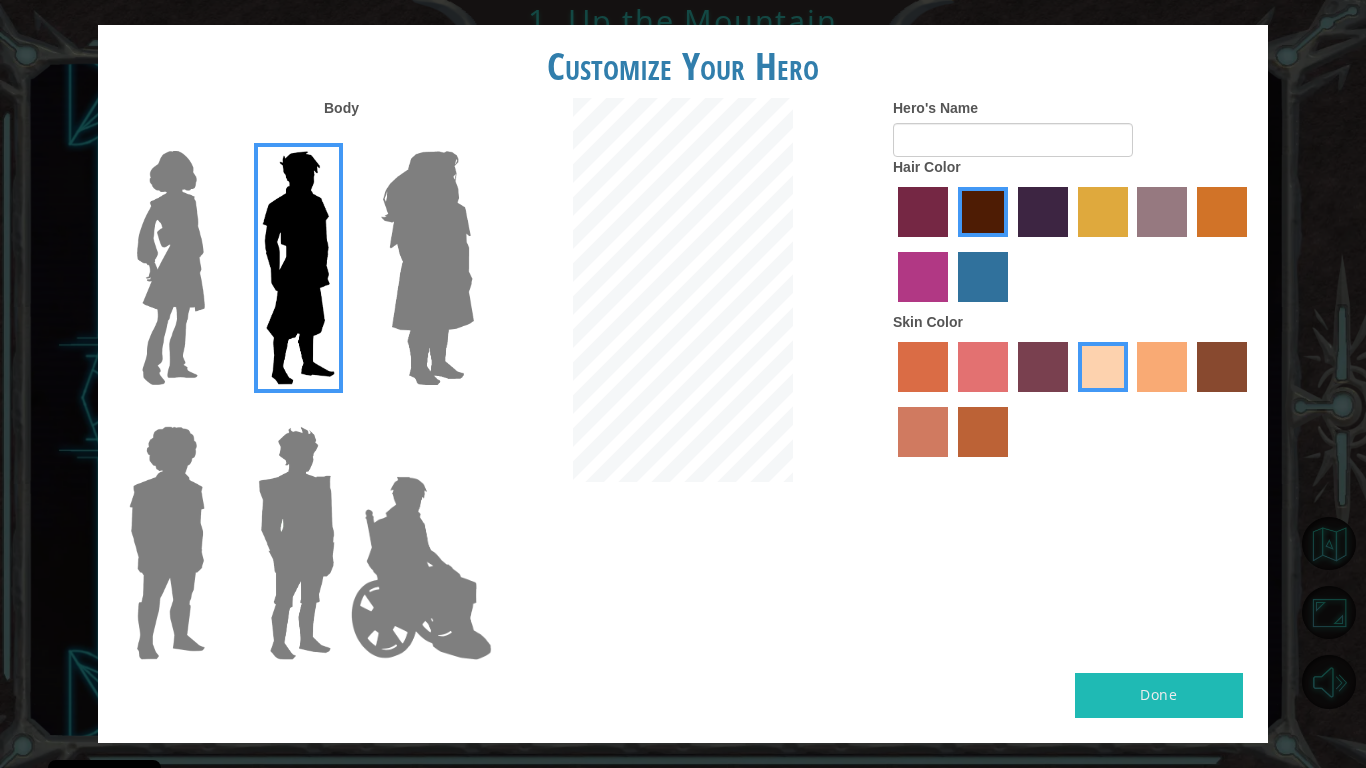 click on "Done" at bounding box center (1159, 695) 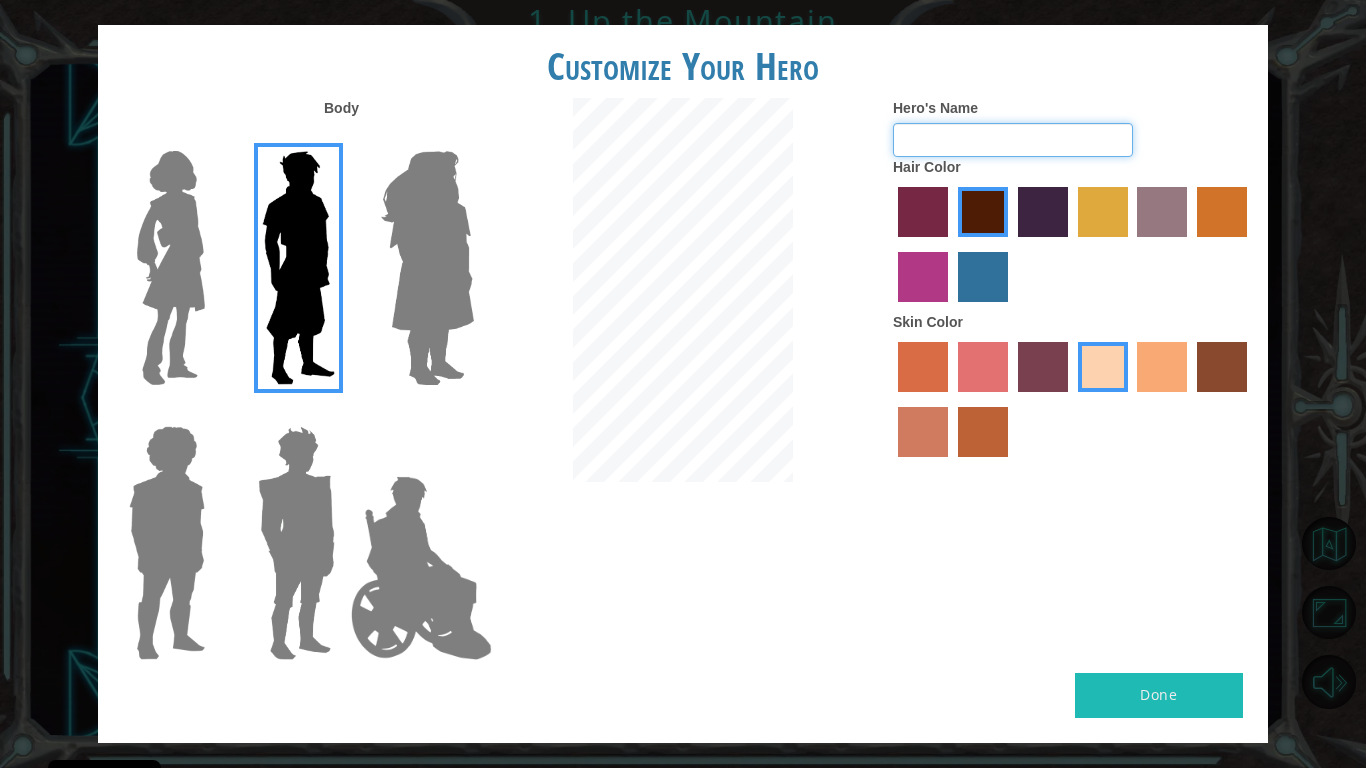 click on "Hero's Name" at bounding box center [1013, 140] 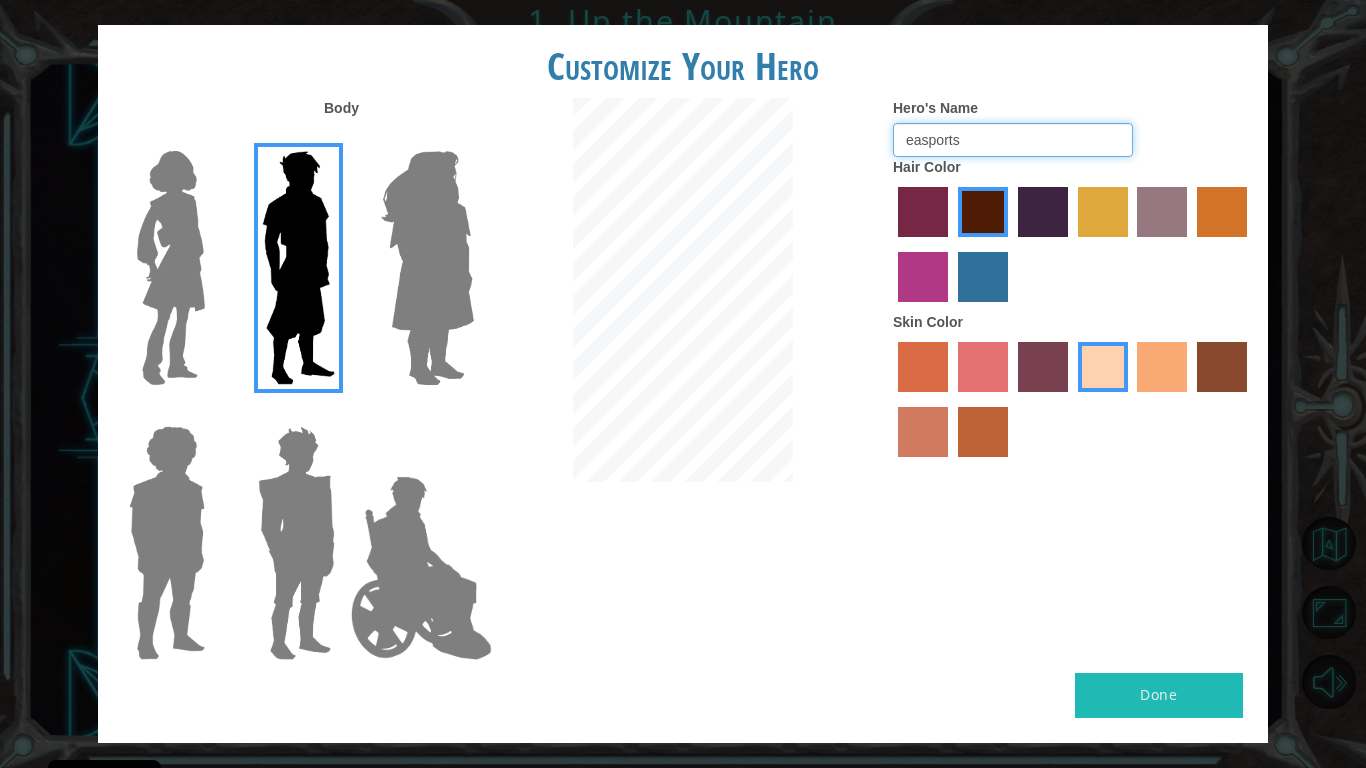 type on "easports" 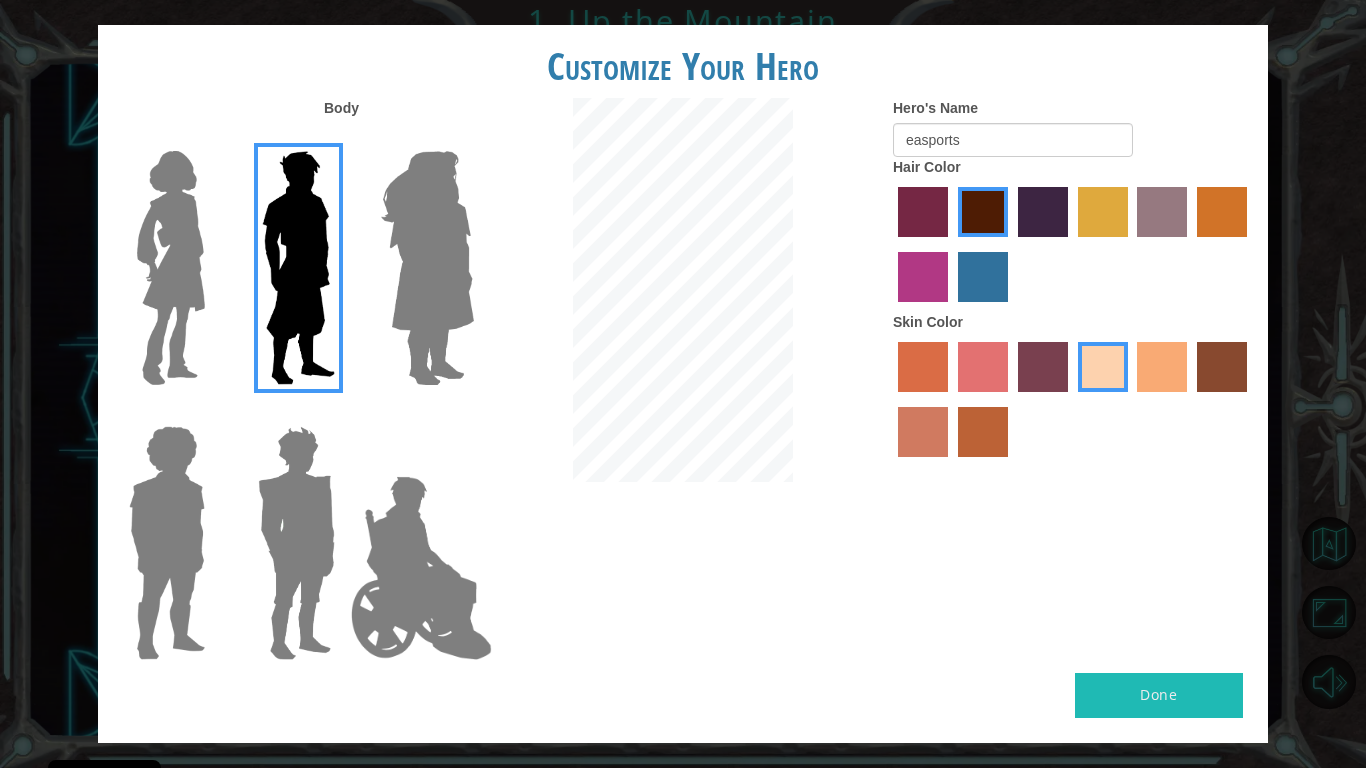 click on "Done" at bounding box center [1159, 695] 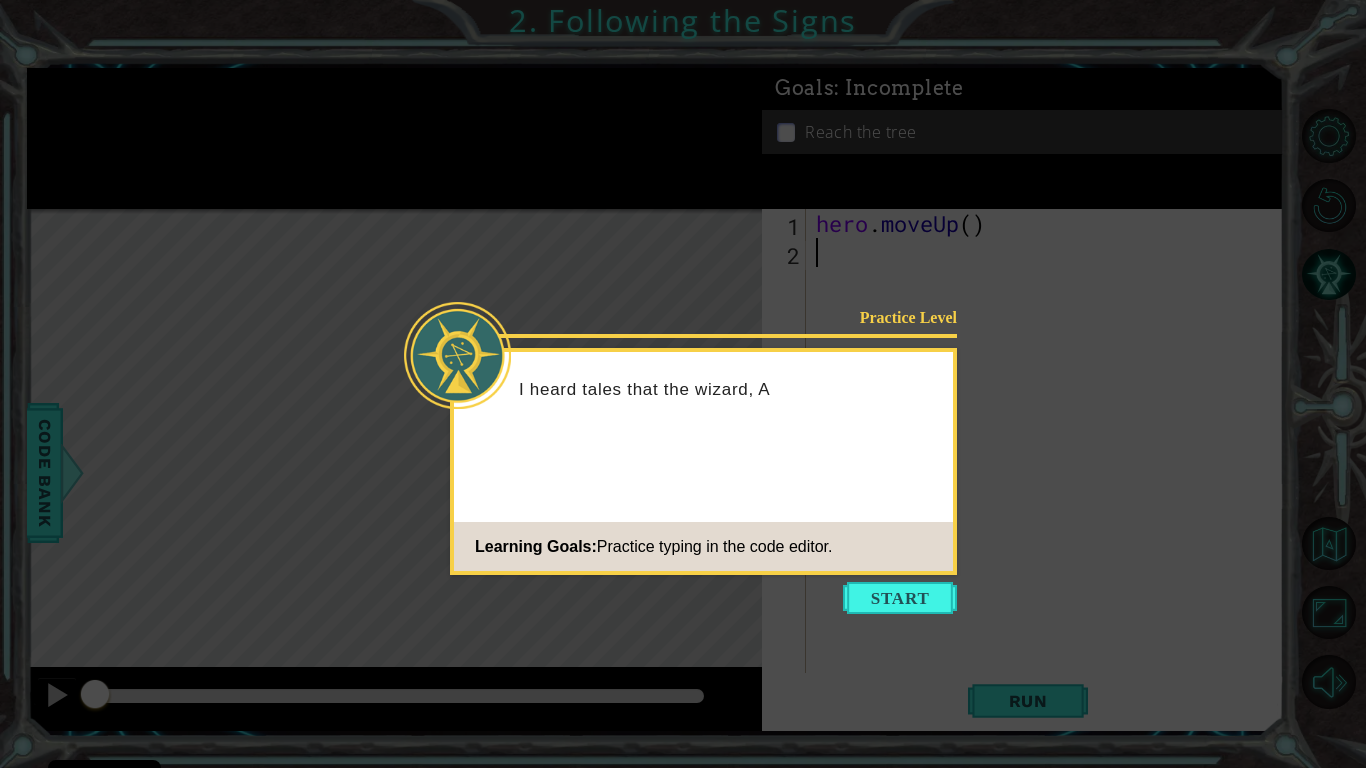 click at bounding box center [900, 598] 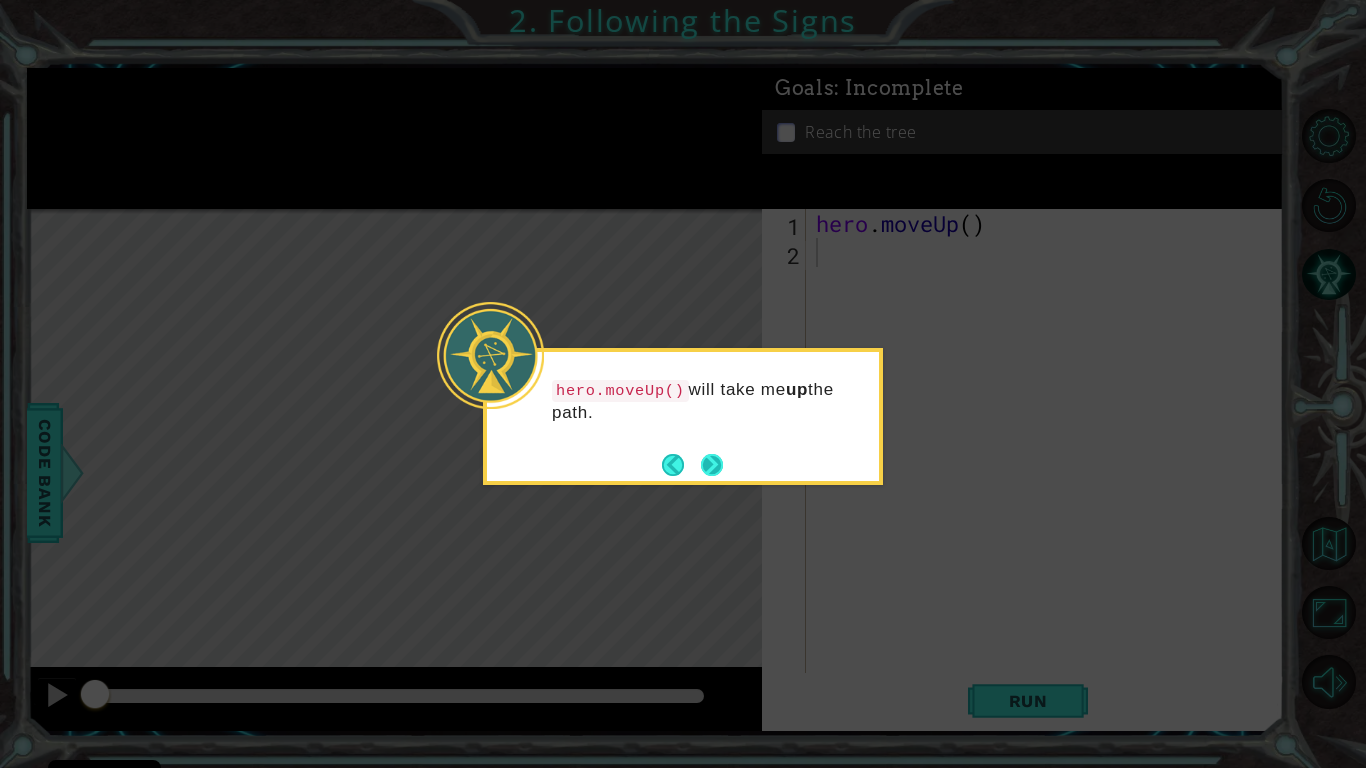 click at bounding box center (712, 465) 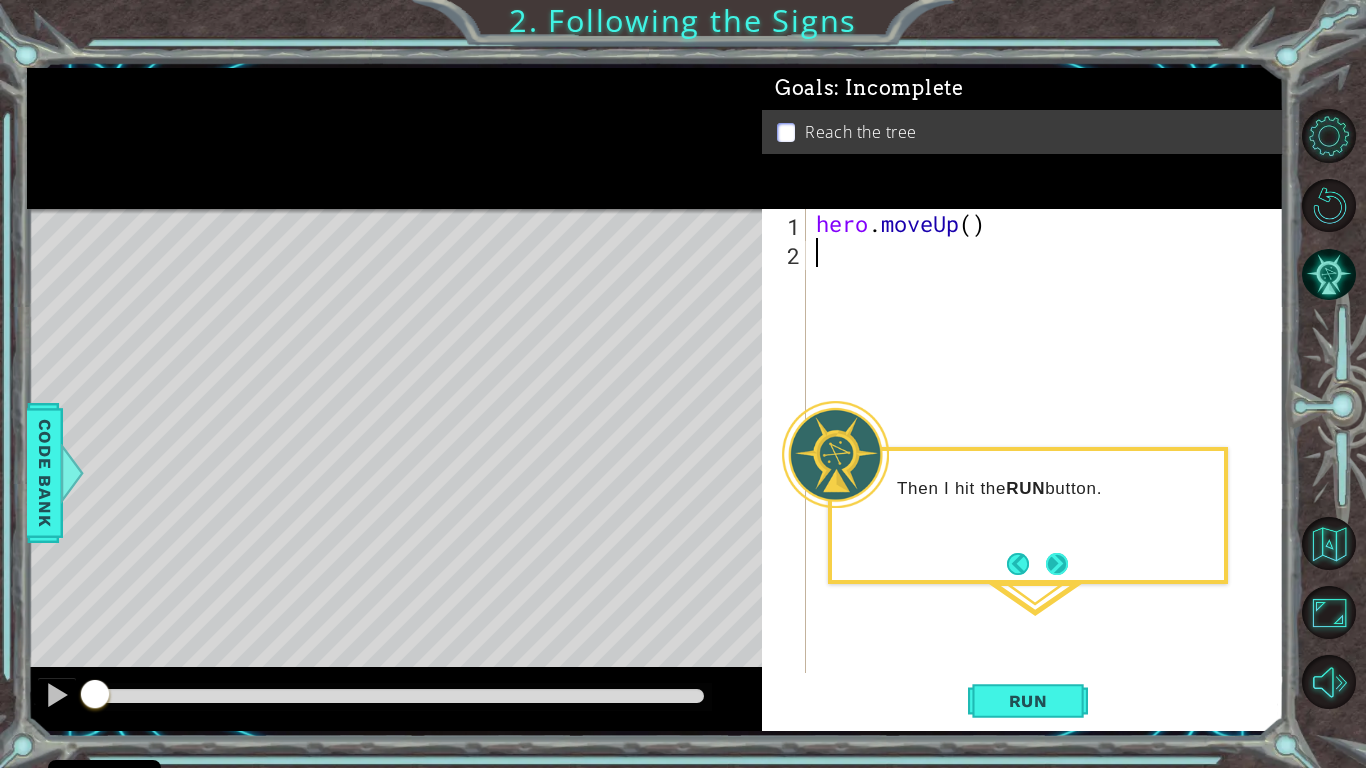 click at bounding box center [1057, 564] 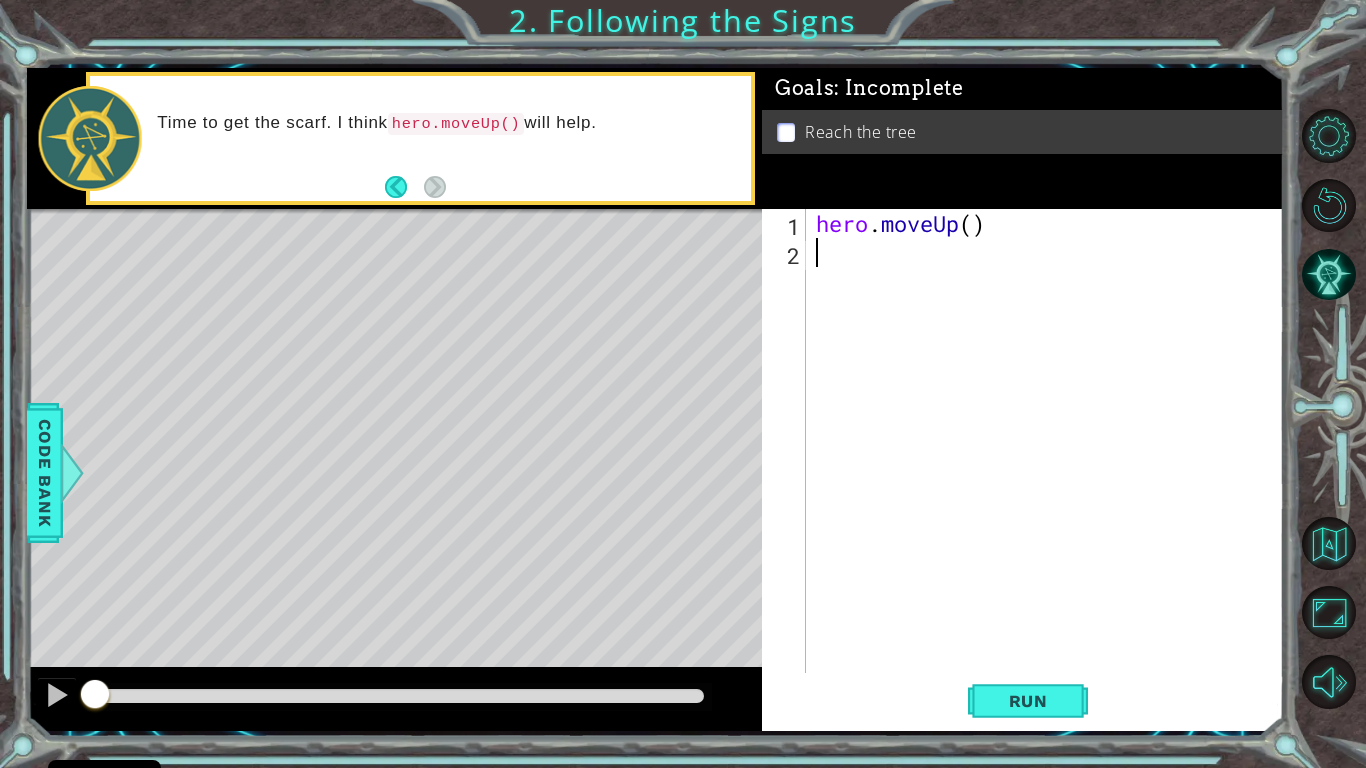 click on "Time to get the scarf. I think  hero.moveUp()  will help." at bounding box center [446, 138] 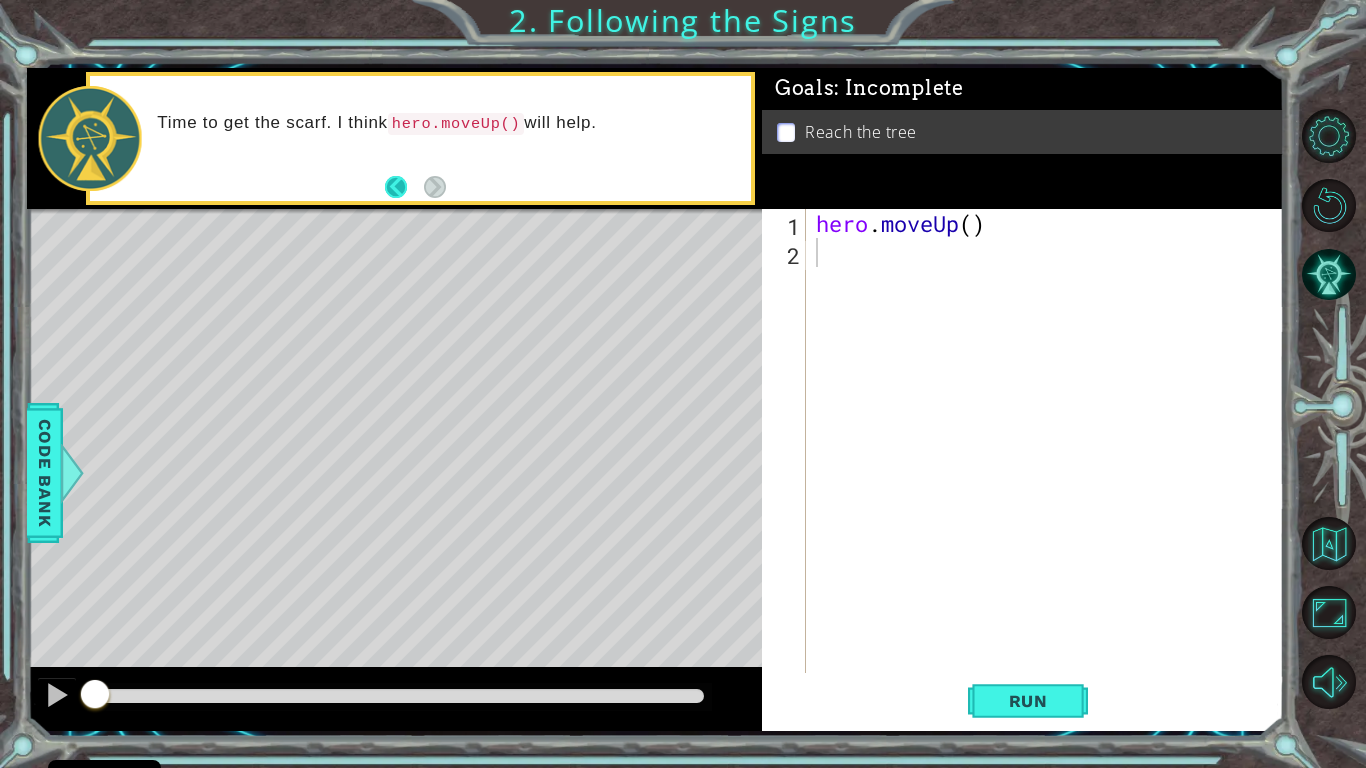 click at bounding box center [404, 187] 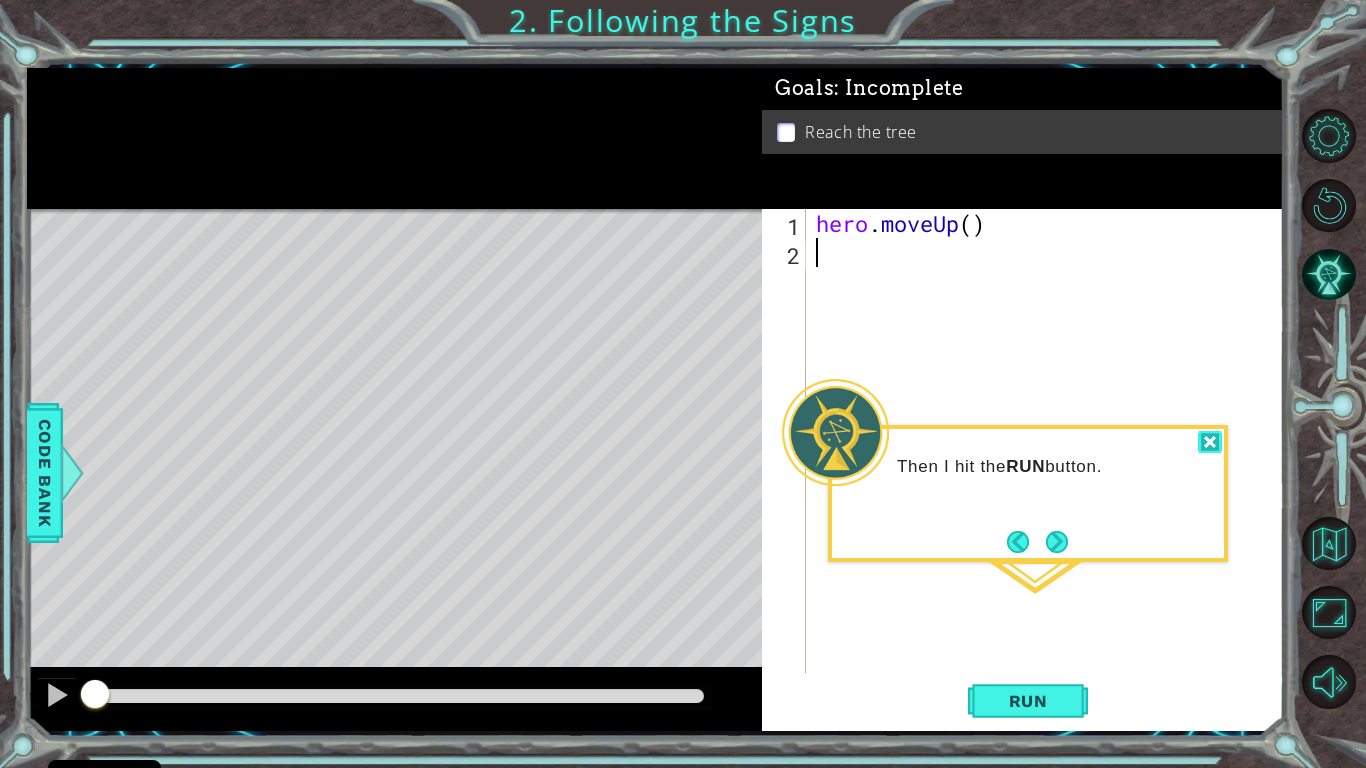 click at bounding box center (1210, 442) 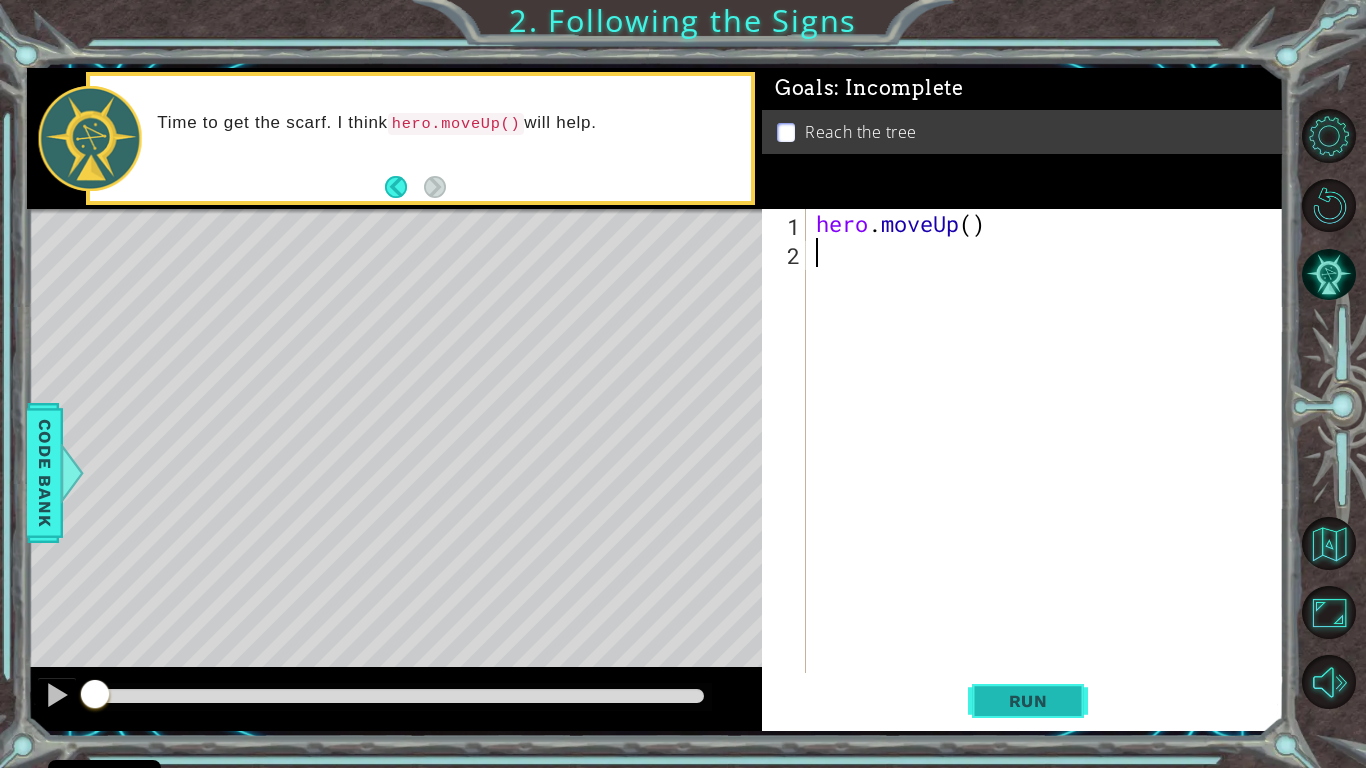 click on "Run" at bounding box center (1028, 701) 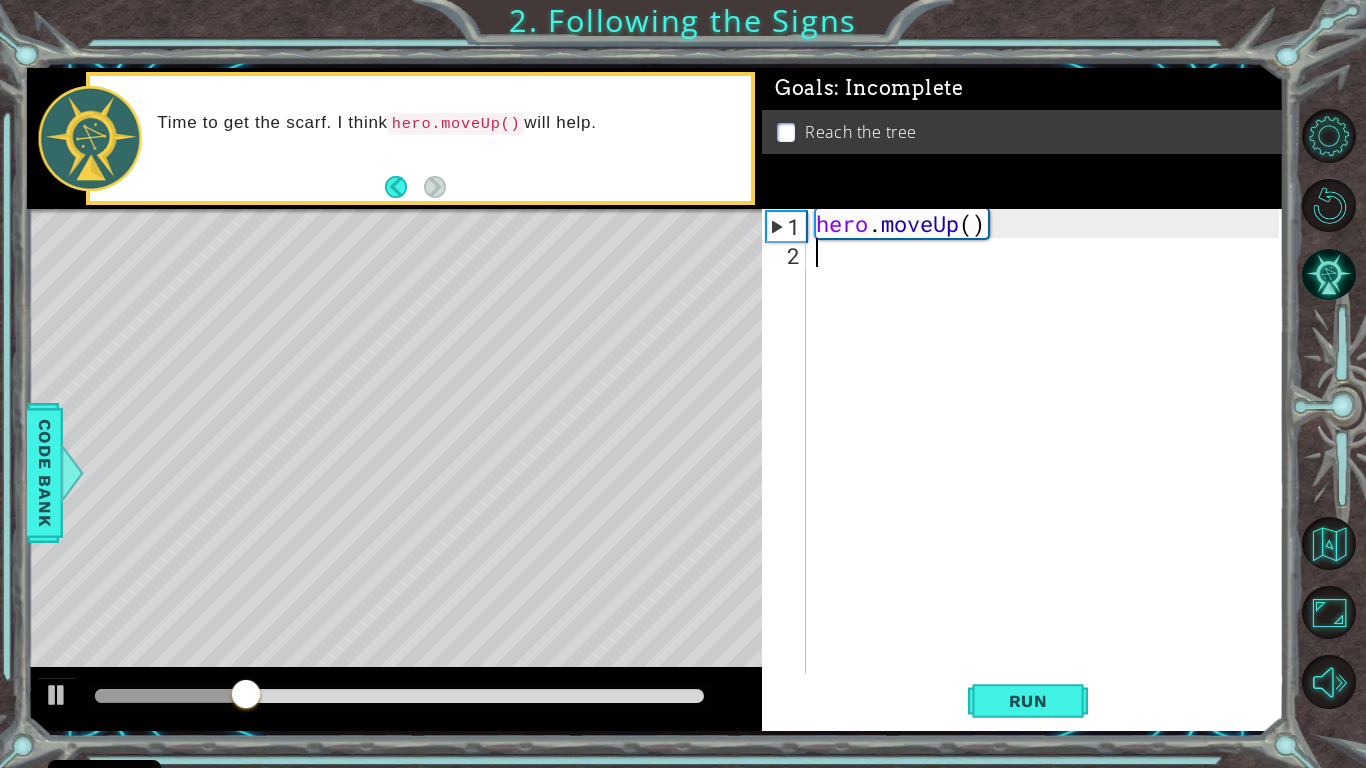 click on "hero . moveUp ( )" at bounding box center (1050, 470) 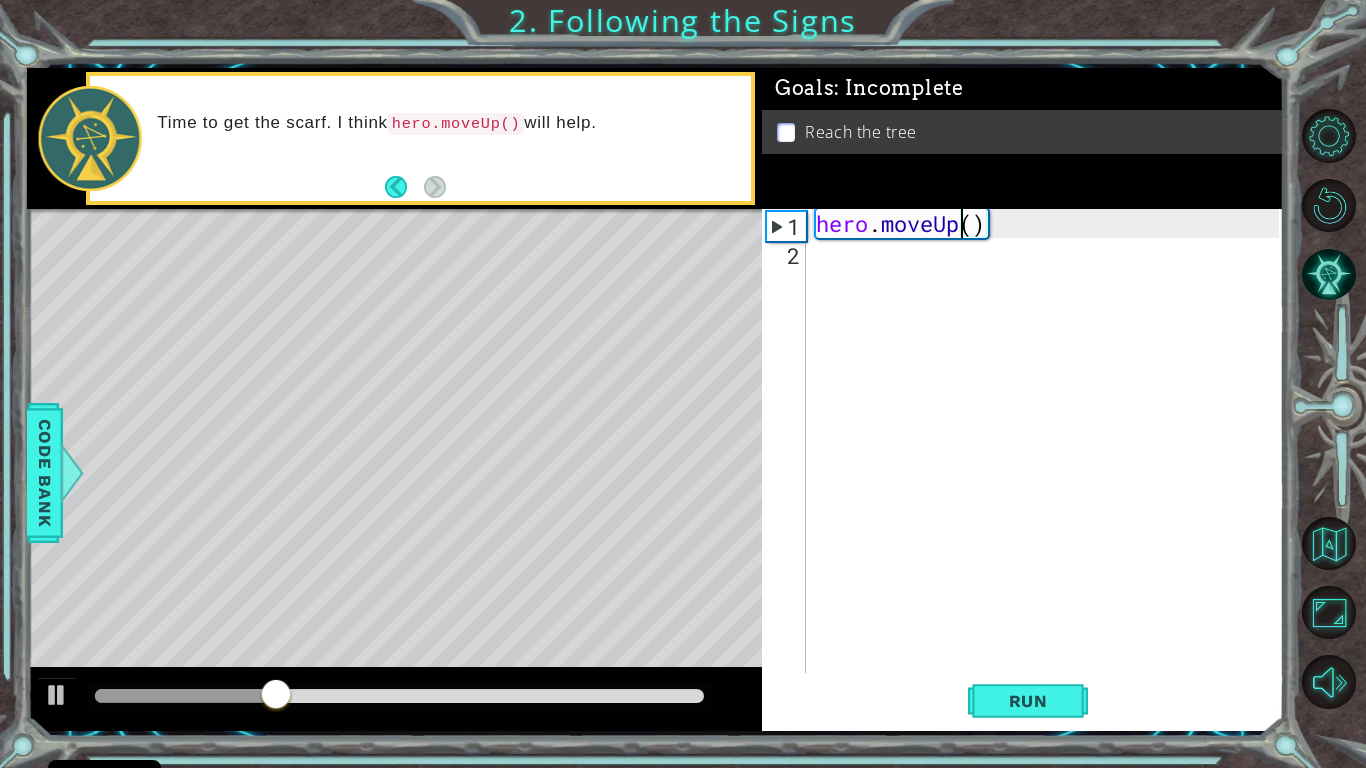 click on "hero . moveUp ( )" at bounding box center (1050, 470) 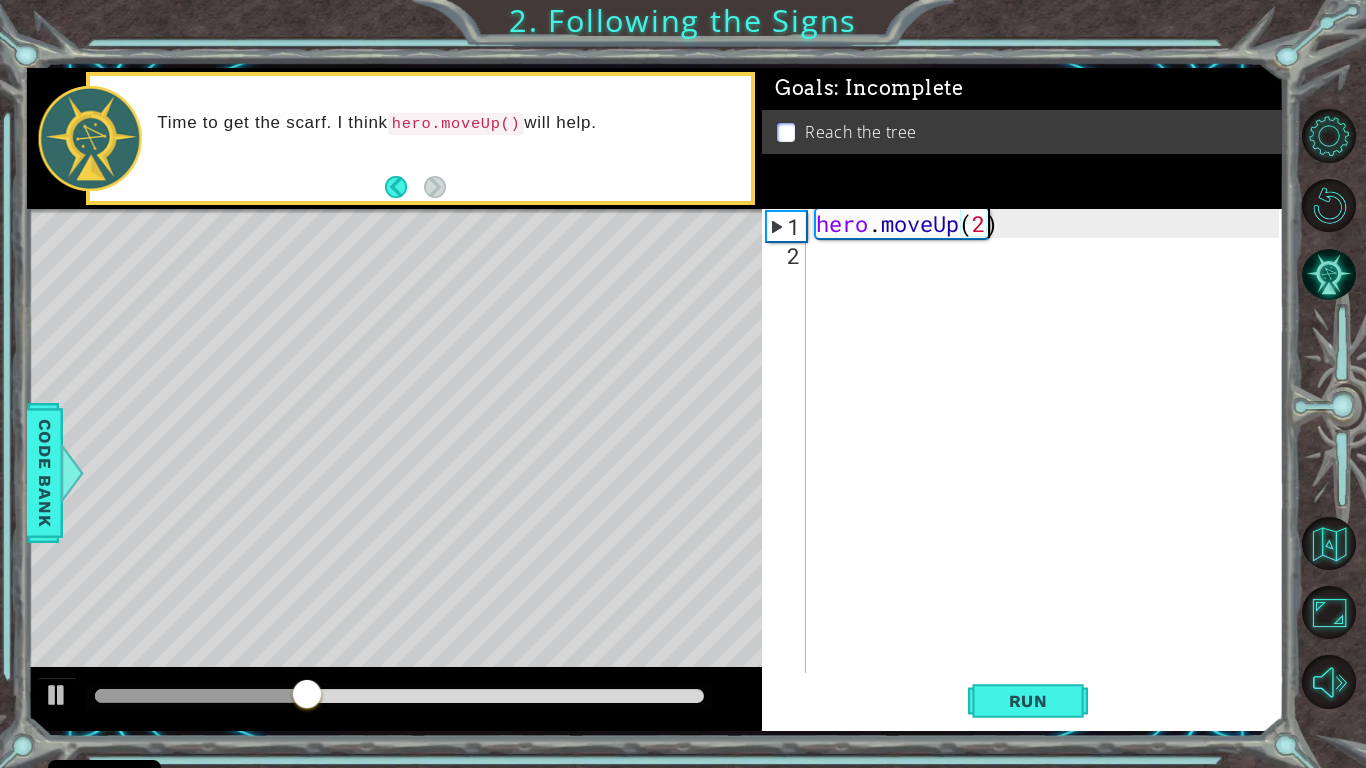 scroll, scrollTop: 0, scrollLeft: 7, axis: horizontal 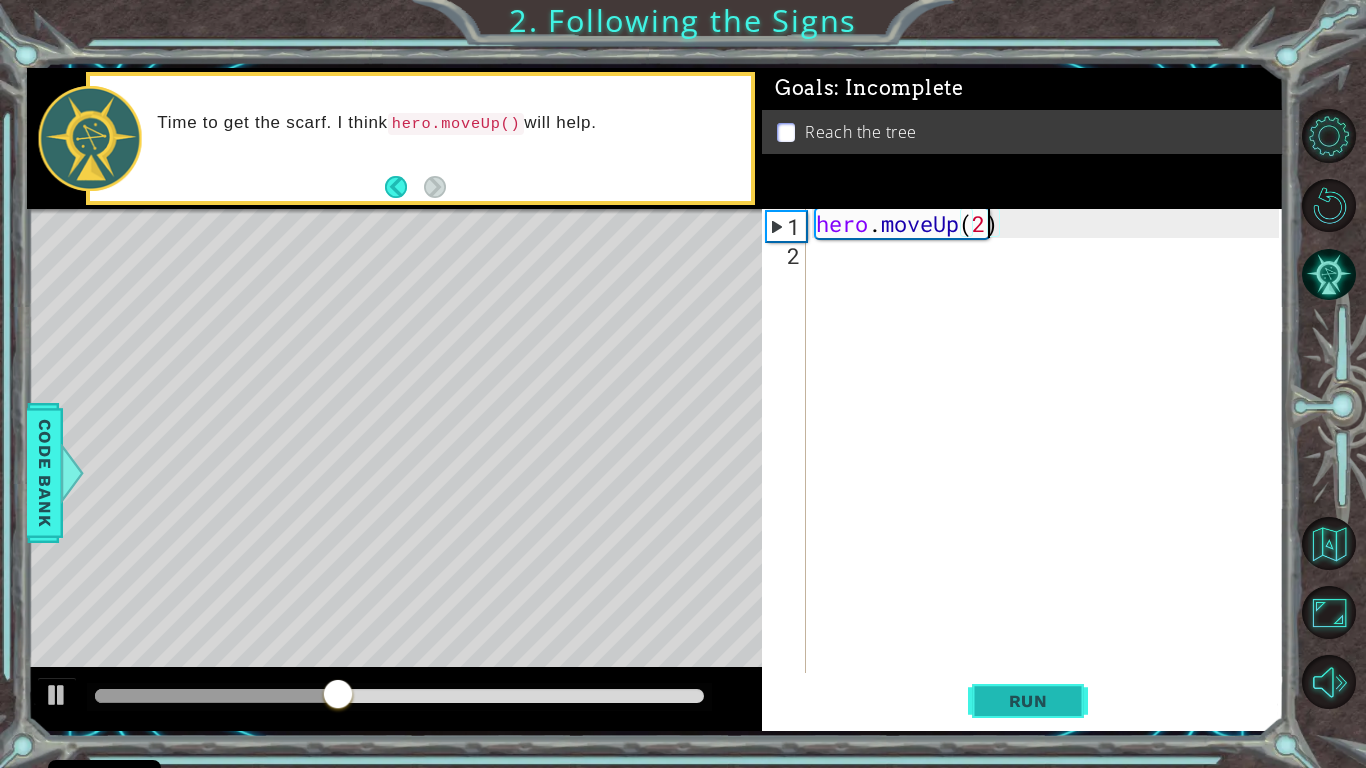 type on "hero.moveUp(2)" 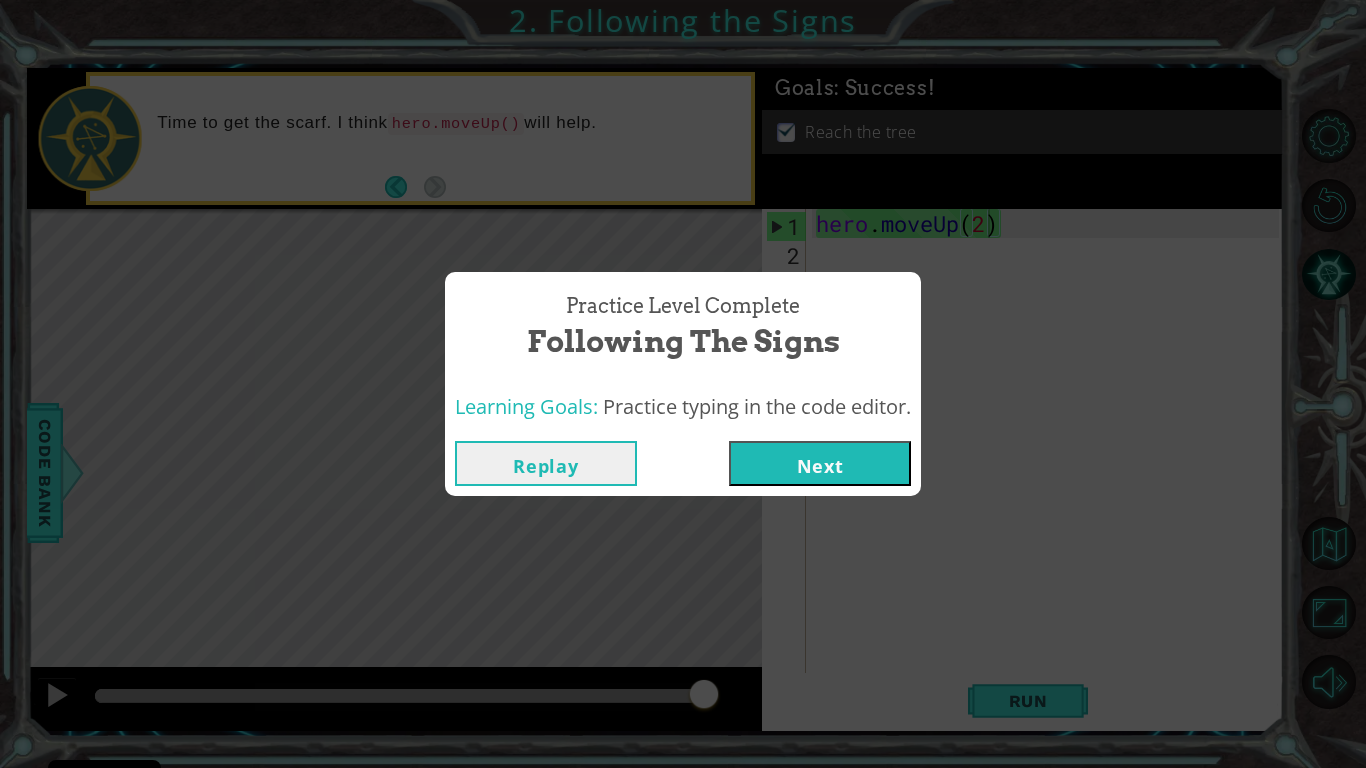 click on "Next" at bounding box center (820, 463) 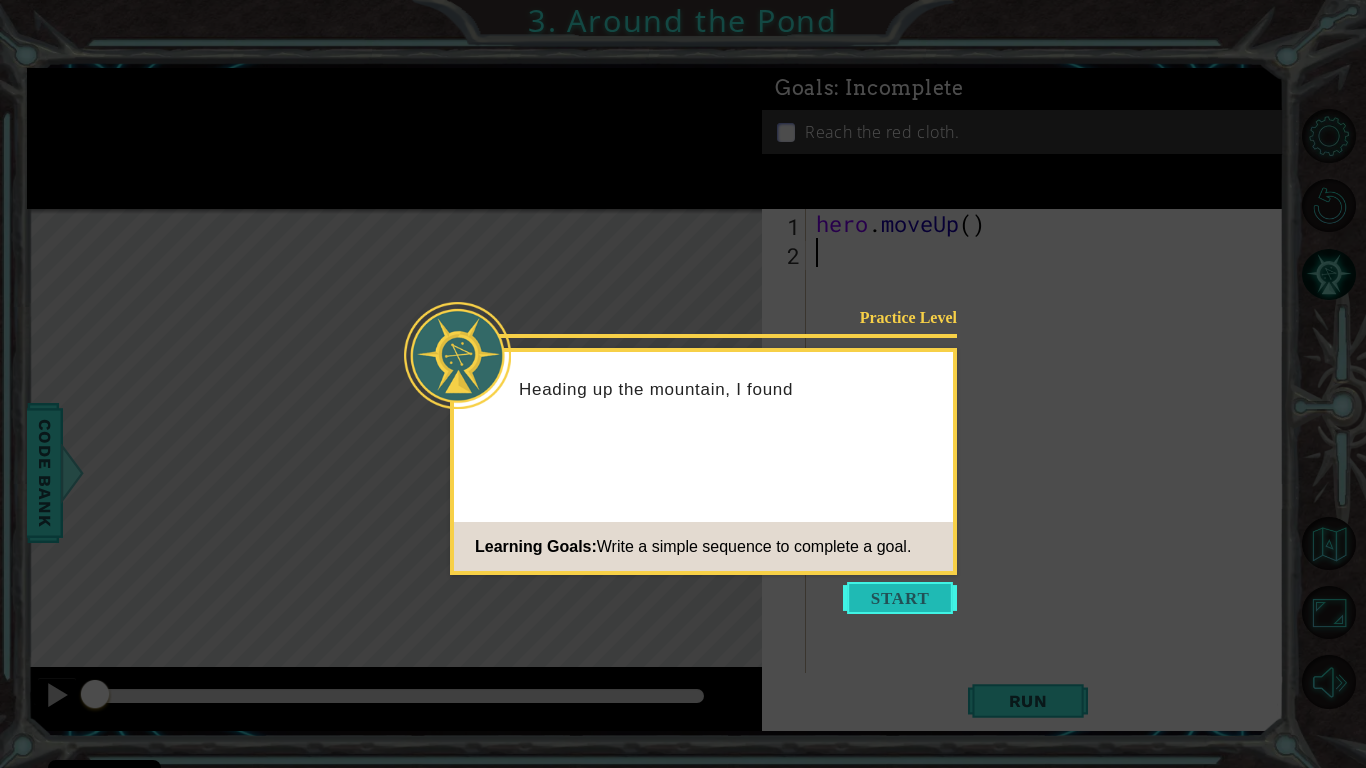 click at bounding box center (900, 598) 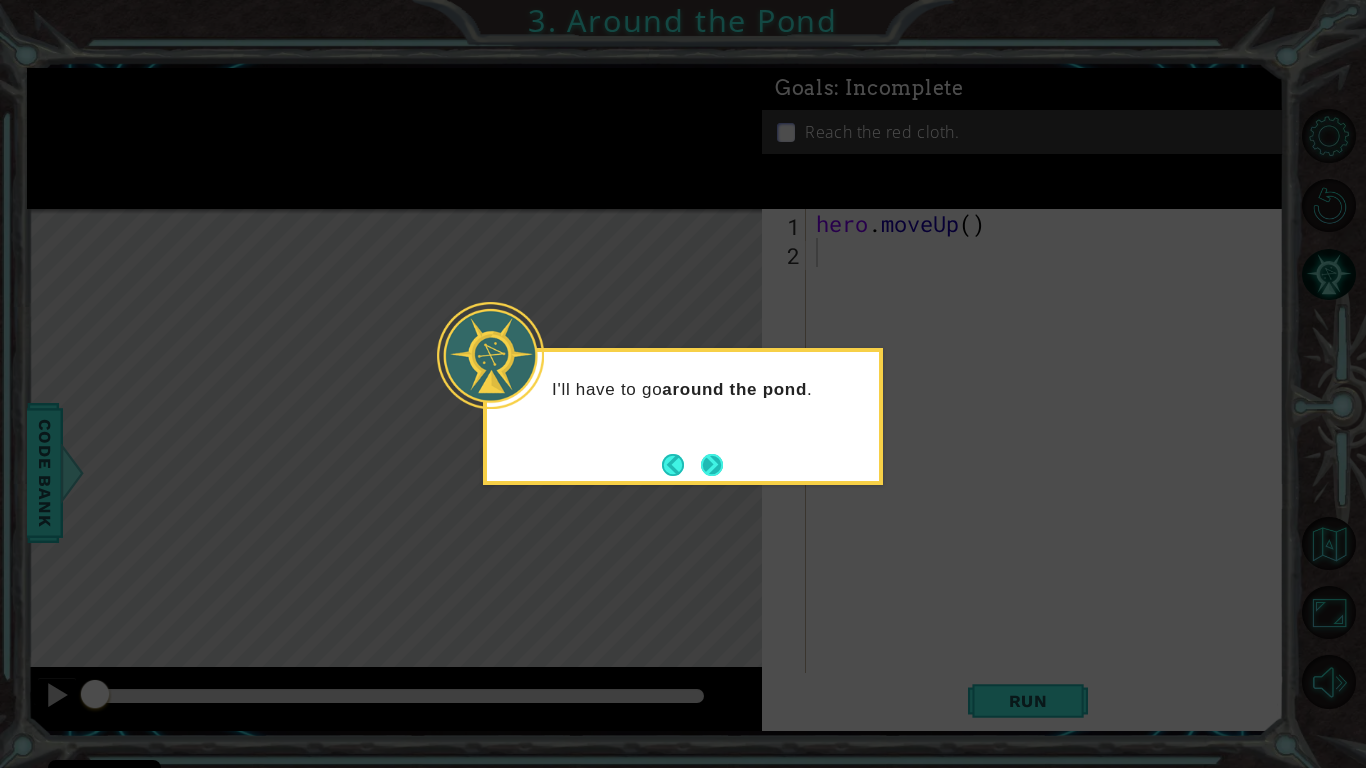 click at bounding box center (712, 464) 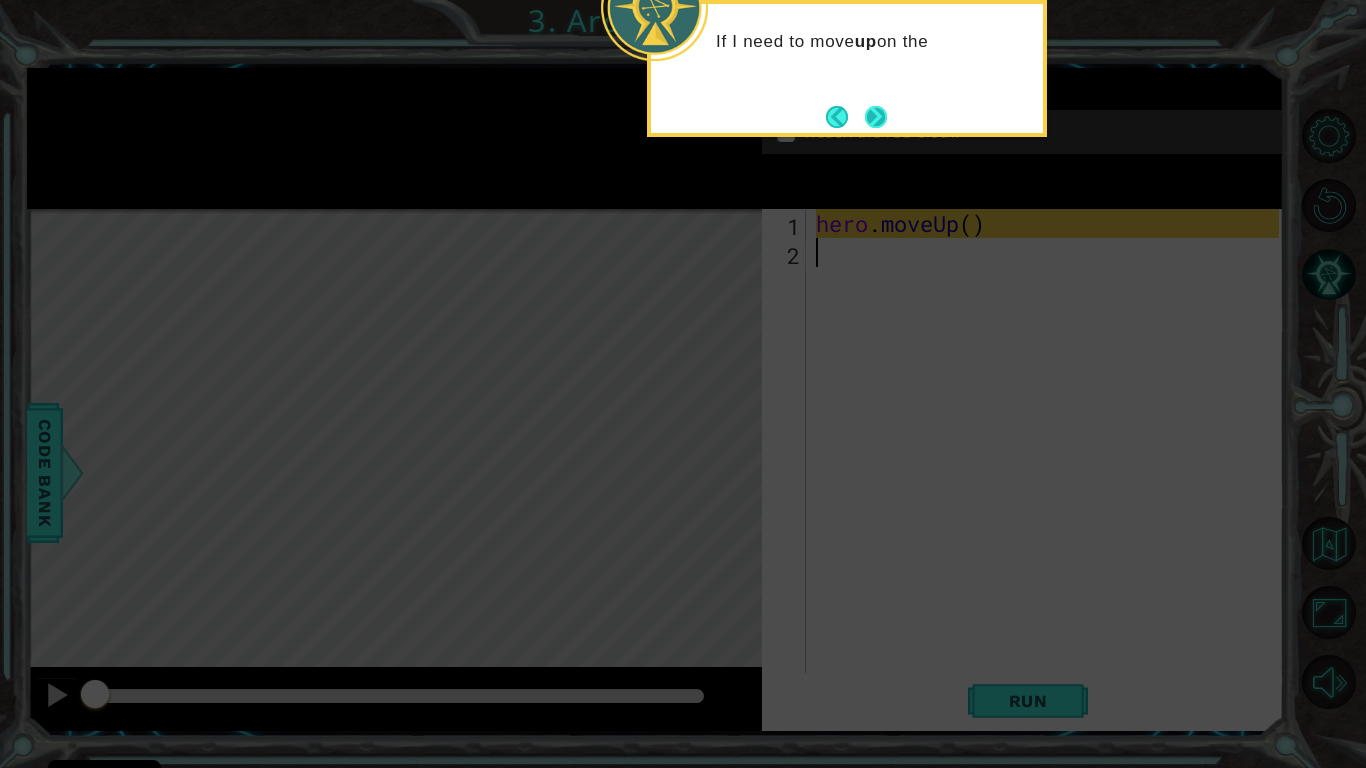 click at bounding box center (876, 116) 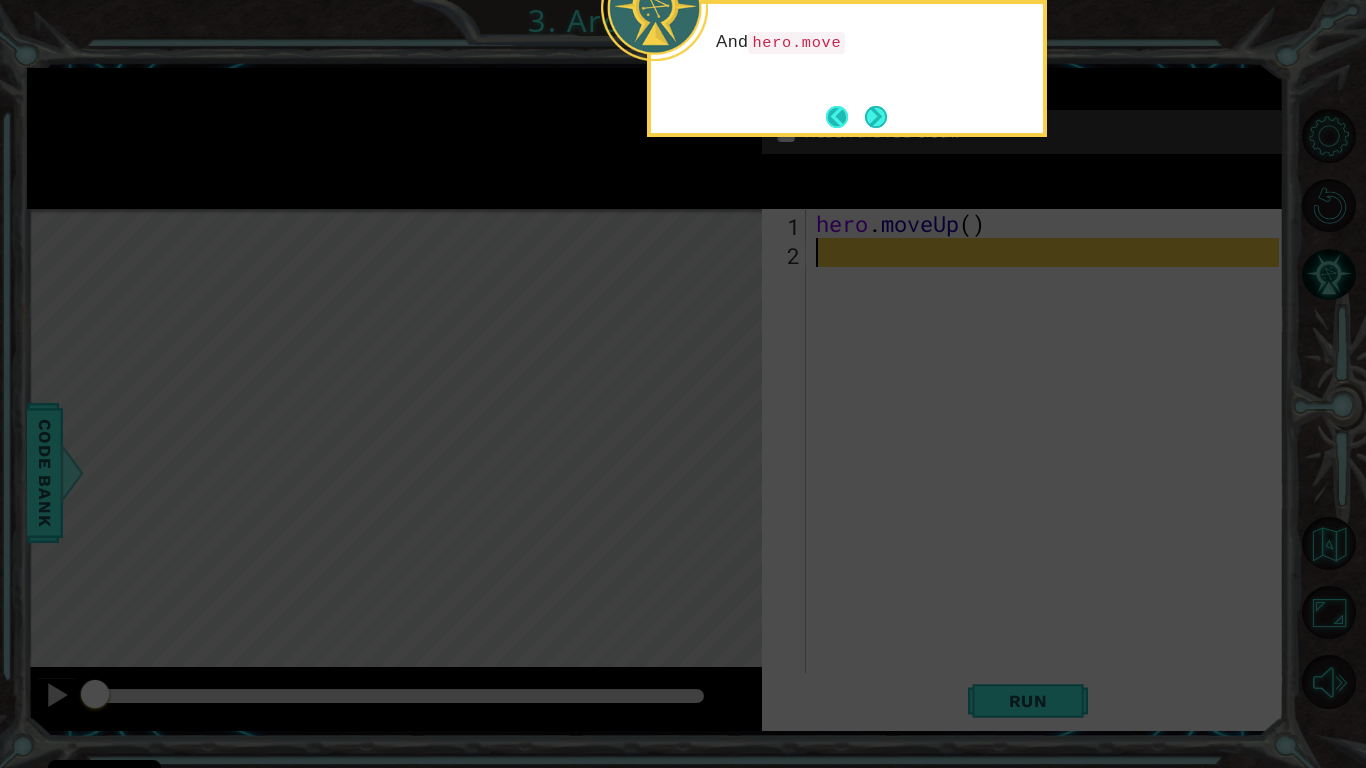 click at bounding box center [845, 117] 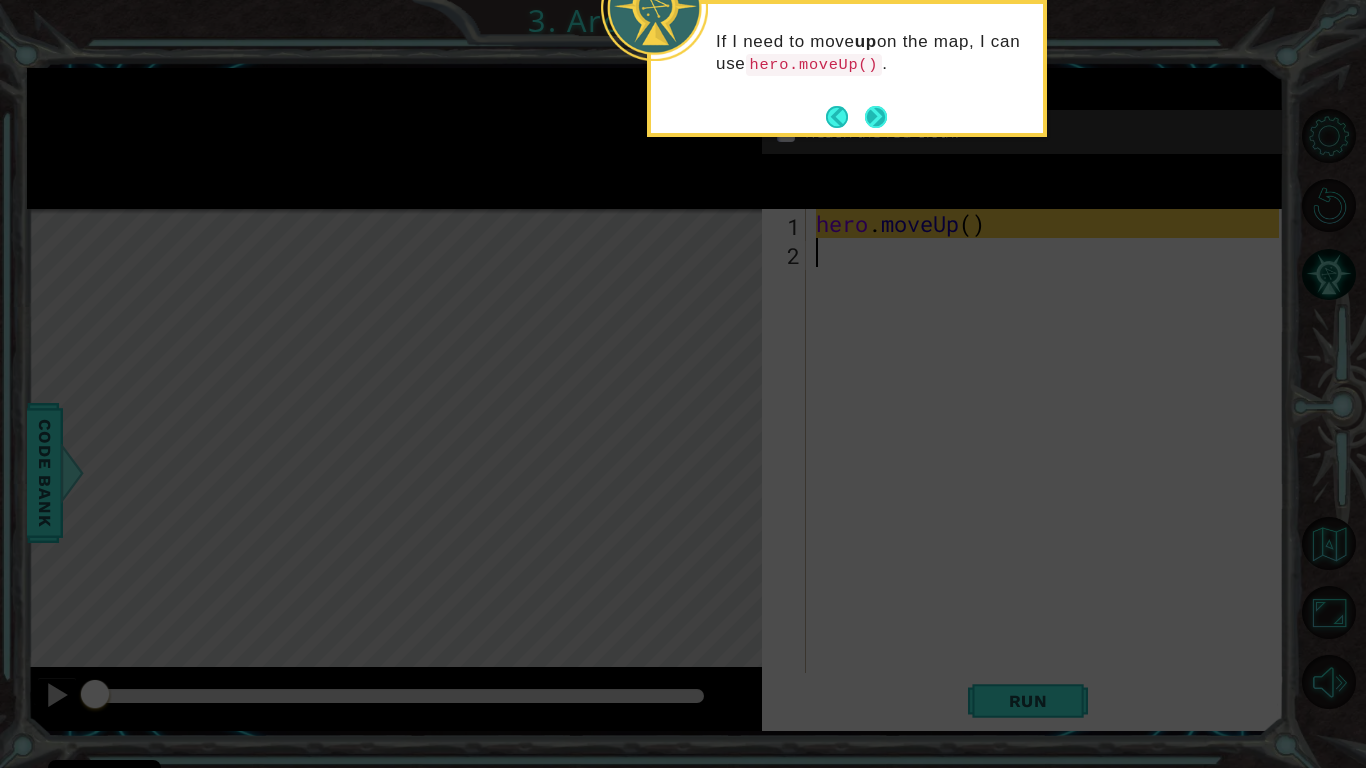 click at bounding box center (876, 117) 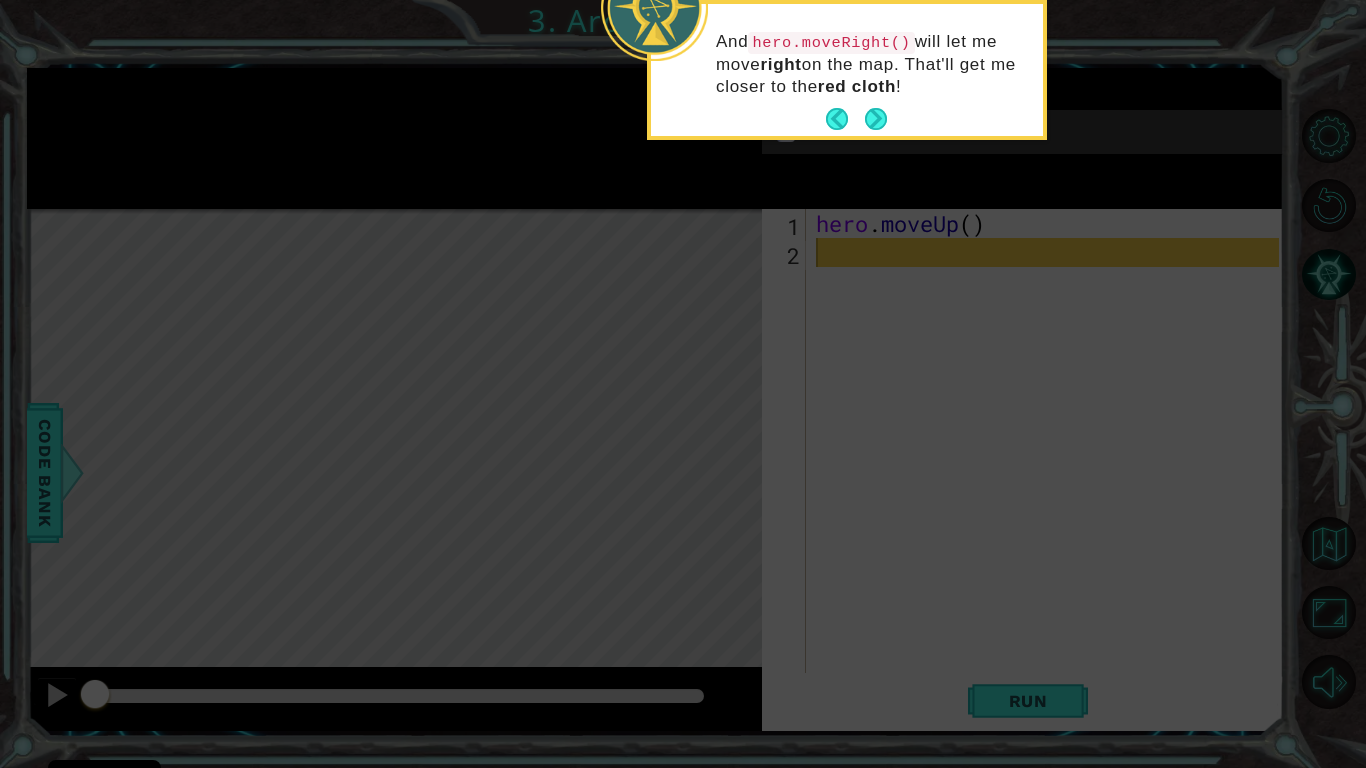 click at bounding box center [876, 119] 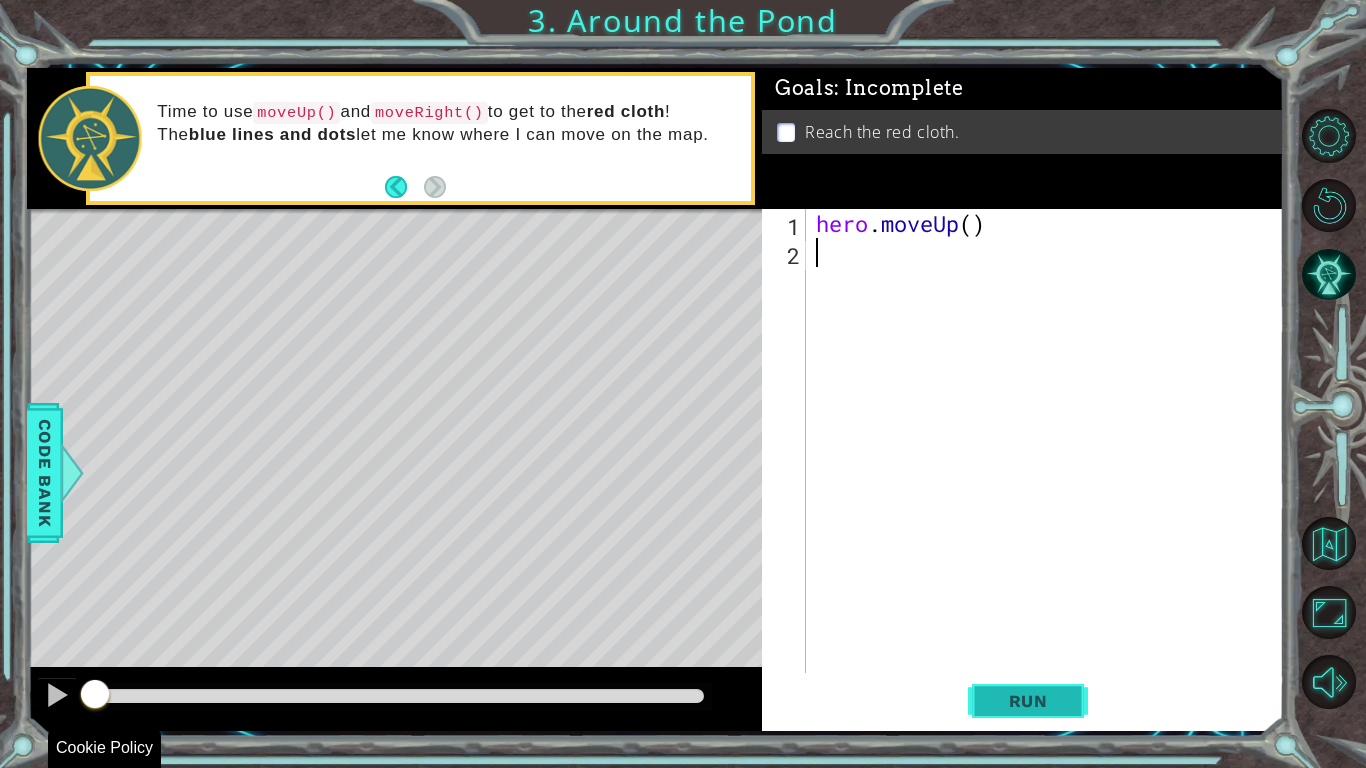 click on "Run" at bounding box center [1028, 701] 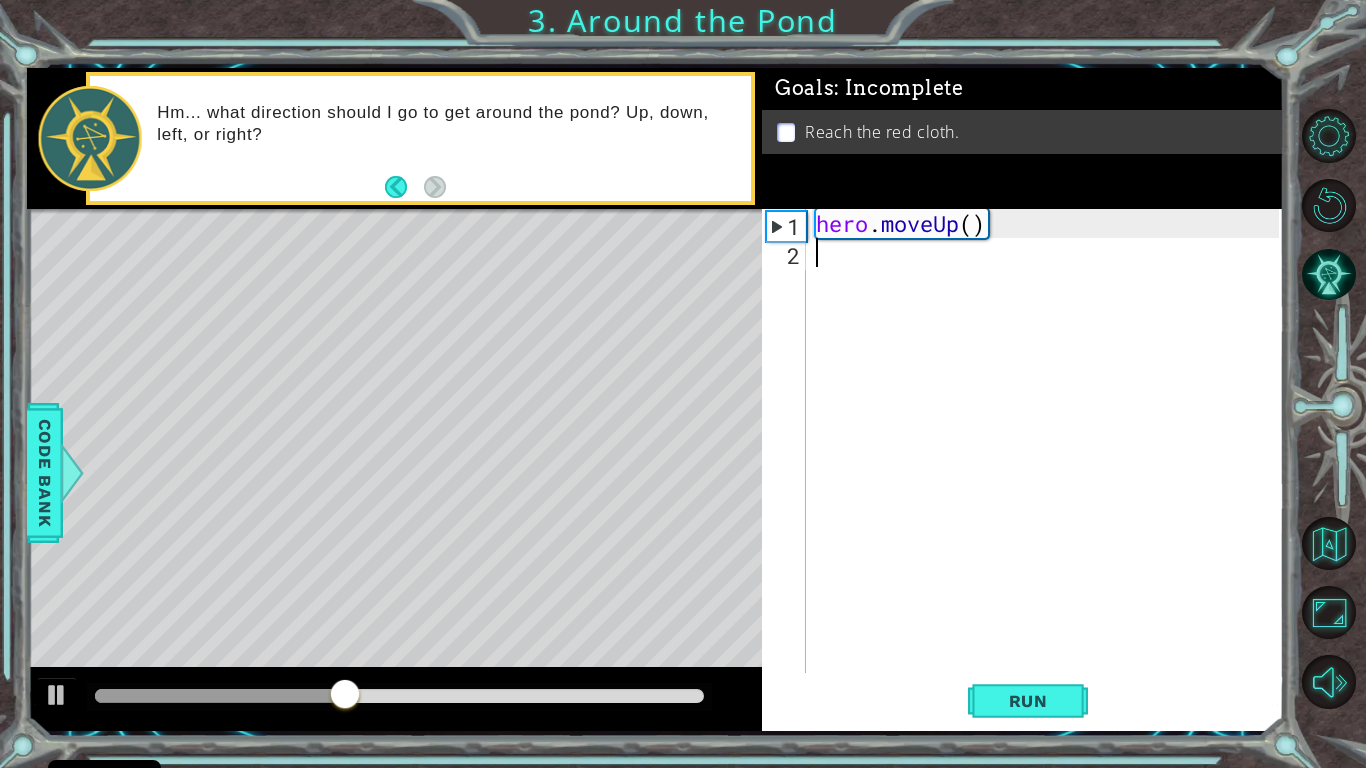 click on "hero . moveUp ( )" at bounding box center (1050, 470) 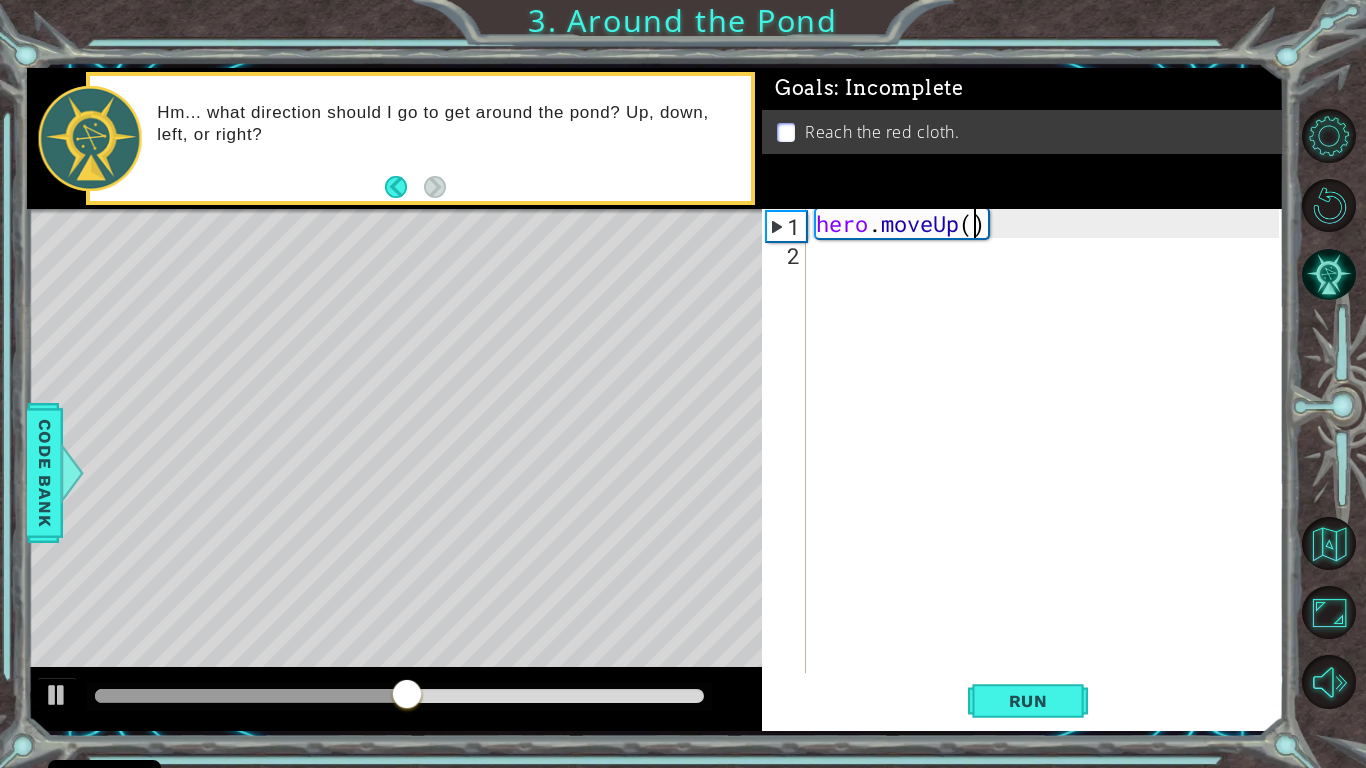 click on "hero . moveUp ( )" at bounding box center [1050, 470] 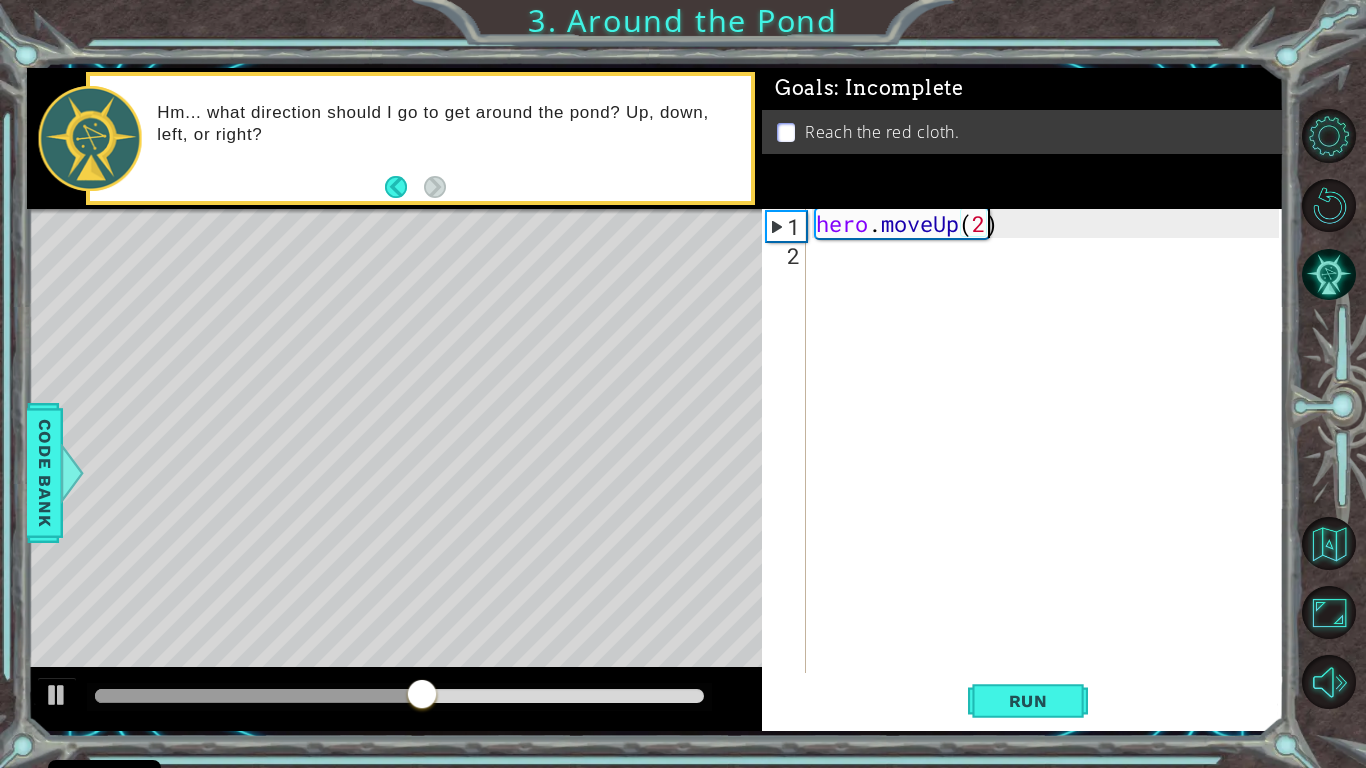 scroll, scrollTop: 0, scrollLeft: 7, axis: horizontal 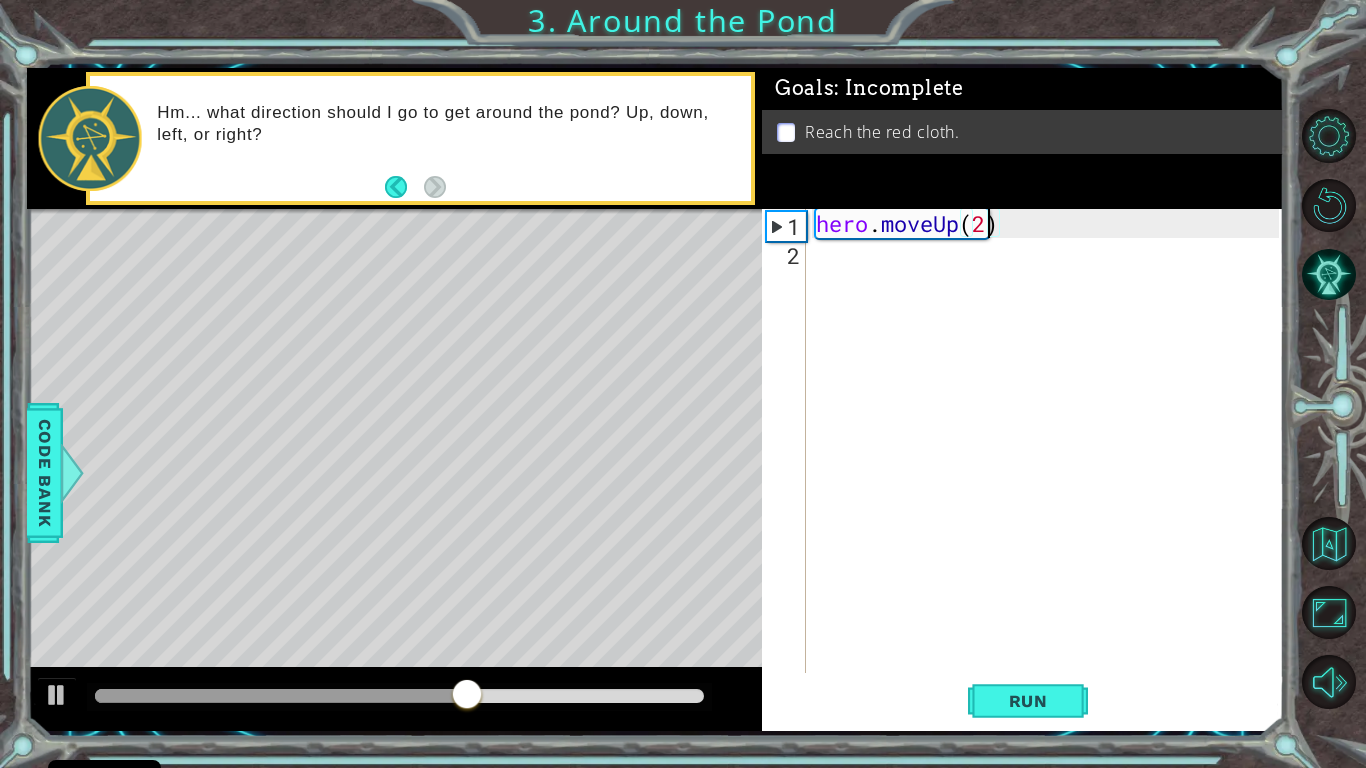 click on "hero . moveUp ( 2 )" at bounding box center [1050, 470] 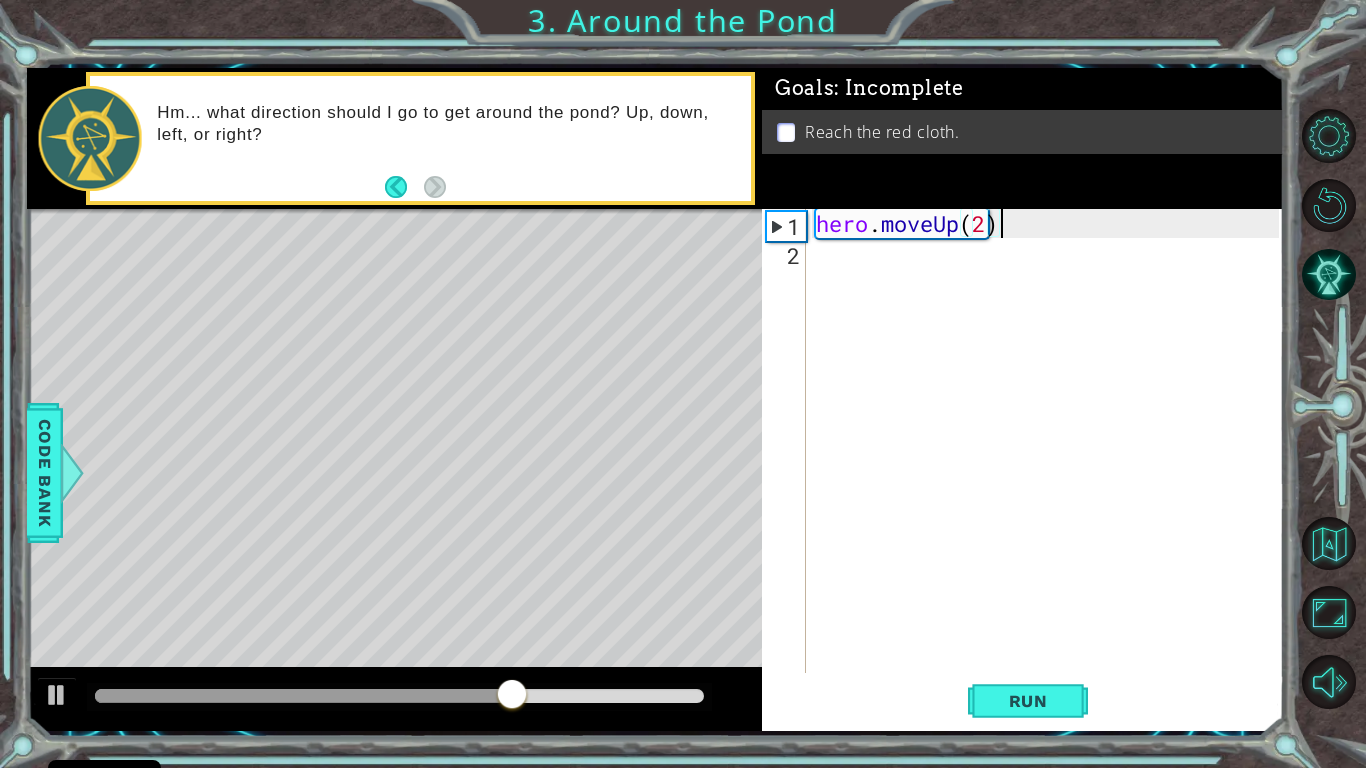 scroll, scrollTop: 0, scrollLeft: 0, axis: both 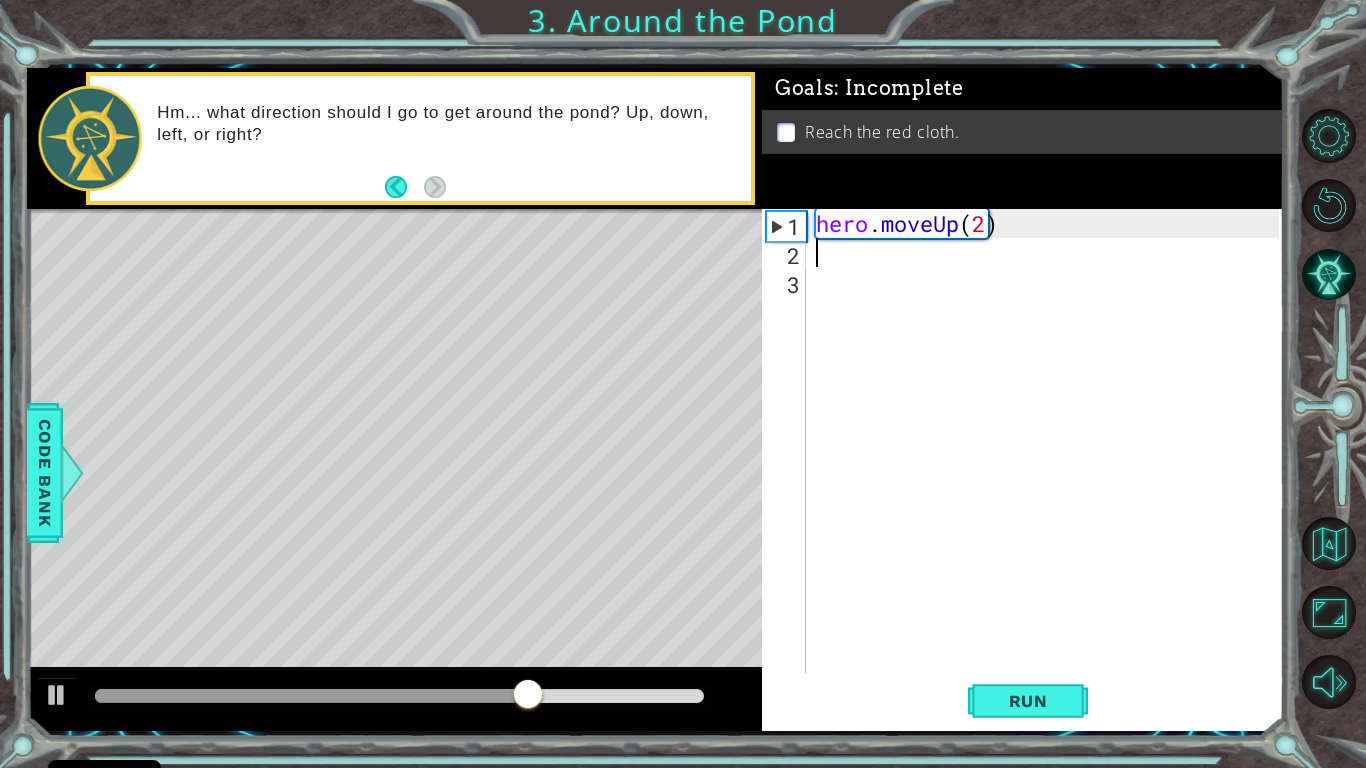 type on "h" 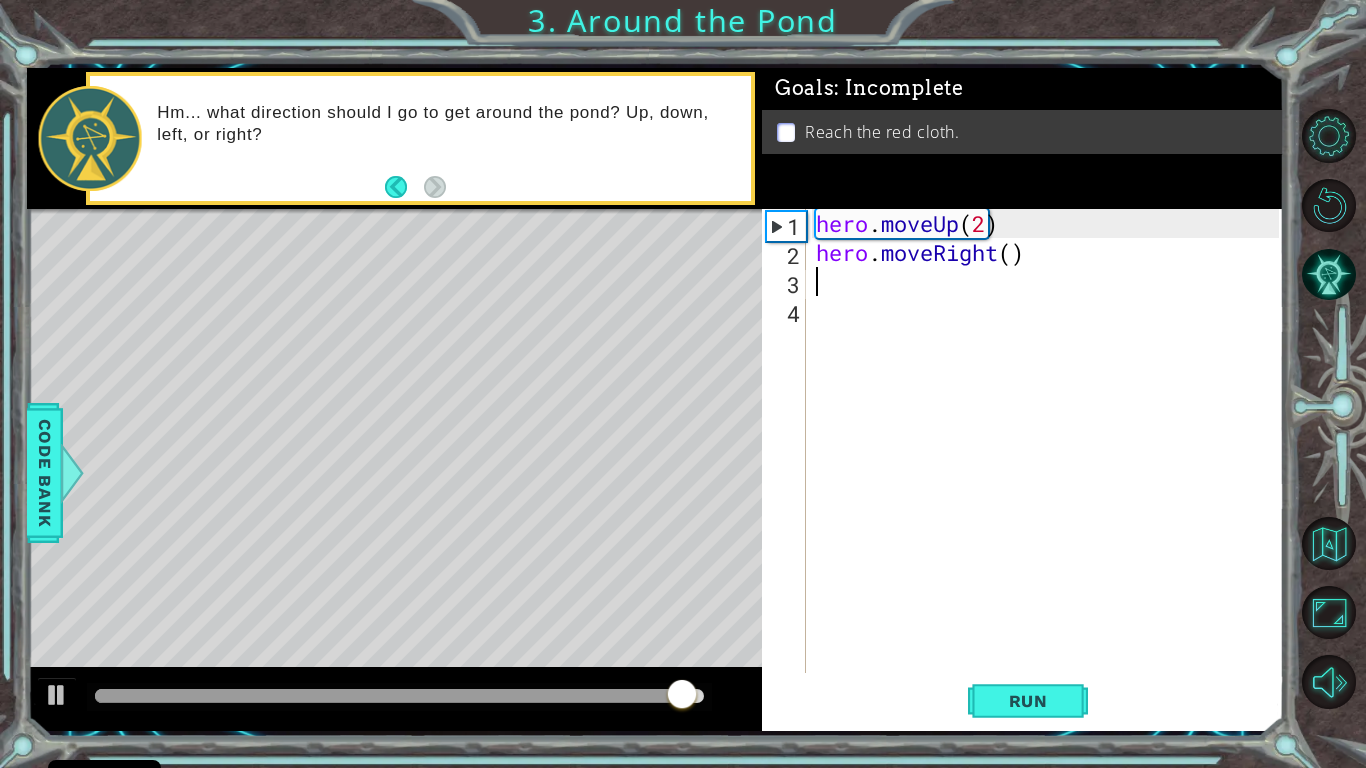 type on "h" 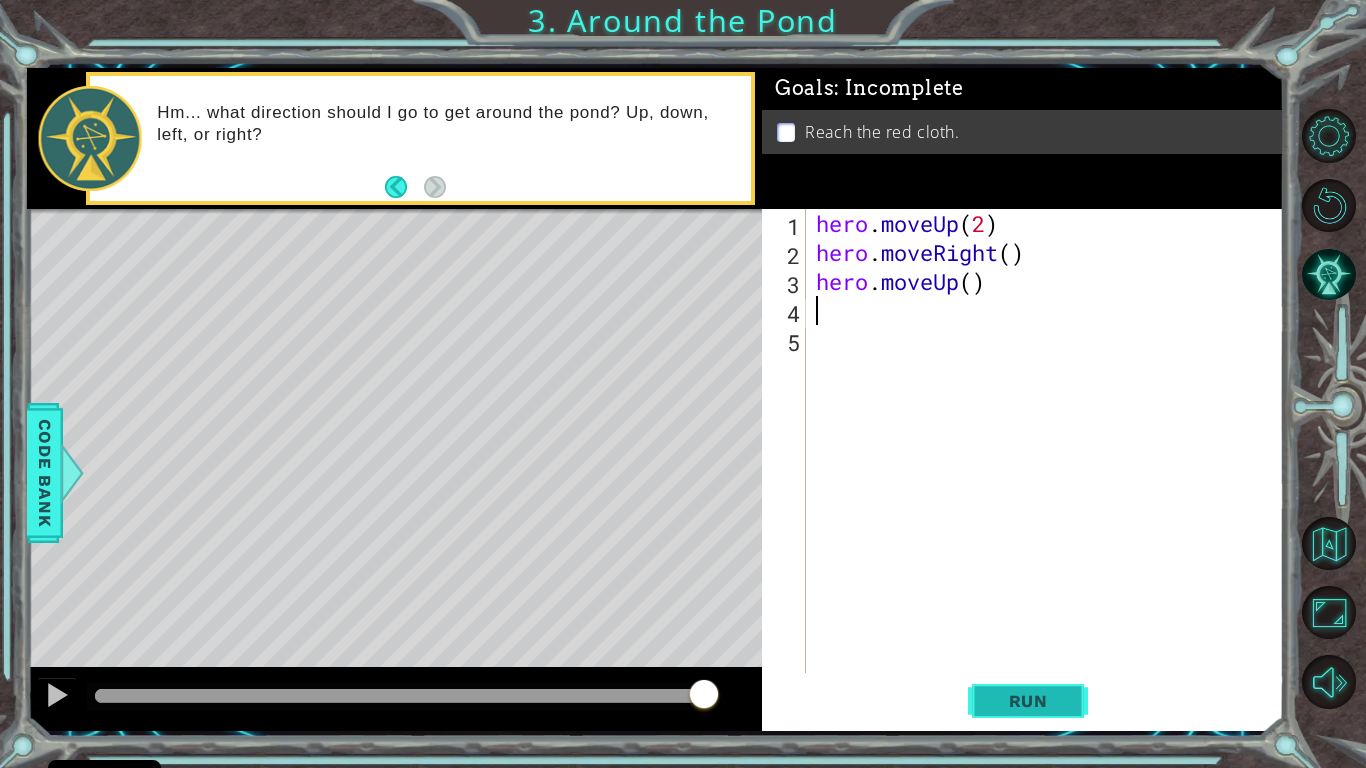 type 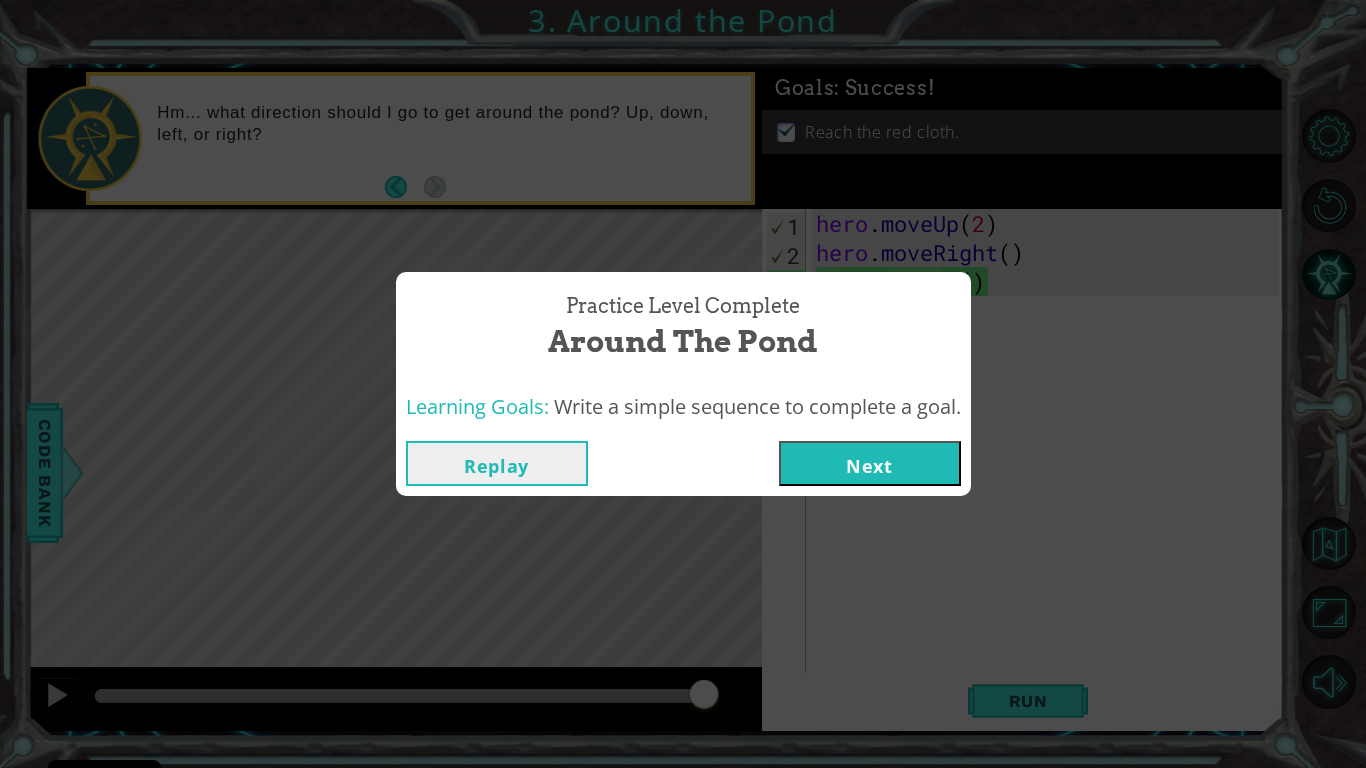 click on "Next" at bounding box center (870, 463) 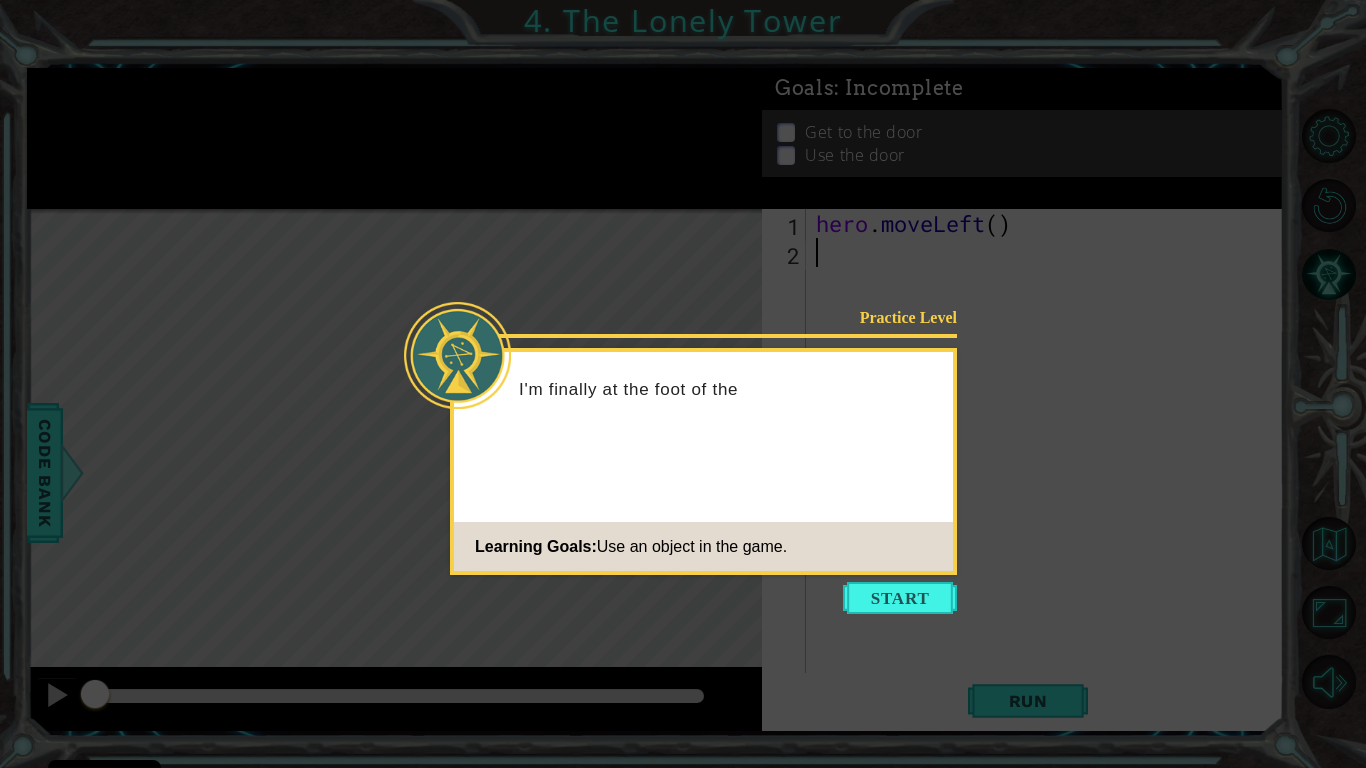 click at bounding box center [900, 598] 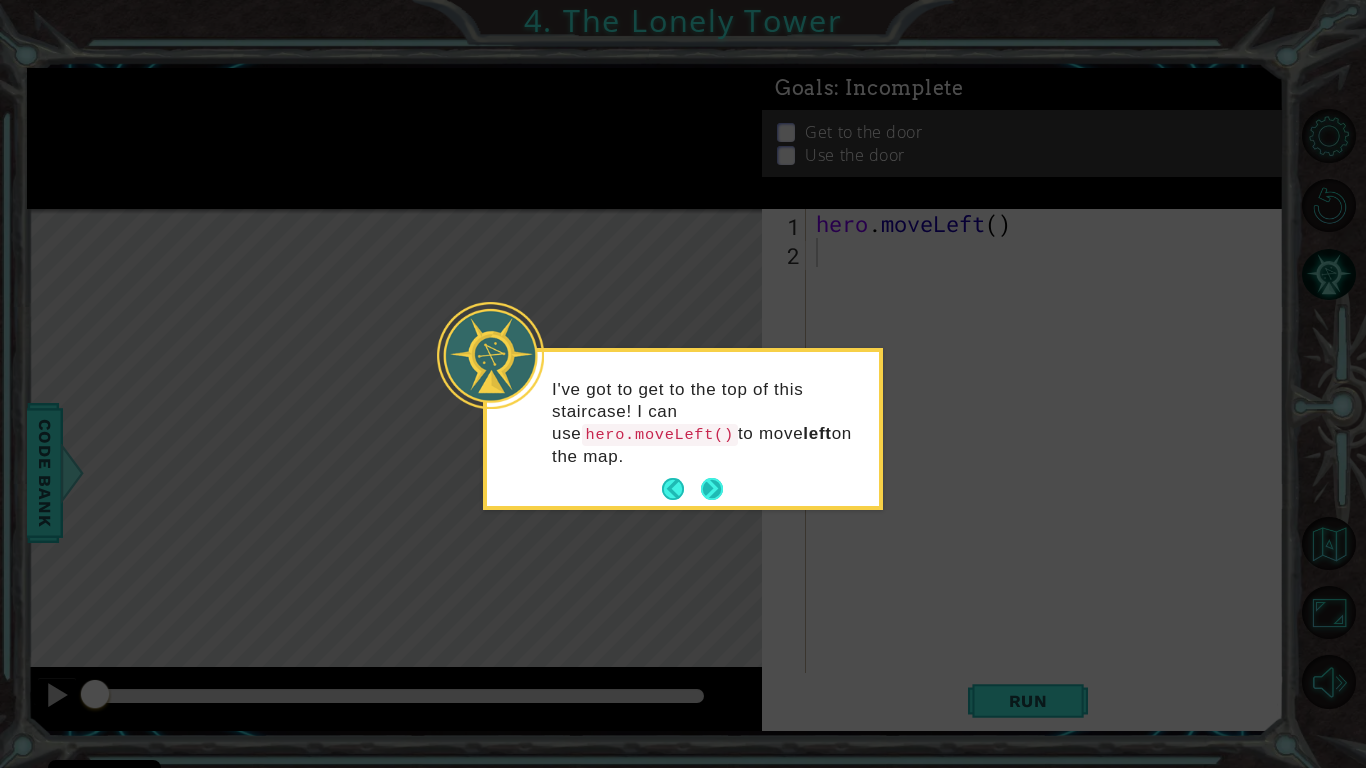 click at bounding box center [711, 489] 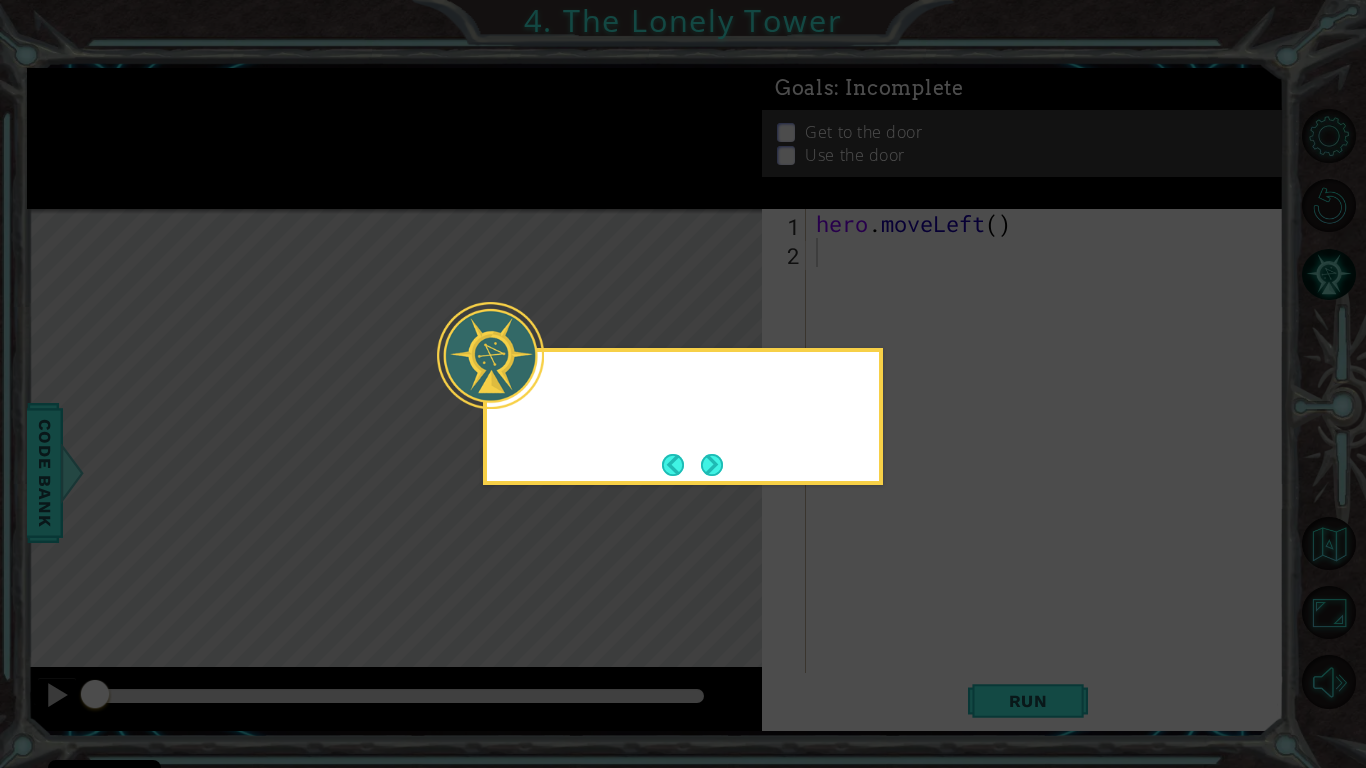 click at bounding box center (711, 464) 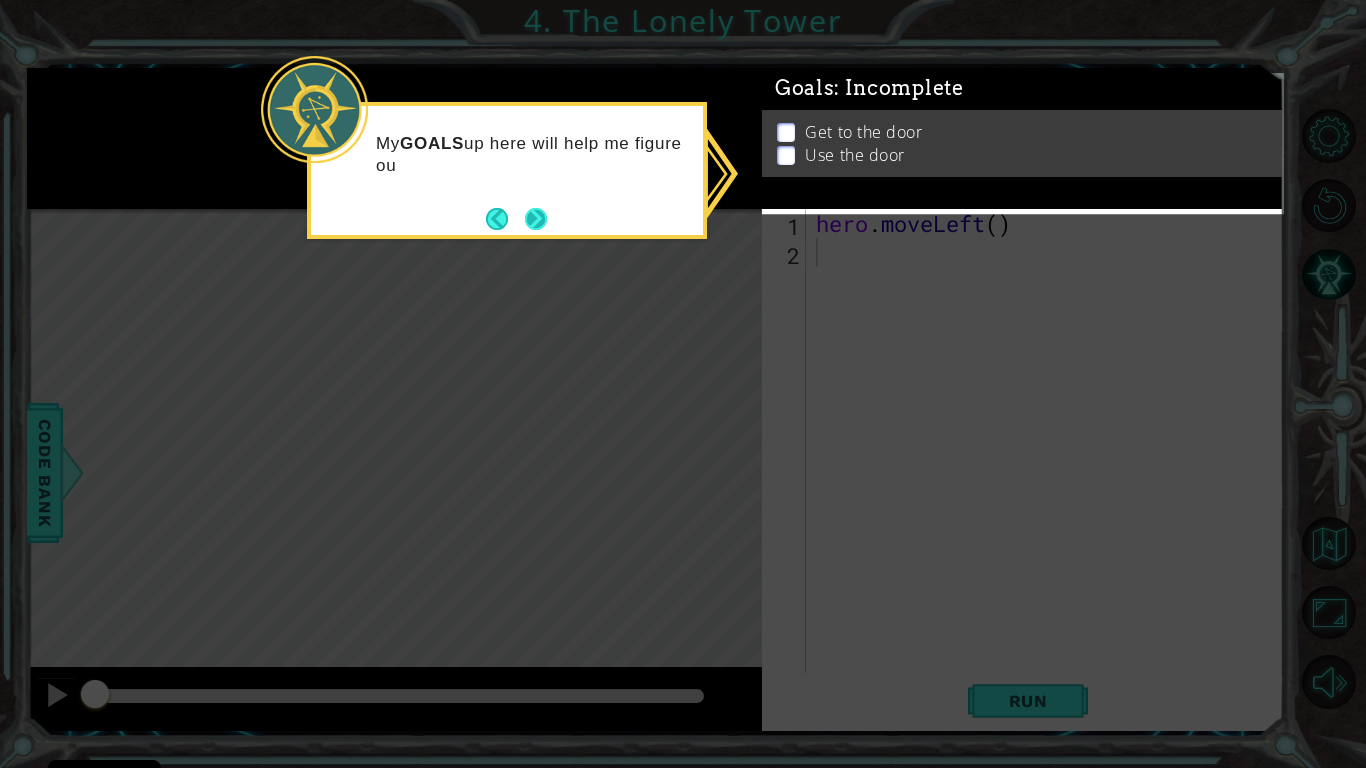 click at bounding box center [536, 218] 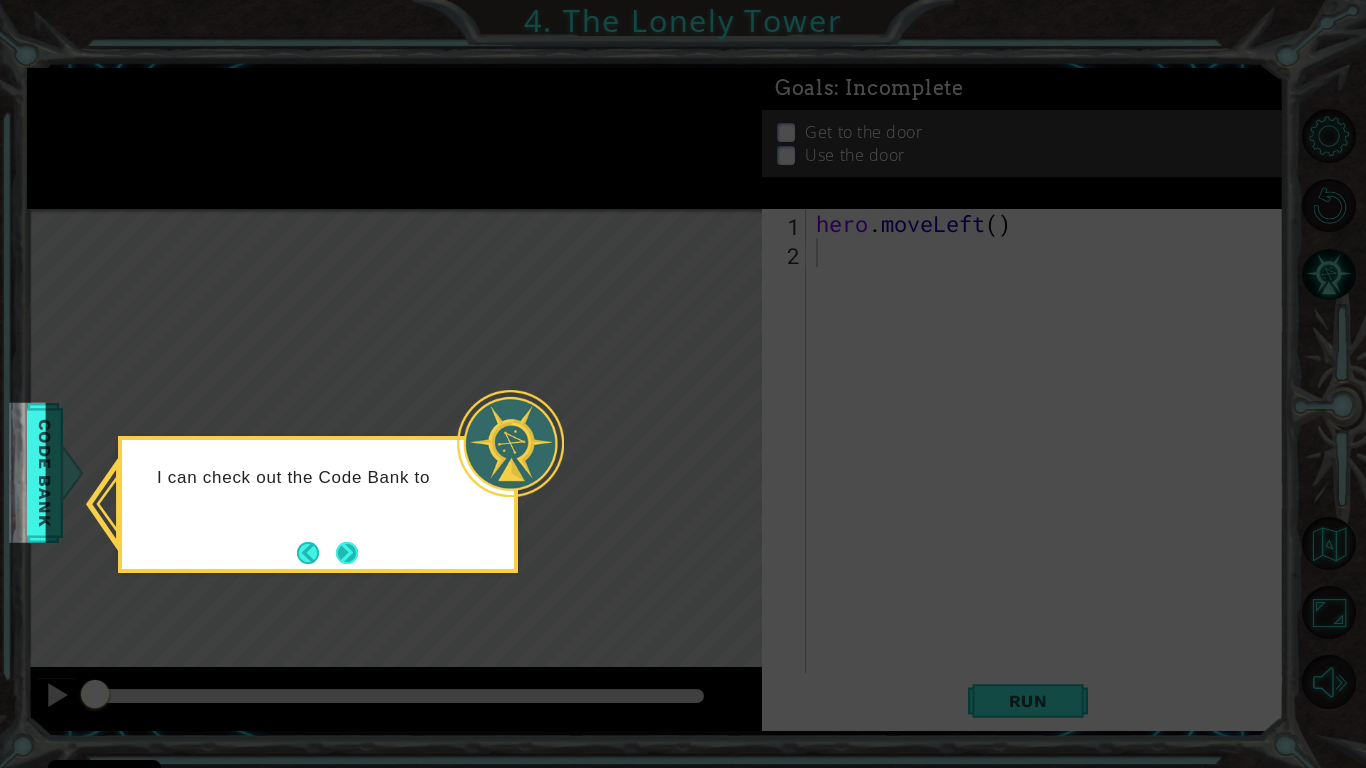 click at bounding box center [347, 553] 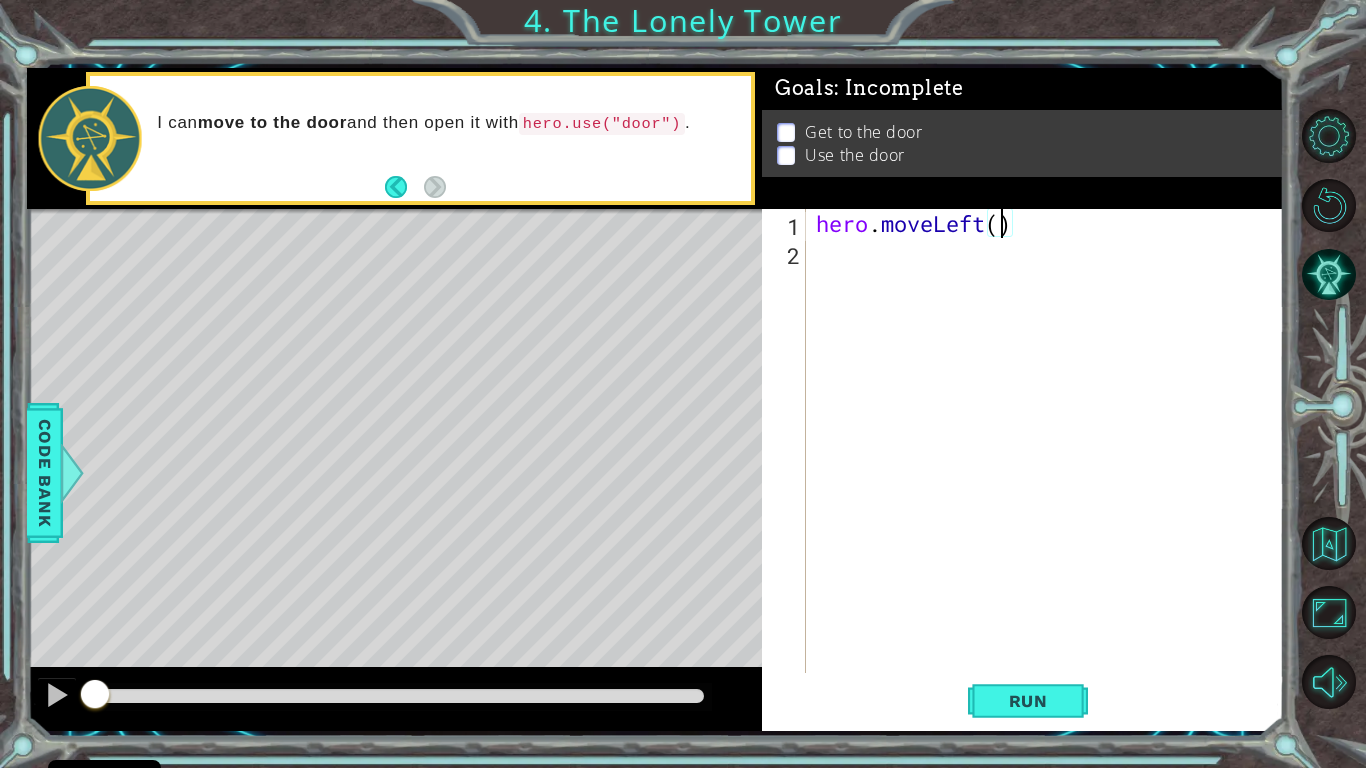 scroll, scrollTop: 0, scrollLeft: 8, axis: horizontal 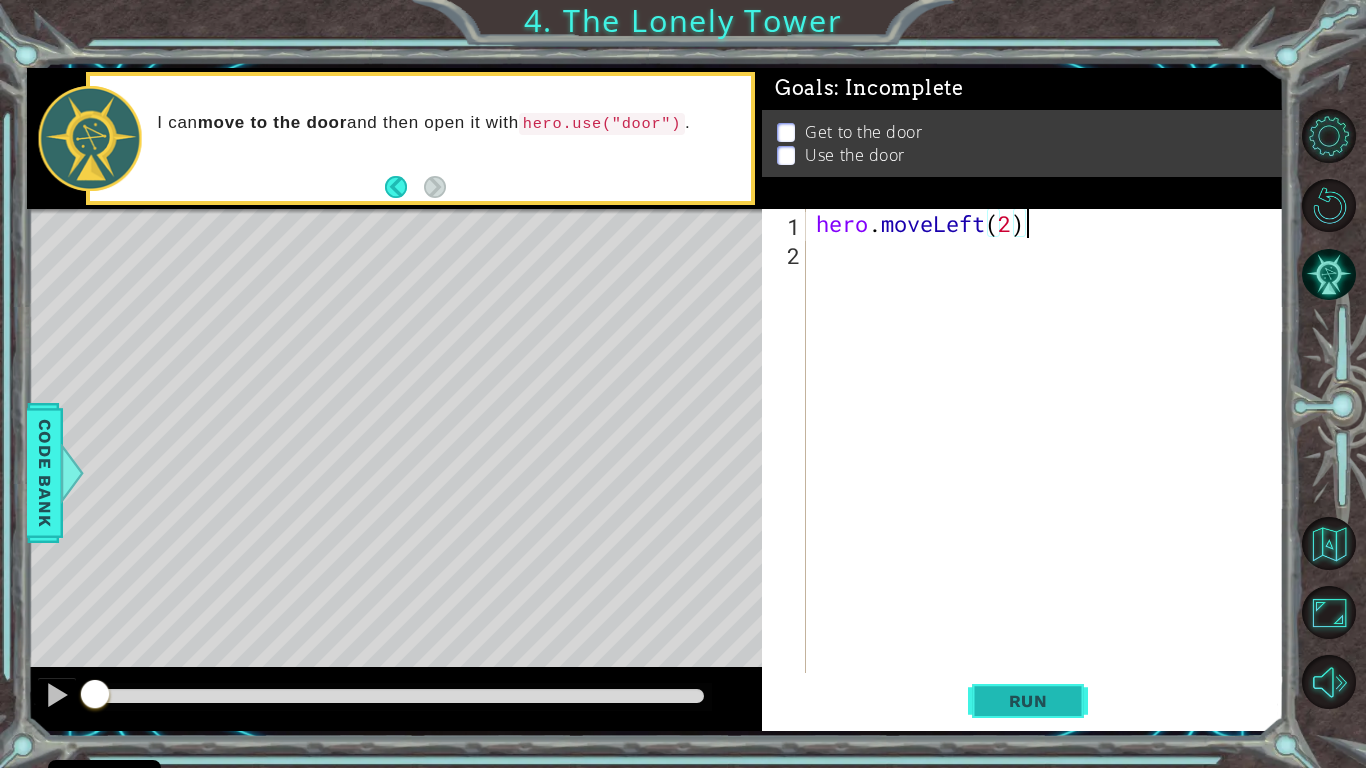 type on "hero.moveLeft(2)" 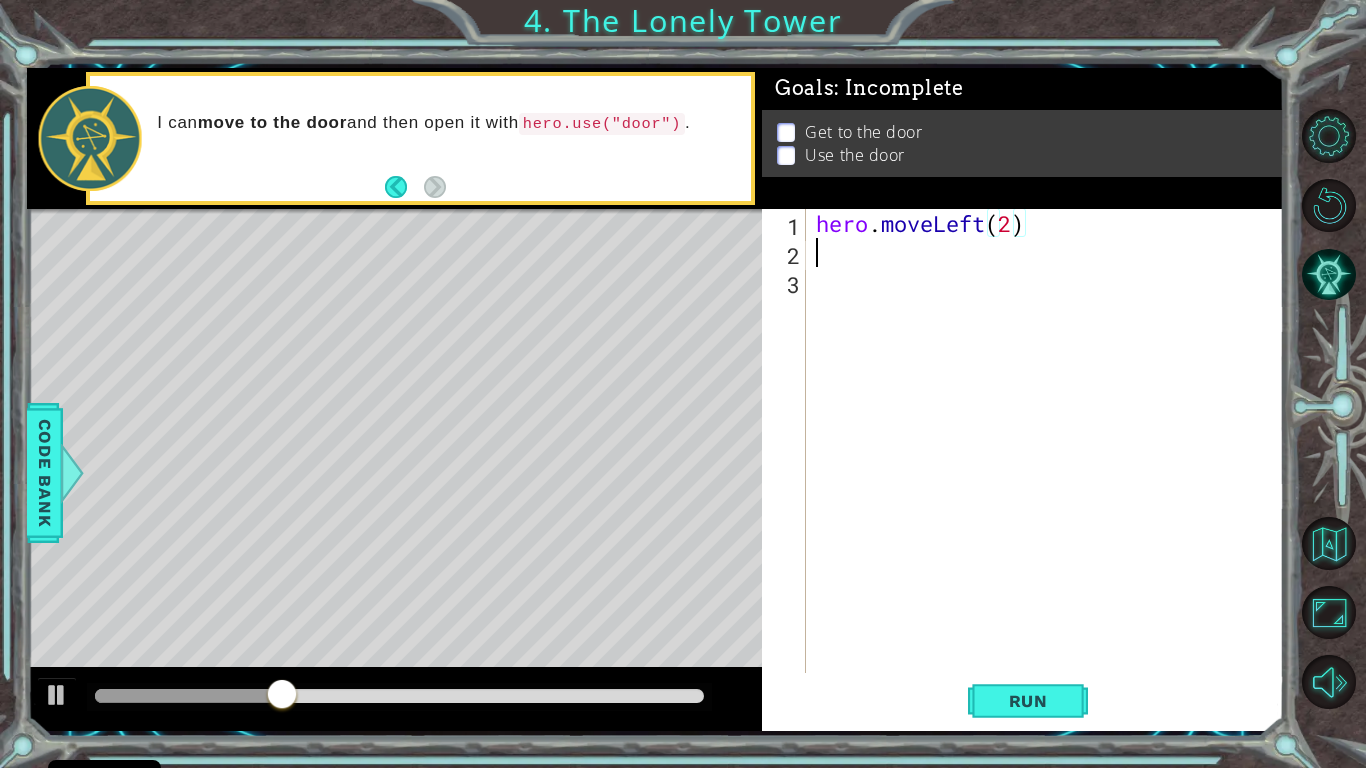 scroll, scrollTop: 0, scrollLeft: 0, axis: both 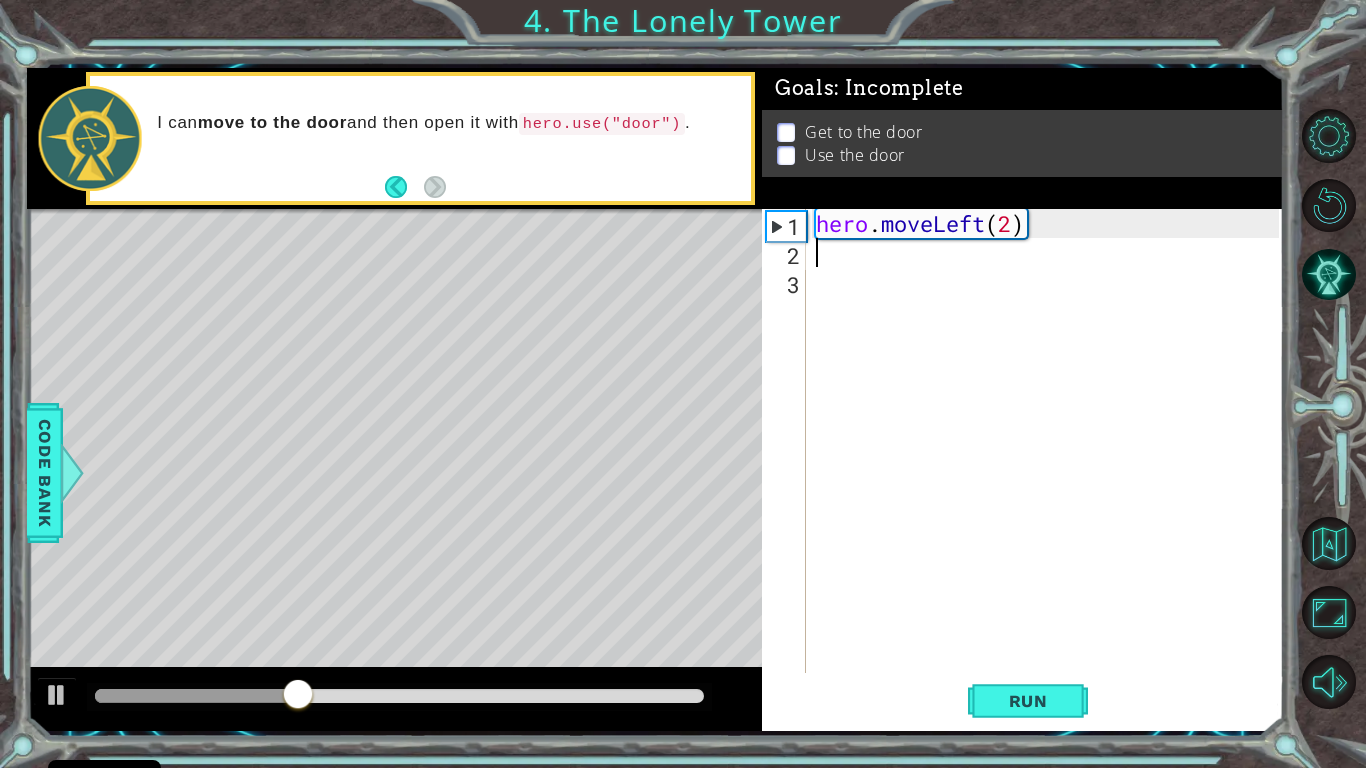 type on "h" 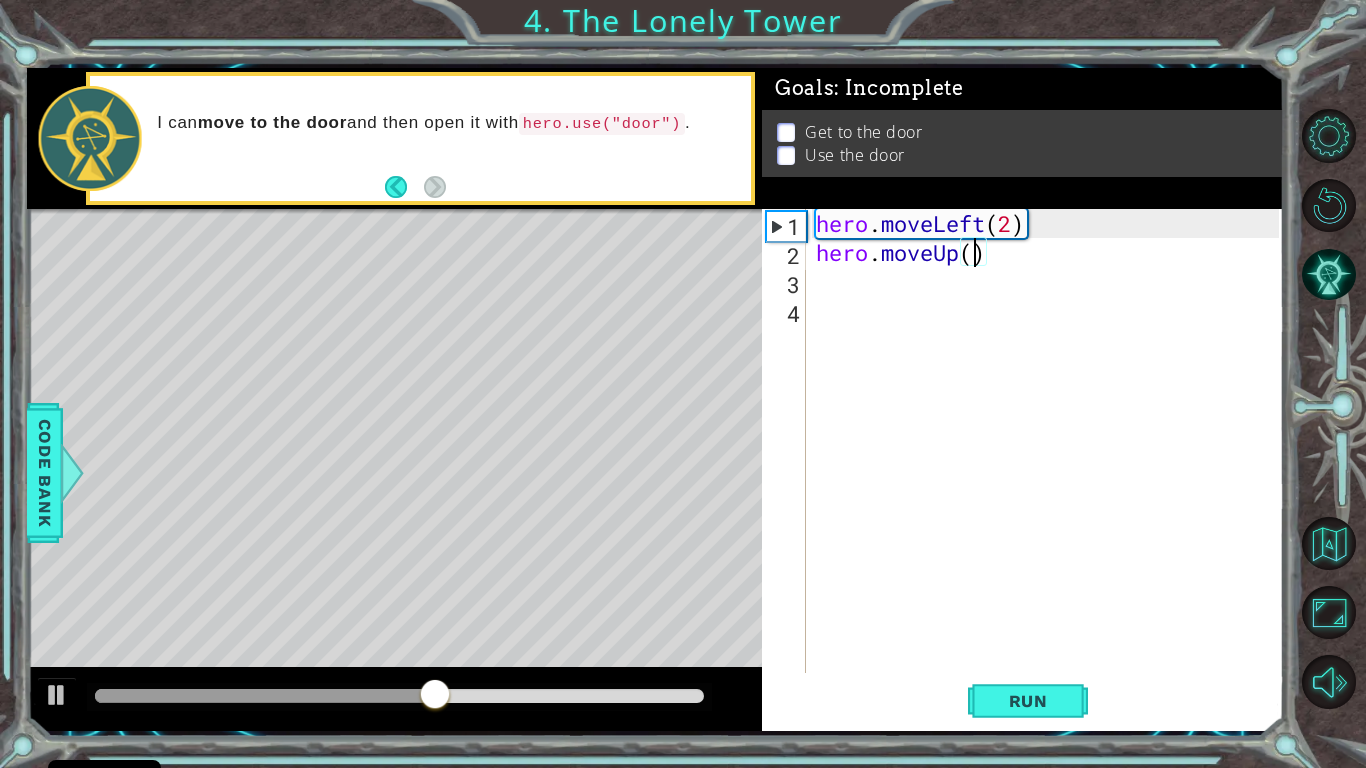 type on "hero.moveUp(2)" 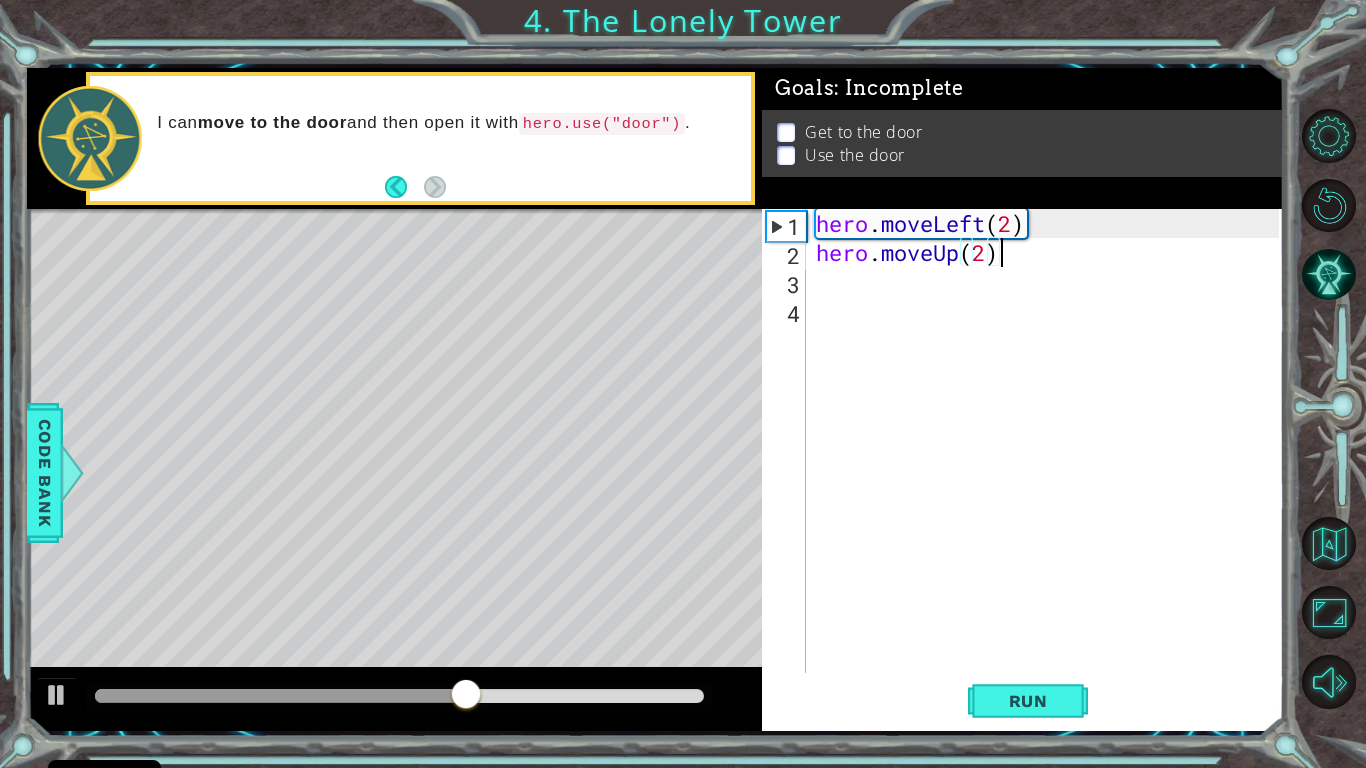 scroll, scrollTop: 0, scrollLeft: 0, axis: both 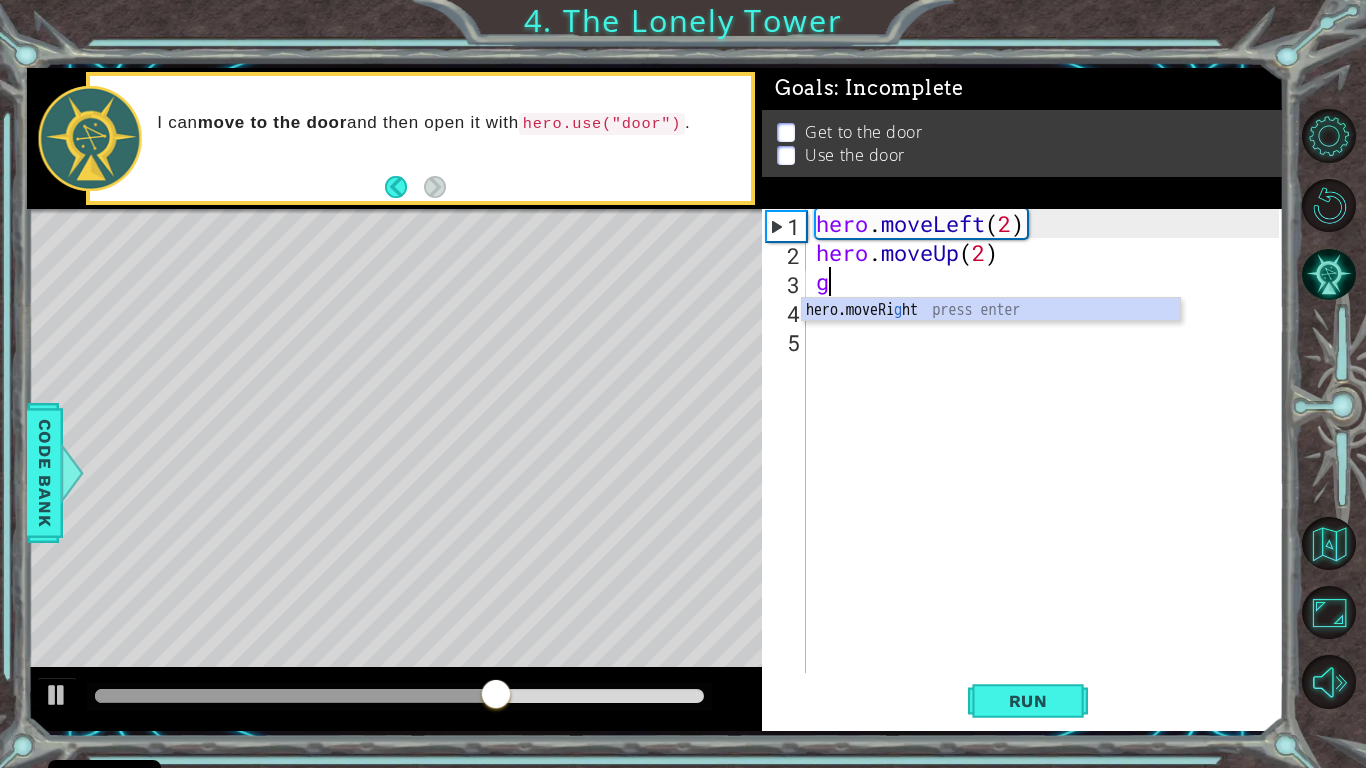 type on "h" 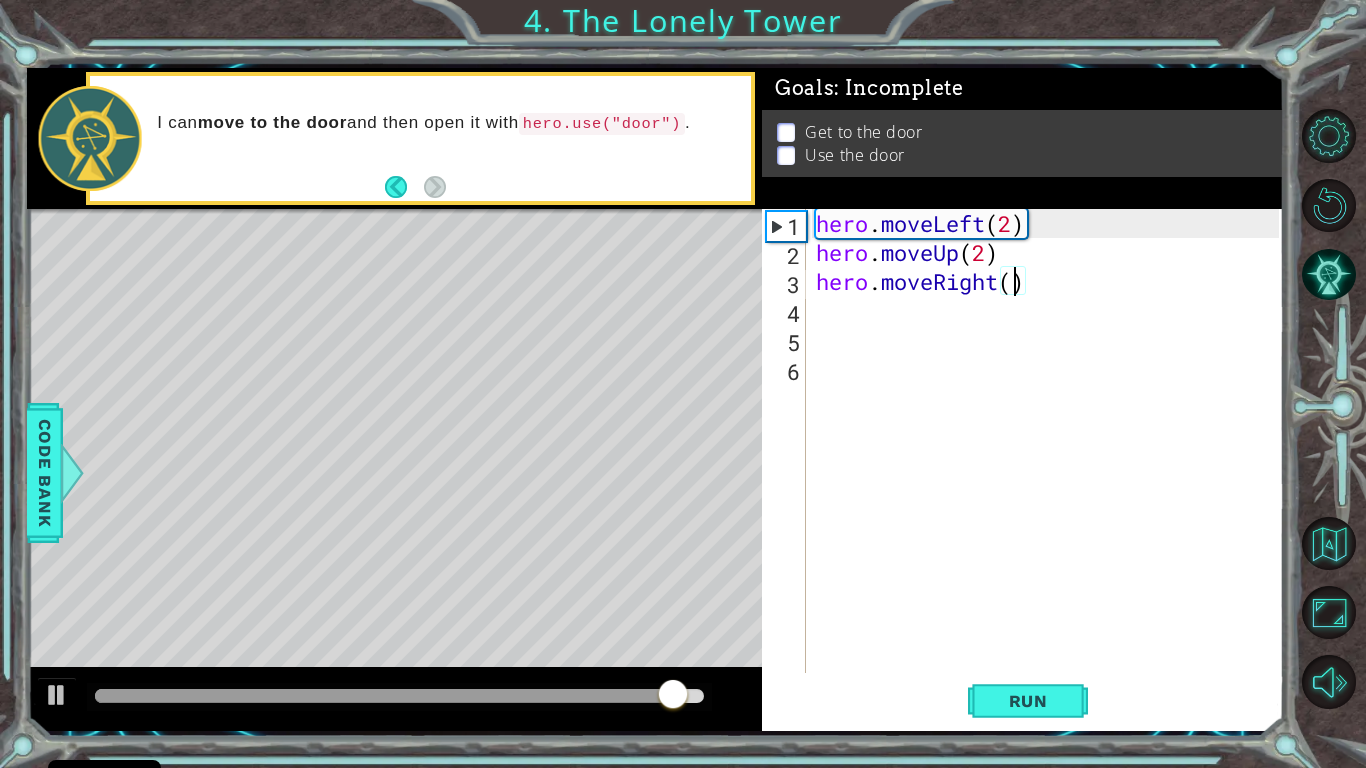 scroll, scrollTop: 0, scrollLeft: 9, axis: horizontal 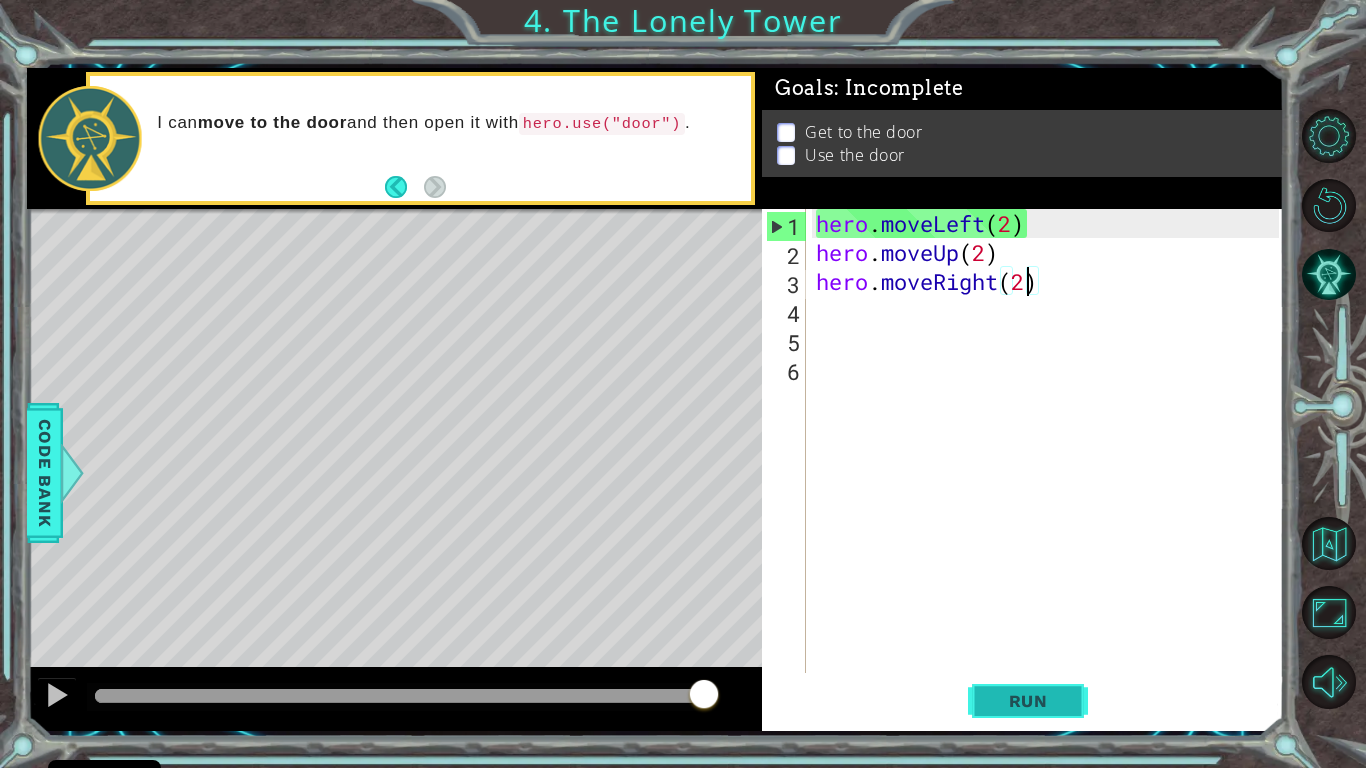 type on "hero.moveRight(2)" 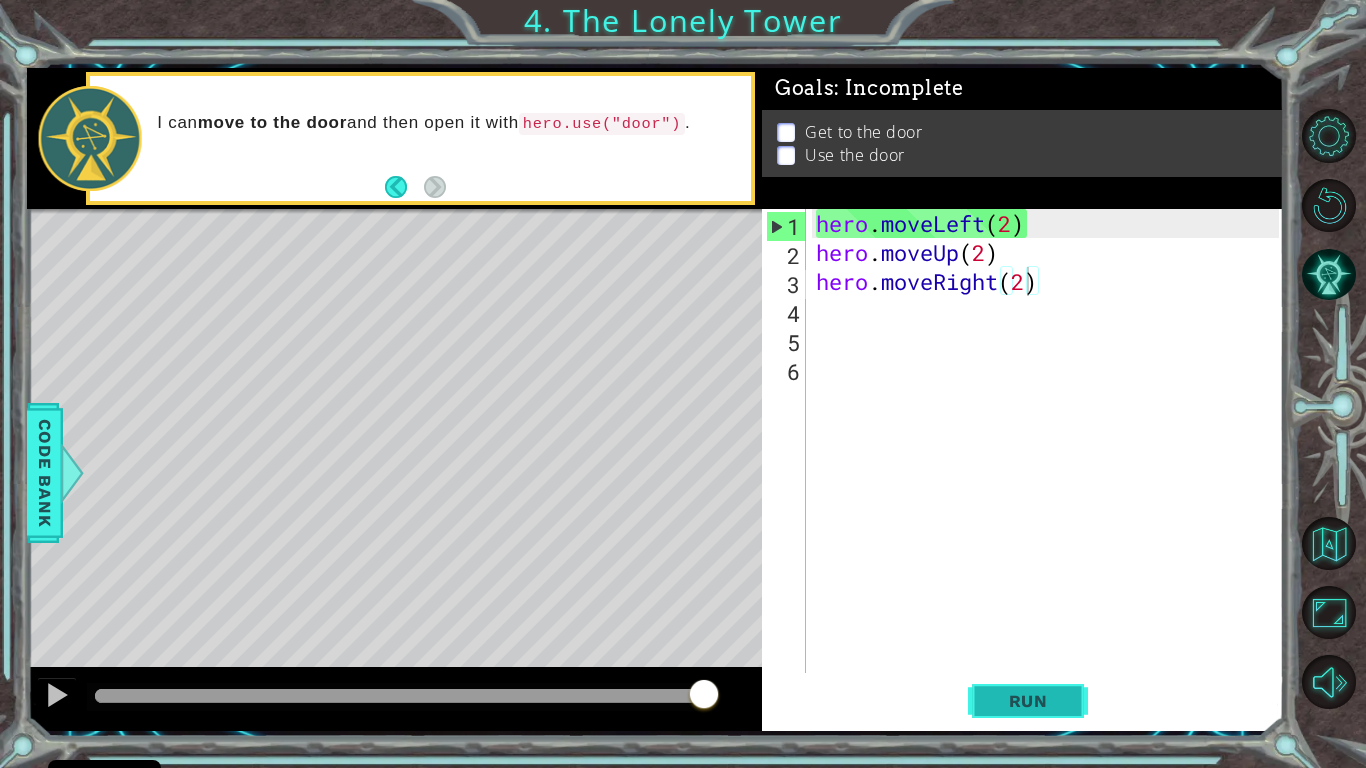 click on "Run" at bounding box center [1028, 701] 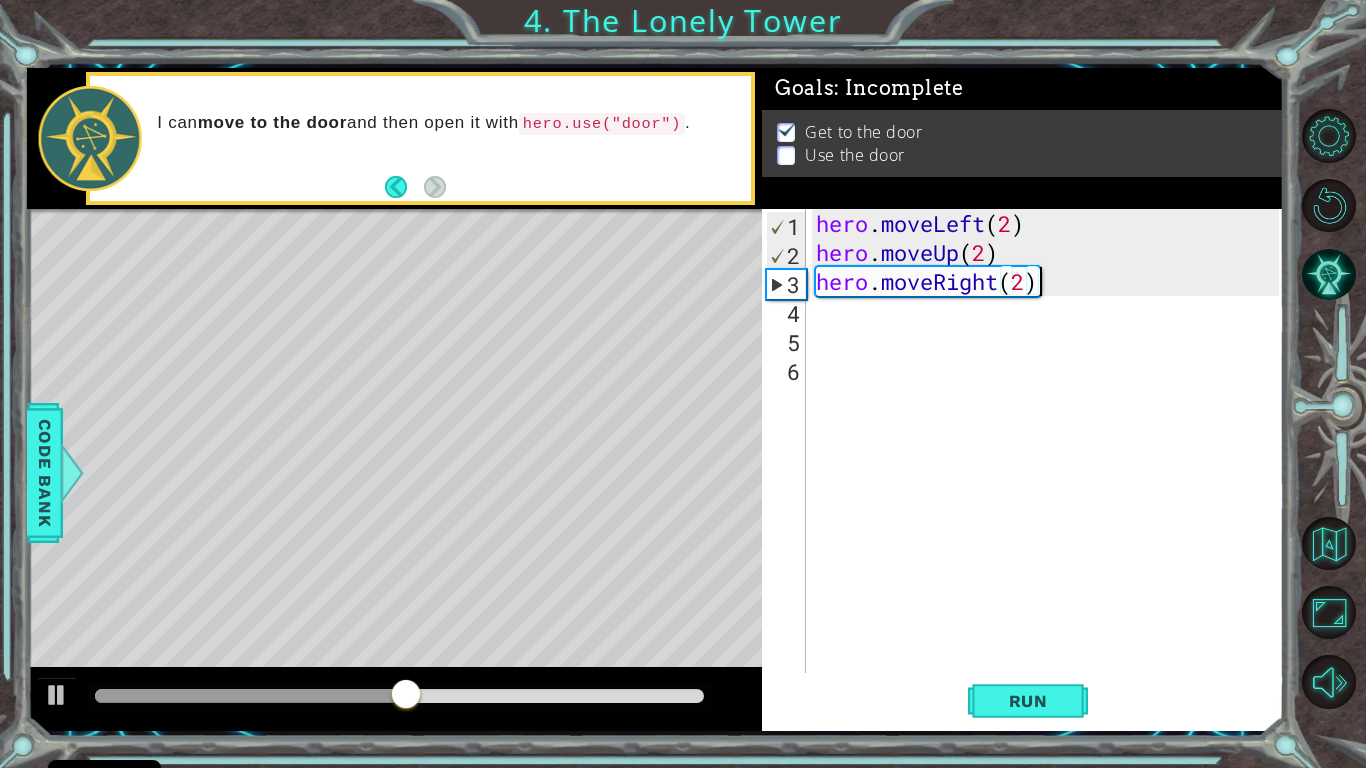 scroll, scrollTop: 0, scrollLeft: 0, axis: both 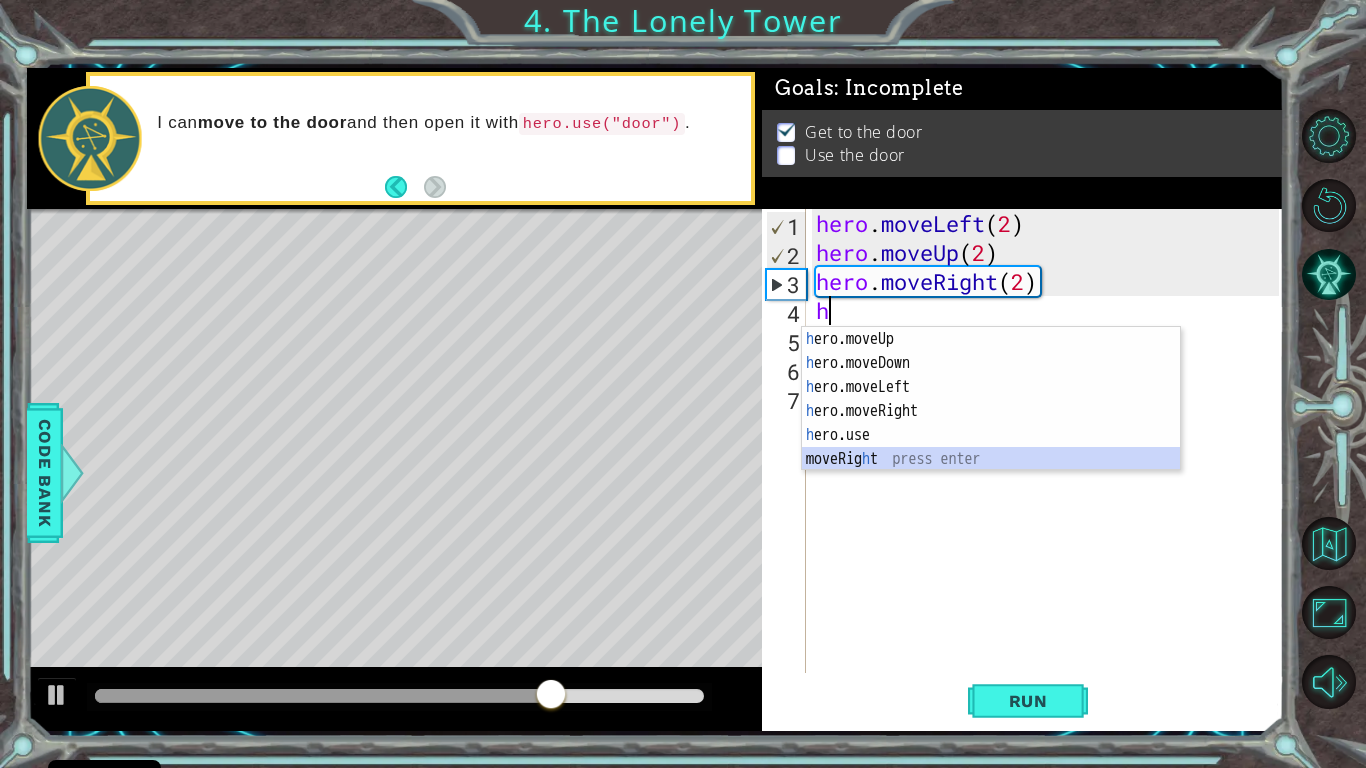 click on "hero . moveLeft ( 2 ) hero . moveUp ( 2 ) hero . moveRight ( 2 ) h" at bounding box center (1050, 470) 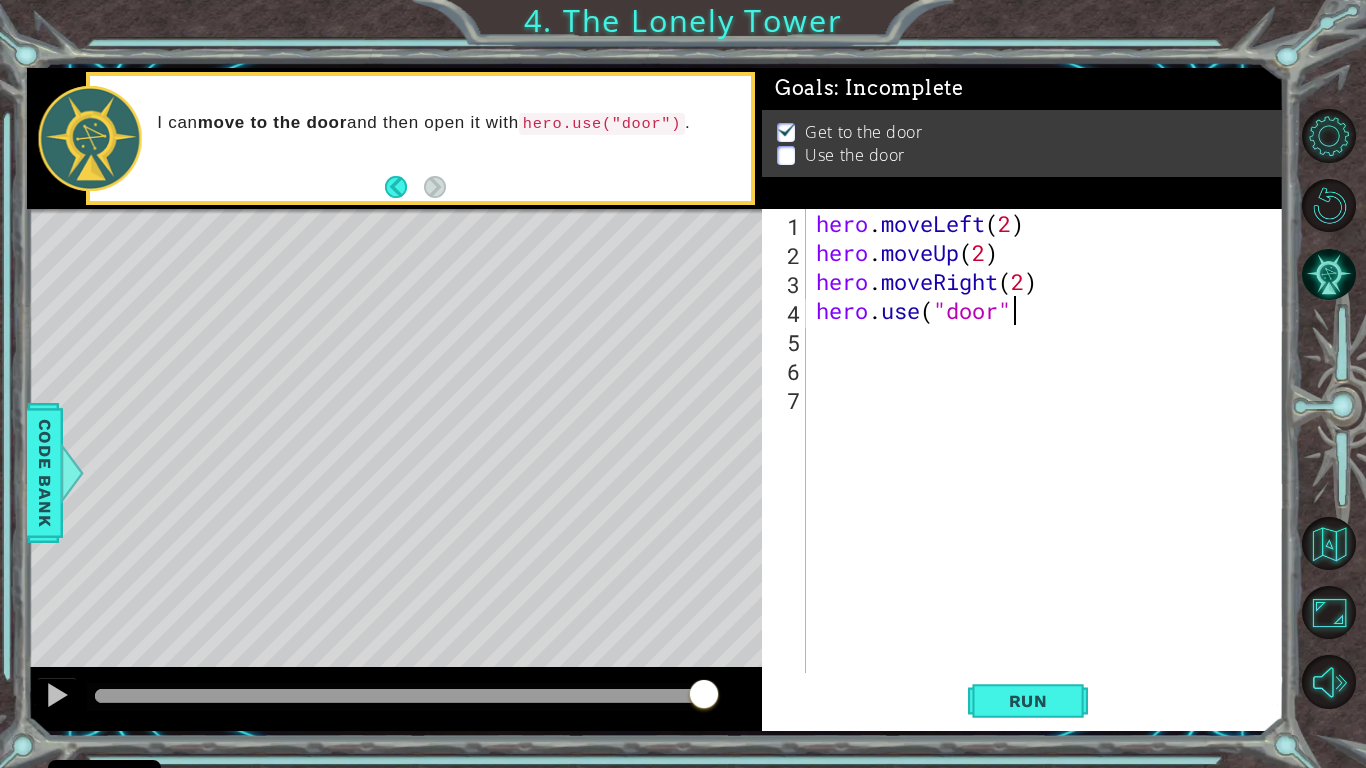 scroll, scrollTop: 0, scrollLeft: 8, axis: horizontal 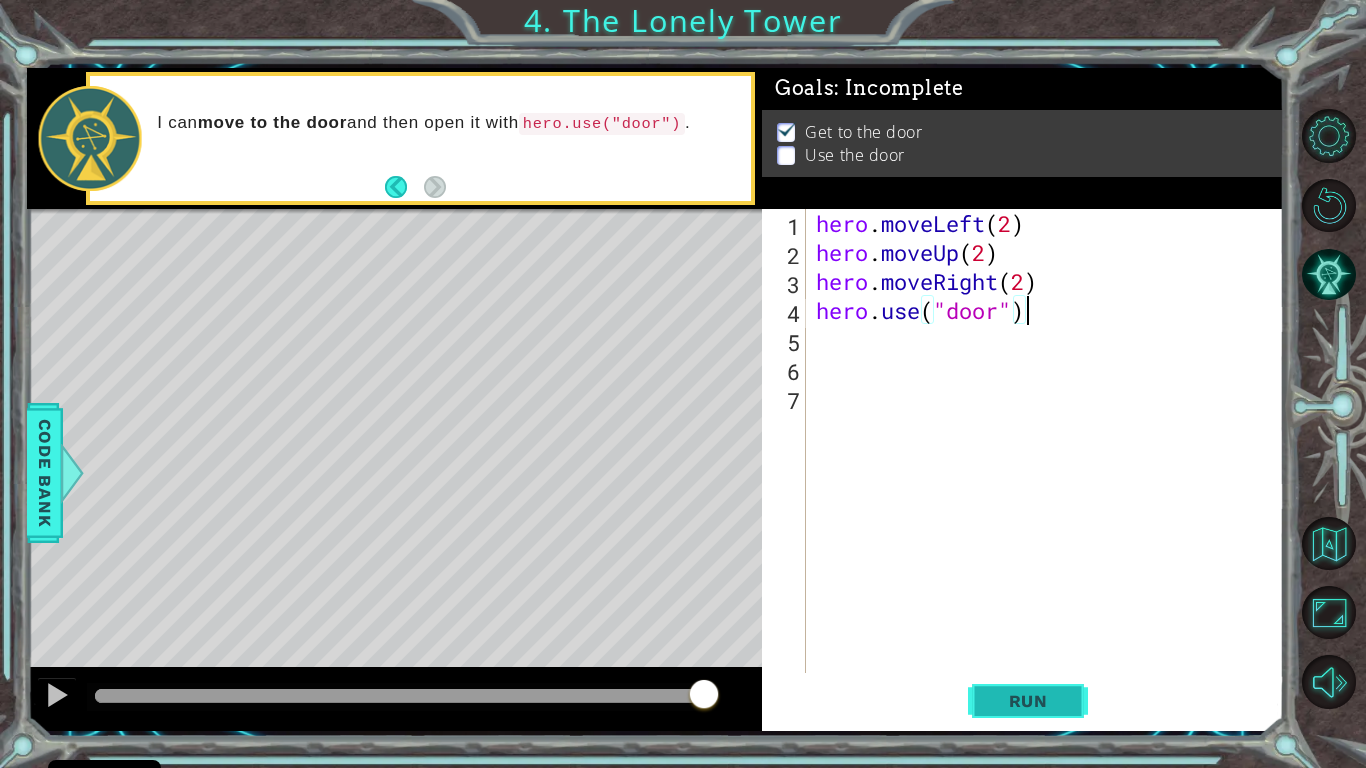 type on "hero.use("door")" 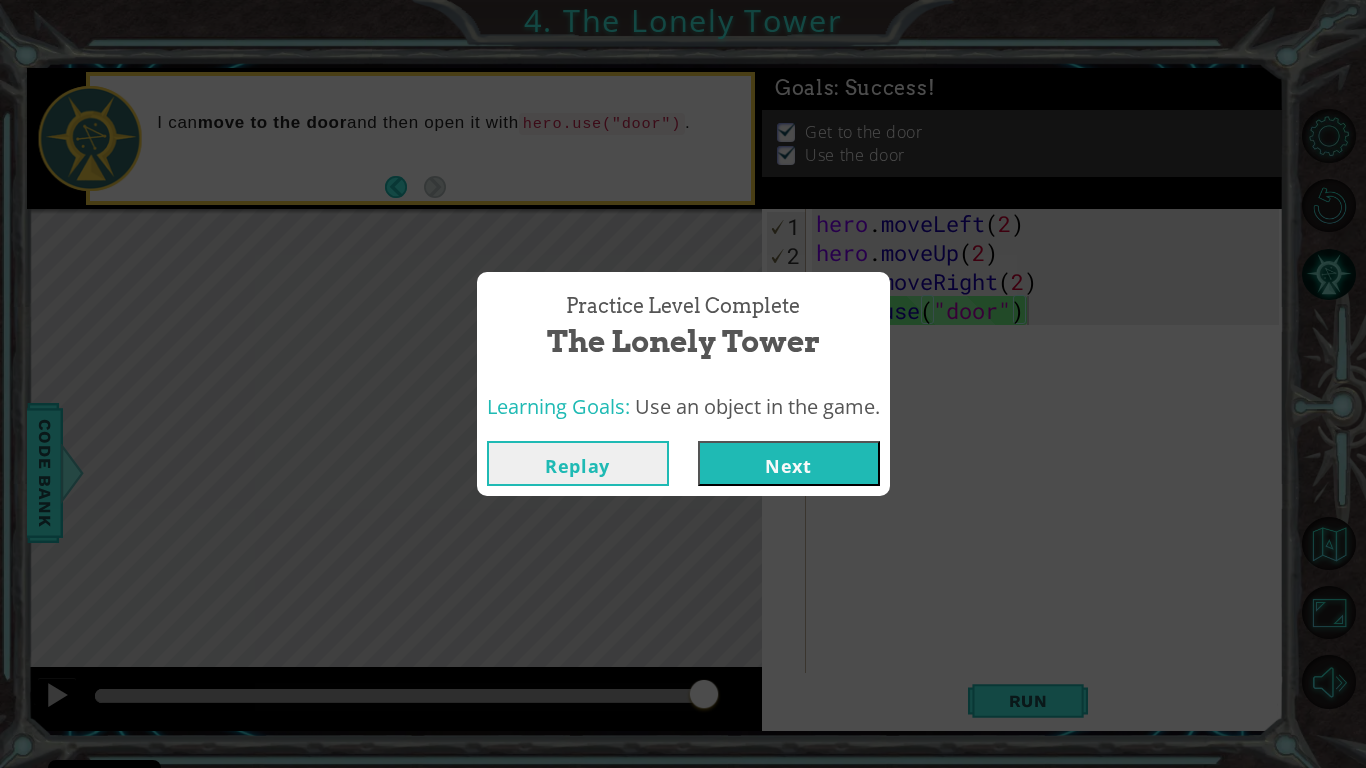 click on "Next" at bounding box center [789, 463] 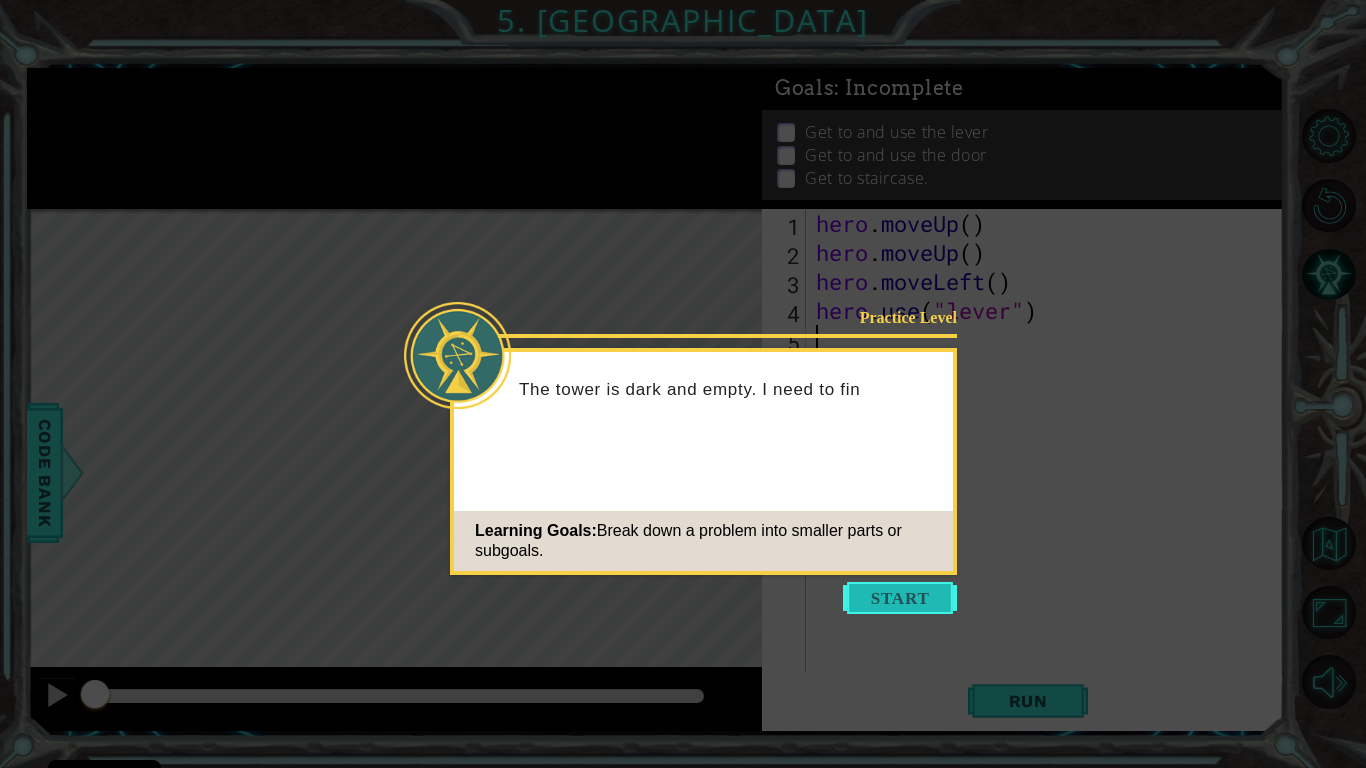 click at bounding box center [900, 598] 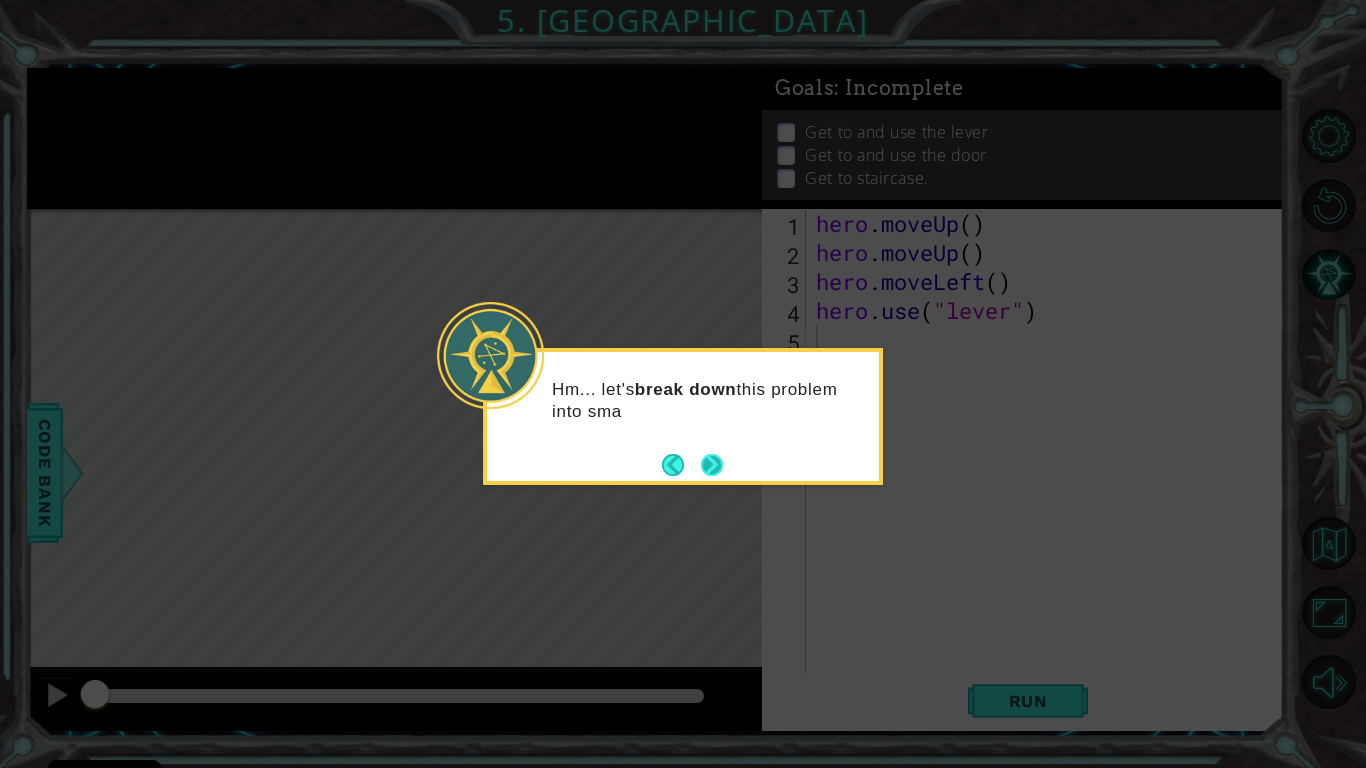 click at bounding box center [712, 465] 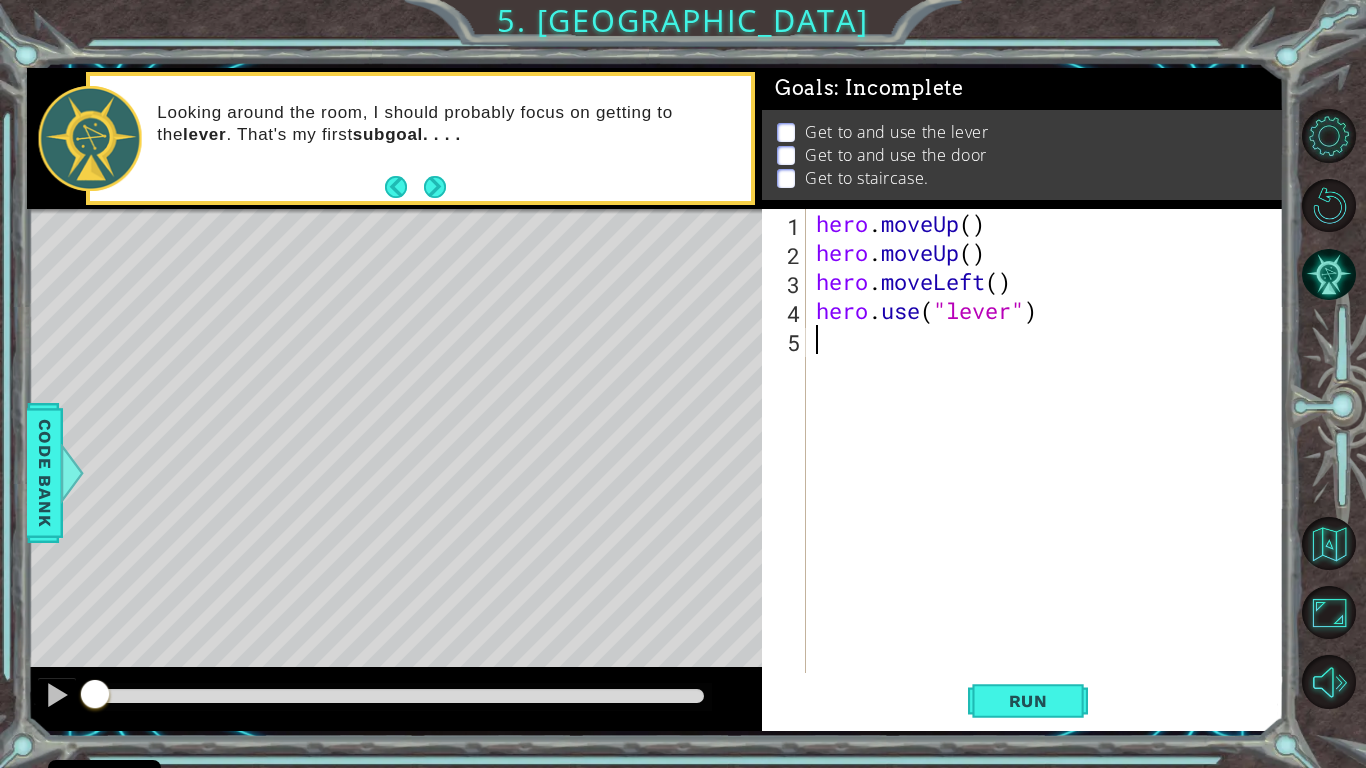 type on "h" 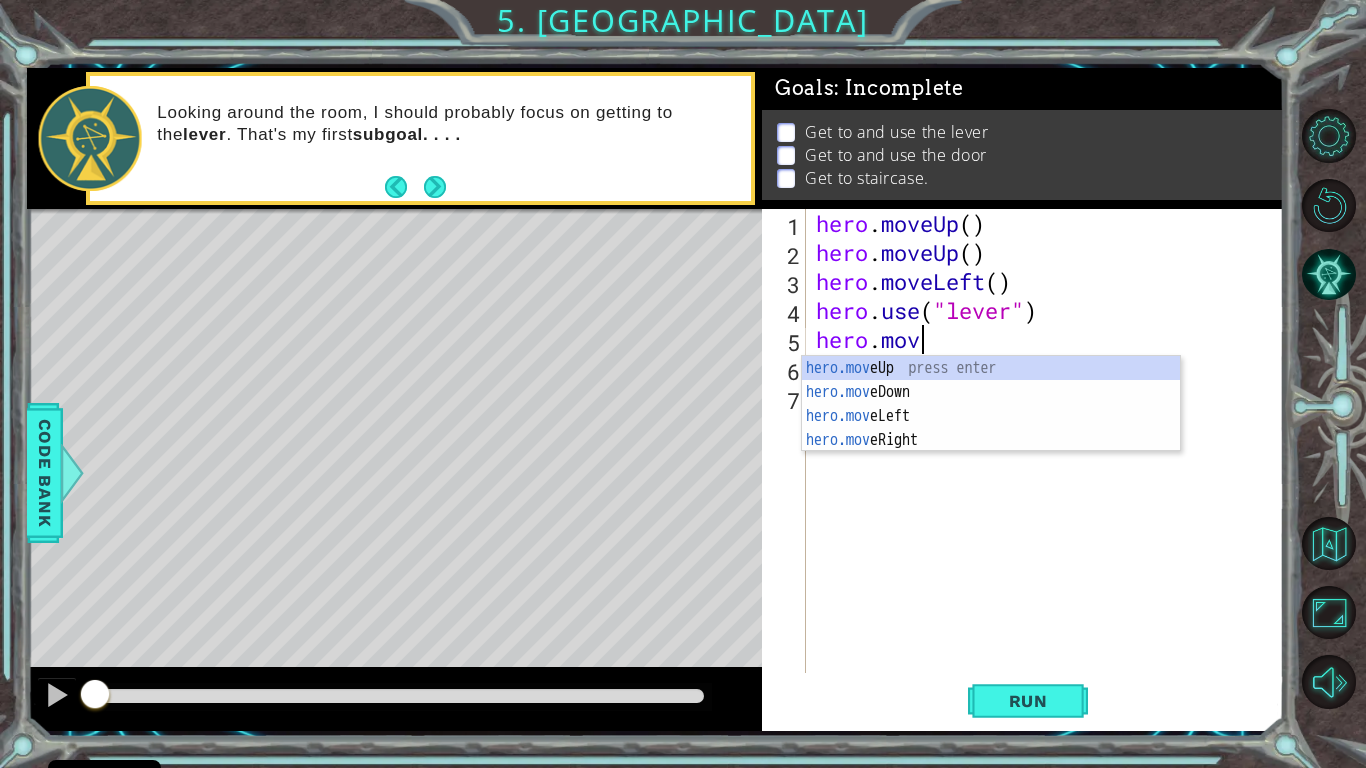 type on "h" 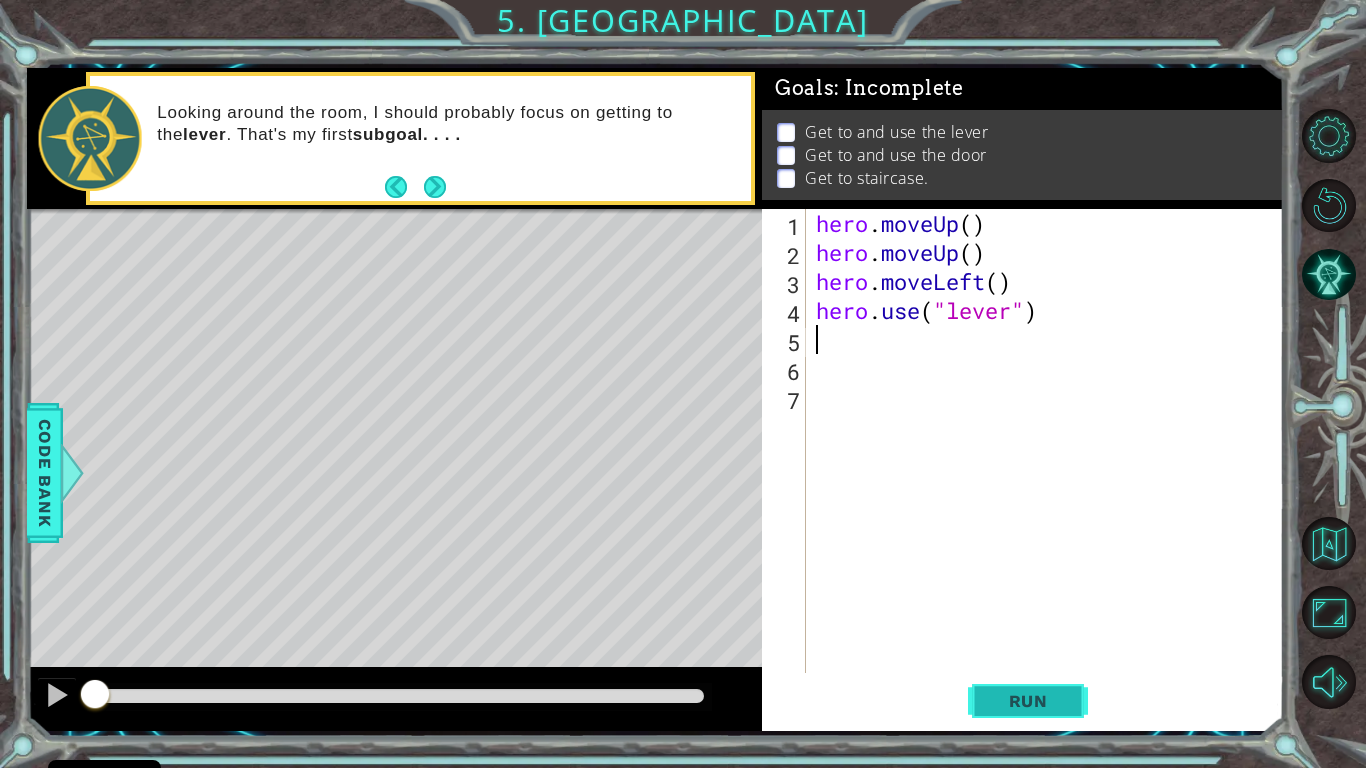click on "Run" at bounding box center (1028, 701) 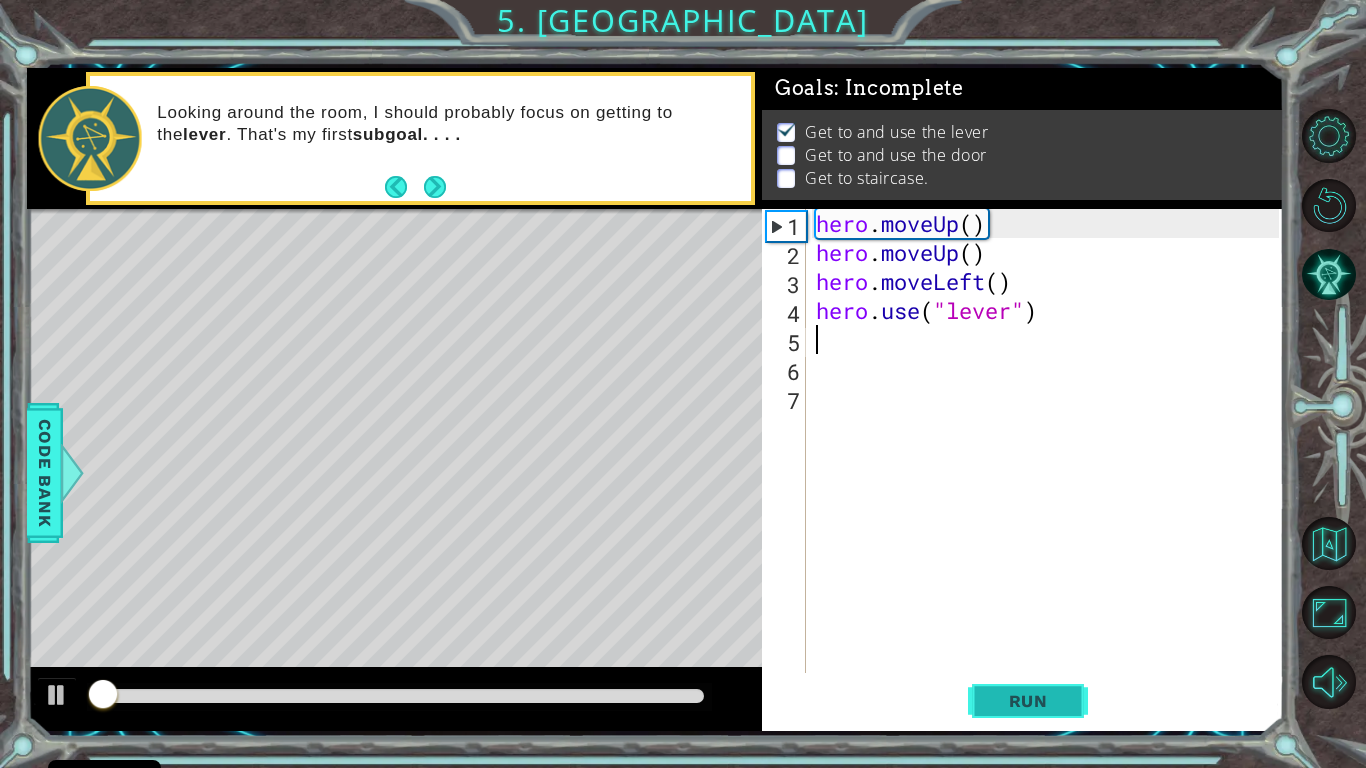 scroll, scrollTop: 8, scrollLeft: 0, axis: vertical 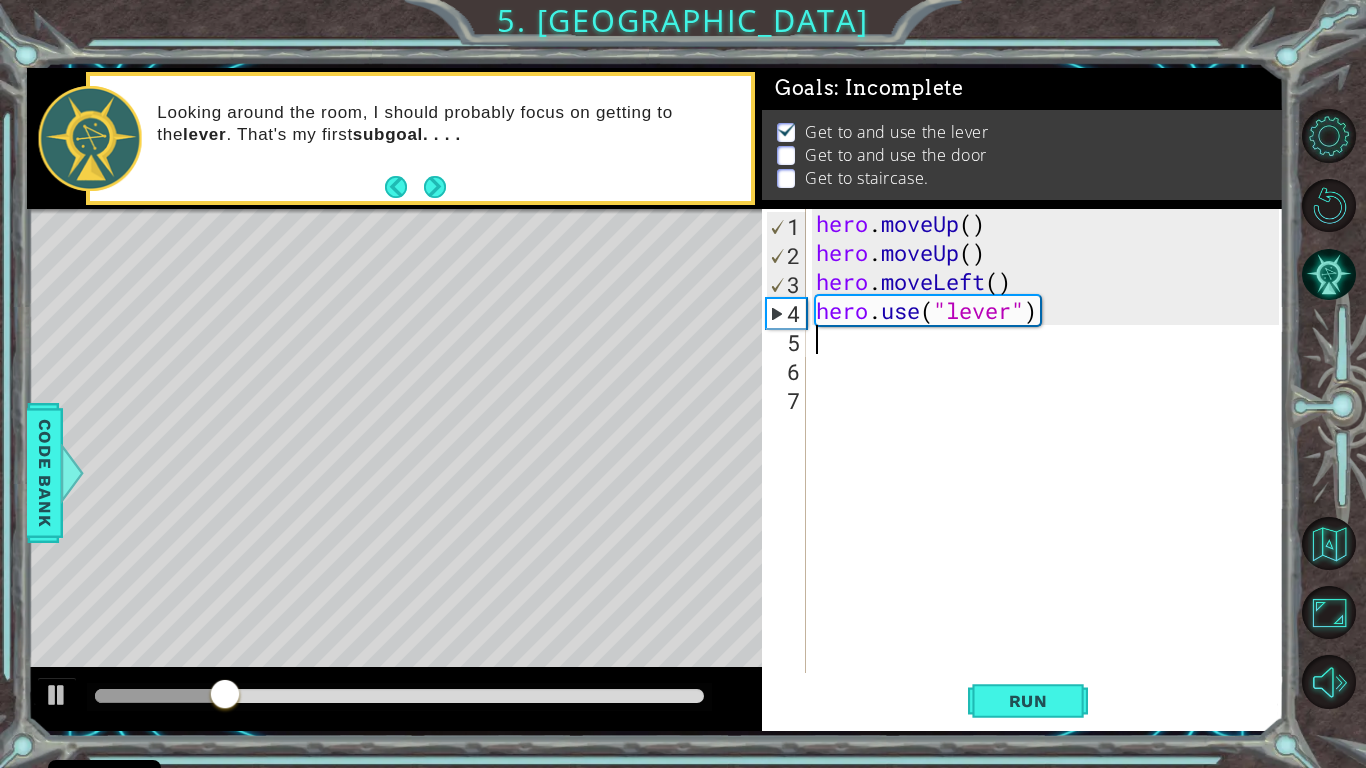 type on "h" 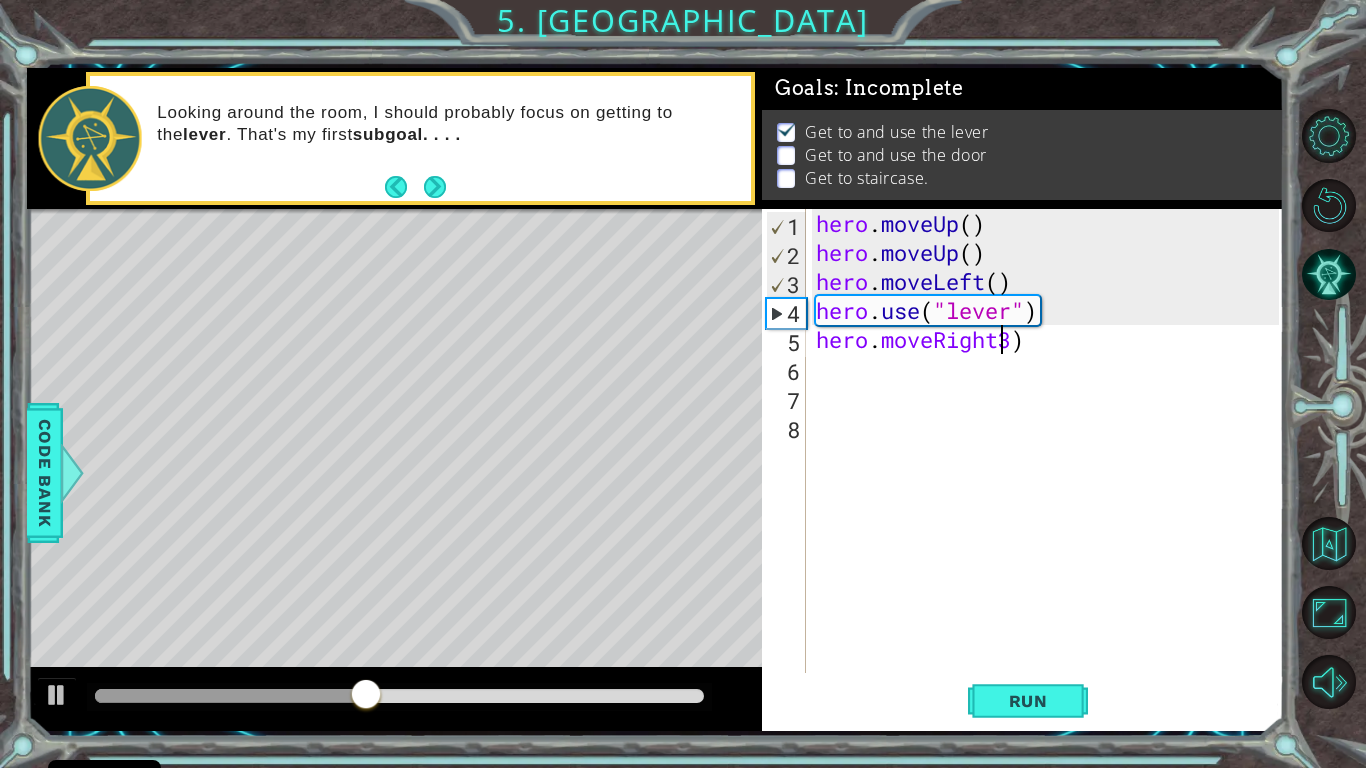 scroll, scrollTop: 0, scrollLeft: 9, axis: horizontal 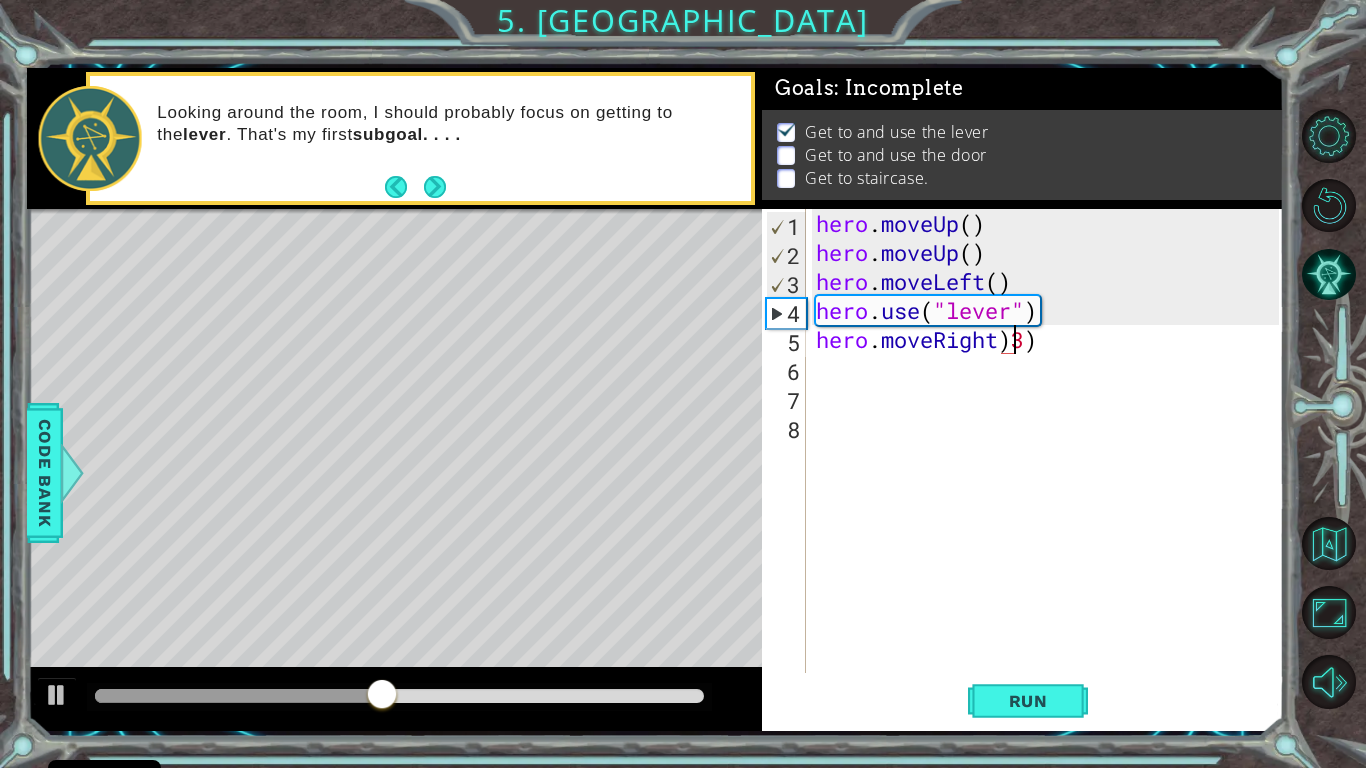 type on "hero.moveRight(3)" 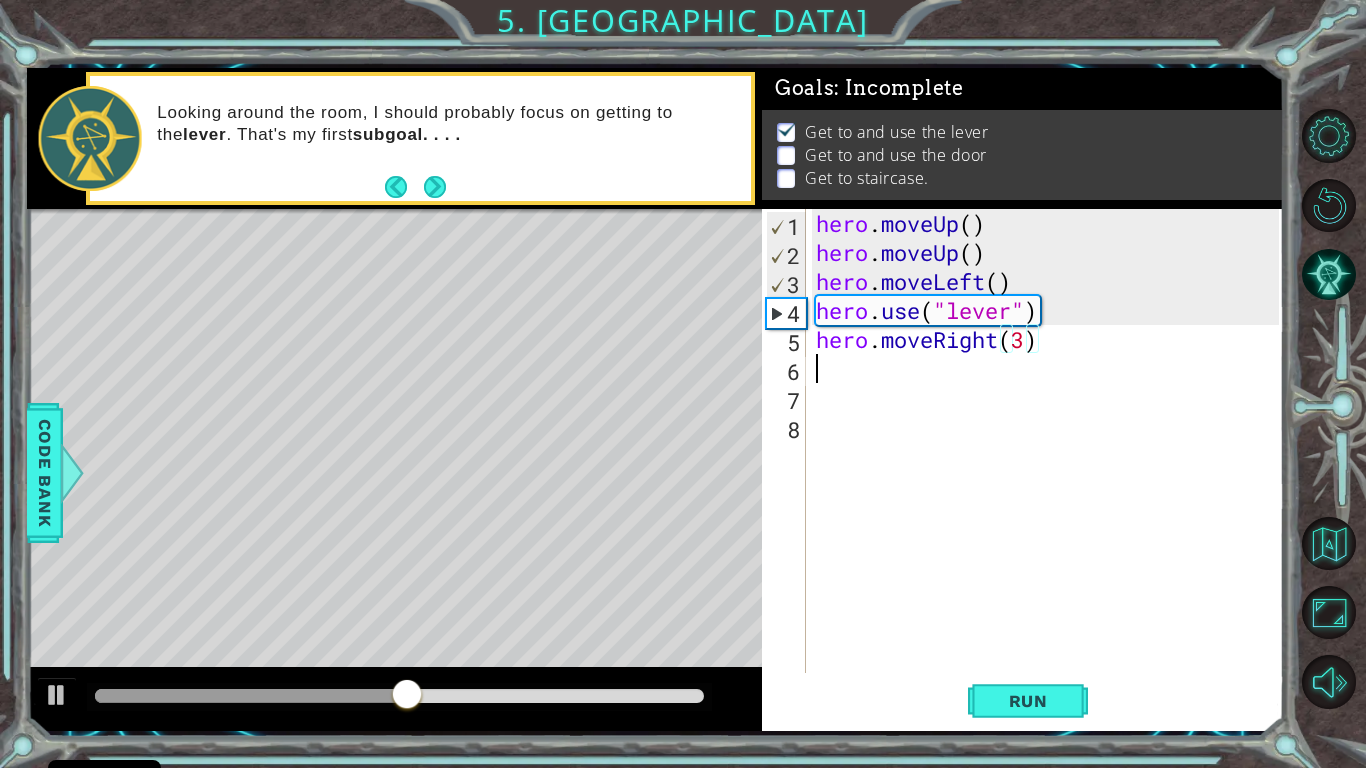 scroll, scrollTop: 0, scrollLeft: 0, axis: both 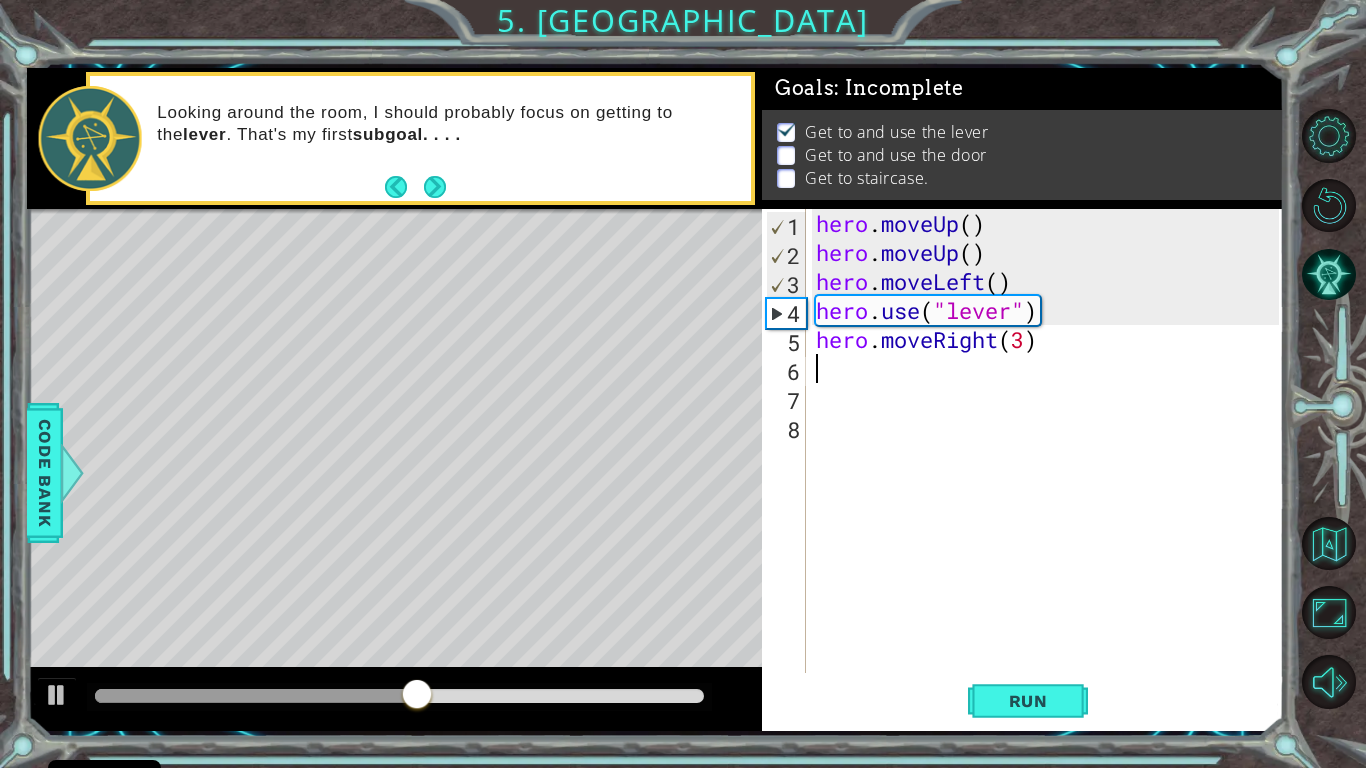 type on "hero.moveRight(3)" 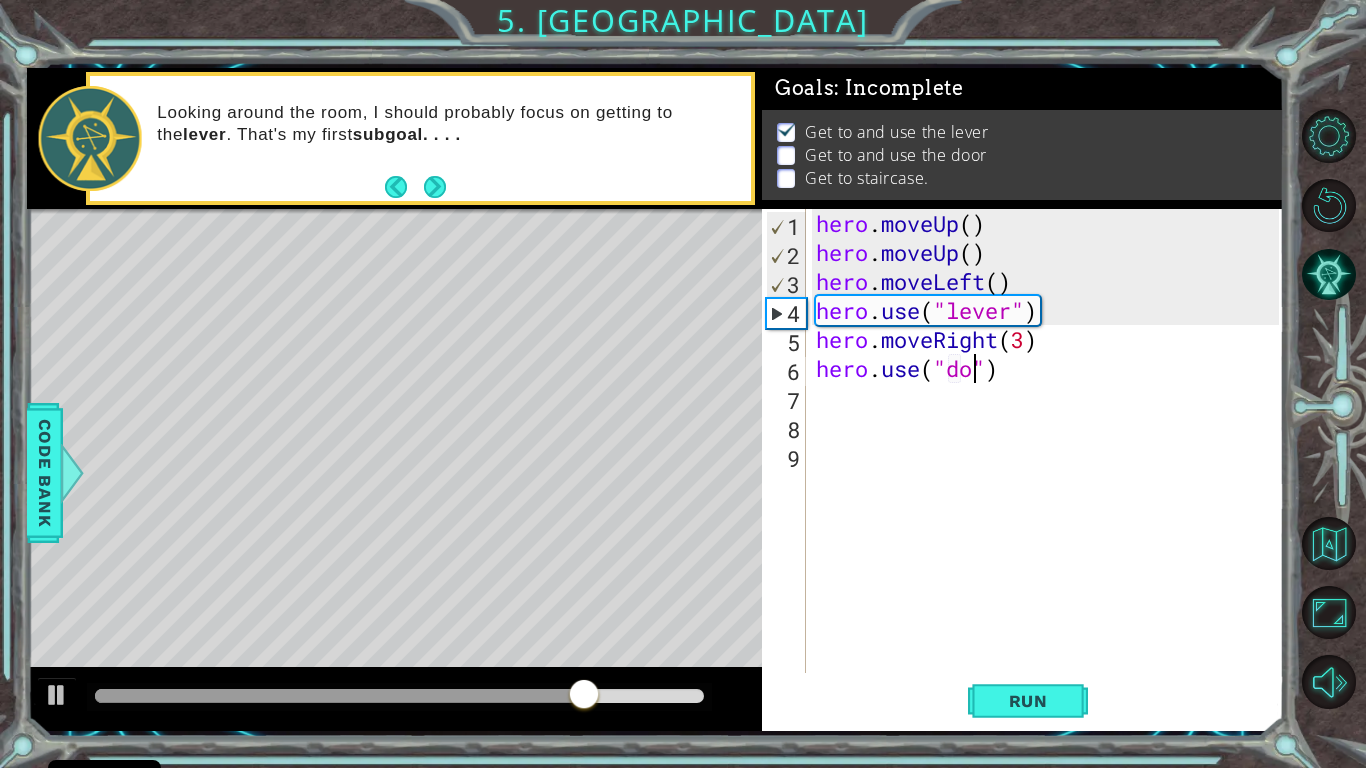 type on "hero.use("door")" 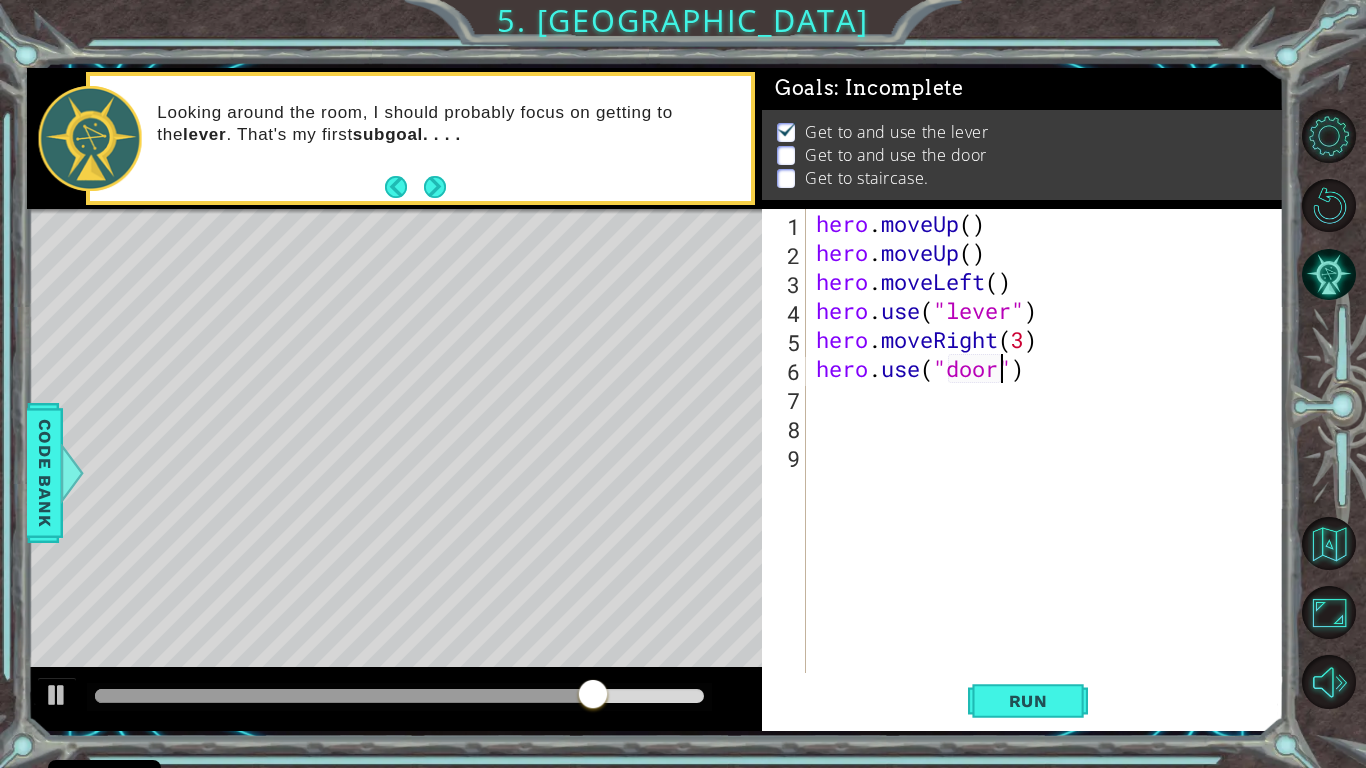 scroll, scrollTop: 0, scrollLeft: 0, axis: both 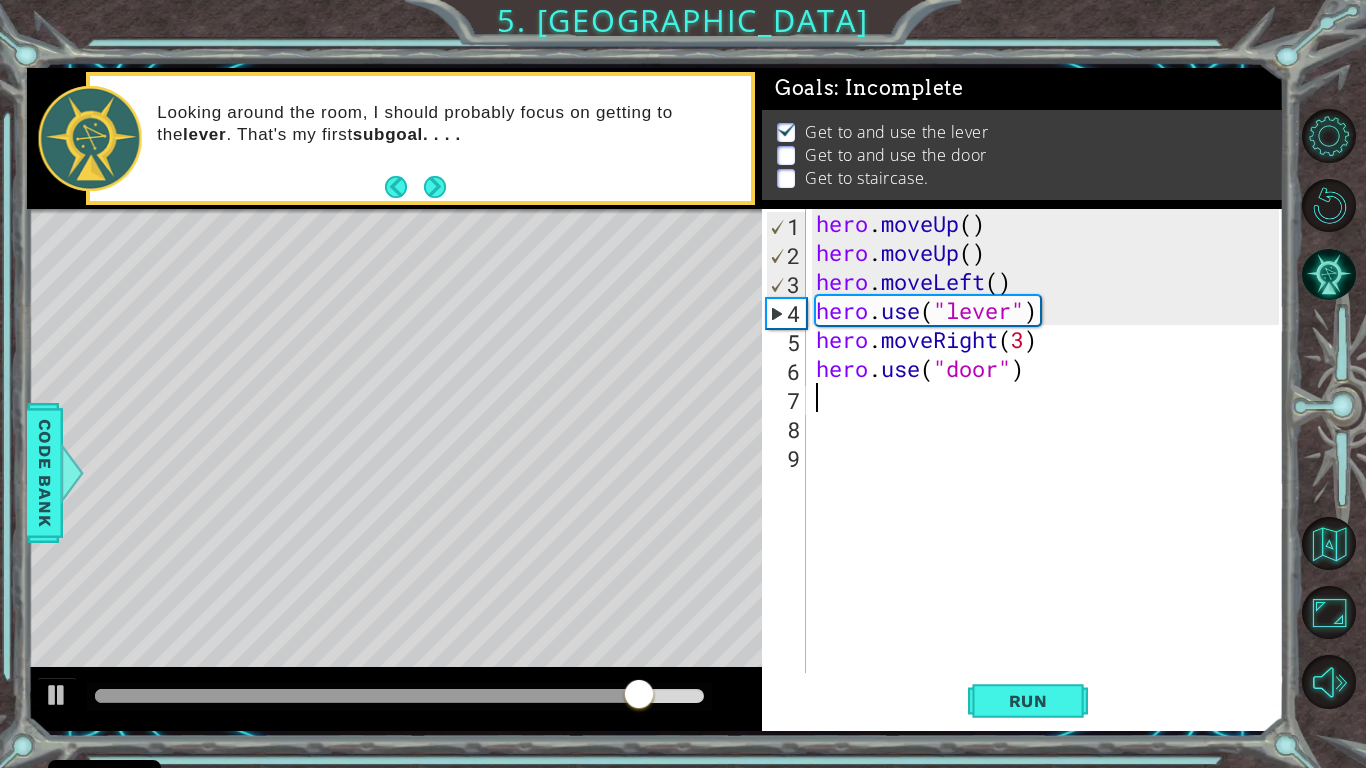 type on "h" 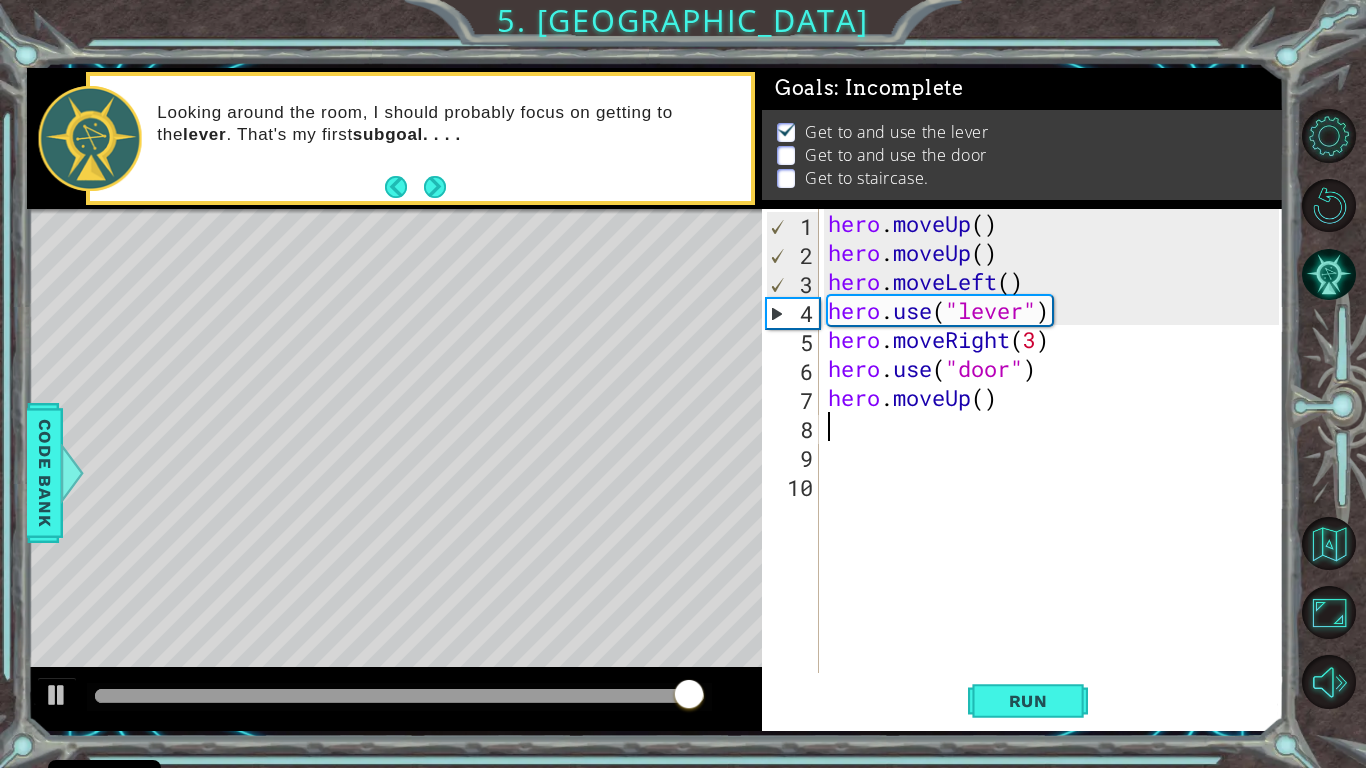 type on "h" 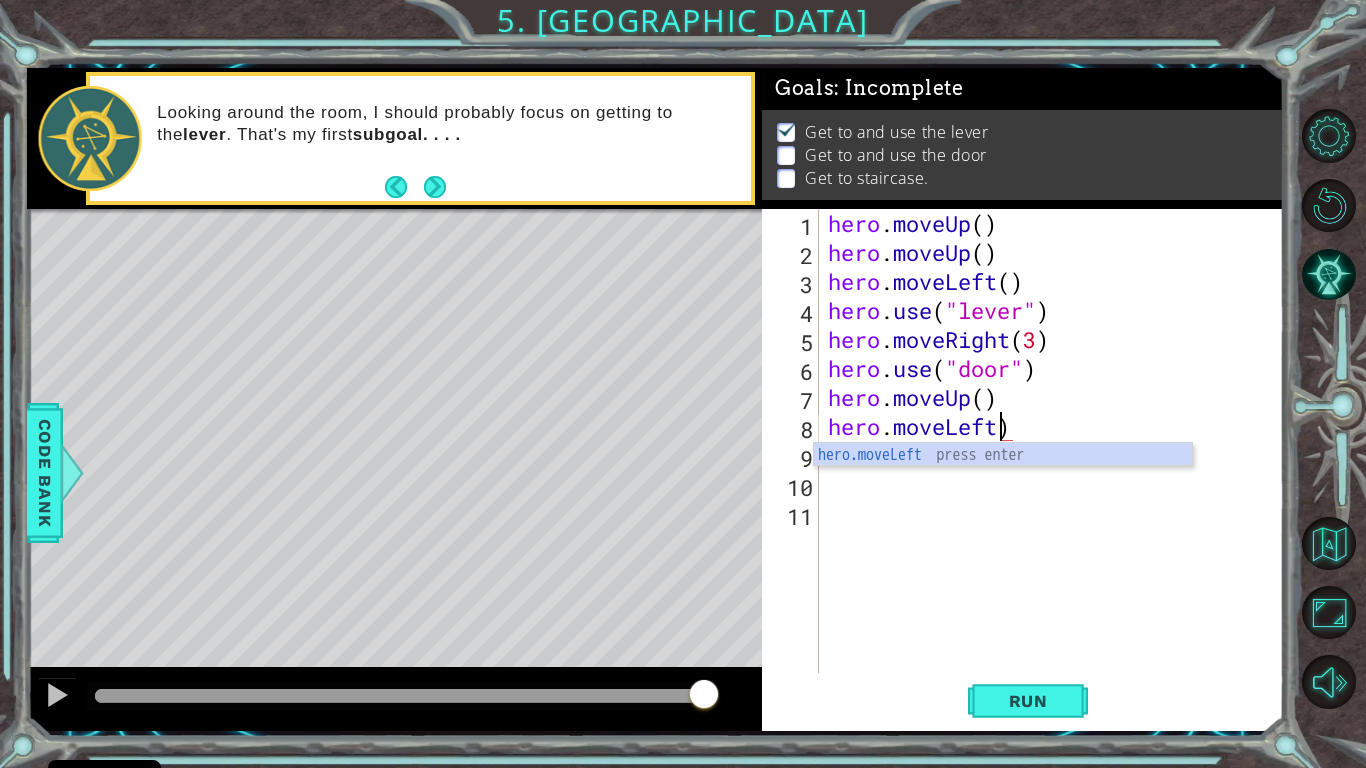 type on "hero.moveLeft3)" 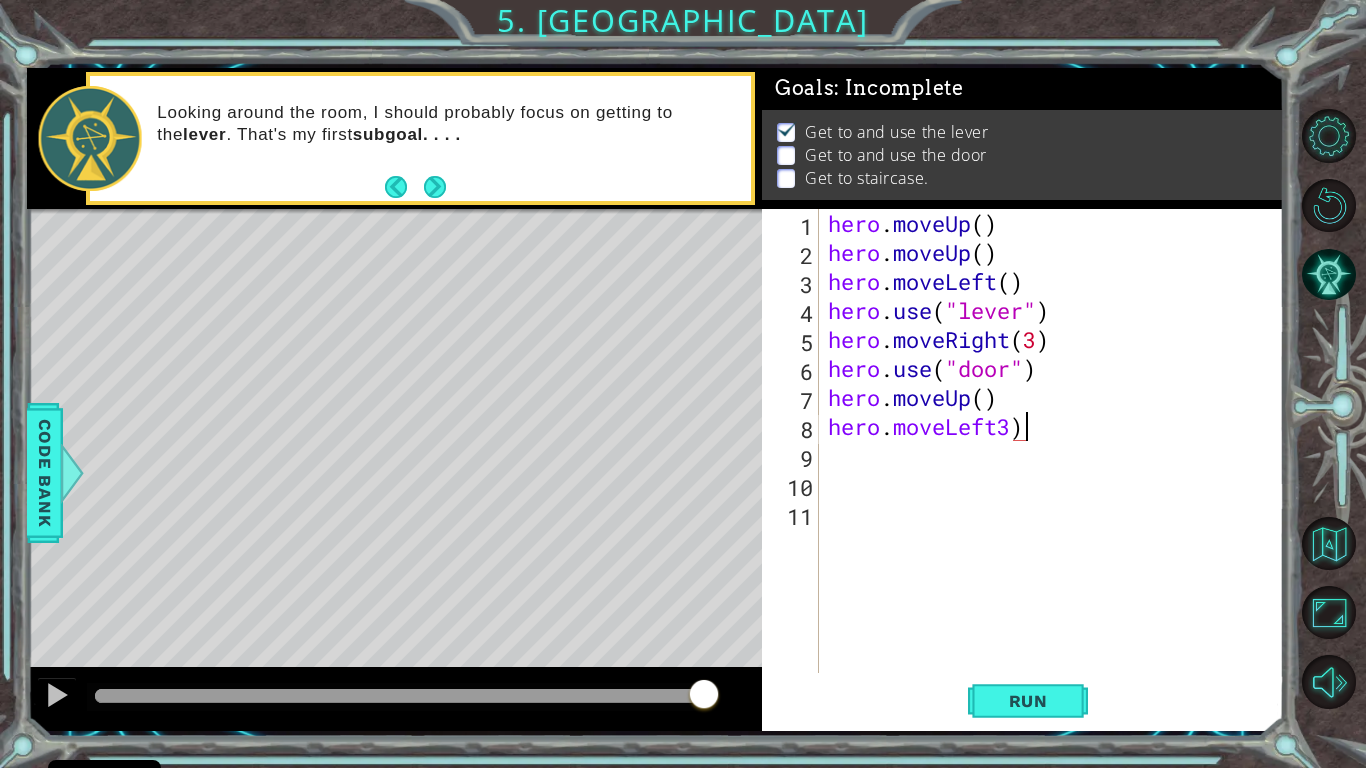 scroll, scrollTop: 0, scrollLeft: 0, axis: both 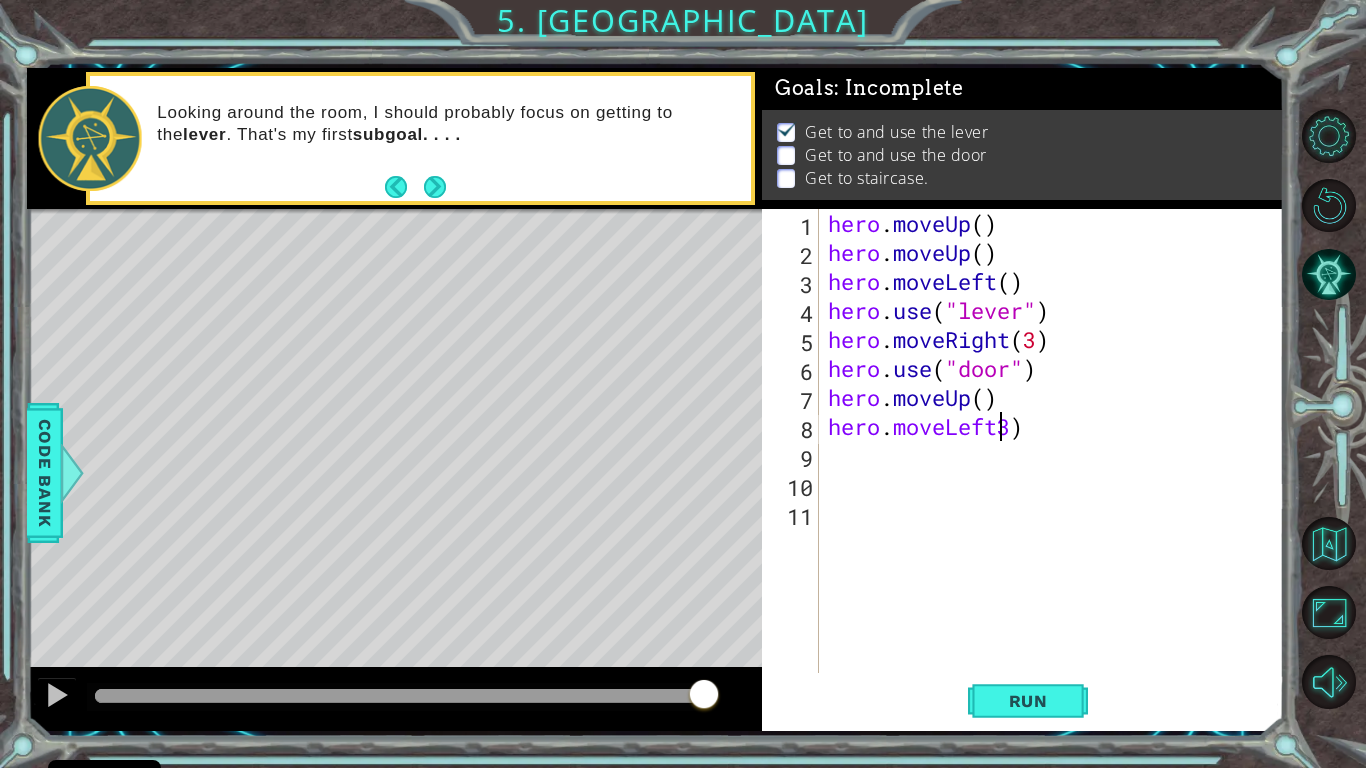 type on "hero.moveLeft(3)" 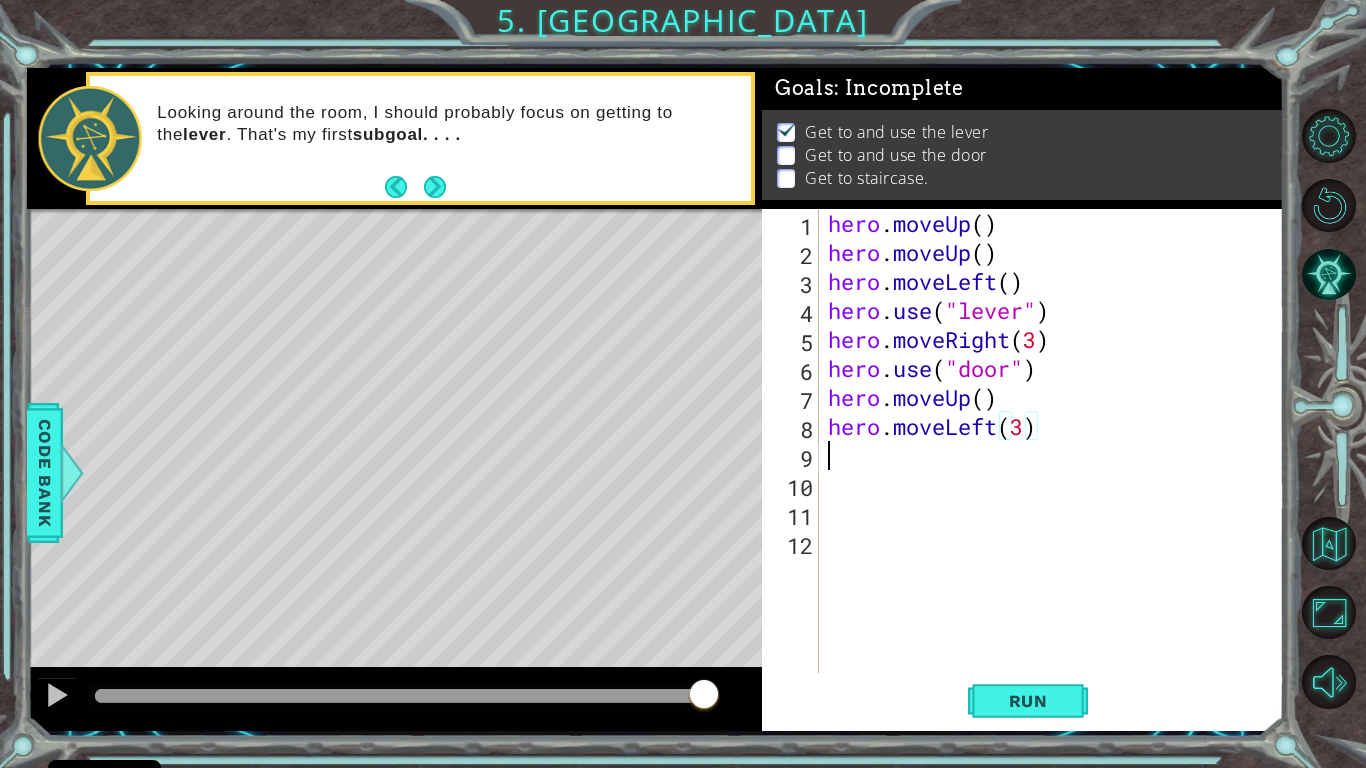 scroll, scrollTop: 0, scrollLeft: 0, axis: both 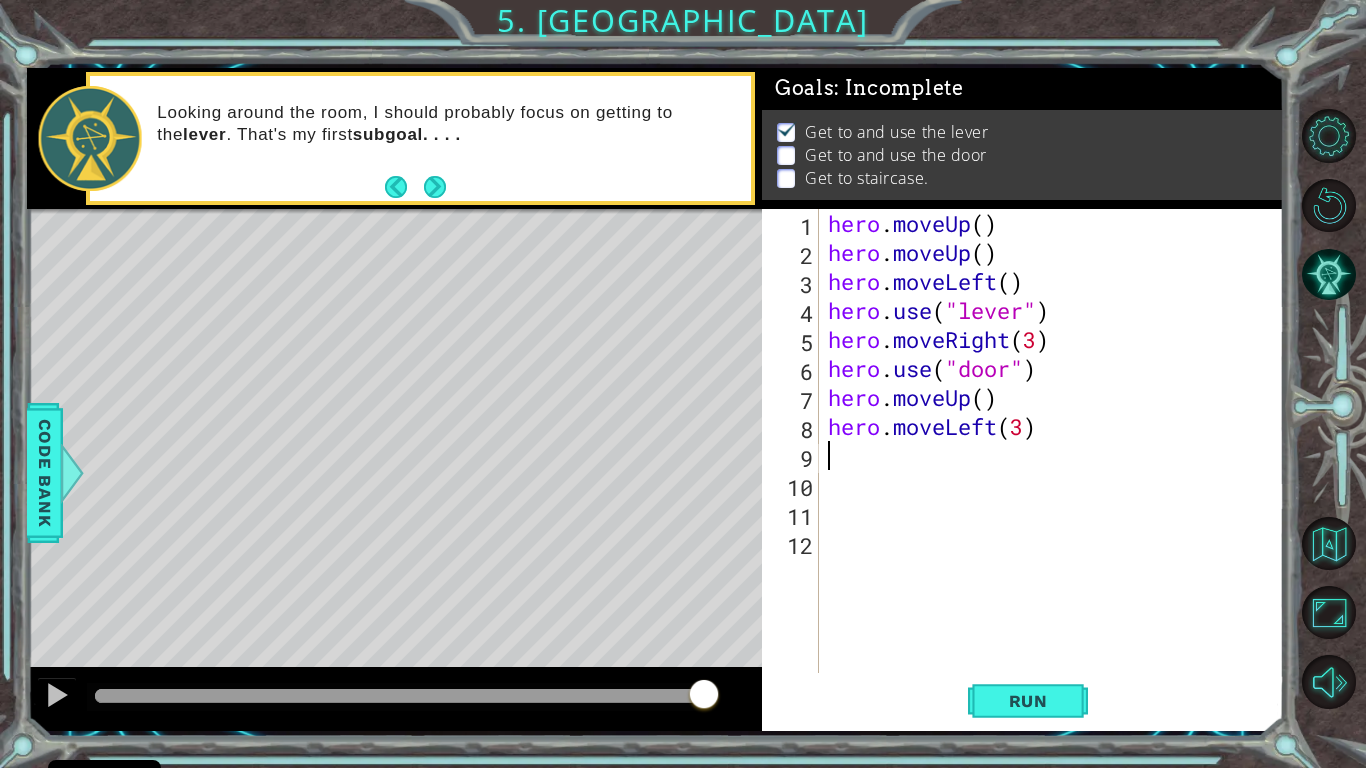 type on "h" 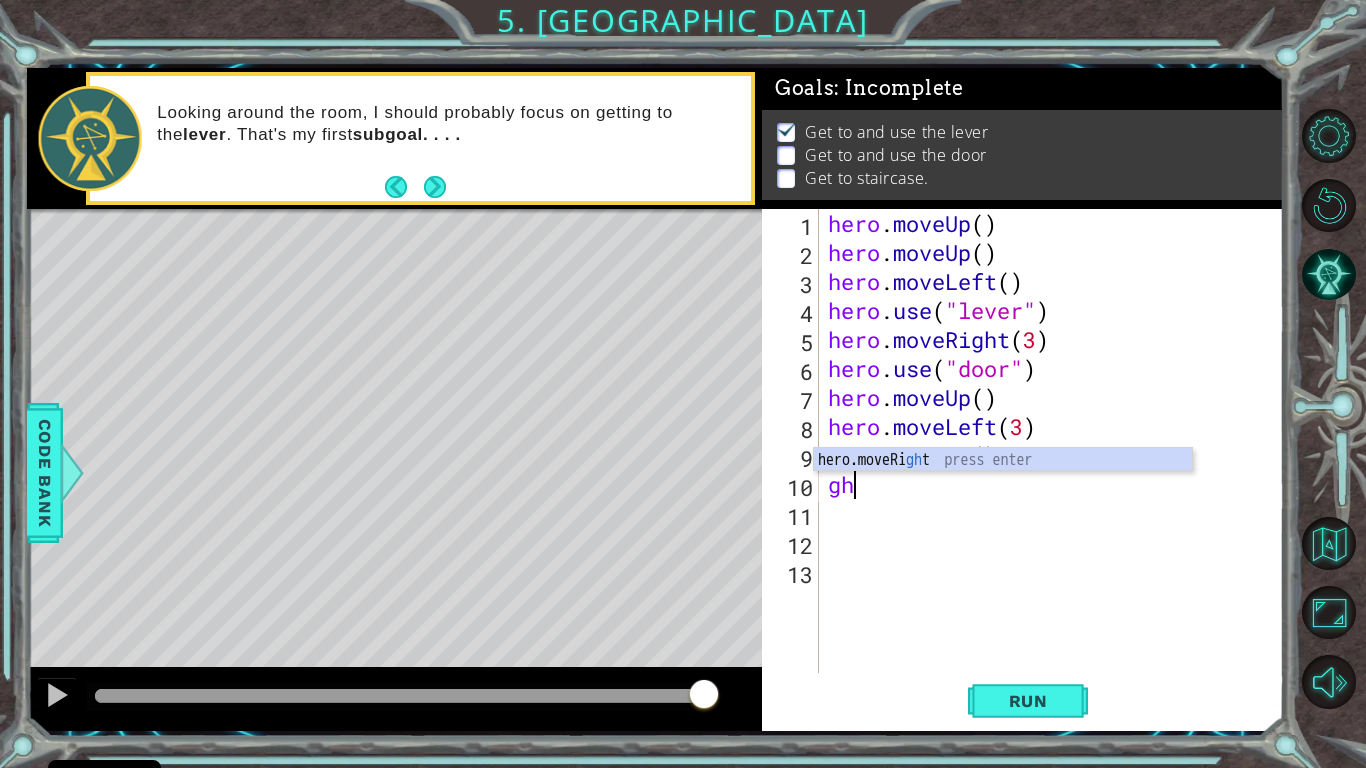 type on "g" 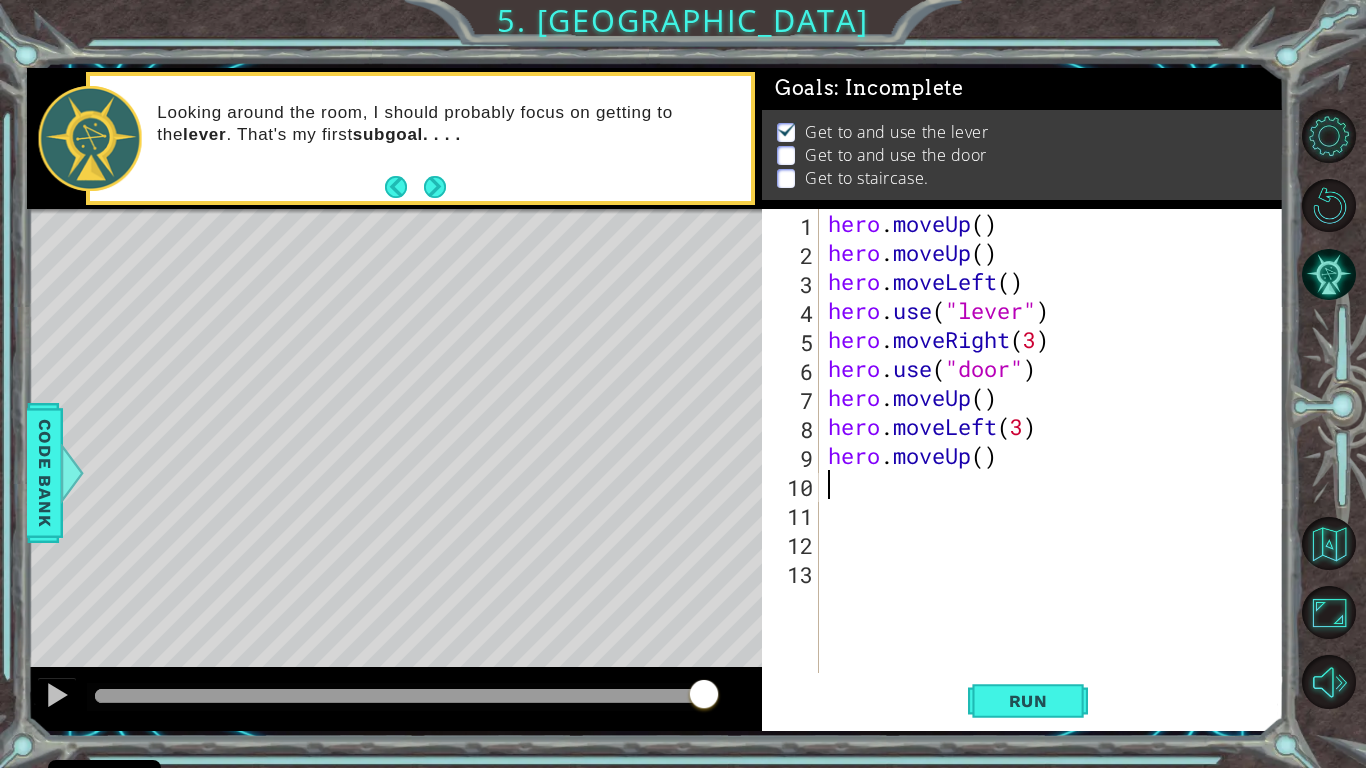 type on "h" 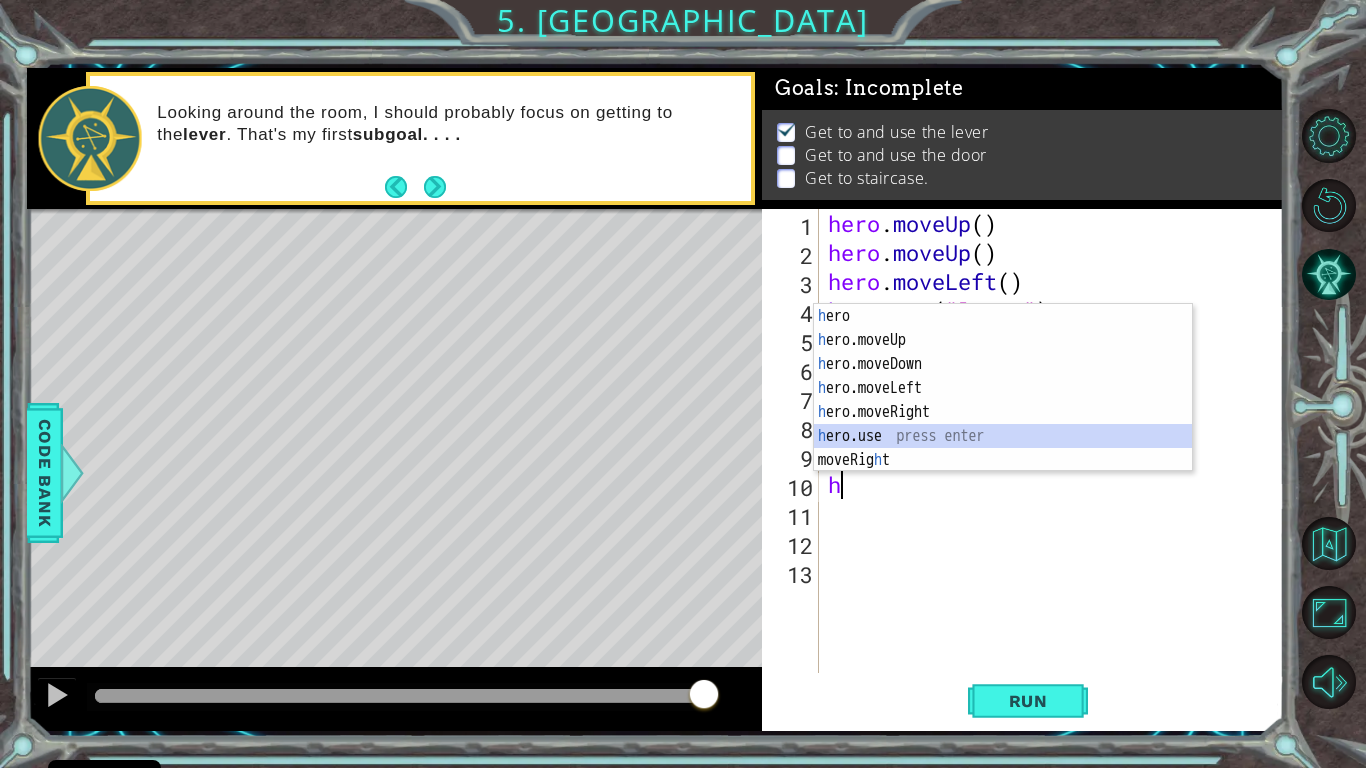 click on "hero . moveUp ( ) hero . moveUp ( ) hero . moveLeft ( ) hero . use ( "lever" ) hero . moveRight ( 3 ) hero . use ( "door" ) hero . moveUp ( ) hero . moveLeft ( 3 ) hero . moveUp ( ) h" at bounding box center (1056, 470) 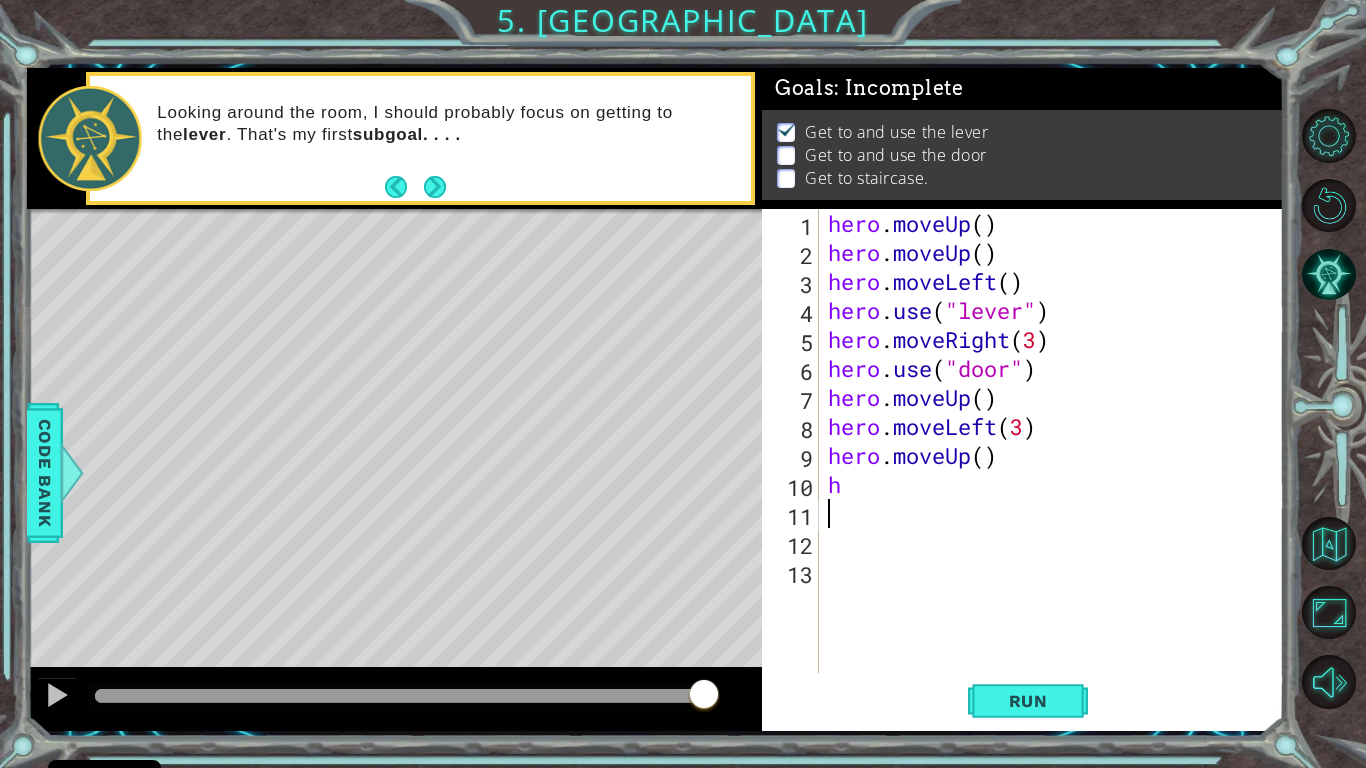click on "hero . moveUp ( ) hero . moveUp ( ) hero . moveLeft ( ) hero . use ( "lever" ) hero . moveRight ( 3 ) hero . use ( "door" ) hero . moveUp ( ) hero . moveLeft ( 3 ) hero . moveUp ( ) h" at bounding box center [1056, 470] 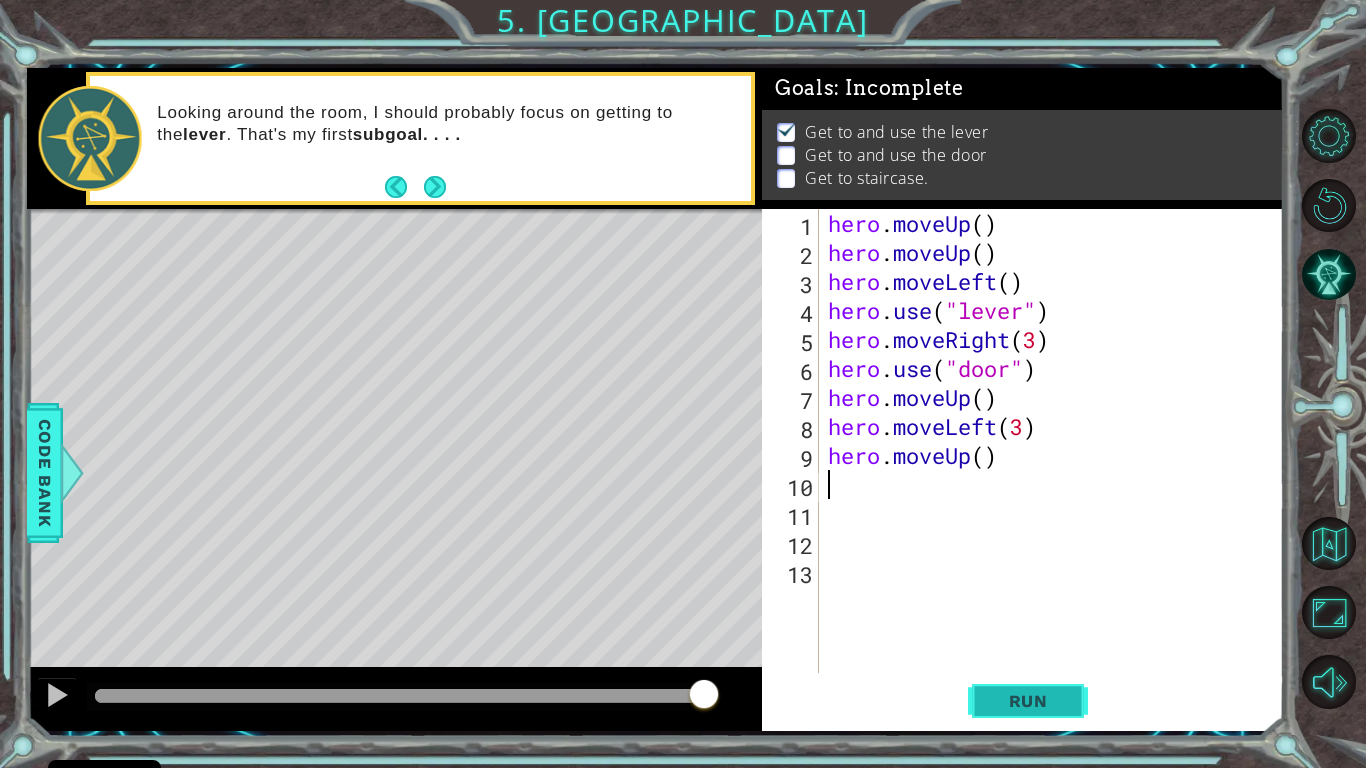 click on "Run" at bounding box center [1028, 701] 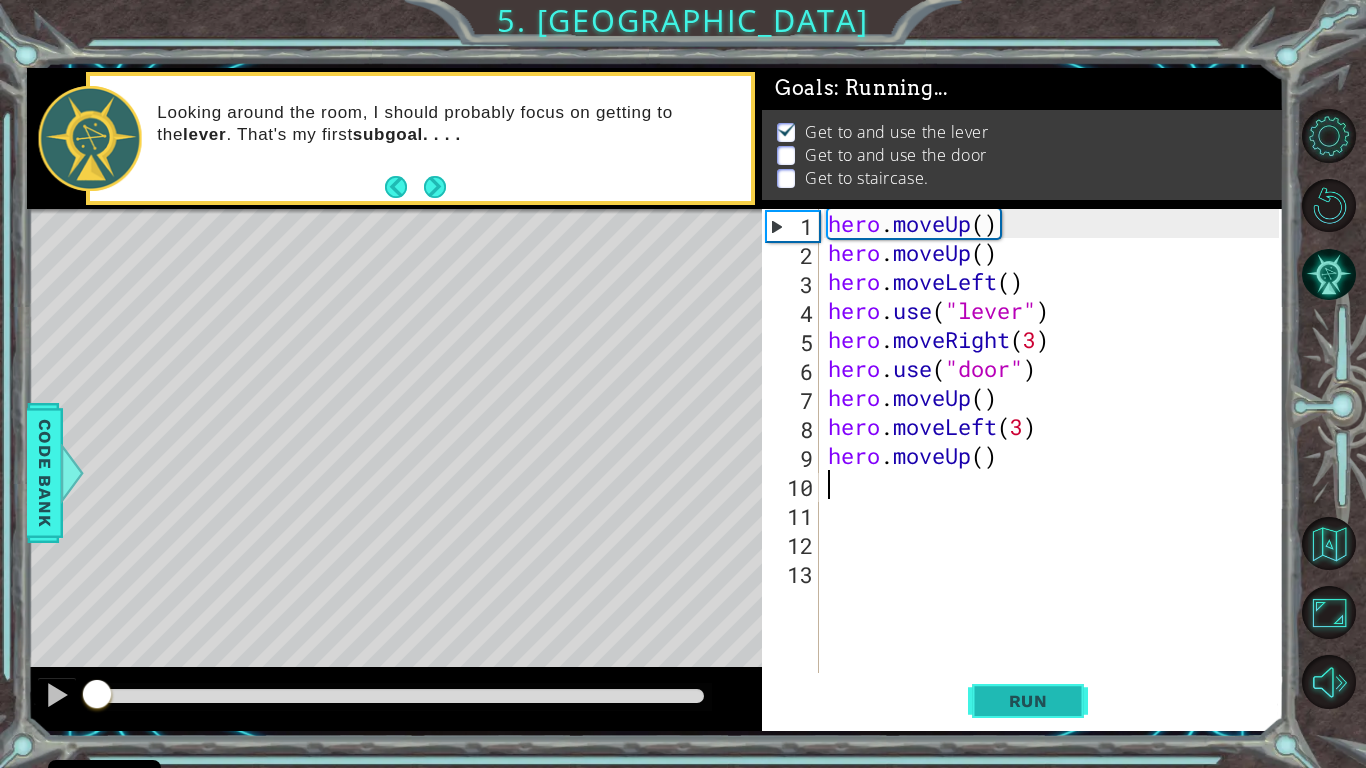 scroll, scrollTop: 8, scrollLeft: 0, axis: vertical 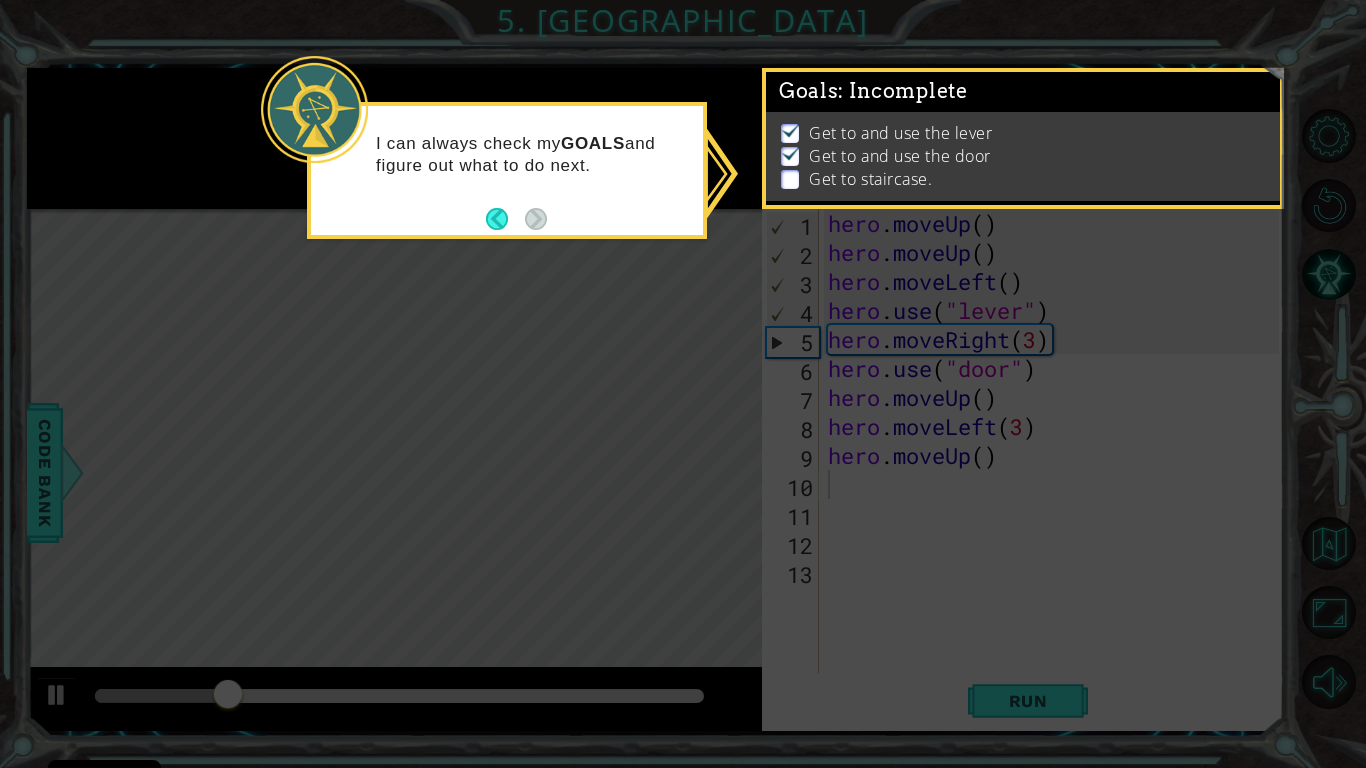 click at bounding box center [516, 219] 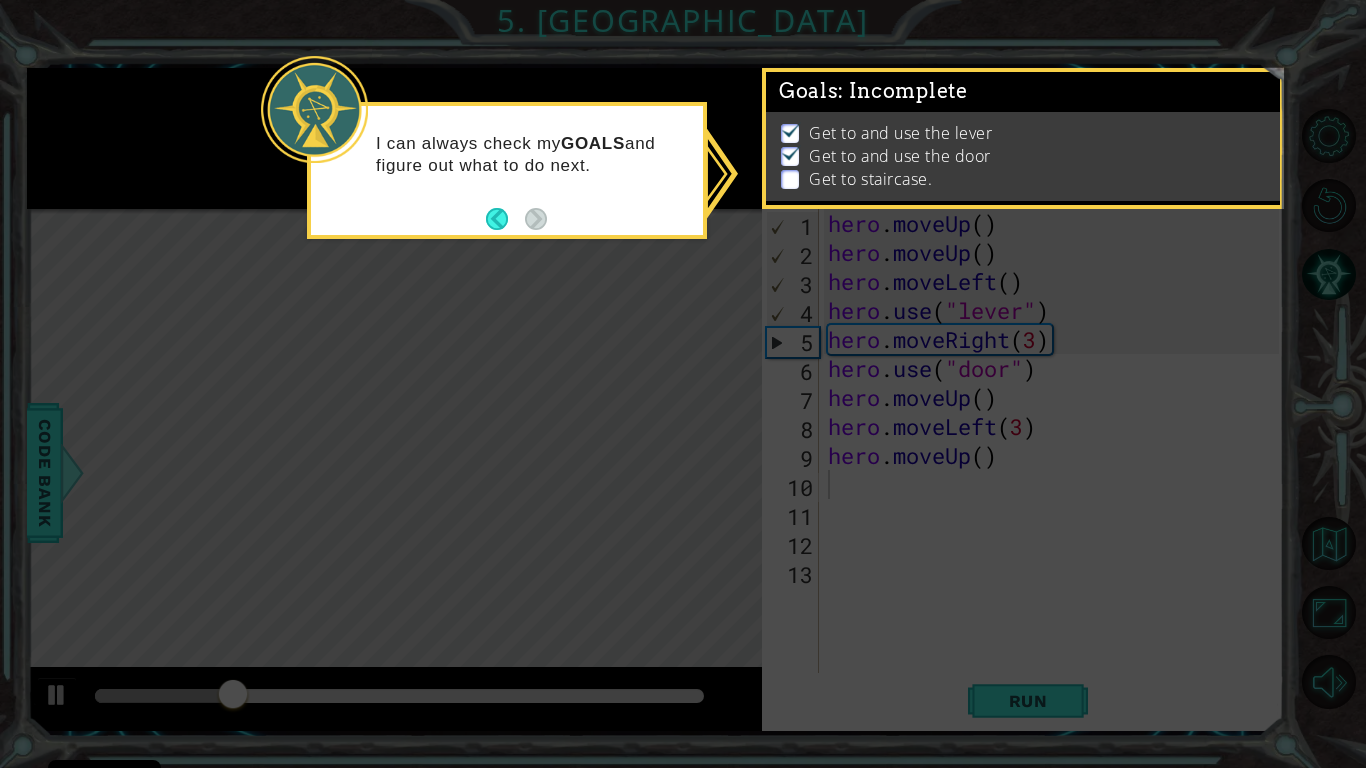 click at bounding box center [516, 219] 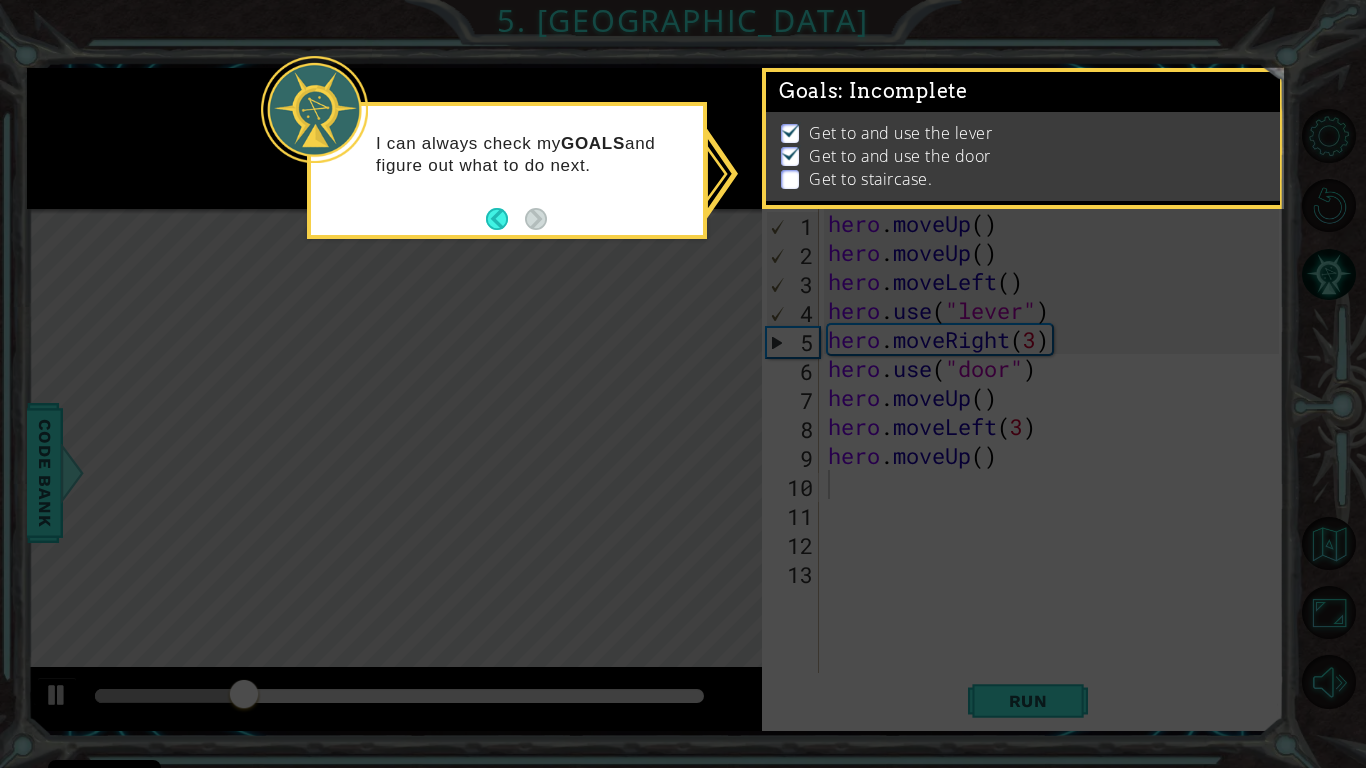 click at bounding box center (505, 219) 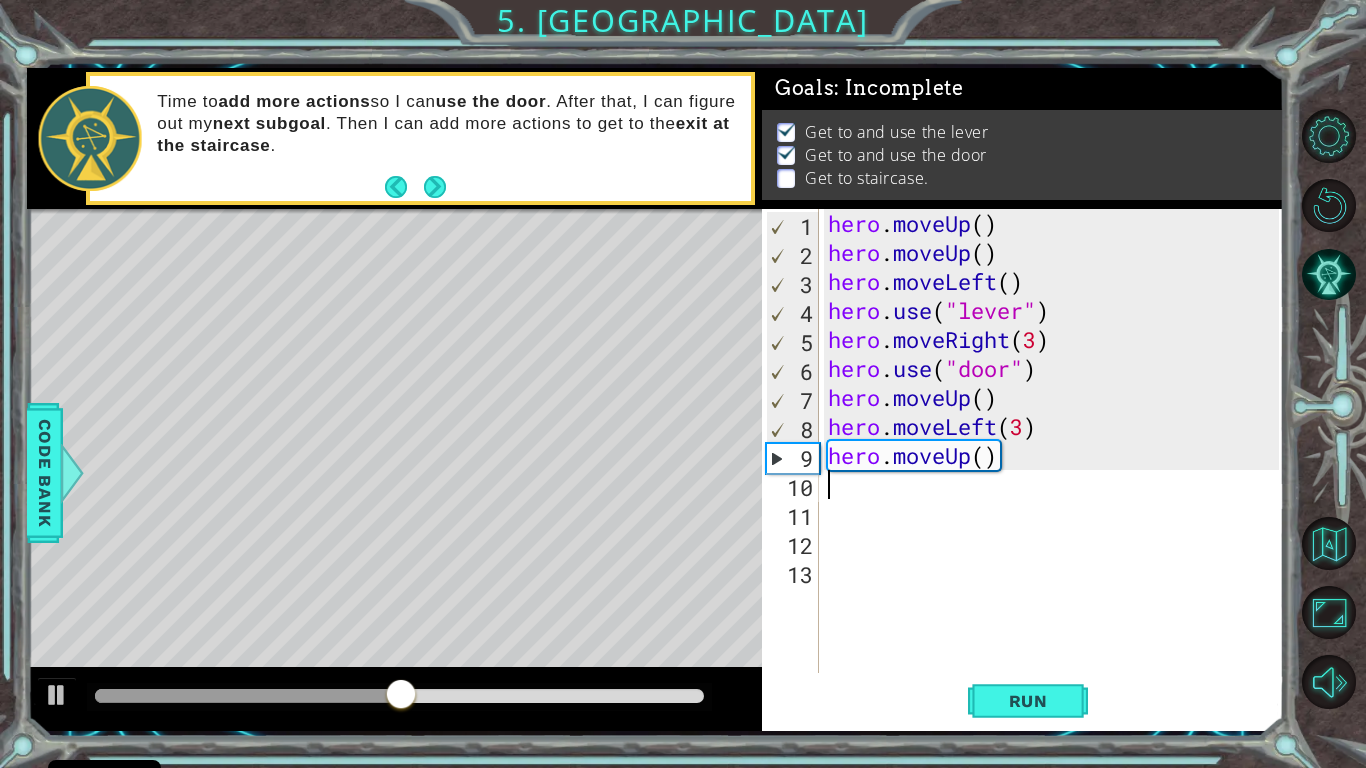click on "hero . moveUp ( ) hero . moveUp ( ) hero . moveLeft ( ) hero . use ( "lever" ) hero . moveRight ( 3 ) hero . use ( "door" ) hero . moveUp ( ) hero . moveLeft ( 3 ) hero . moveUp ( )" at bounding box center [1056, 470] 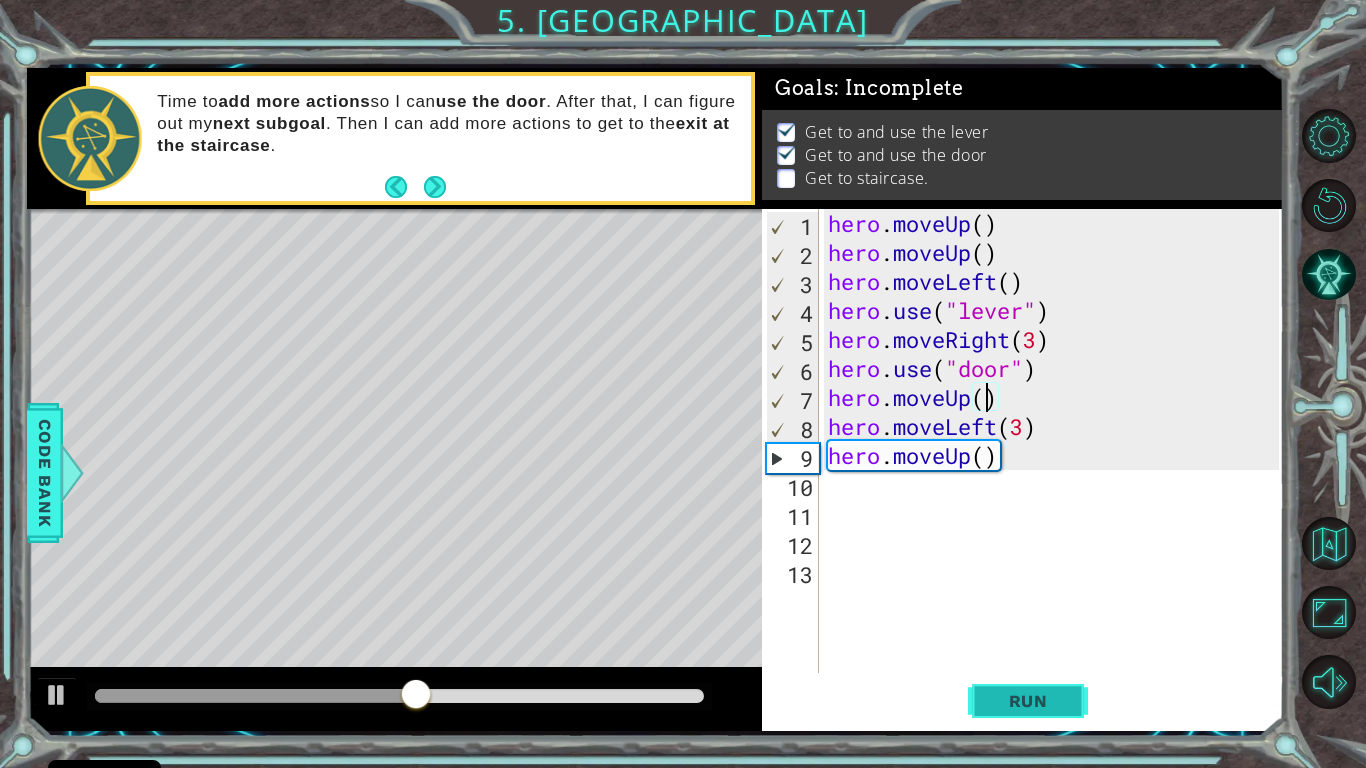 scroll, scrollTop: 0, scrollLeft: 7, axis: horizontal 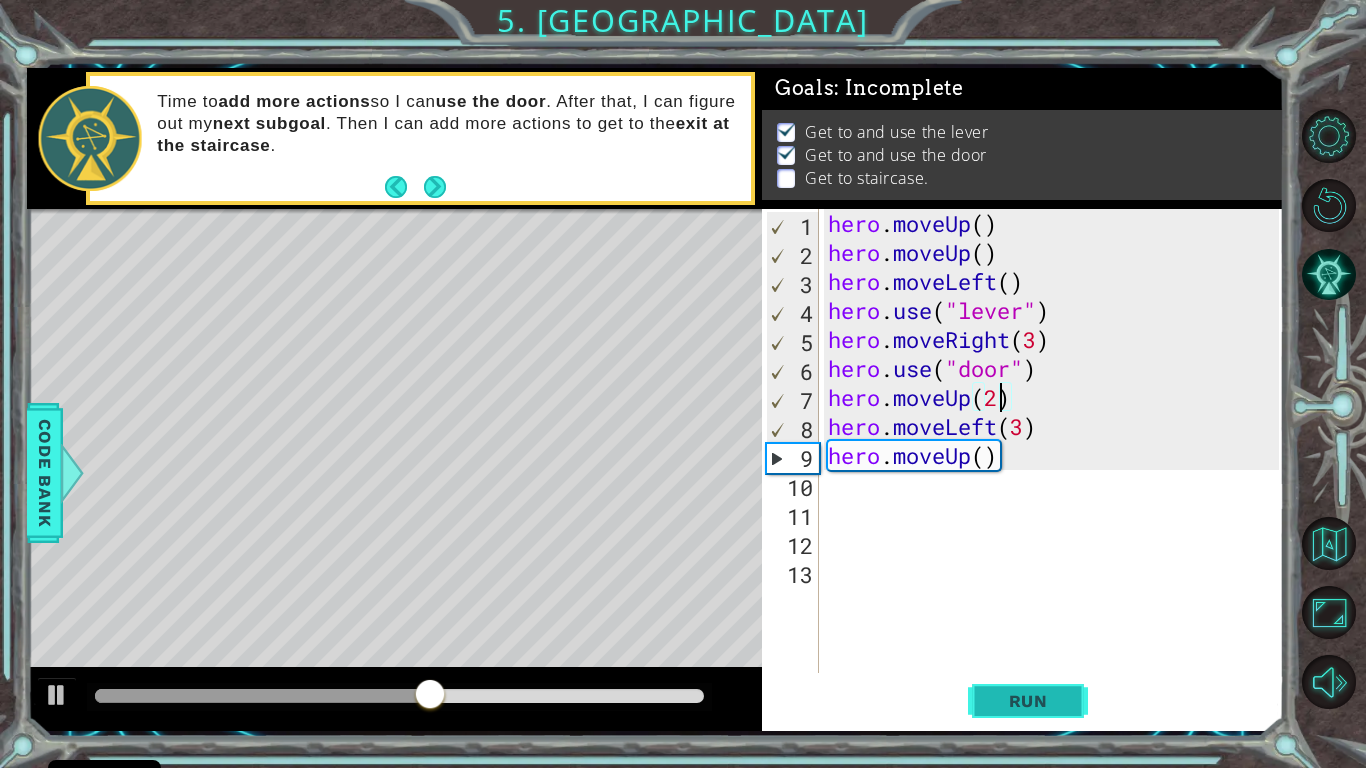 type on "hero.moveUp(2)" 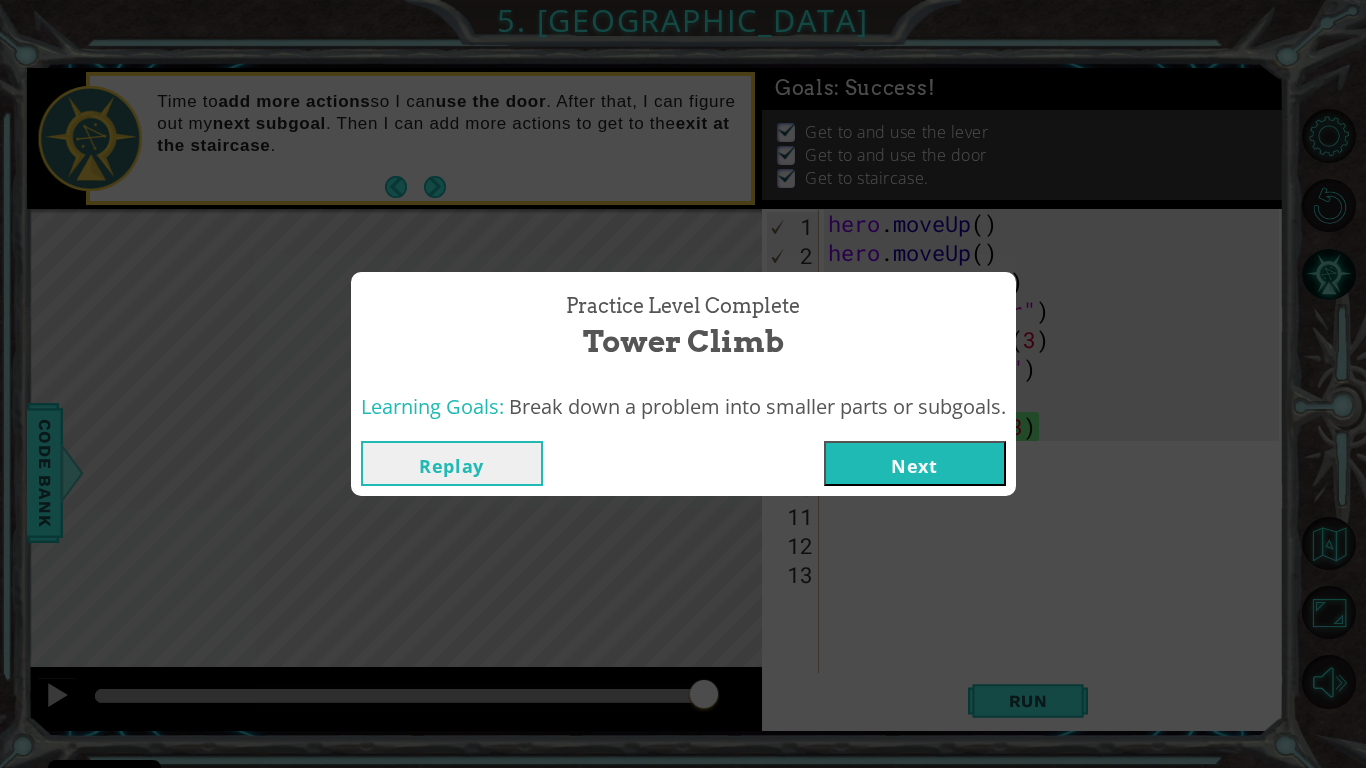 click on "Next" at bounding box center (915, 463) 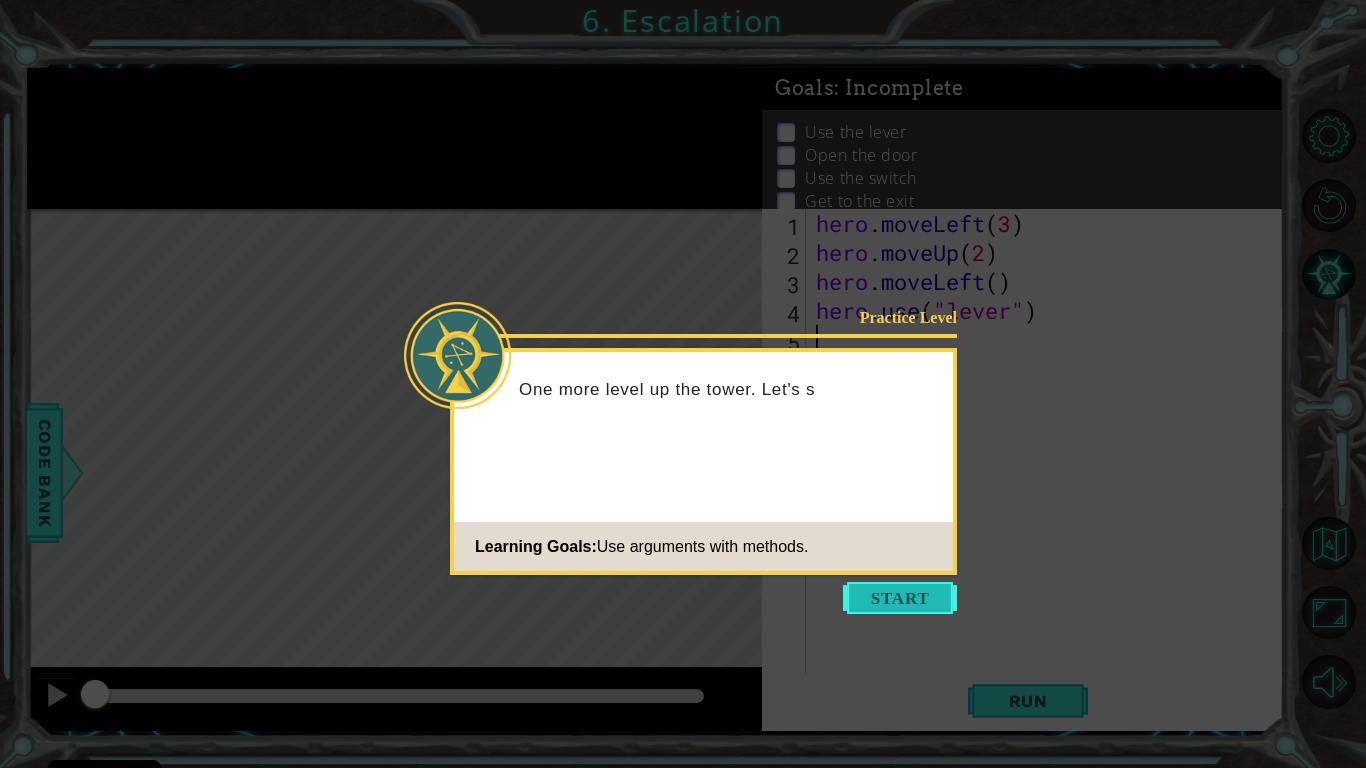 click at bounding box center [900, 598] 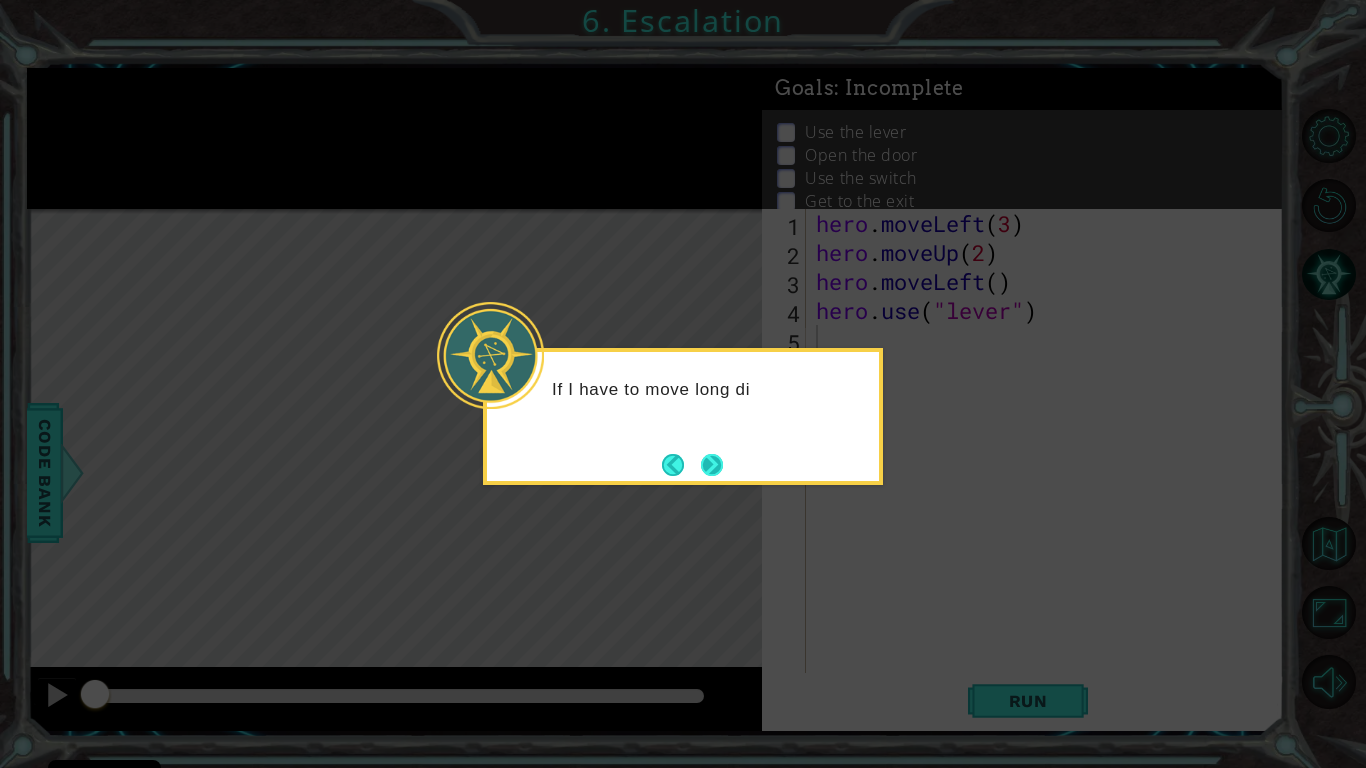 click at bounding box center [711, 464] 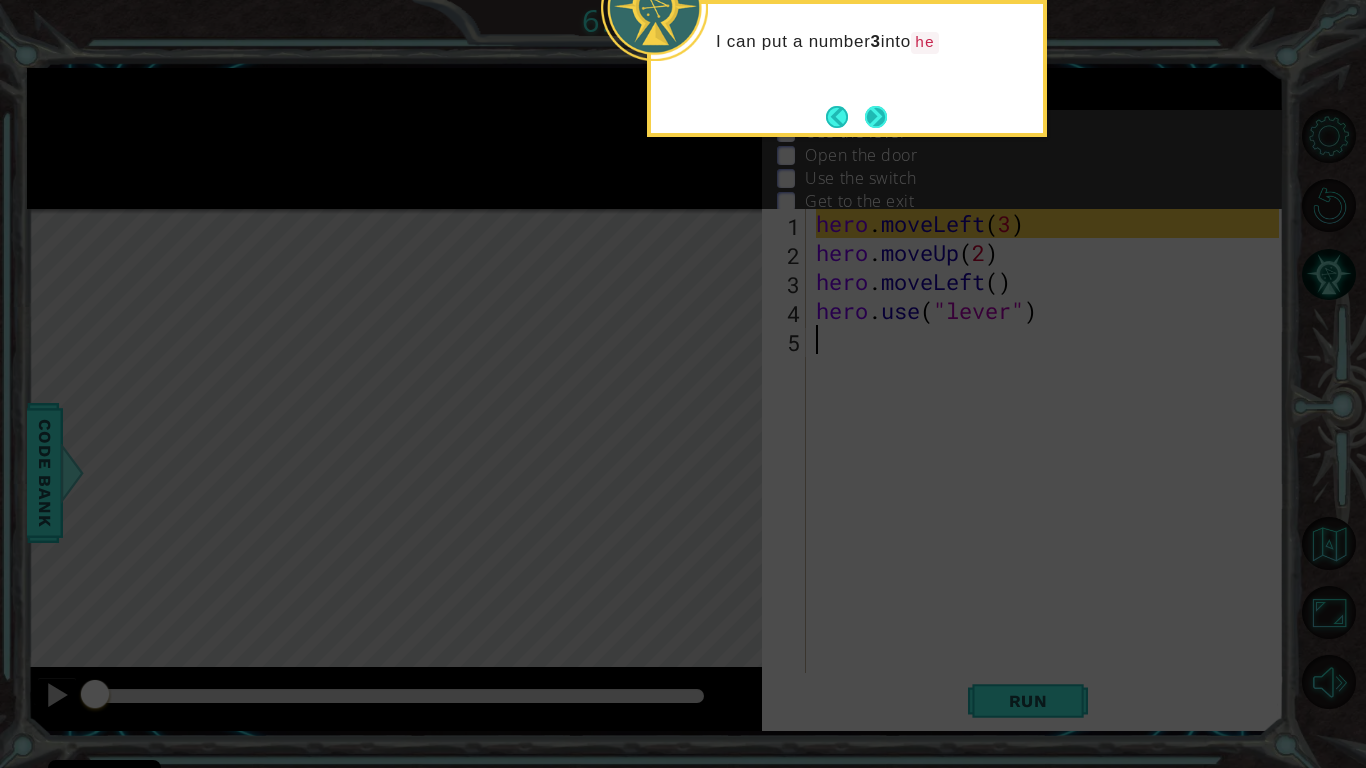 click at bounding box center (876, 117) 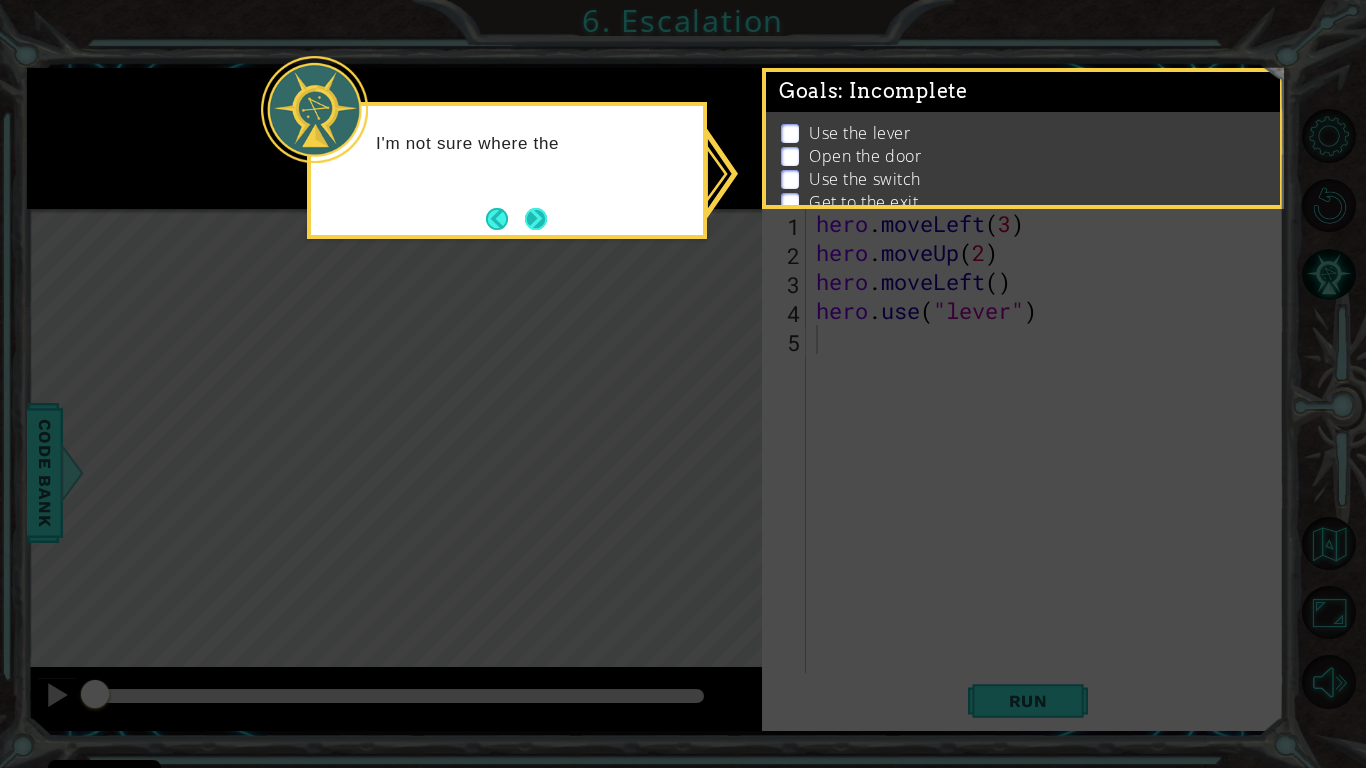 click at bounding box center [536, 218] 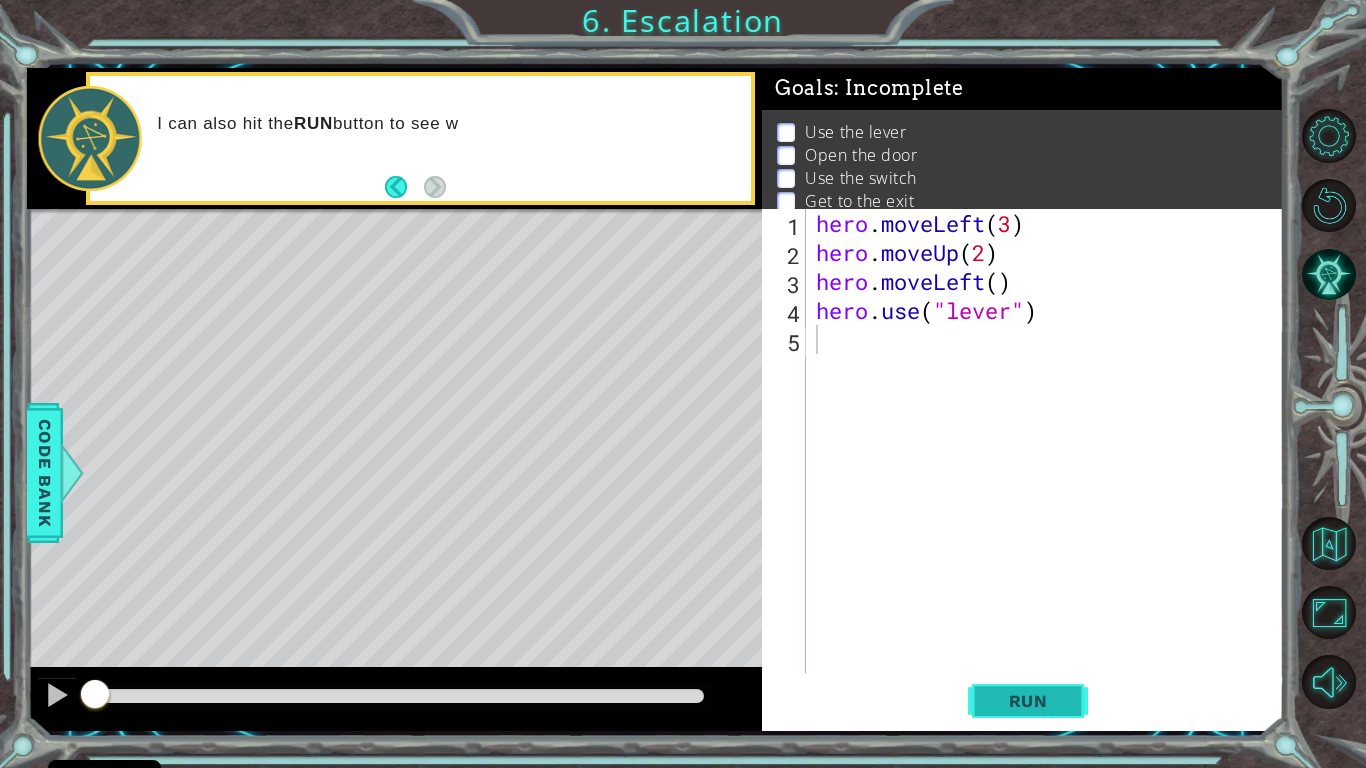 click on "Run" at bounding box center (1028, 701) 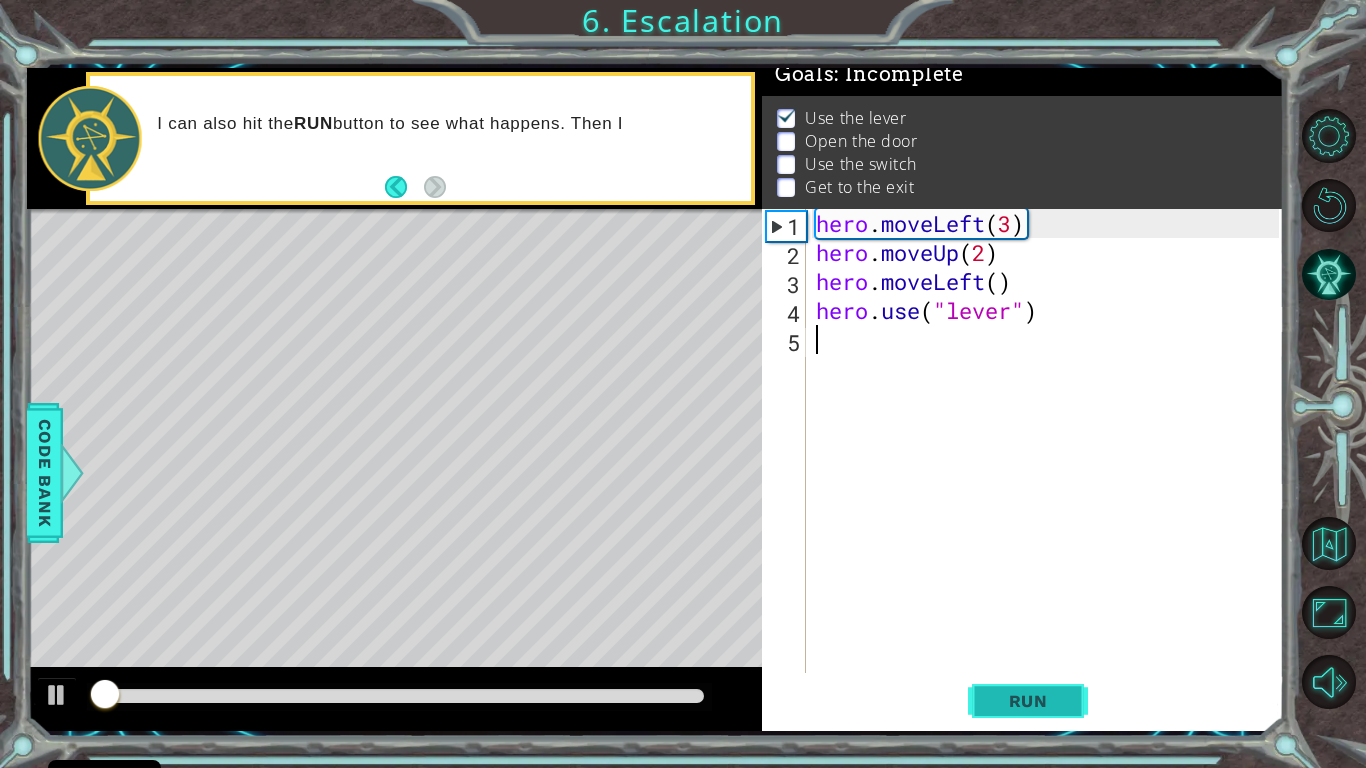 scroll, scrollTop: 20, scrollLeft: 0, axis: vertical 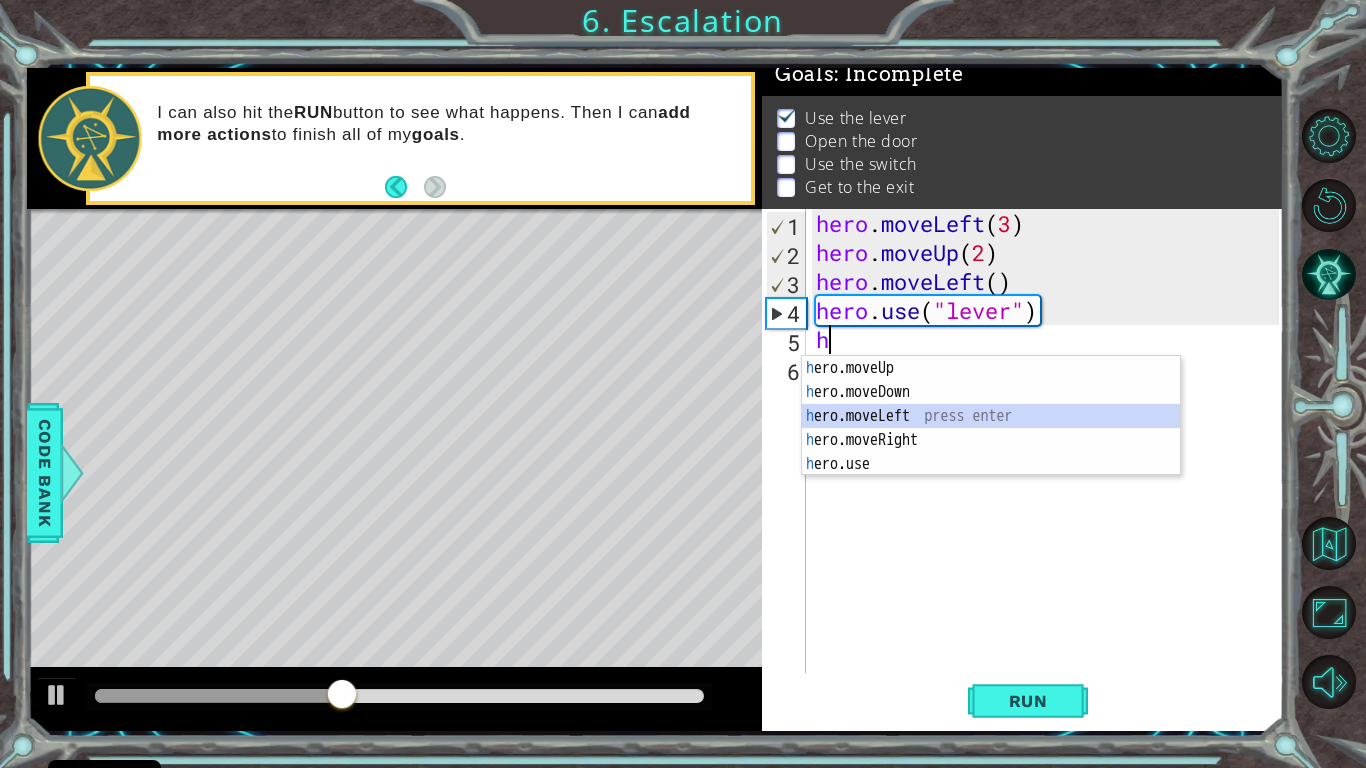 type on "hero.moveLeft(1)" 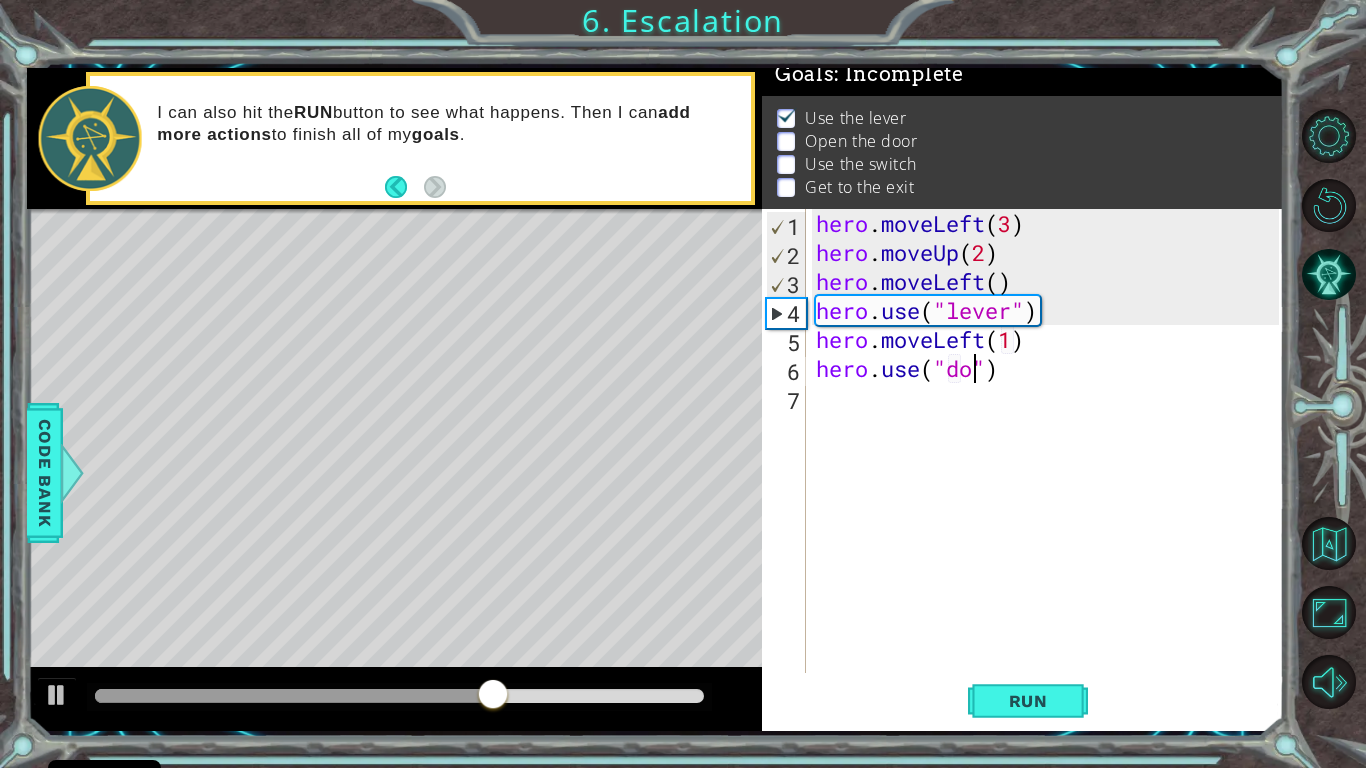 type on "hero.use("door")" 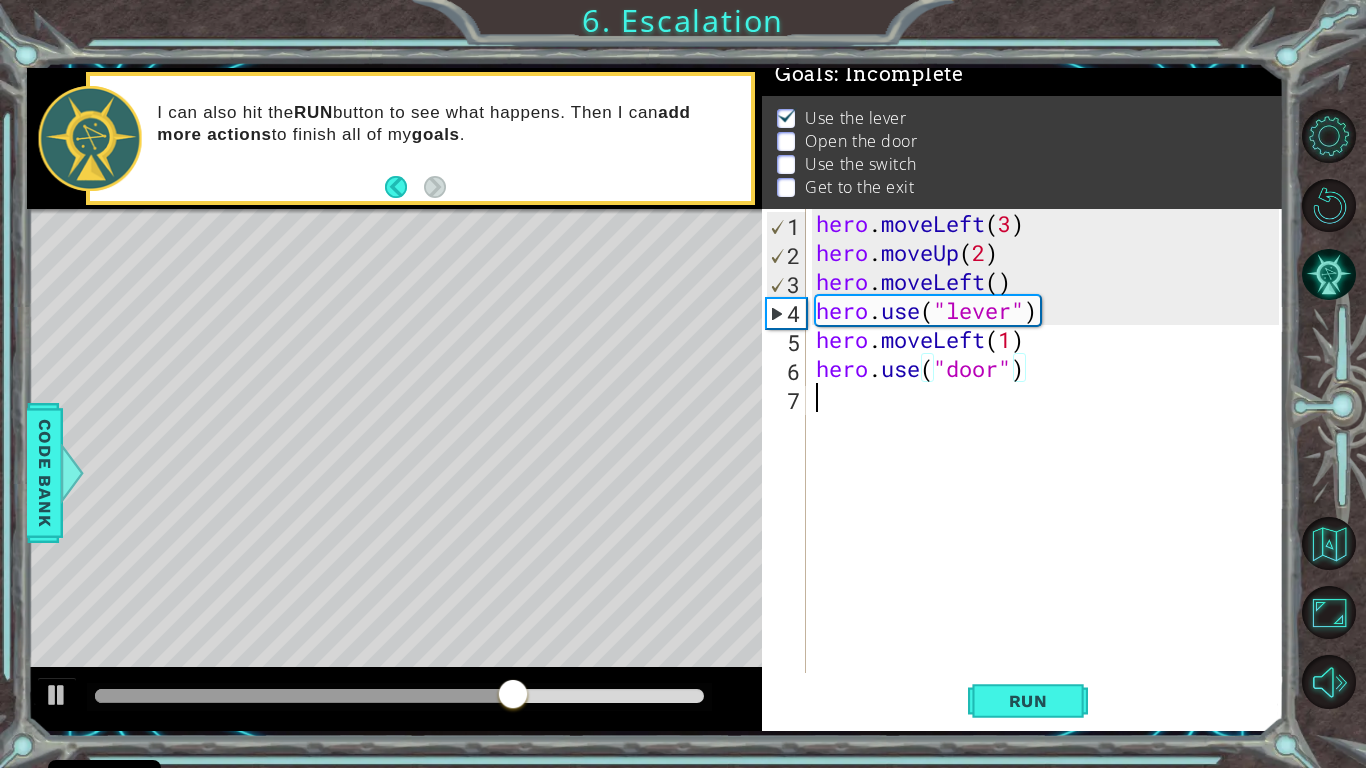 scroll, scrollTop: 0, scrollLeft: 0, axis: both 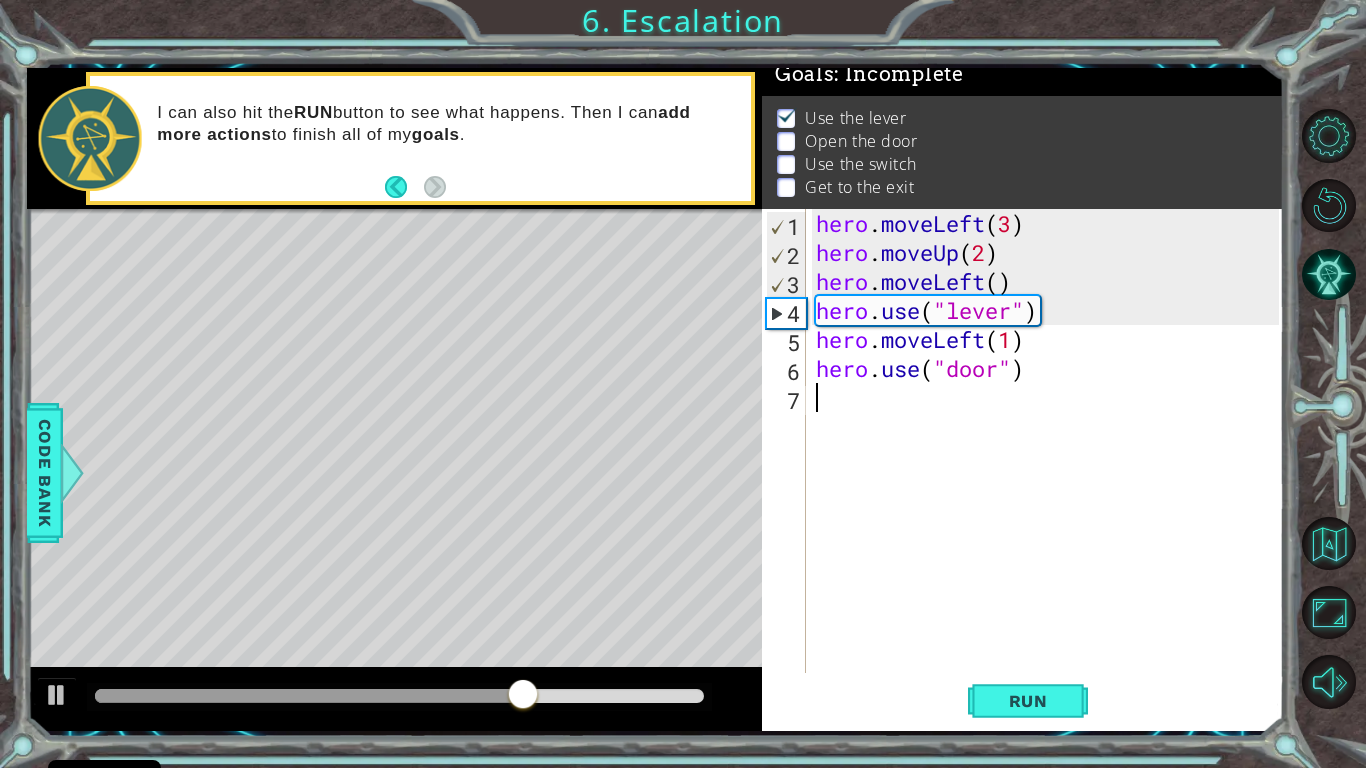 type on "hero.use("door")" 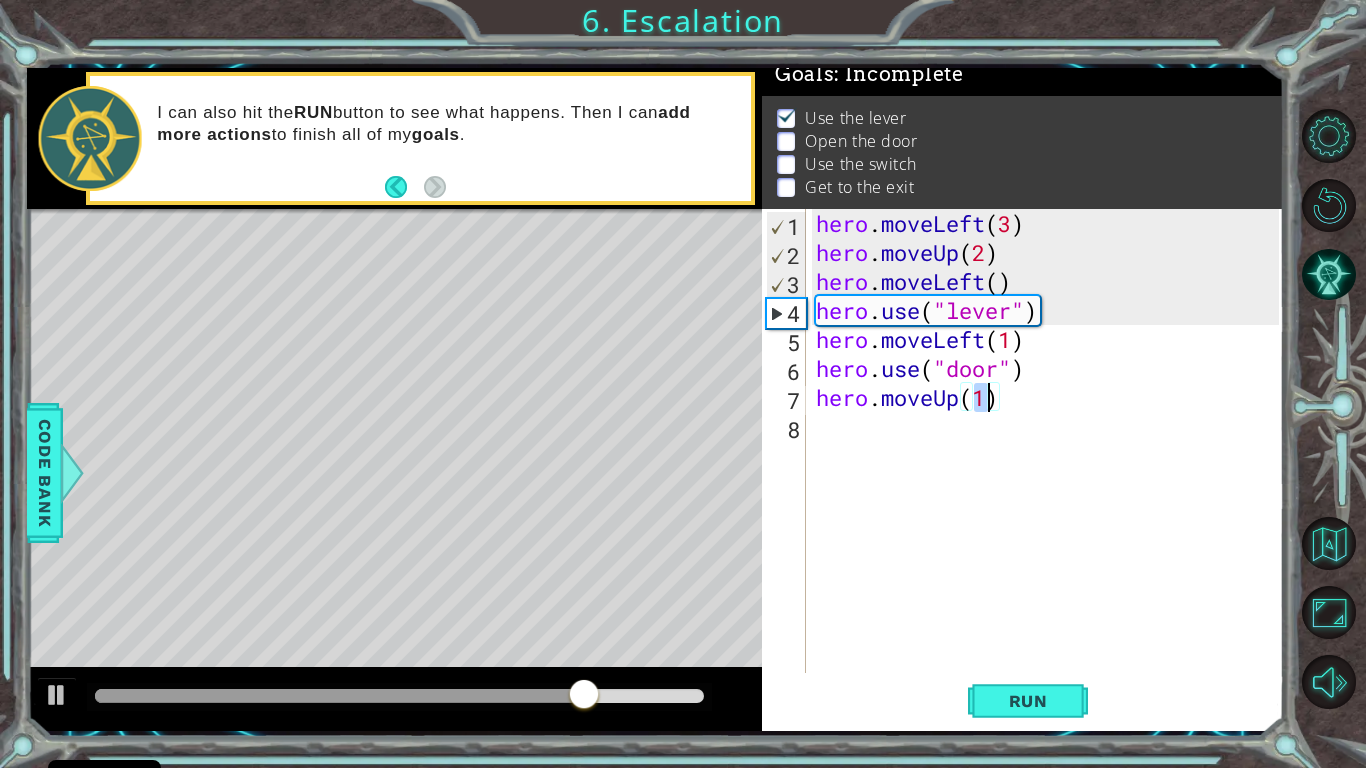 type on "hero.moveUp(2)" 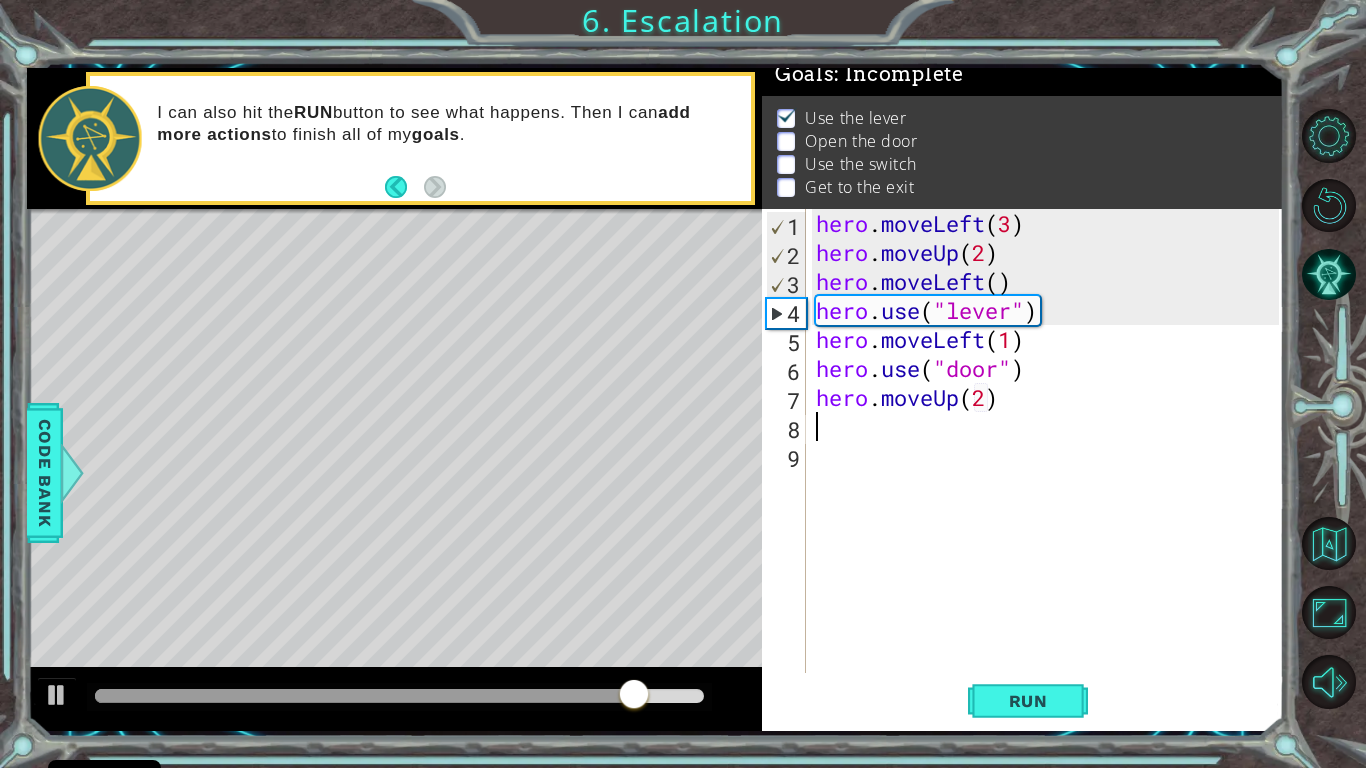 scroll, scrollTop: 0, scrollLeft: 0, axis: both 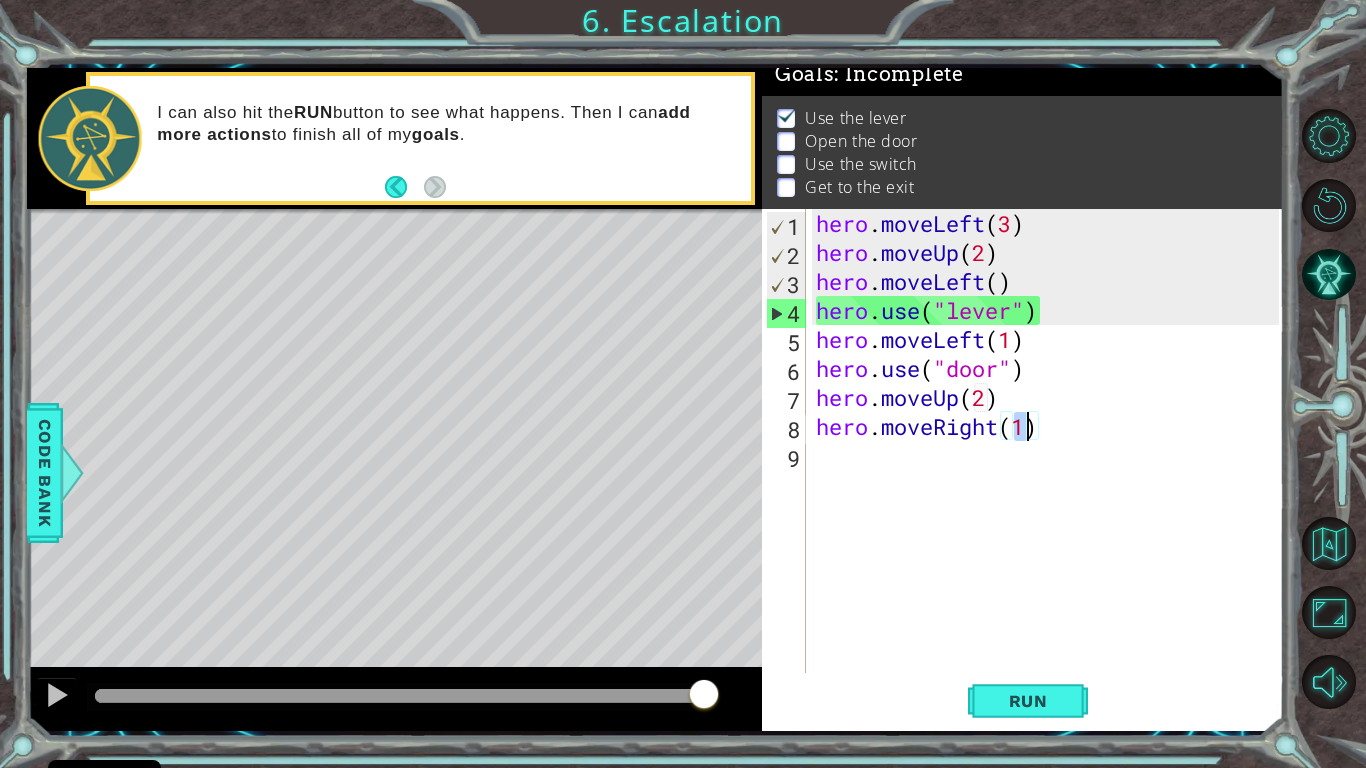 type on "hero.moveRight(2)" 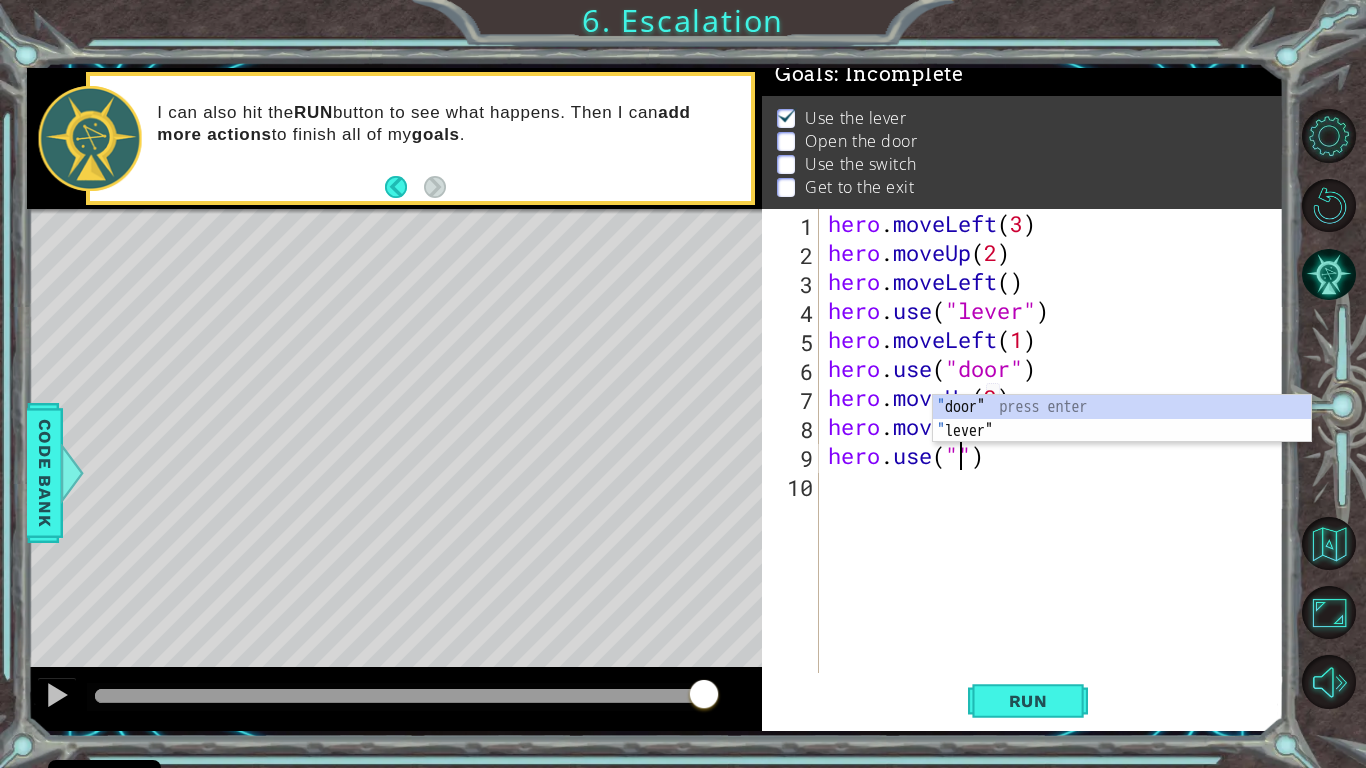 scroll, scrollTop: 0, scrollLeft: 6, axis: horizontal 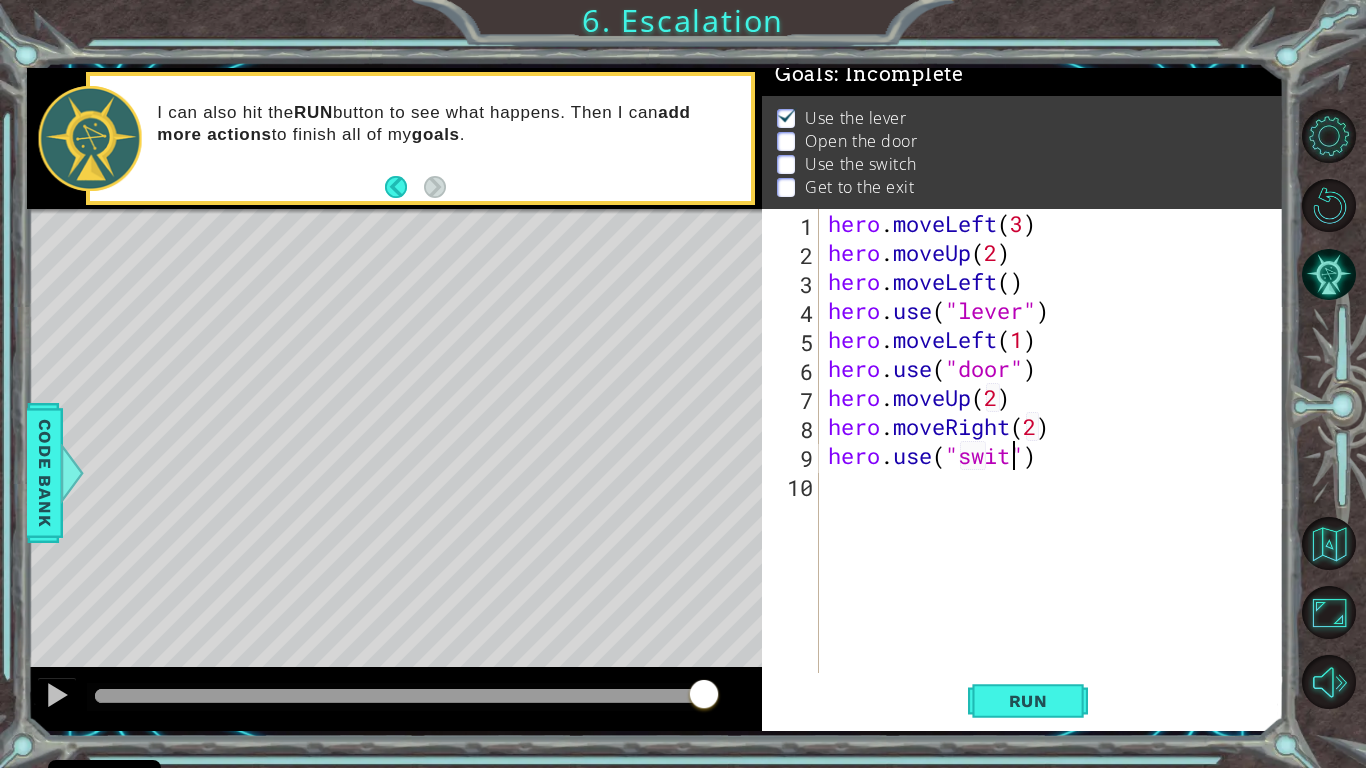 type on "hero.use("switch")" 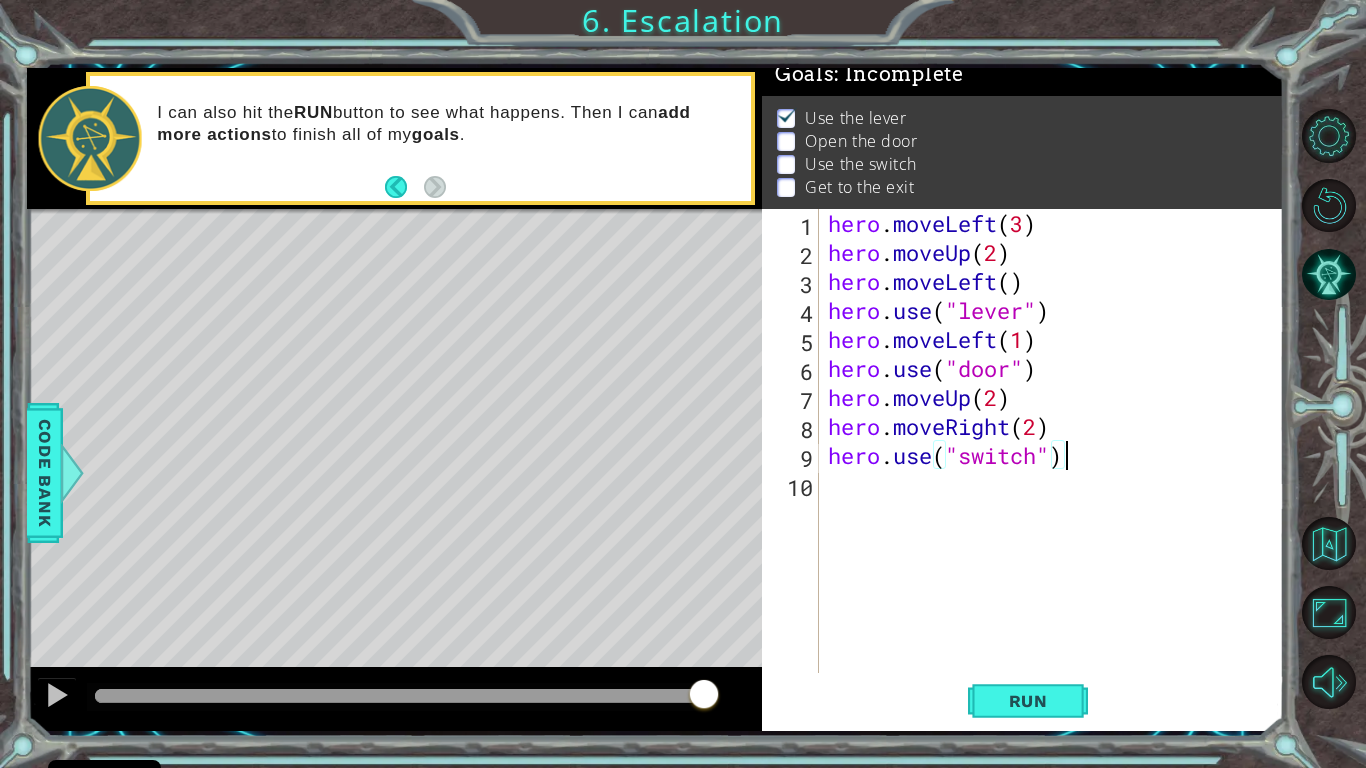 scroll, scrollTop: 0, scrollLeft: 0, axis: both 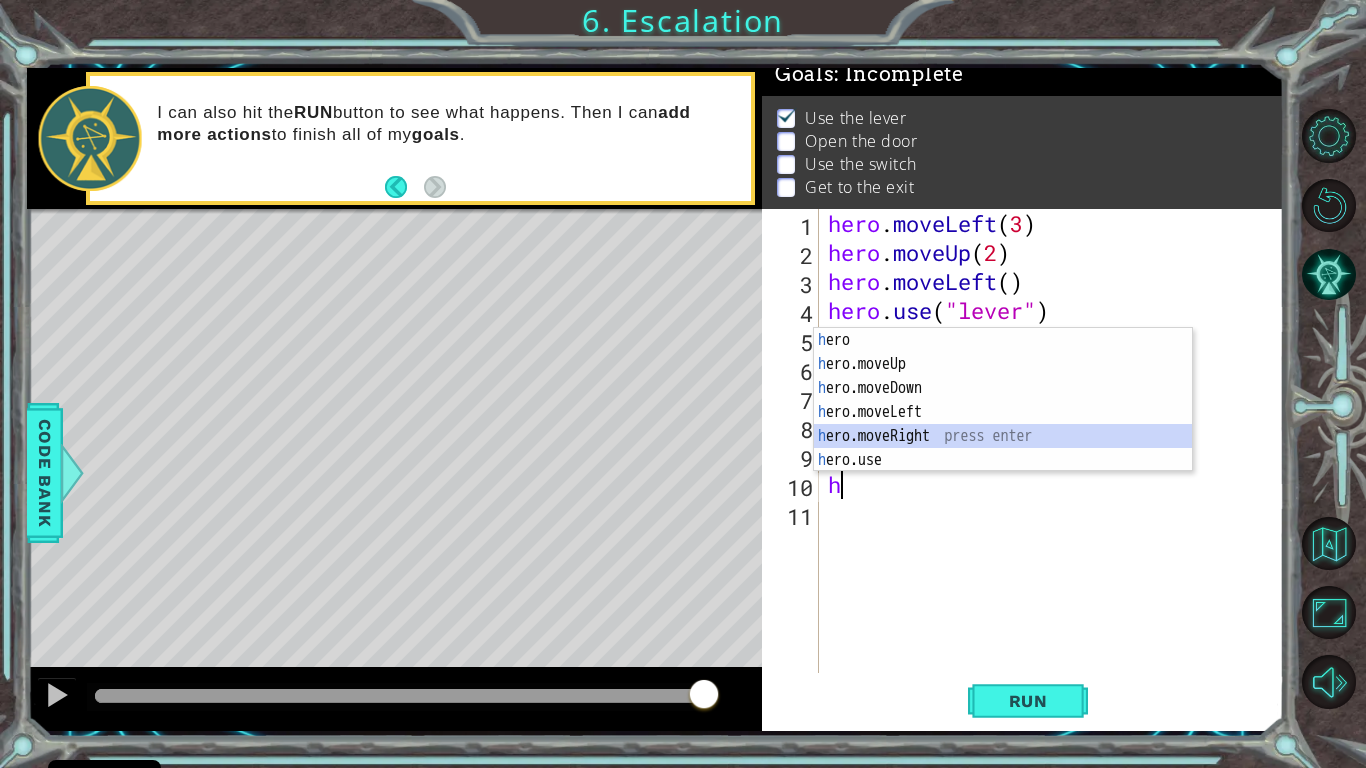 type on "hero.moveRight(1)" 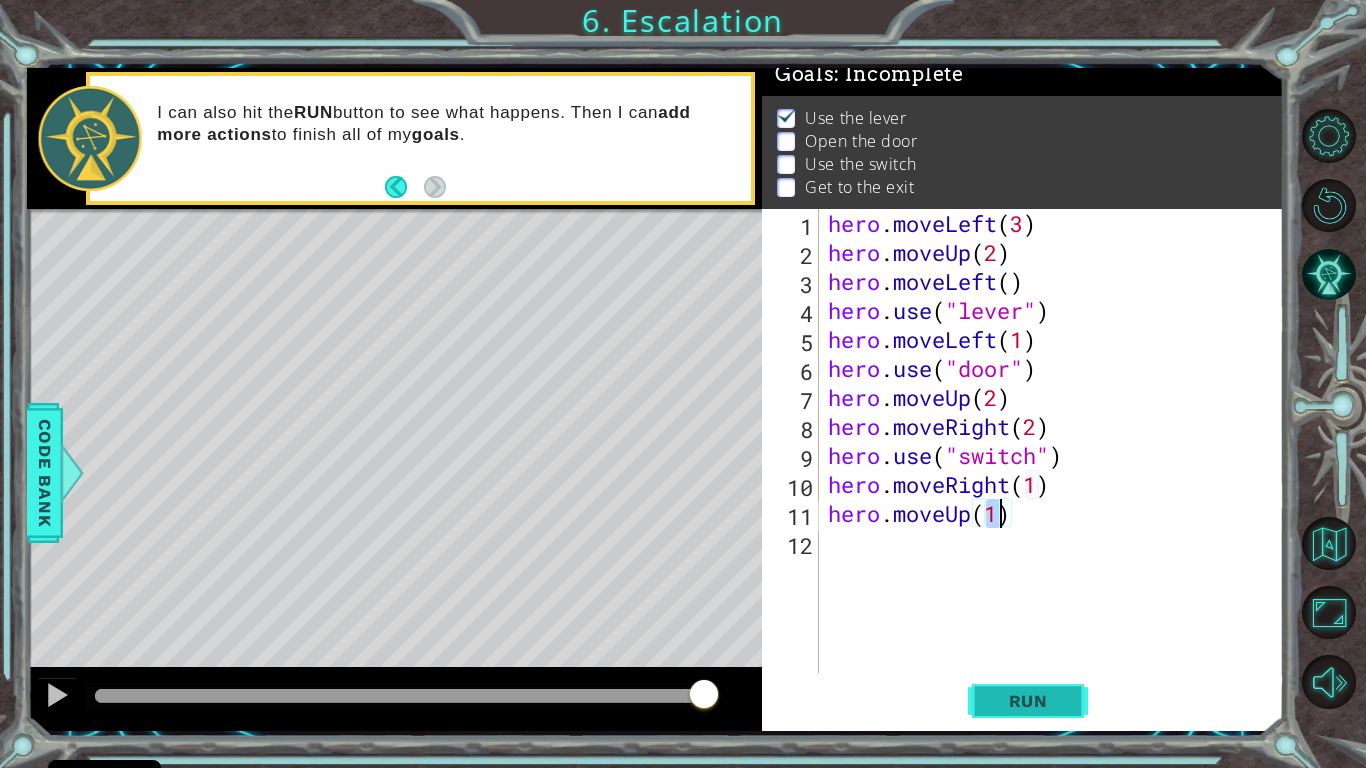type on "hero.moveUp(1)" 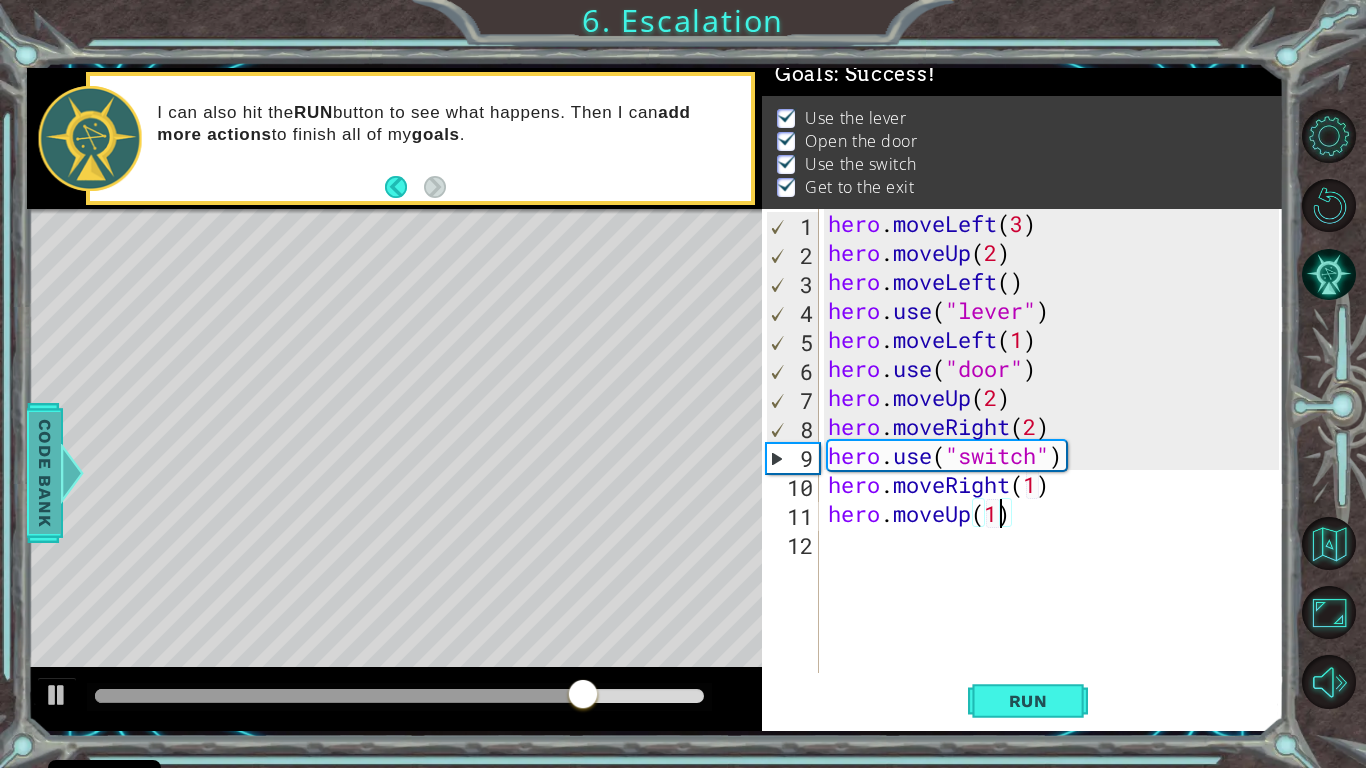 click at bounding box center [72, 473] 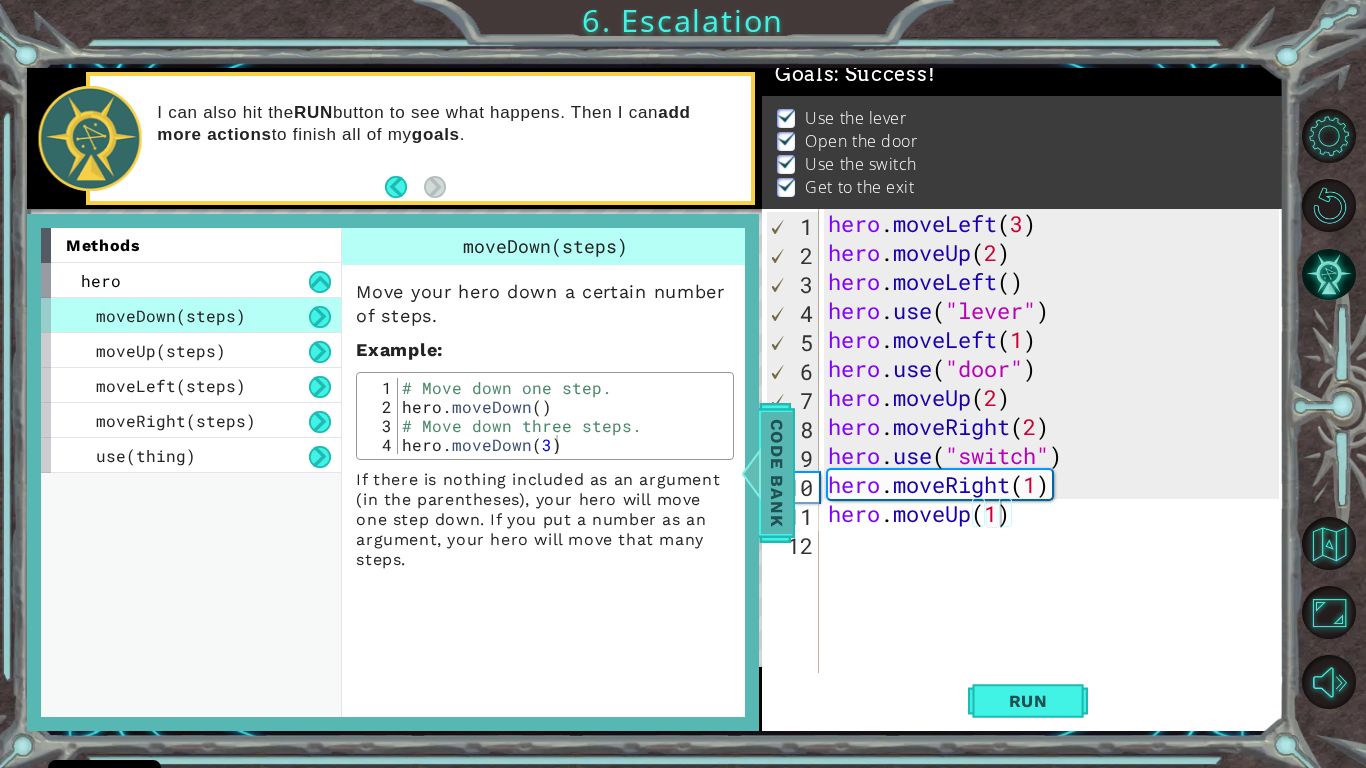 click on "Code Bank" at bounding box center (777, 472) 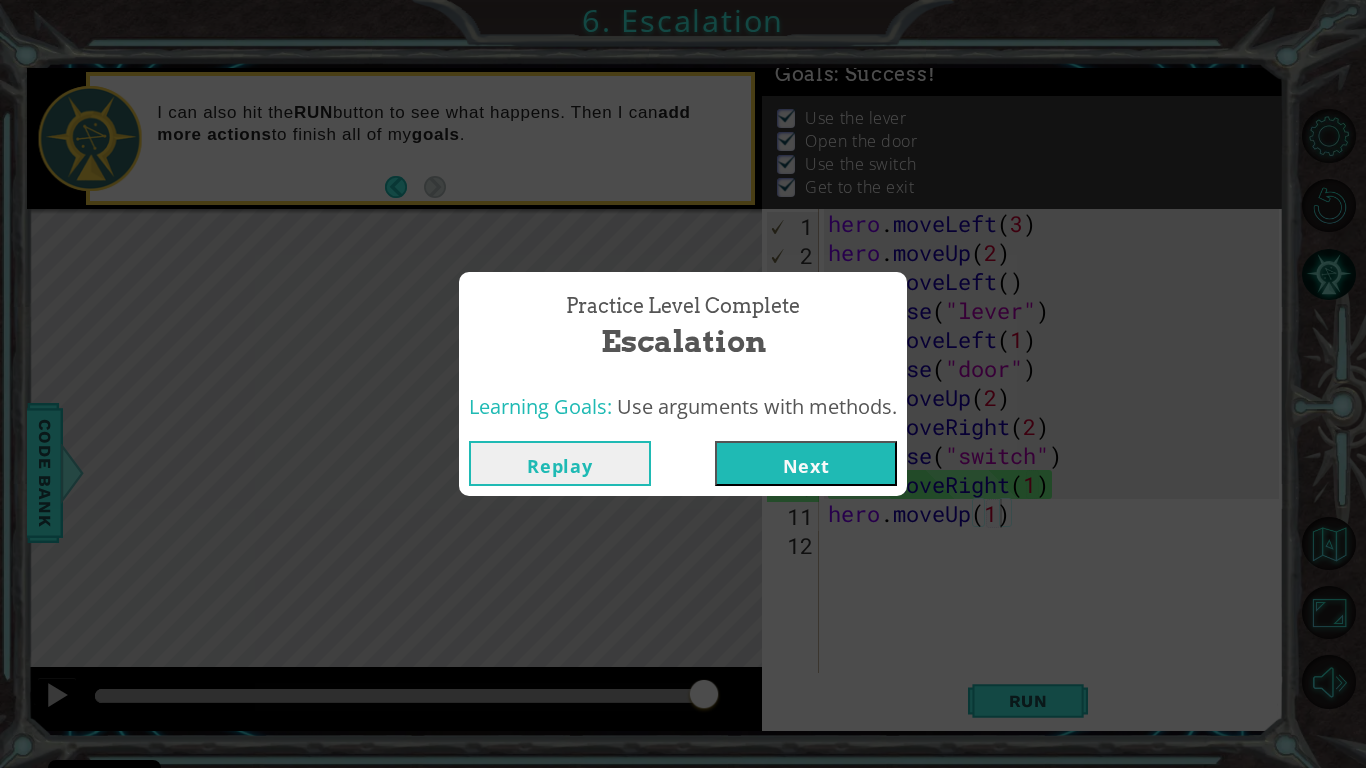 click on "Next" at bounding box center [806, 463] 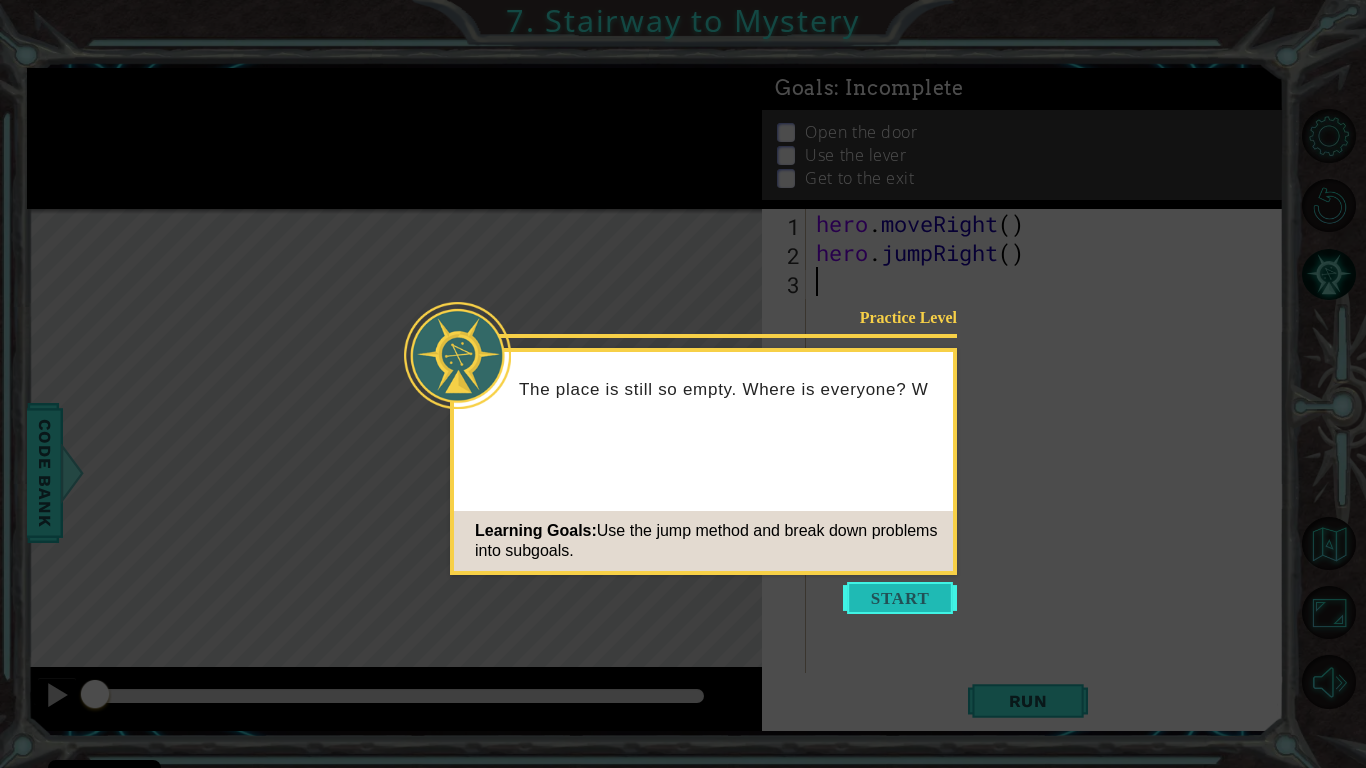 click at bounding box center [900, 598] 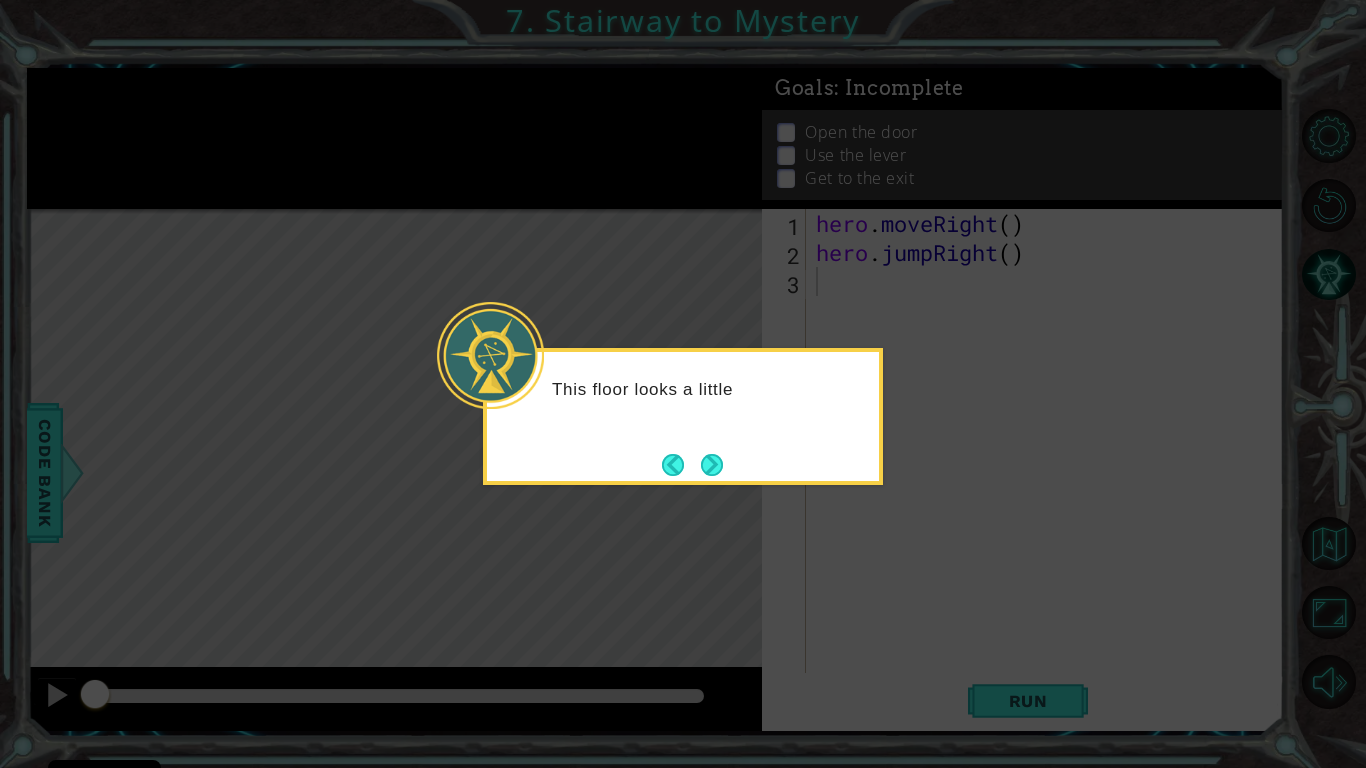 click at bounding box center [712, 464] 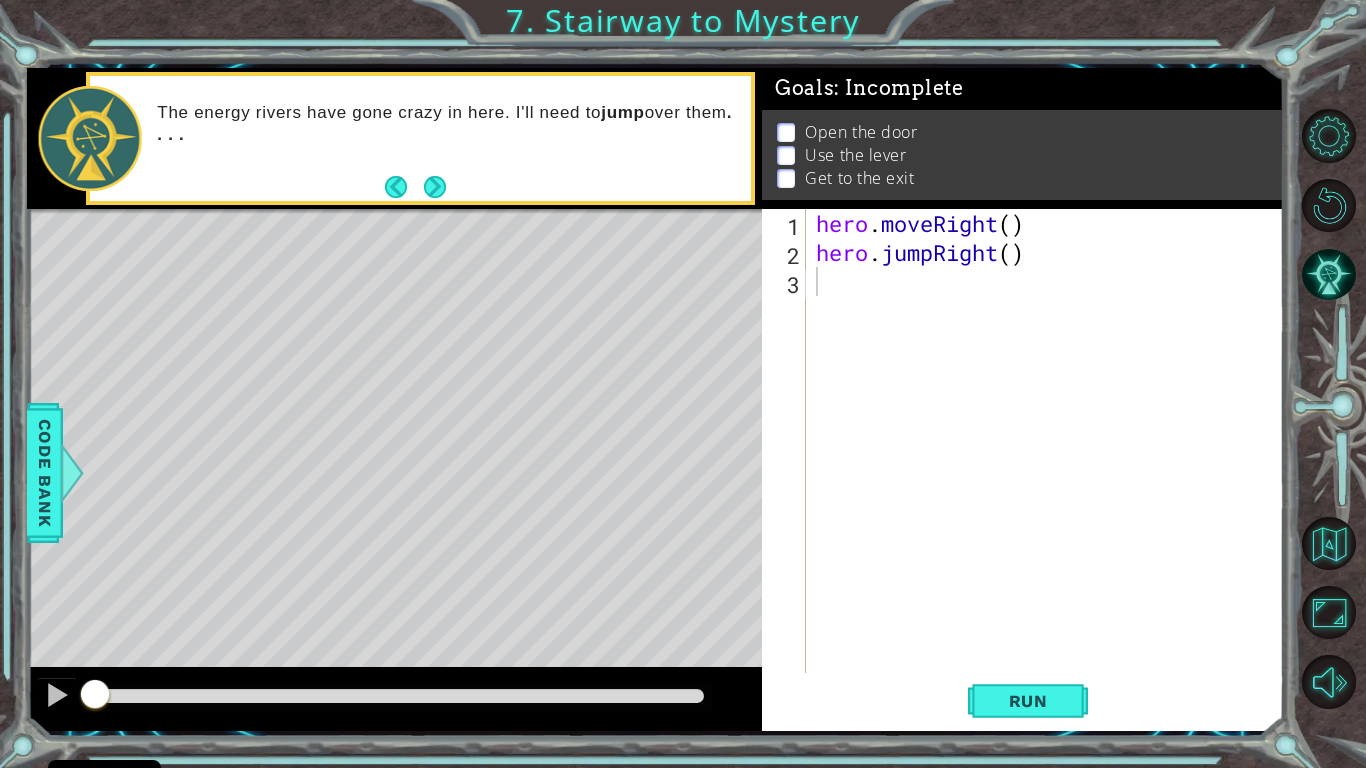 drag, startPoint x: 1066, startPoint y: 713, endPoint x: 1065, endPoint y: 669, distance: 44.011364 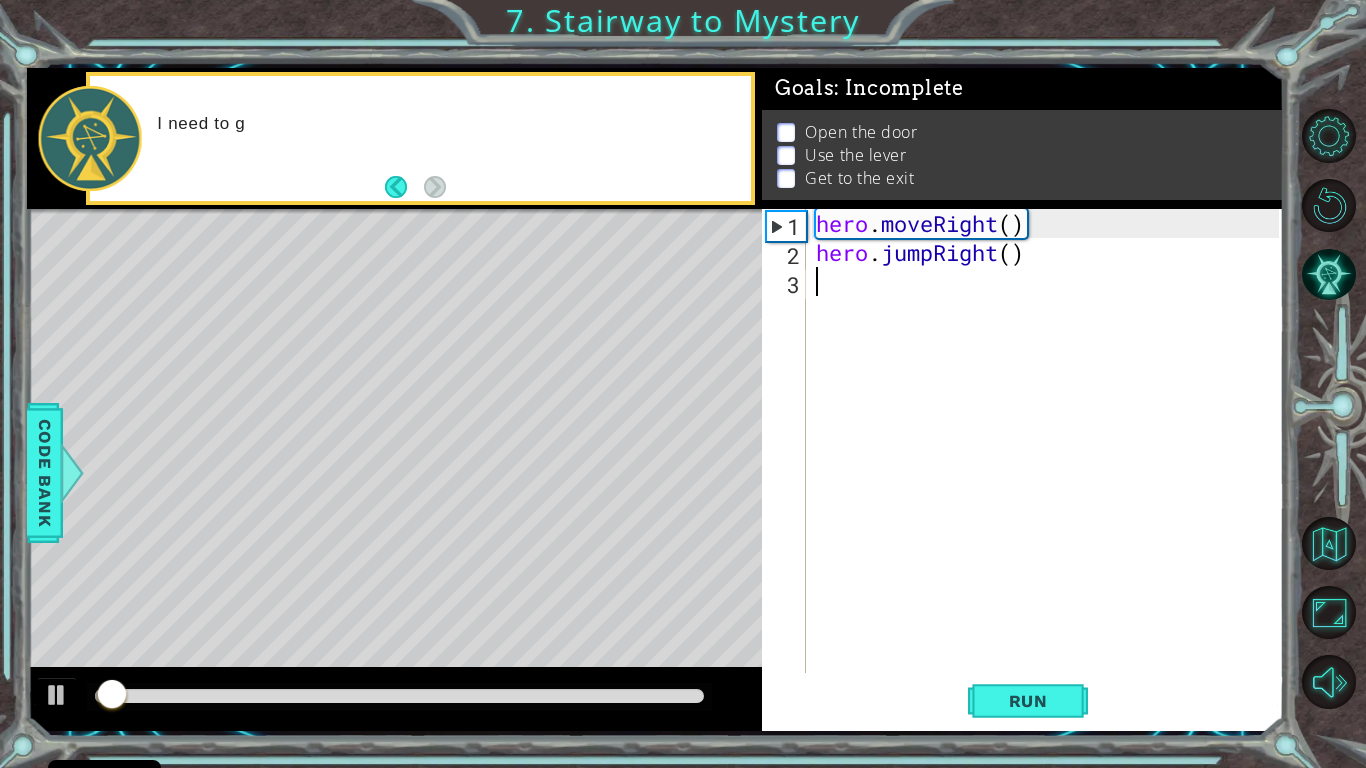 click on "hero . moveRight ( ) hero . jumpRight ( )" at bounding box center (1050, 470) 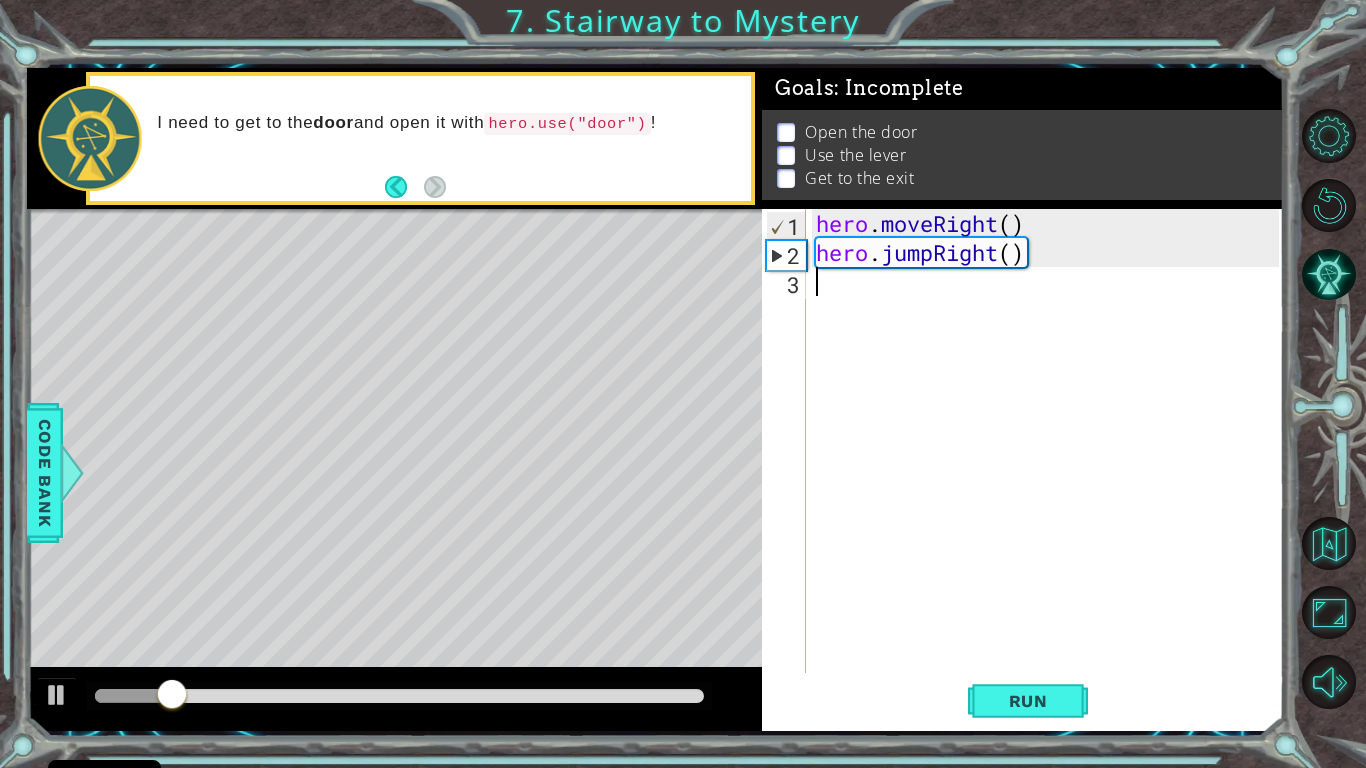 type on "h" 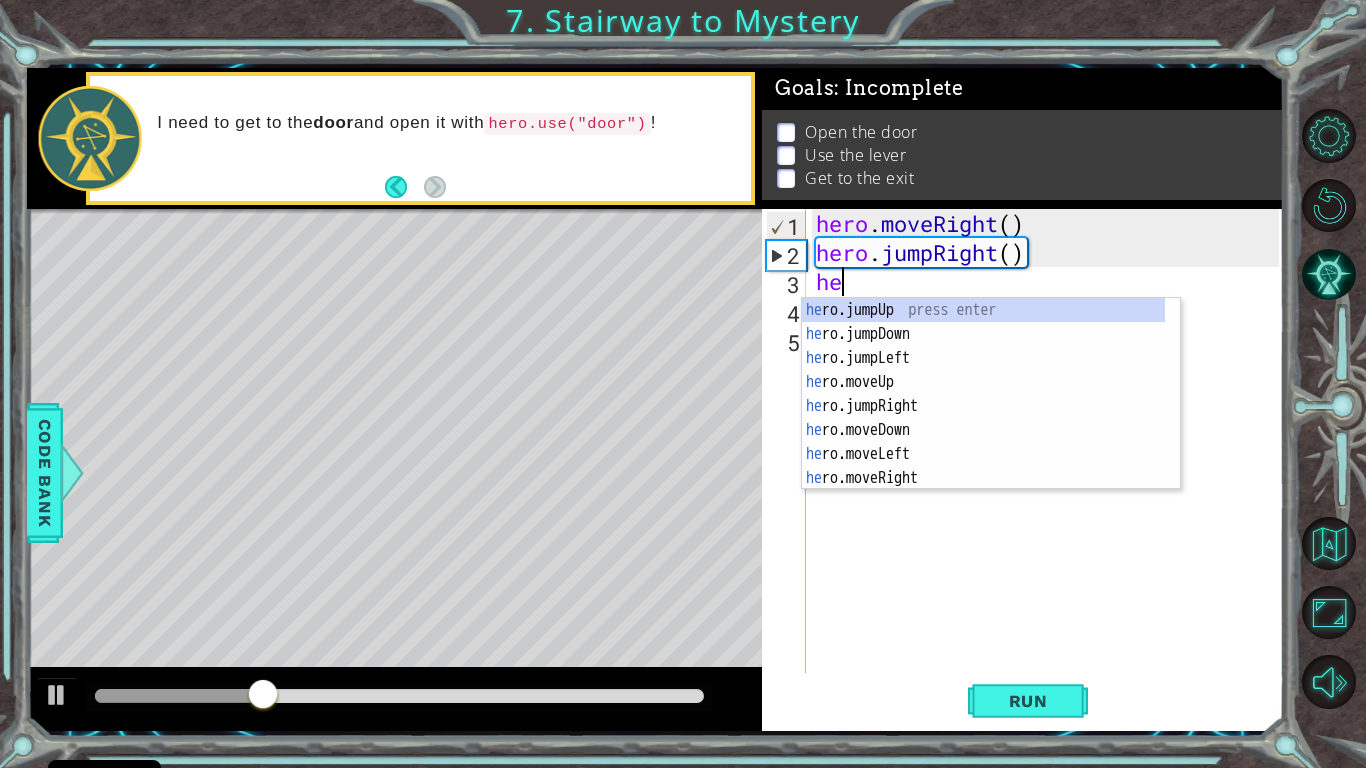 type on "h" 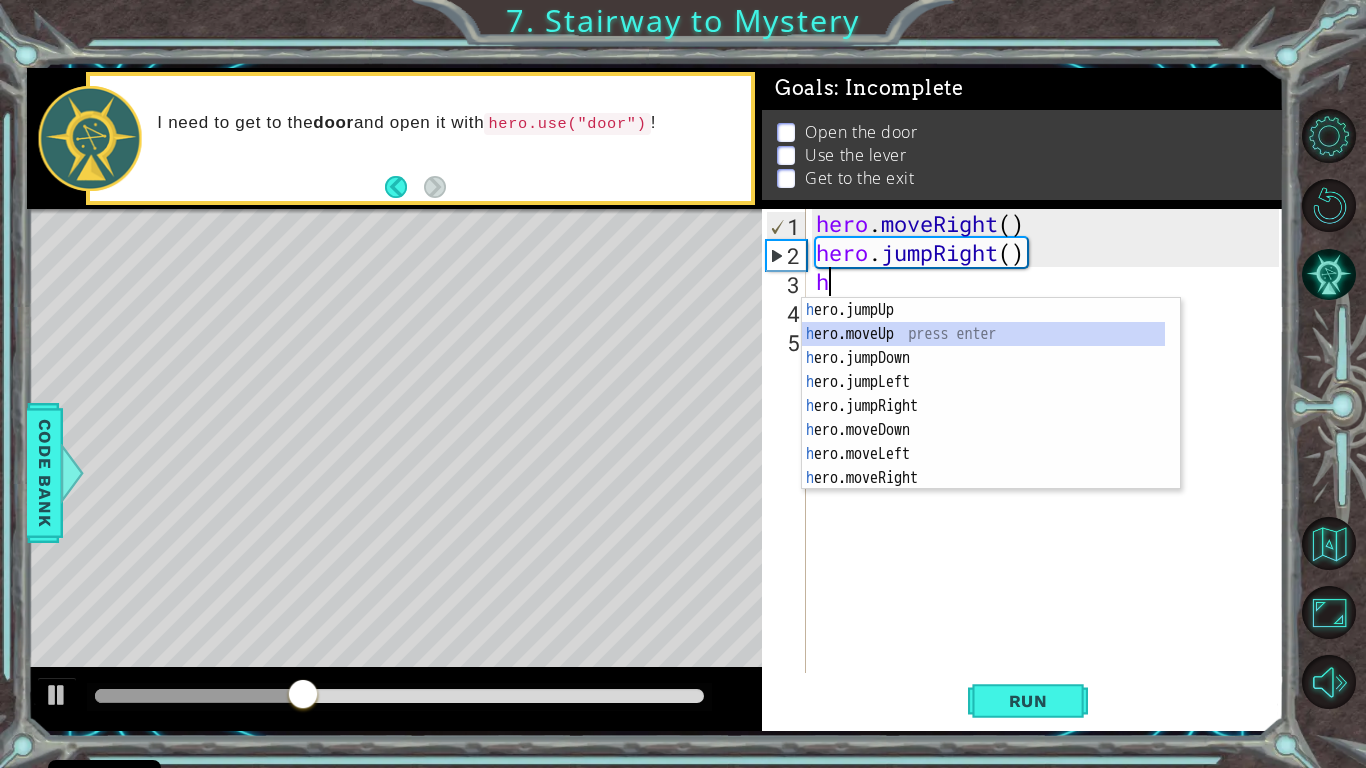 type on "hero.moveUp(1)" 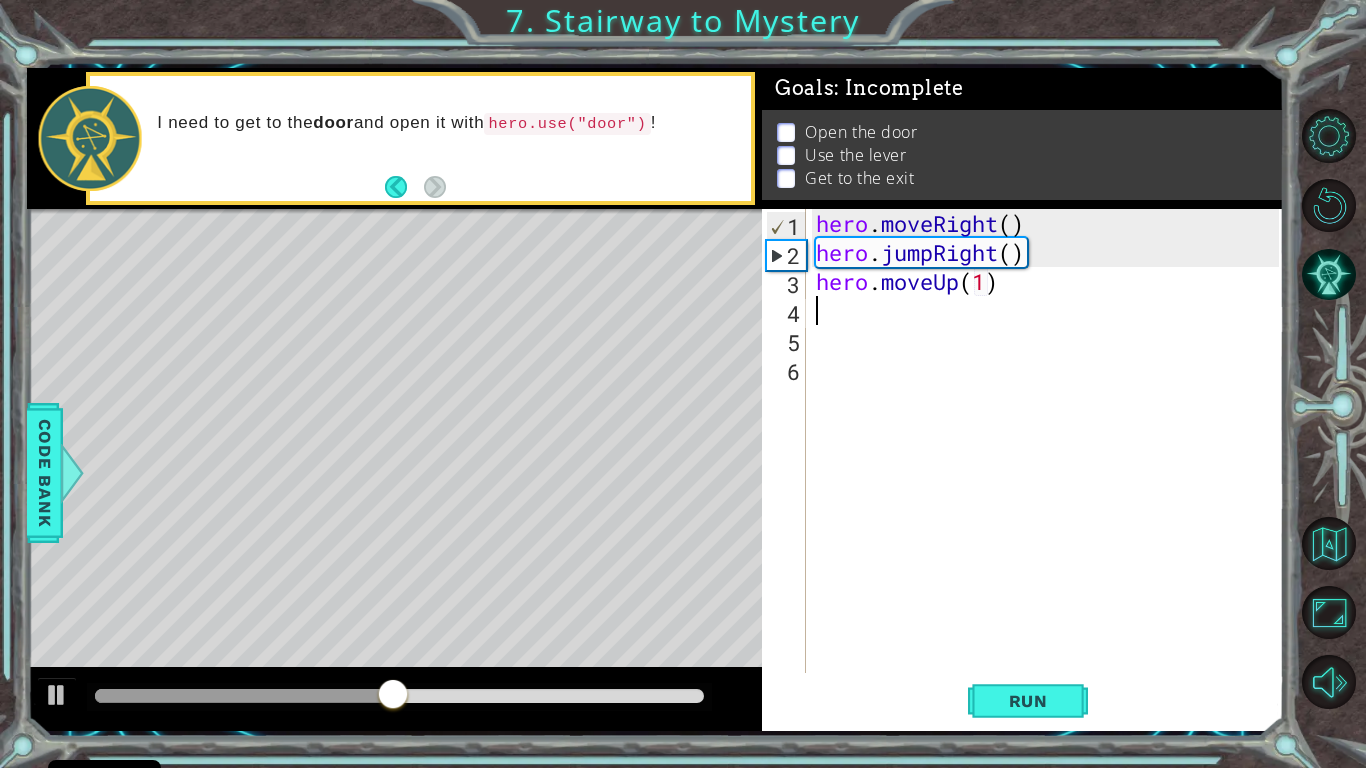 type on "h" 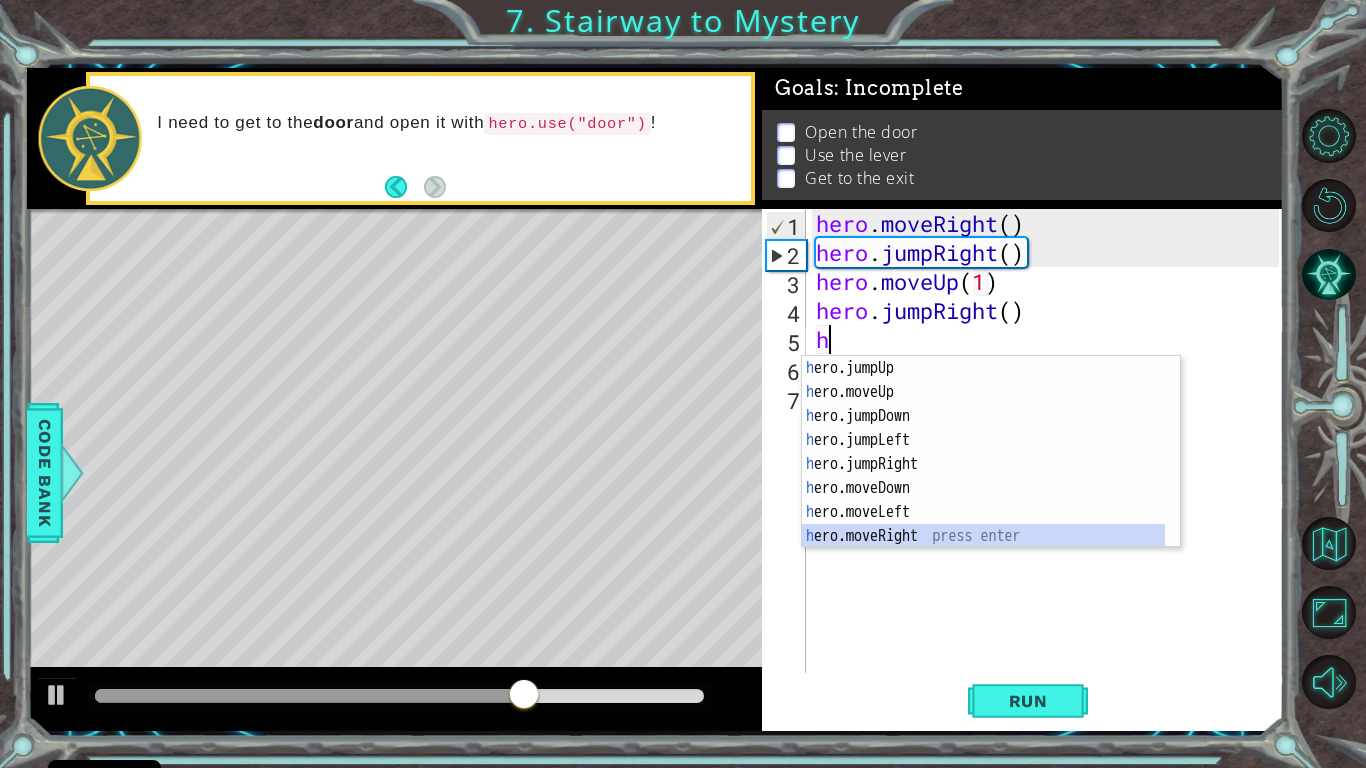 scroll, scrollTop: 24, scrollLeft: 0, axis: vertical 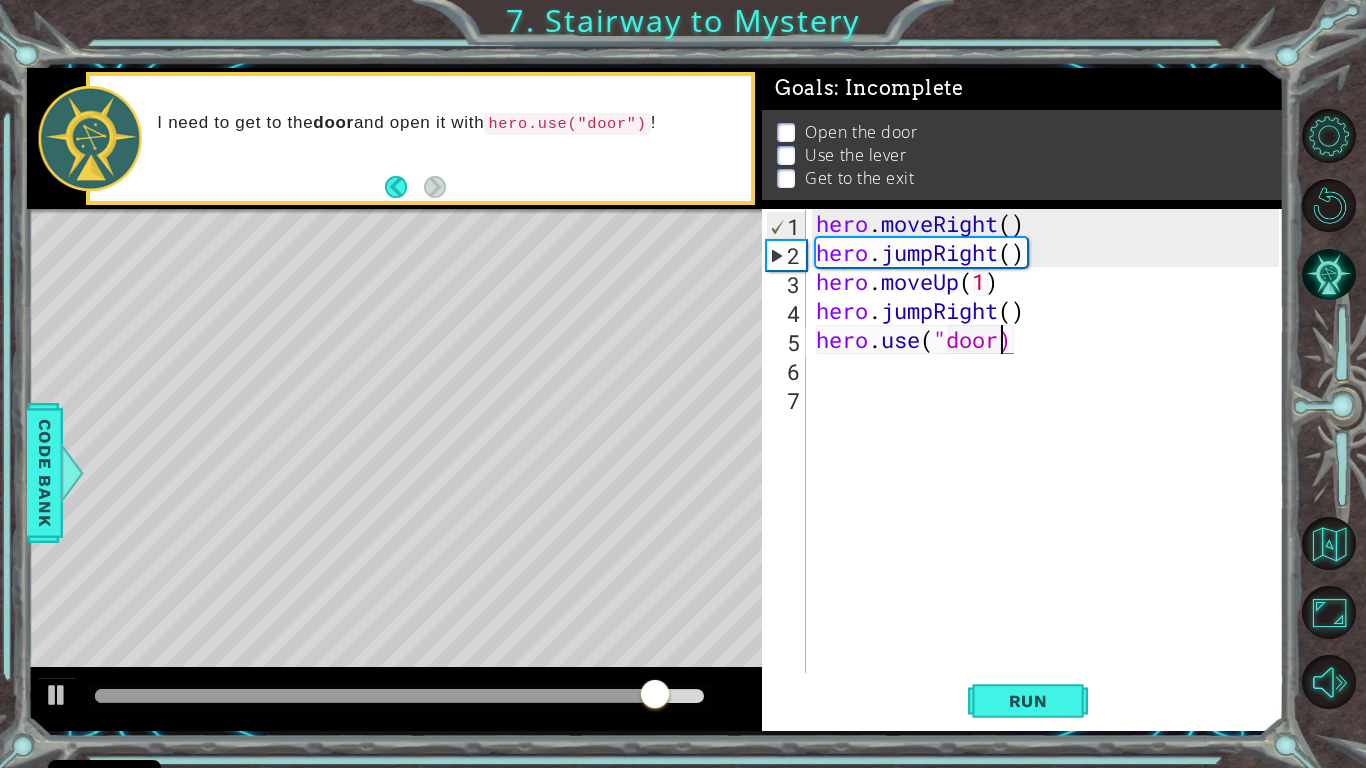 type on "hero.use("door")" 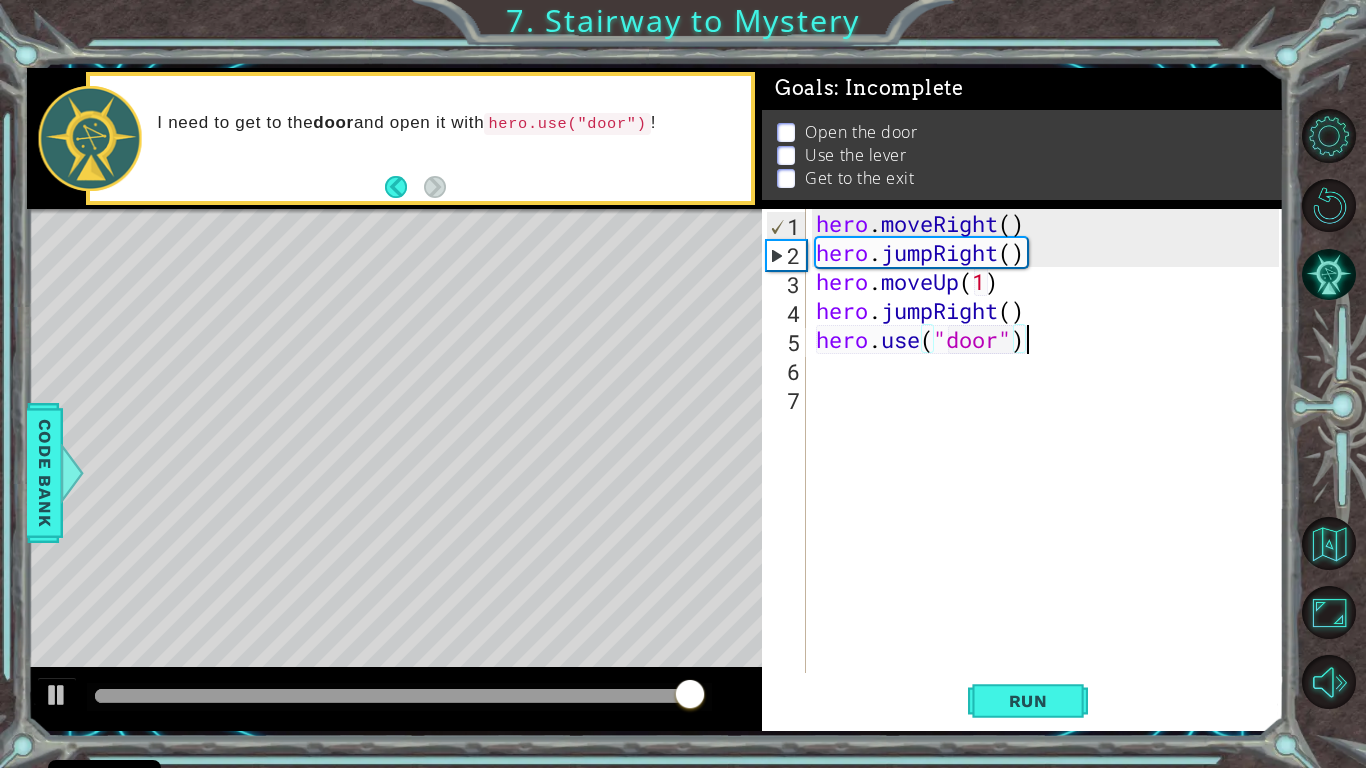 scroll, scrollTop: 0, scrollLeft: 0, axis: both 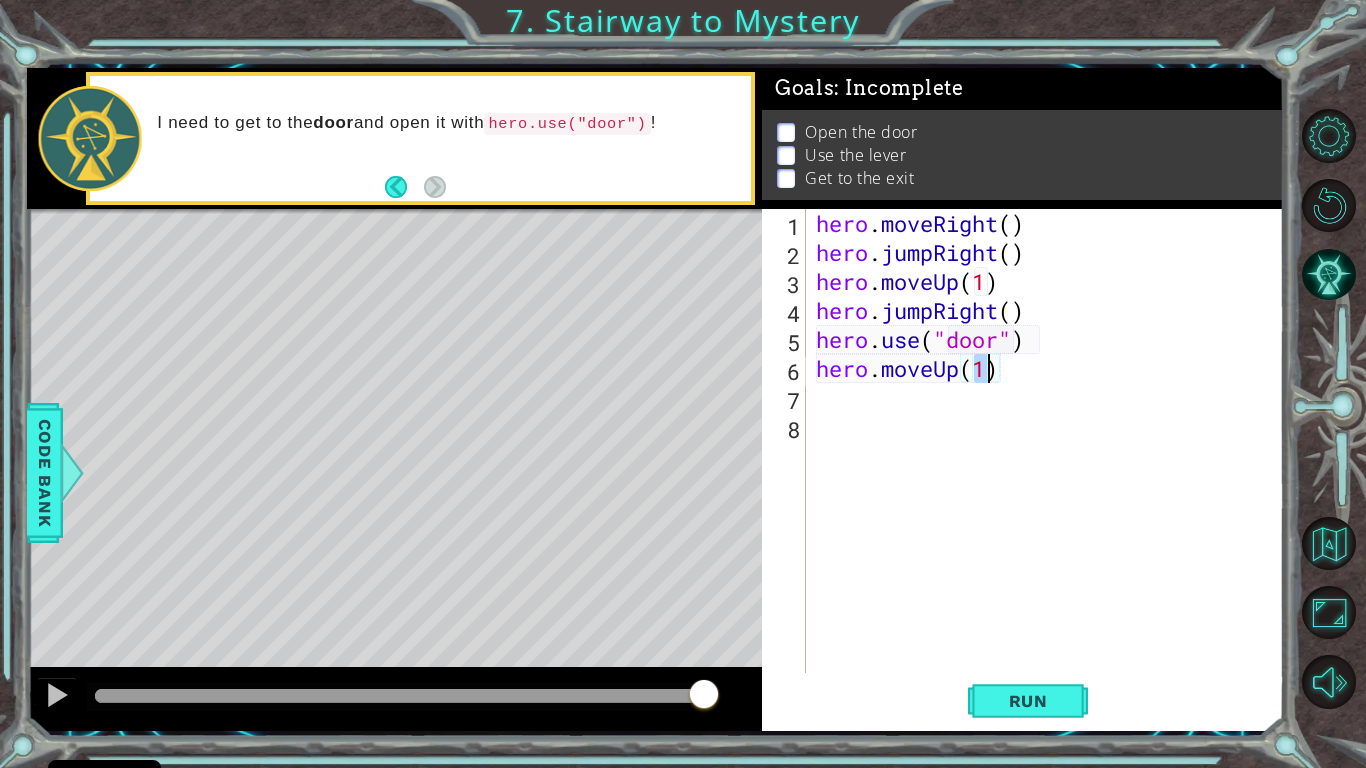 type on "hero.moveUp(2)" 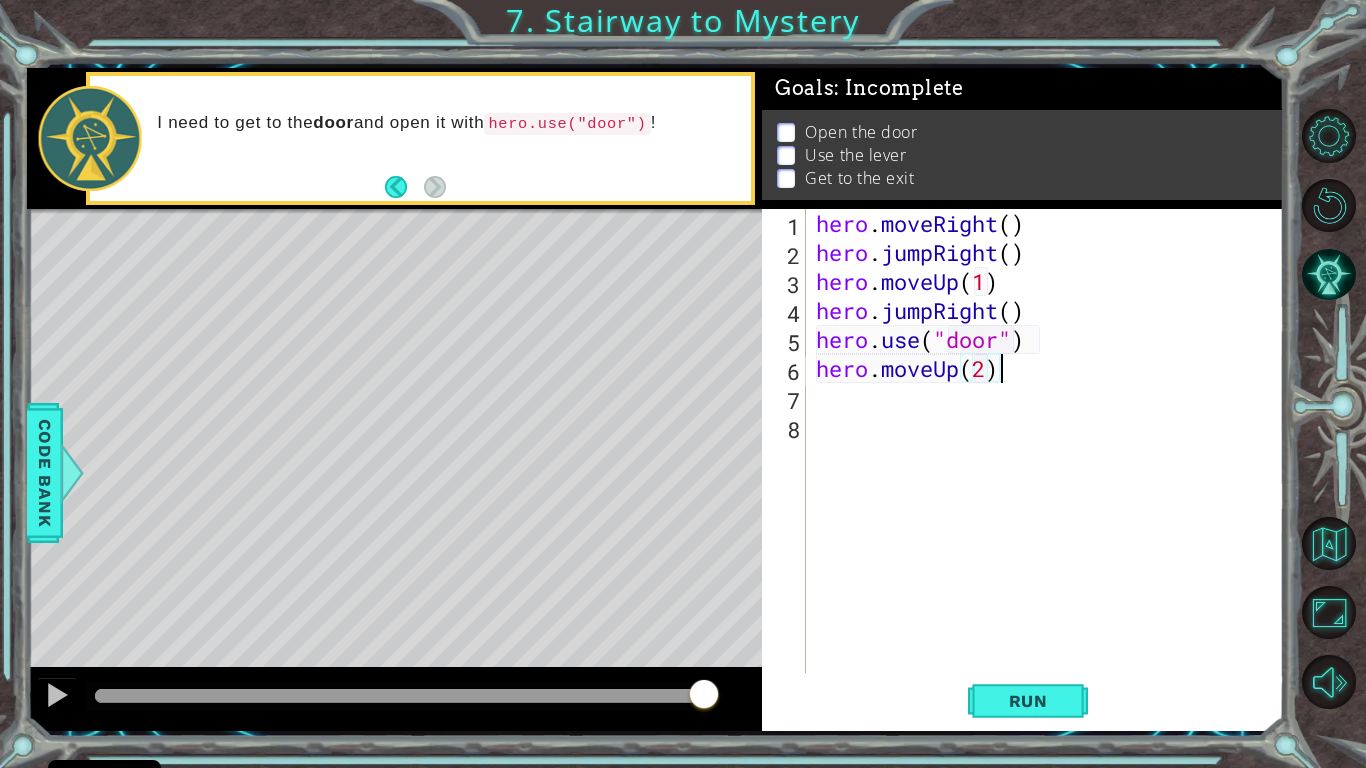 scroll, scrollTop: 0, scrollLeft: 0, axis: both 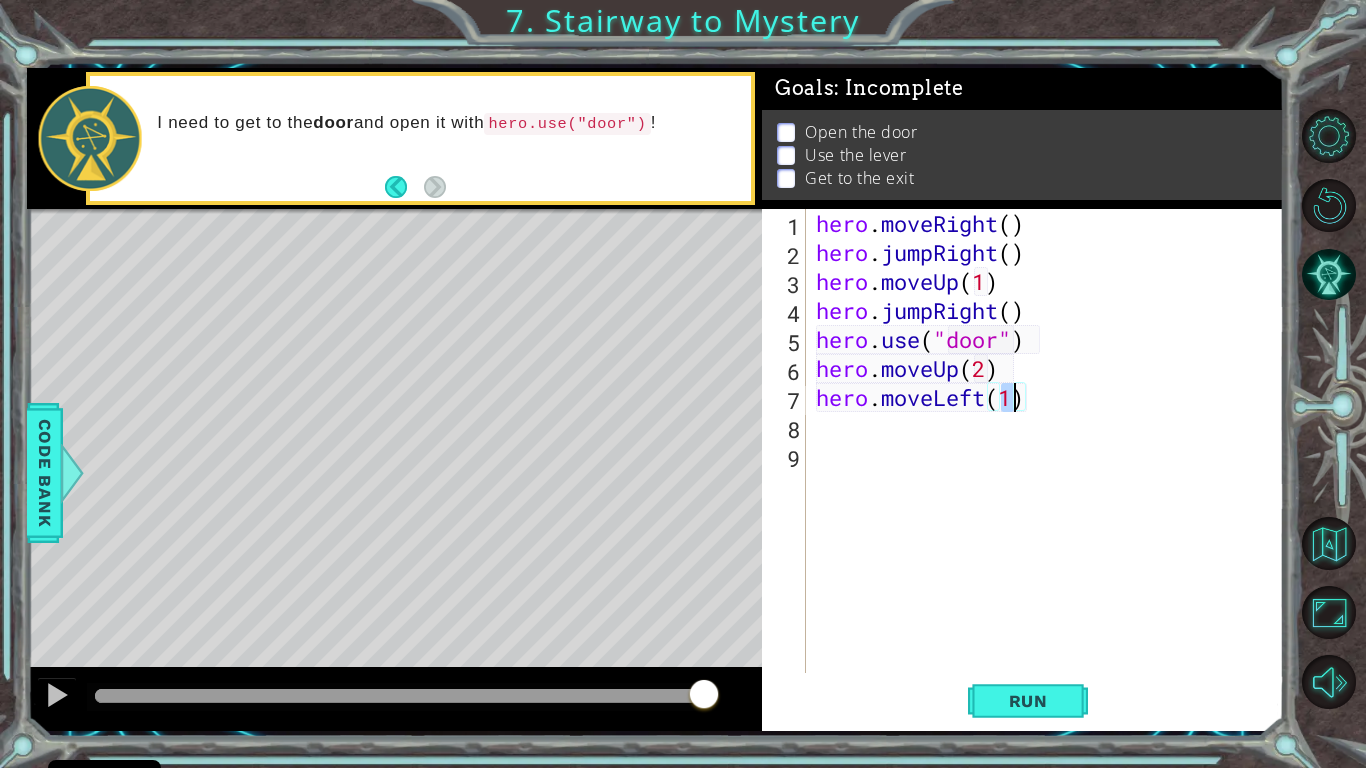 type on "hero.moveLeft(2)" 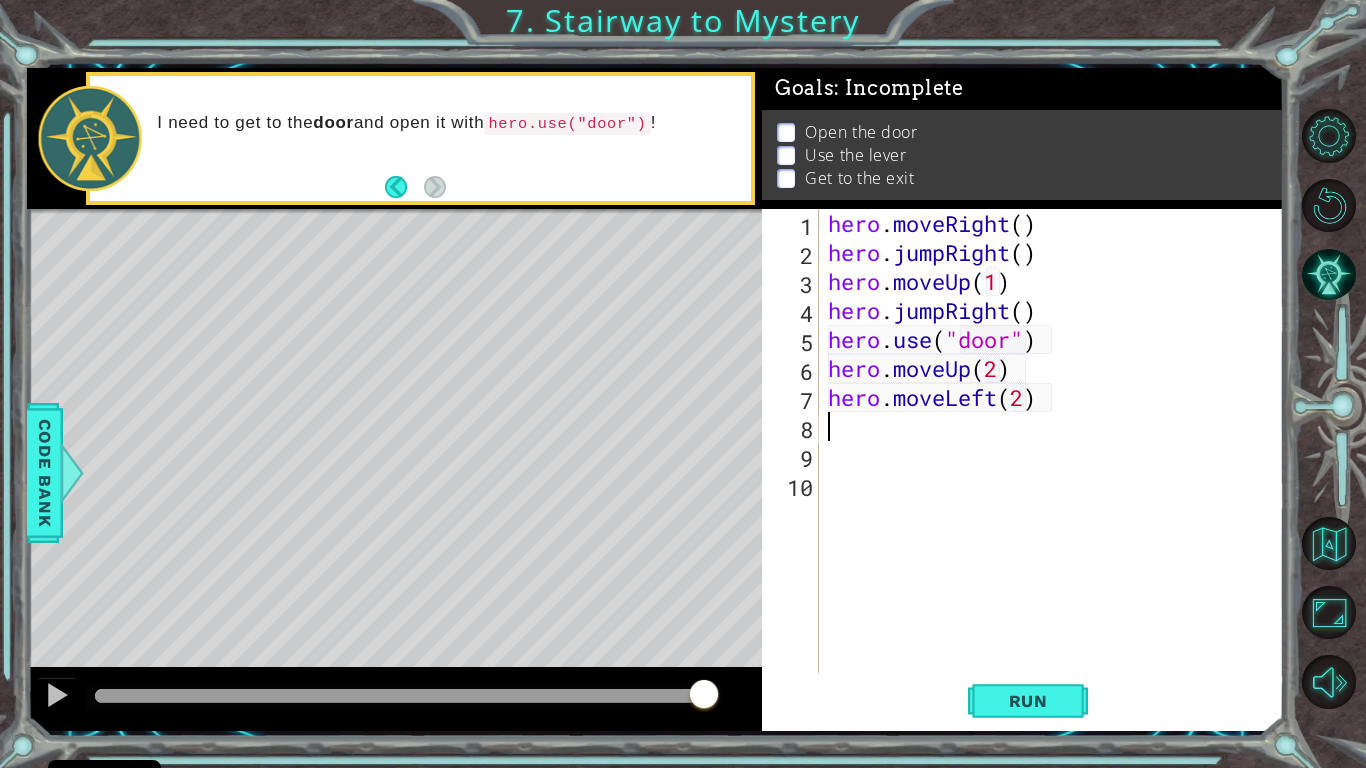 scroll, scrollTop: 0, scrollLeft: 0, axis: both 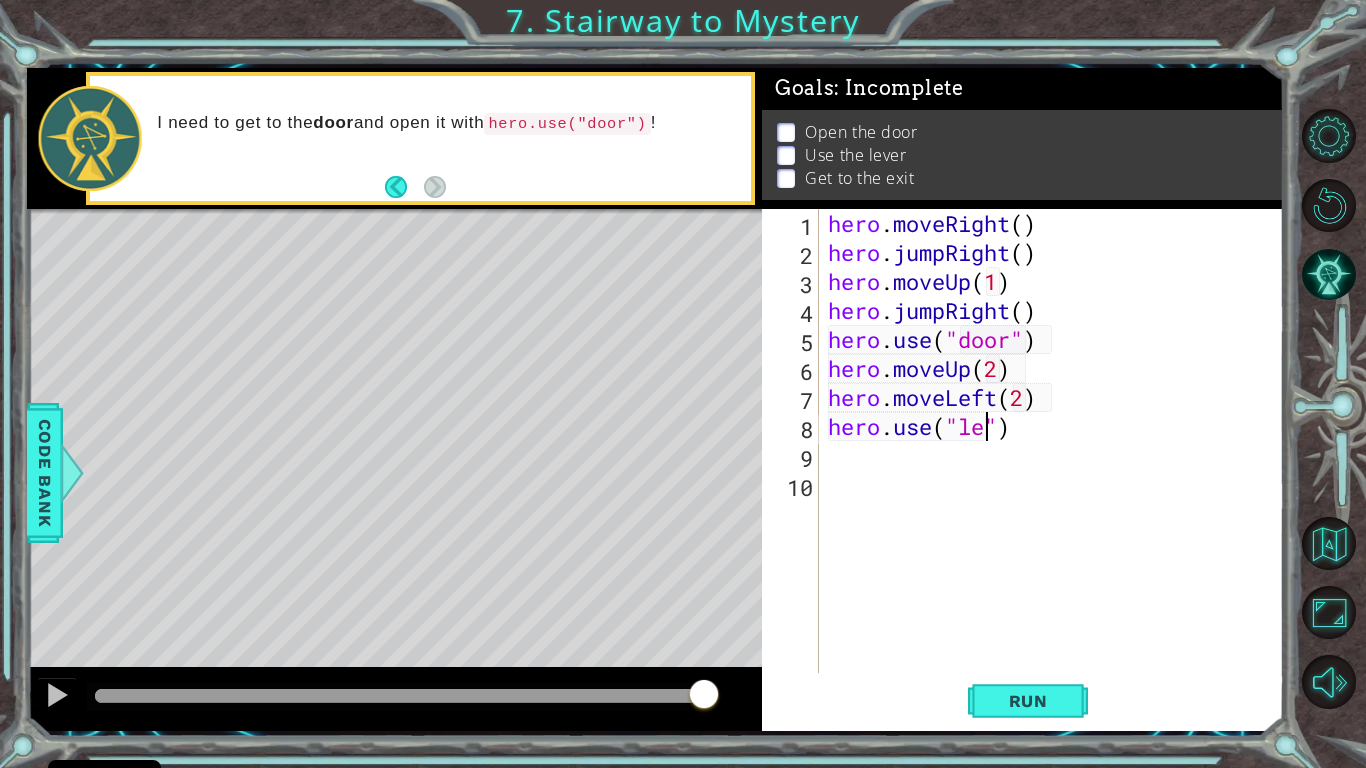 type on "hero.use("lever")" 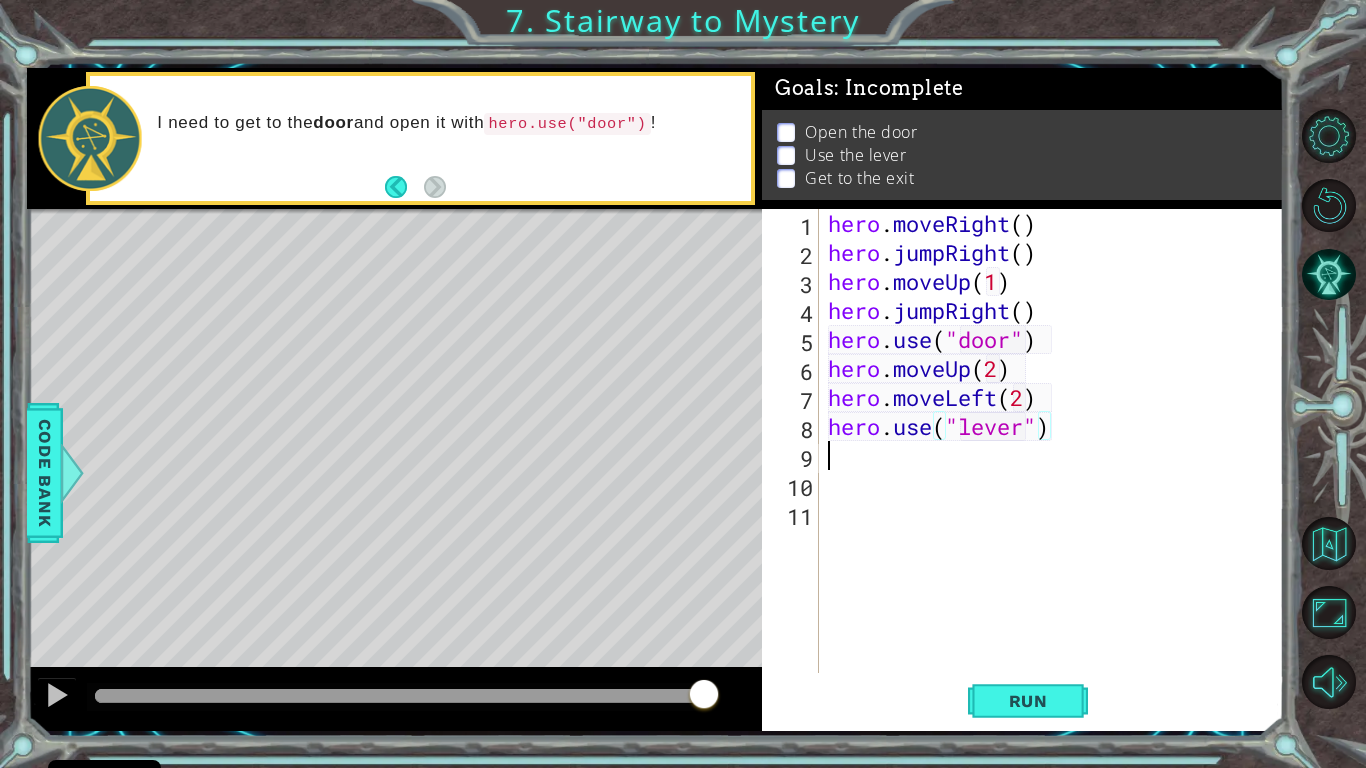 scroll, scrollTop: 0, scrollLeft: 0, axis: both 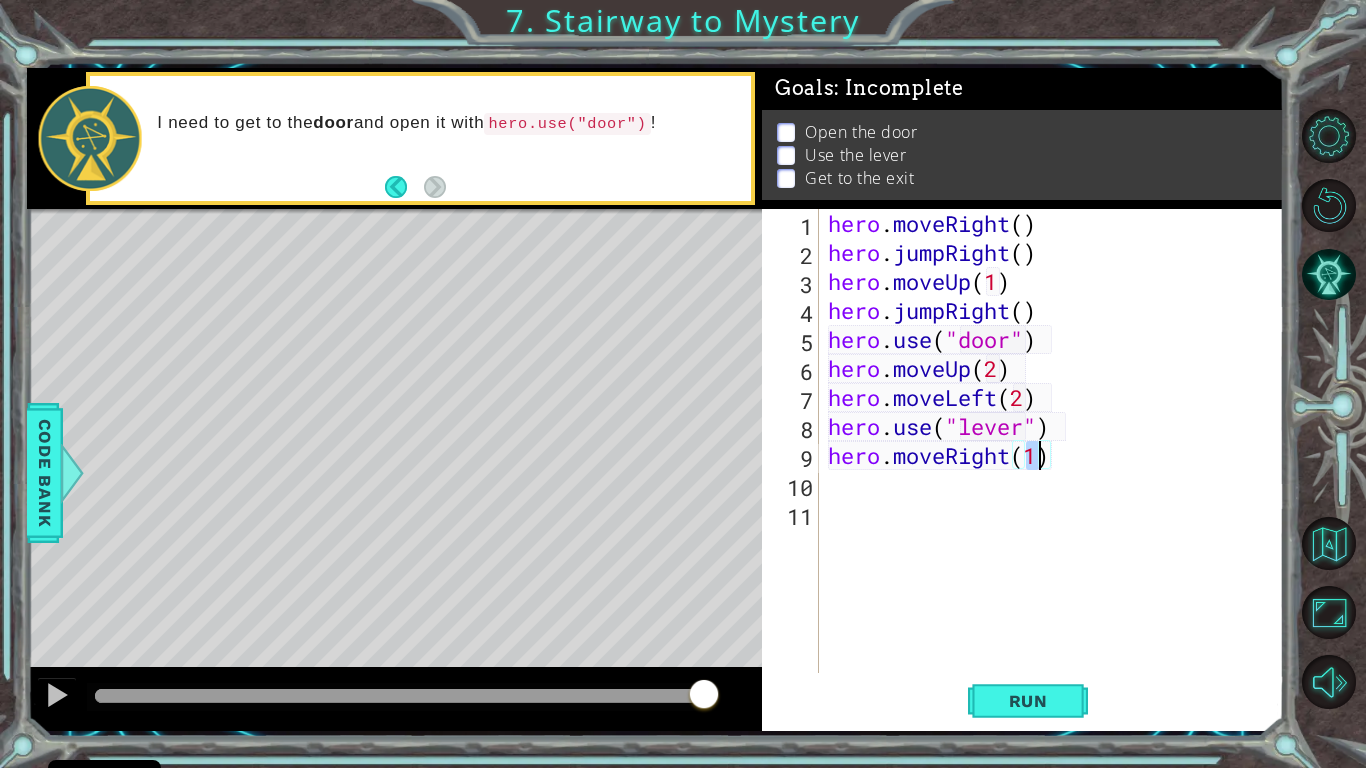 type on "hero.moveRight(2)" 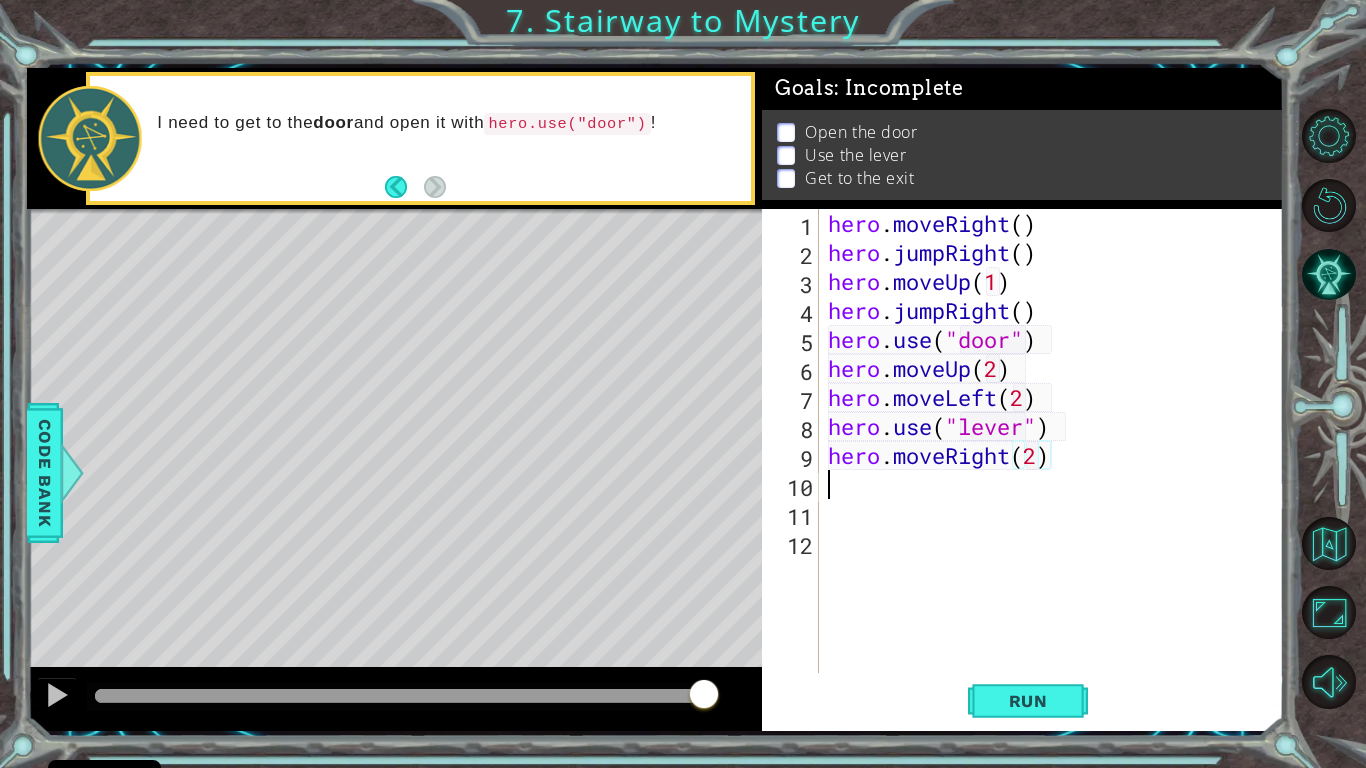 scroll, scrollTop: 0, scrollLeft: 0, axis: both 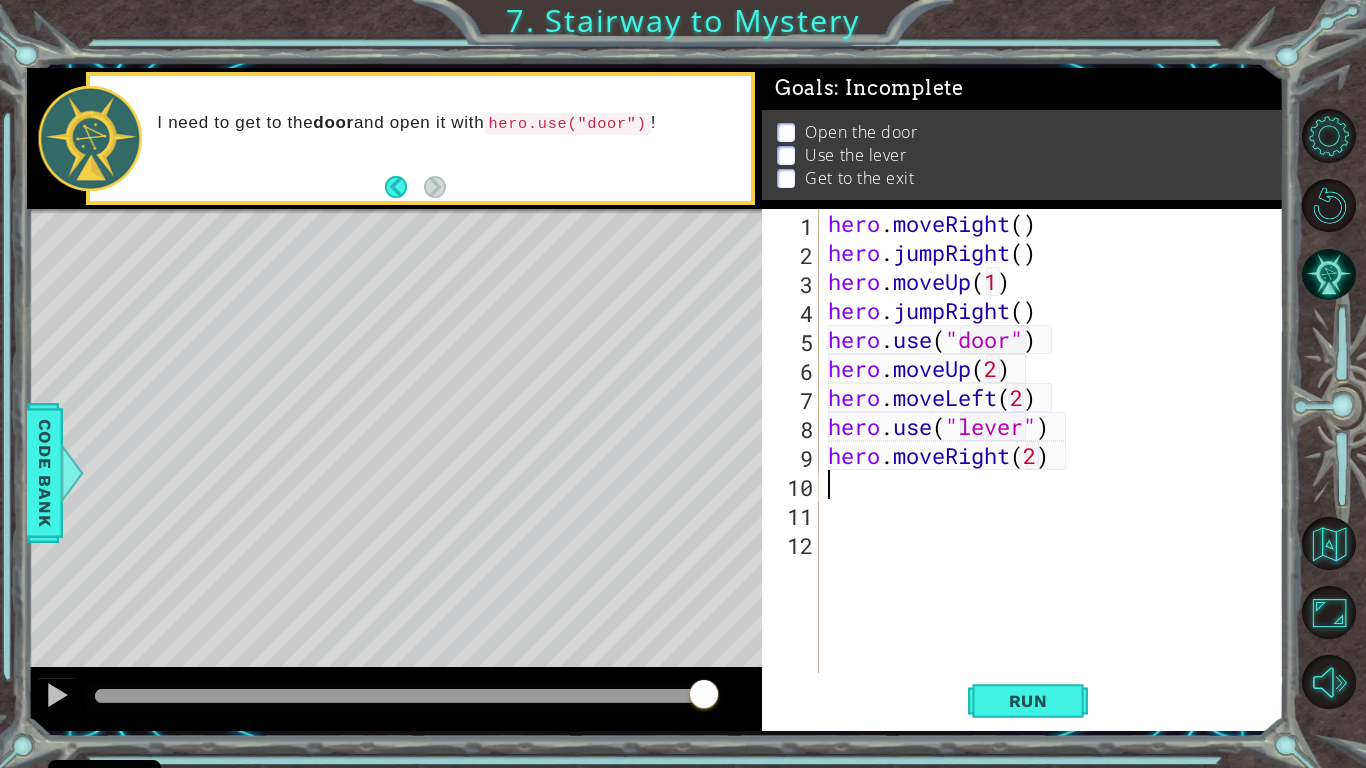 type on "g" 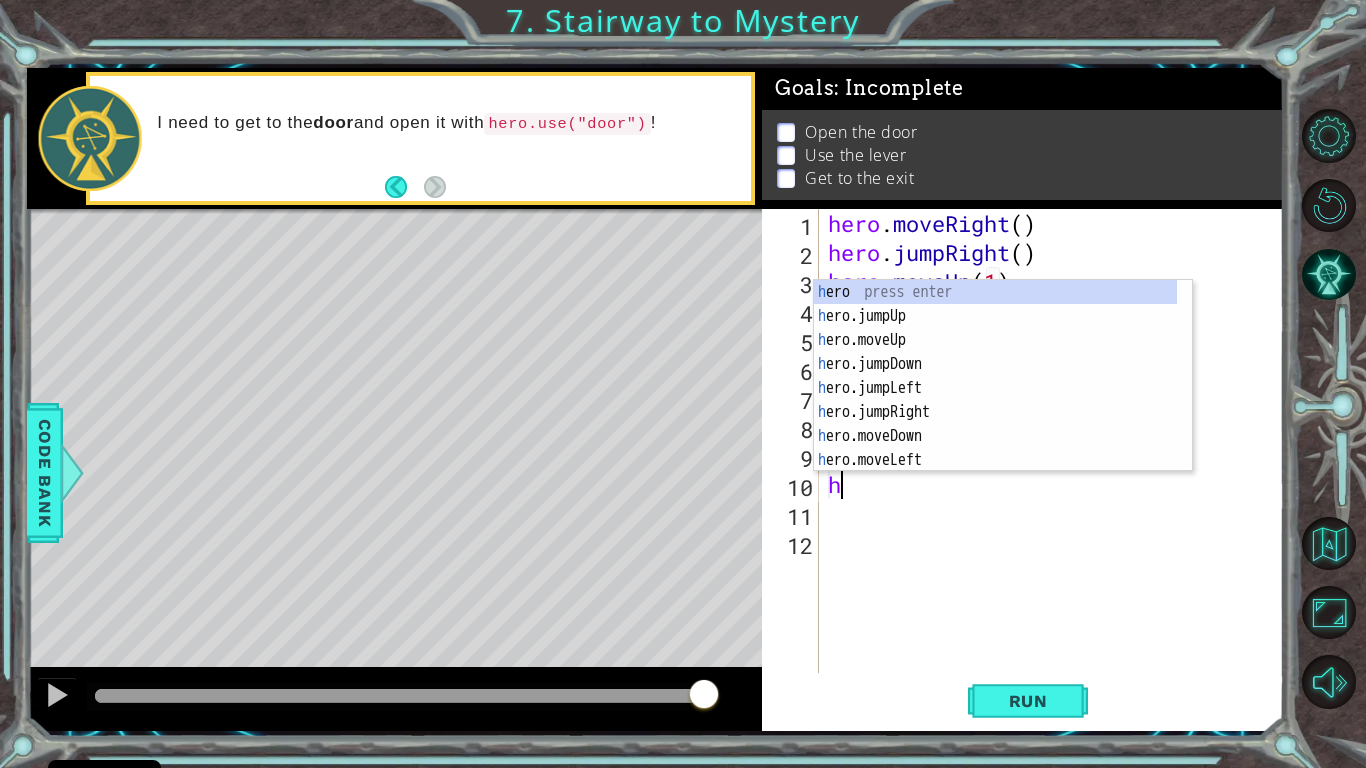 scroll, scrollTop: 0, scrollLeft: 0, axis: both 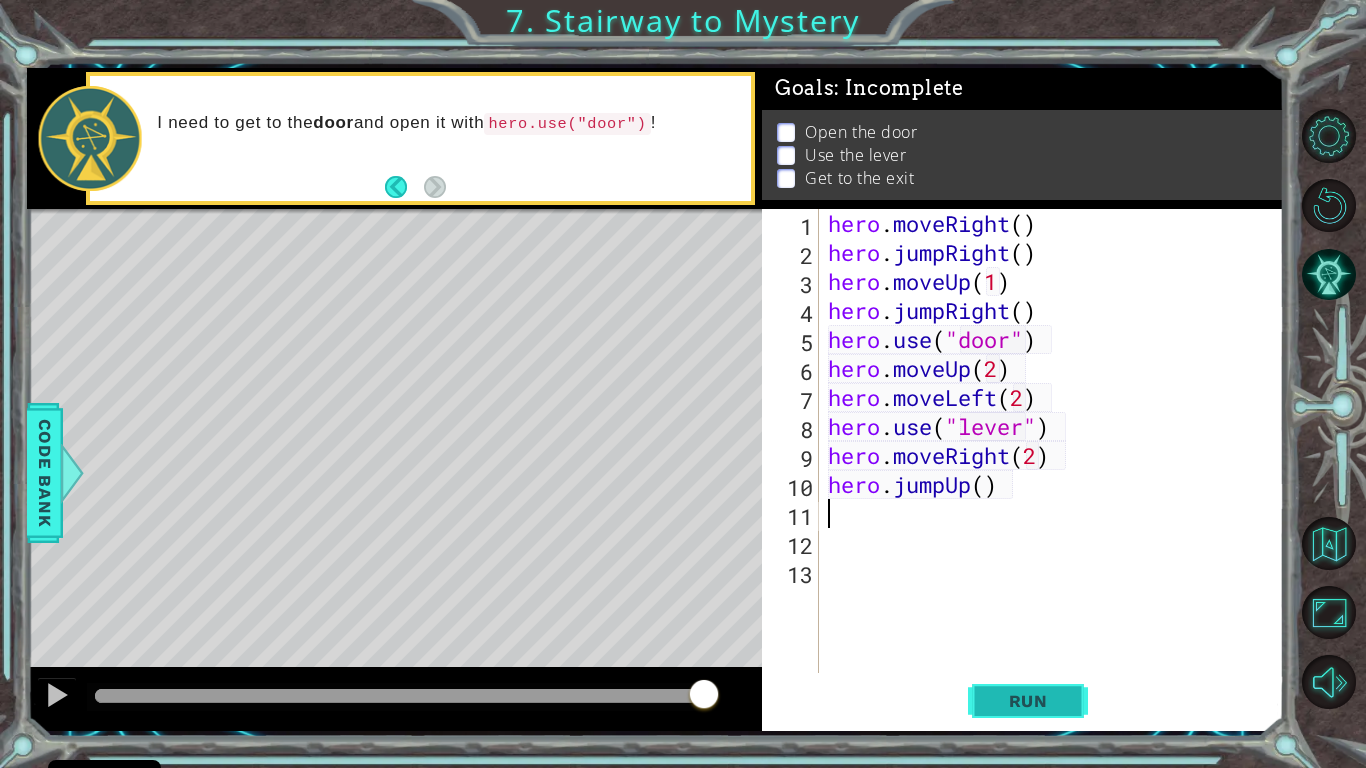 click on "Run" at bounding box center [1028, 701] 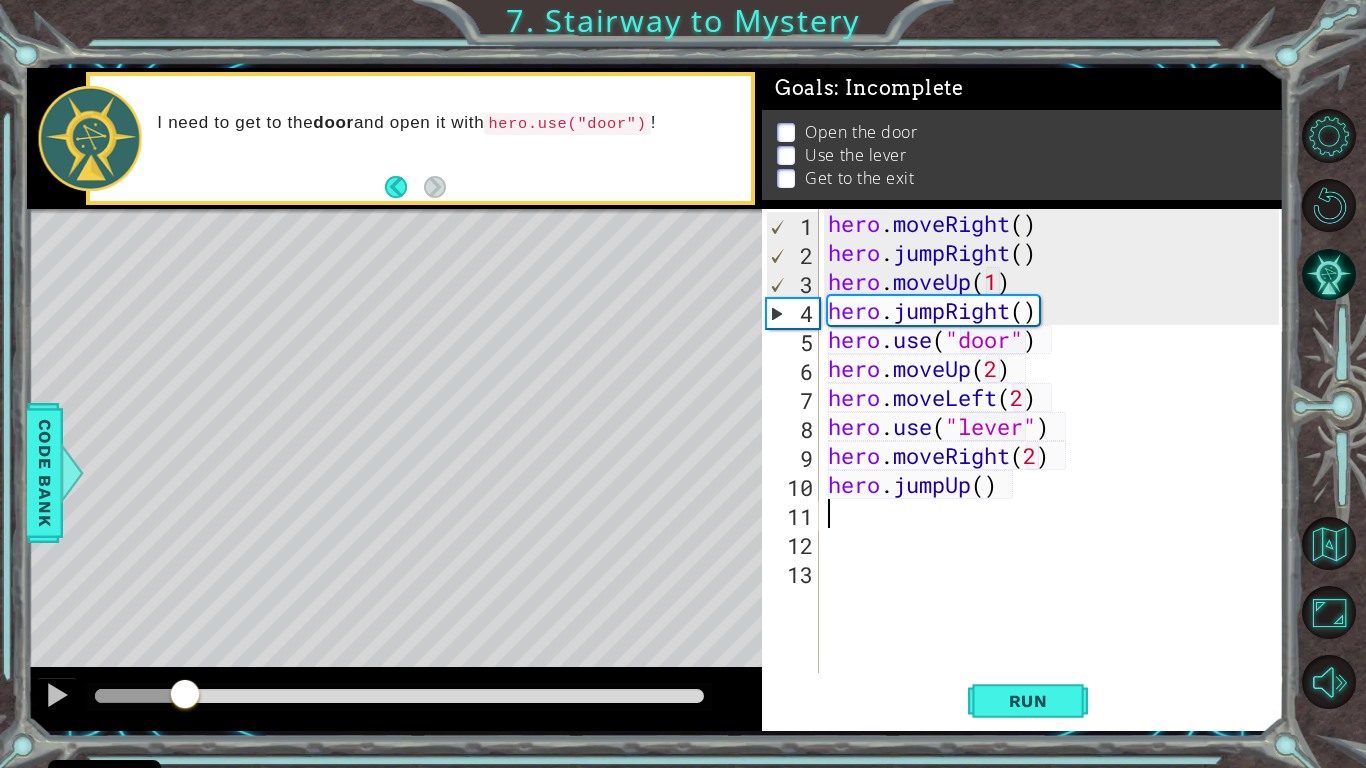 drag, startPoint x: 285, startPoint y: 694, endPoint x: 185, endPoint y: 727, distance: 105.30432 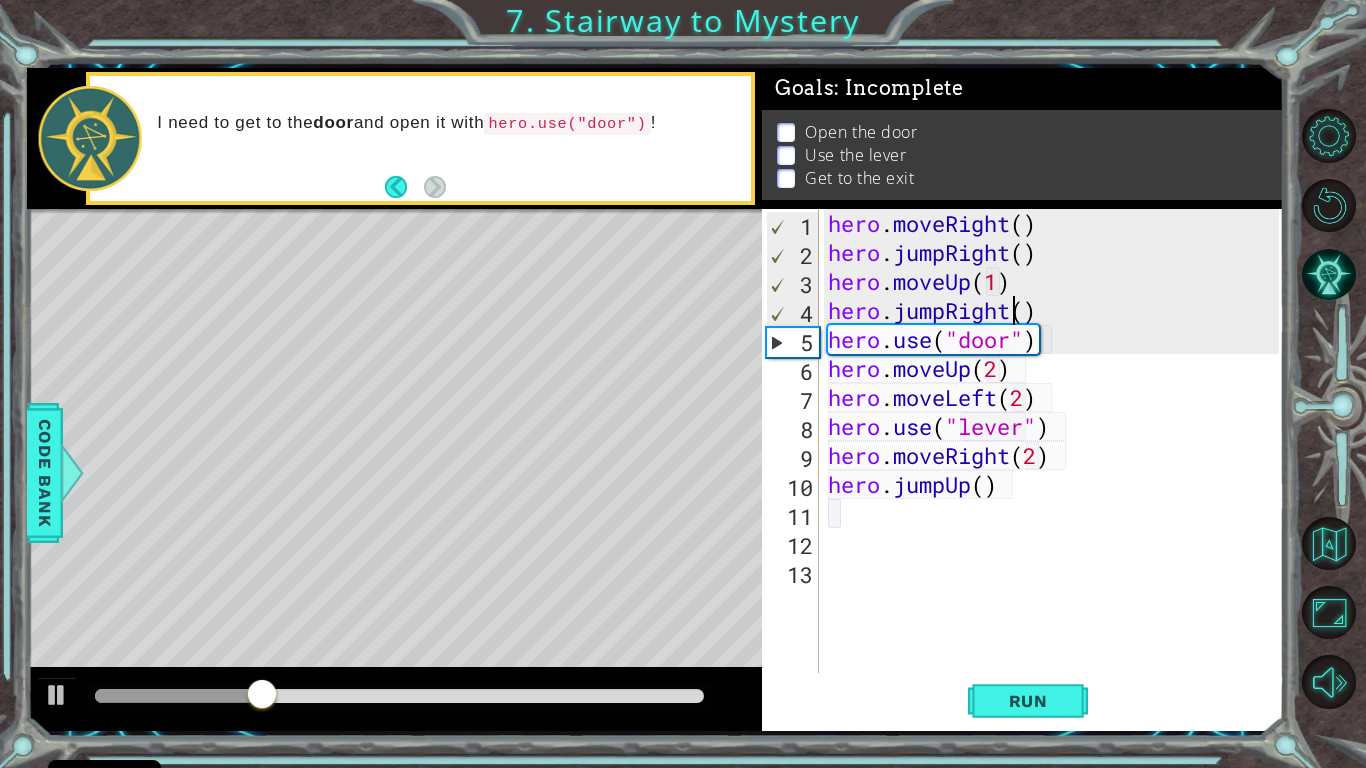 click on "hero . moveRight ( ) hero . jumpRight ( ) hero . moveUp ( 1 ) hero . jumpRight ( ) hero . use ( "door" ) hero . moveUp ( 2 ) hero . moveLeft ( 2 ) hero . use ( "lever" ) hero . moveRight ( 2 ) hero . jumpUp ( )" at bounding box center (1056, 470) 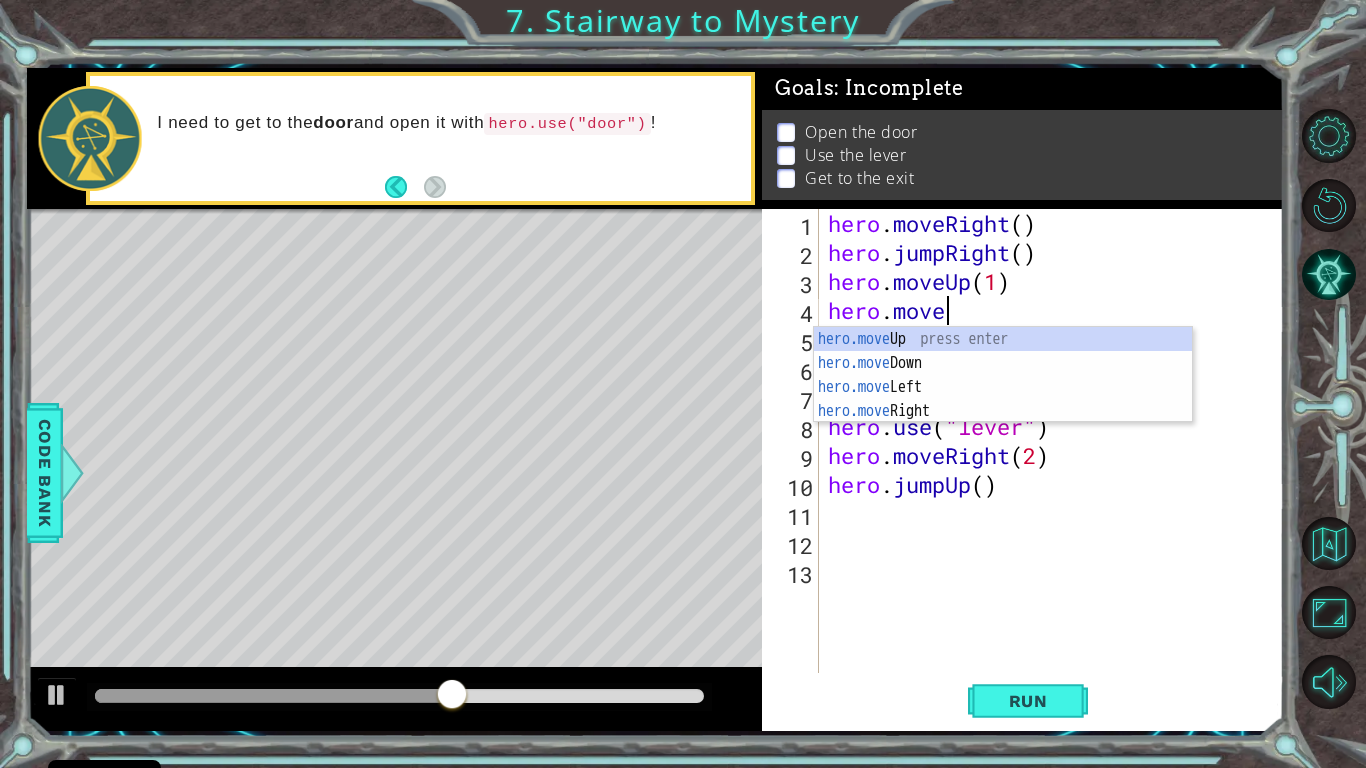 scroll, scrollTop: 0, scrollLeft: 4, axis: horizontal 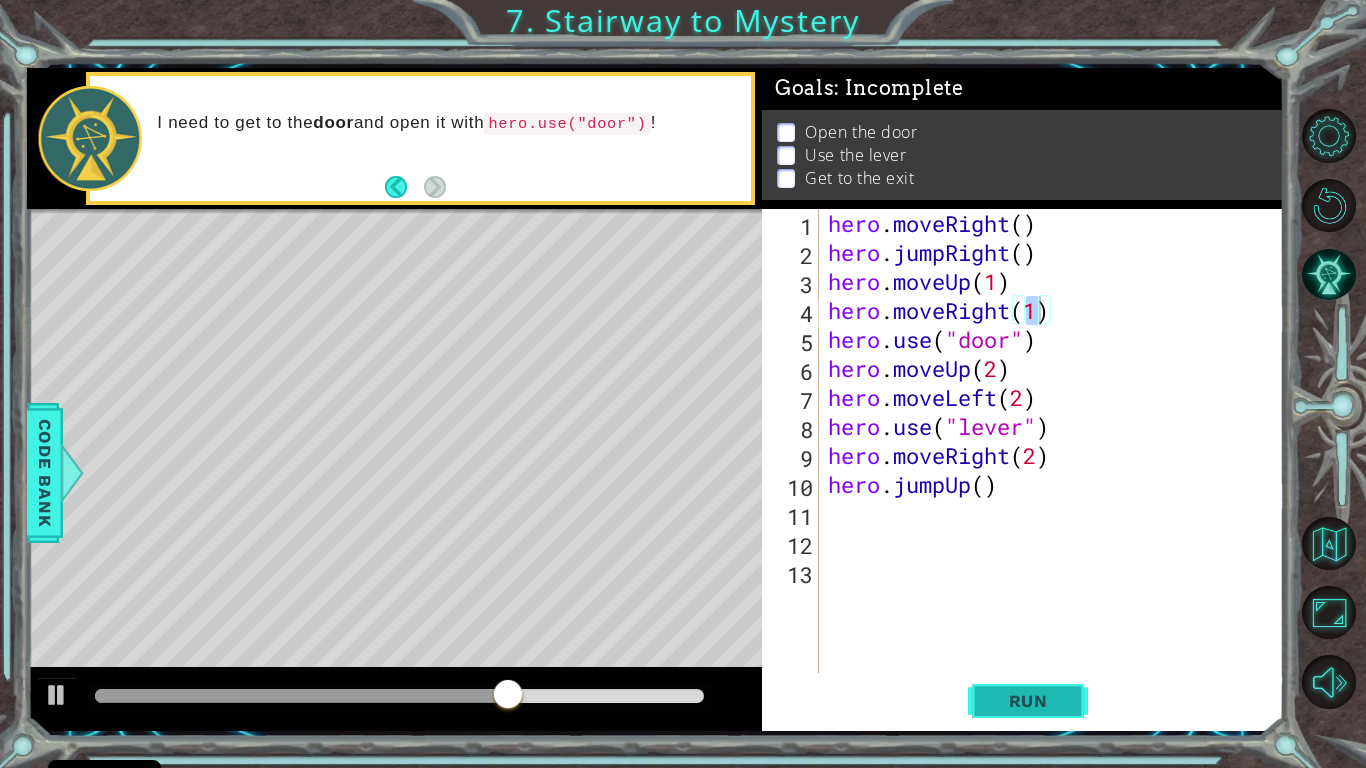 click on "Run" at bounding box center [1028, 701] 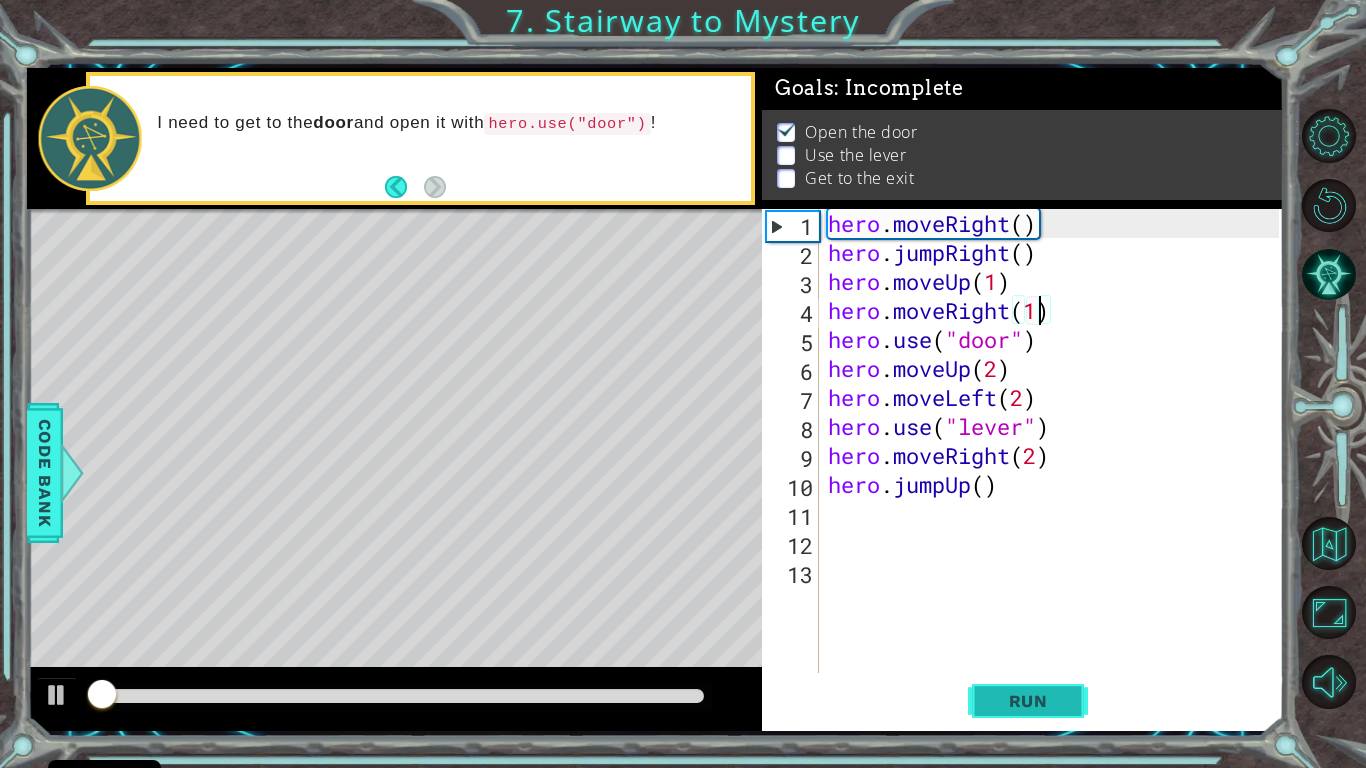 scroll, scrollTop: 8, scrollLeft: 0, axis: vertical 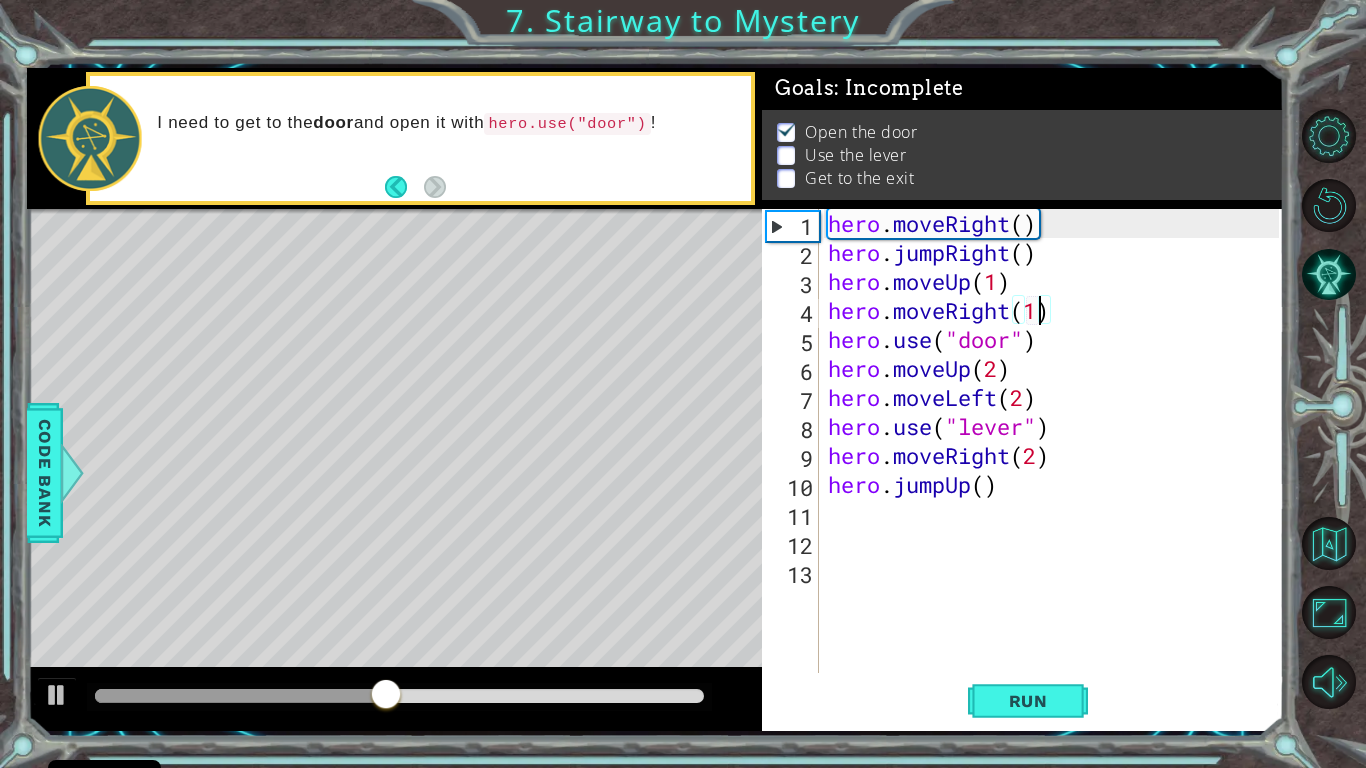 click on "hero . moveRight ( ) hero . jumpRight ( ) hero . moveUp ( 1 ) hero . moveRight ( 1 ) hero . use ( "door" ) hero . moveUp ( 2 ) hero . moveLeft ( 2 ) hero . use ( "lever" ) hero . moveRight ( 2 ) hero . jumpUp ( )" at bounding box center [1056, 470] 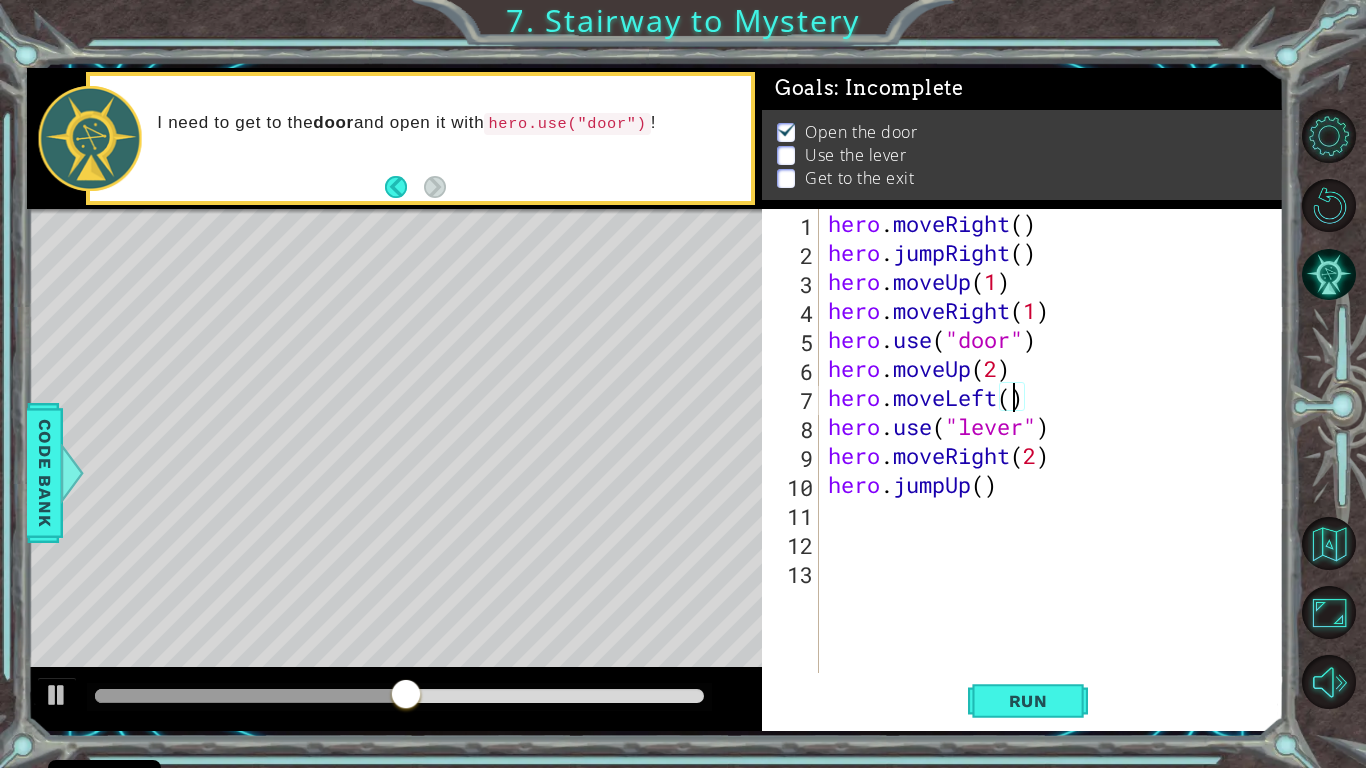 scroll, scrollTop: 0, scrollLeft: 8, axis: horizontal 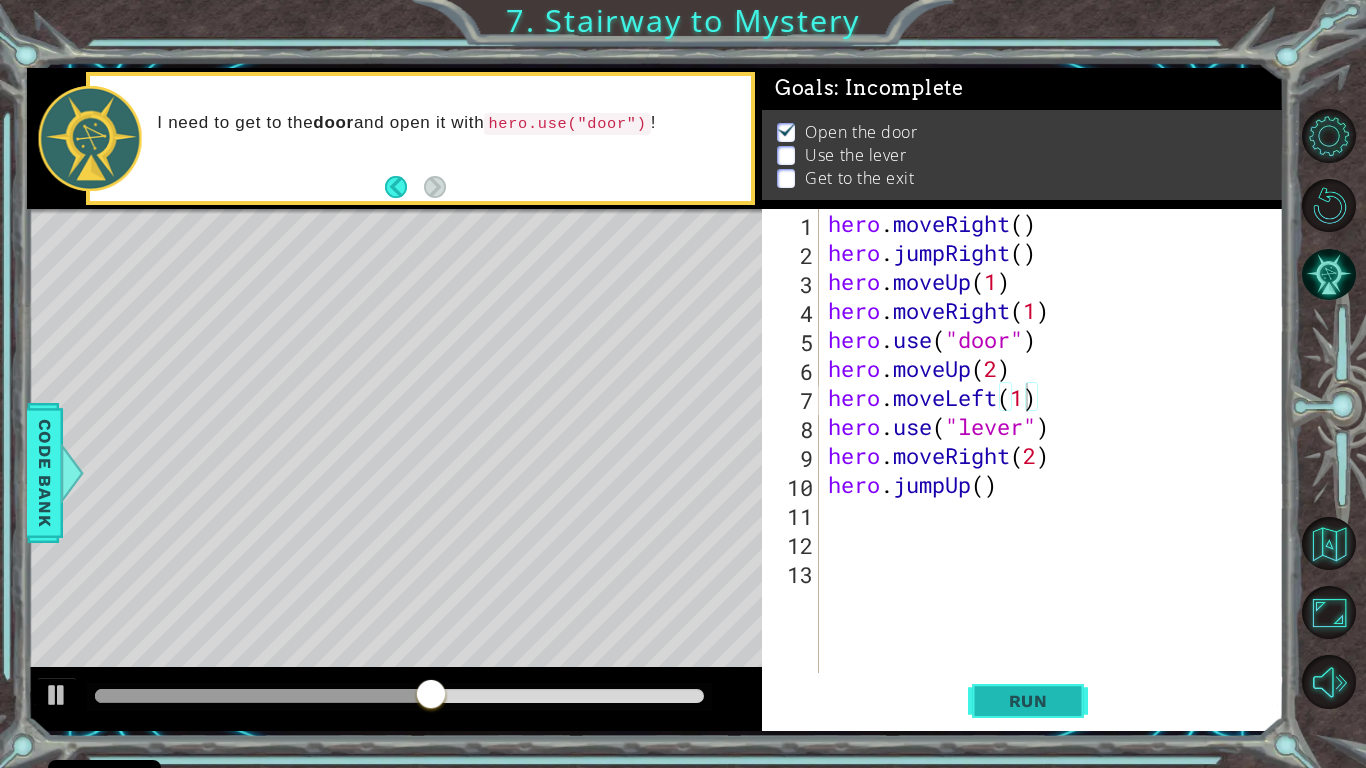 click on "Run" at bounding box center [1028, 701] 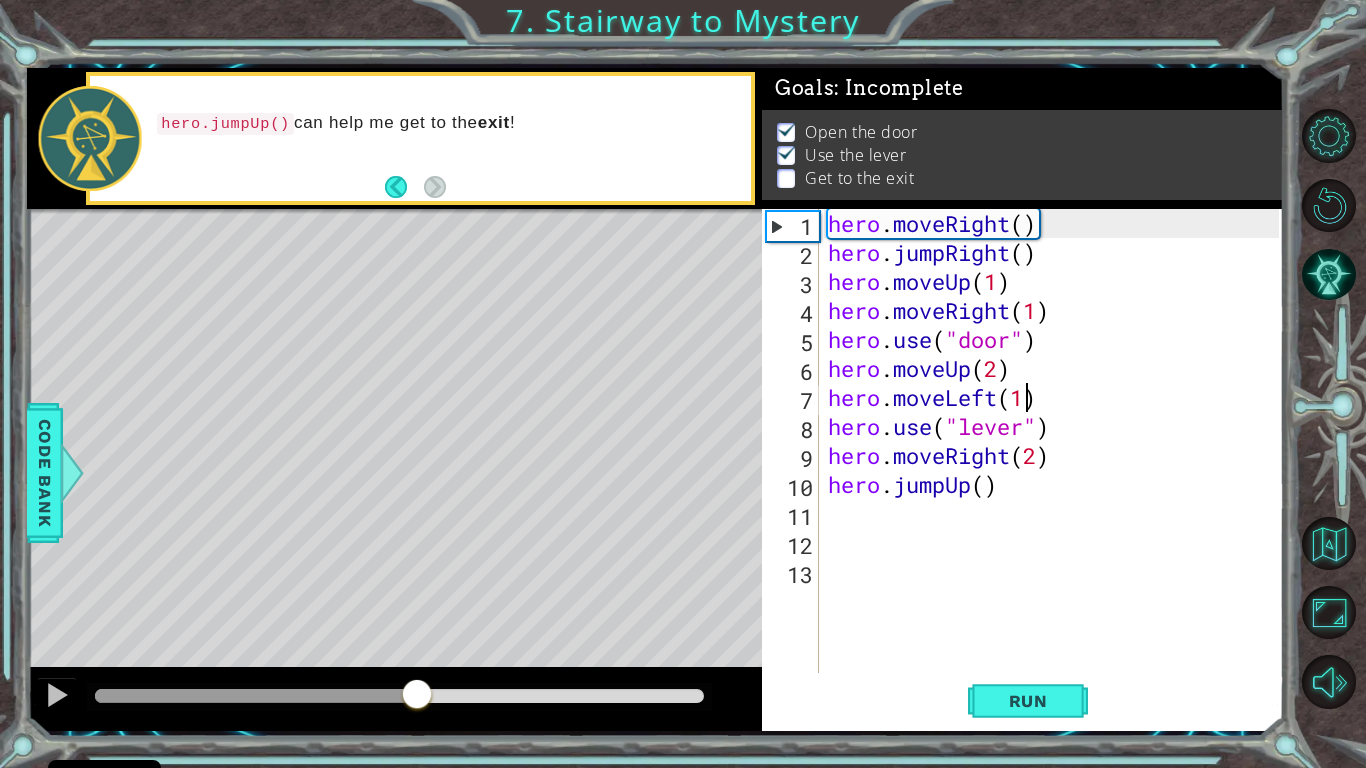 drag, startPoint x: 208, startPoint y: 688, endPoint x: 417, endPoint y: 735, distance: 214.21951 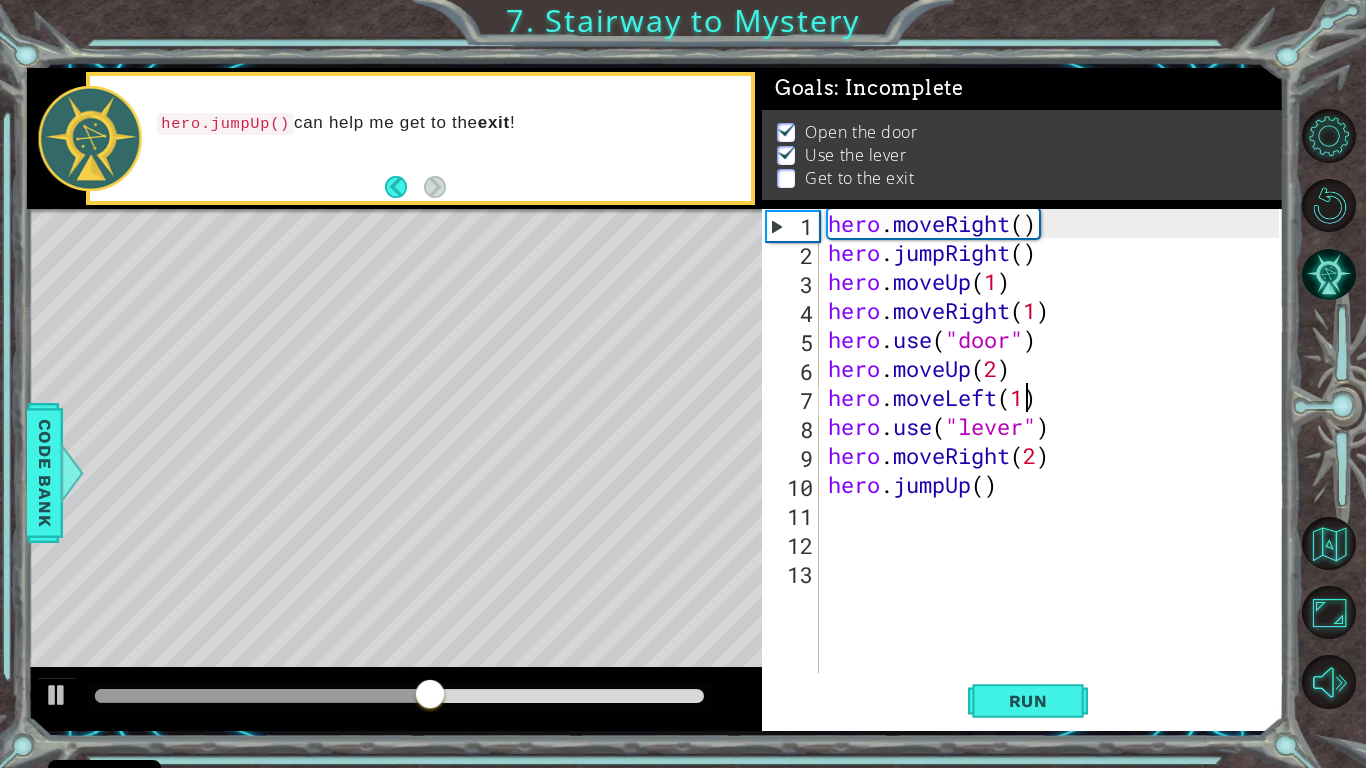 click on "hero . moveRight ( ) hero . jumpRight ( ) hero . moveUp ( 1 ) hero . moveRight ( 1 ) hero . use ( "door" ) hero . moveUp ( 2 ) hero . moveLeft ( 1 ) hero . use ( "lever" ) hero . moveRight ( 2 ) hero . jumpUp ( )" at bounding box center (1056, 470) 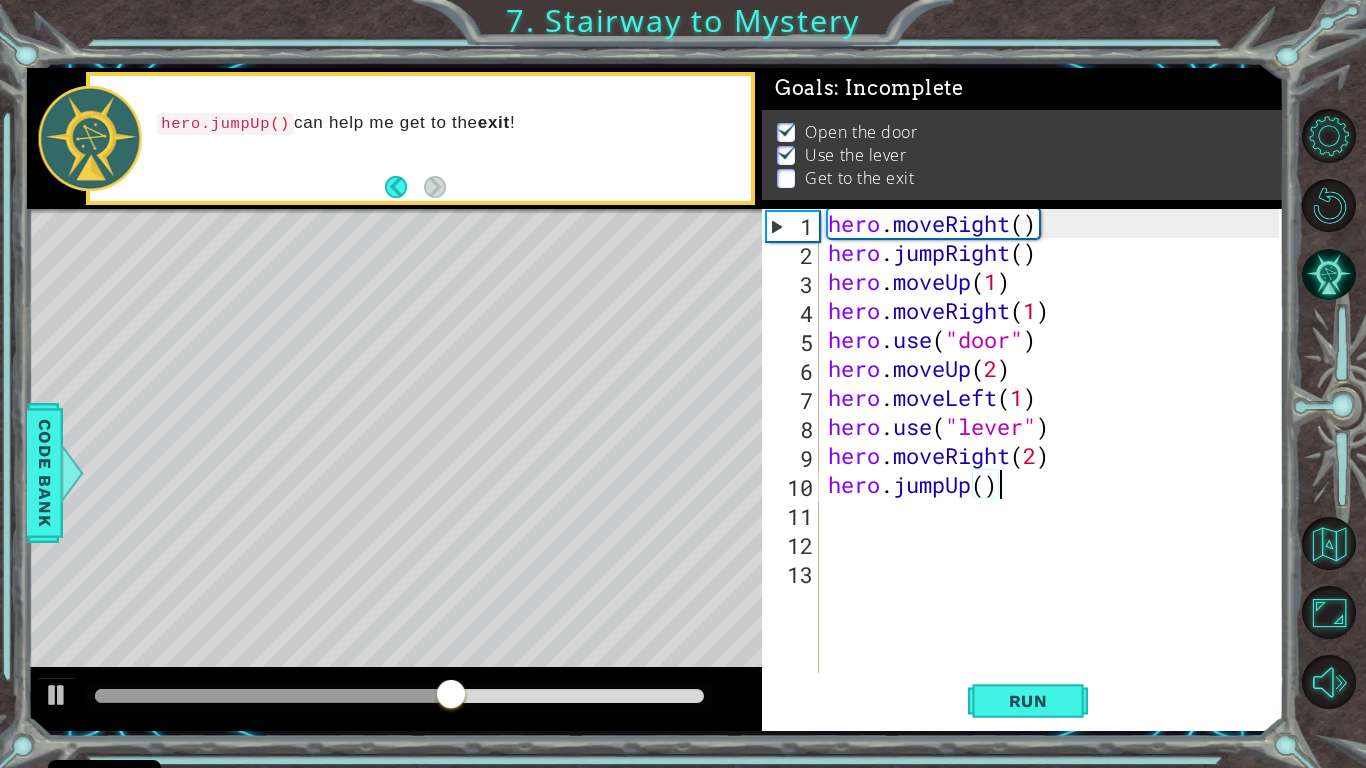 scroll, scrollTop: 0, scrollLeft: 0, axis: both 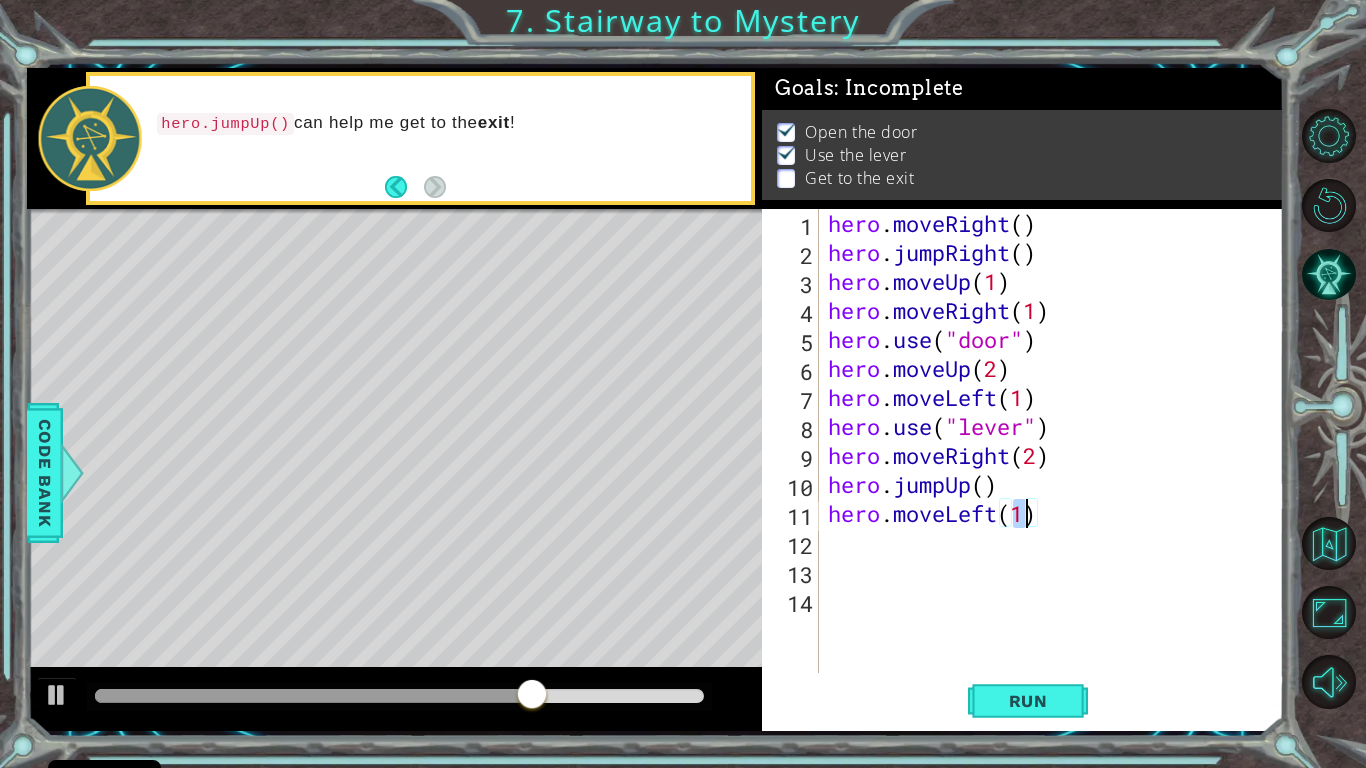 type on "hero.moveLeft(2)" 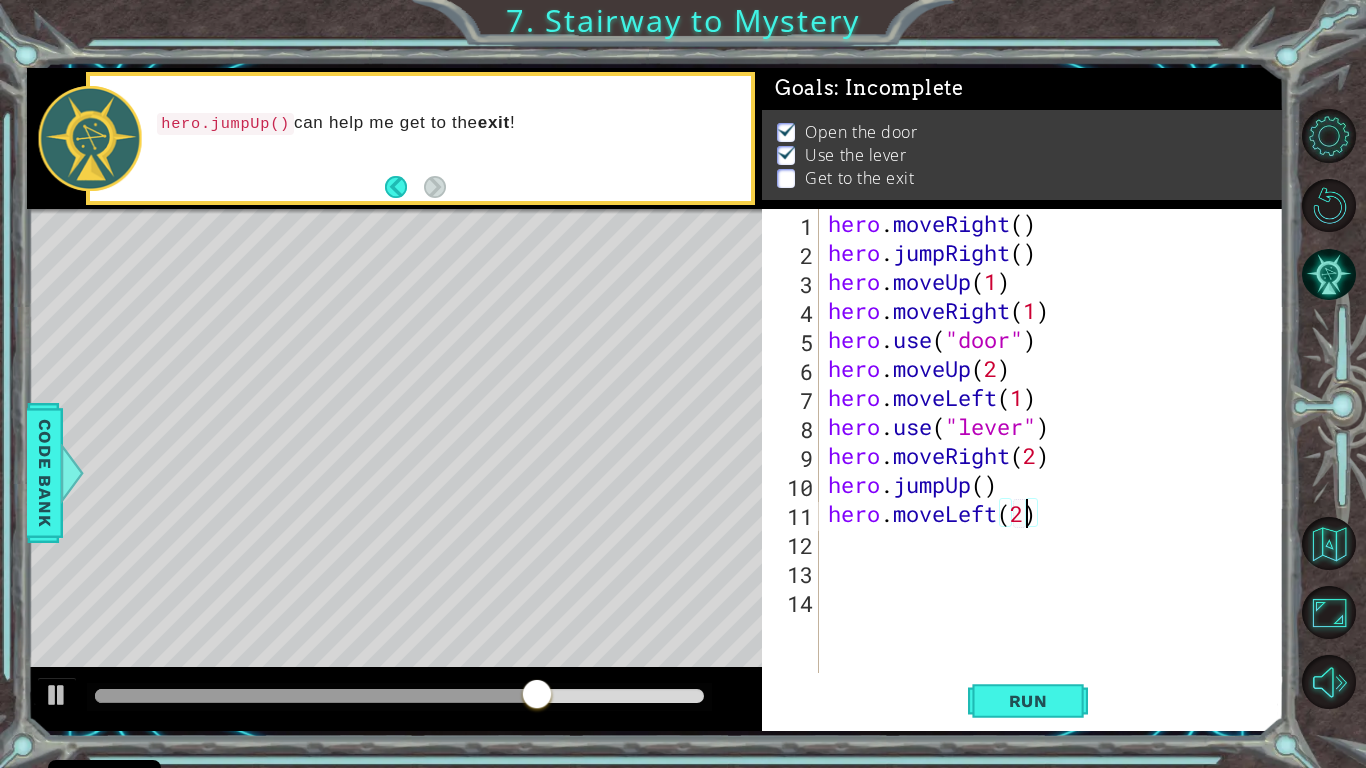 scroll, scrollTop: 0, scrollLeft: 8, axis: horizontal 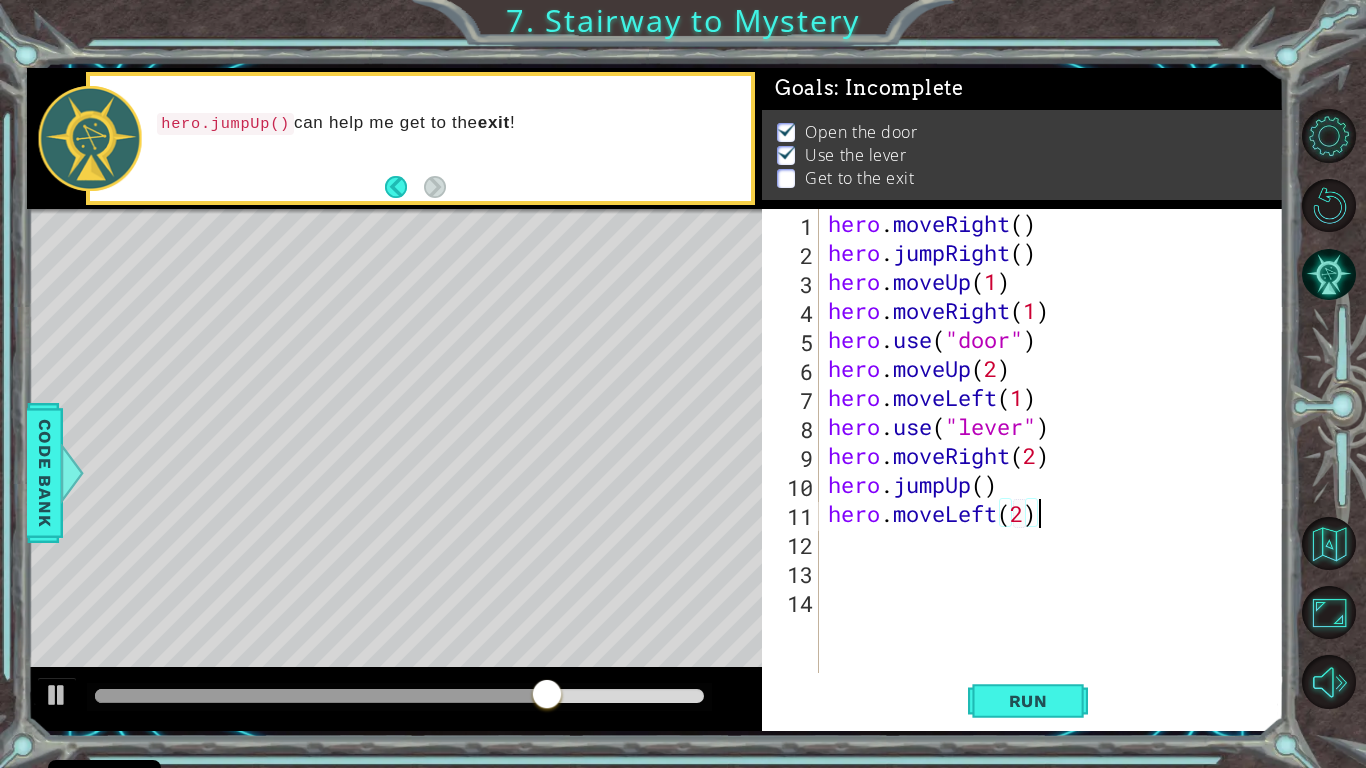 type 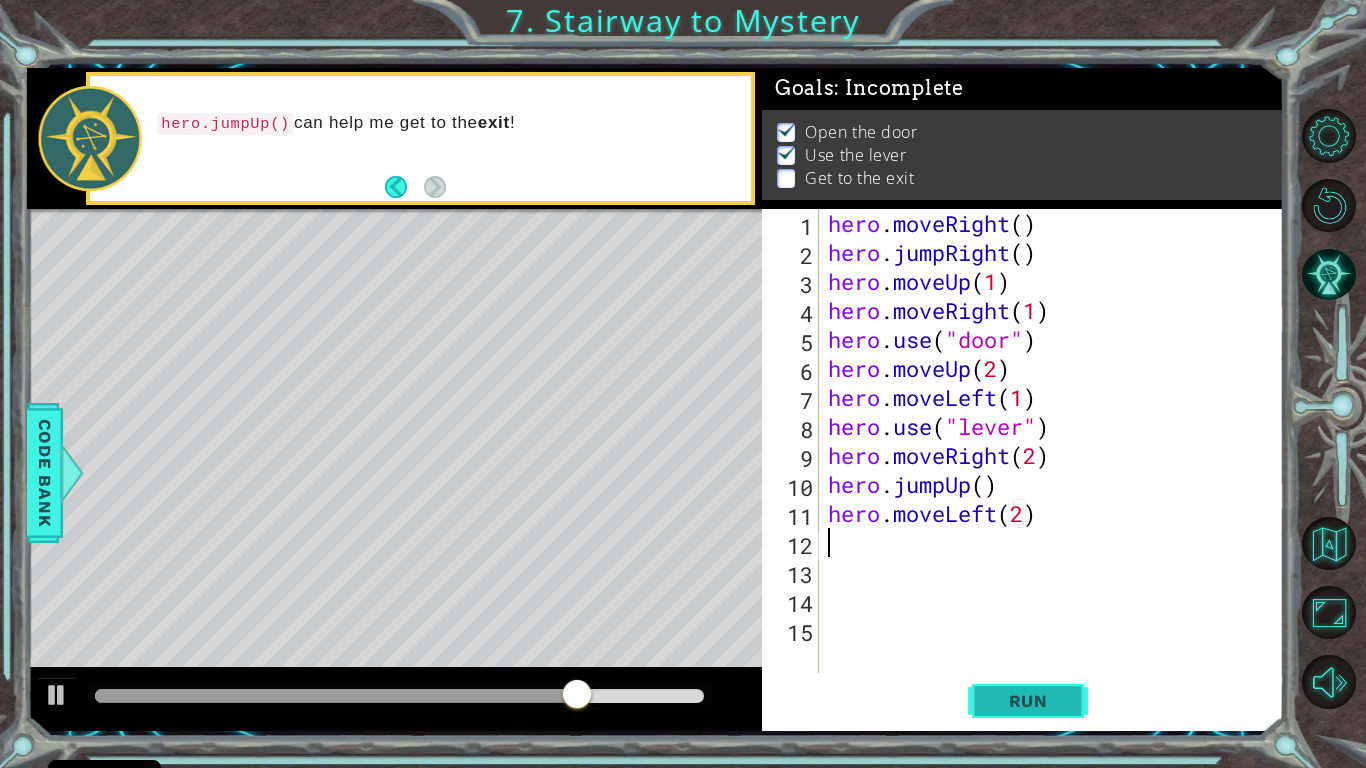 click on "Run" at bounding box center (1028, 701) 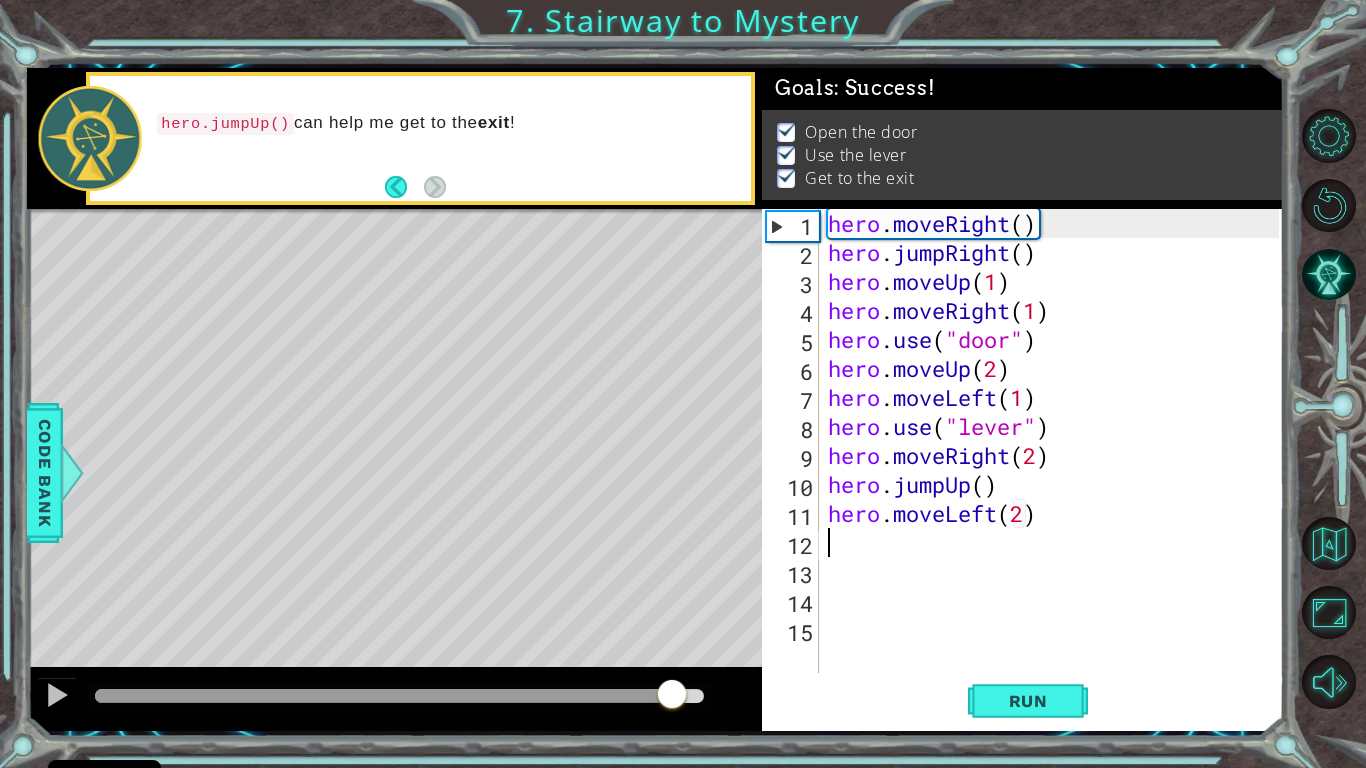 drag, startPoint x: 586, startPoint y: 693, endPoint x: 682, endPoint y: 719, distance: 99.458534 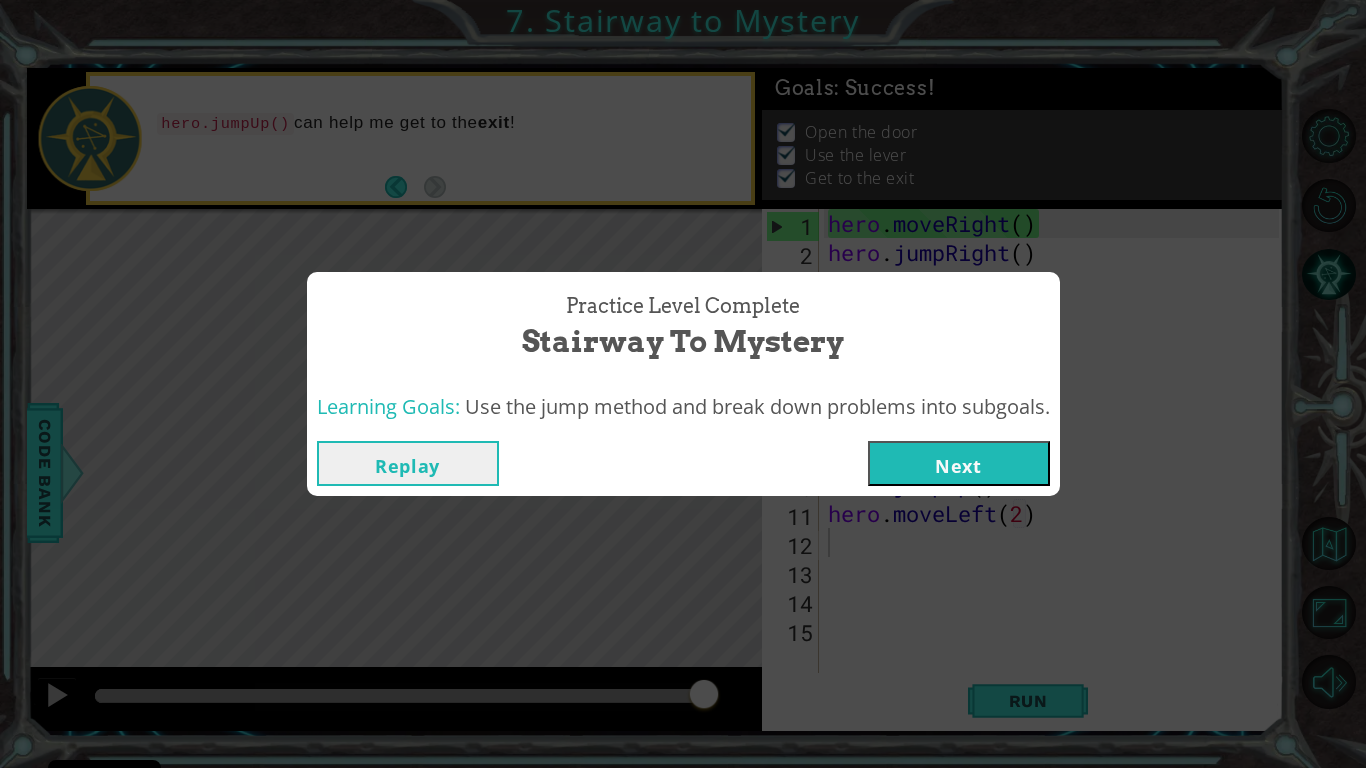 click on "Next" at bounding box center [959, 463] 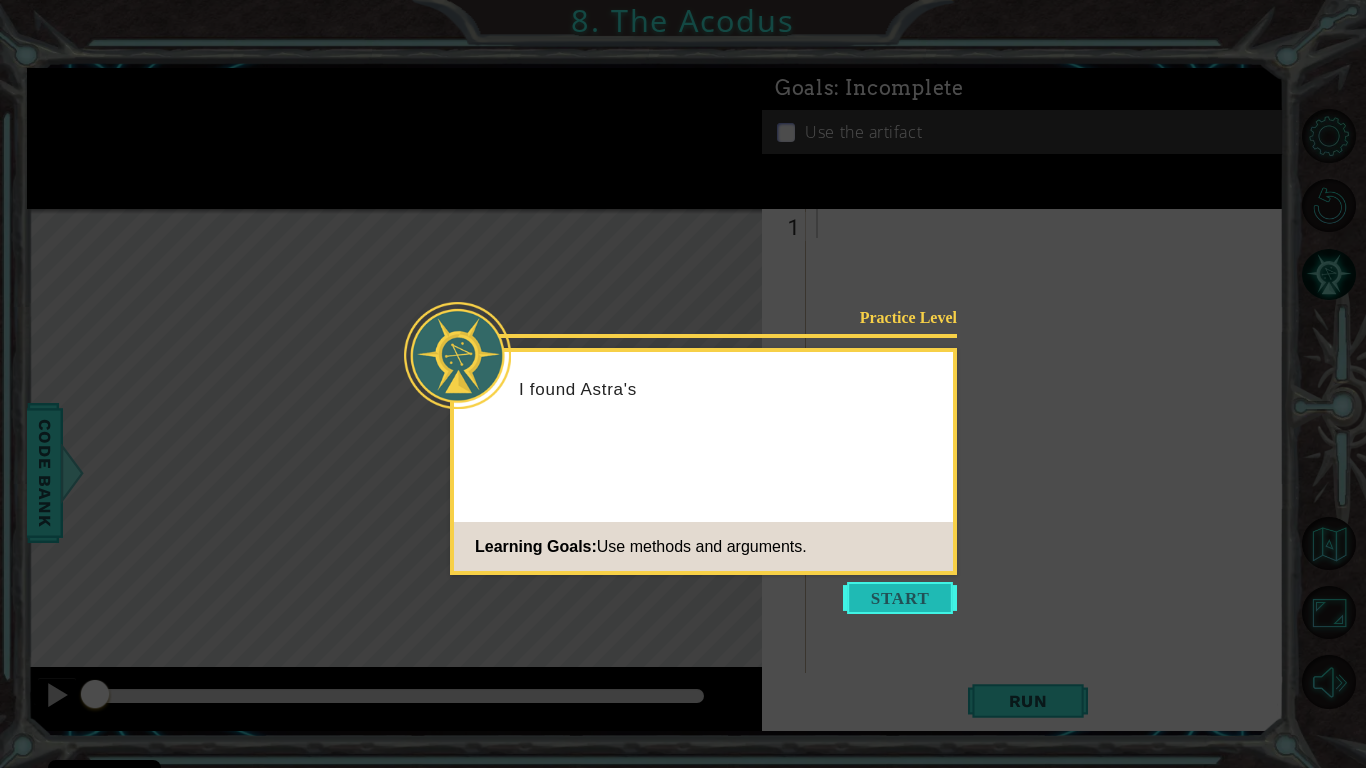 click at bounding box center [900, 598] 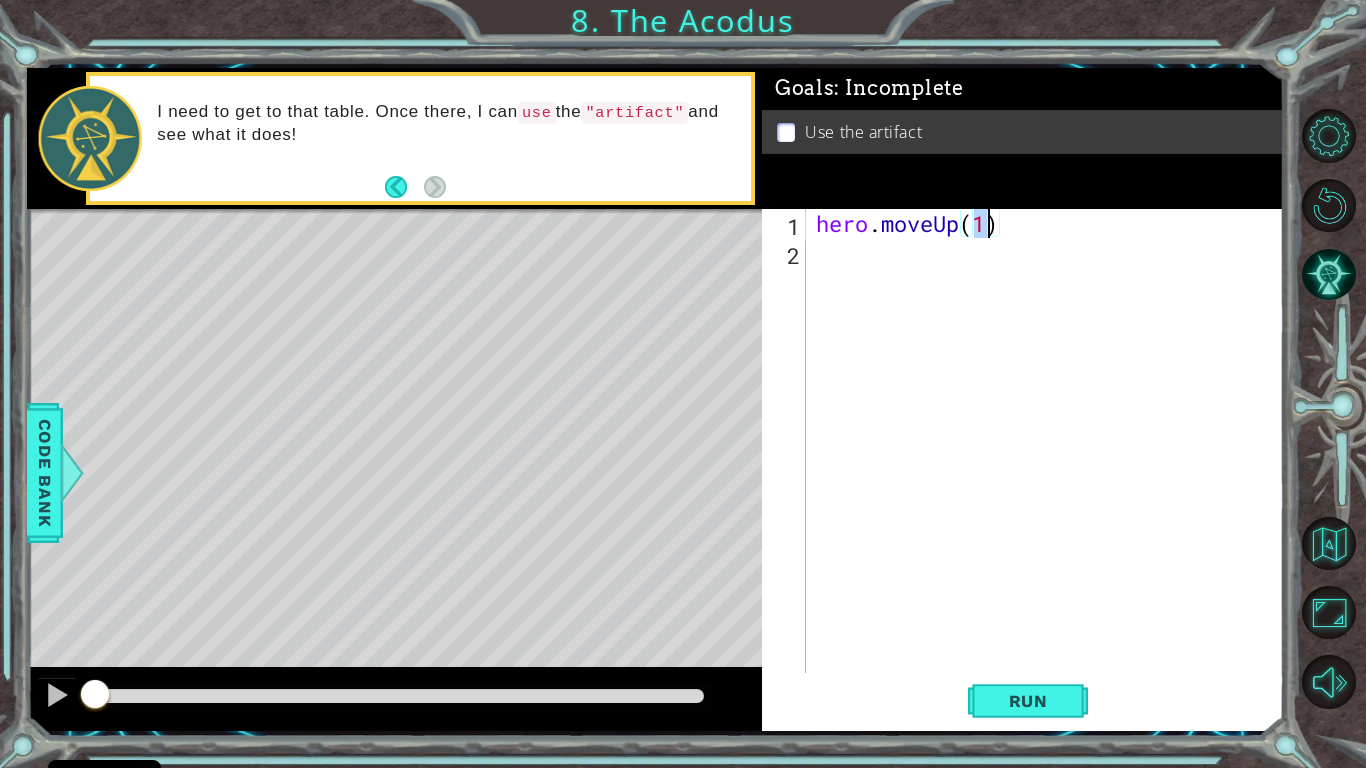 type on "hero.moveUp(2)" 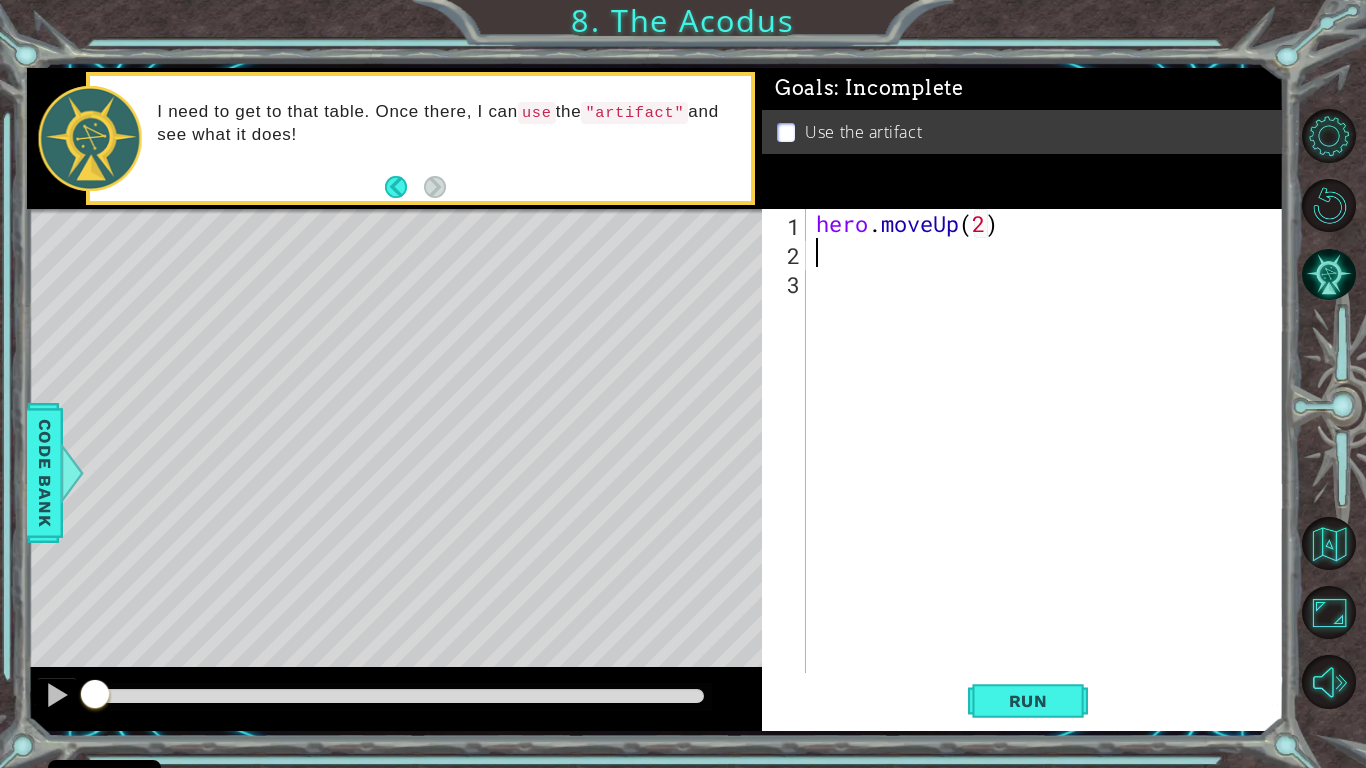 scroll, scrollTop: 0, scrollLeft: 0, axis: both 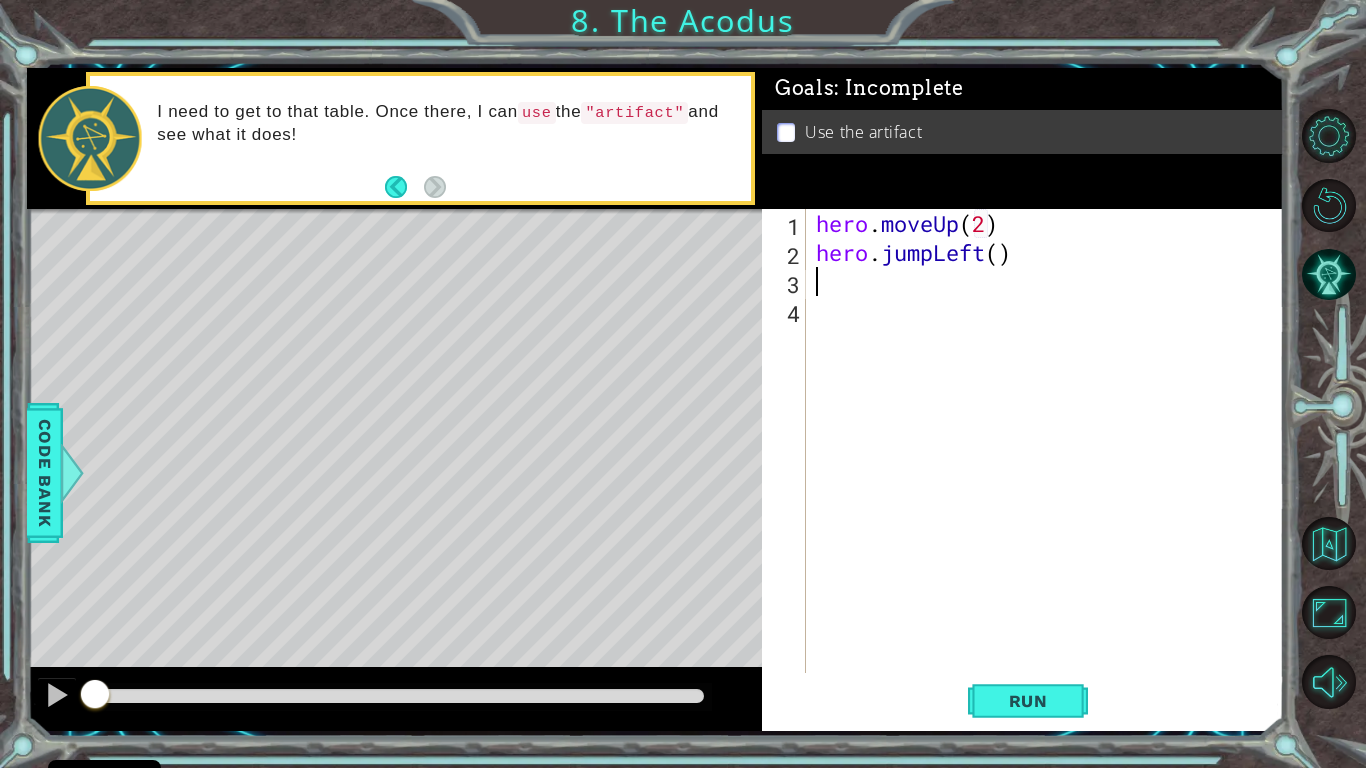 type on "h" 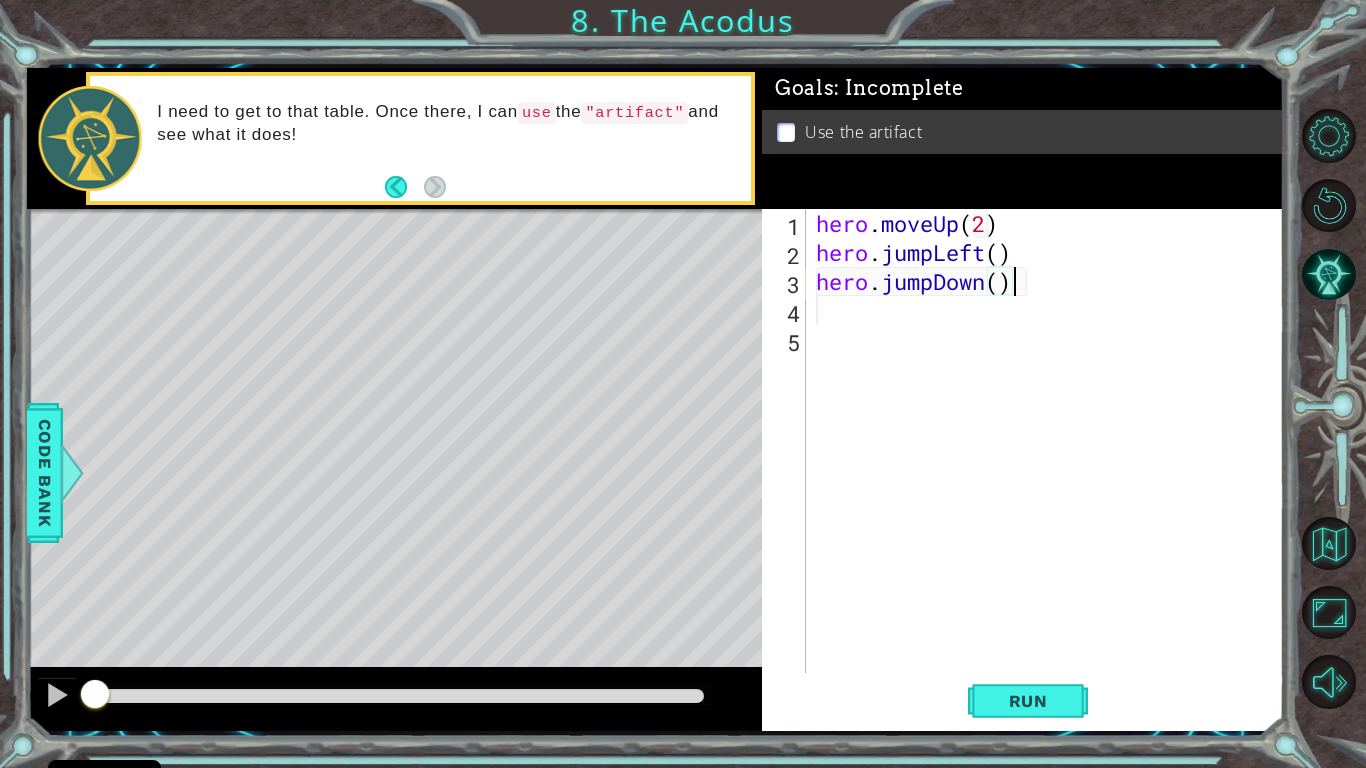 type on "hero.jumpDown(" 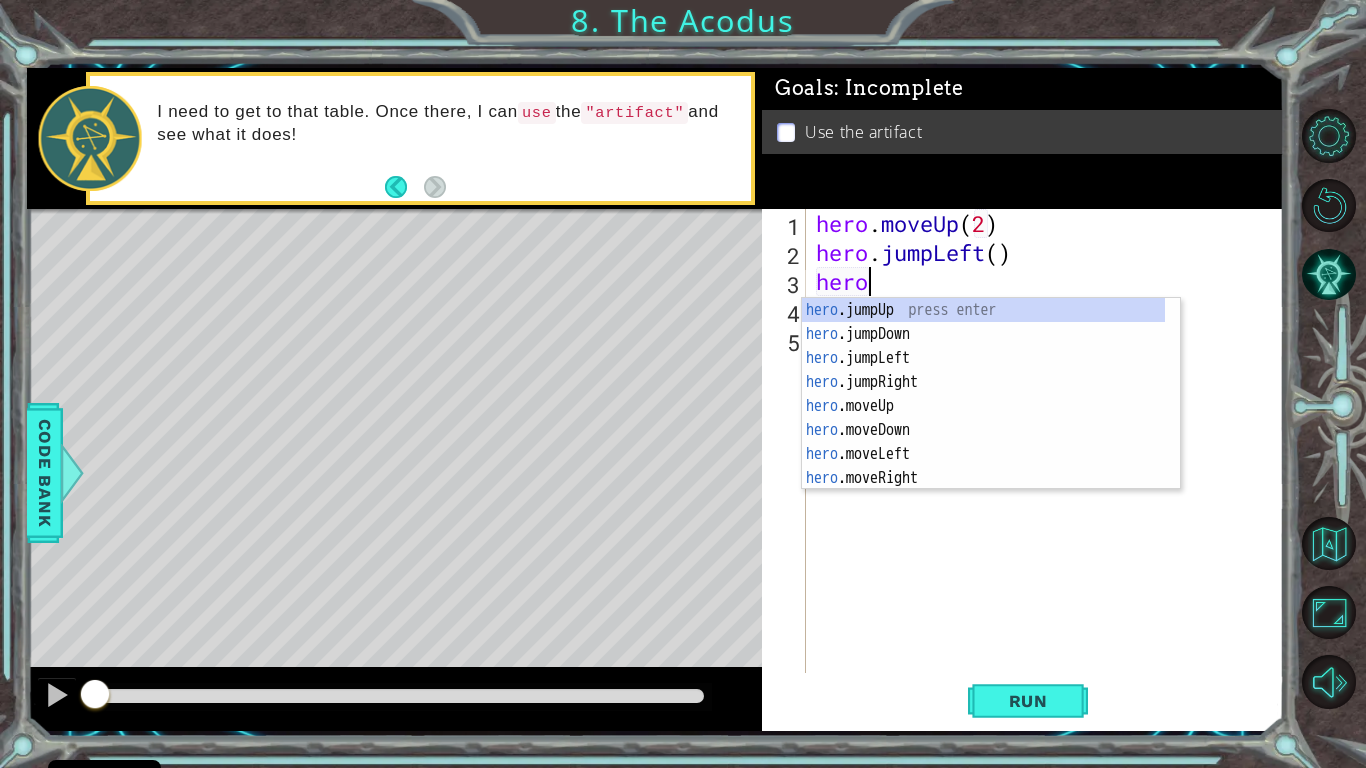 type on "h" 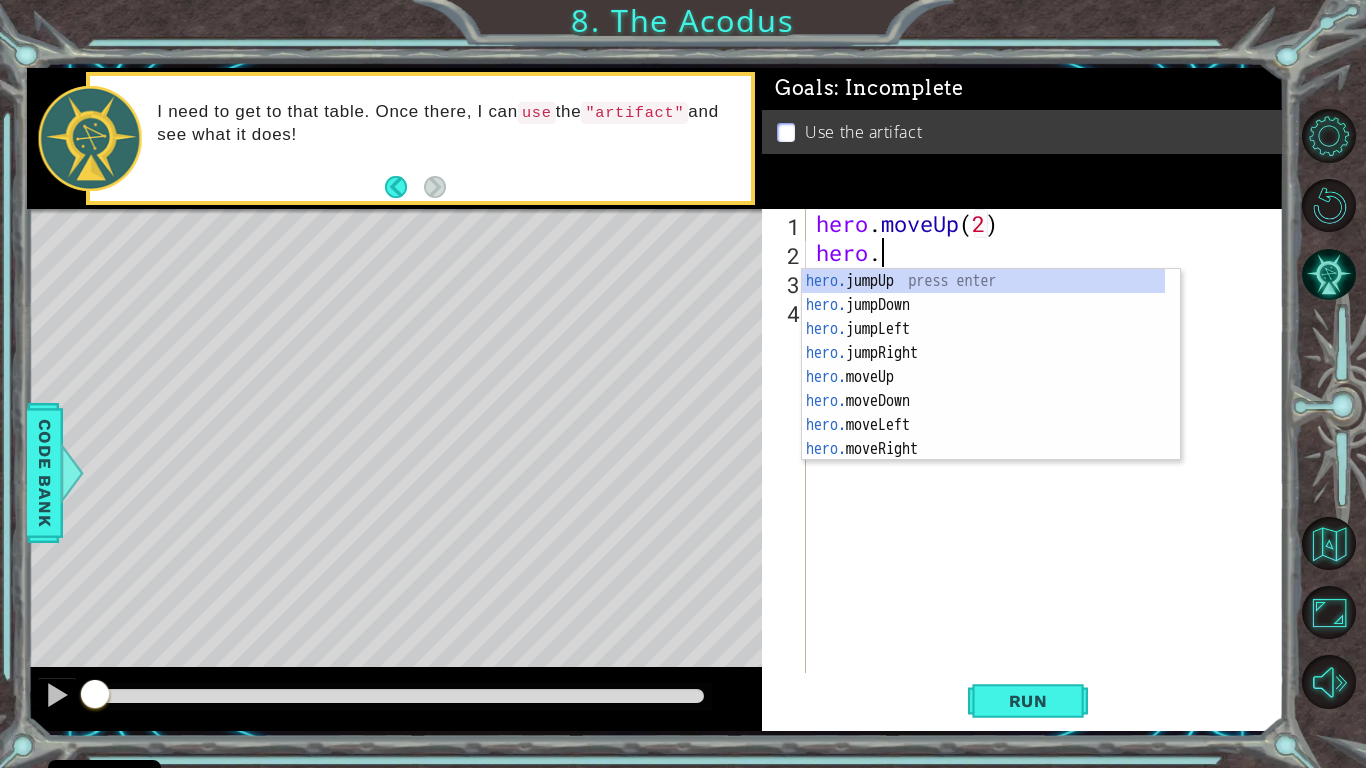 type on "h" 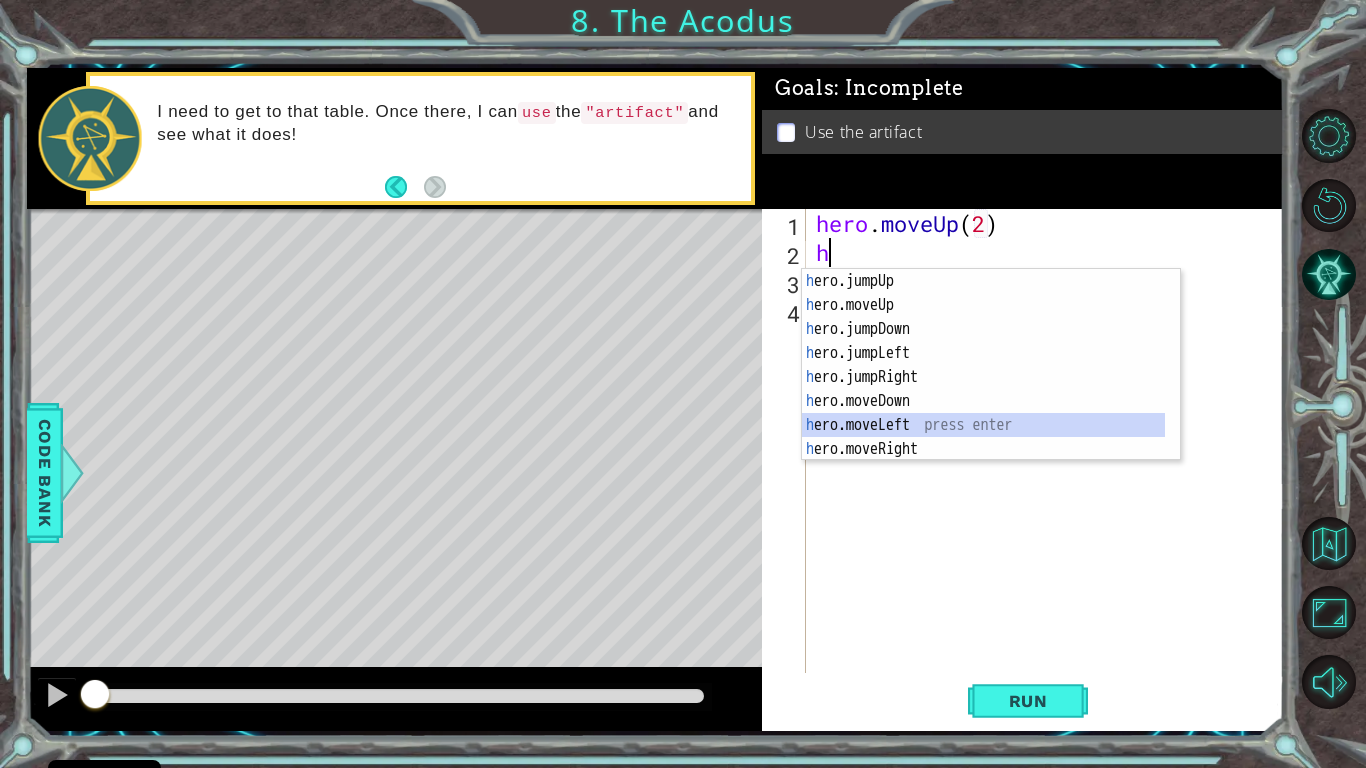 type on "hero.moveLeft(1)" 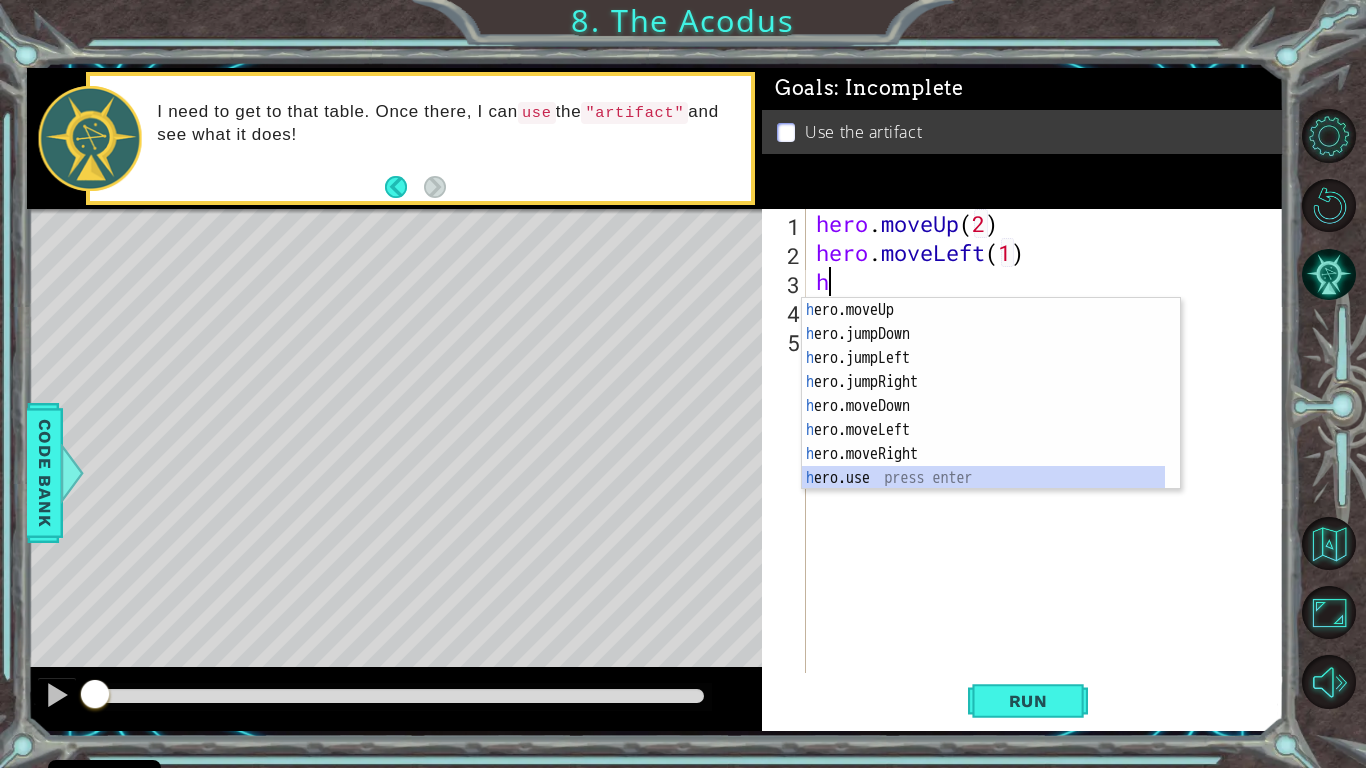 scroll, scrollTop: 24, scrollLeft: 0, axis: vertical 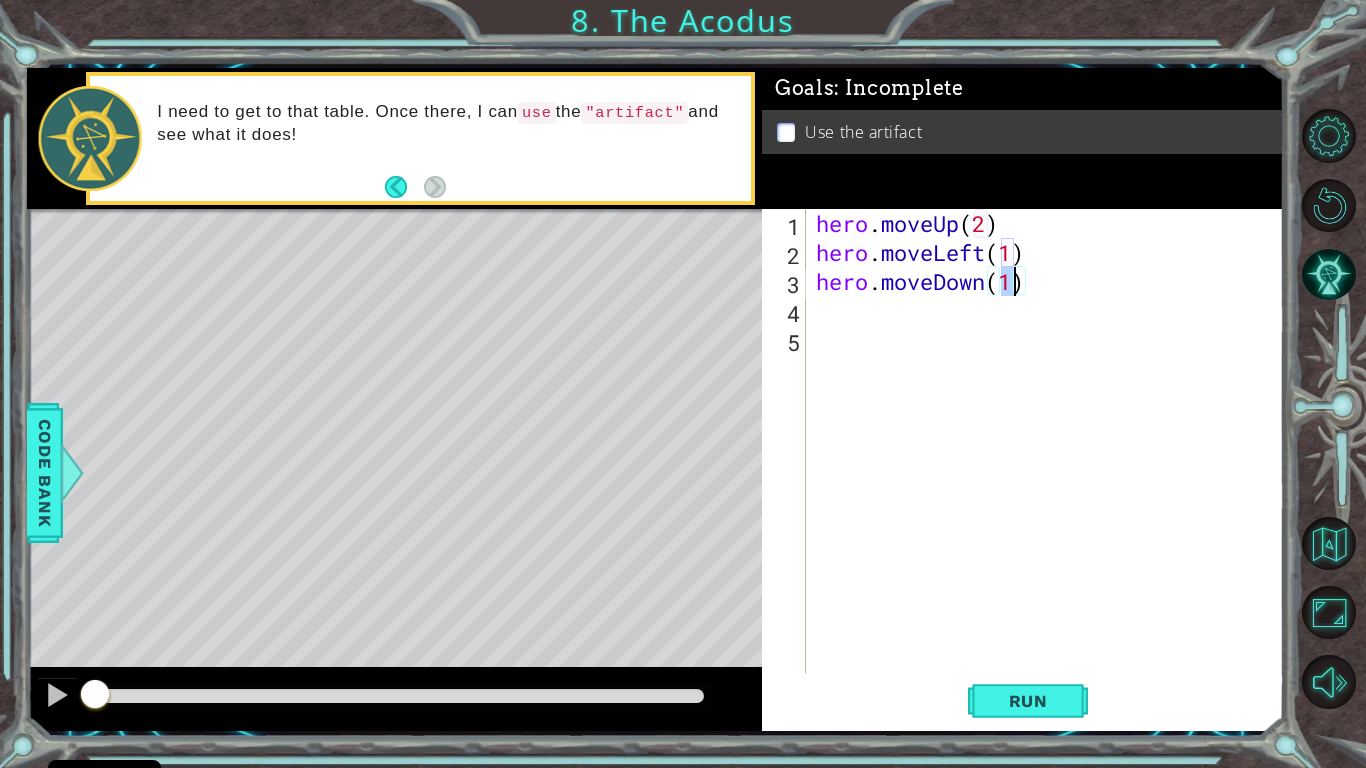type on "hero.moveDown(2)" 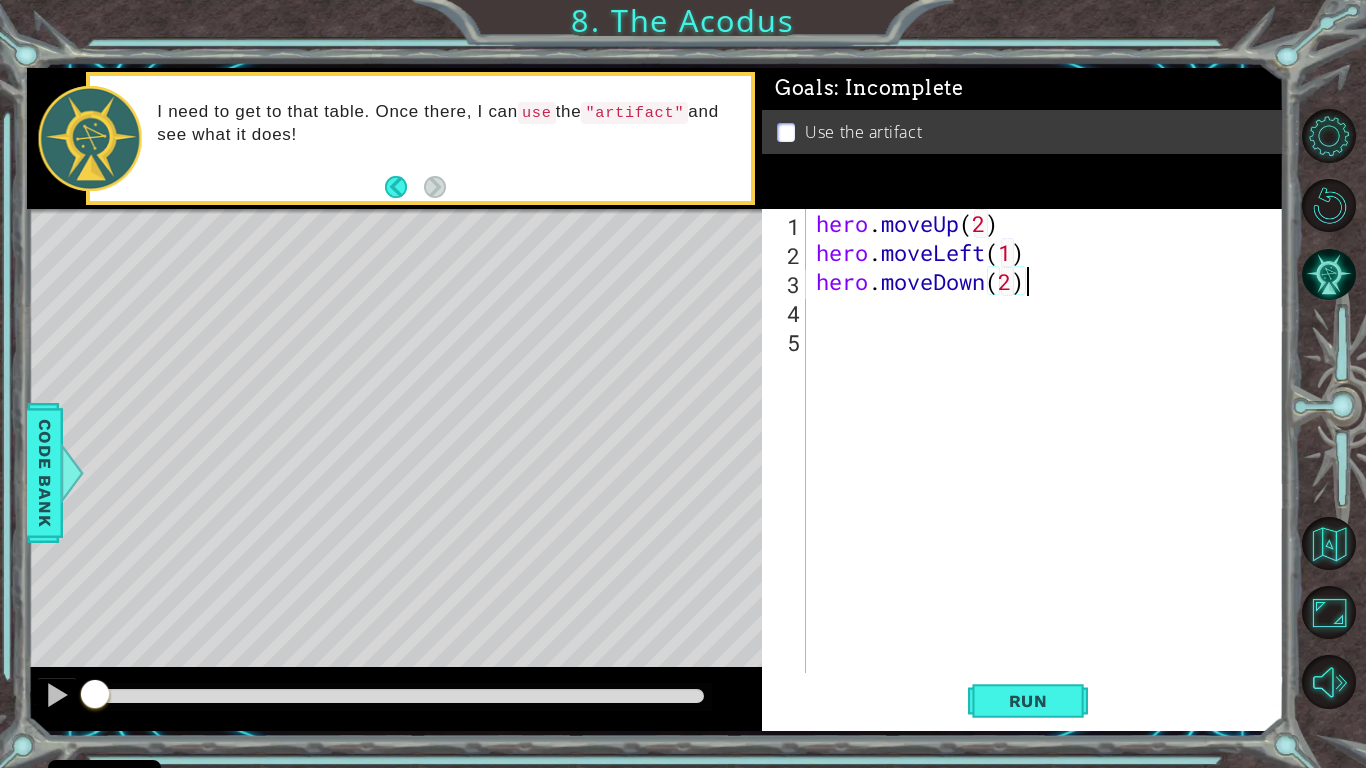 scroll, scrollTop: 0, scrollLeft: 0, axis: both 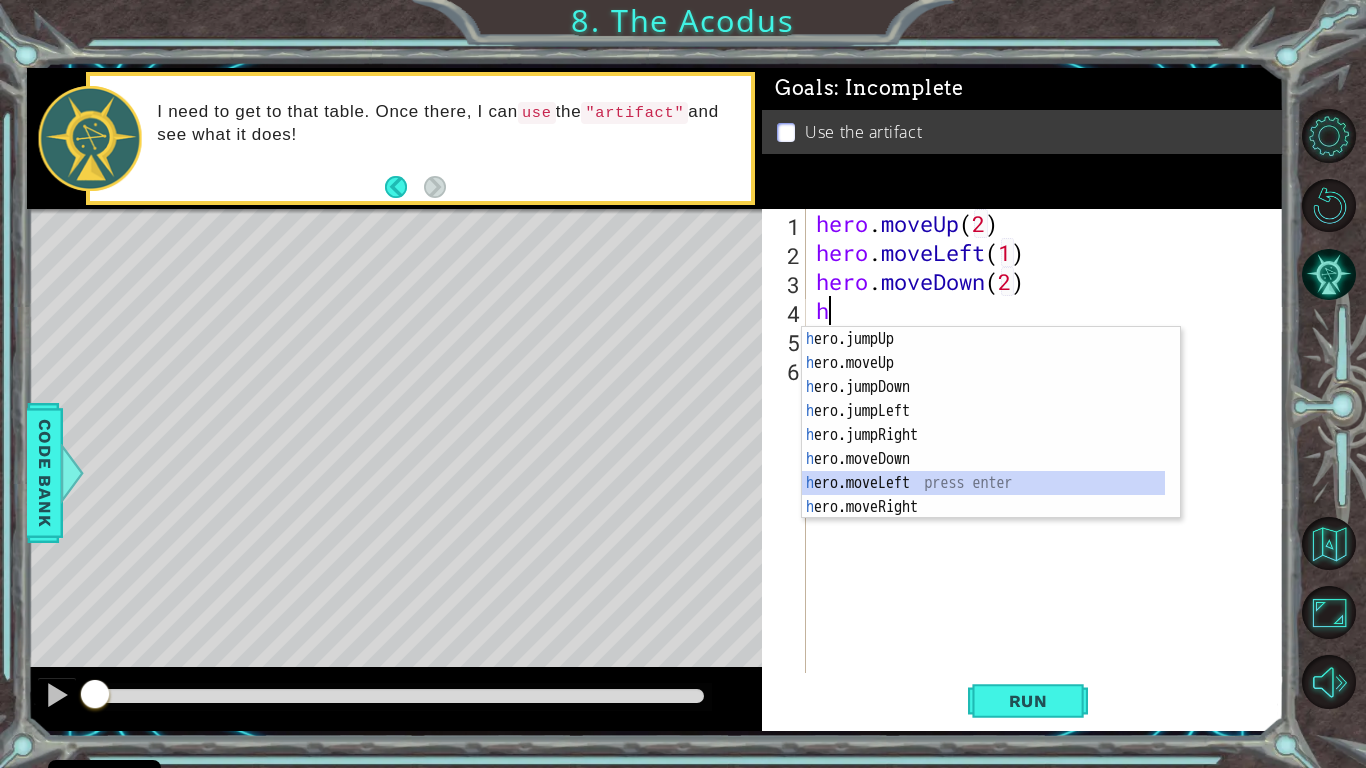 type on "hero.moveLeft(1)" 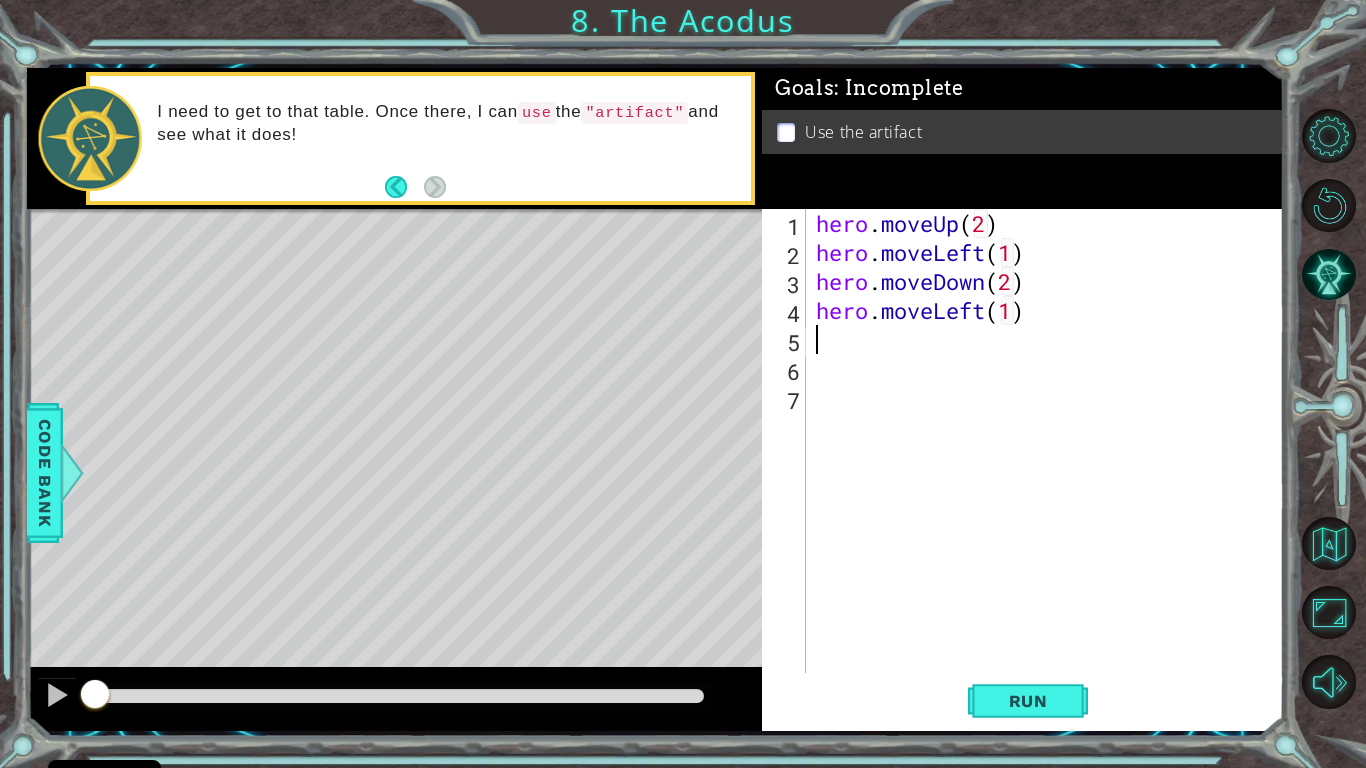 type on "h" 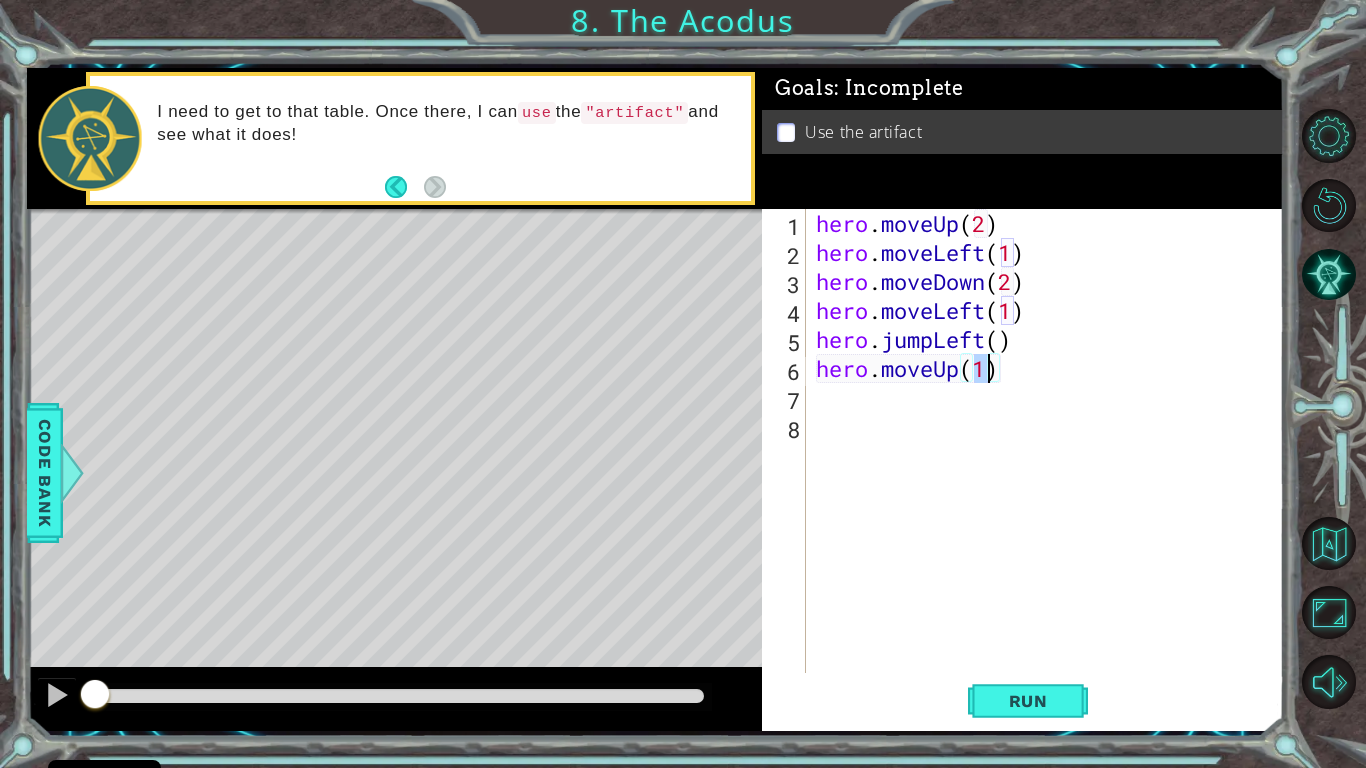 type on "hero.moveUp(2)" 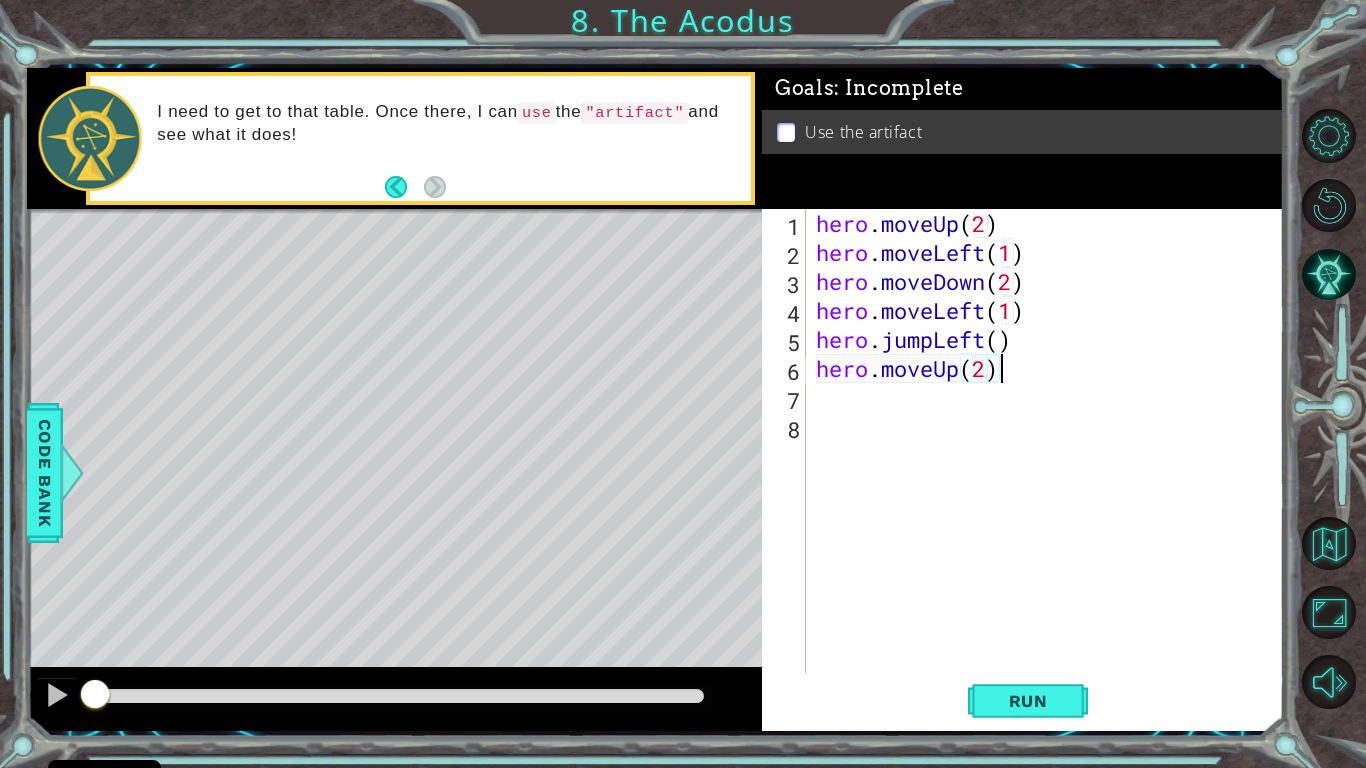 scroll, scrollTop: 0, scrollLeft: 0, axis: both 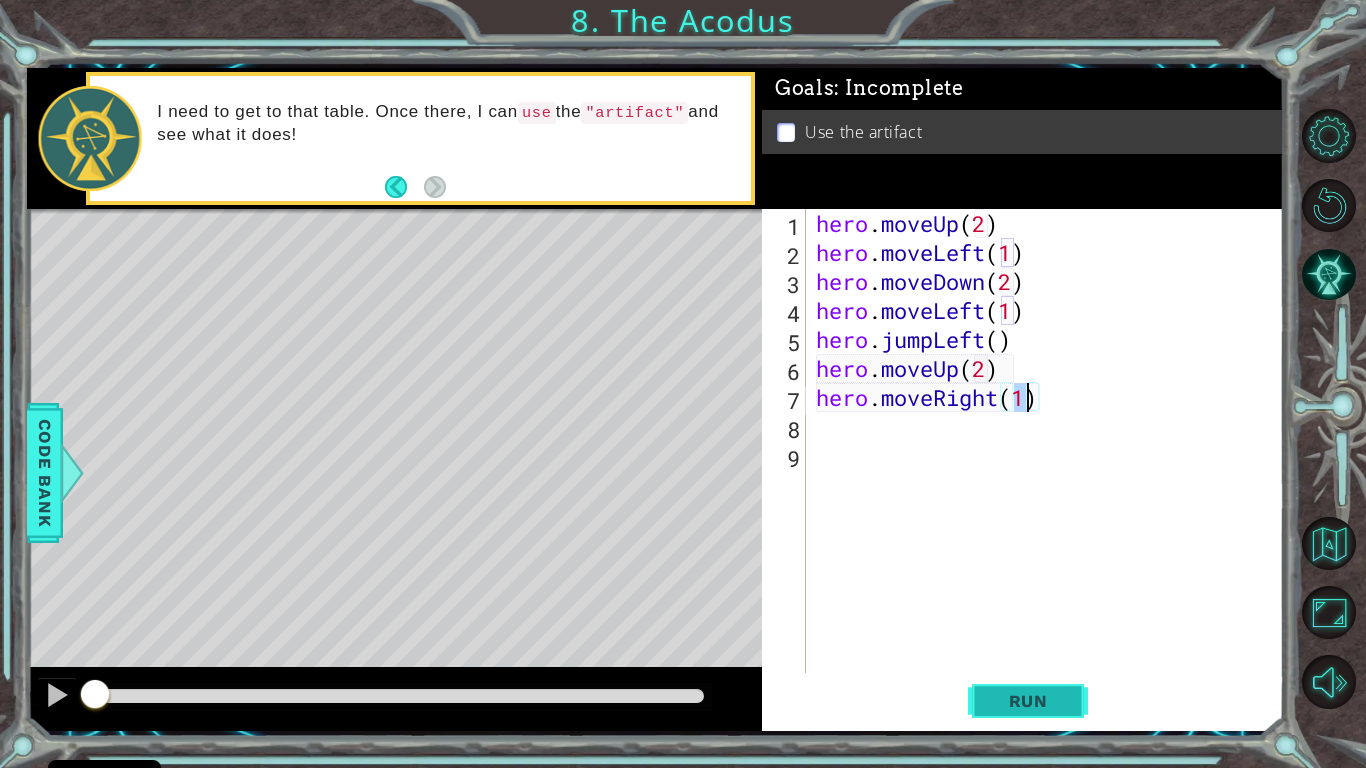 click on "Run" at bounding box center (1028, 701) 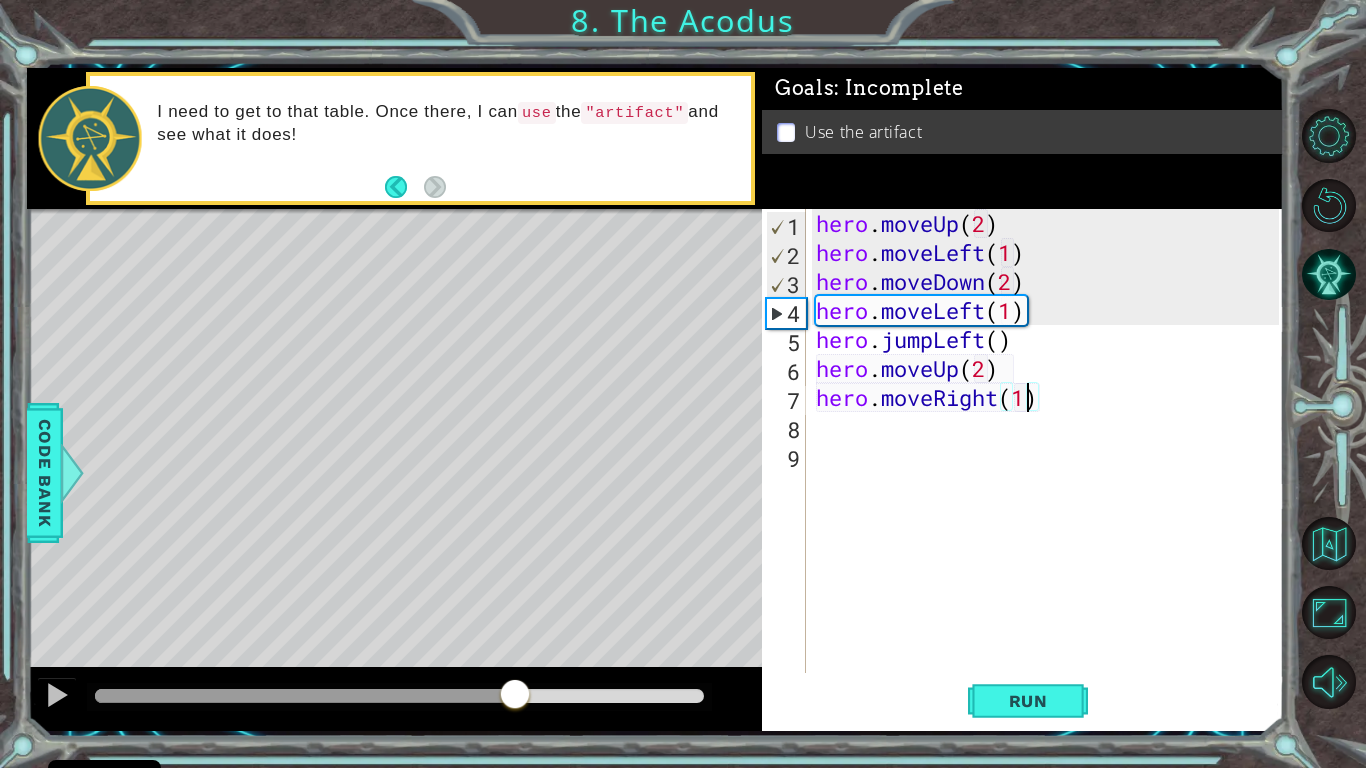 drag, startPoint x: 168, startPoint y: 689, endPoint x: 519, endPoint y: 699, distance: 351.14243 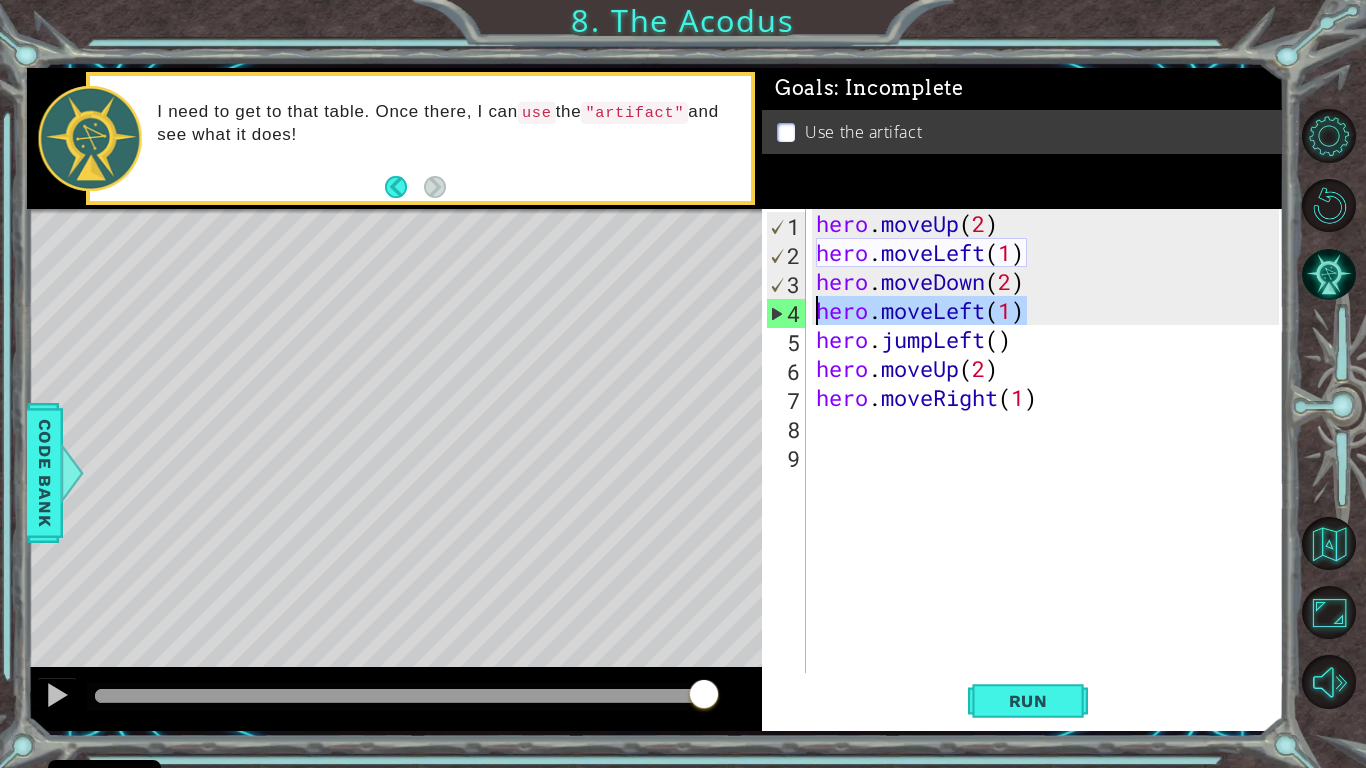 drag, startPoint x: 1037, startPoint y: 310, endPoint x: 820, endPoint y: 320, distance: 217.23029 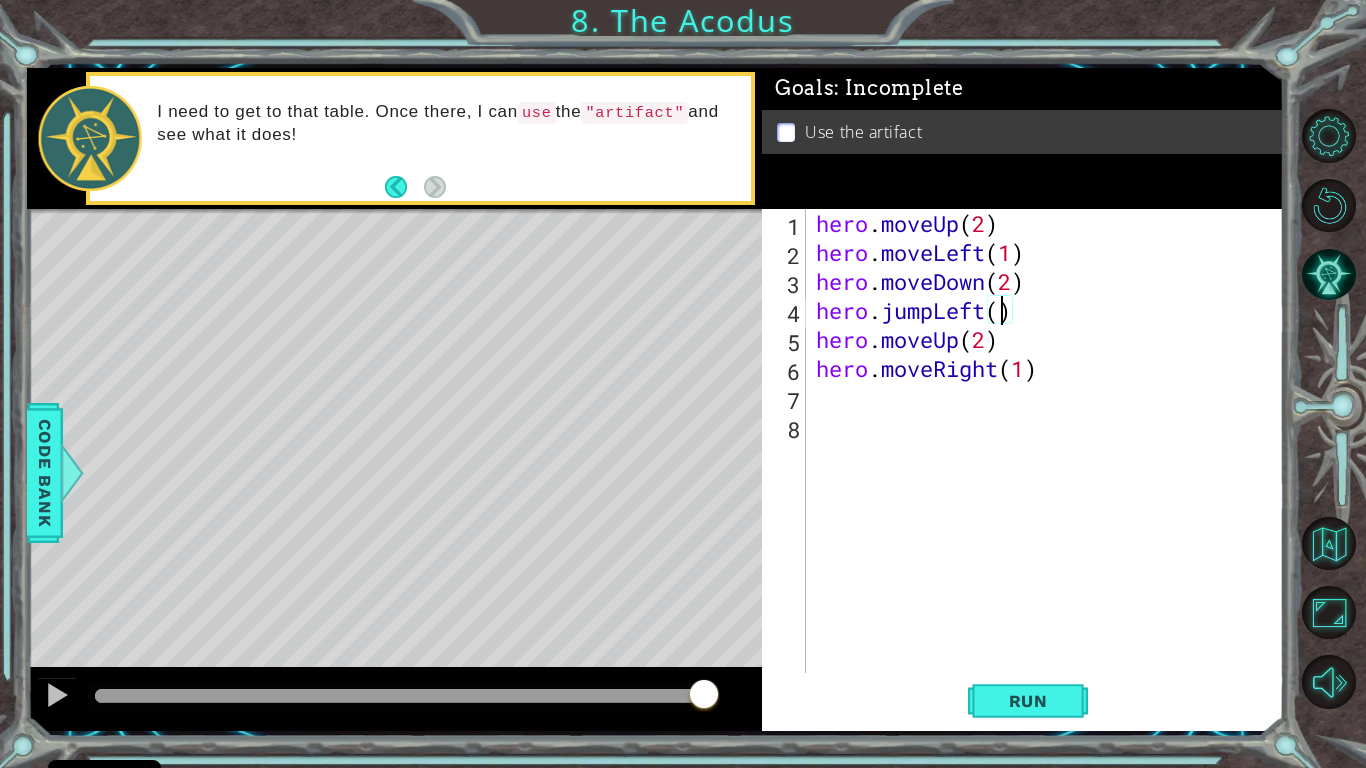 click on "hero . moveUp ( 2 ) hero . moveLeft ( 1 ) hero . moveDown ( 2 ) hero . jumpLeft ( ) hero . moveUp ( 2 ) hero . moveRight ( 1 )" at bounding box center [1050, 470] 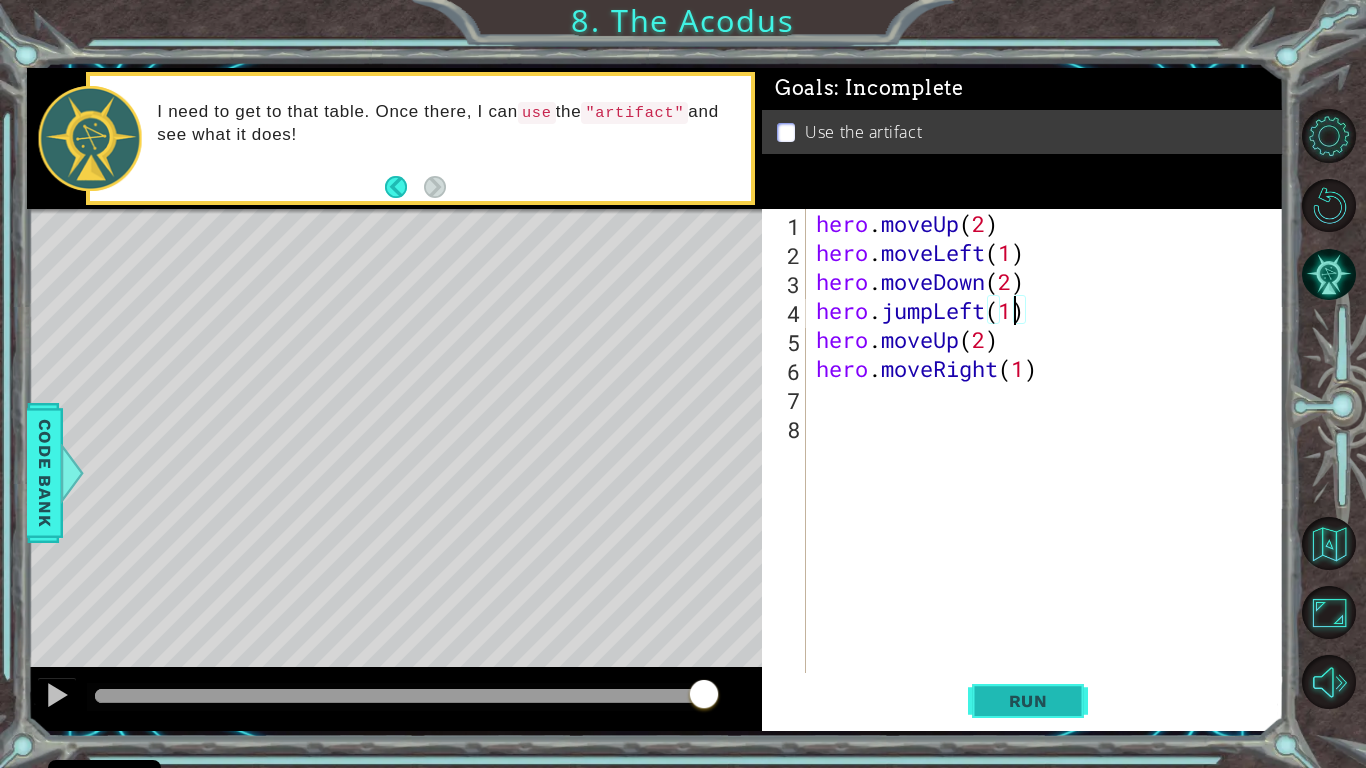 click on "Run" at bounding box center (1028, 701) 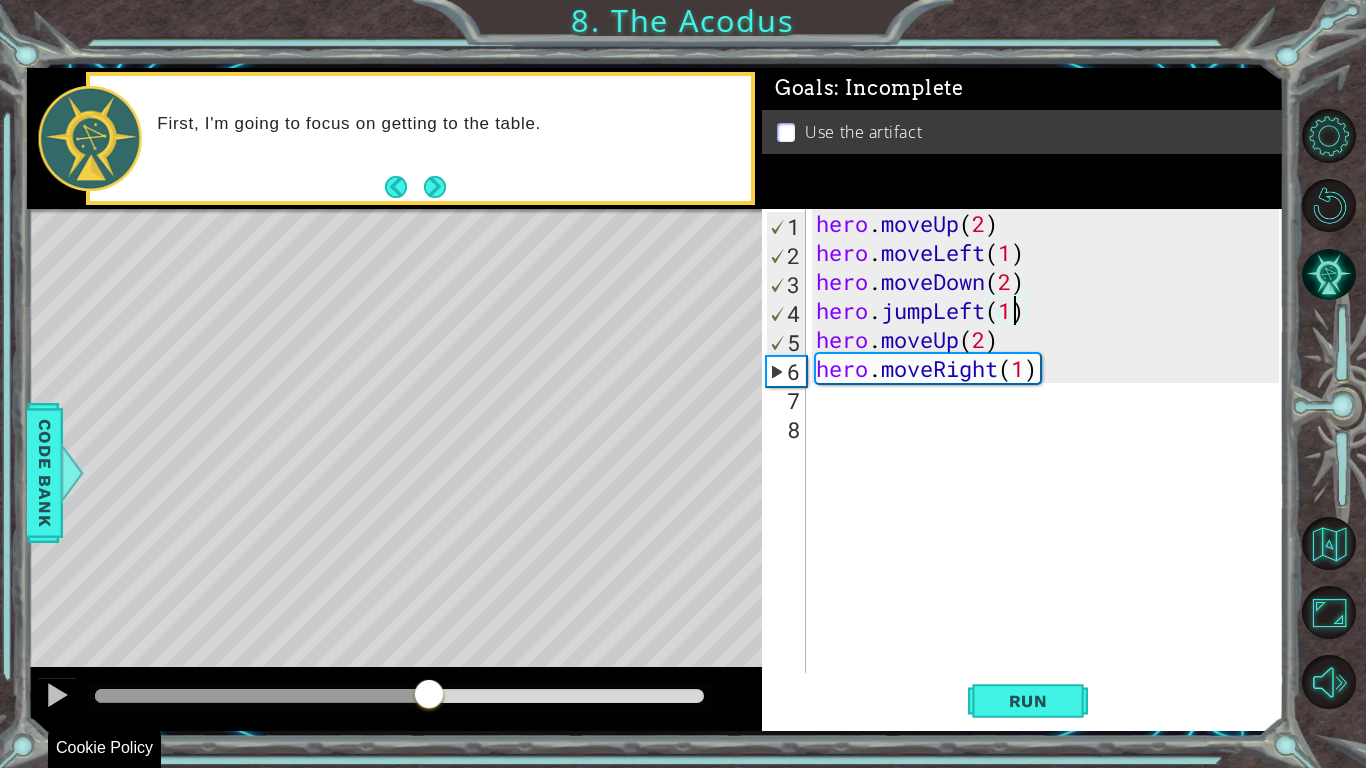 drag, startPoint x: 137, startPoint y: 694, endPoint x: 428, endPoint y: 756, distance: 297.53152 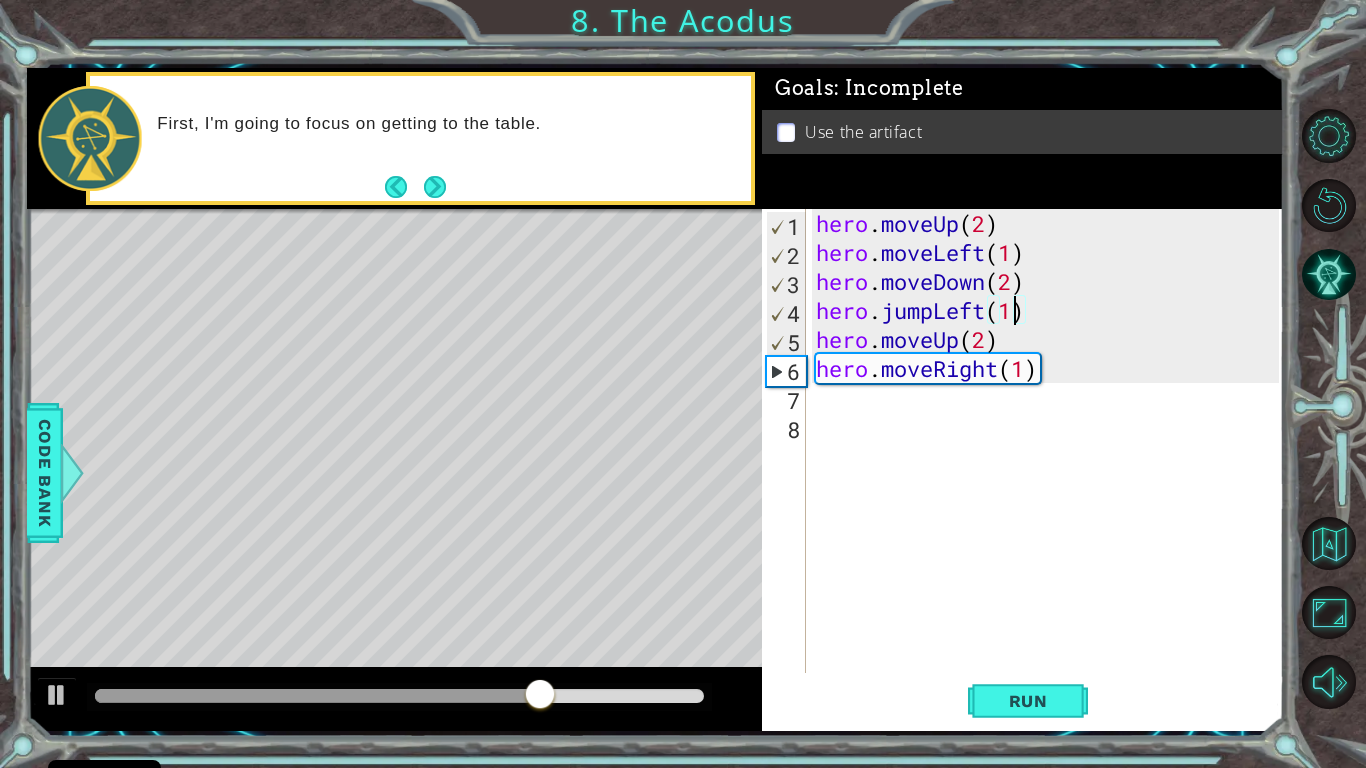 click on "hero . moveUp ( 2 ) hero . moveLeft ( 1 ) hero . moveDown ( 2 ) hero . jumpLeft ( 1 ) hero . moveUp ( 2 ) hero . moveRight ( 1 )" at bounding box center [1050, 470] 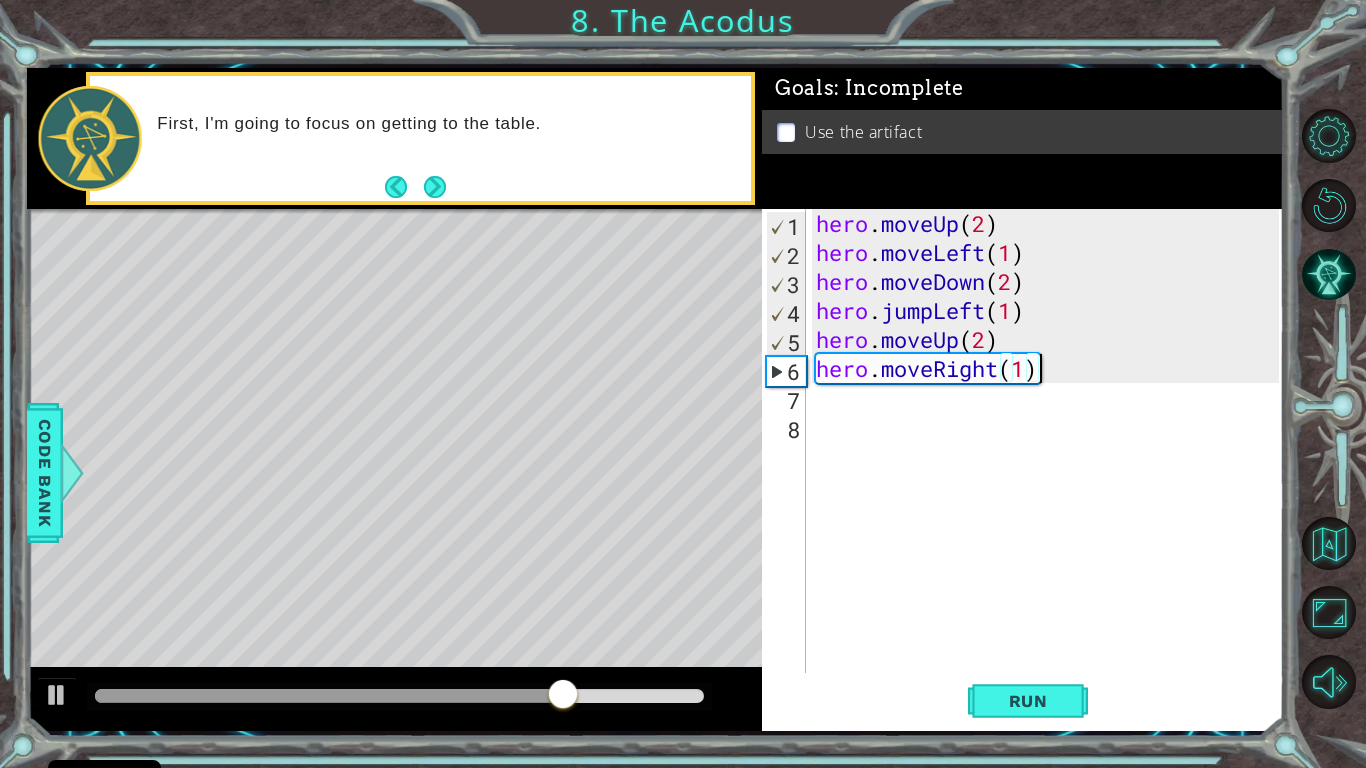 scroll, scrollTop: 0, scrollLeft: 0, axis: both 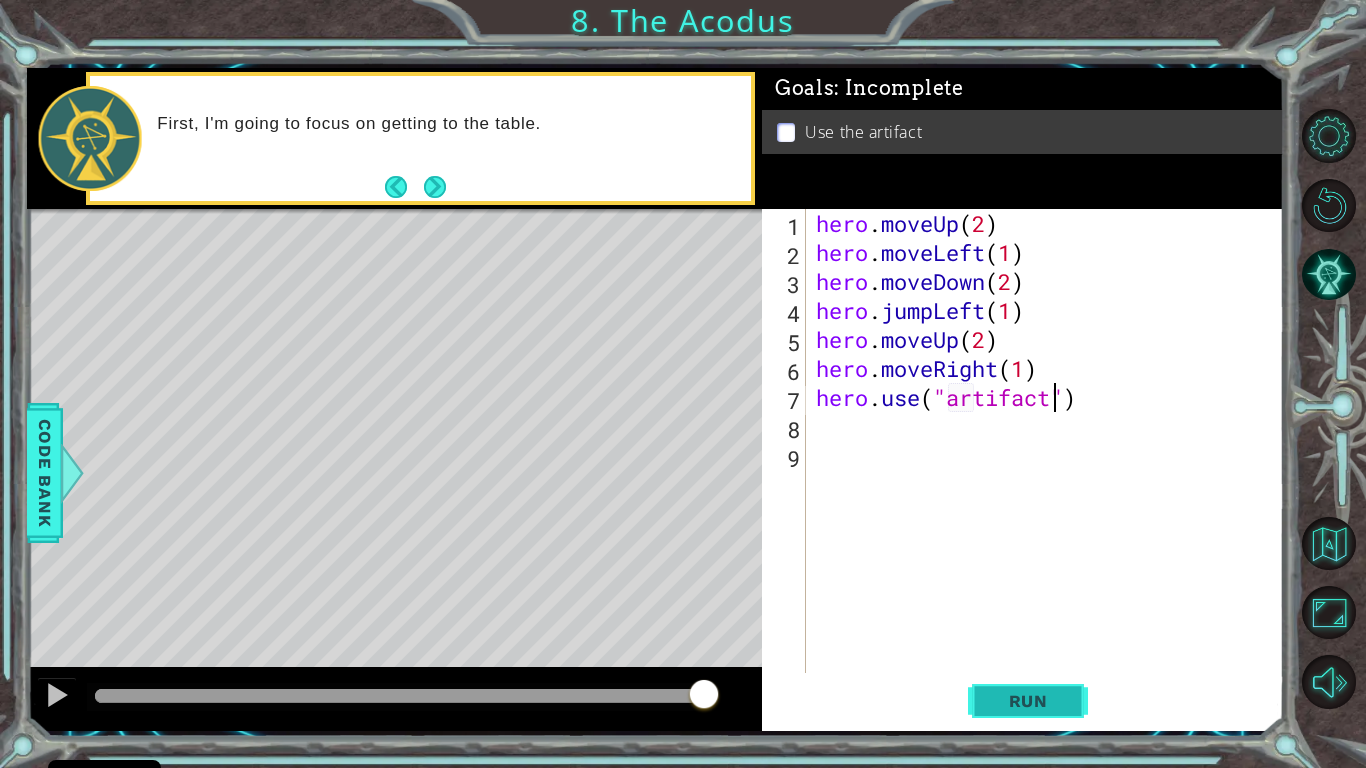 type on "hero.use("artifact")" 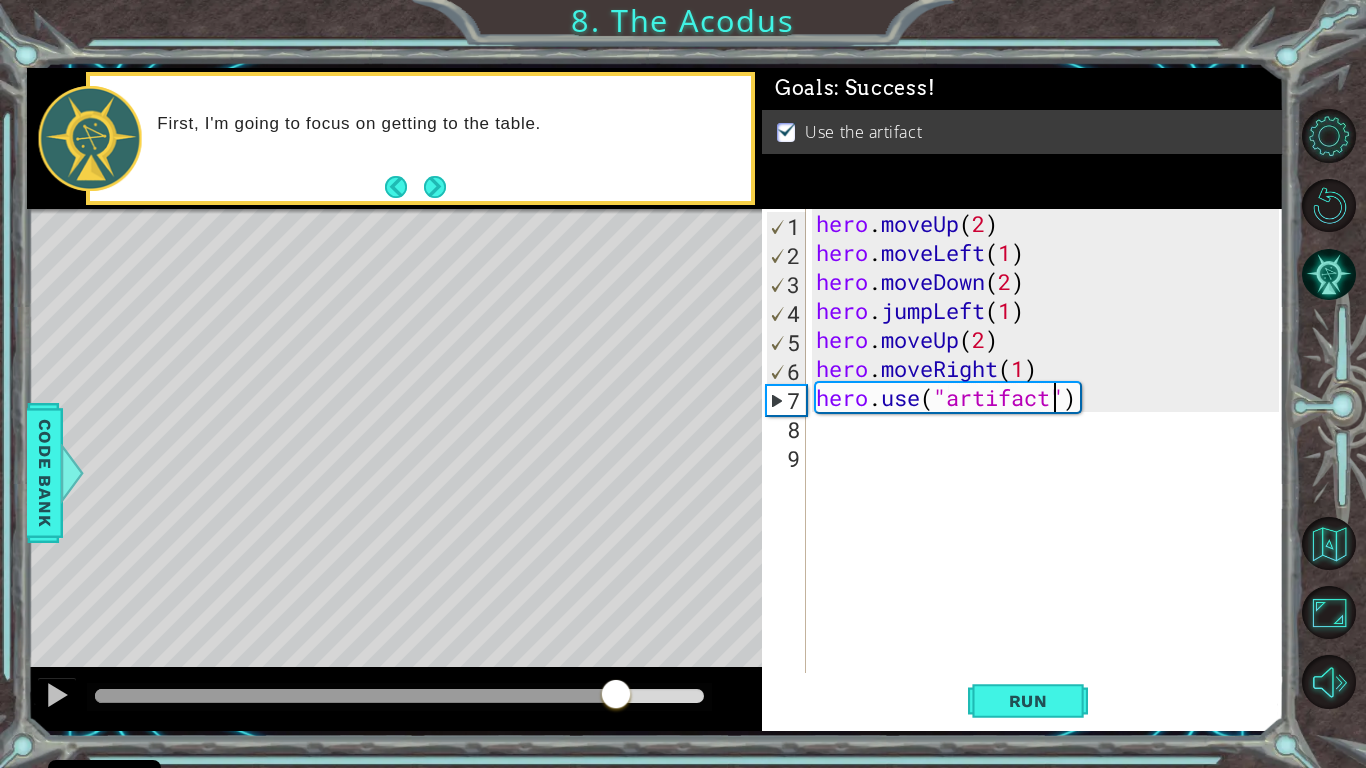 drag, startPoint x: 332, startPoint y: 698, endPoint x: 617, endPoint y: 732, distance: 287.0209 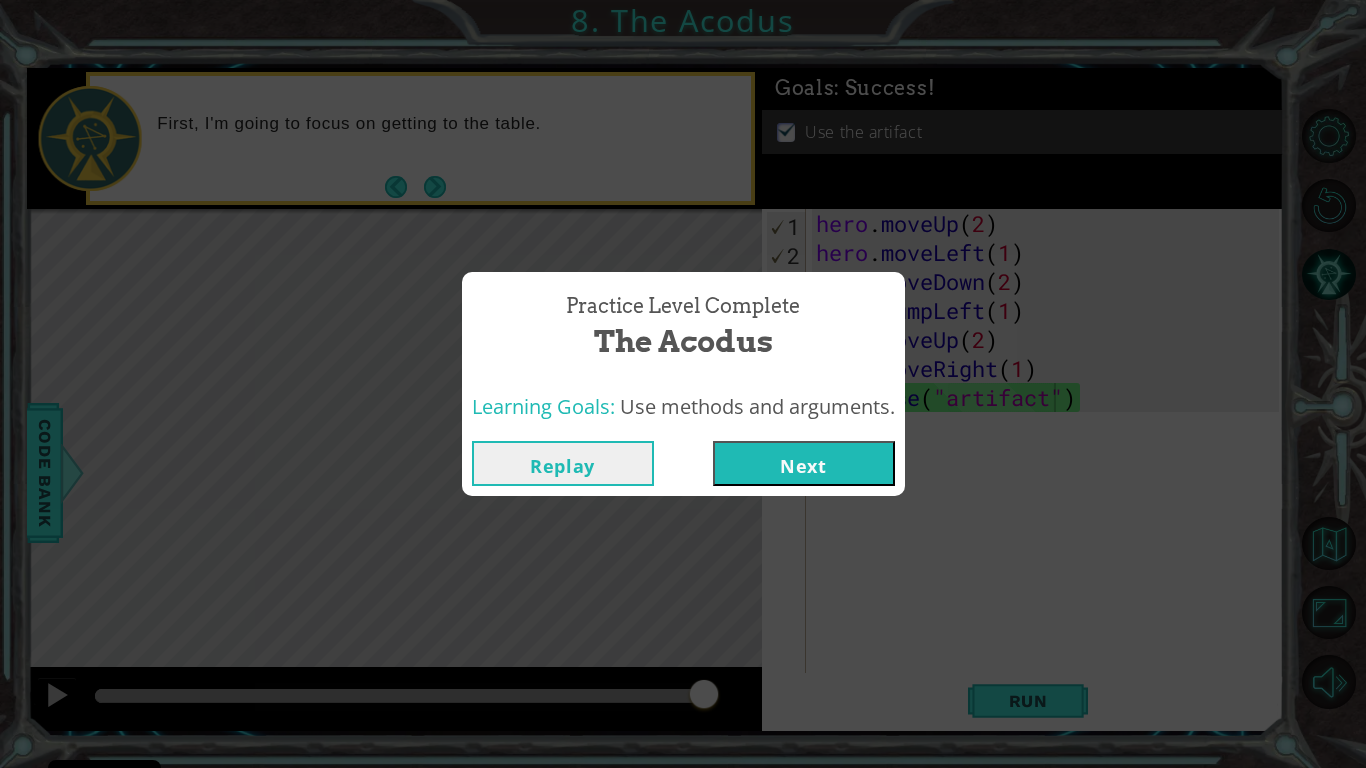 click on "Next" at bounding box center [804, 463] 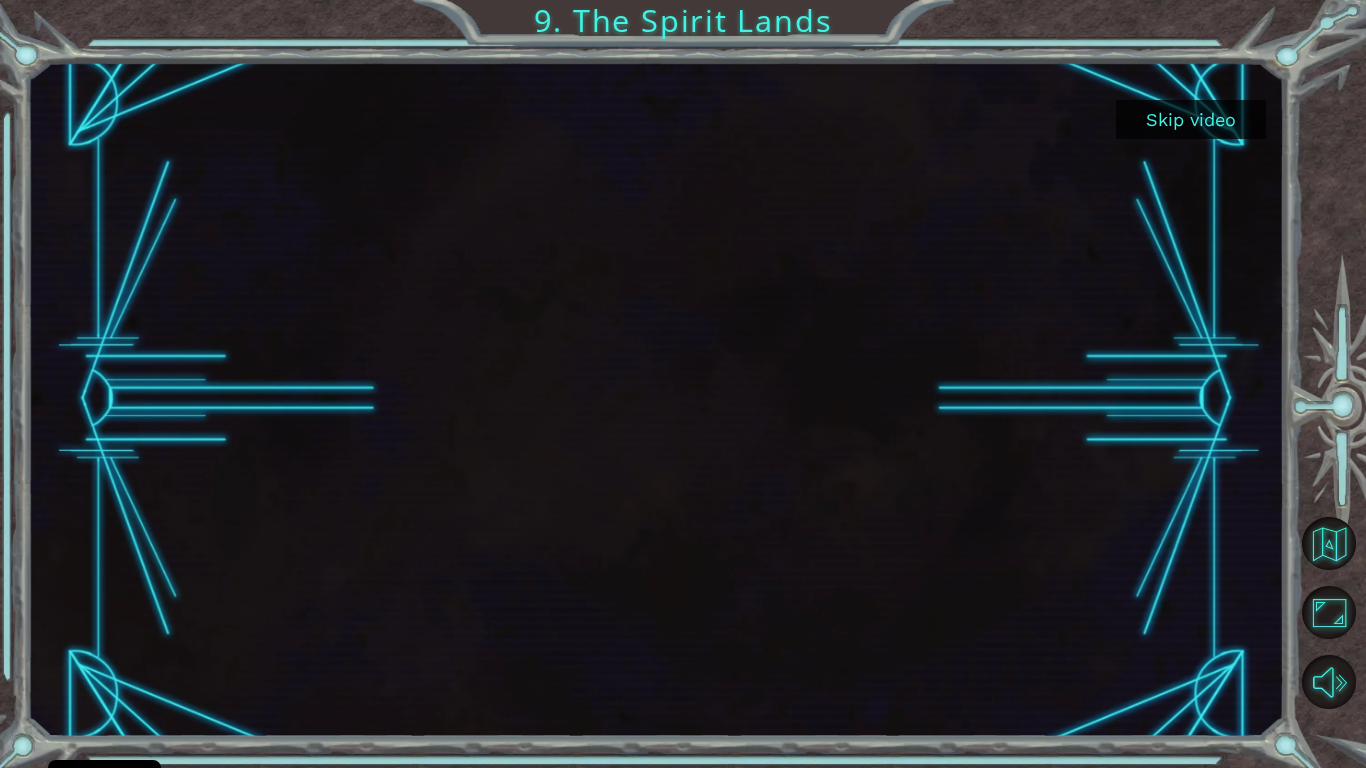click on "Skip video" at bounding box center [1191, 119] 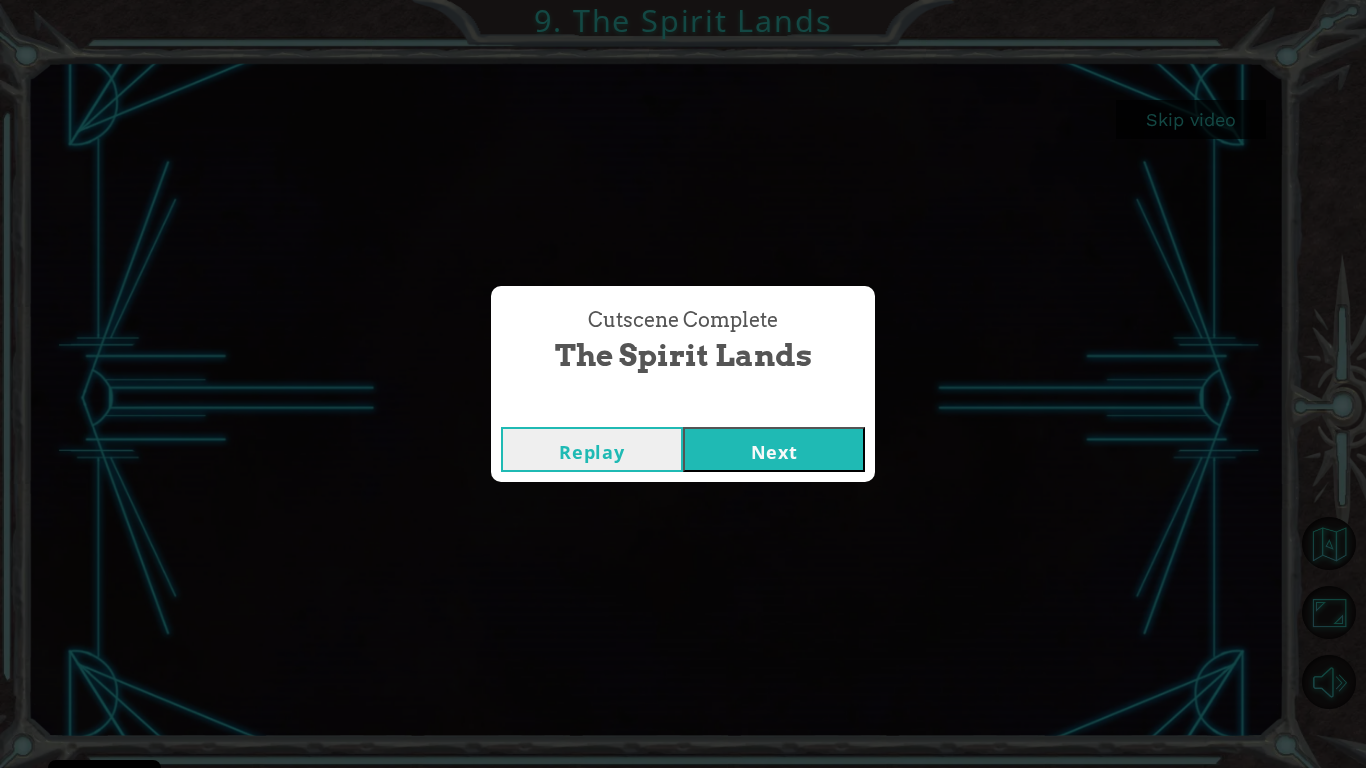 click on "Next" at bounding box center (774, 449) 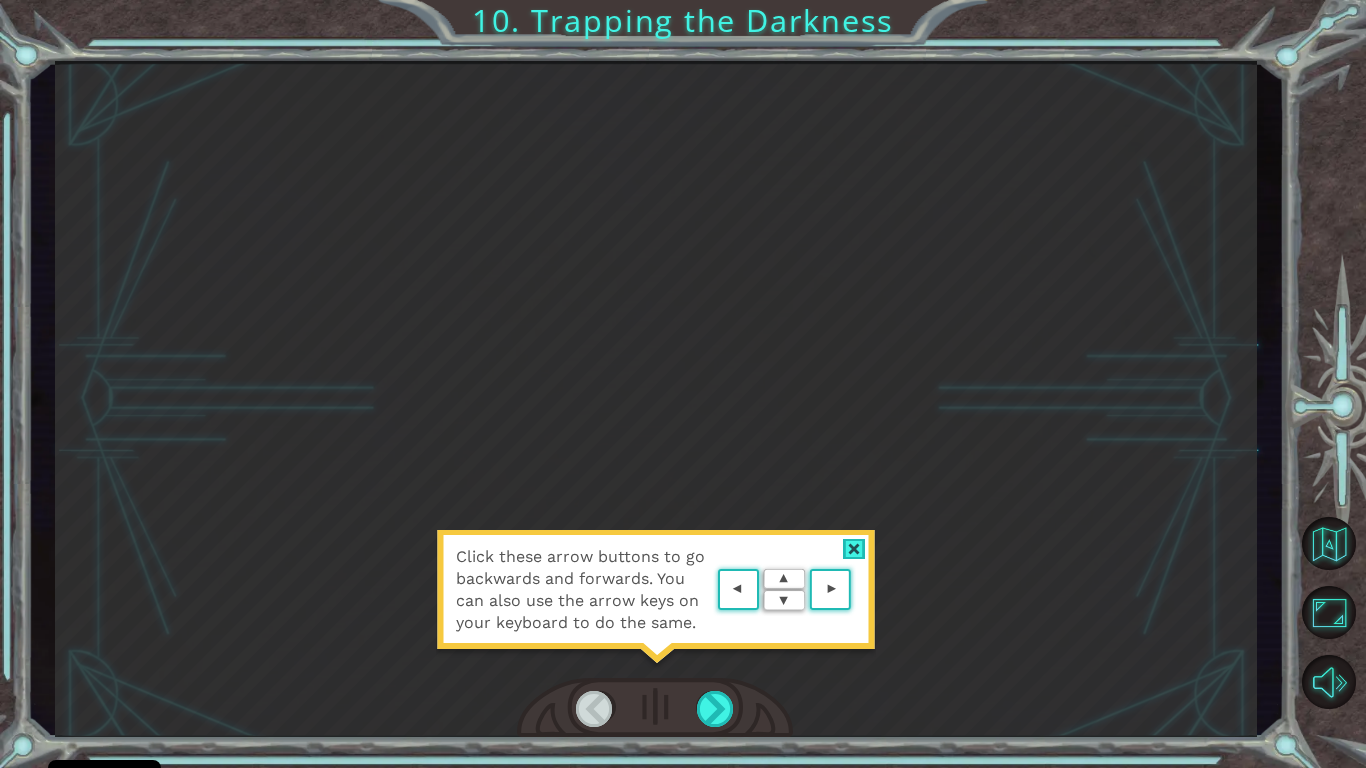click at bounding box center [854, 549] 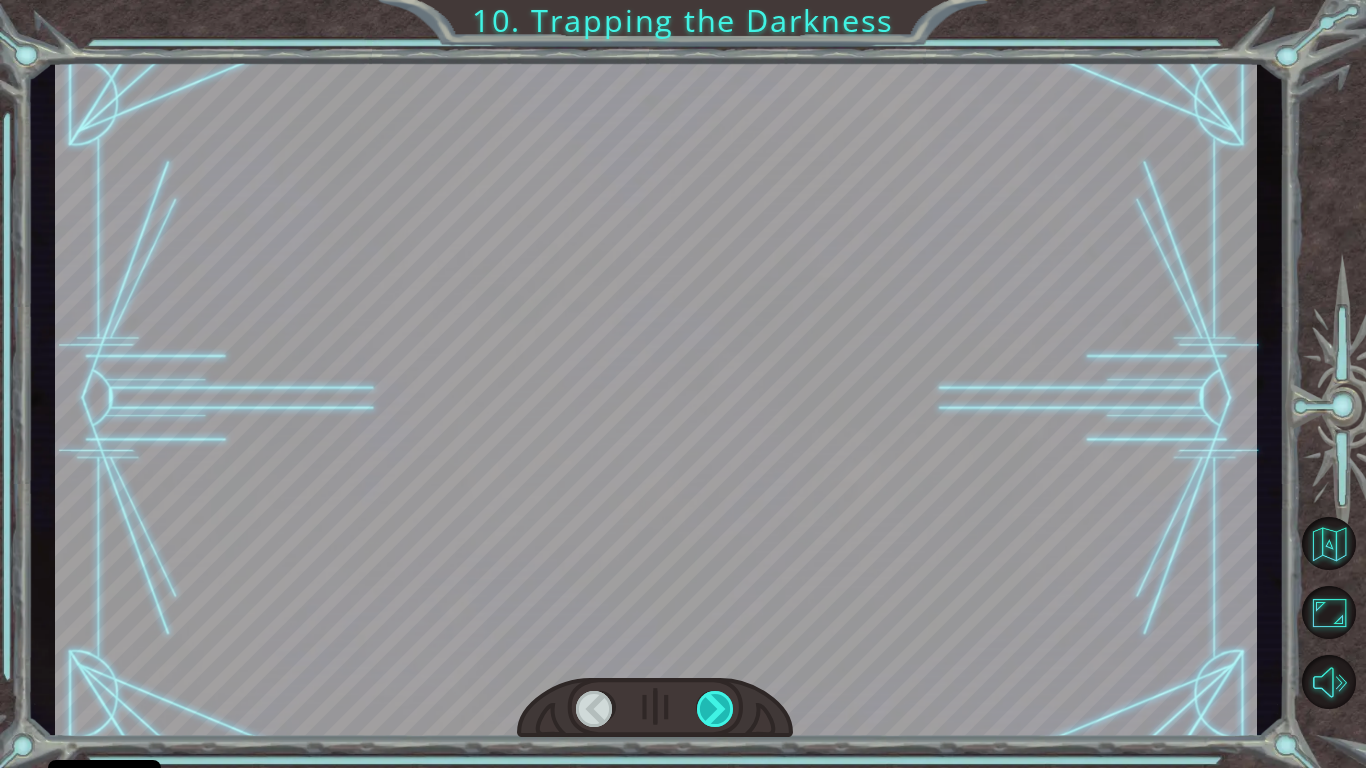 click at bounding box center (716, 709) 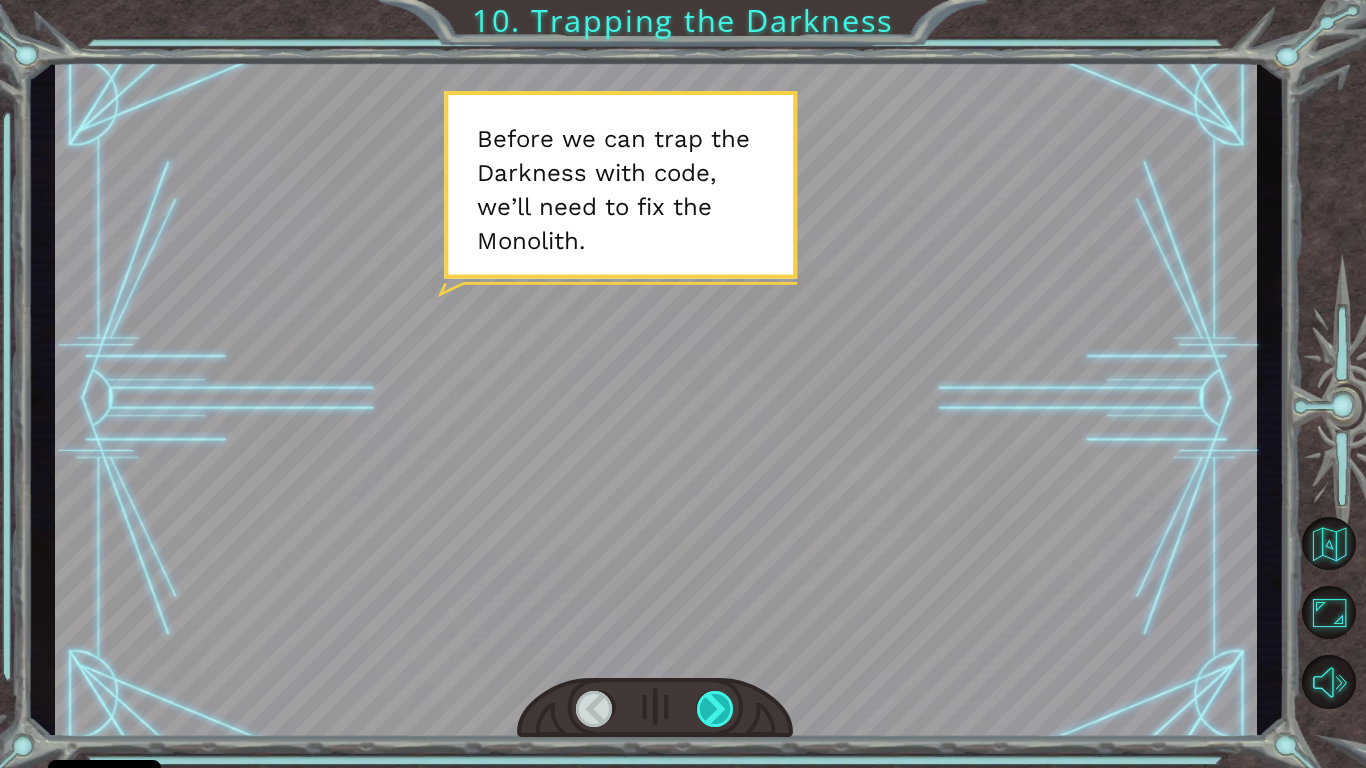 click at bounding box center (716, 709) 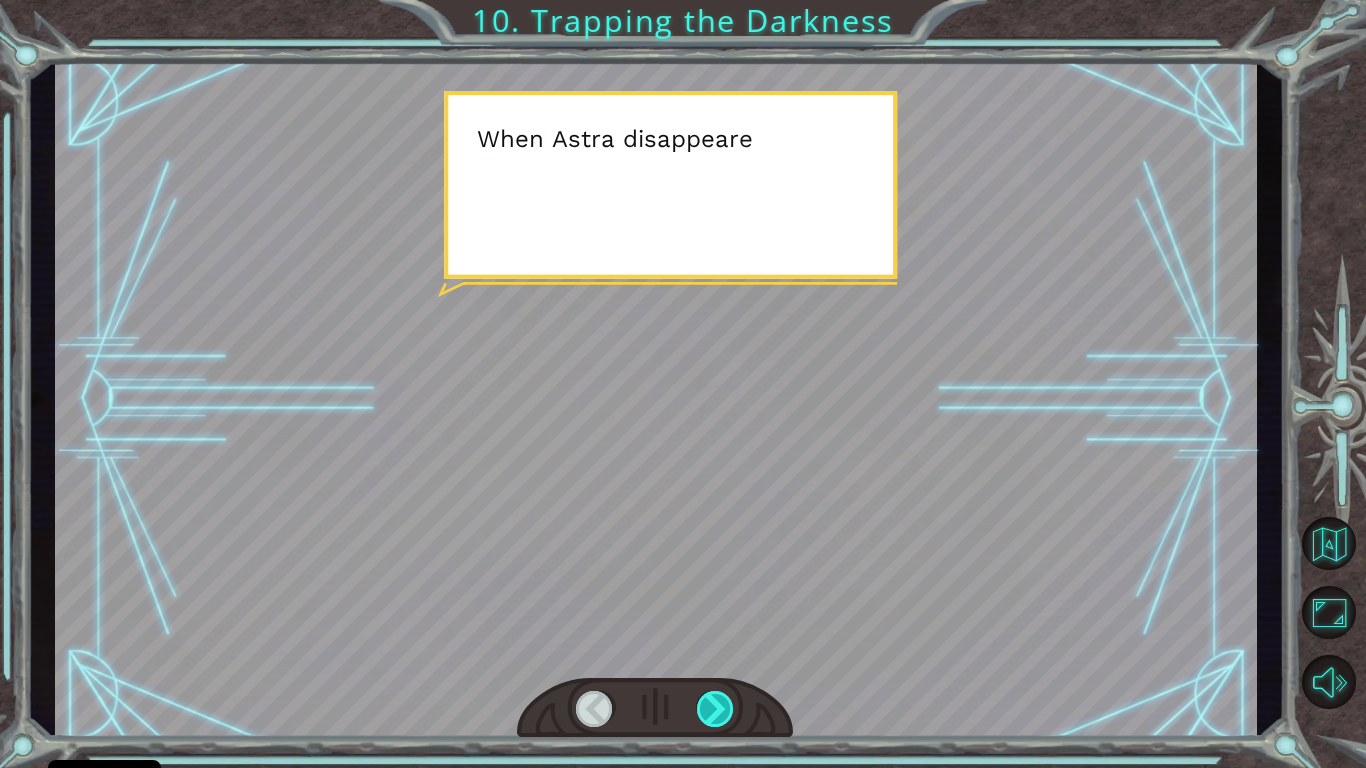 click at bounding box center [716, 709] 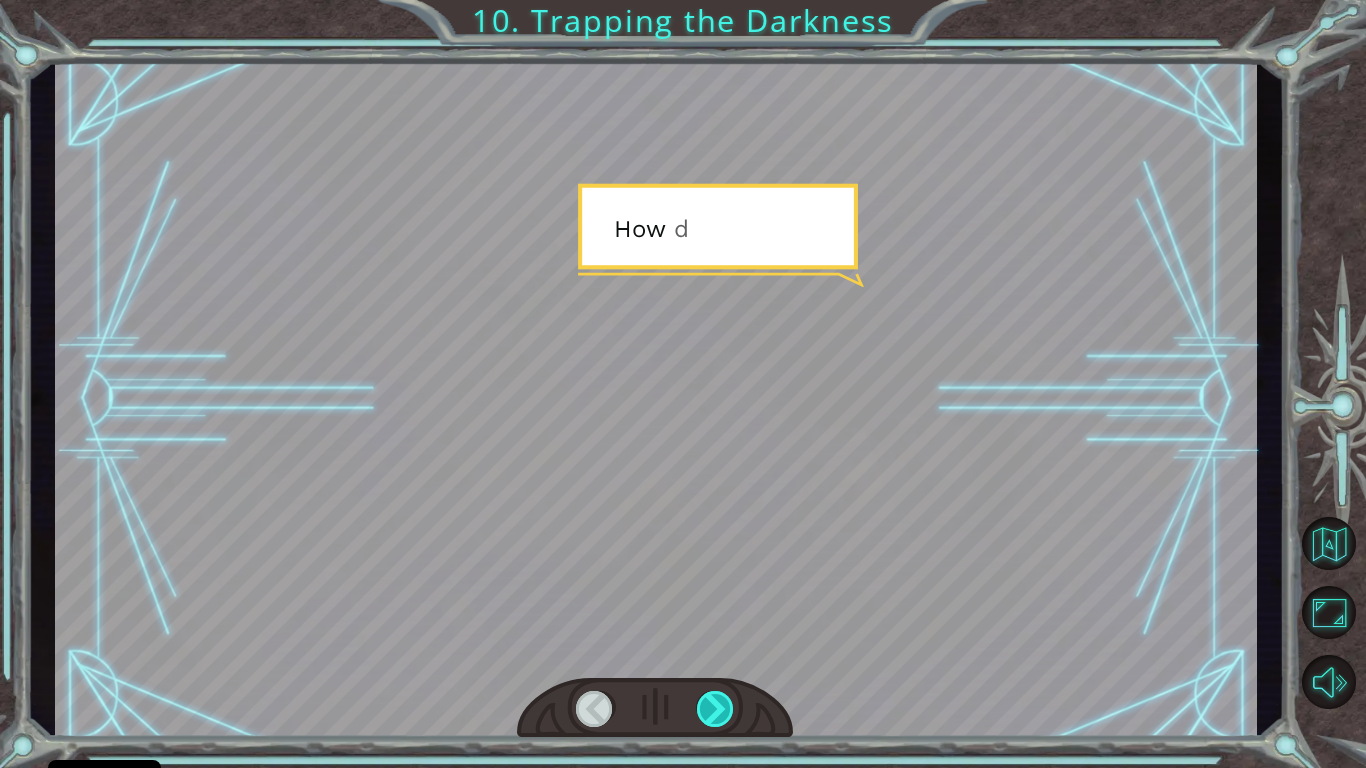 click at bounding box center (716, 709) 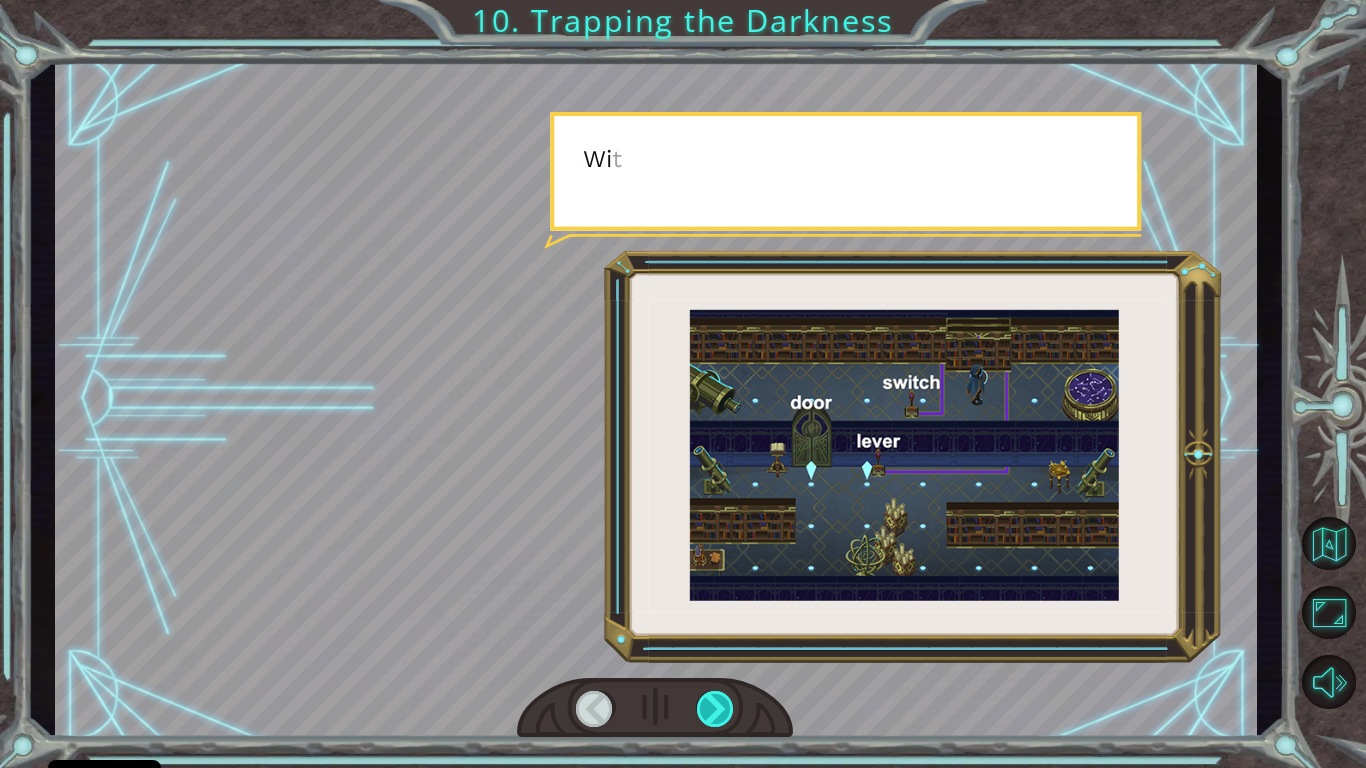 click at bounding box center (716, 709) 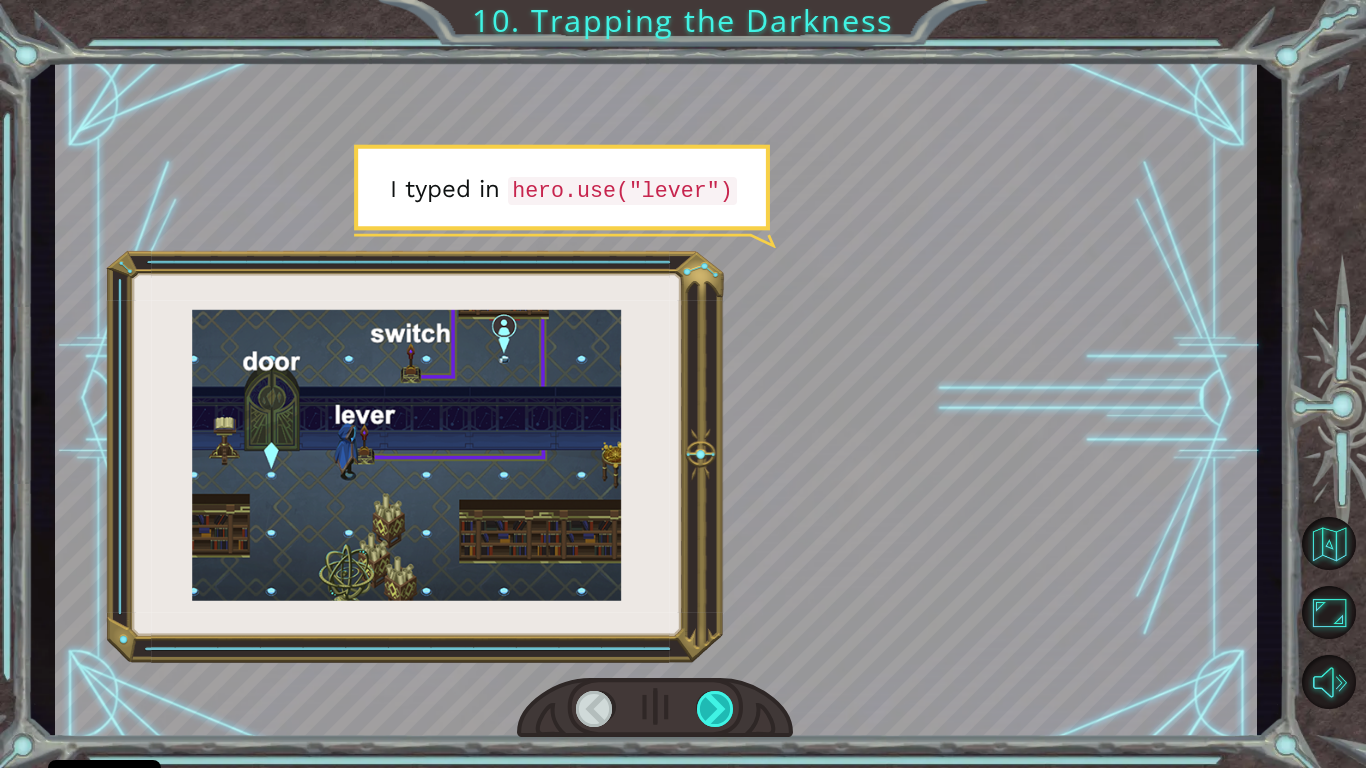 click at bounding box center [716, 709] 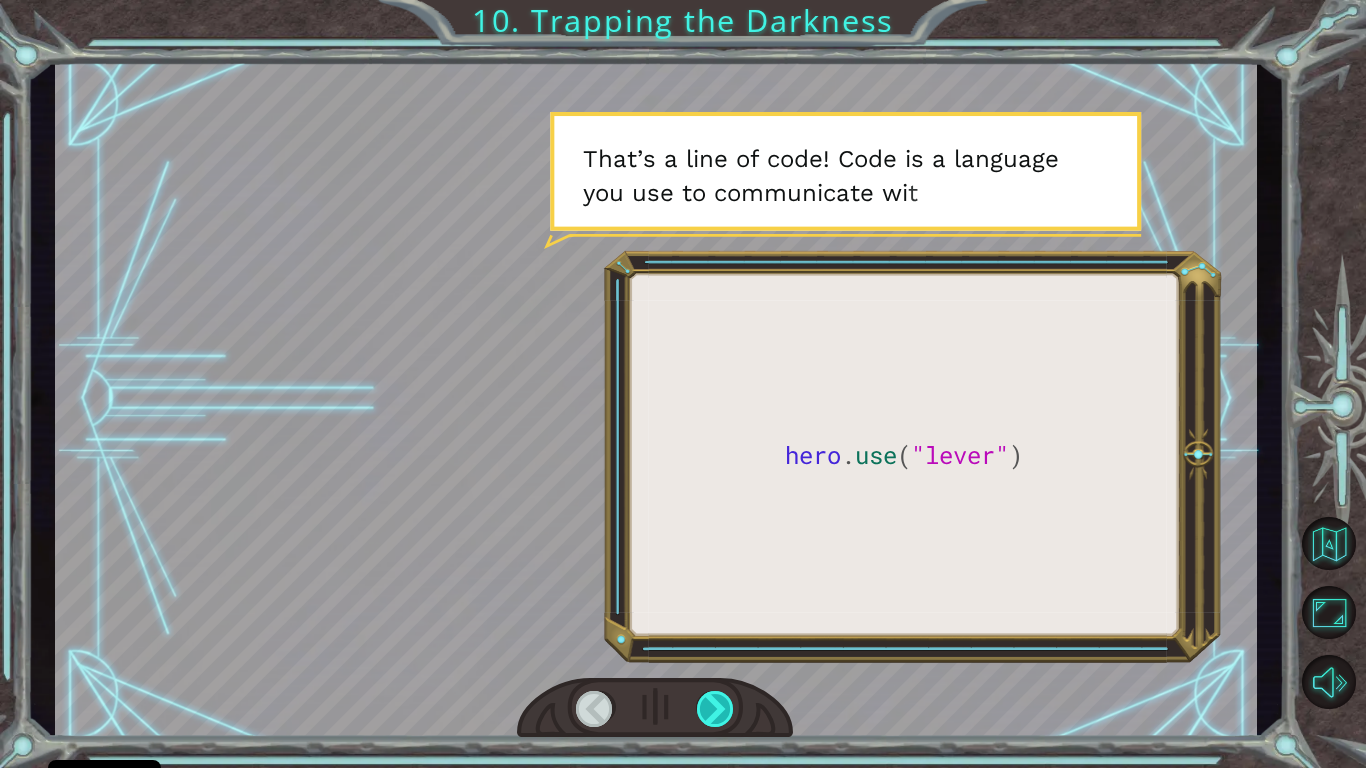 click at bounding box center (716, 709) 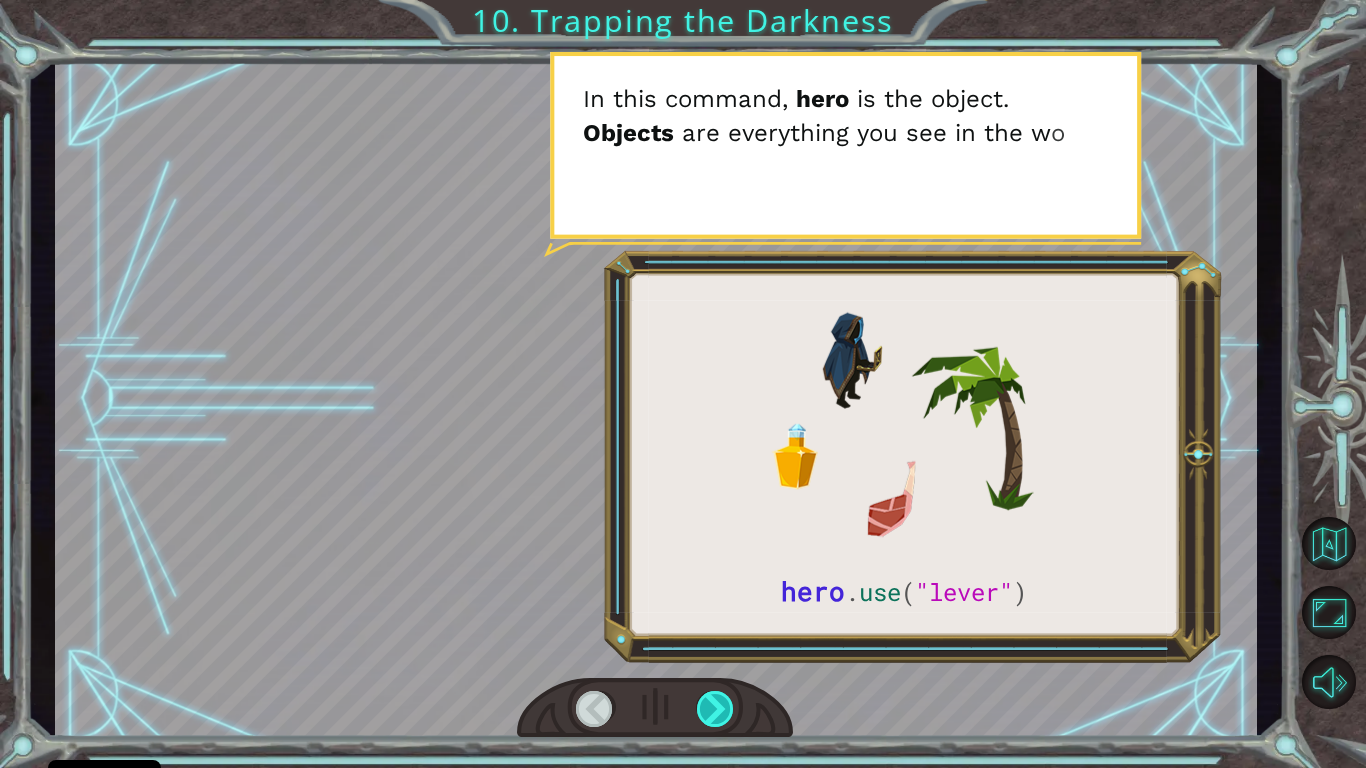 click at bounding box center (716, 709) 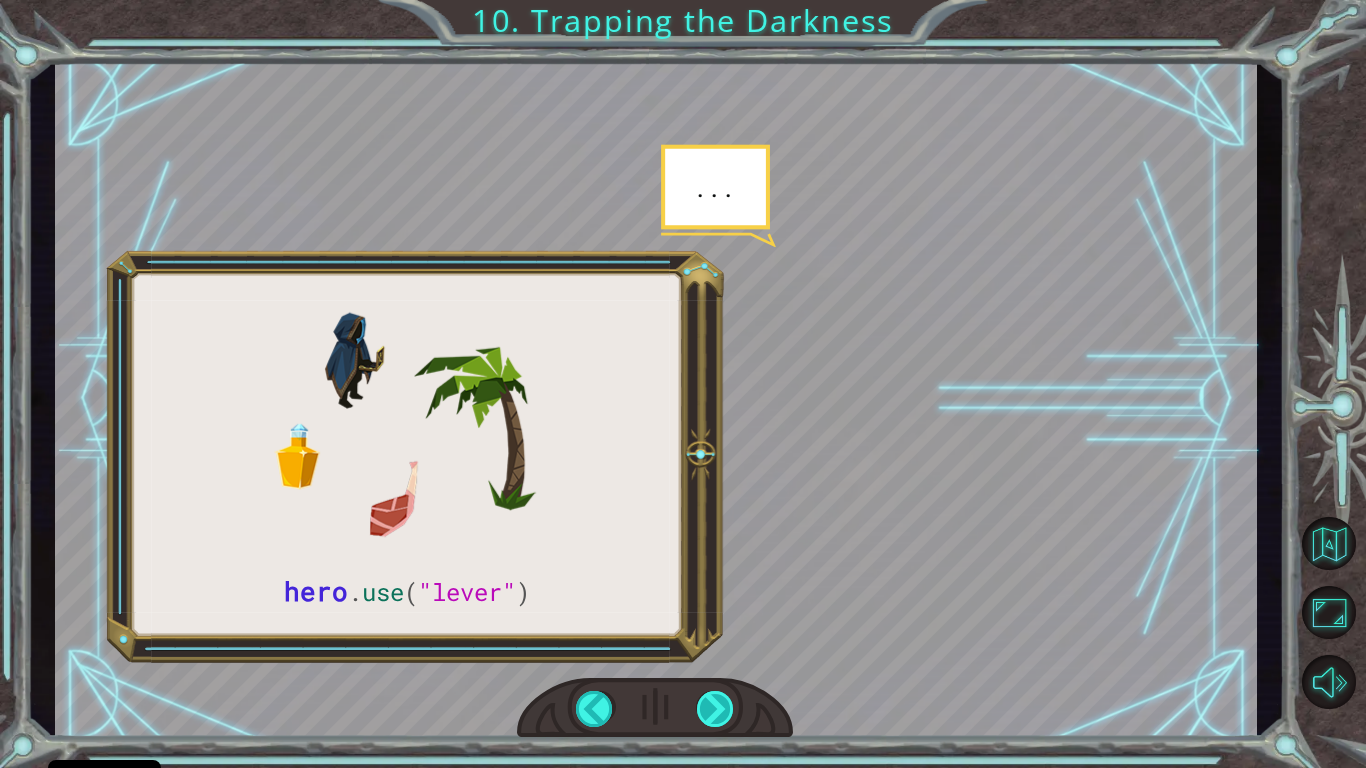 click at bounding box center (716, 709) 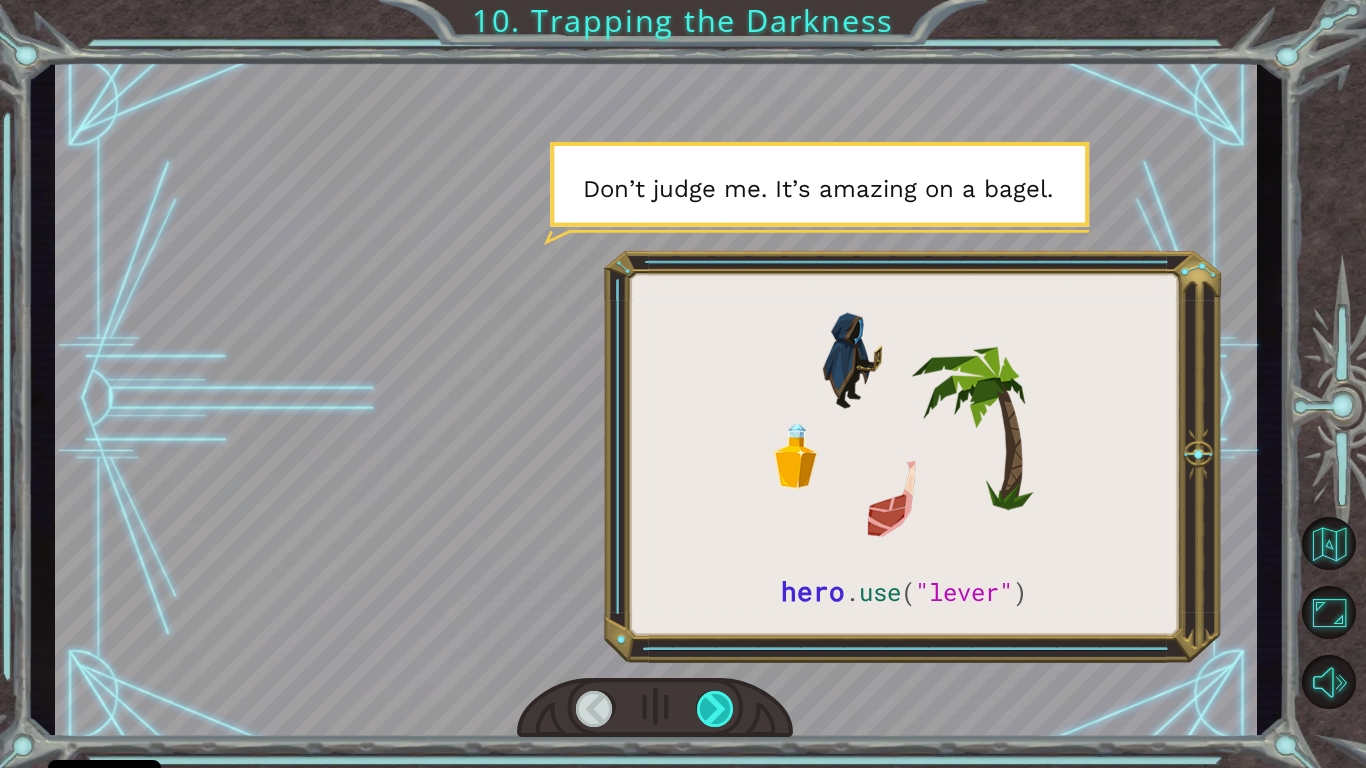 click at bounding box center [716, 709] 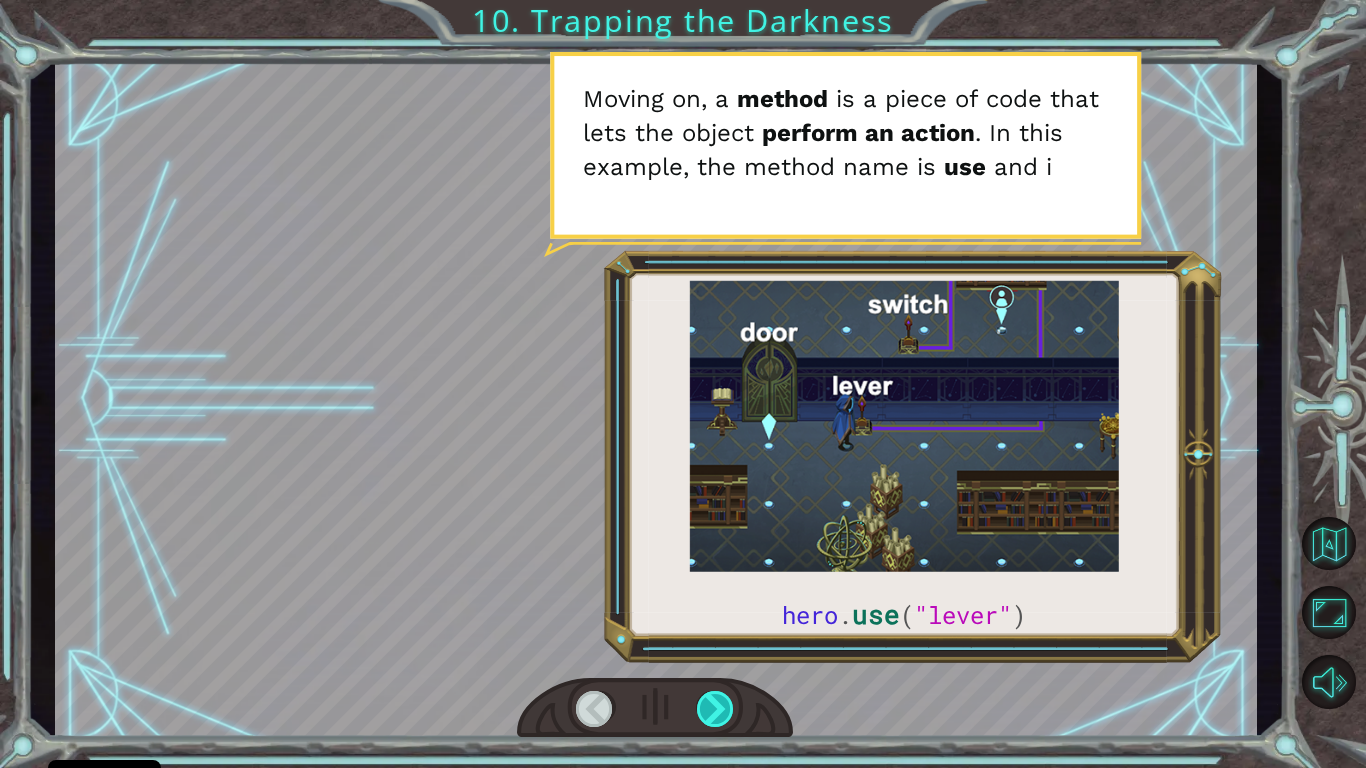 click at bounding box center (716, 709) 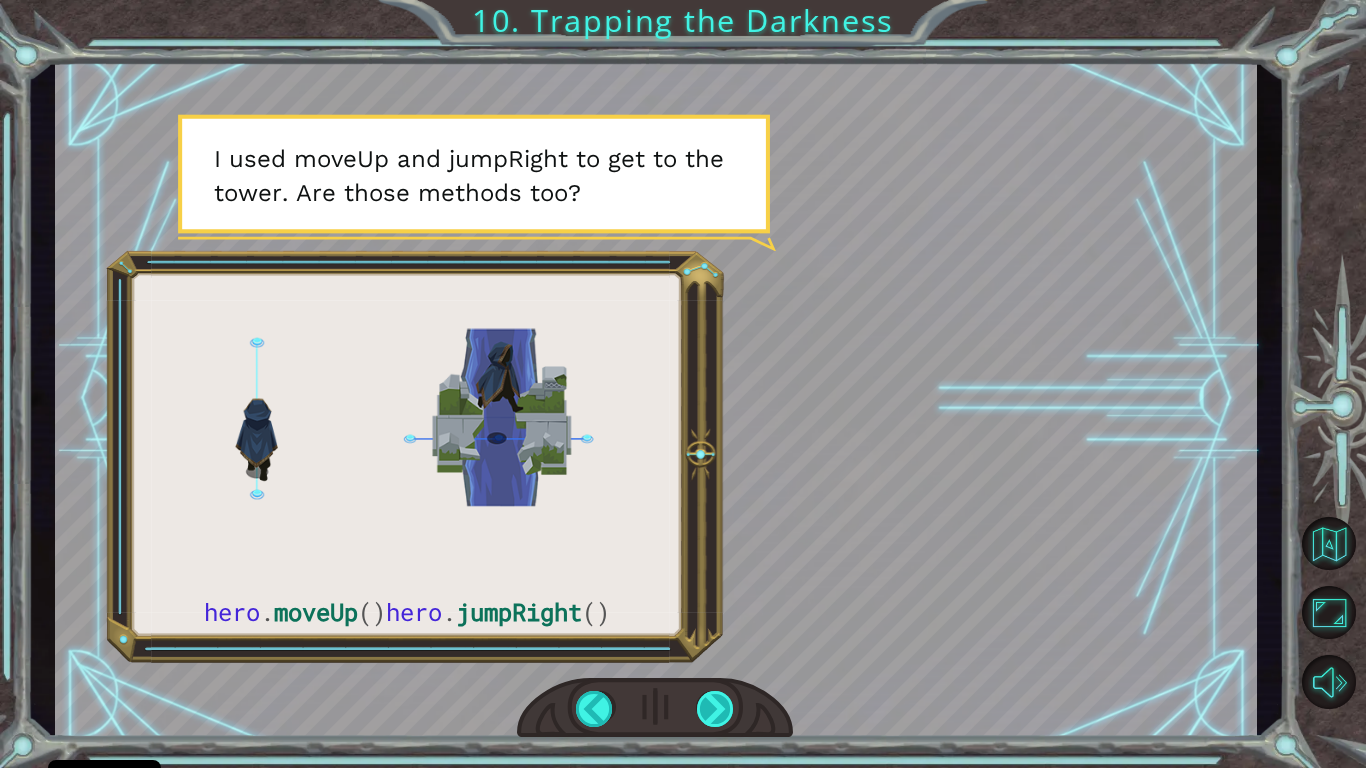 click at bounding box center [716, 709] 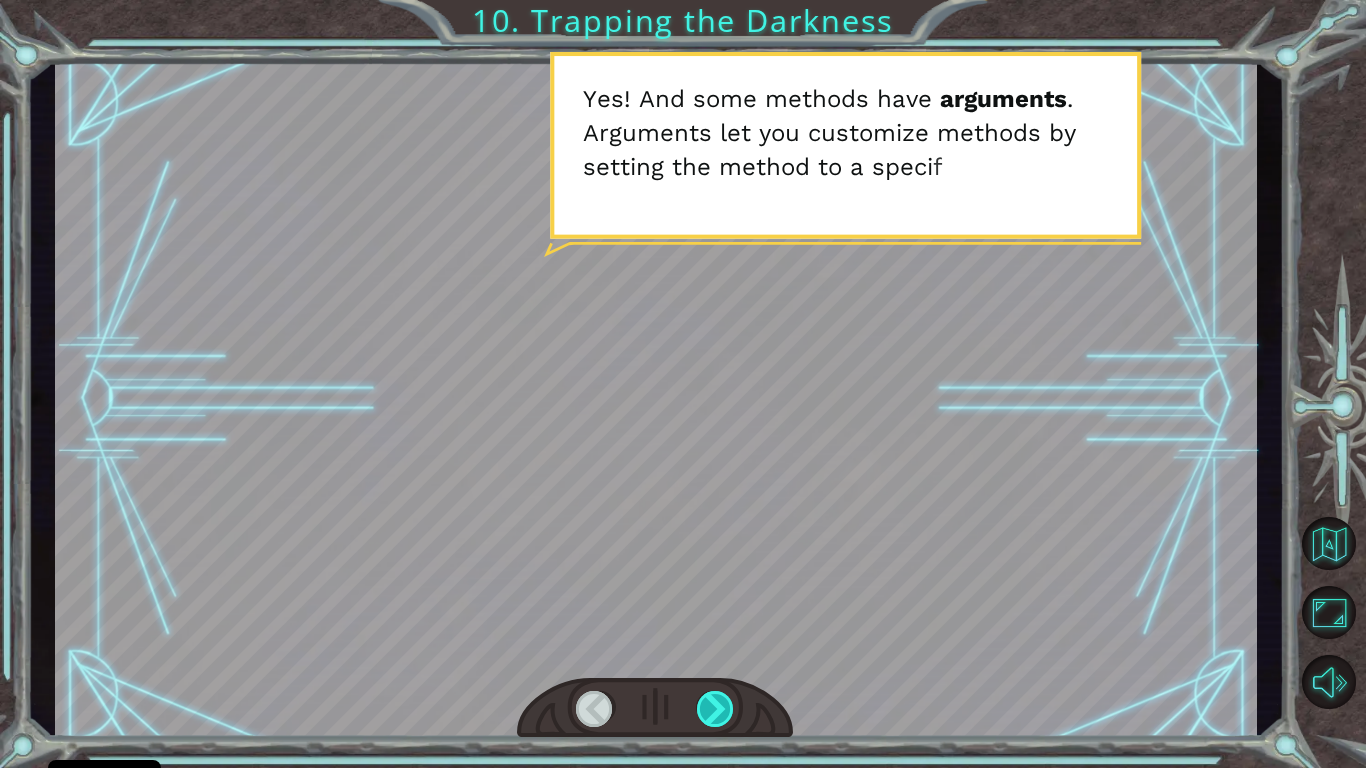 click at bounding box center (716, 709) 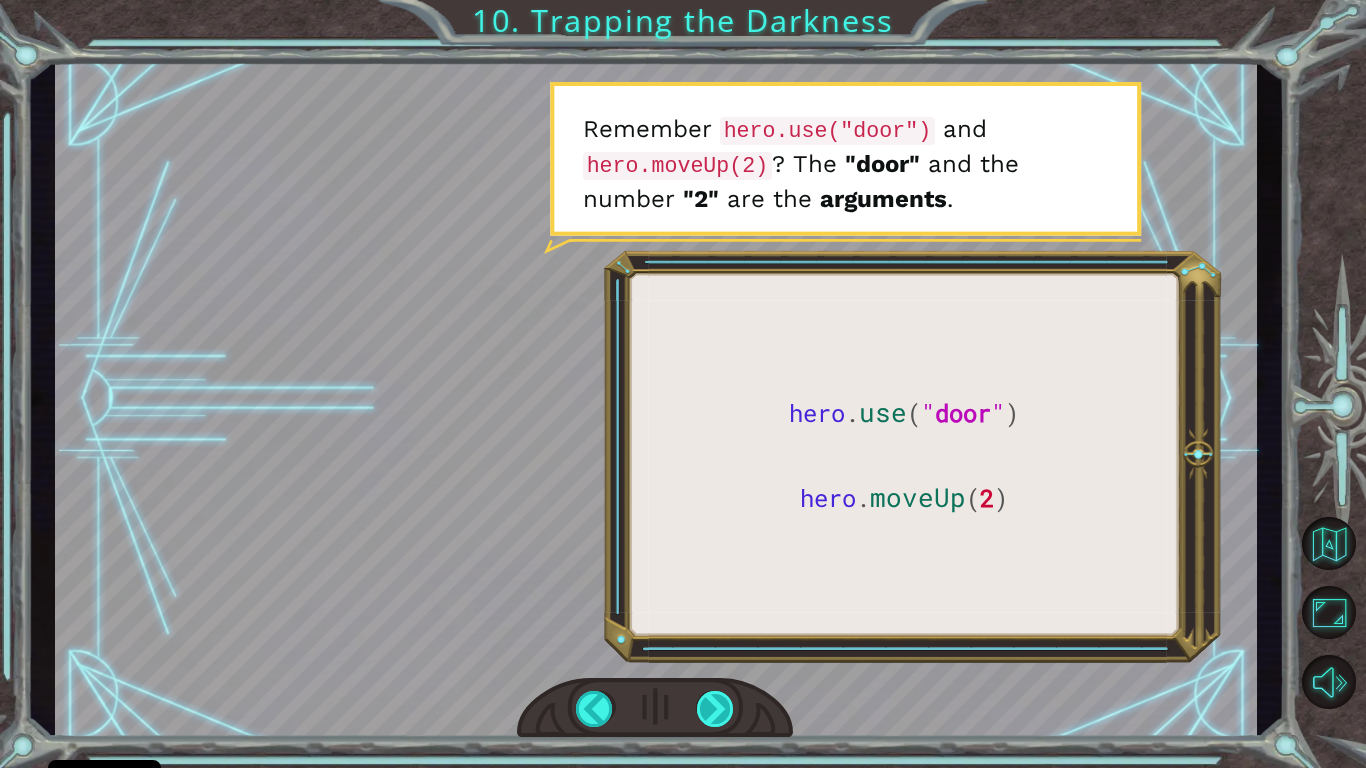 click at bounding box center [716, 709] 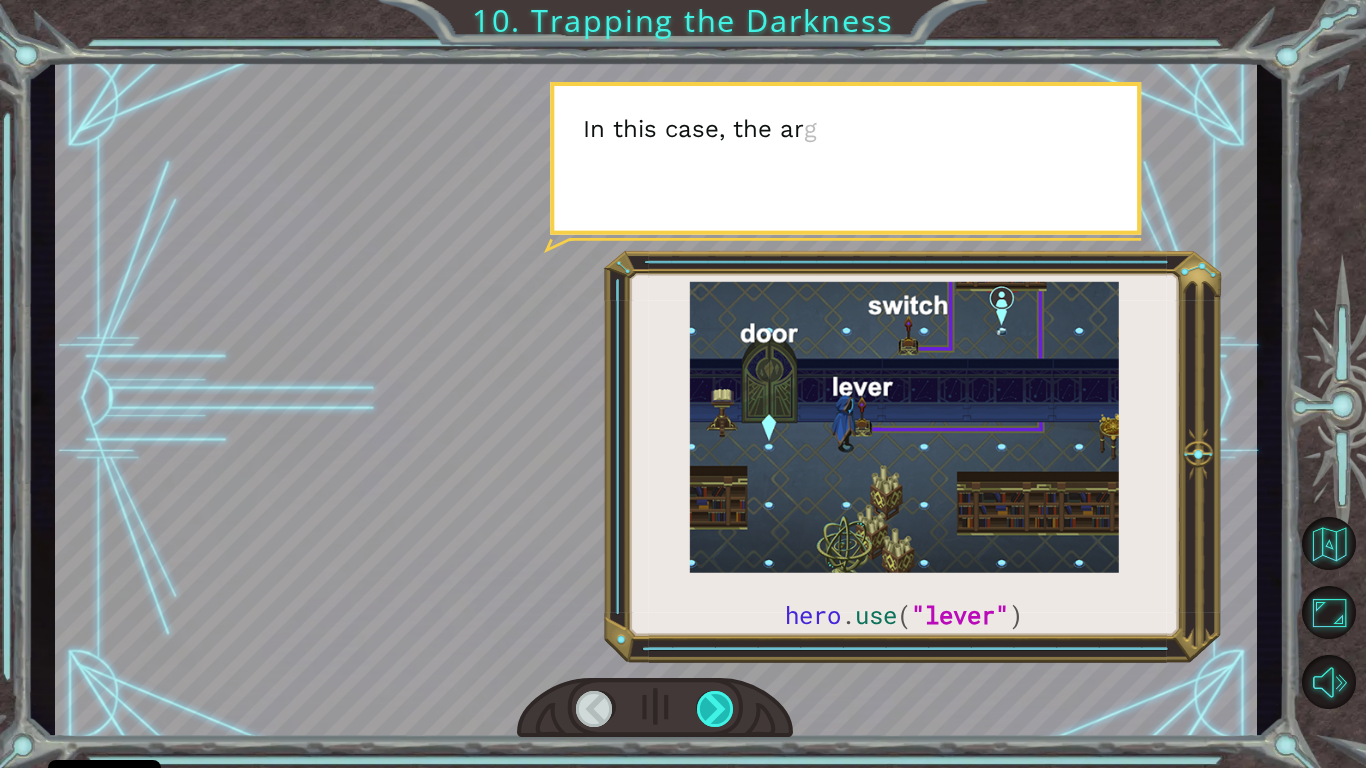 click at bounding box center [716, 709] 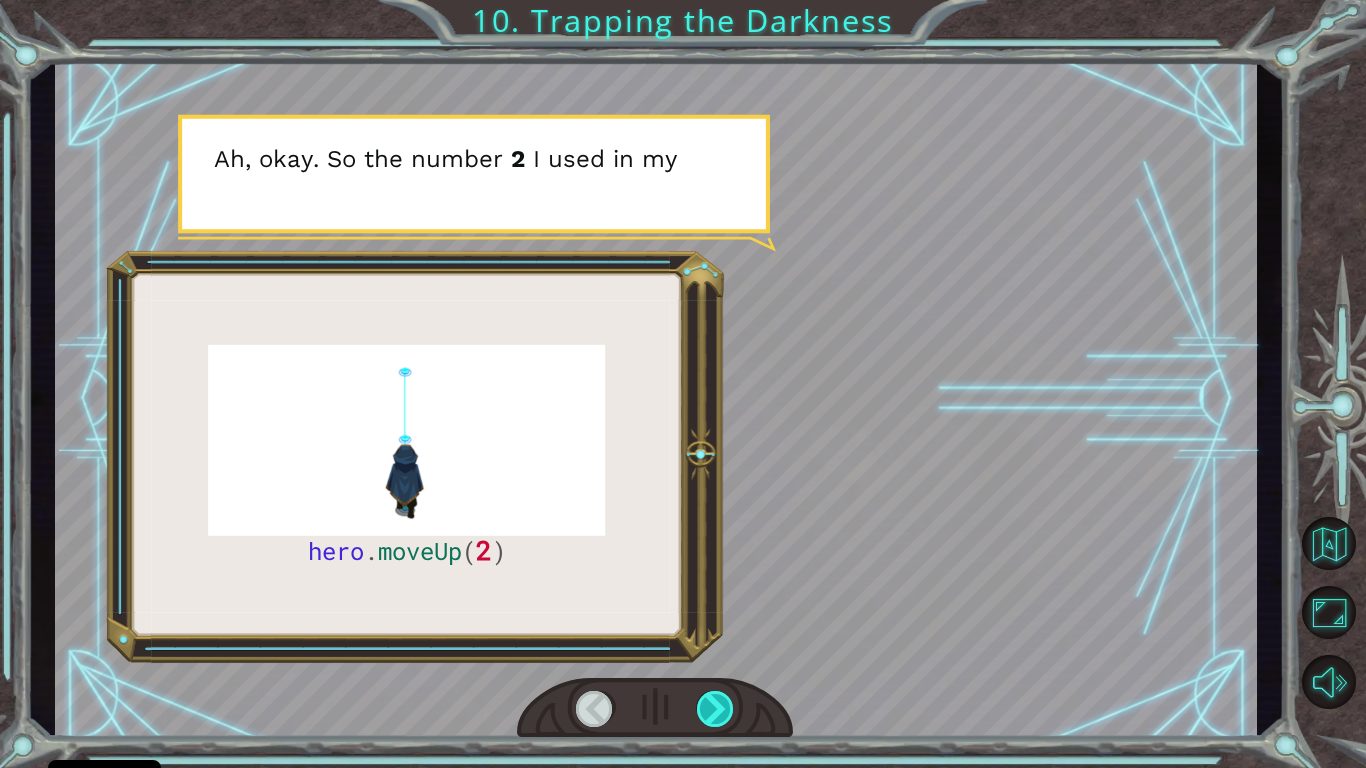 click at bounding box center (716, 709) 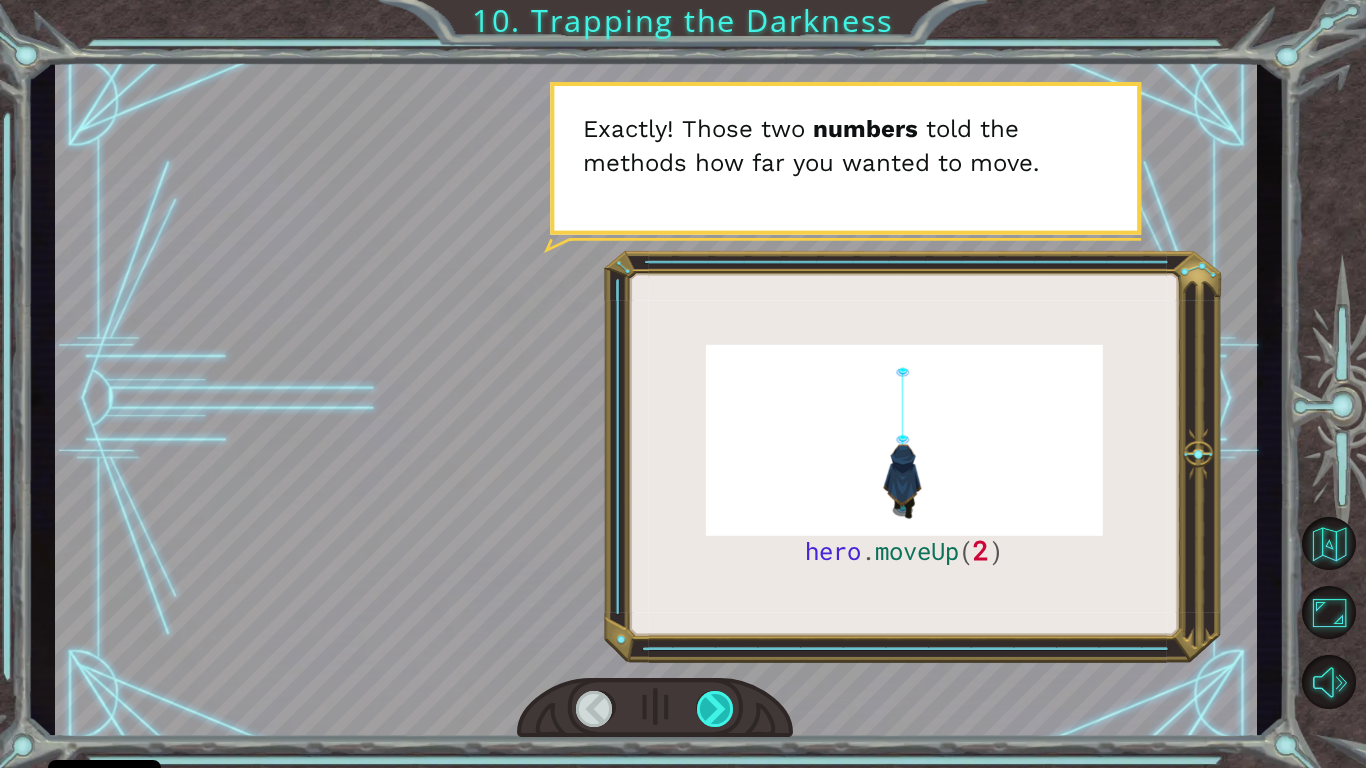 click at bounding box center [716, 709] 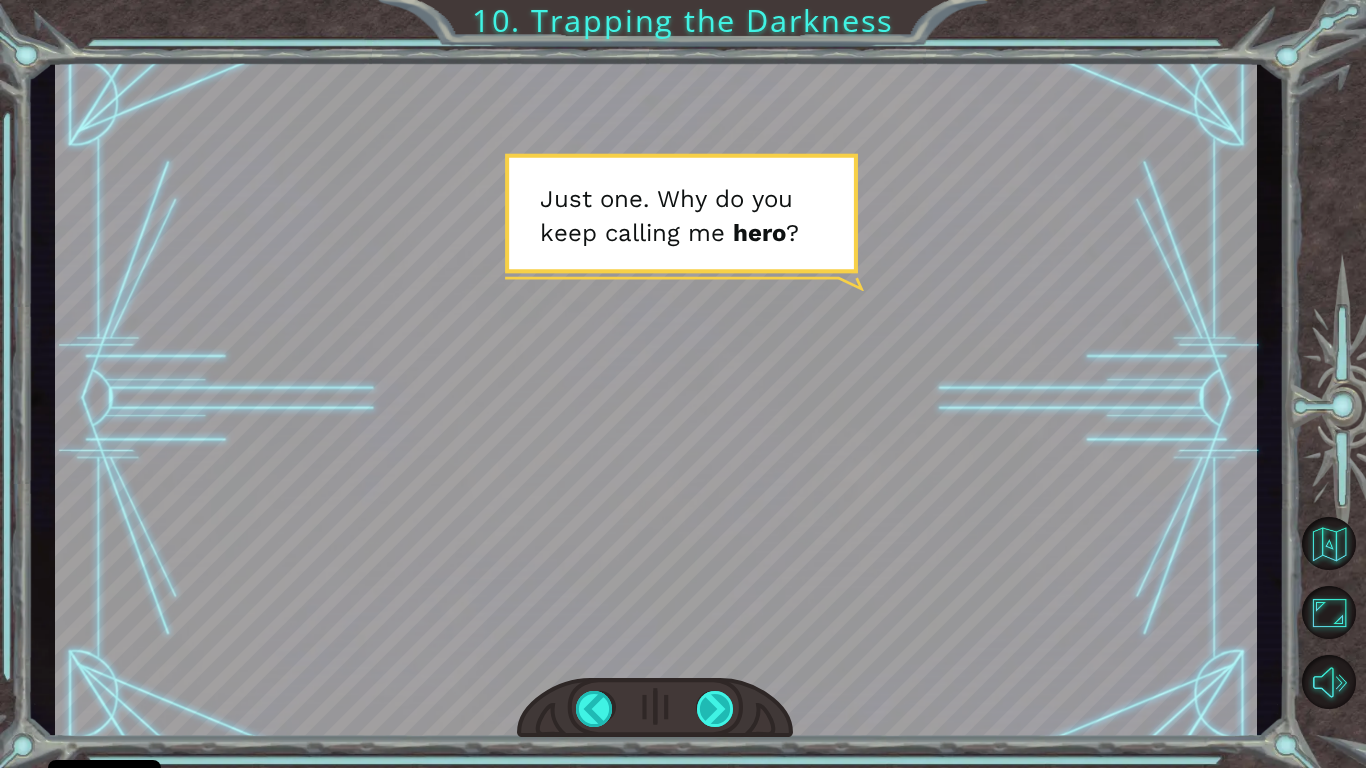 click at bounding box center (716, 709) 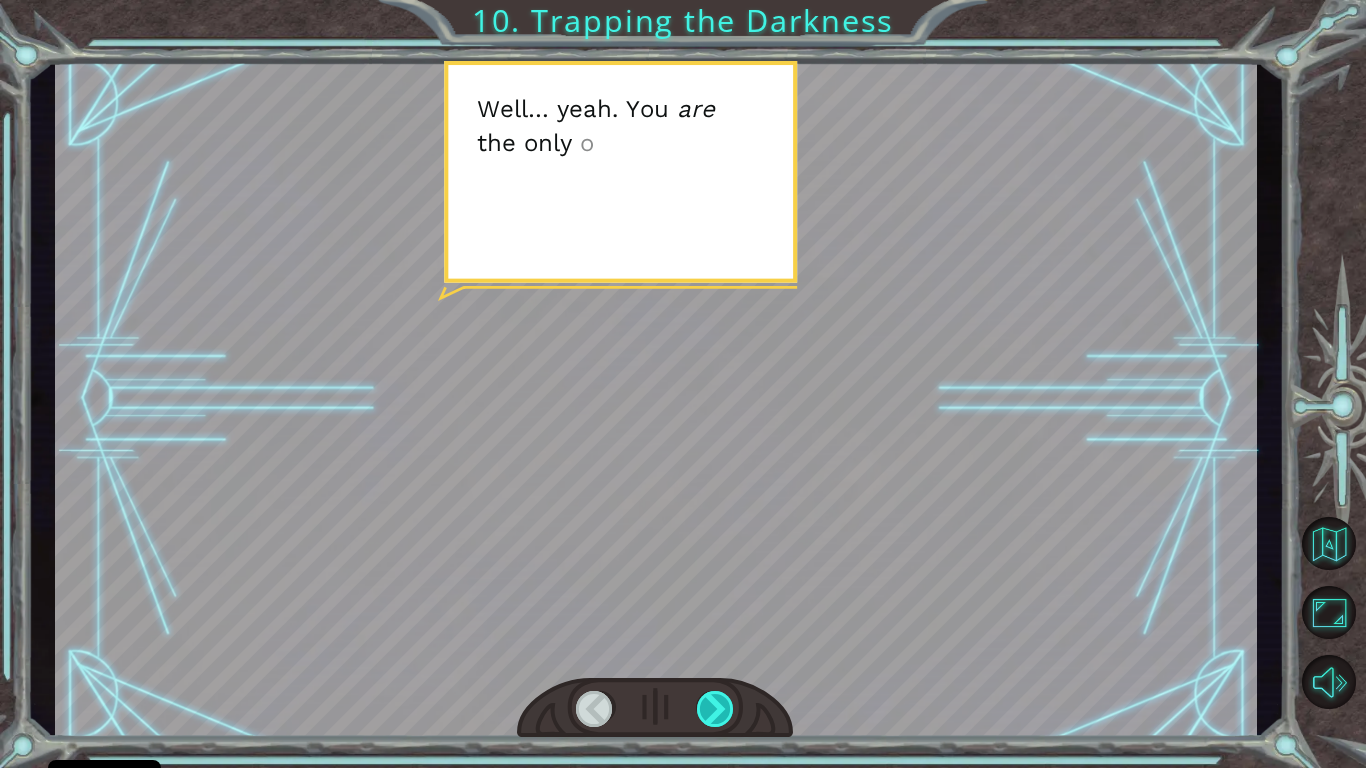 click at bounding box center (716, 709) 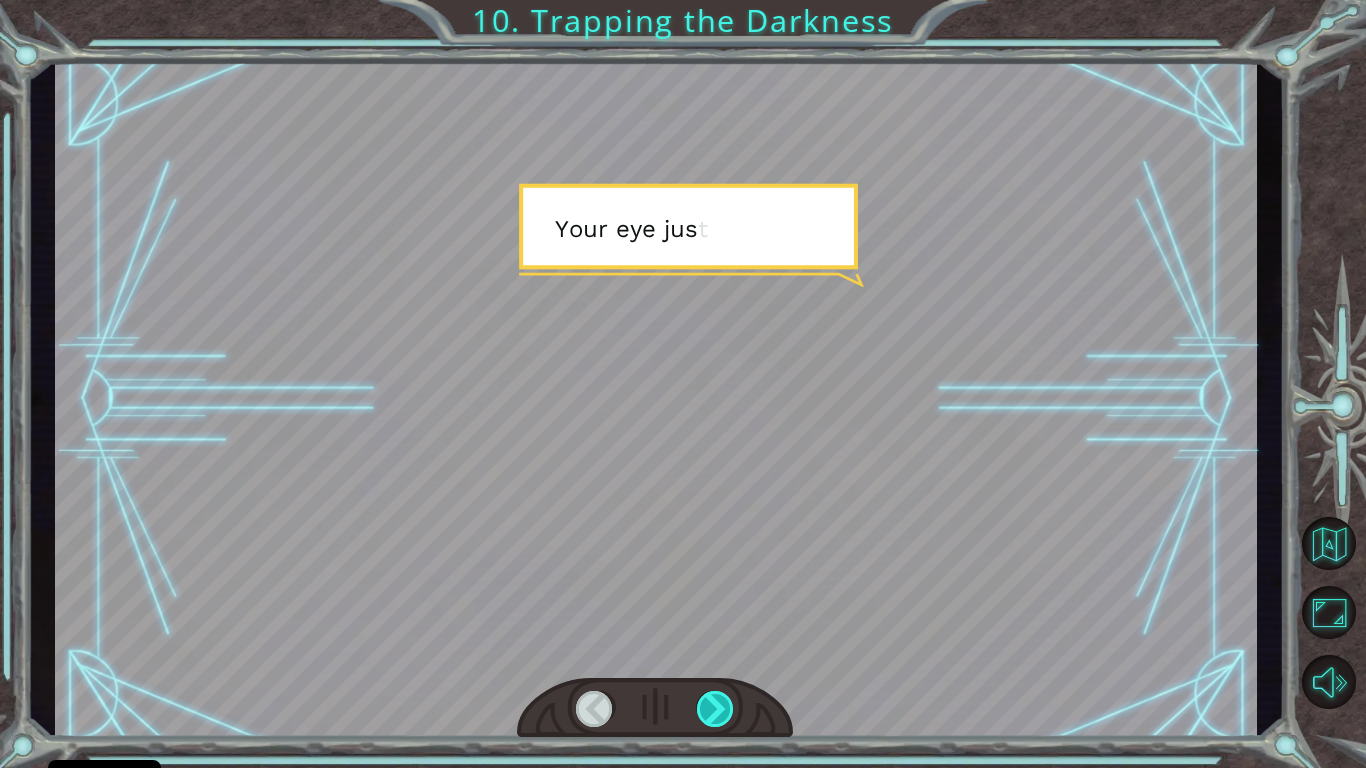 click at bounding box center [716, 709] 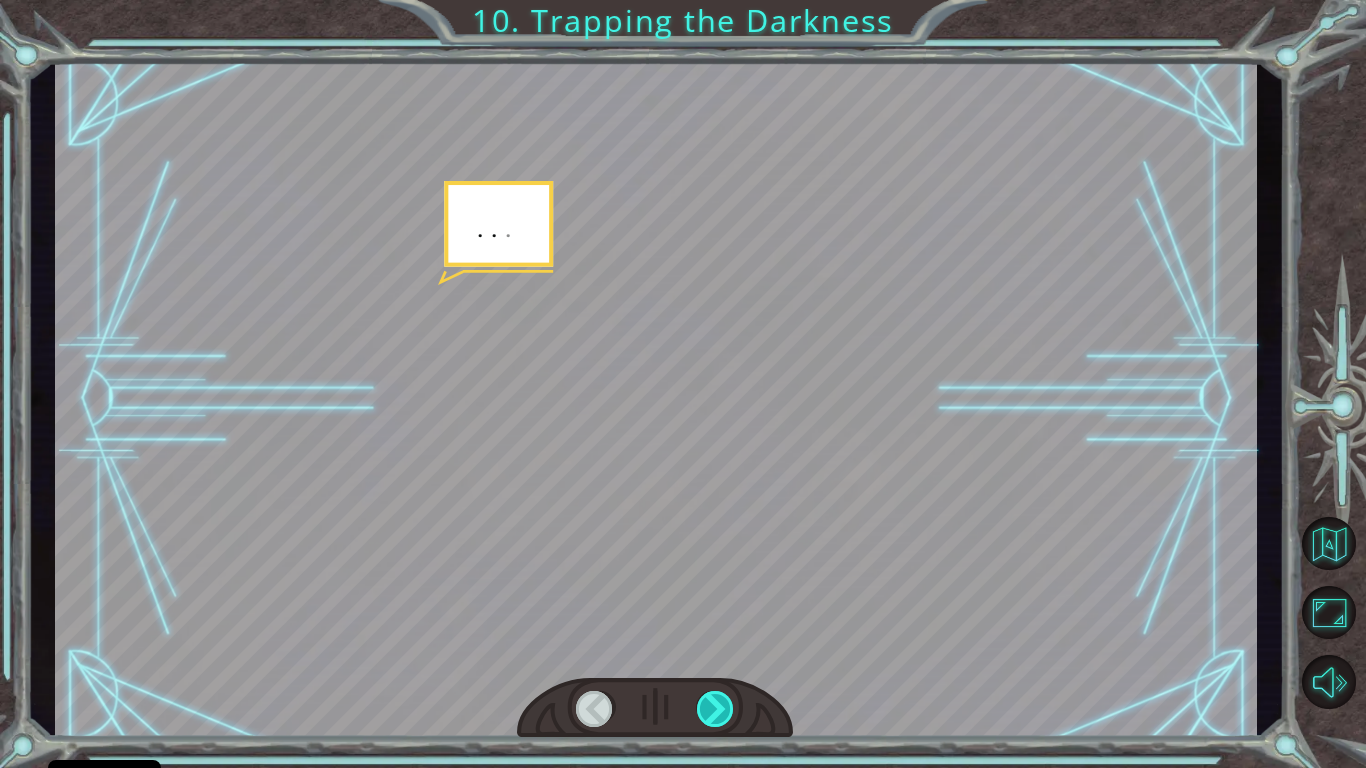 click at bounding box center (716, 709) 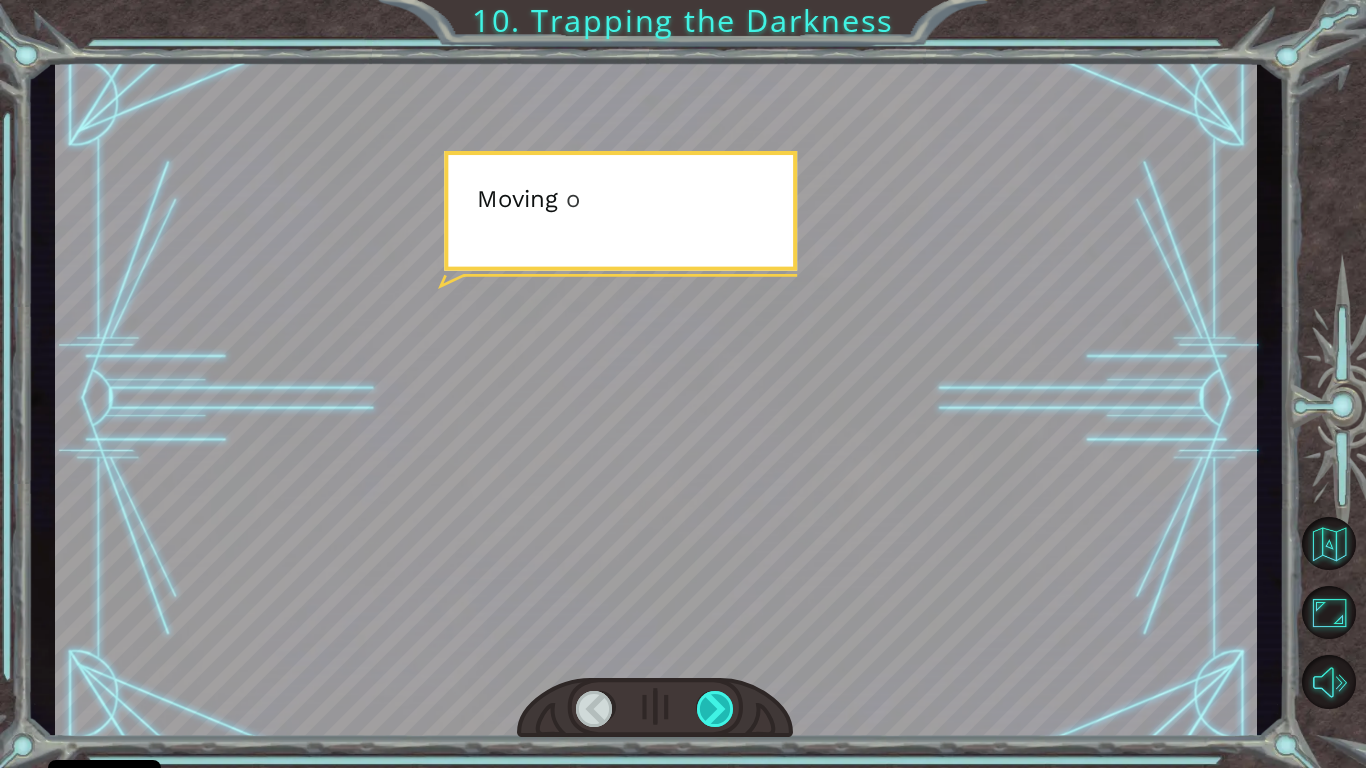 click at bounding box center (716, 709) 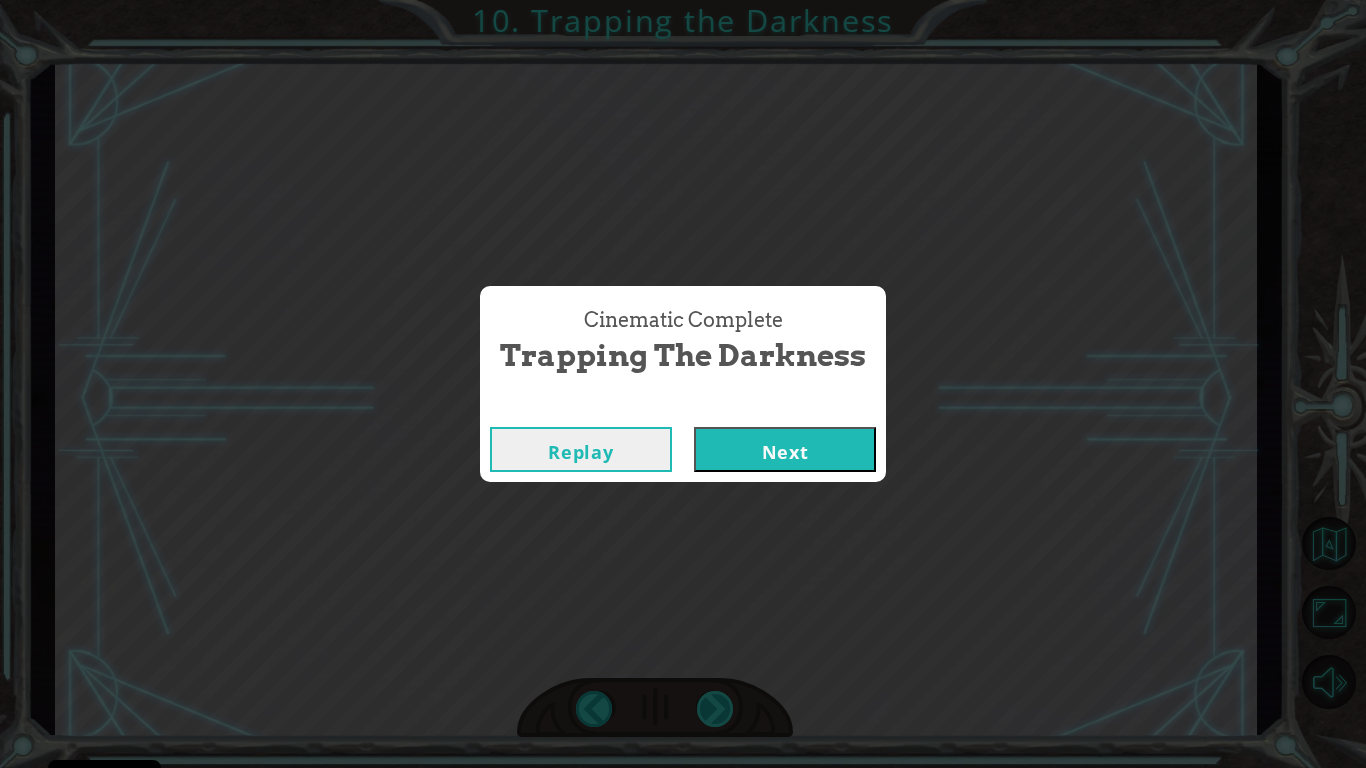 click on "Cinematic Complete     Trapping the Darkness
Replay
Next" at bounding box center [683, 384] 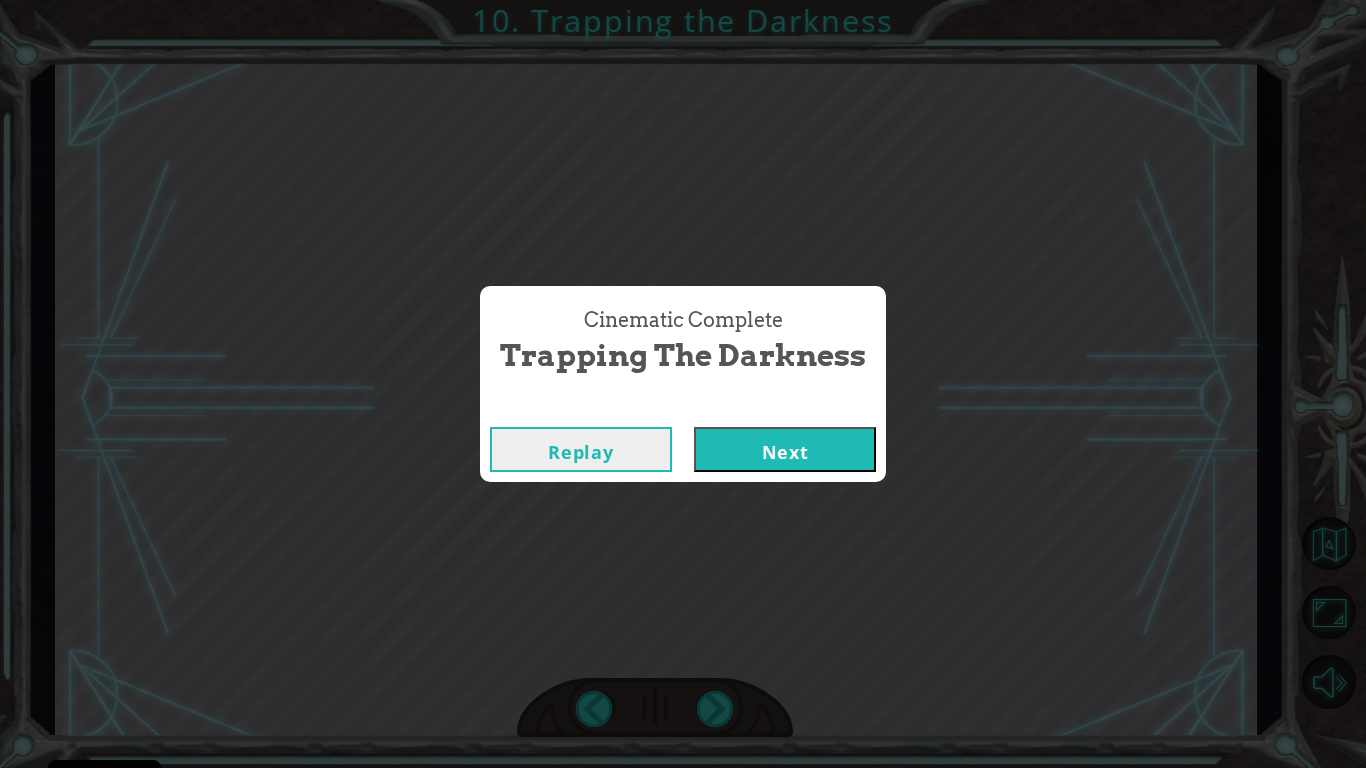 click on "Next" at bounding box center [785, 449] 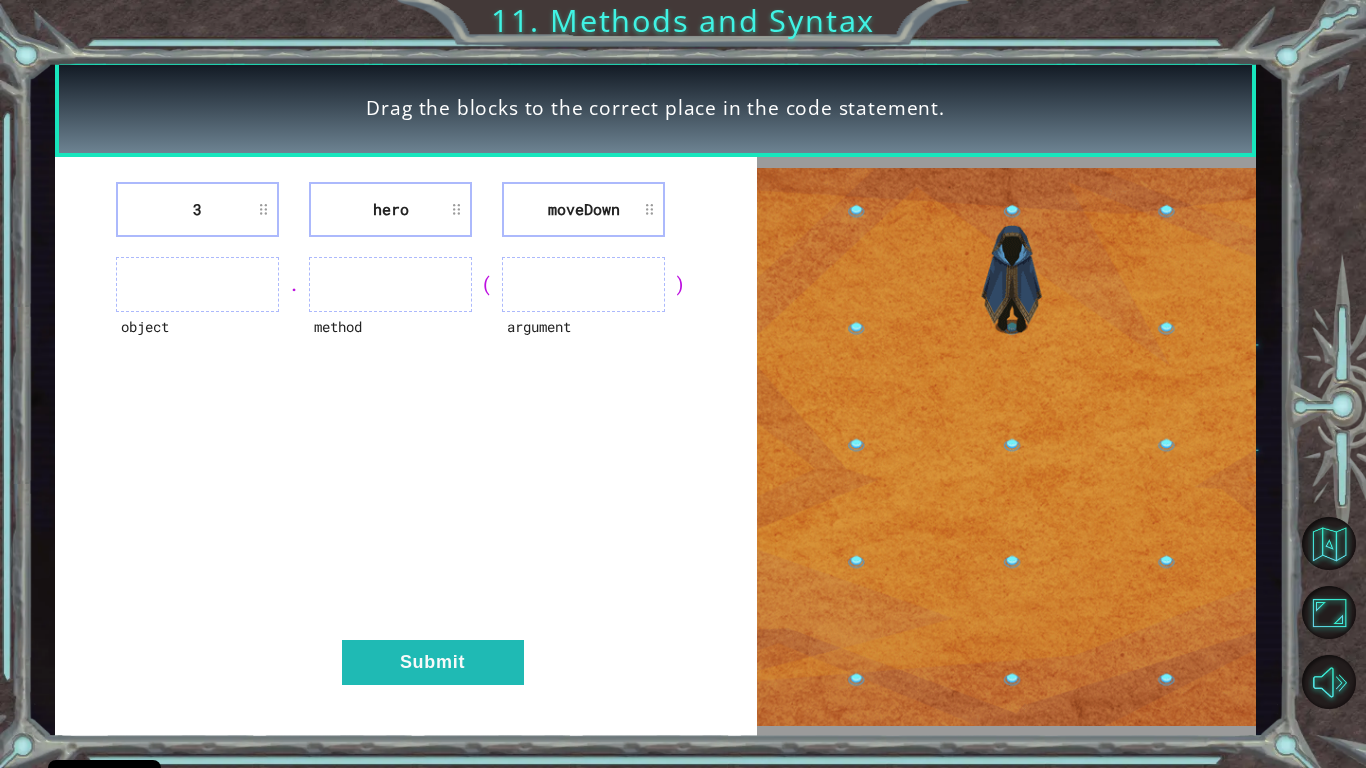 click on "3
hero
[GEOGRAPHIC_DATA]
object
.
method
(
argument
)
Submit" at bounding box center (406, 447) 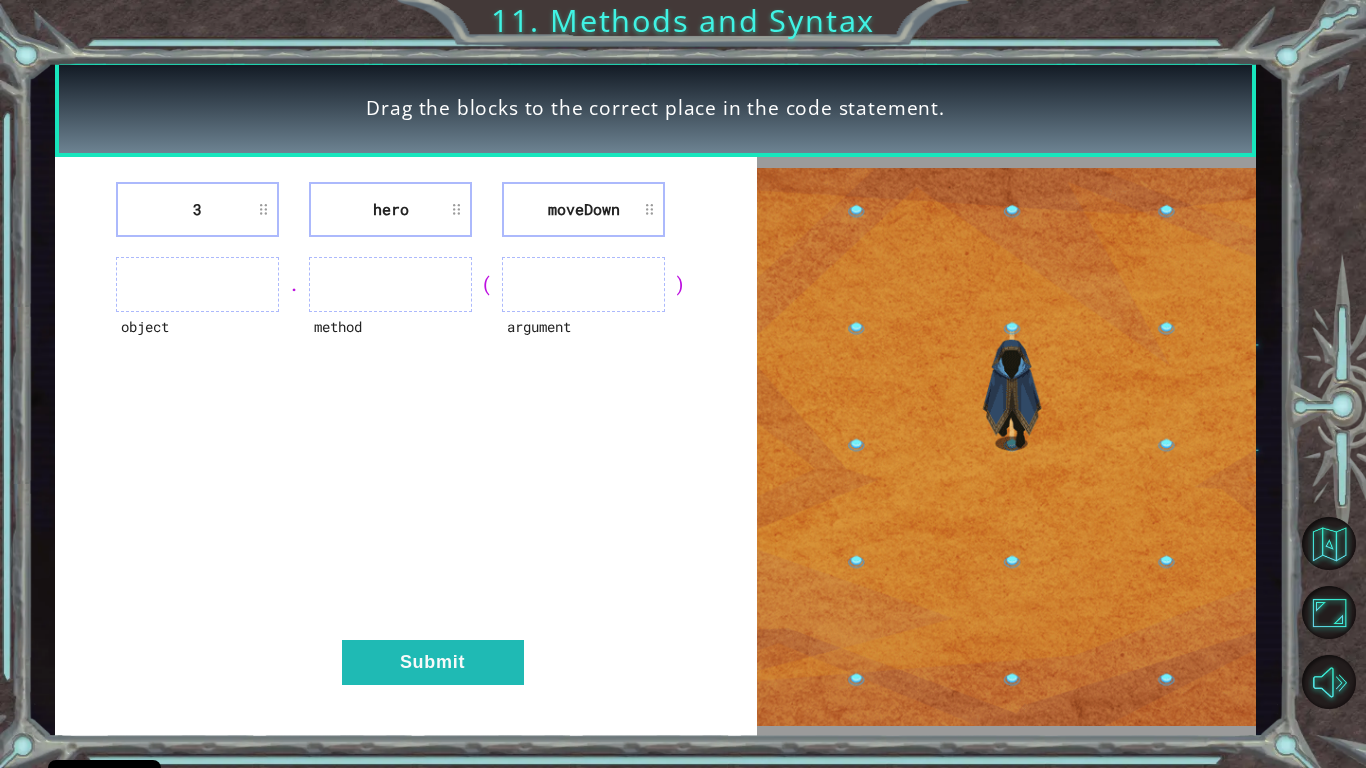 click on "hero" at bounding box center [390, 209] 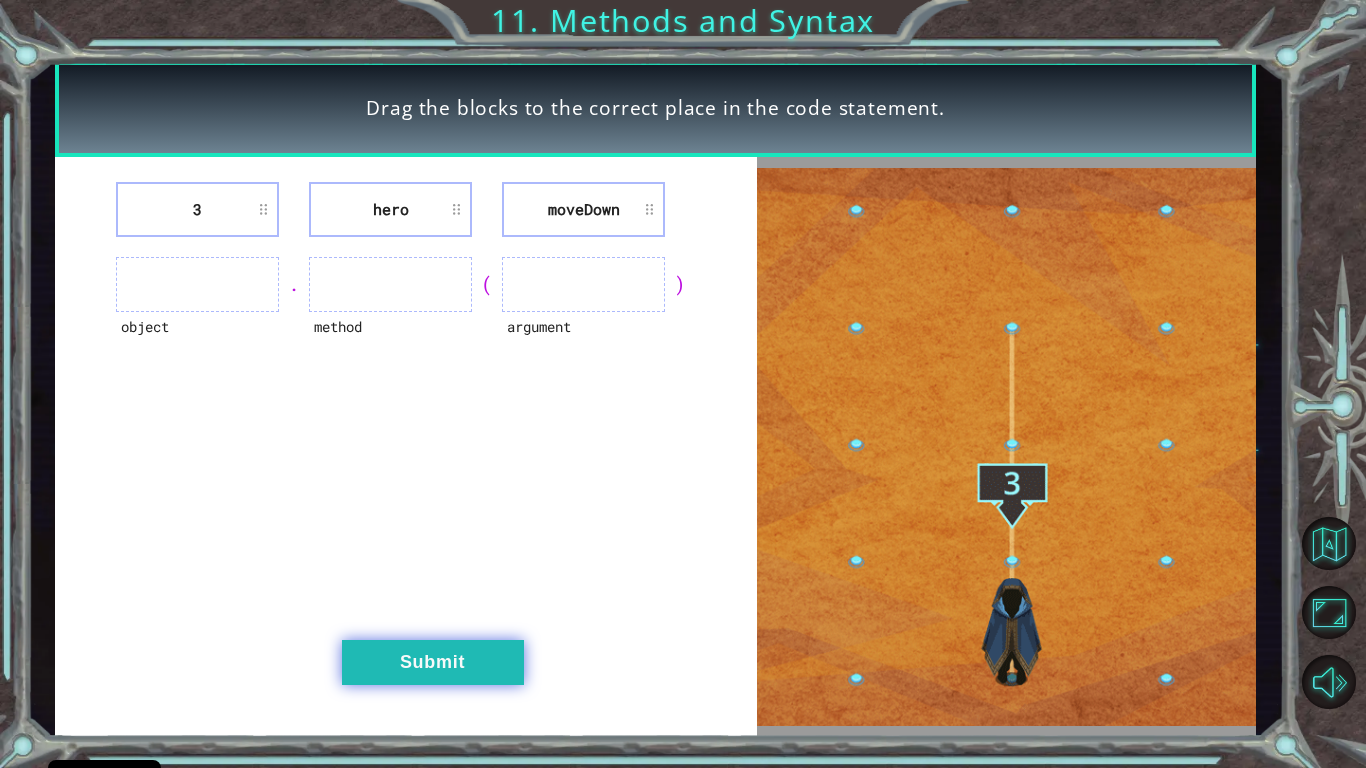 click on "Submit" at bounding box center (433, 662) 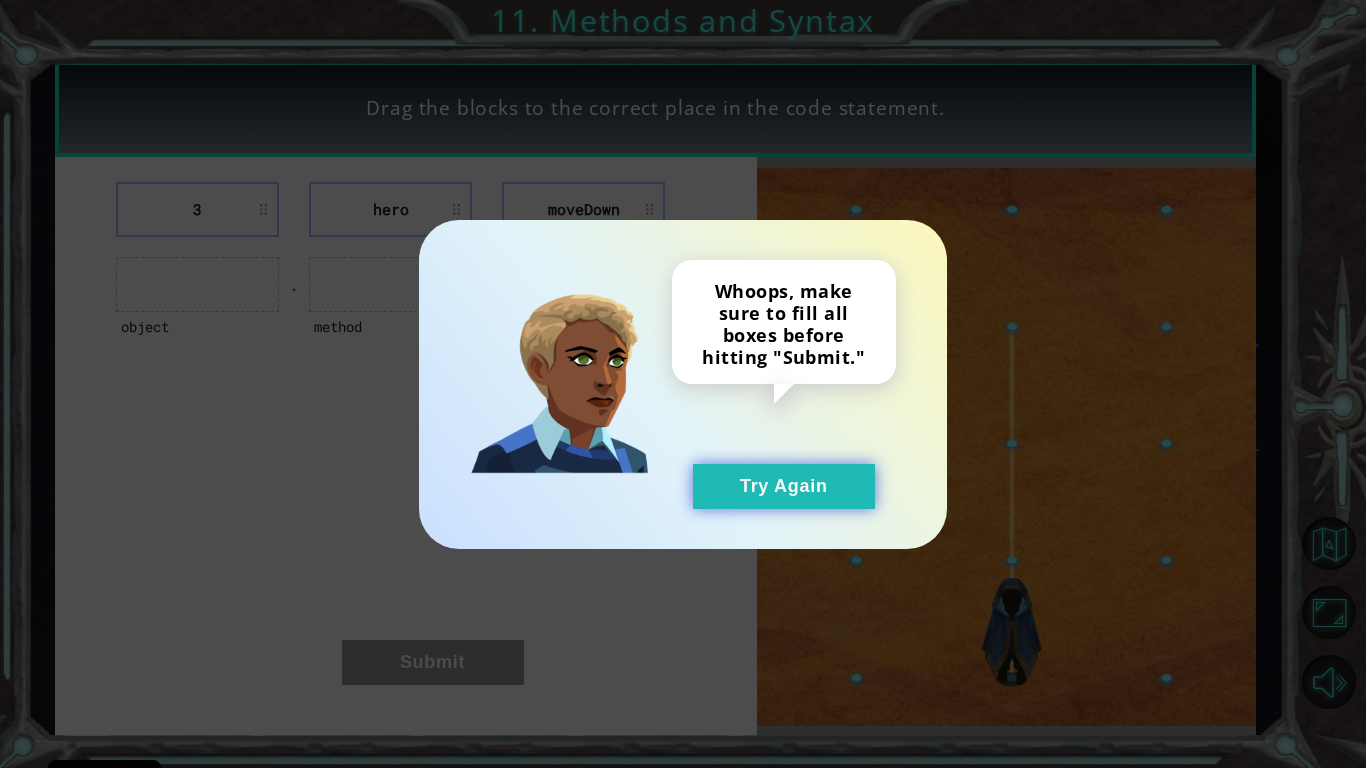click on "Try Again" at bounding box center [784, 486] 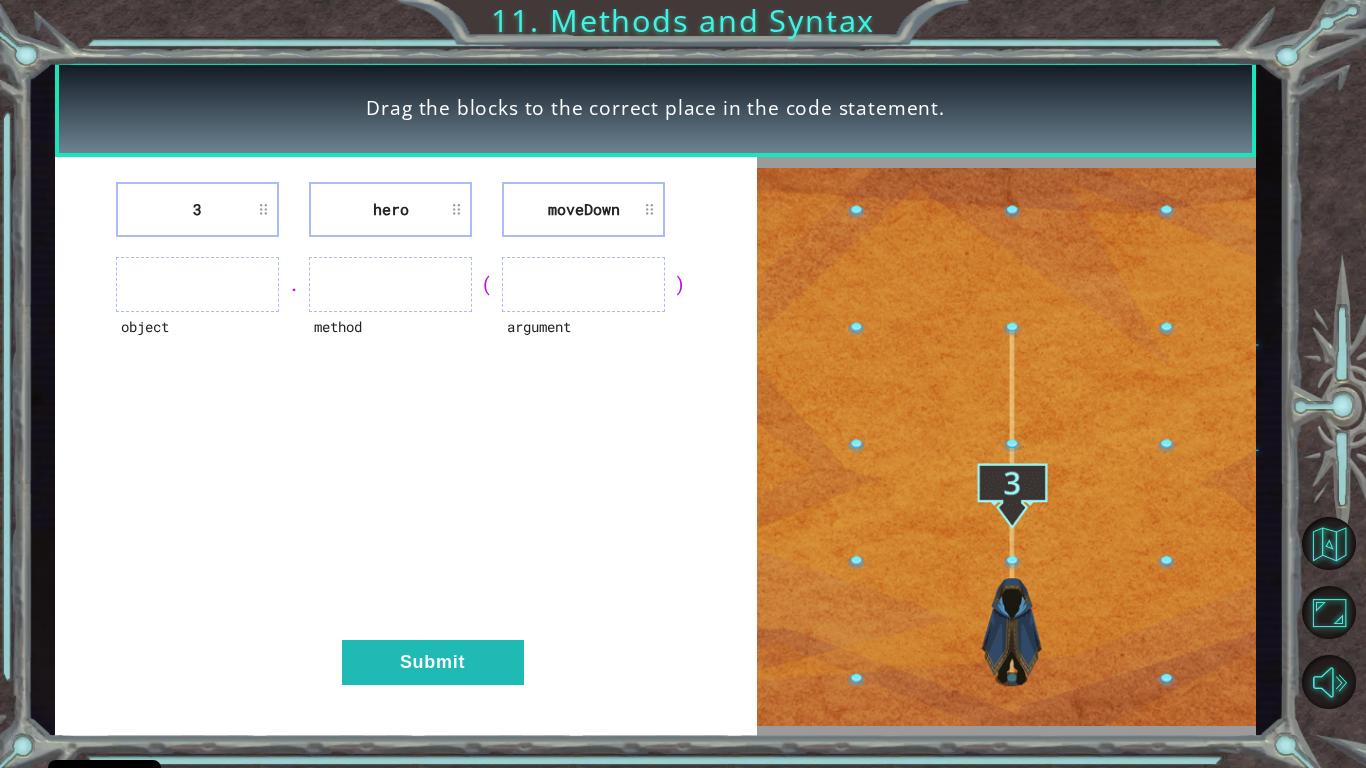 type 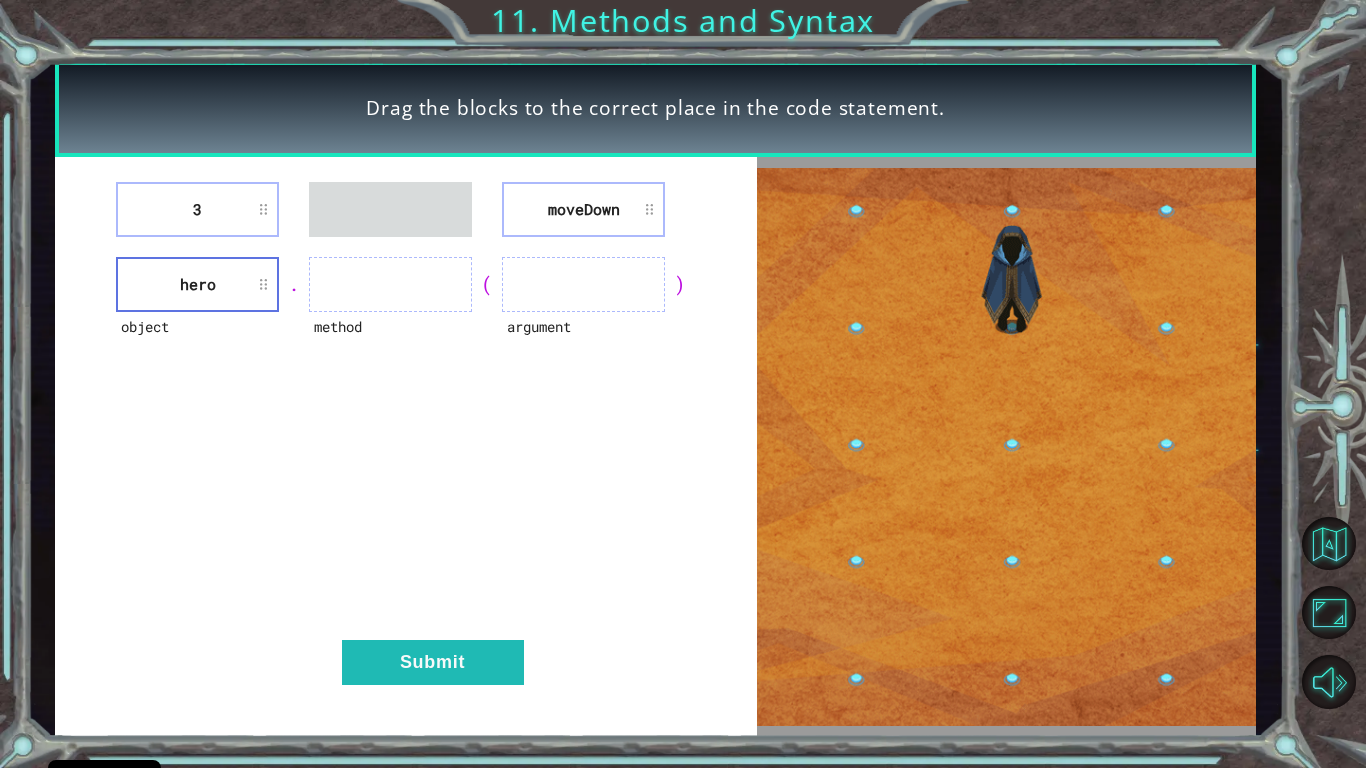 type 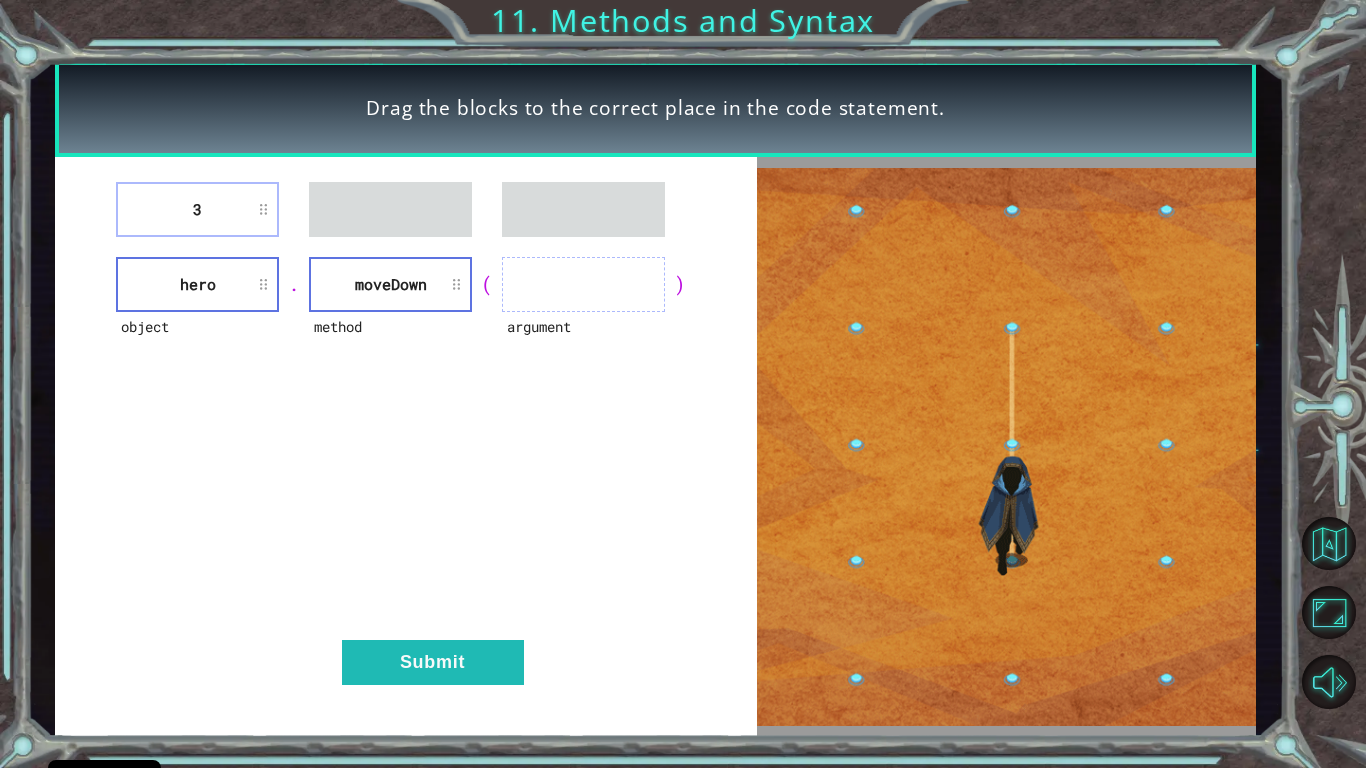 type 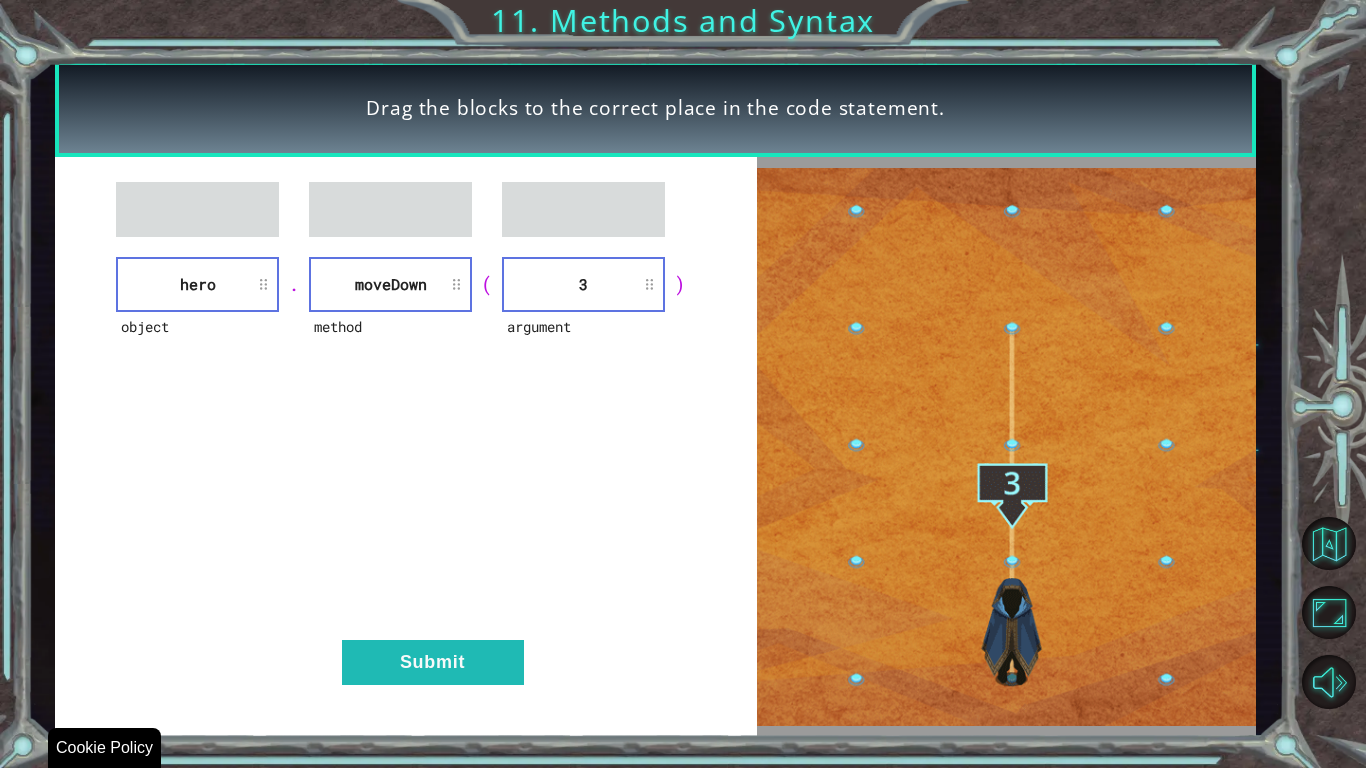 click on "object
hero
.
method
[GEOGRAPHIC_DATA]
(
argument
3
)
Submit" at bounding box center [406, 447] 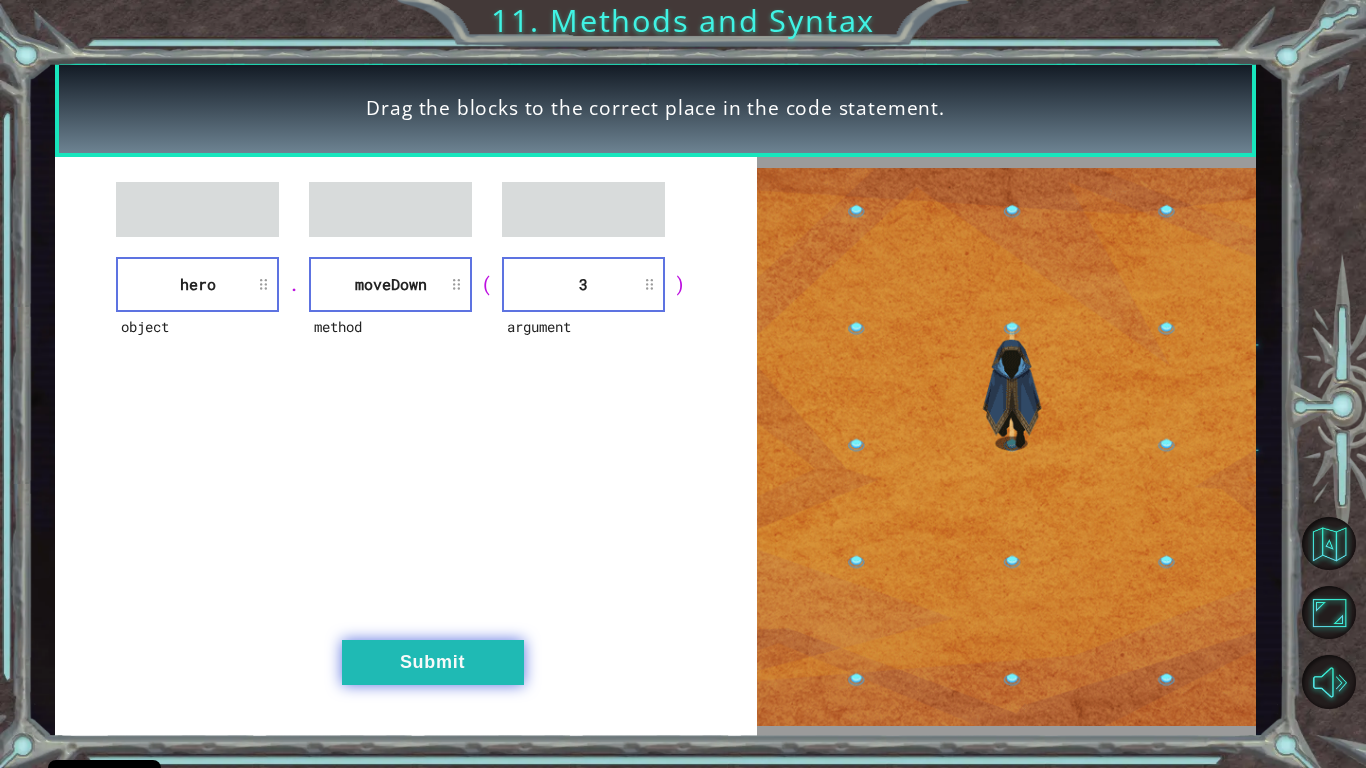 click on "Submit" at bounding box center [433, 662] 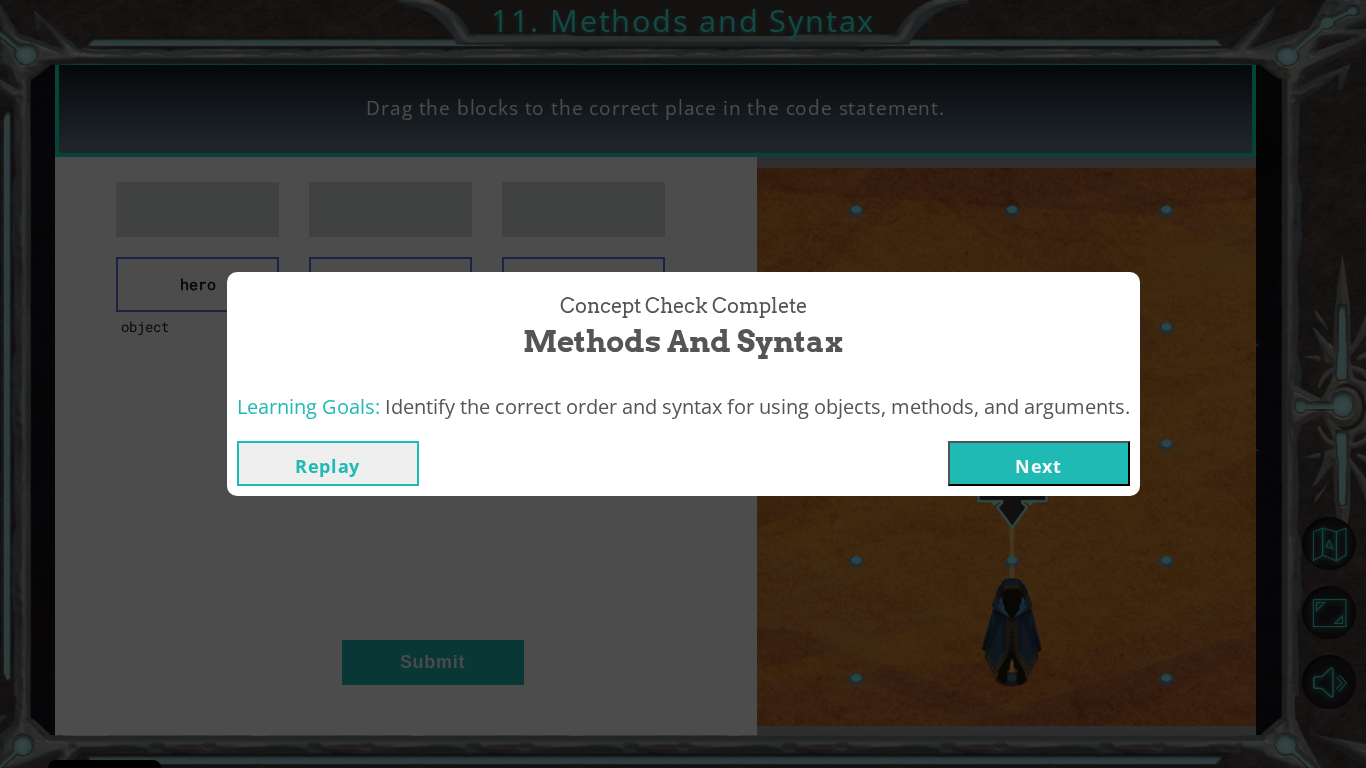click on "Next" at bounding box center (1039, 463) 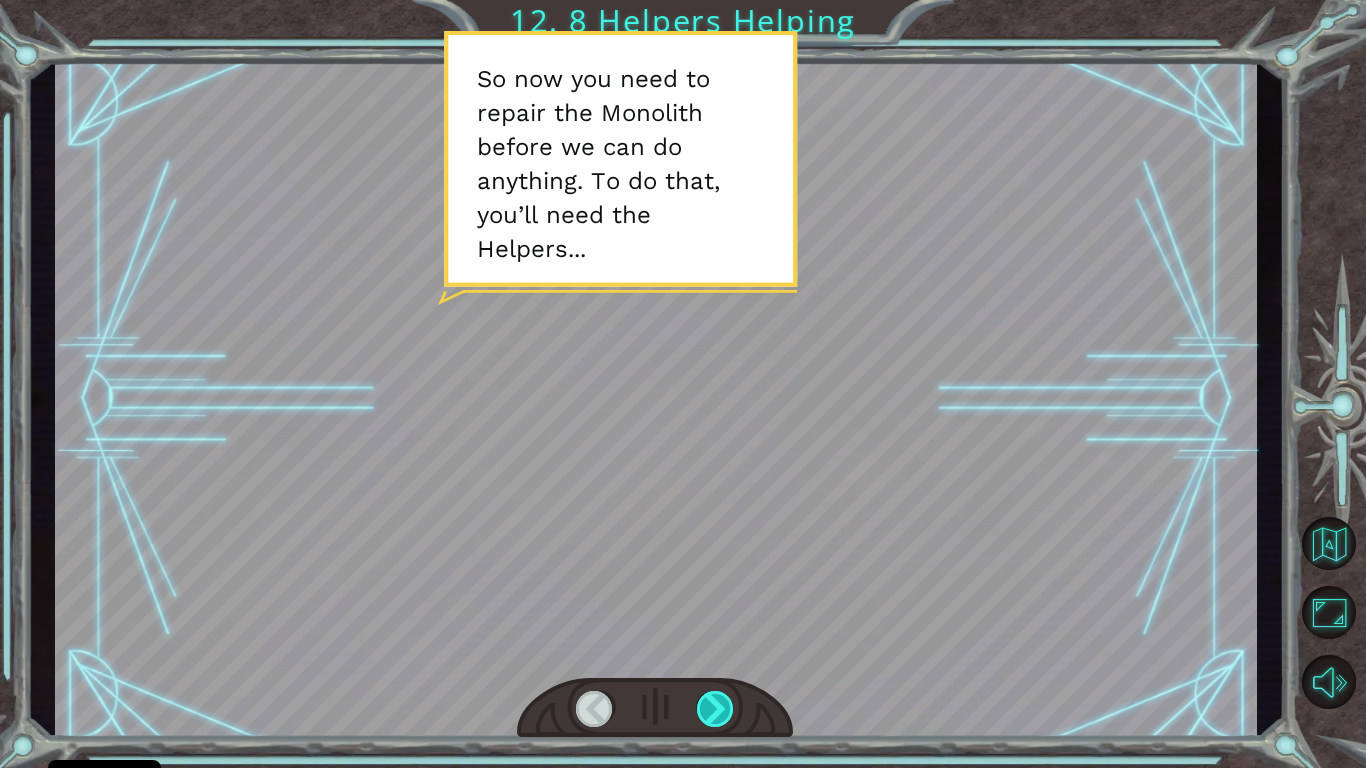 click at bounding box center [716, 709] 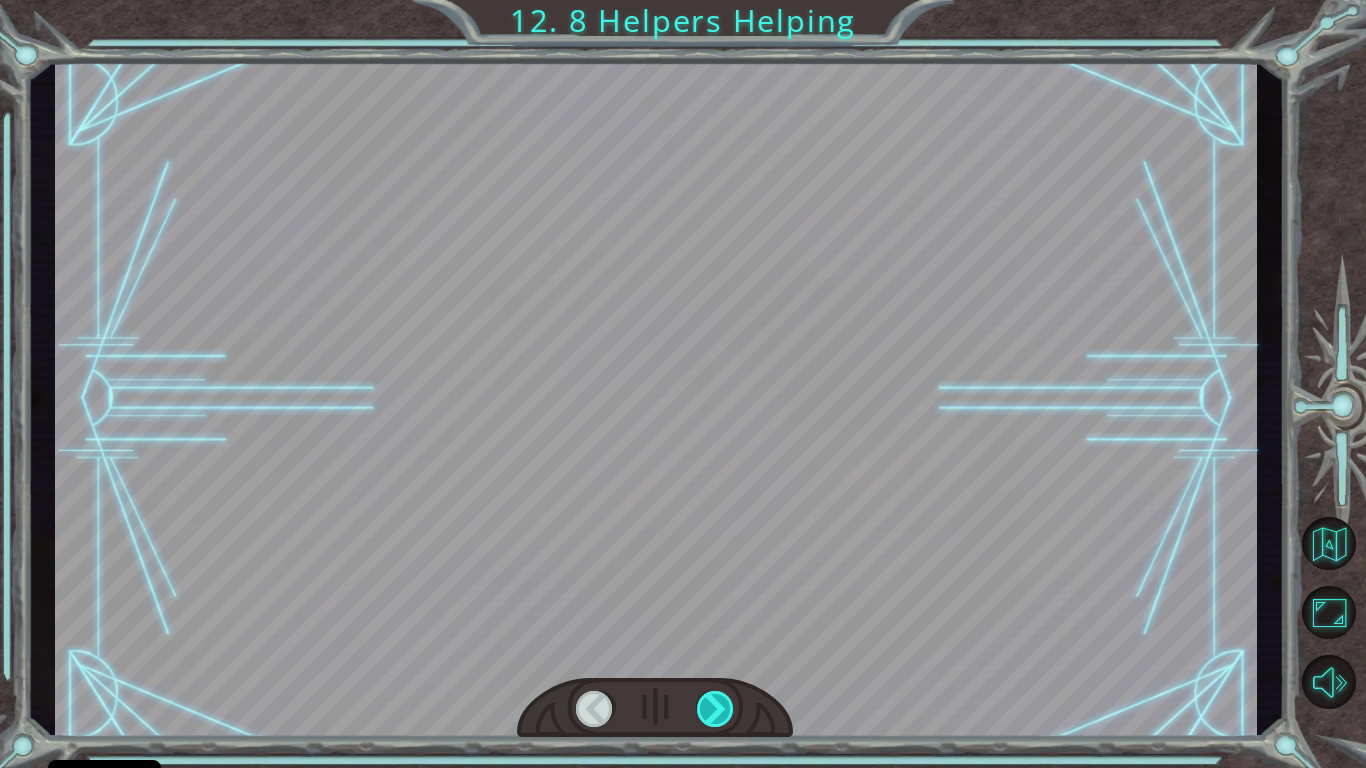 click at bounding box center (716, 709) 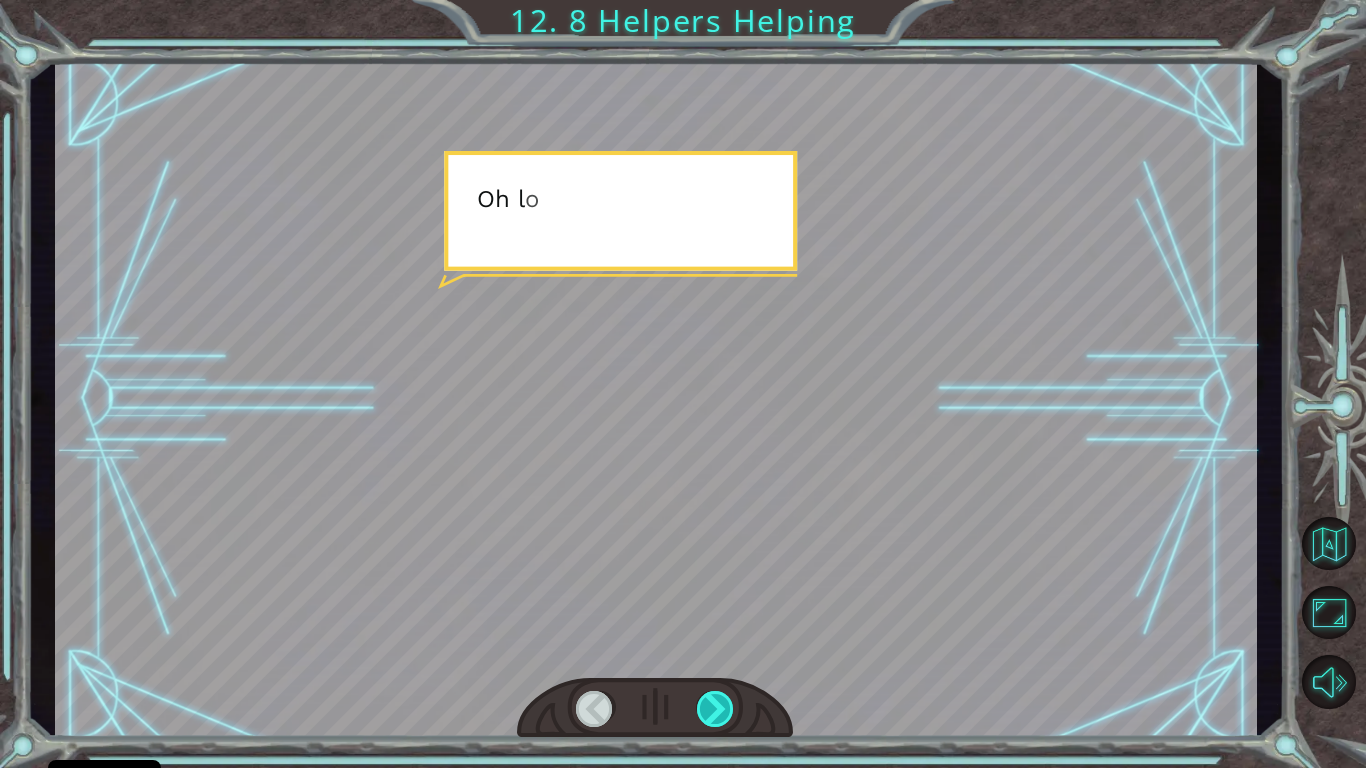 click at bounding box center [716, 709] 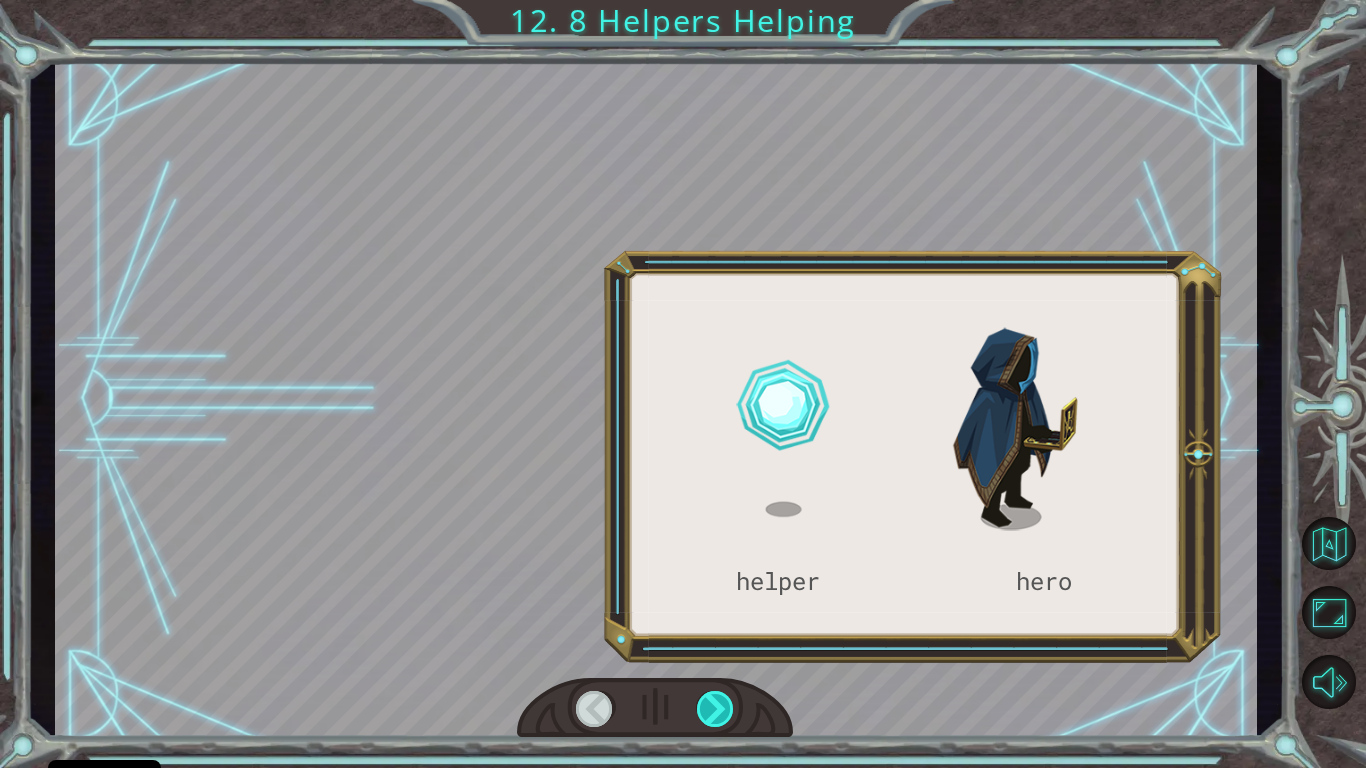 click at bounding box center (716, 709) 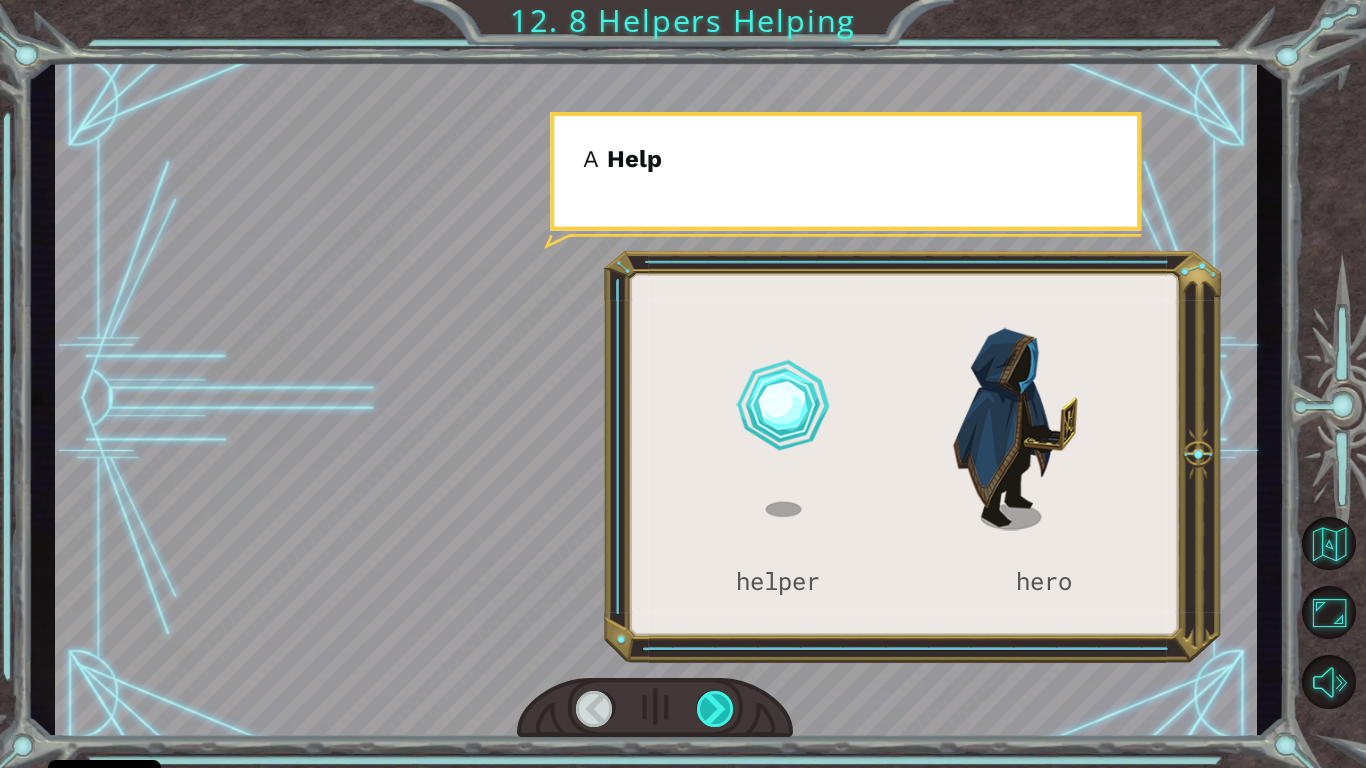 click at bounding box center (716, 709) 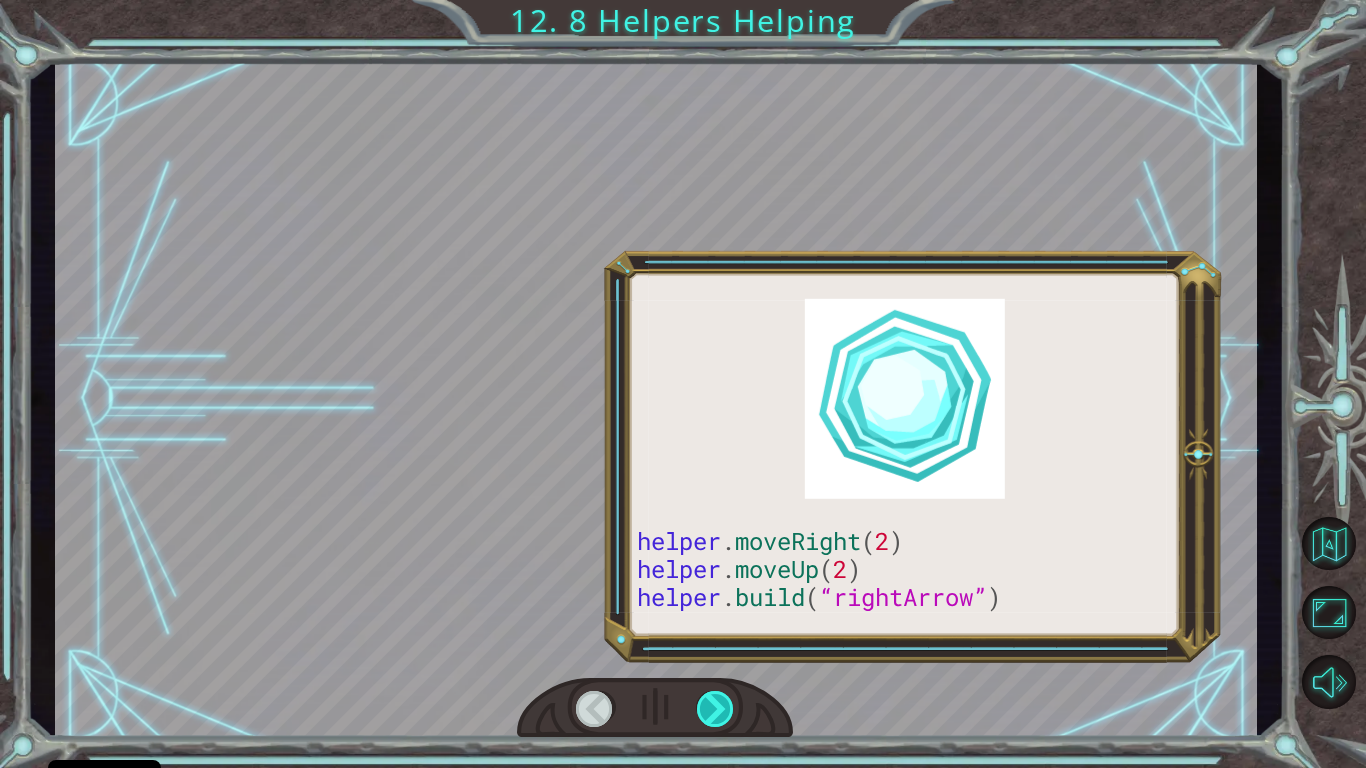 click at bounding box center [716, 709] 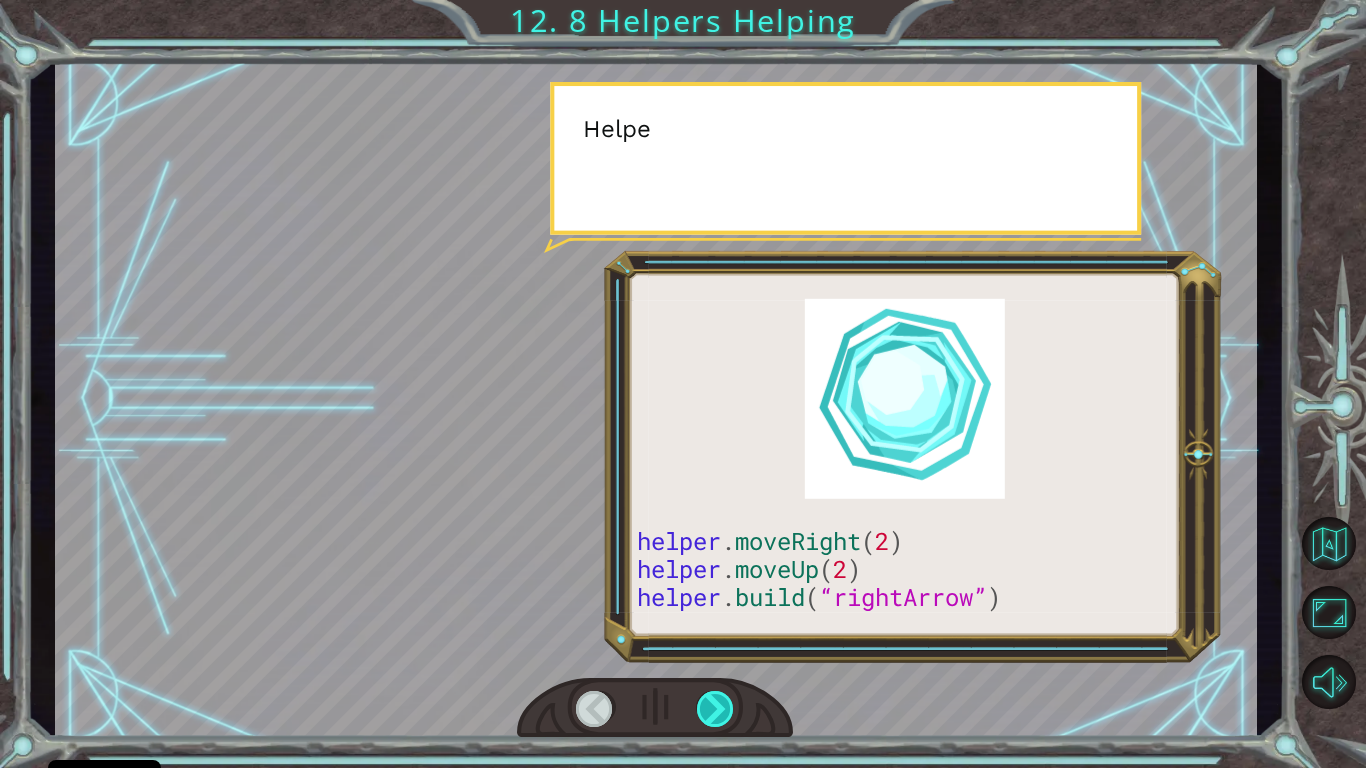 click at bounding box center [716, 709] 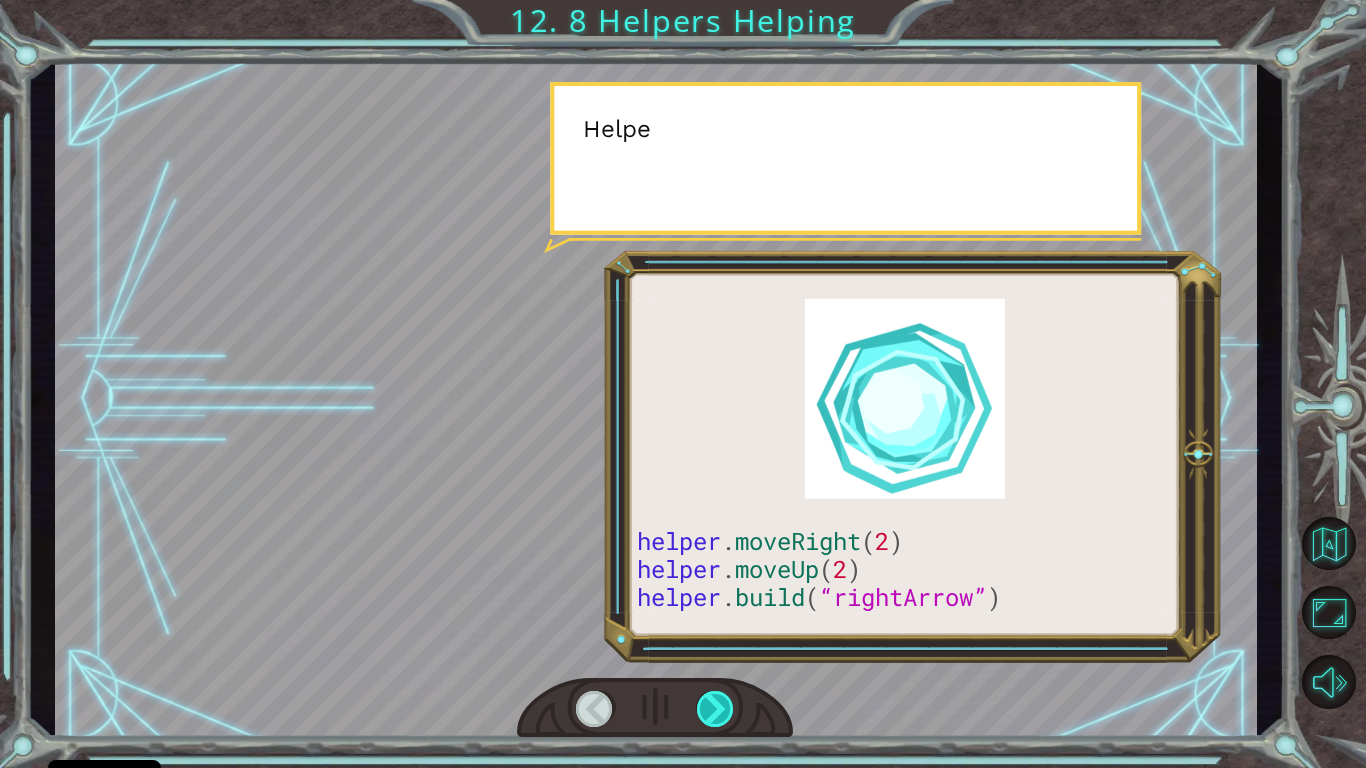 click at bounding box center [716, 709] 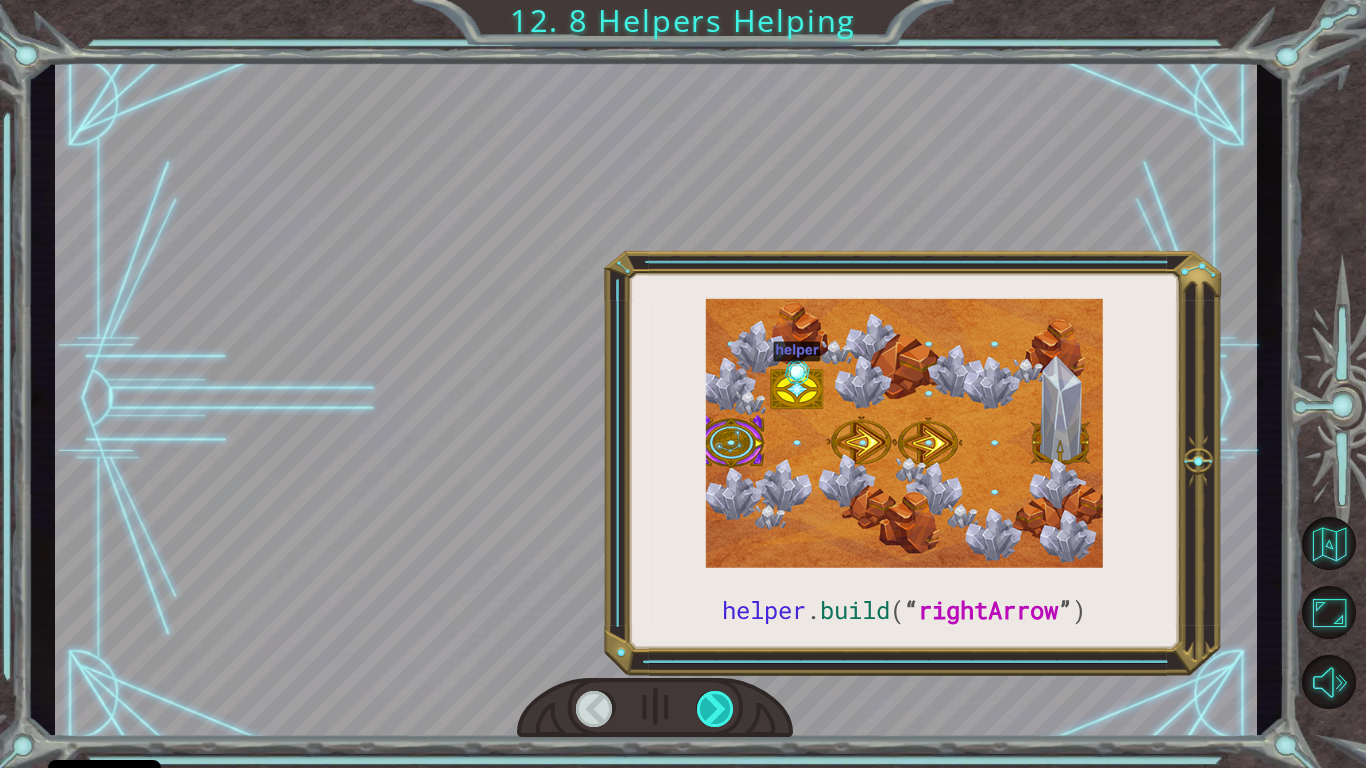 click at bounding box center (716, 709) 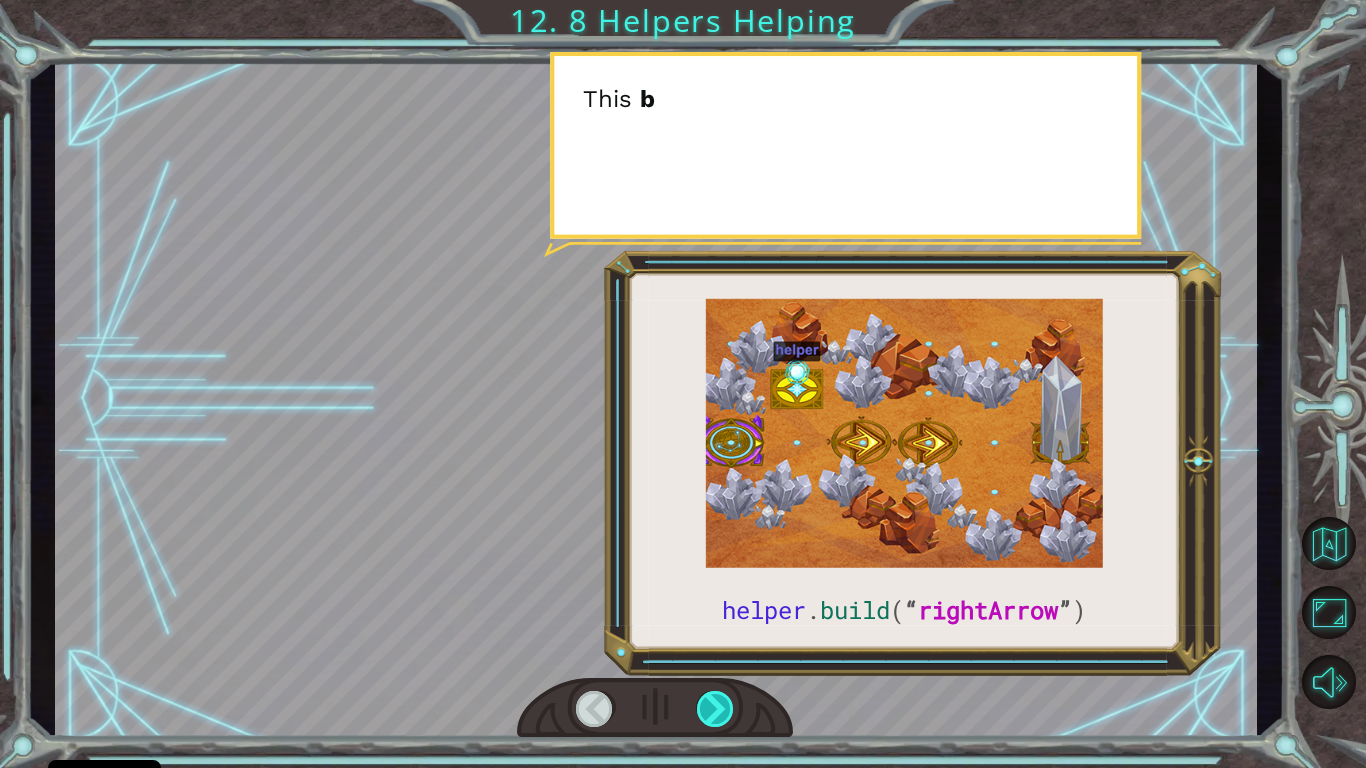 click at bounding box center (716, 709) 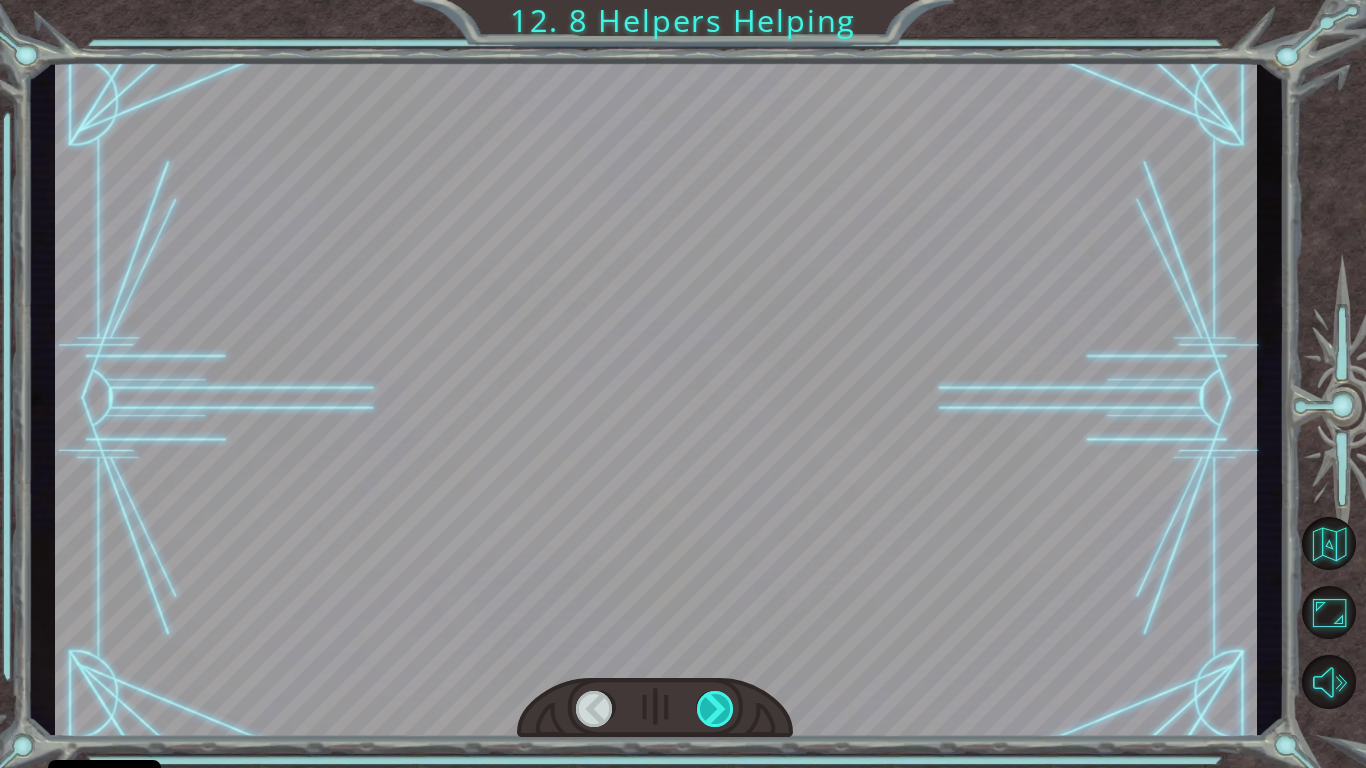 click at bounding box center [716, 709] 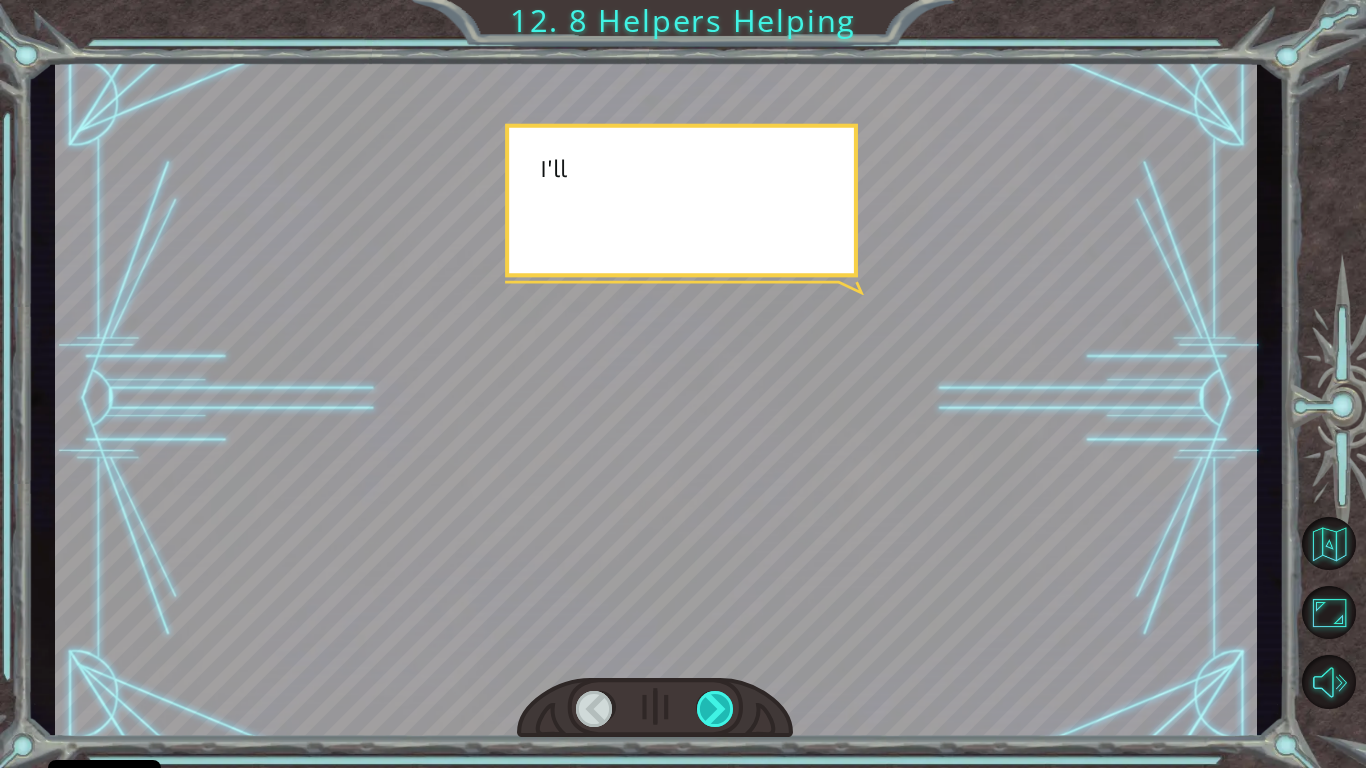 click at bounding box center (716, 709) 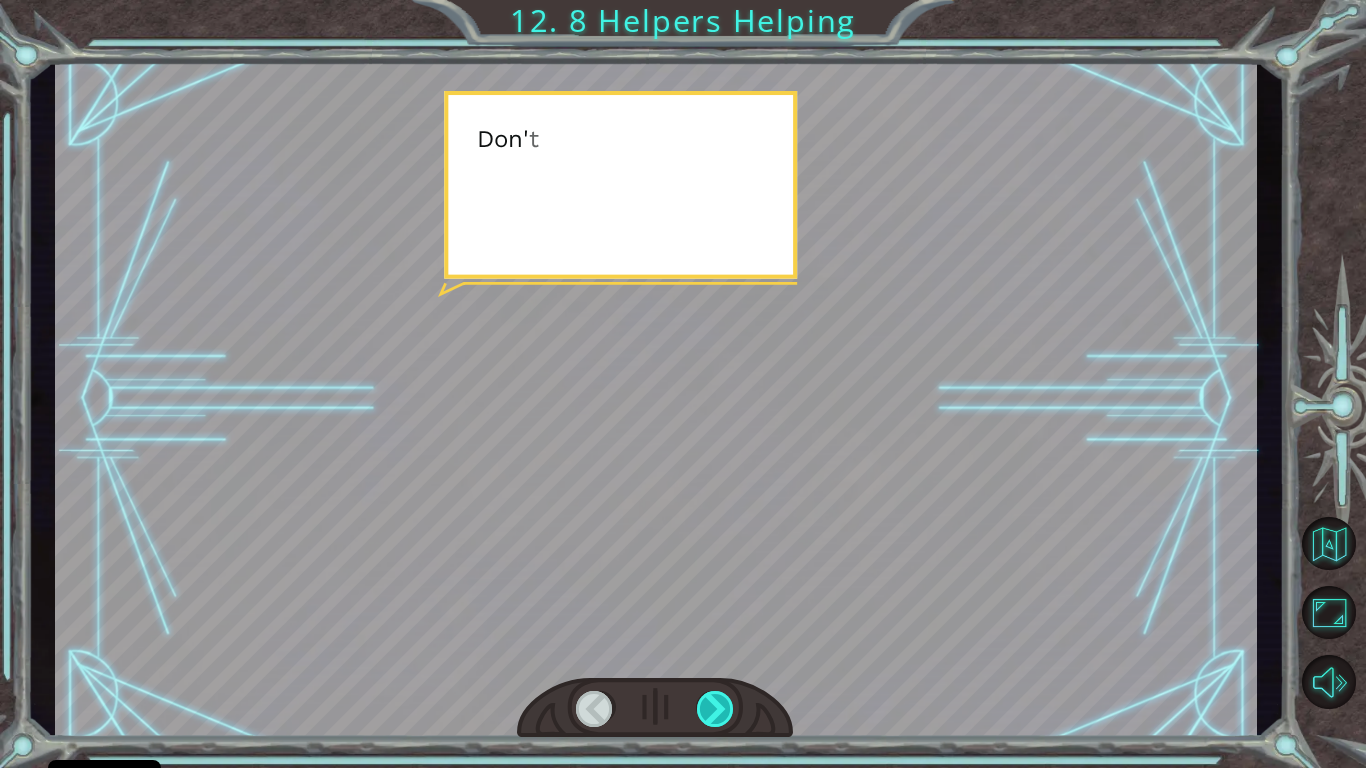 click at bounding box center [716, 709] 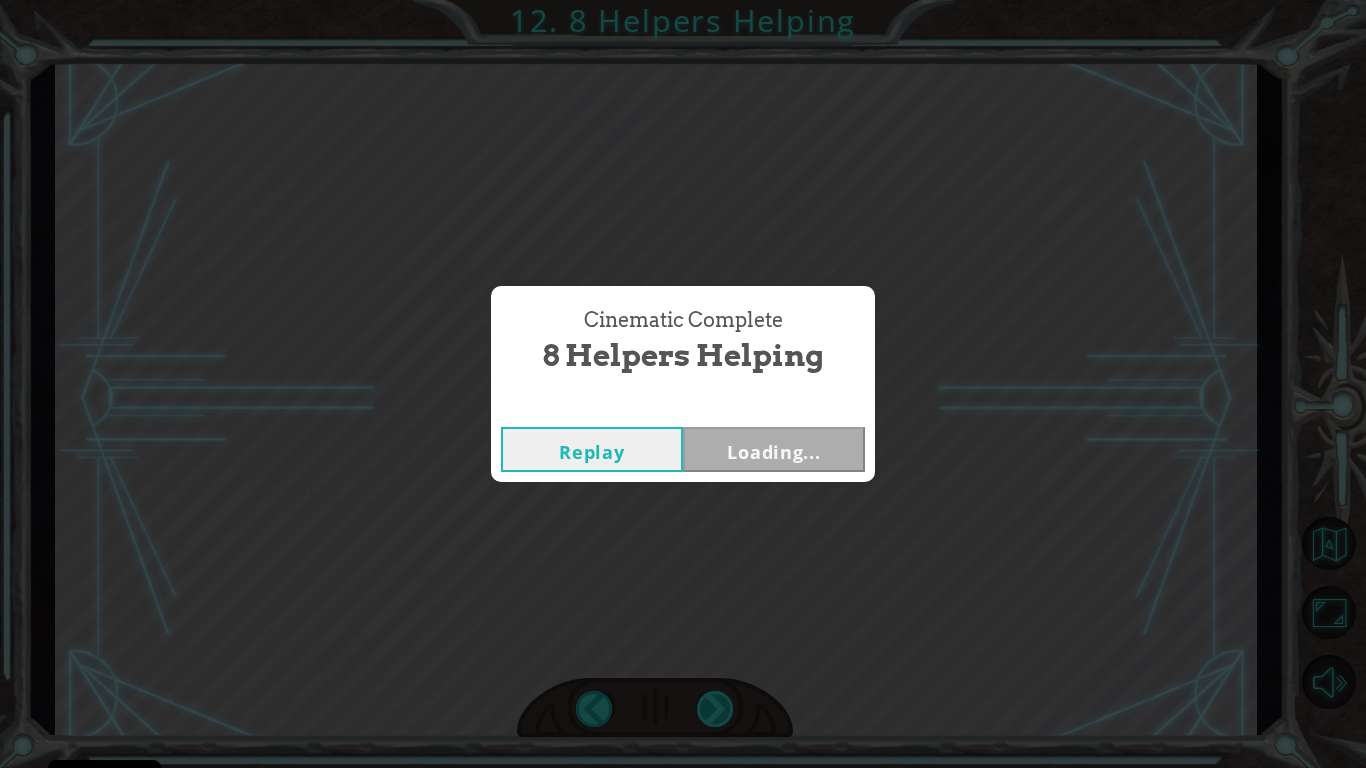 click on "Cinematic Complete     8 Helpers Helping
Replay
Loading..." at bounding box center (683, 384) 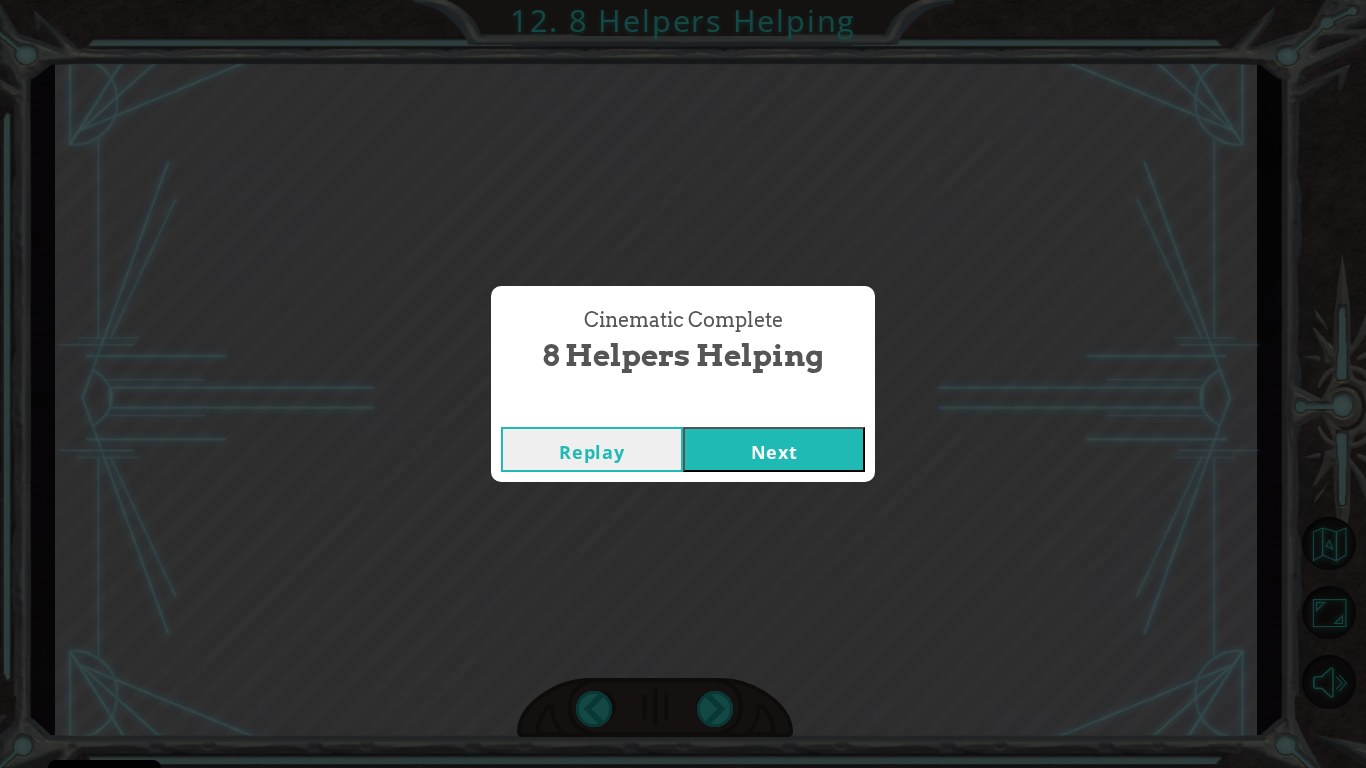 click on "Replay
Next" at bounding box center [683, 449] 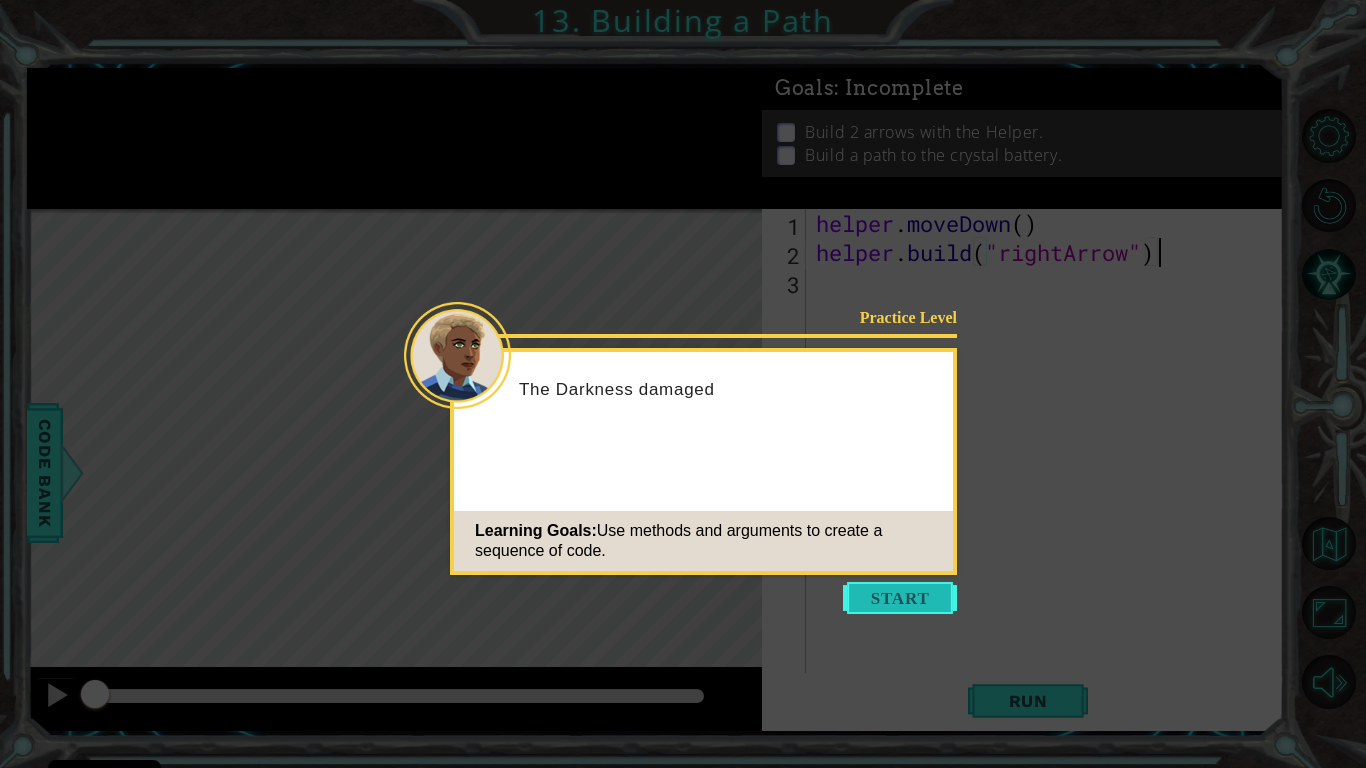 click at bounding box center (900, 598) 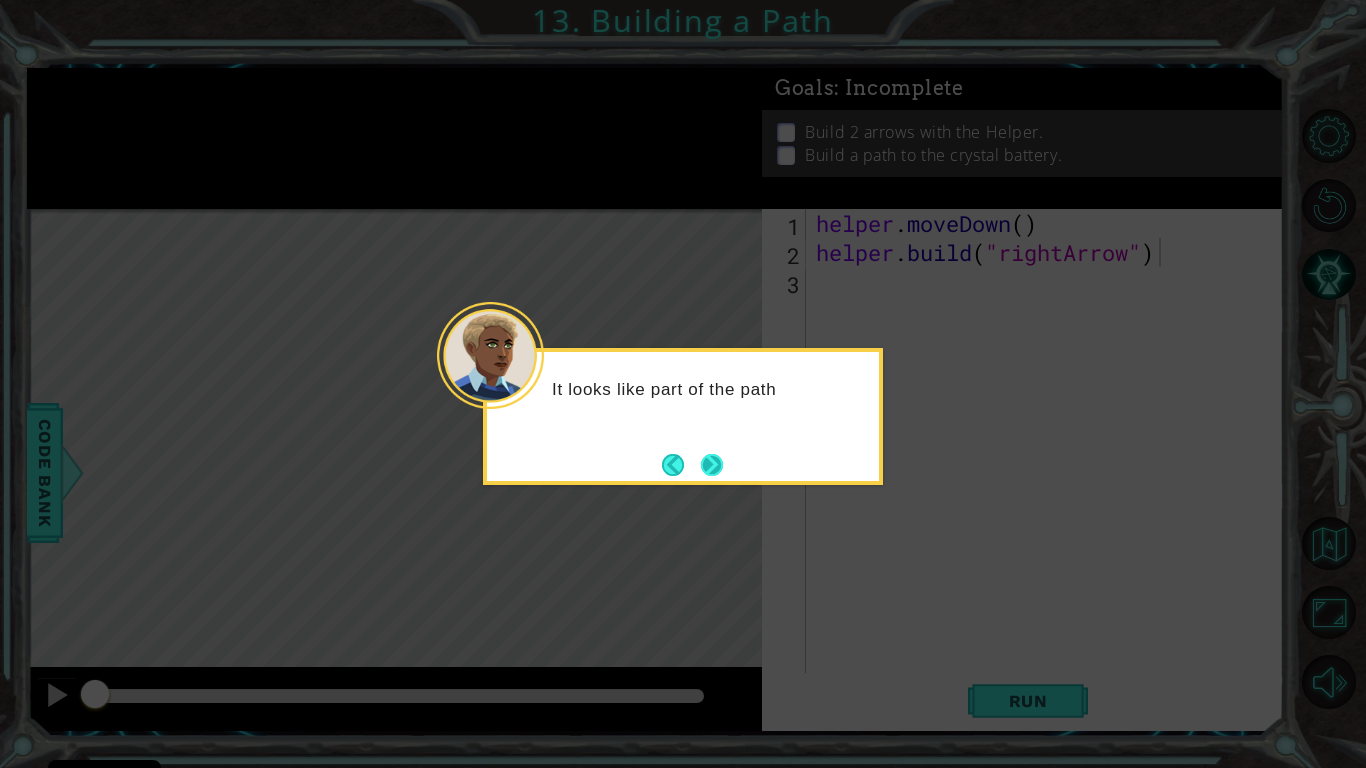 click at bounding box center [712, 464] 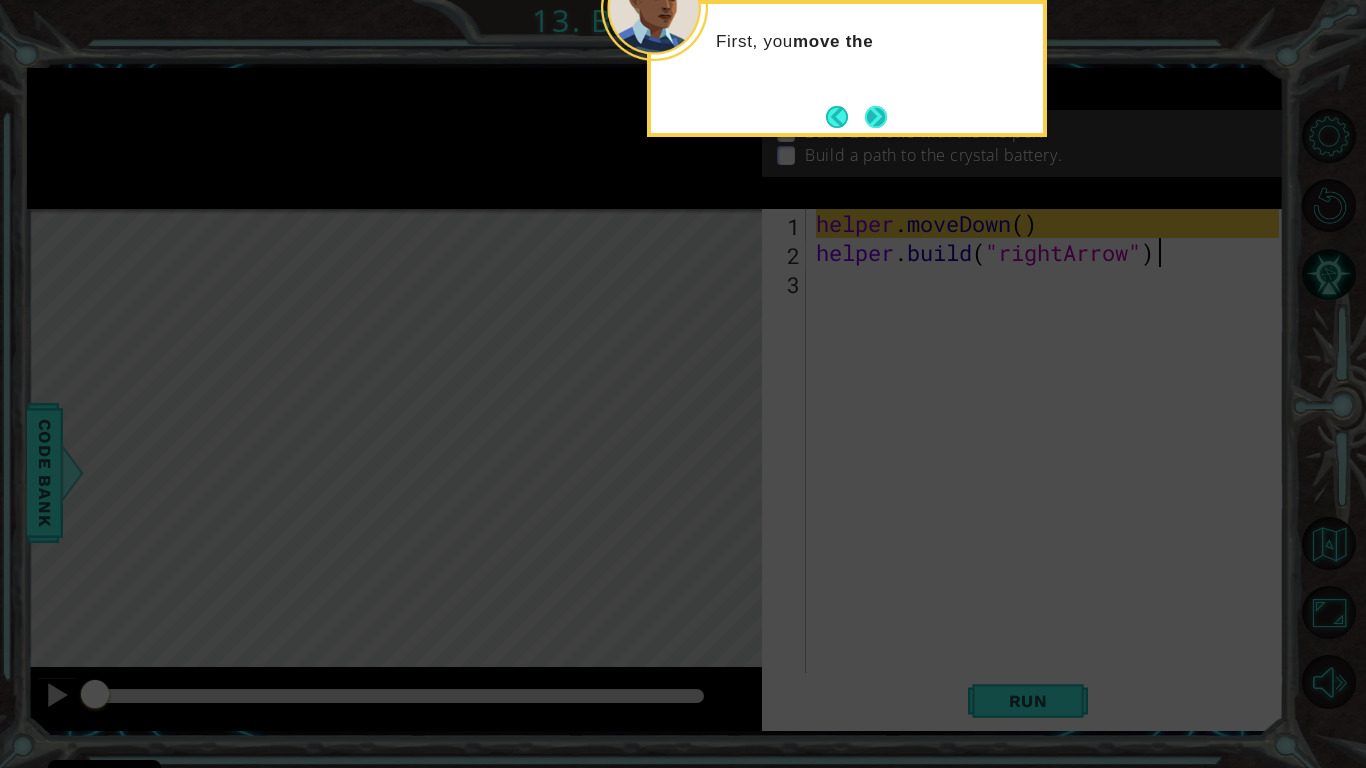 click at bounding box center (875, 116) 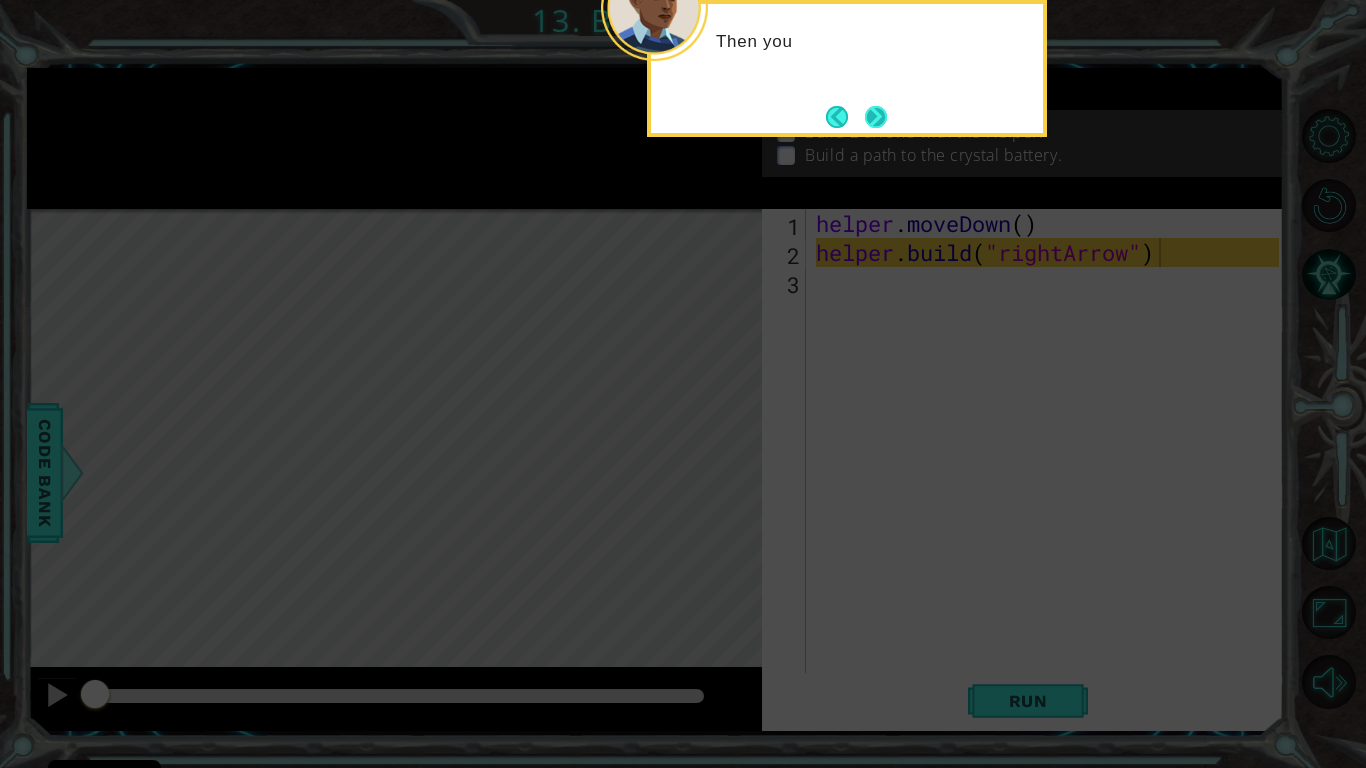 click at bounding box center [876, 116] 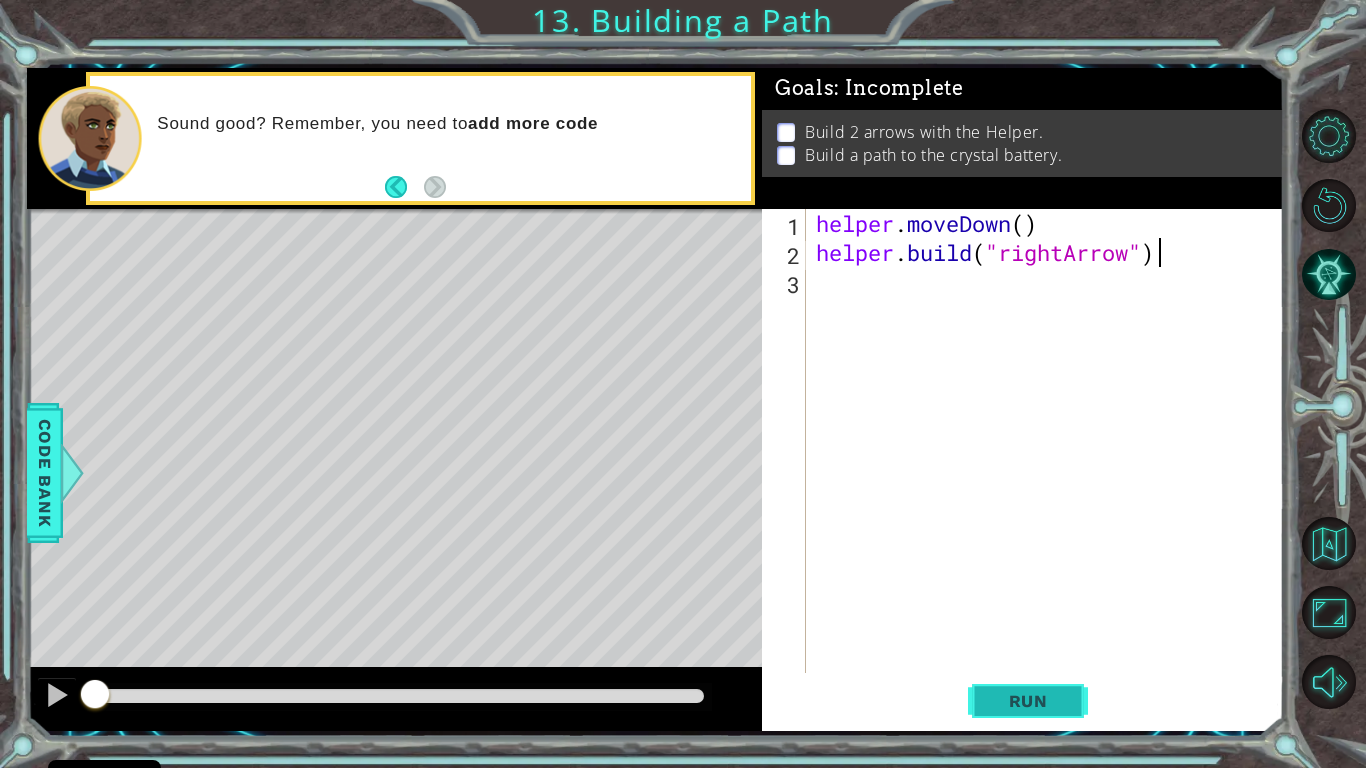 click on "Run" at bounding box center [1028, 701] 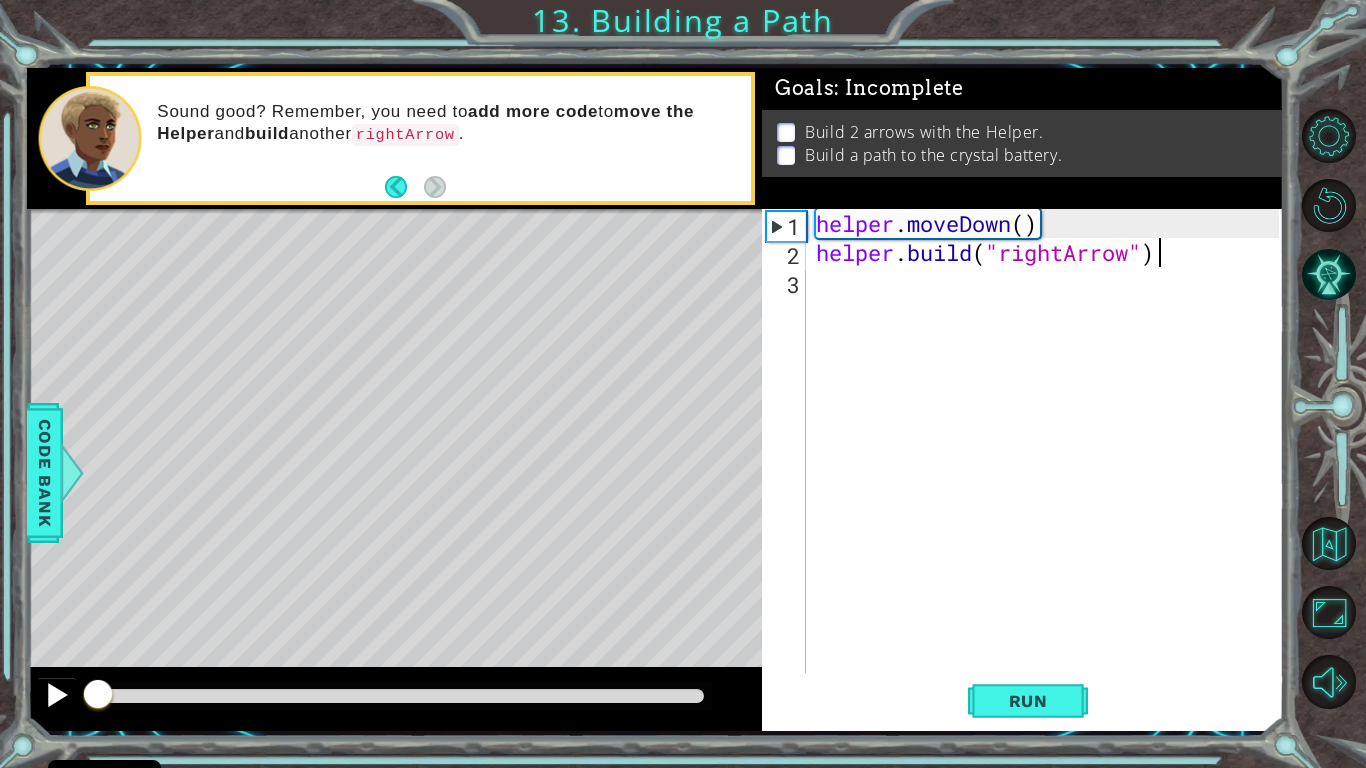 drag, startPoint x: 530, startPoint y: 686, endPoint x: 41, endPoint y: 686, distance: 489 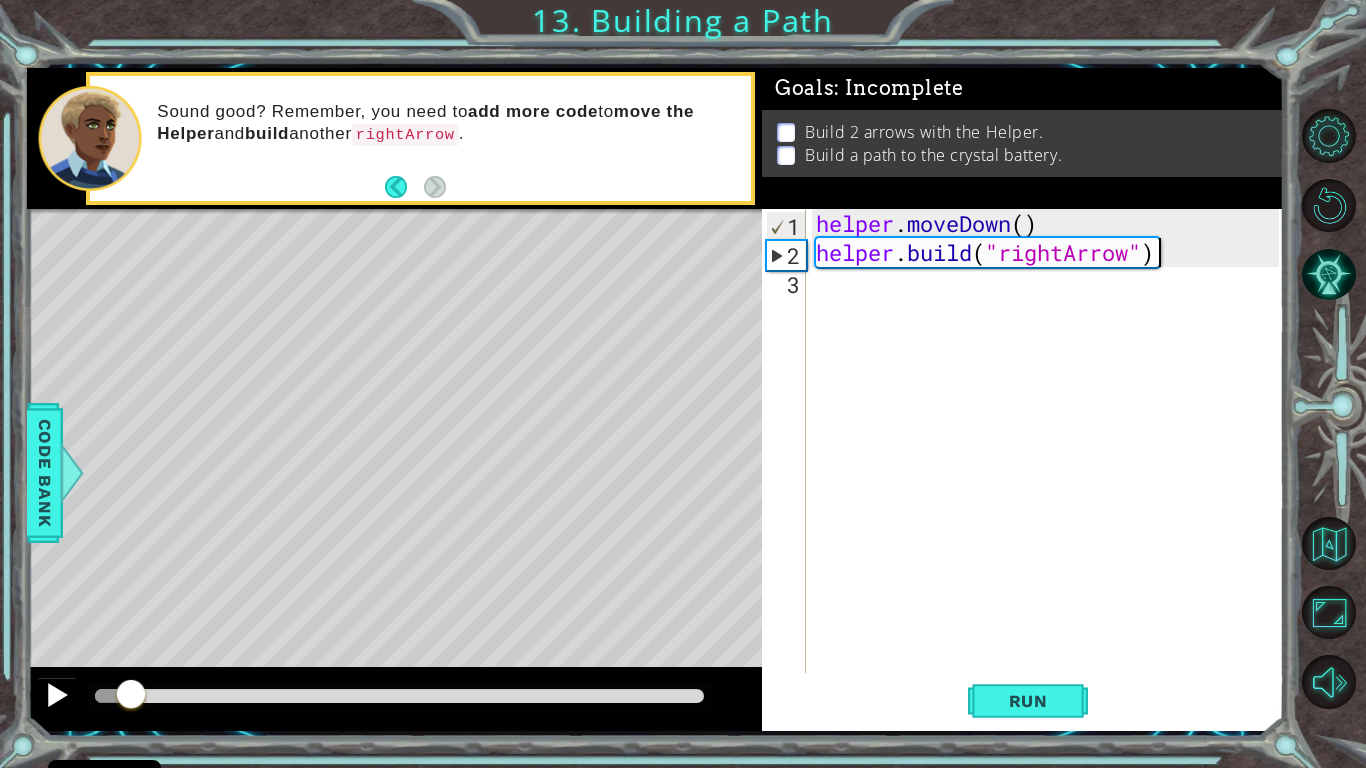 drag, startPoint x: 203, startPoint y: 692, endPoint x: 46, endPoint y: 679, distance: 157.5373 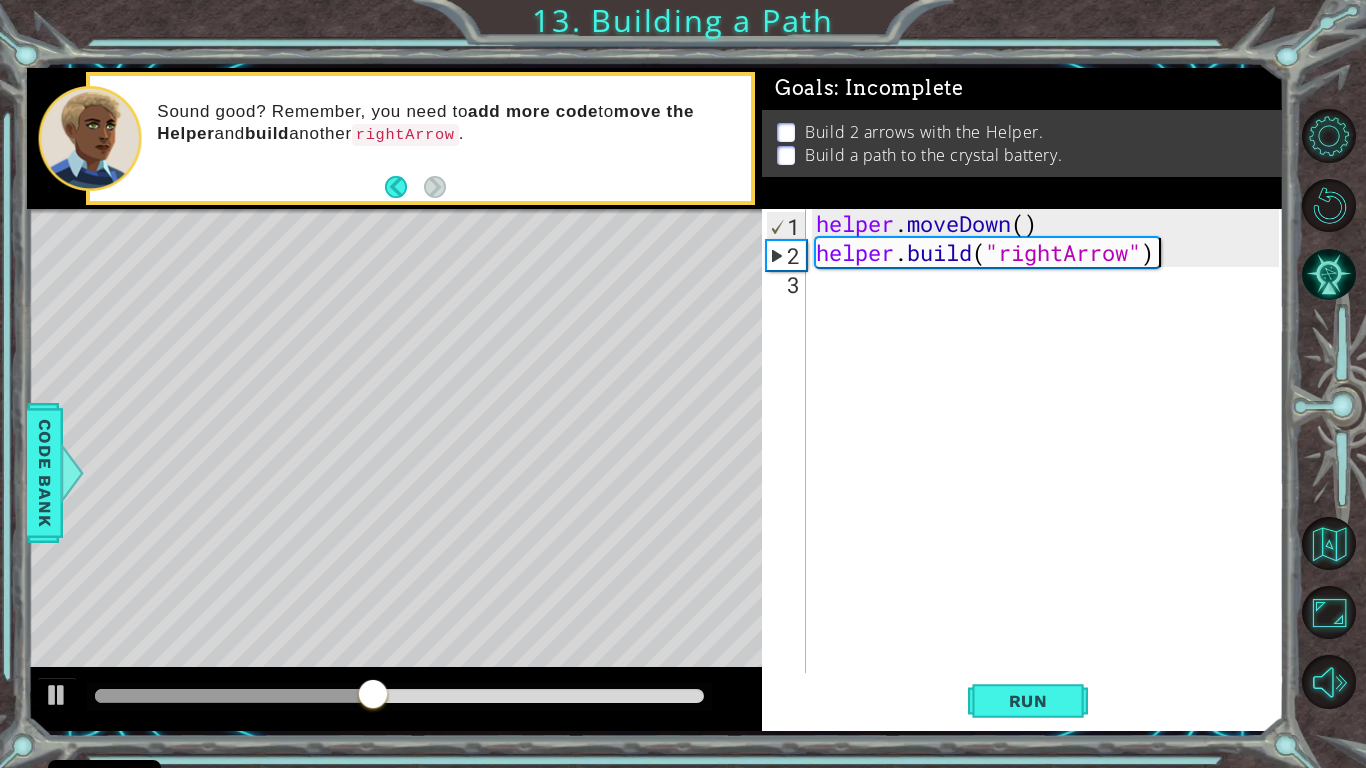 click on "helper . moveDown ( ) helper . build ( "rightArrow" )" at bounding box center (1050, 470) 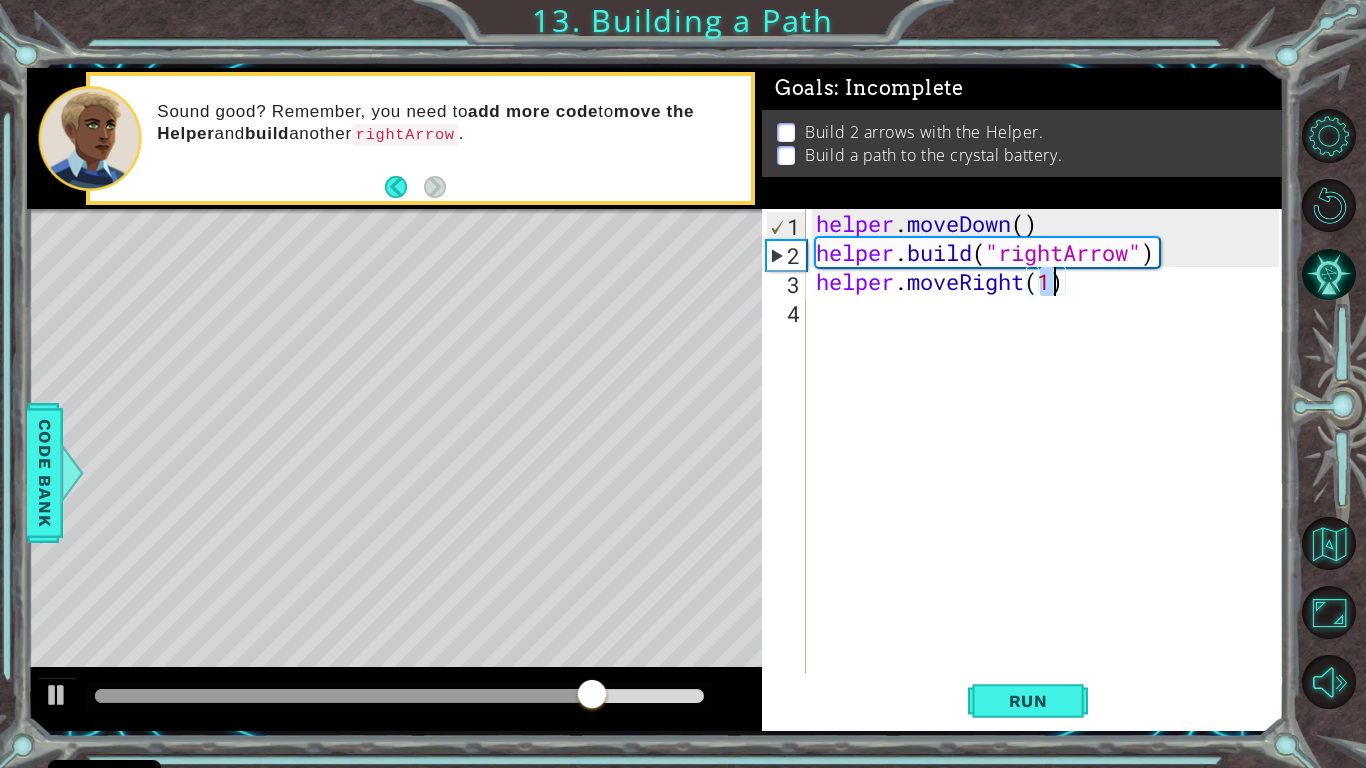 scroll, scrollTop: 0, scrollLeft: 10, axis: horizontal 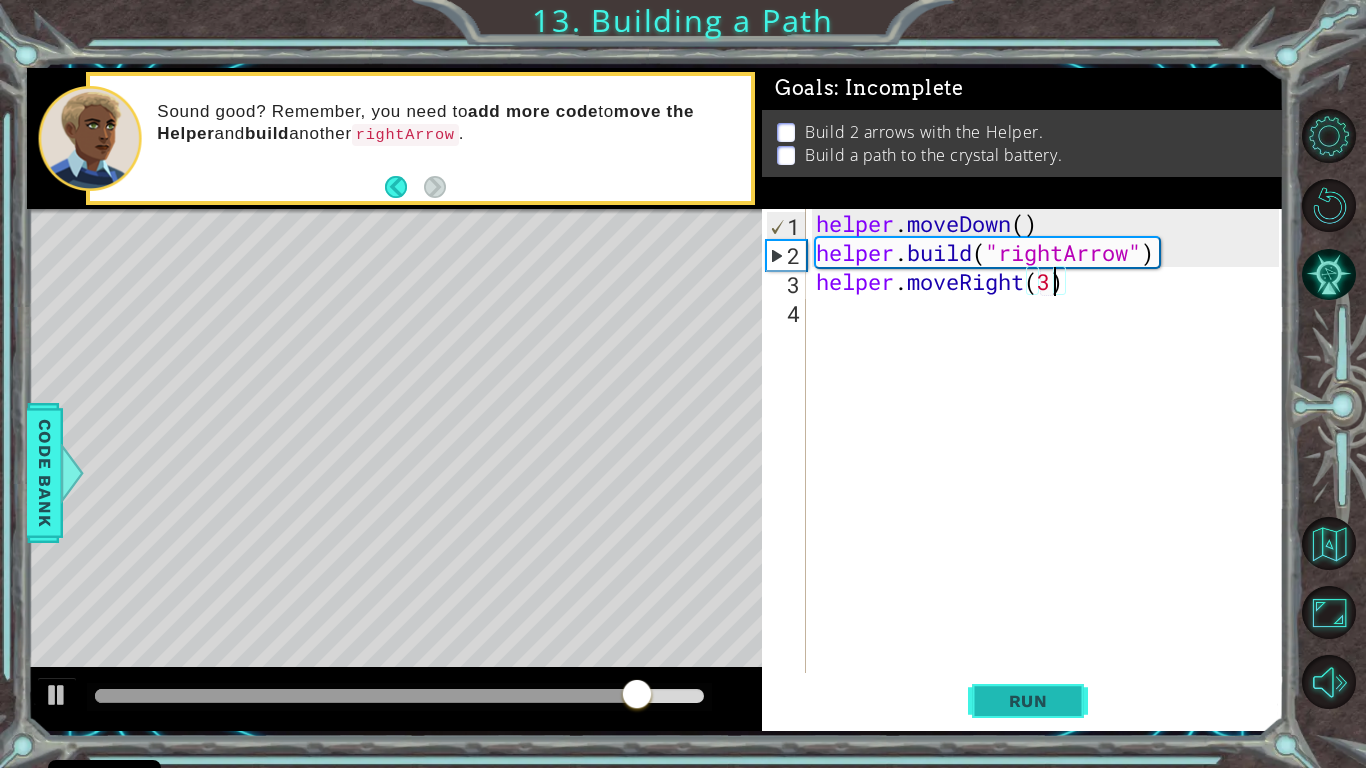 type on "helper.moveRight(3)" 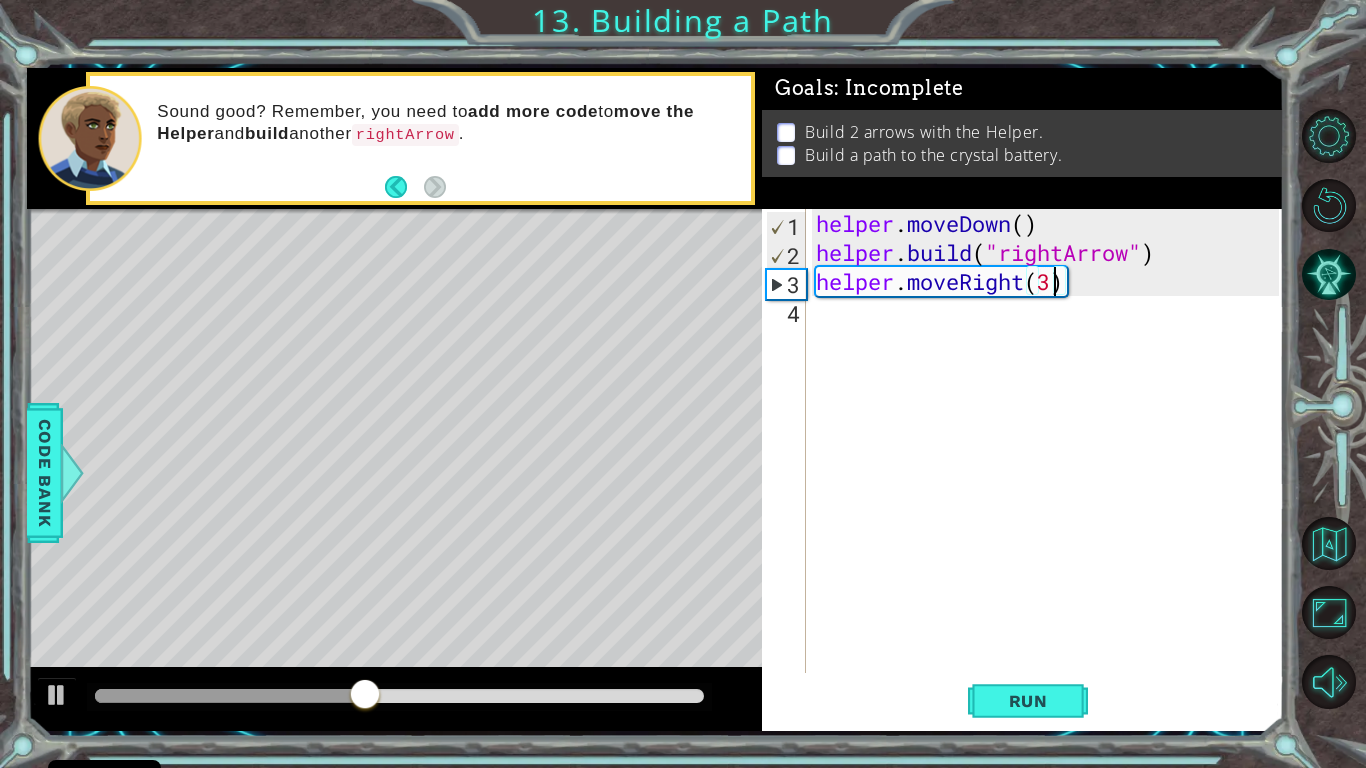 click on "helper . moveDown ( ) helper . build ( "rightArrow" ) helper . moveRight ( 3 )" at bounding box center (1050, 470) 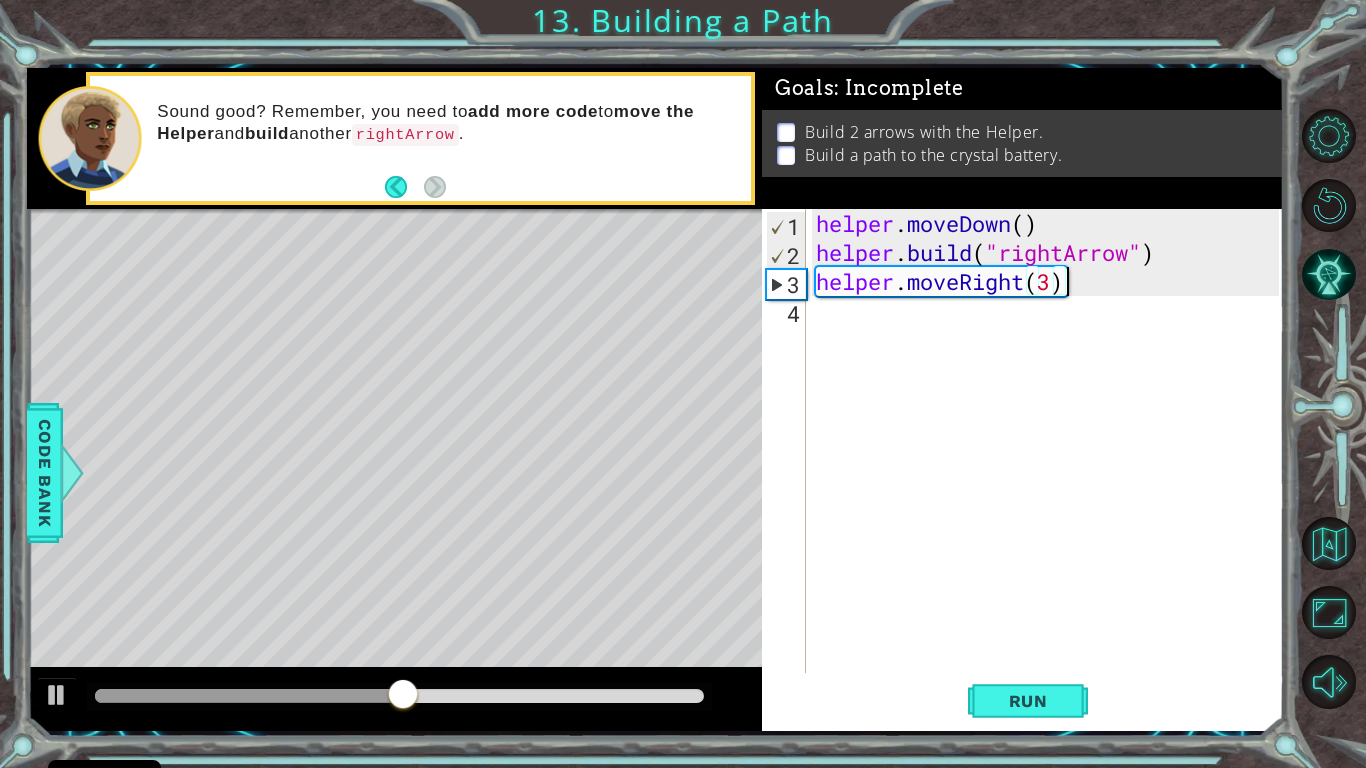 scroll, scrollTop: 0, scrollLeft: 0, axis: both 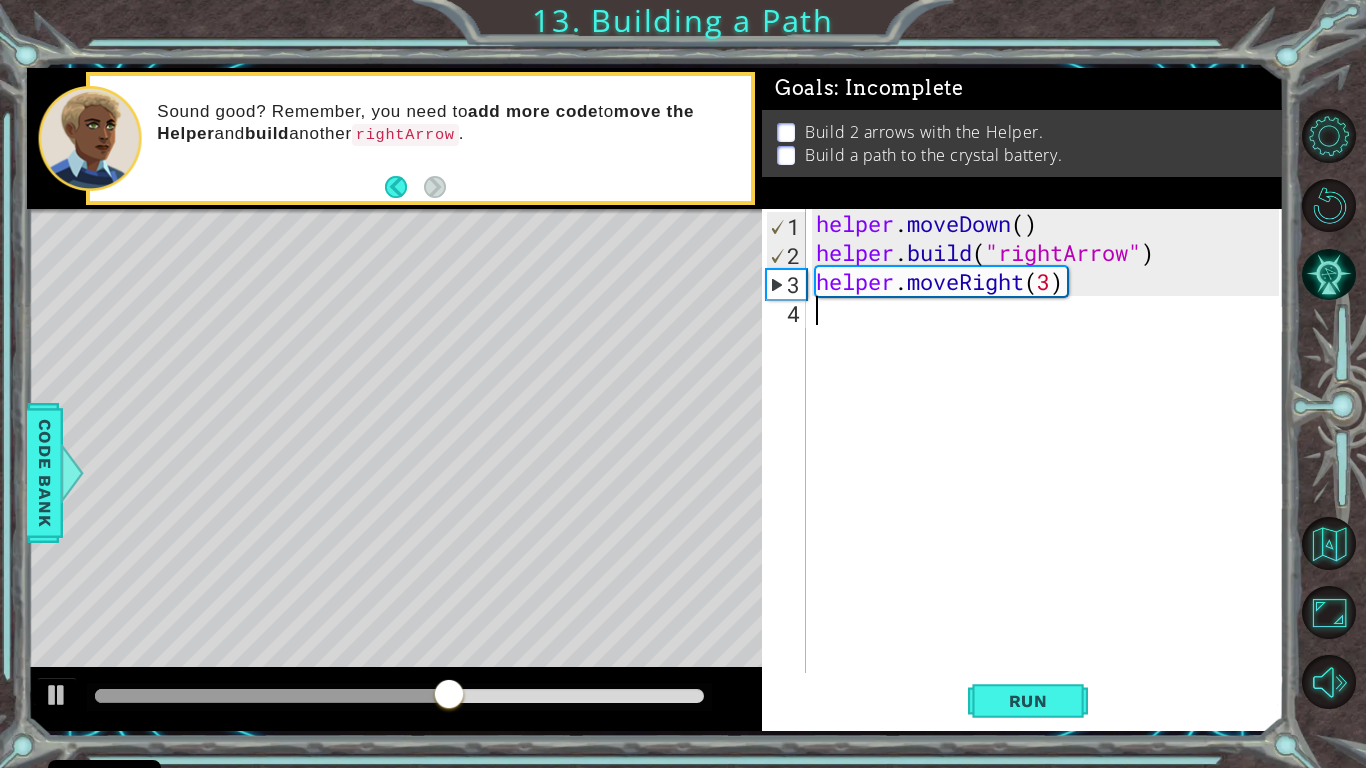 type on "h" 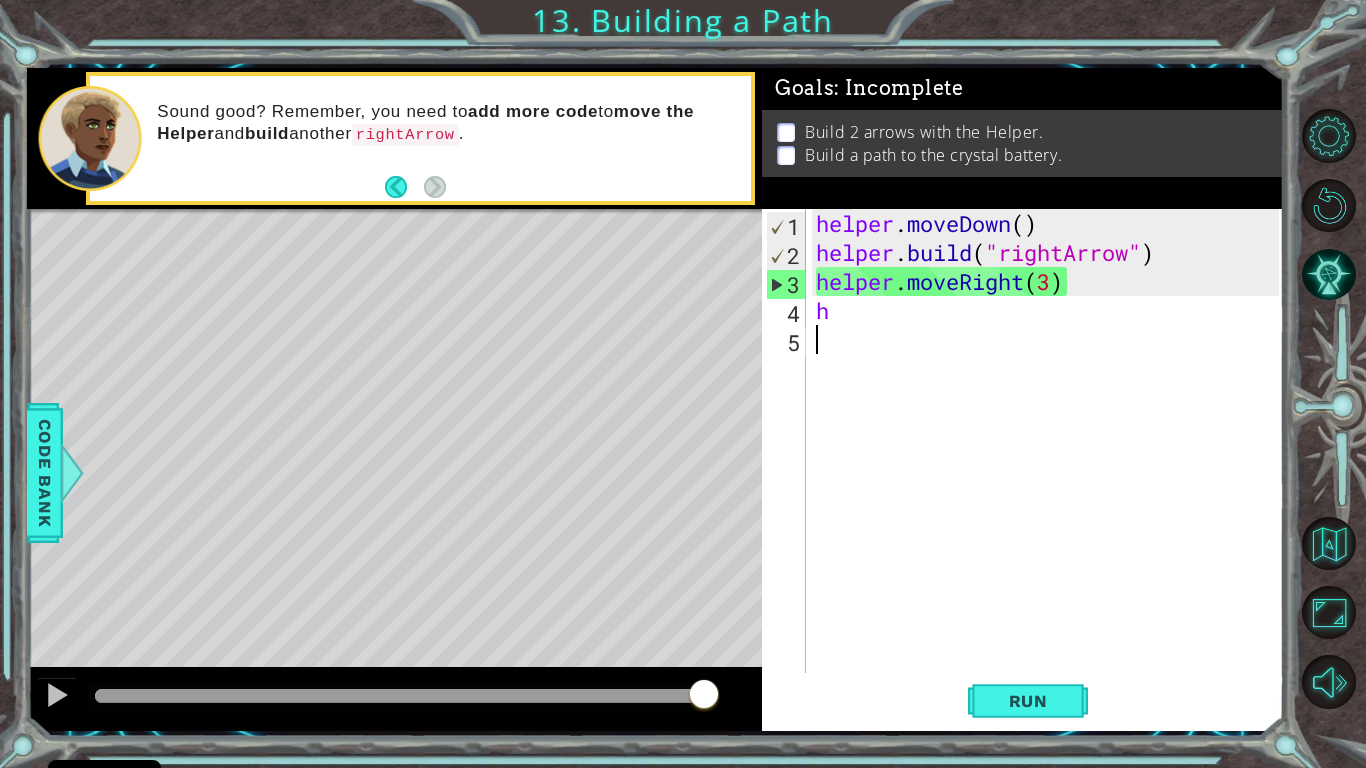 type on "h" 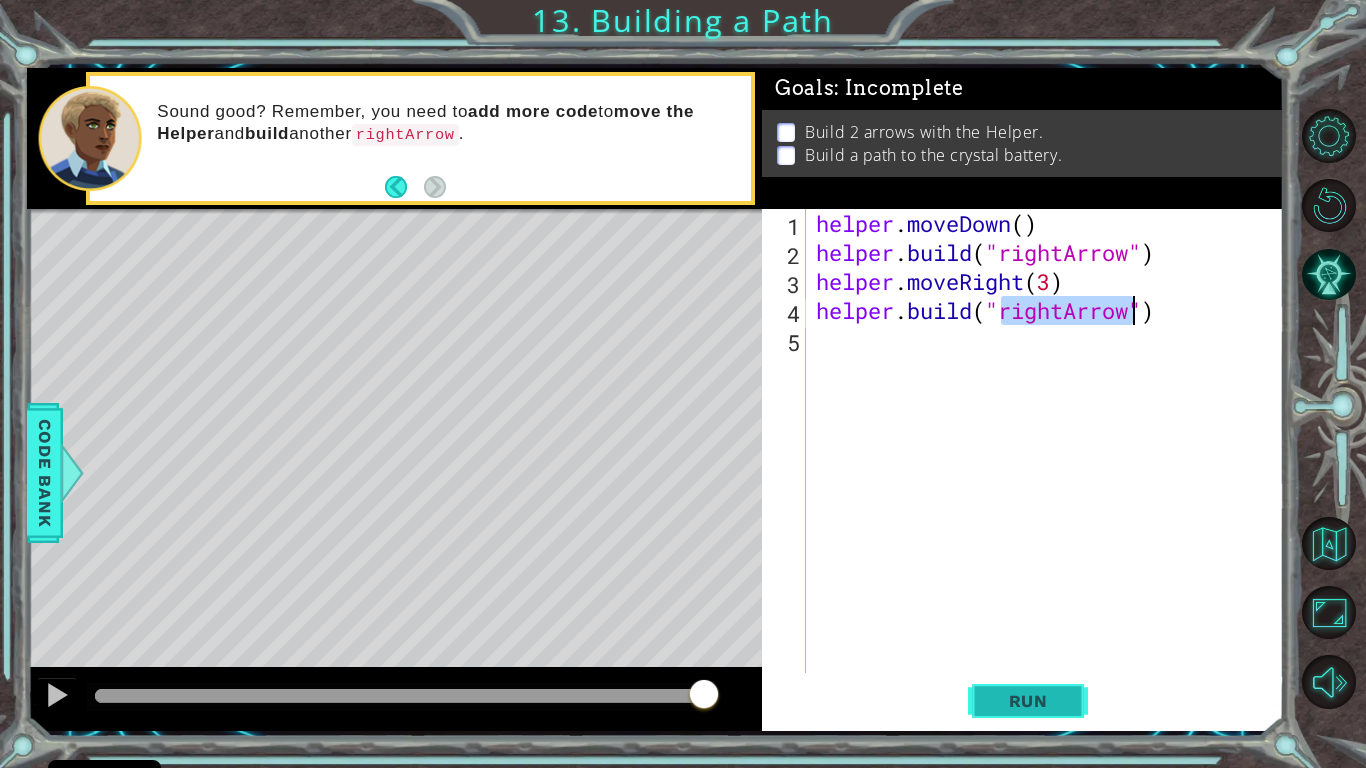 type on "[DOMAIN_NAME]("rightArrow")" 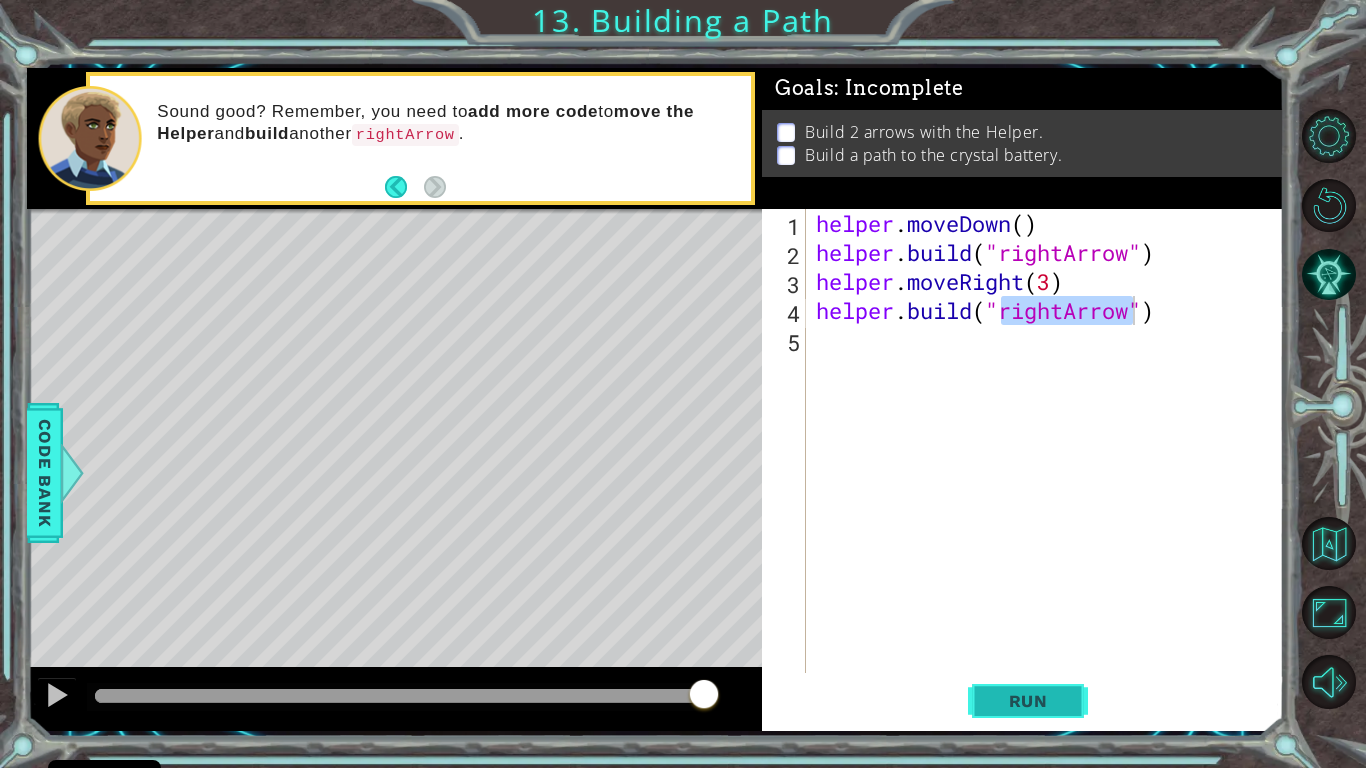 click on "Run" at bounding box center [1028, 701] 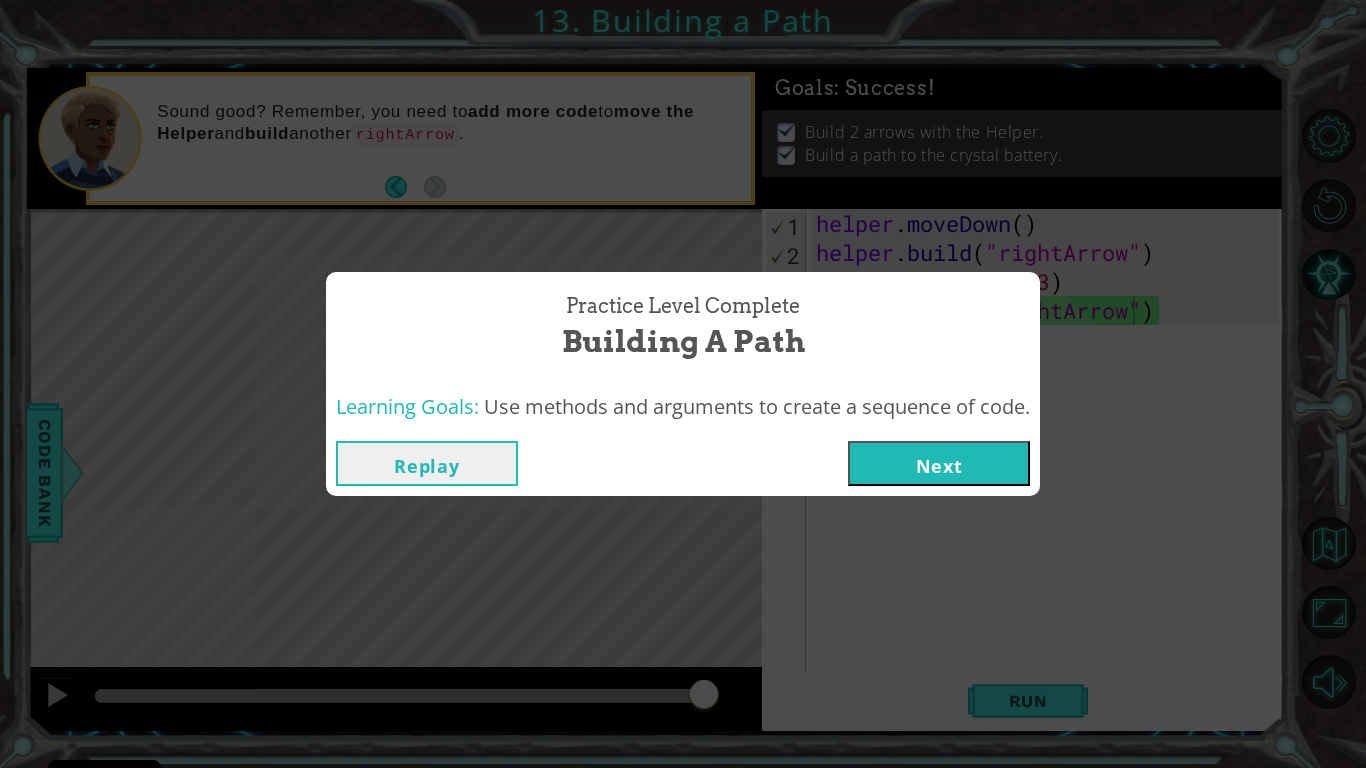 click on "Next" at bounding box center [939, 463] 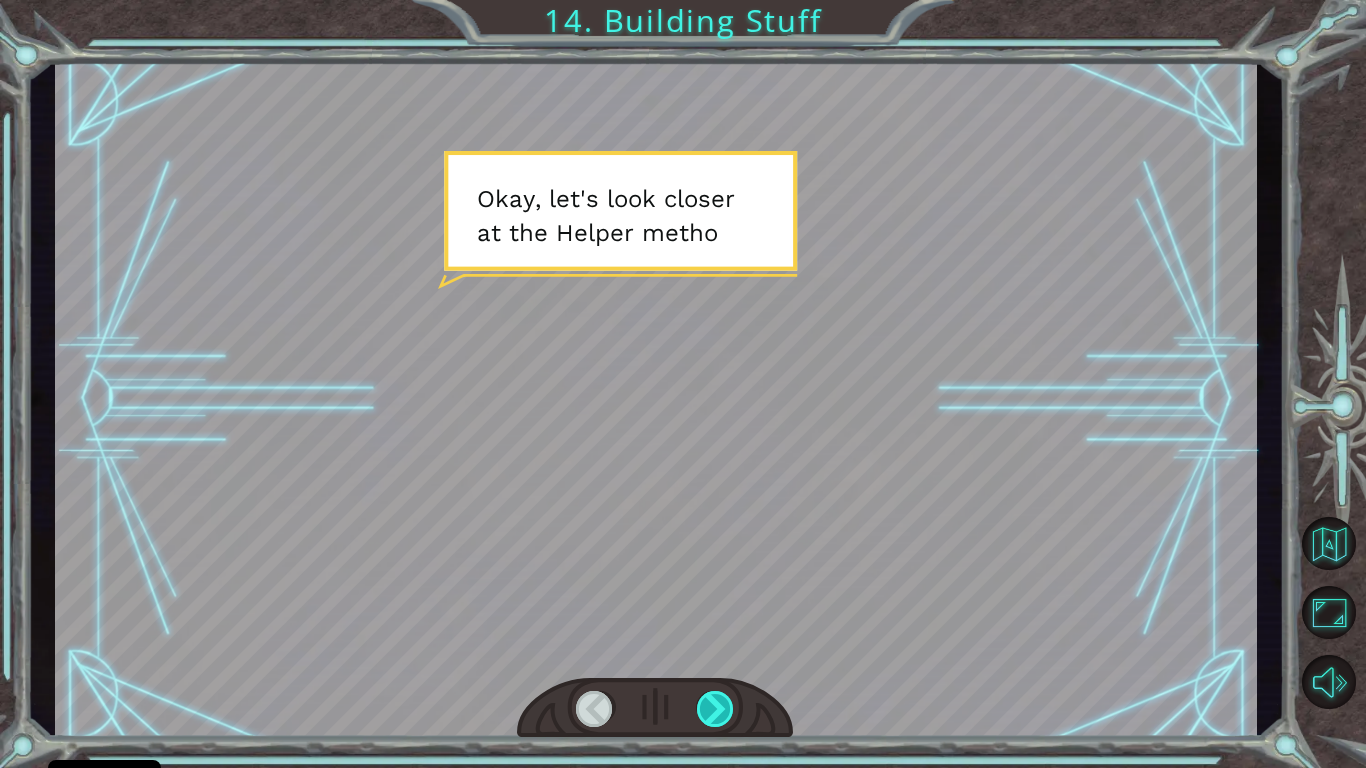 click at bounding box center (716, 709) 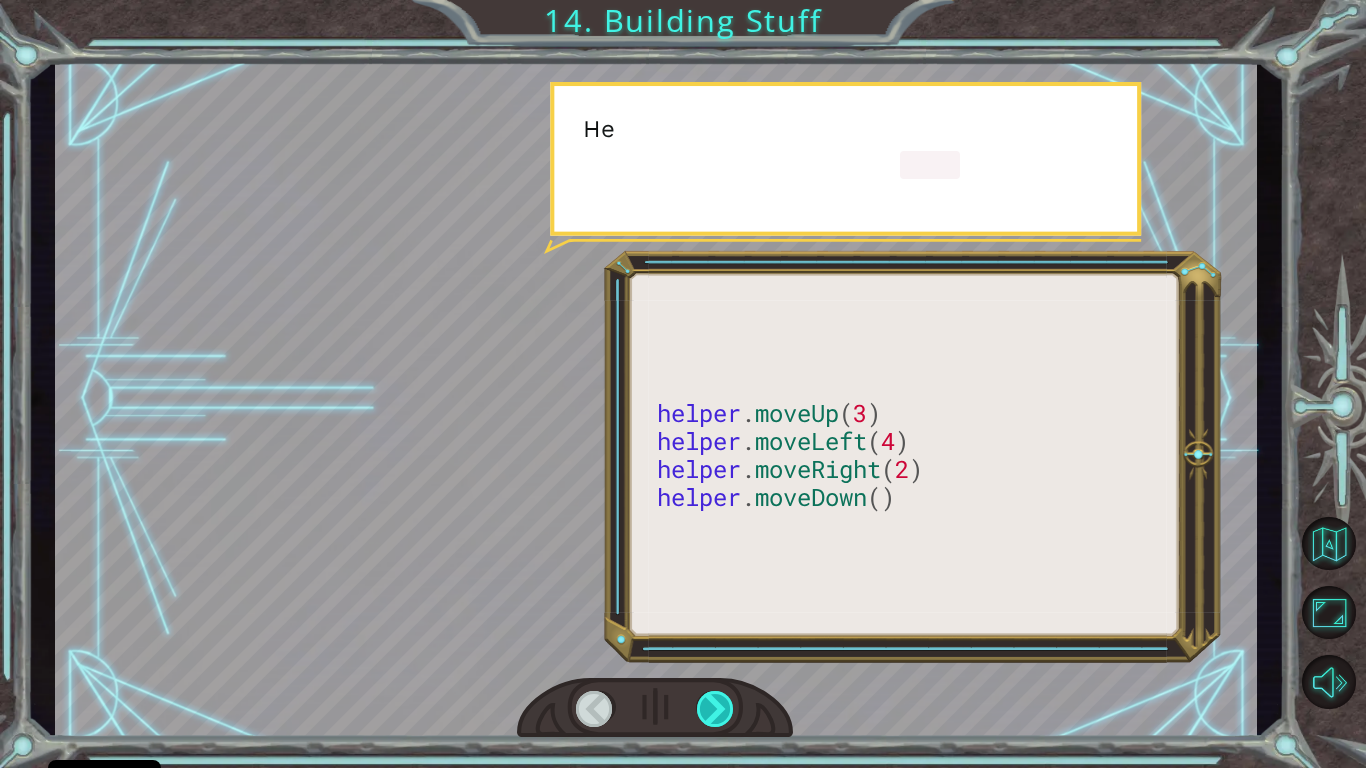 click at bounding box center (716, 709) 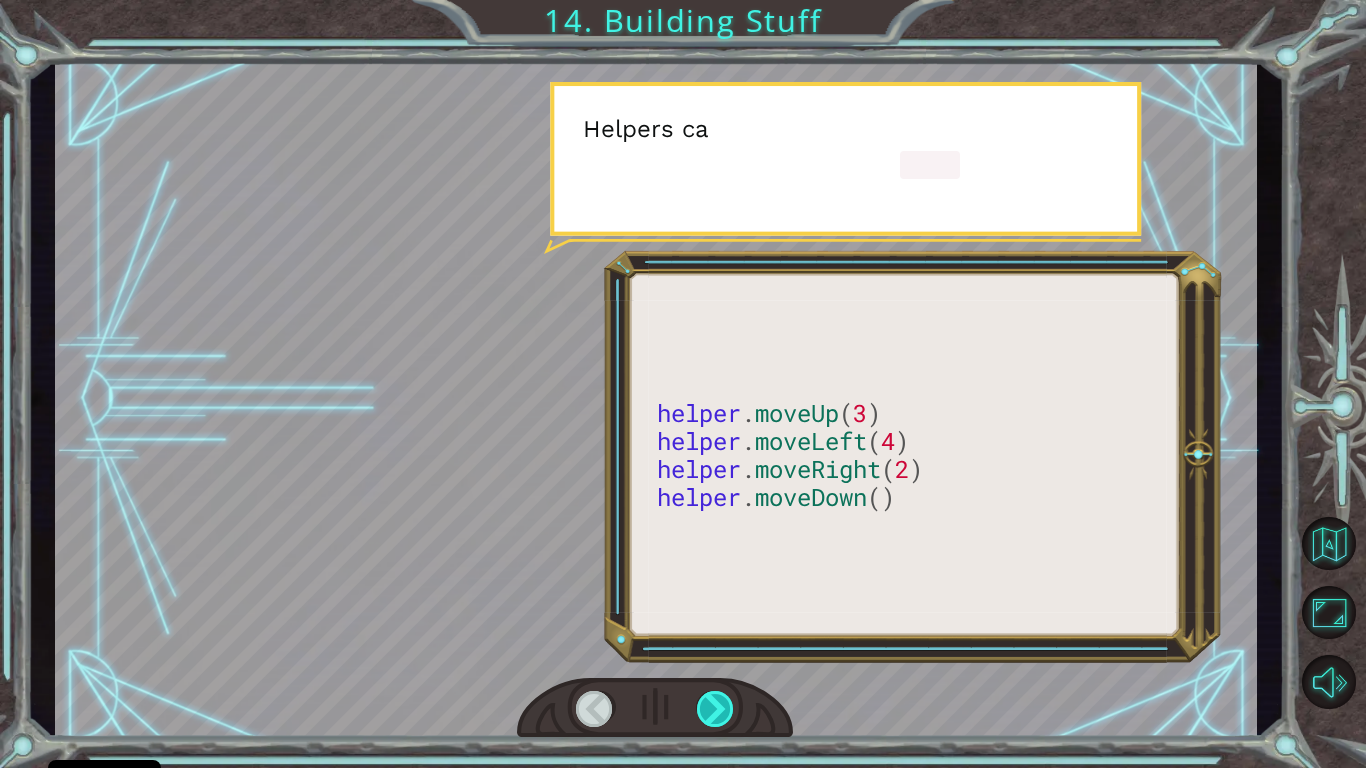 click at bounding box center (716, 709) 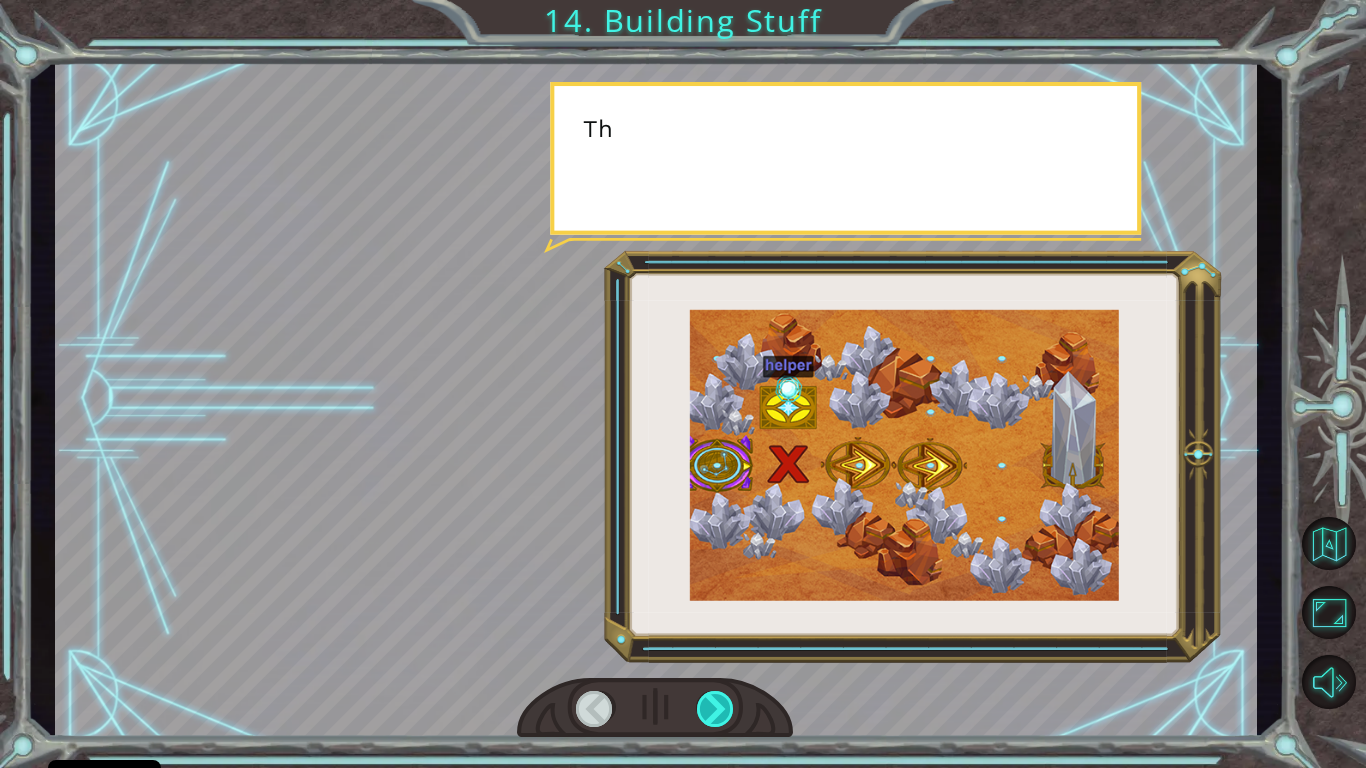 click at bounding box center [716, 709] 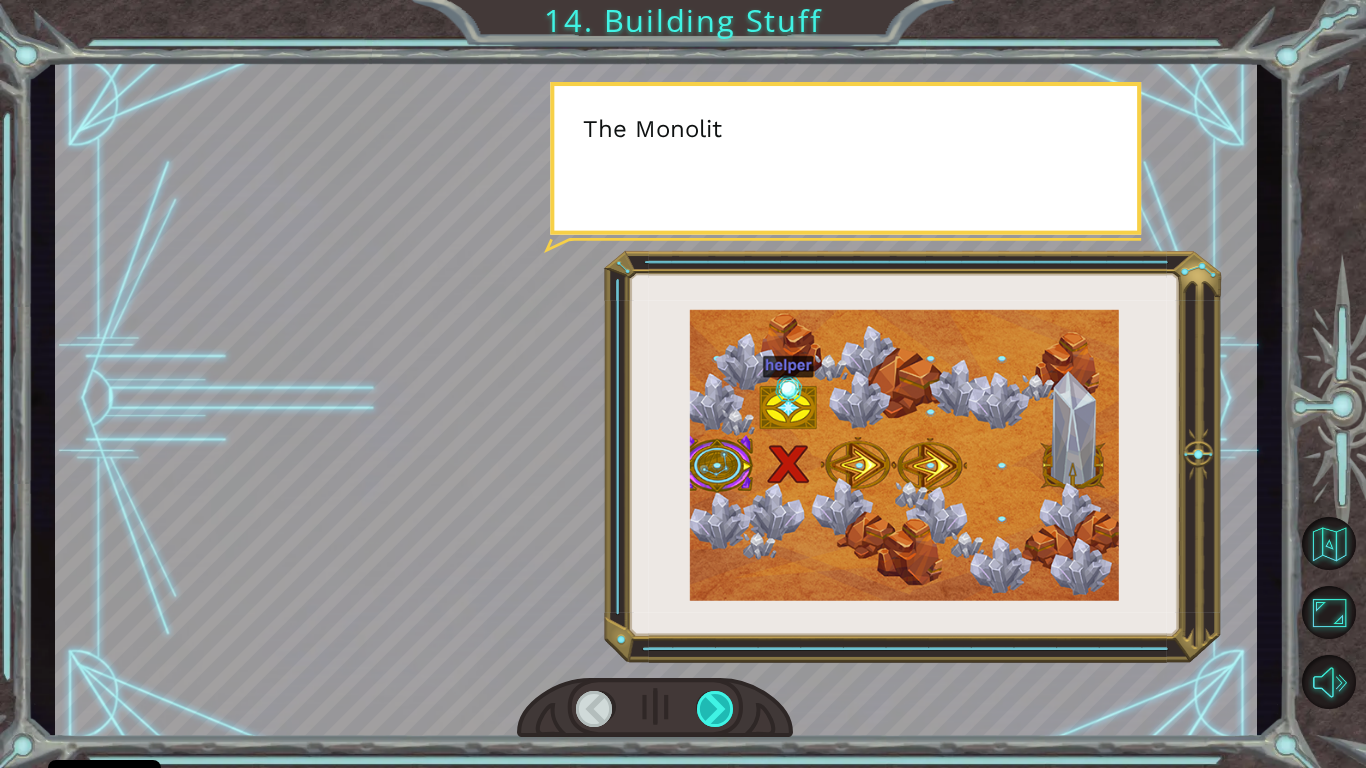 click at bounding box center (716, 709) 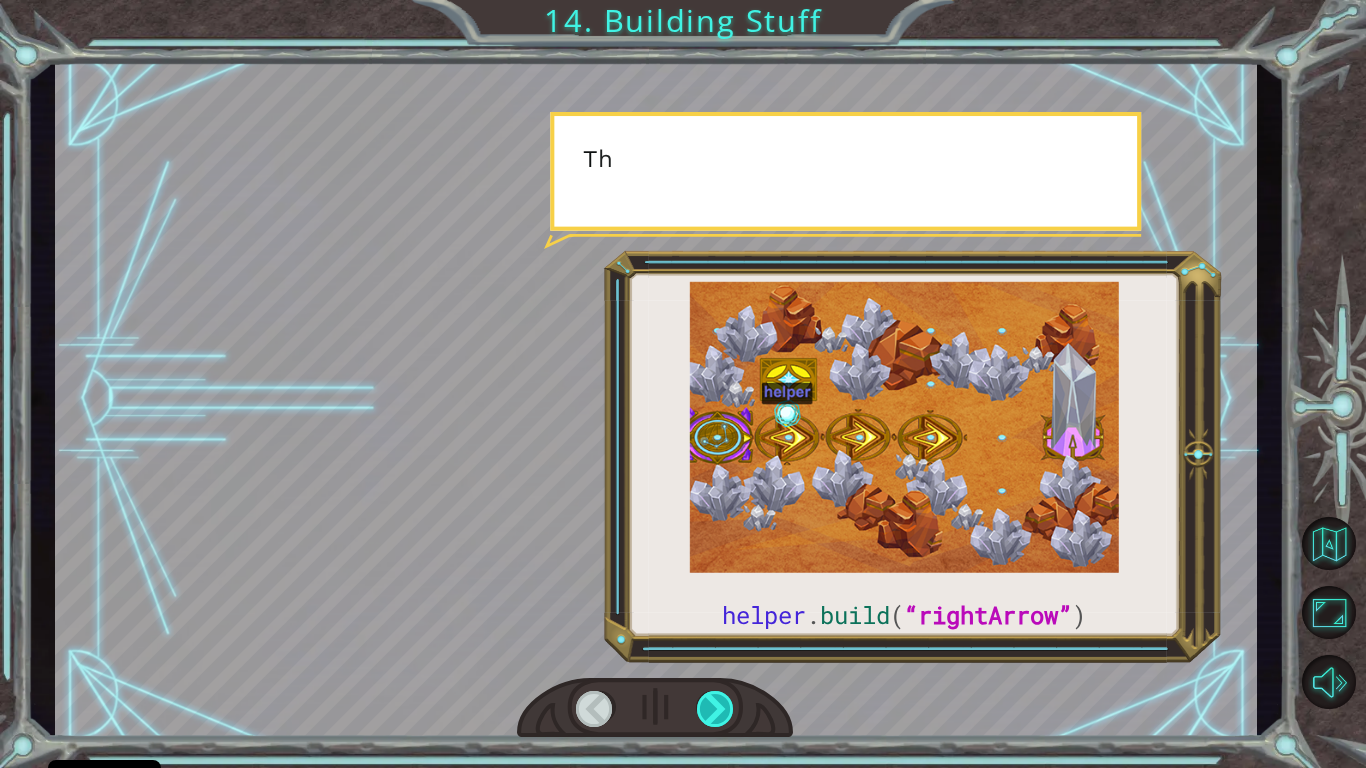 click at bounding box center [716, 709] 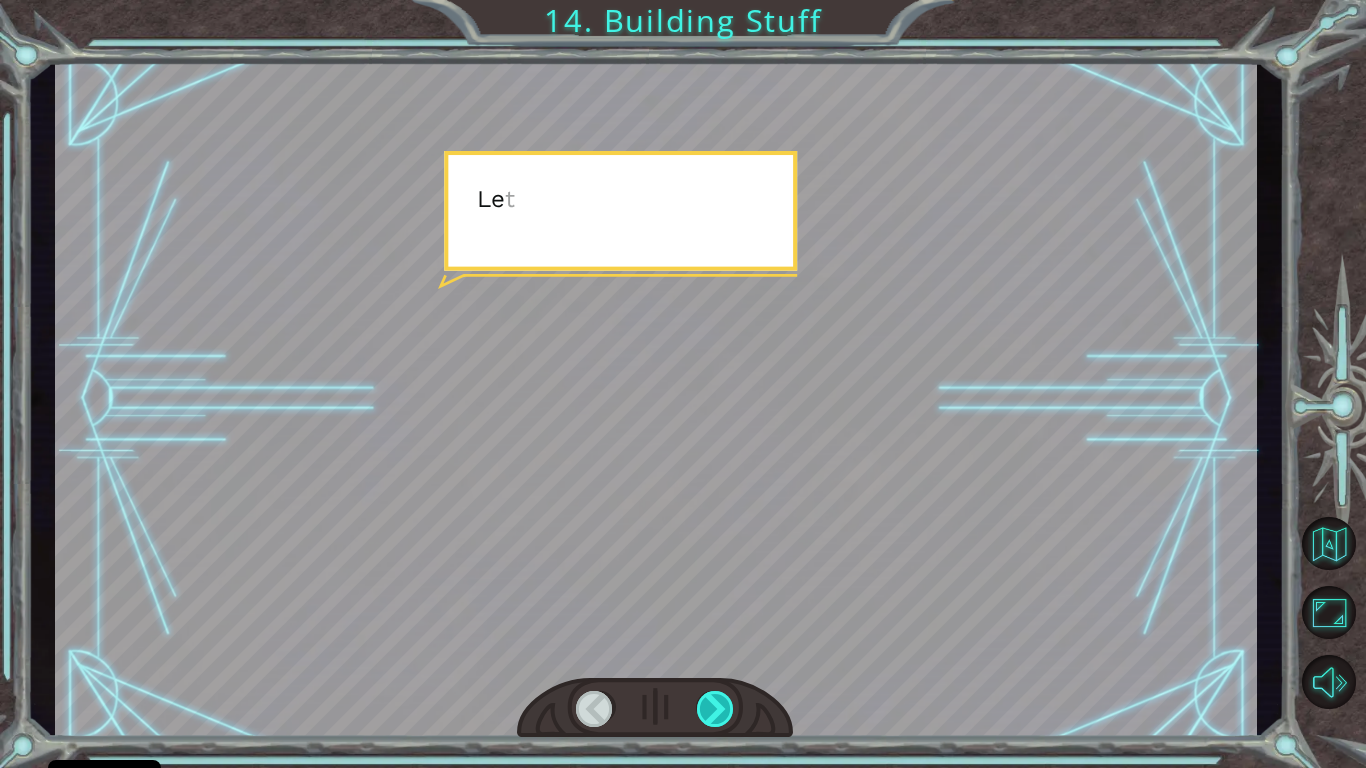 click at bounding box center [716, 709] 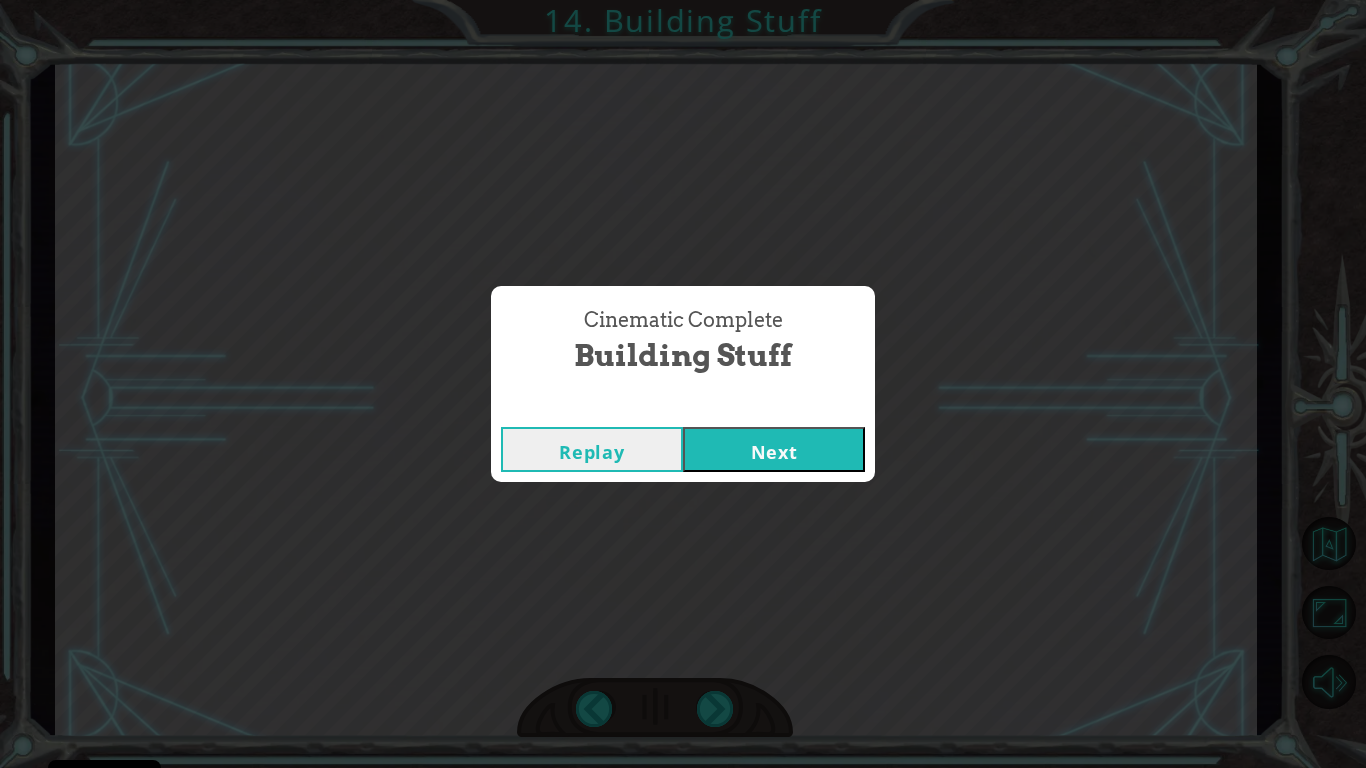 click on "Next" at bounding box center (774, 449) 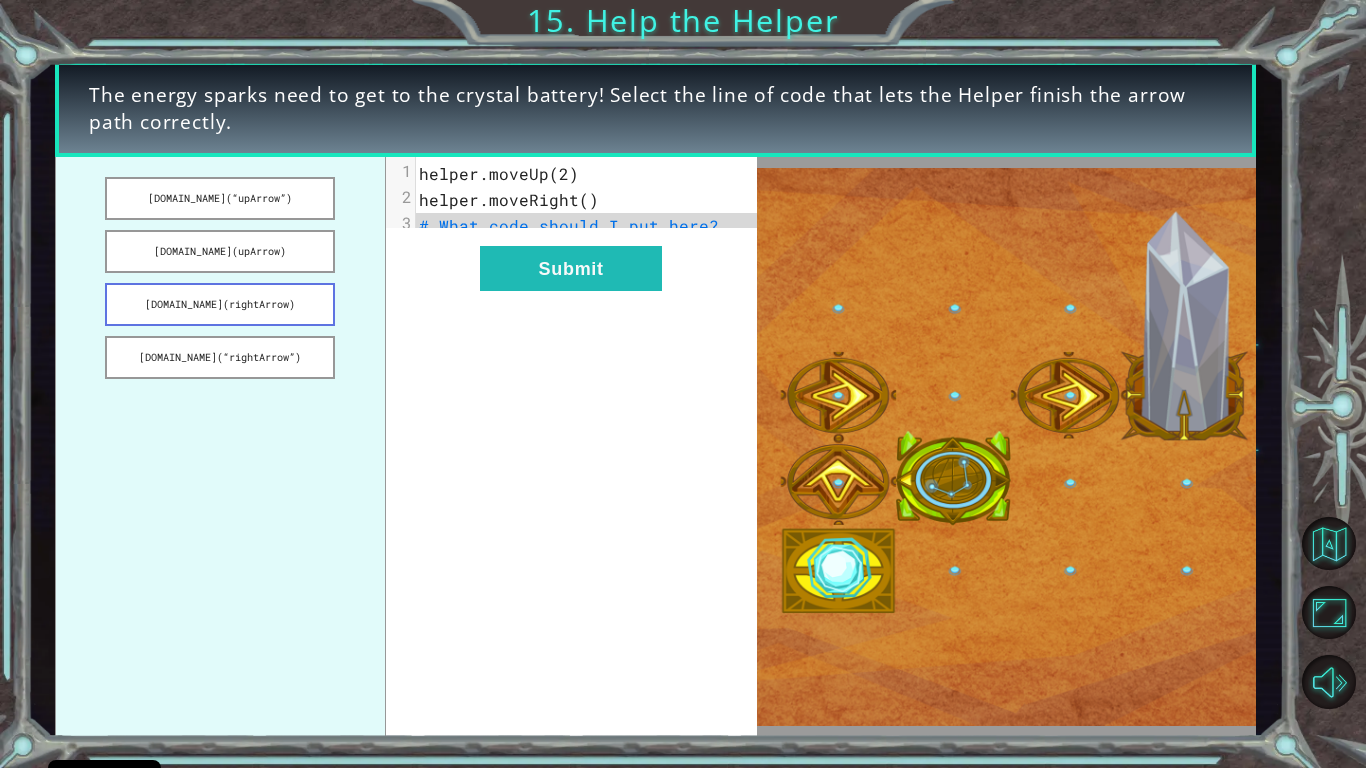 click on "[DOMAIN_NAME](rightArrow)" at bounding box center (220, 304) 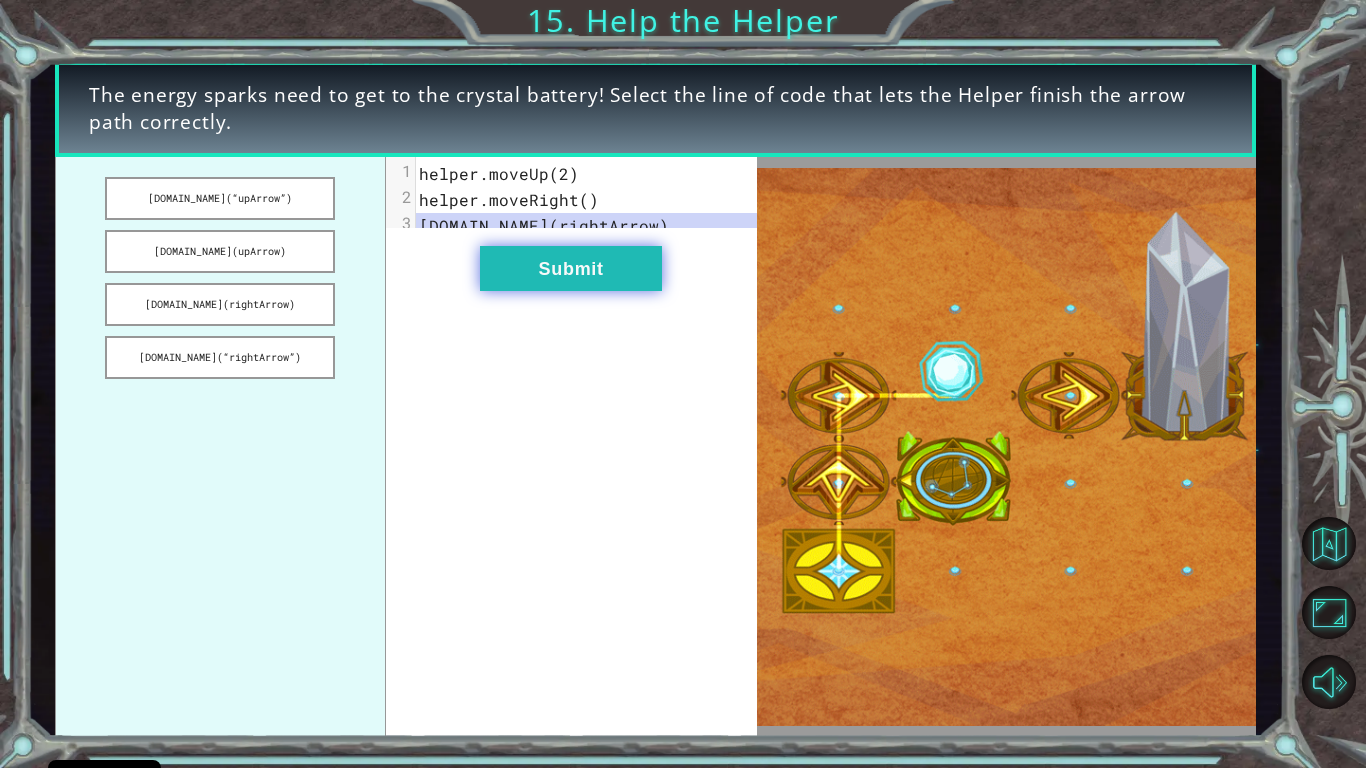 click on "Submit" at bounding box center (571, 268) 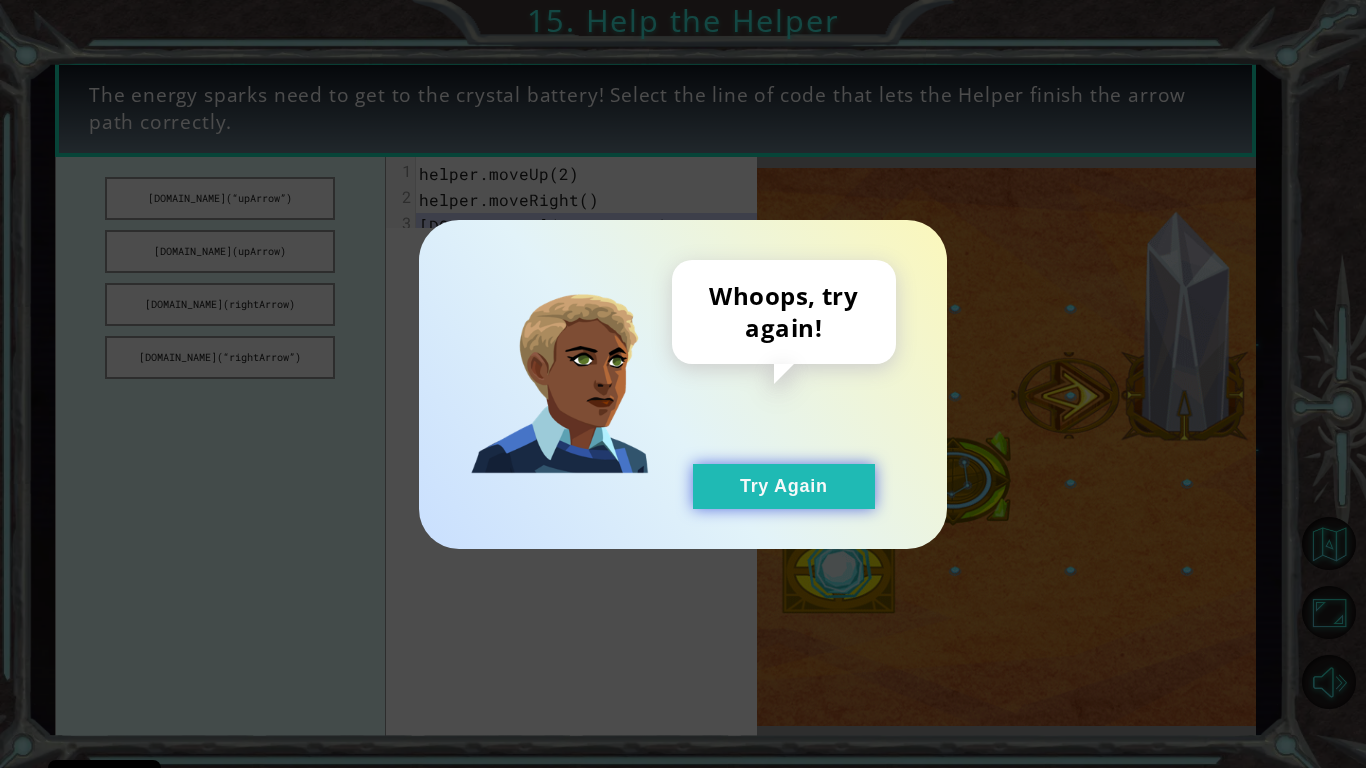 click on "Try Again" at bounding box center [784, 486] 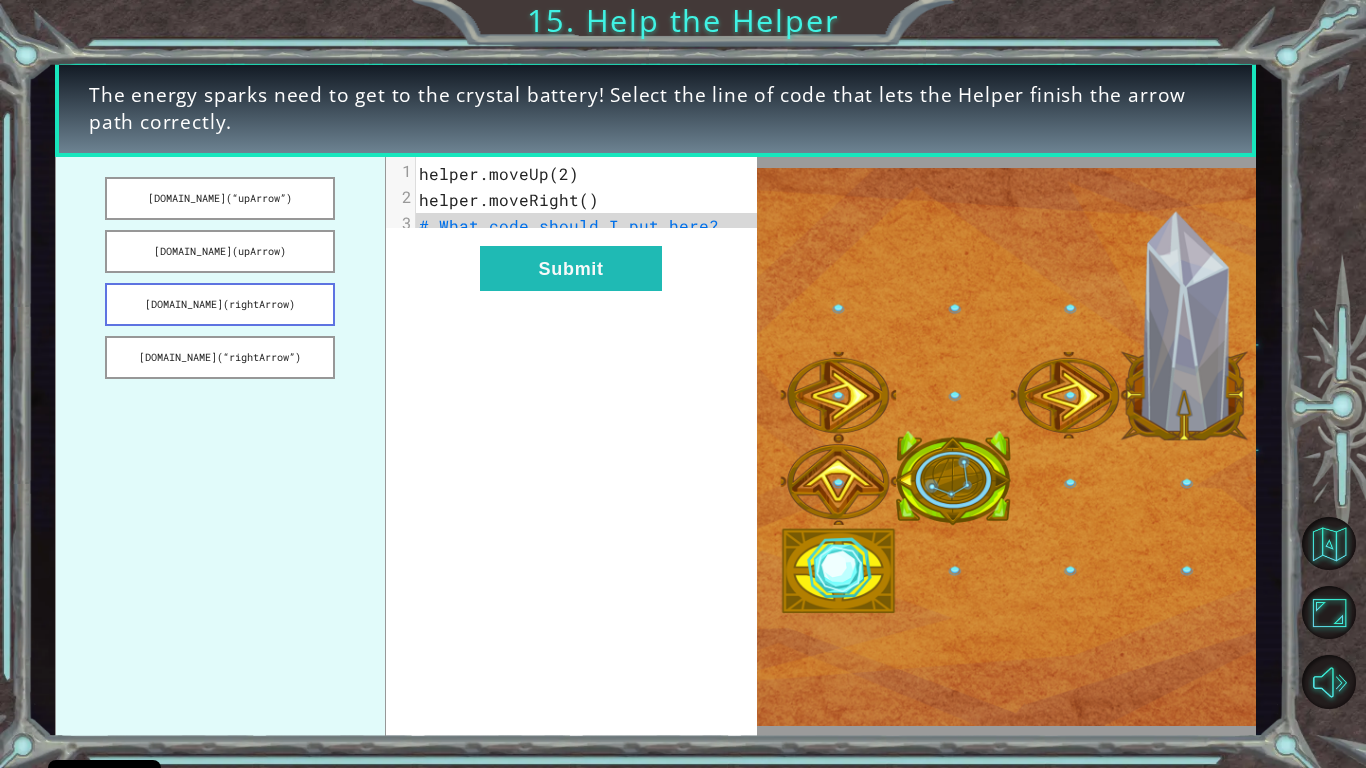 click on "[DOMAIN_NAME](rightArrow)" at bounding box center (220, 304) 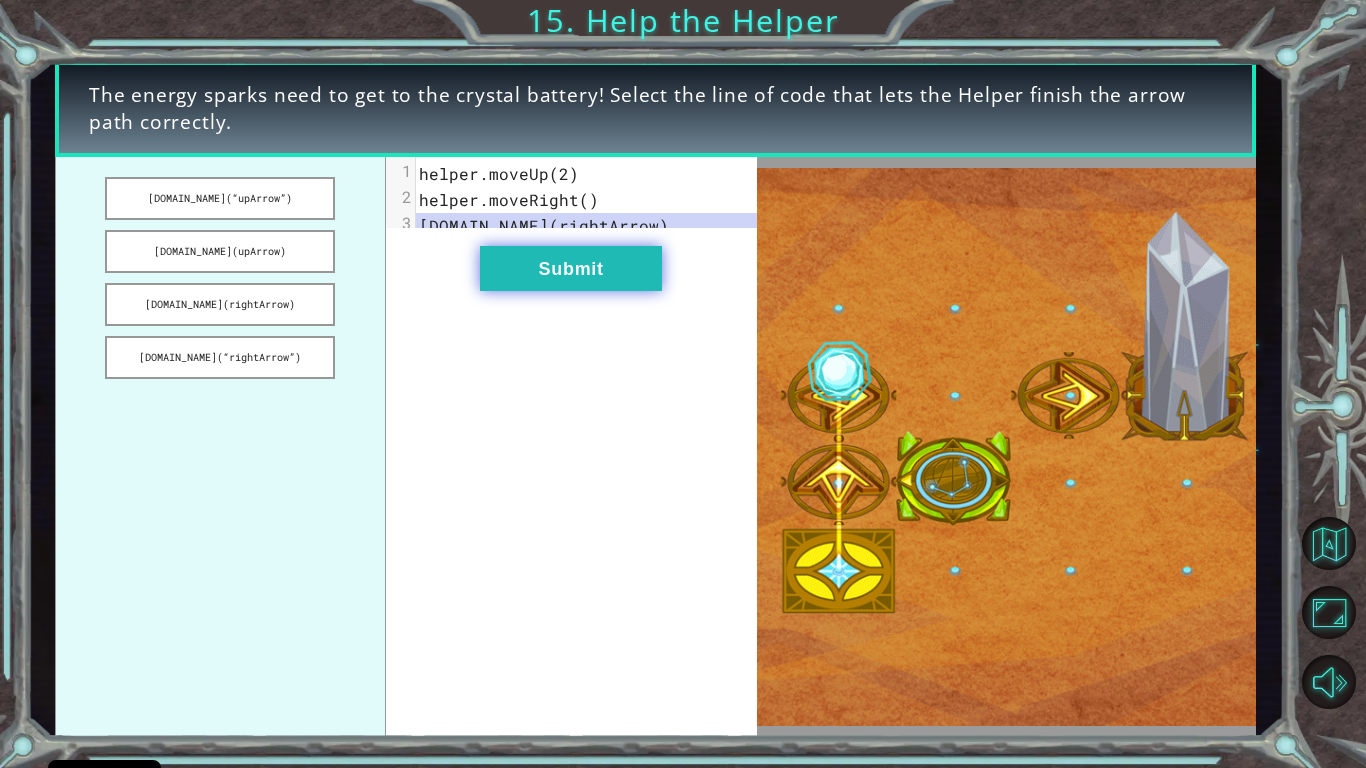 click on "Submit" at bounding box center (571, 268) 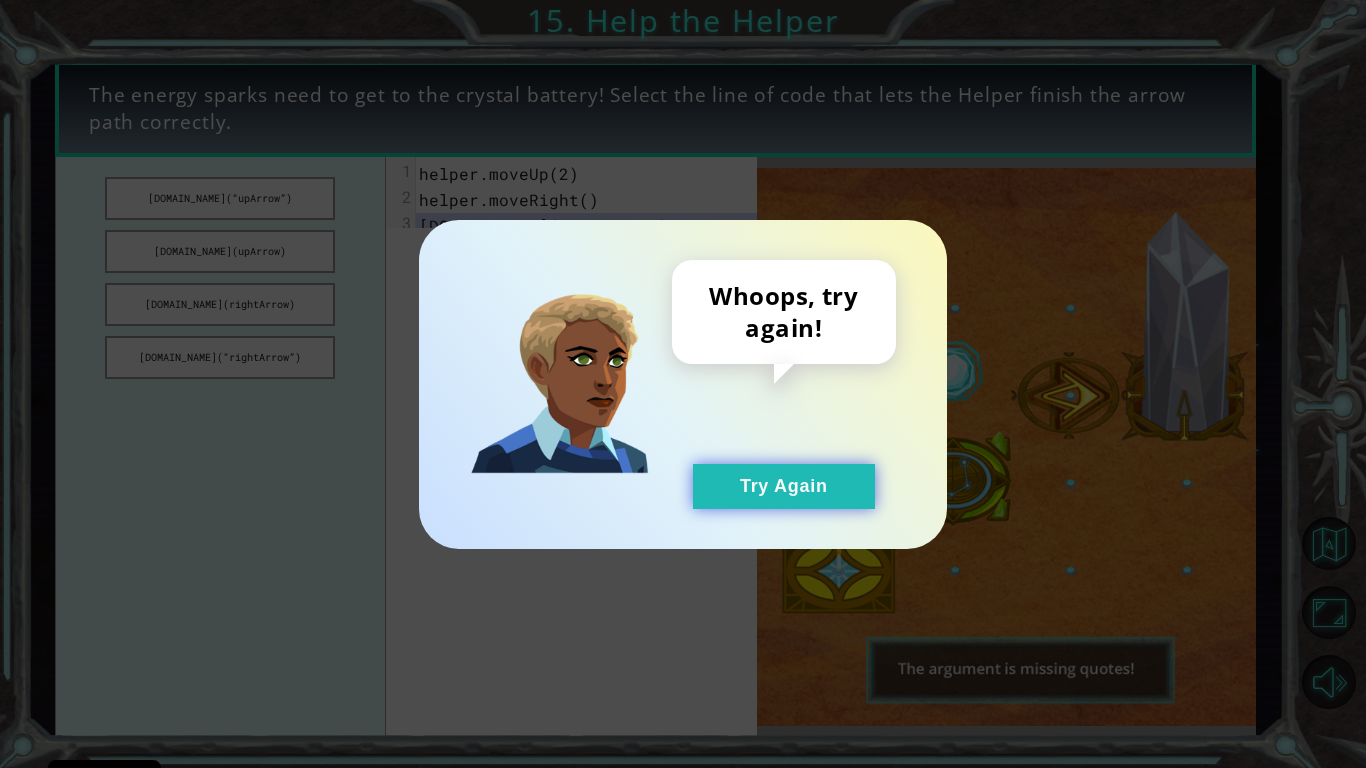 click on "Try Again" at bounding box center [784, 486] 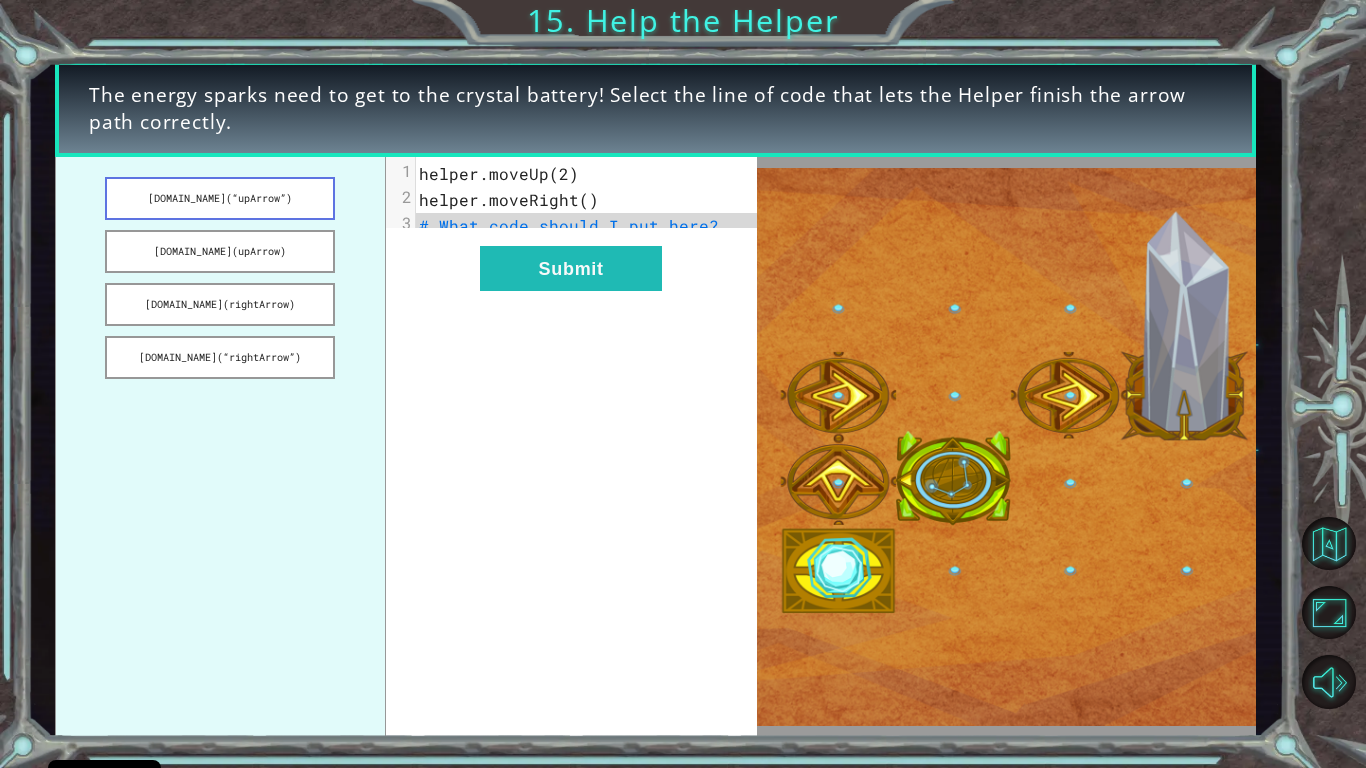 click on "[DOMAIN_NAME](“upArrow”)" at bounding box center [220, 198] 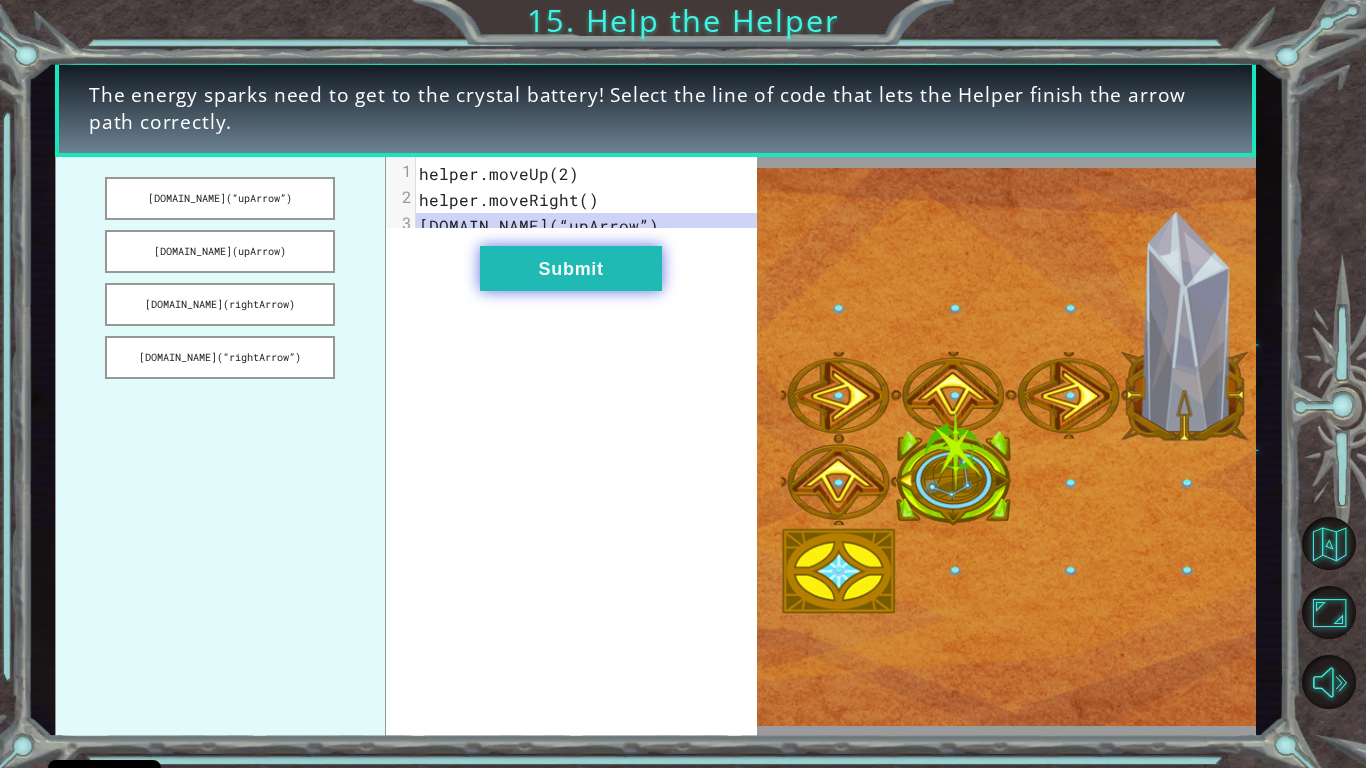 click on "Submit" at bounding box center [571, 268] 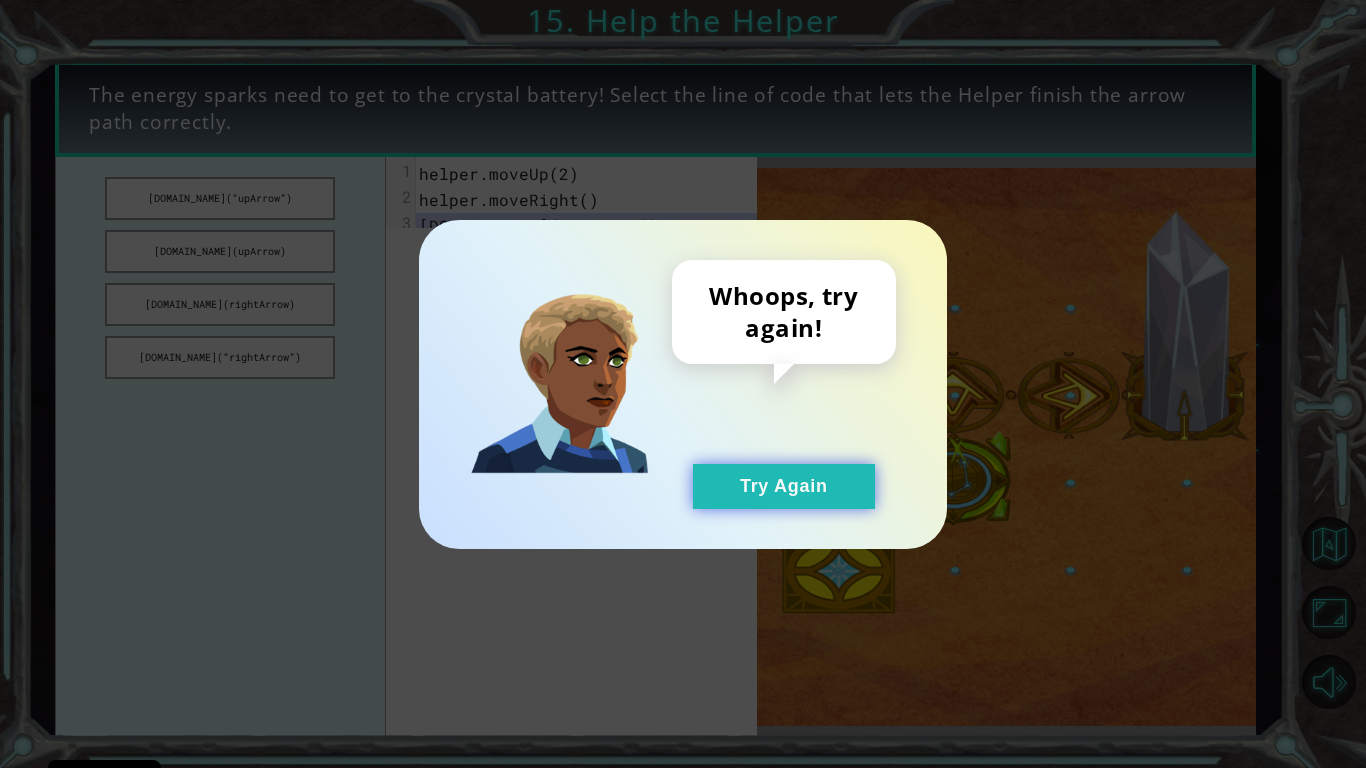 drag, startPoint x: 801, startPoint y: 489, endPoint x: 789, endPoint y: 494, distance: 13 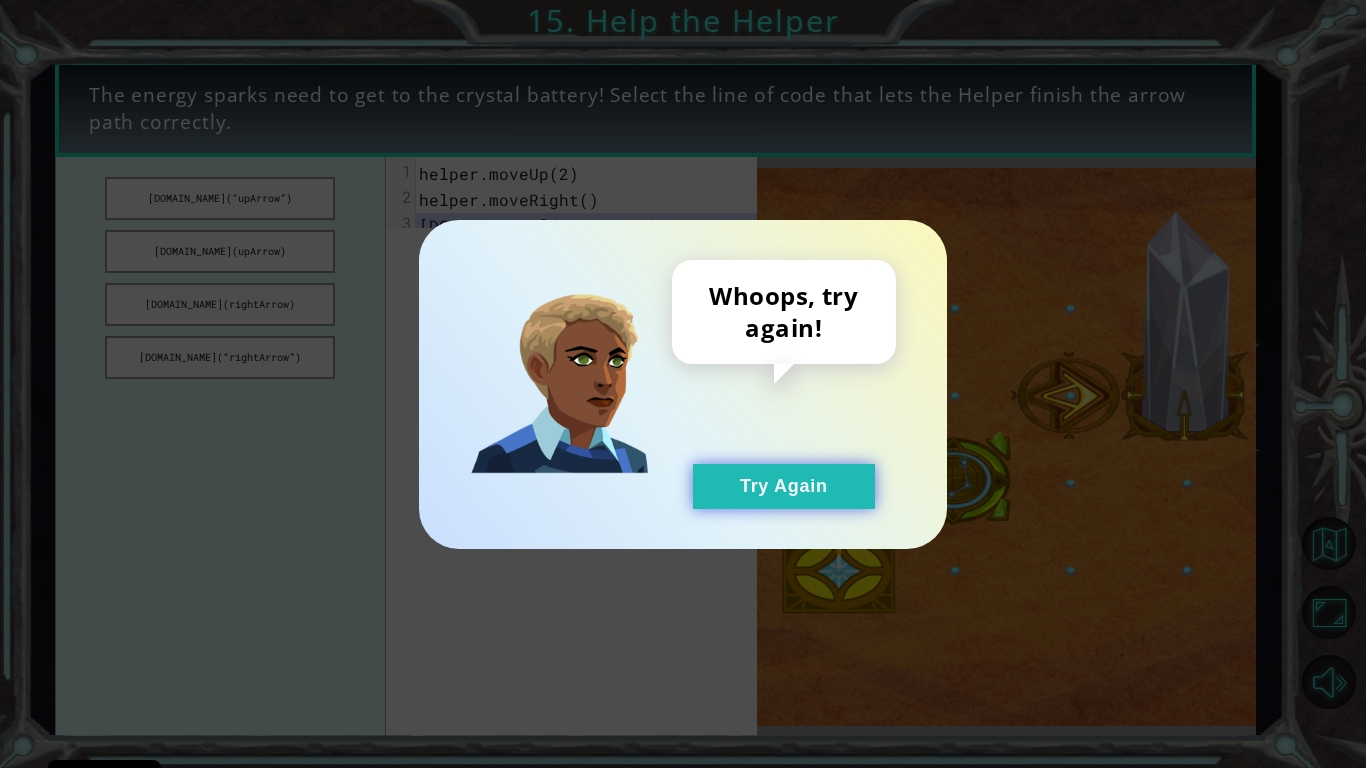 click on "Try Again" at bounding box center (784, 486) 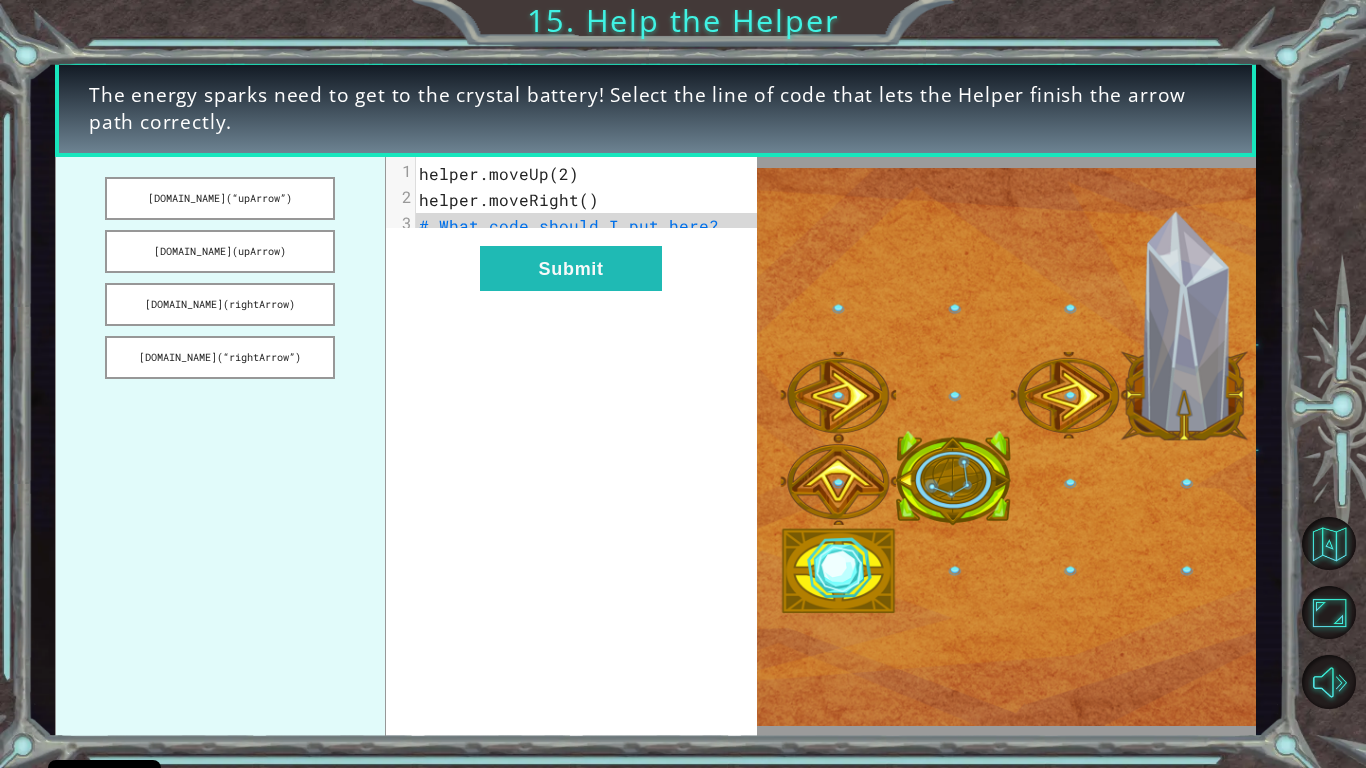 drag, startPoint x: 262, startPoint y: 356, endPoint x: 525, endPoint y: 251, distance: 283.18546 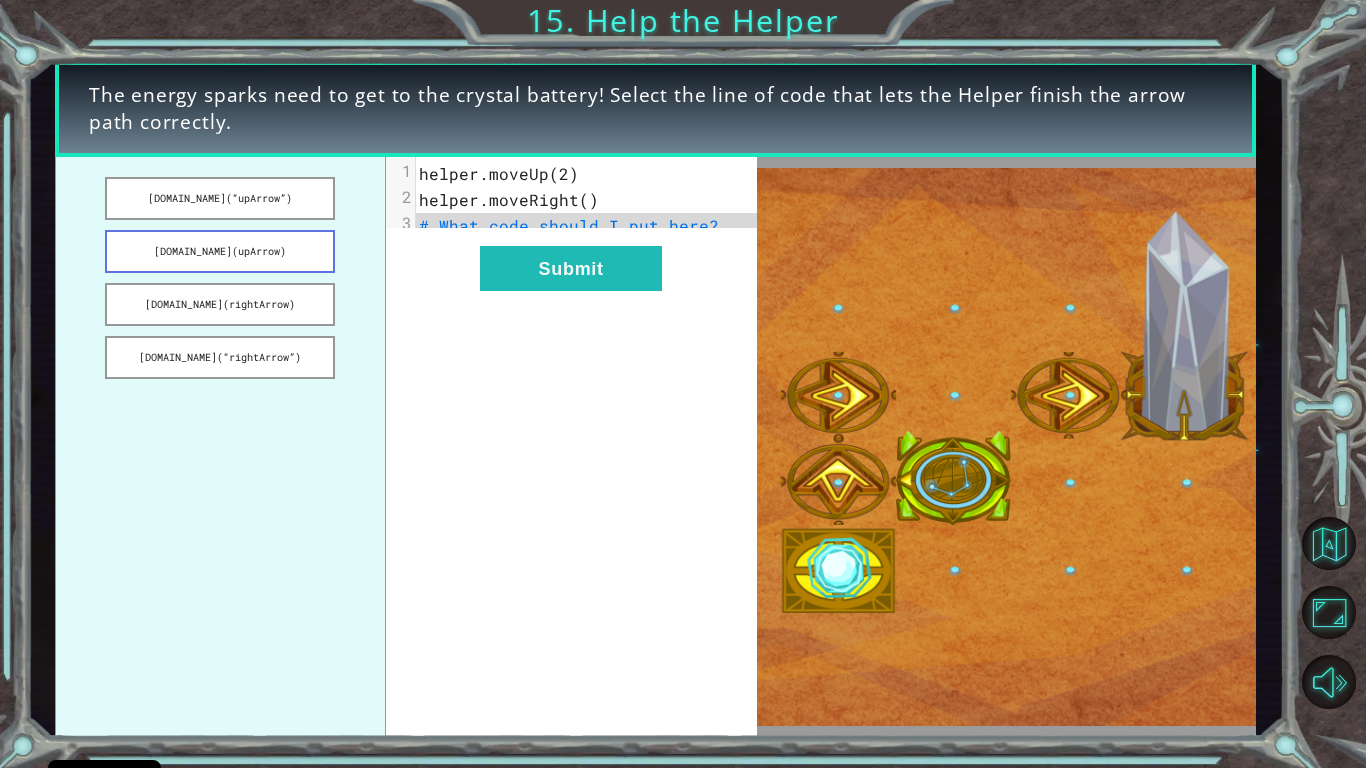 click on "[DOMAIN_NAME](upArrow)" at bounding box center [220, 251] 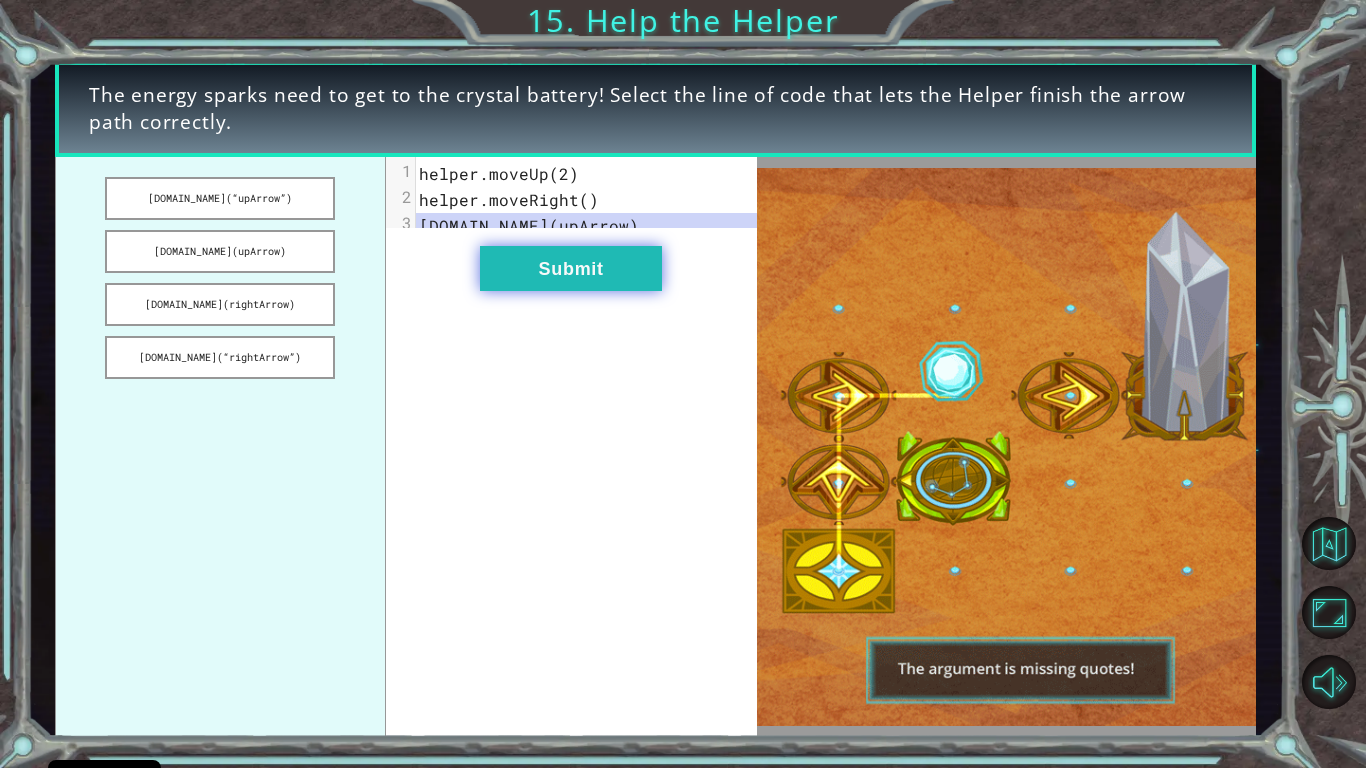 click on "Submit" at bounding box center [571, 268] 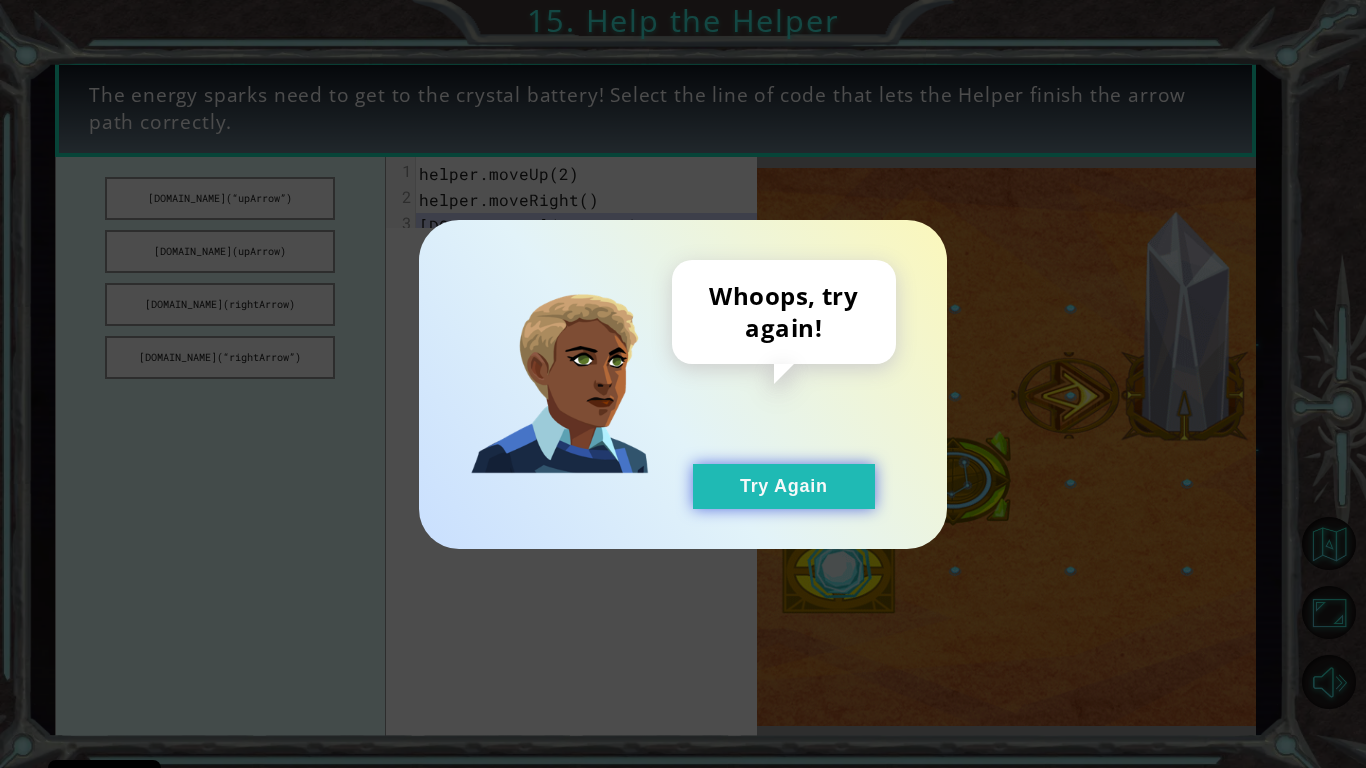 drag, startPoint x: 753, startPoint y: 488, endPoint x: 704, endPoint y: 472, distance: 51.546097 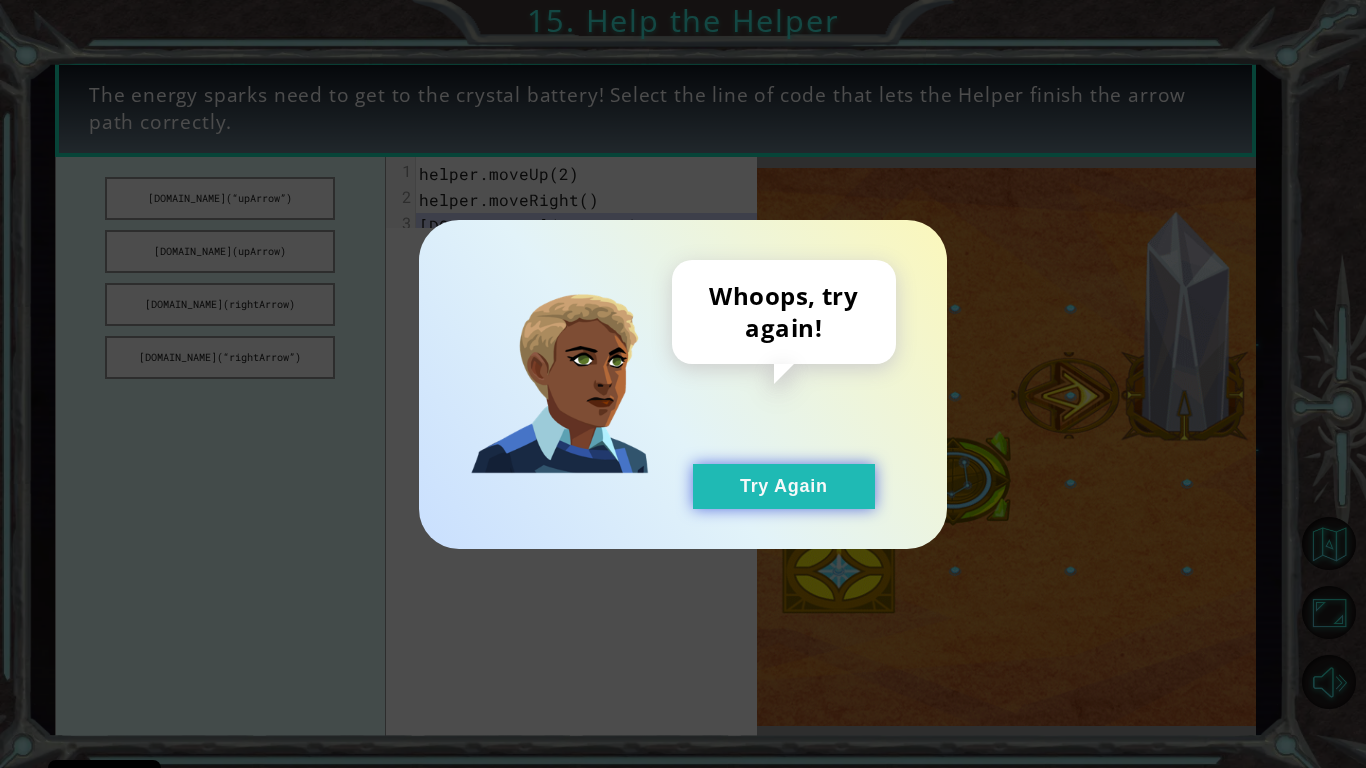 click on "Try Again" at bounding box center [784, 486] 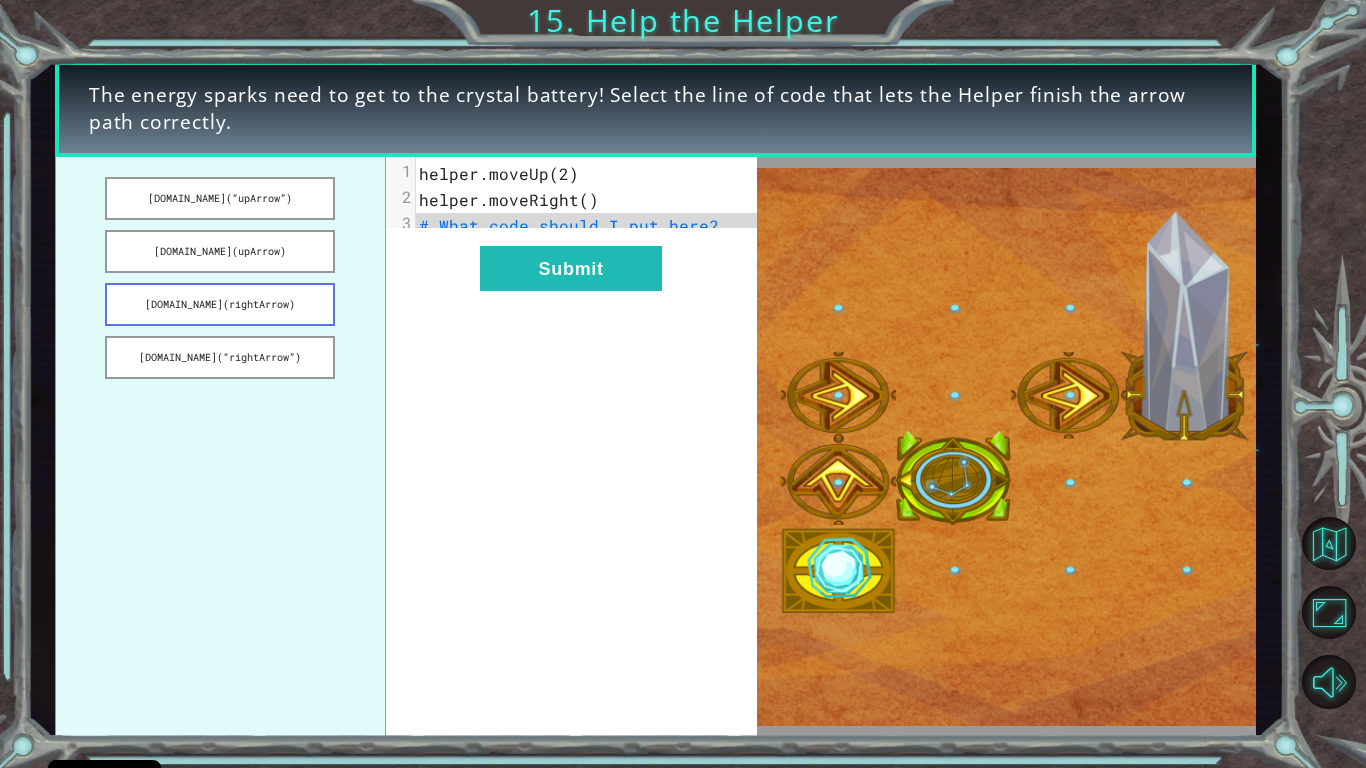 click on "[DOMAIN_NAME](rightArrow)" at bounding box center [220, 304] 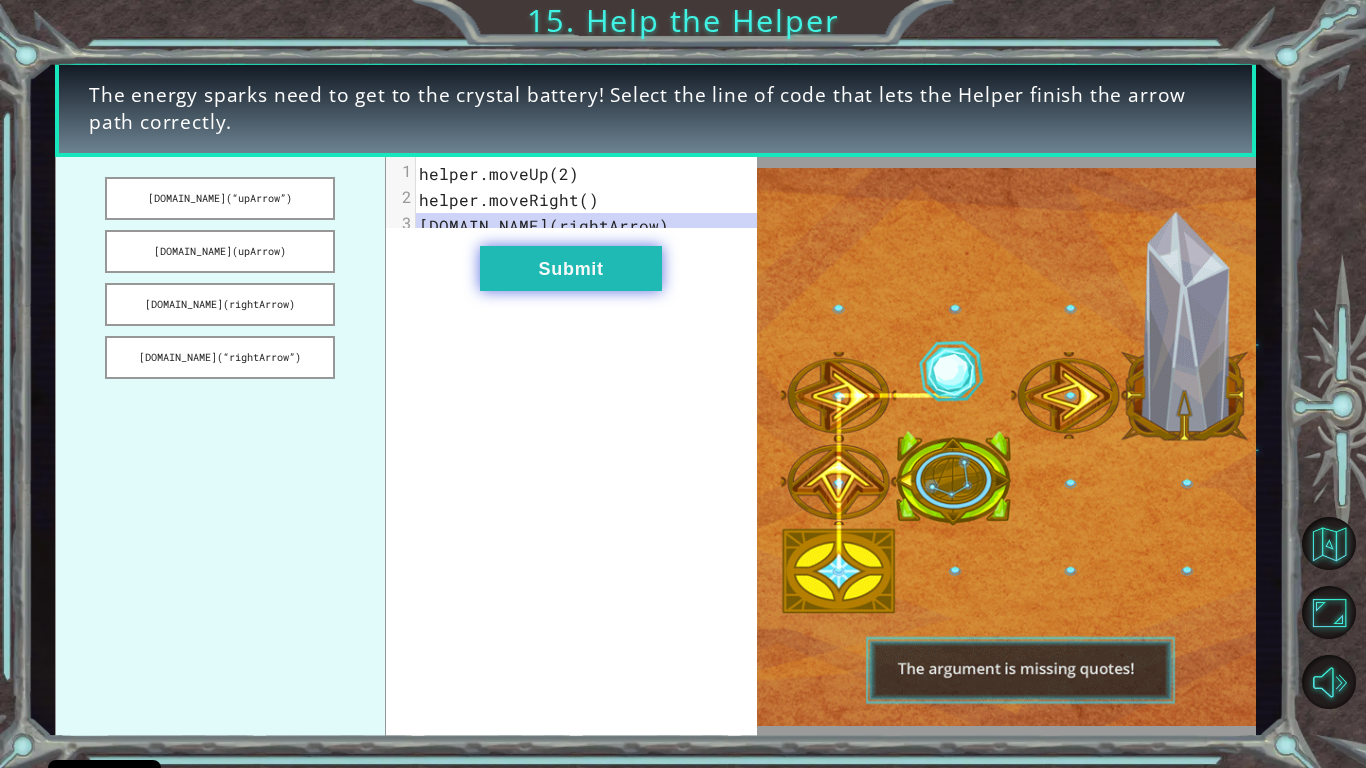 click on "Submit" at bounding box center (571, 268) 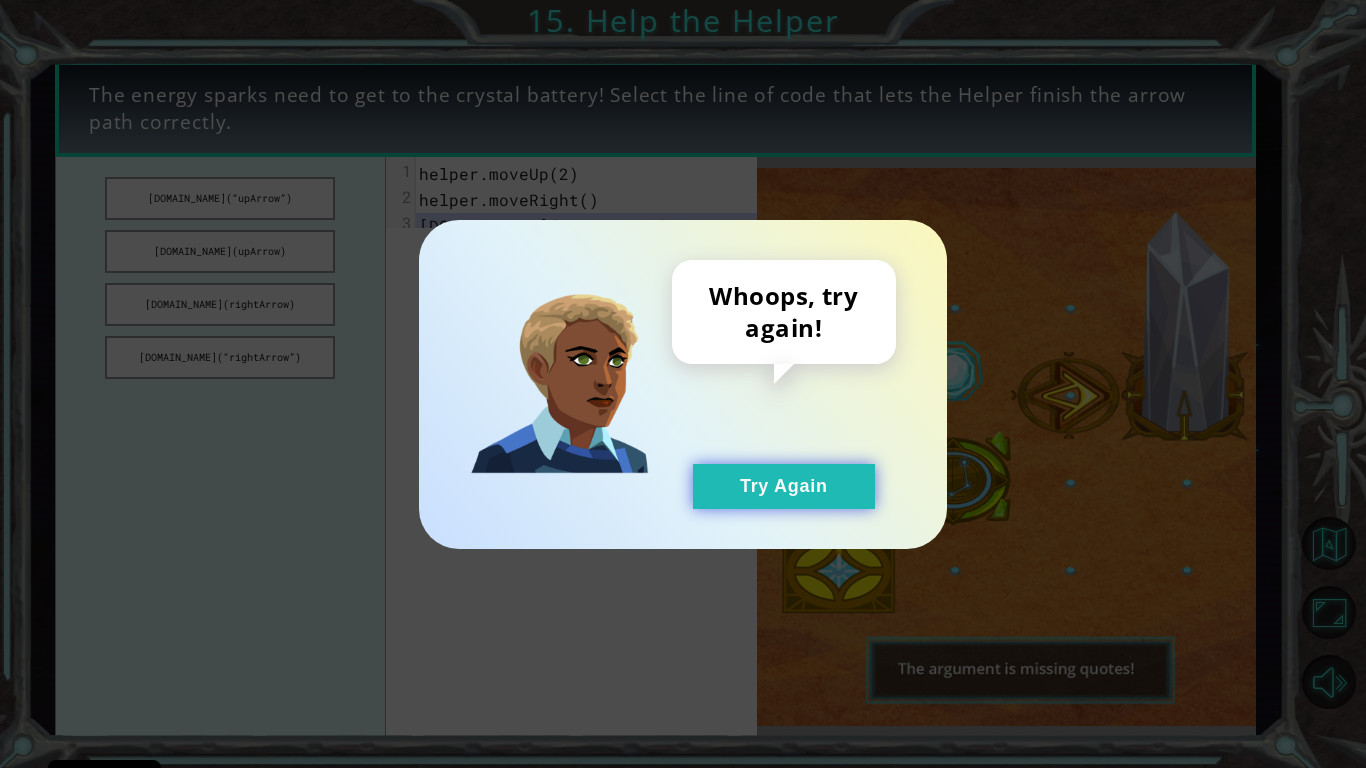 click on "Try Again" at bounding box center [784, 486] 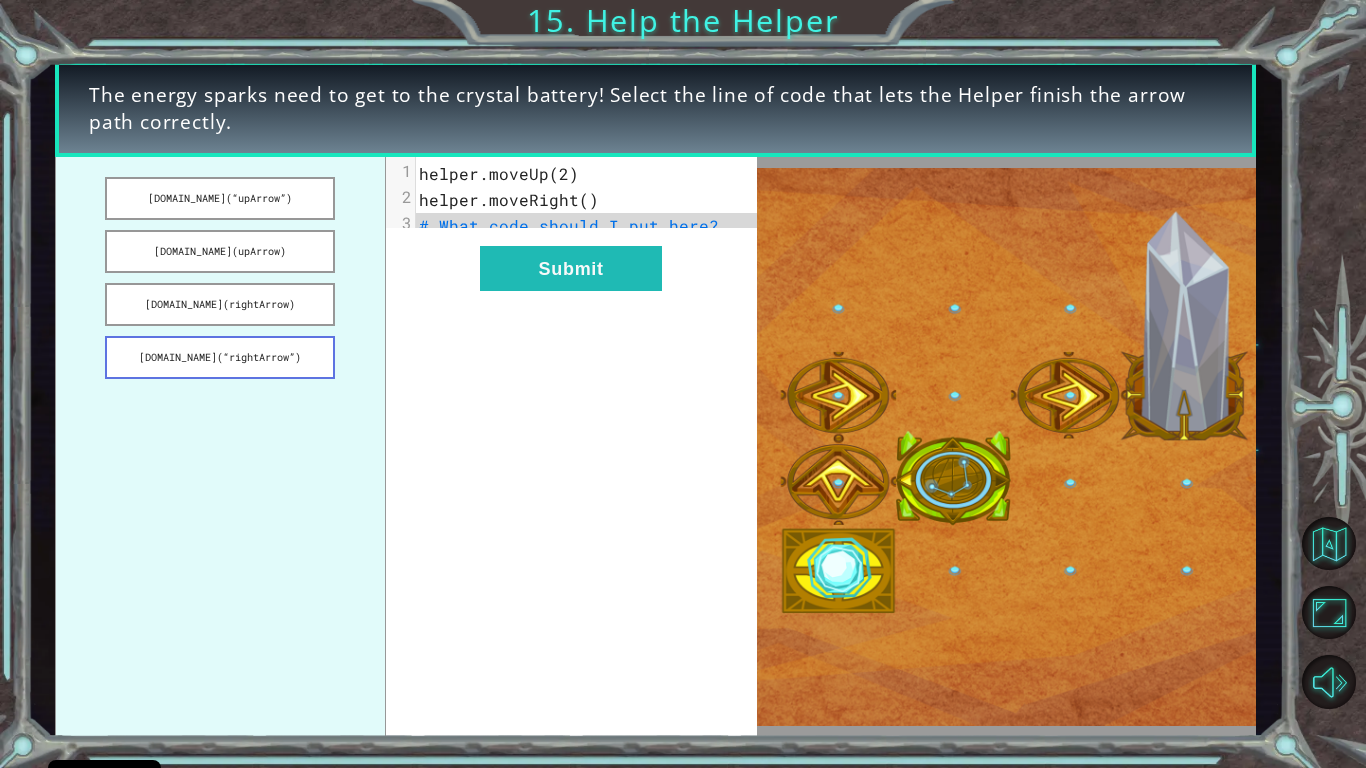 click on "[DOMAIN_NAME](“rightArrow”)" at bounding box center [220, 357] 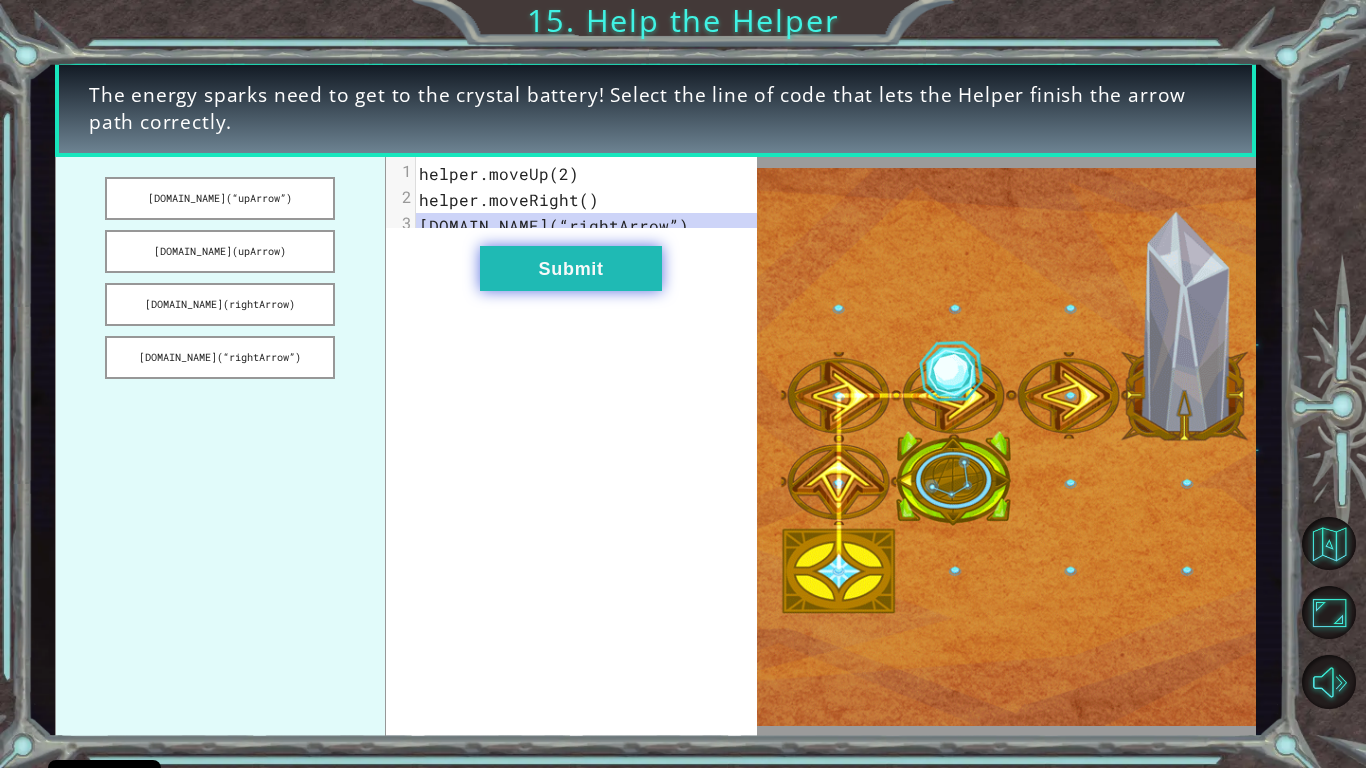 click on "Submit" at bounding box center [571, 268] 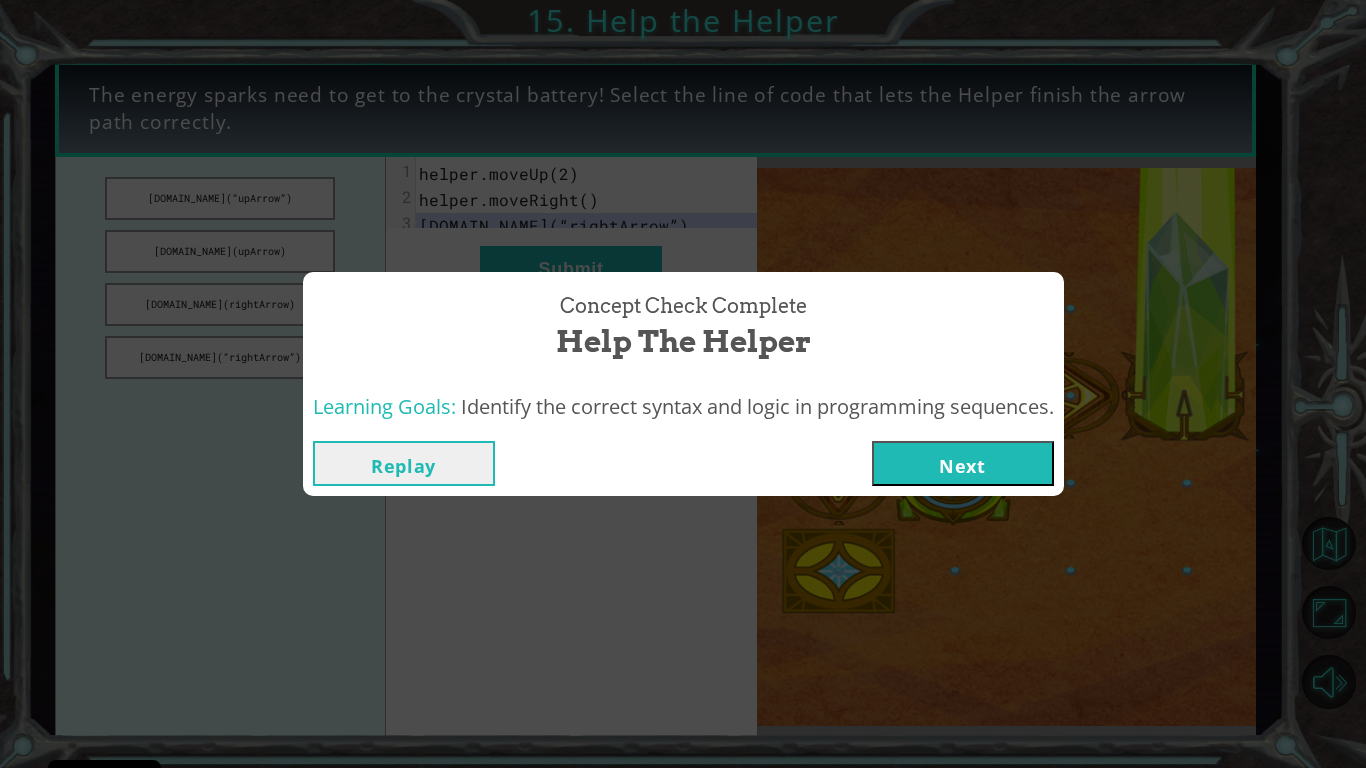 click on "Next" at bounding box center (963, 463) 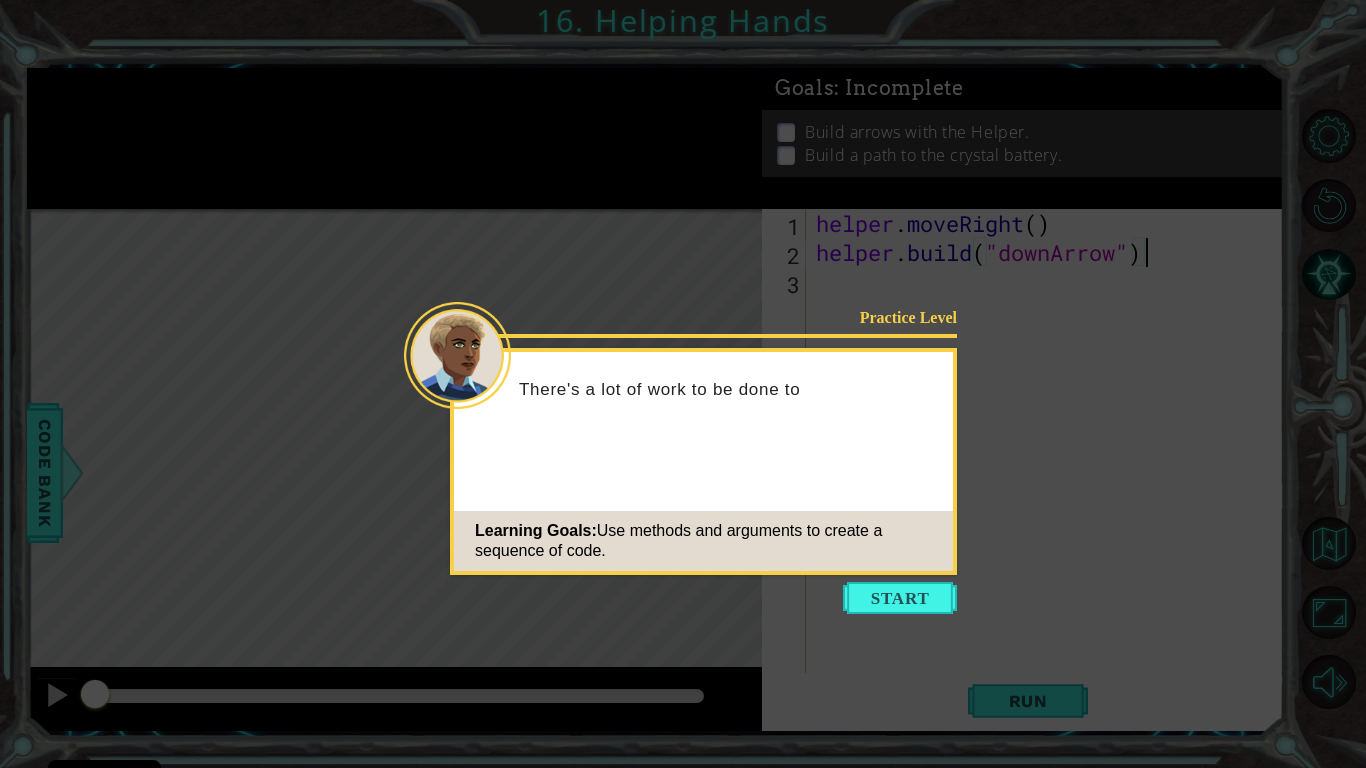click at bounding box center [900, 598] 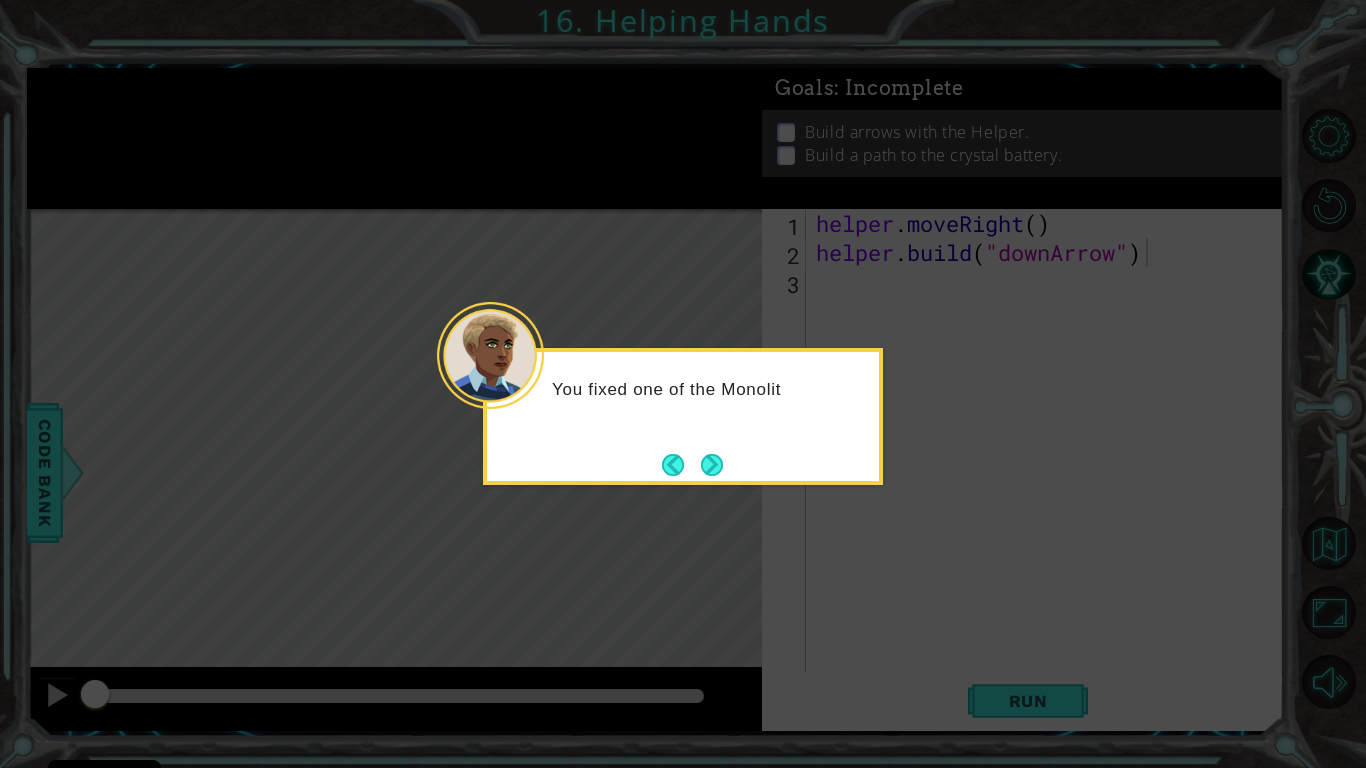 click at bounding box center (711, 464) 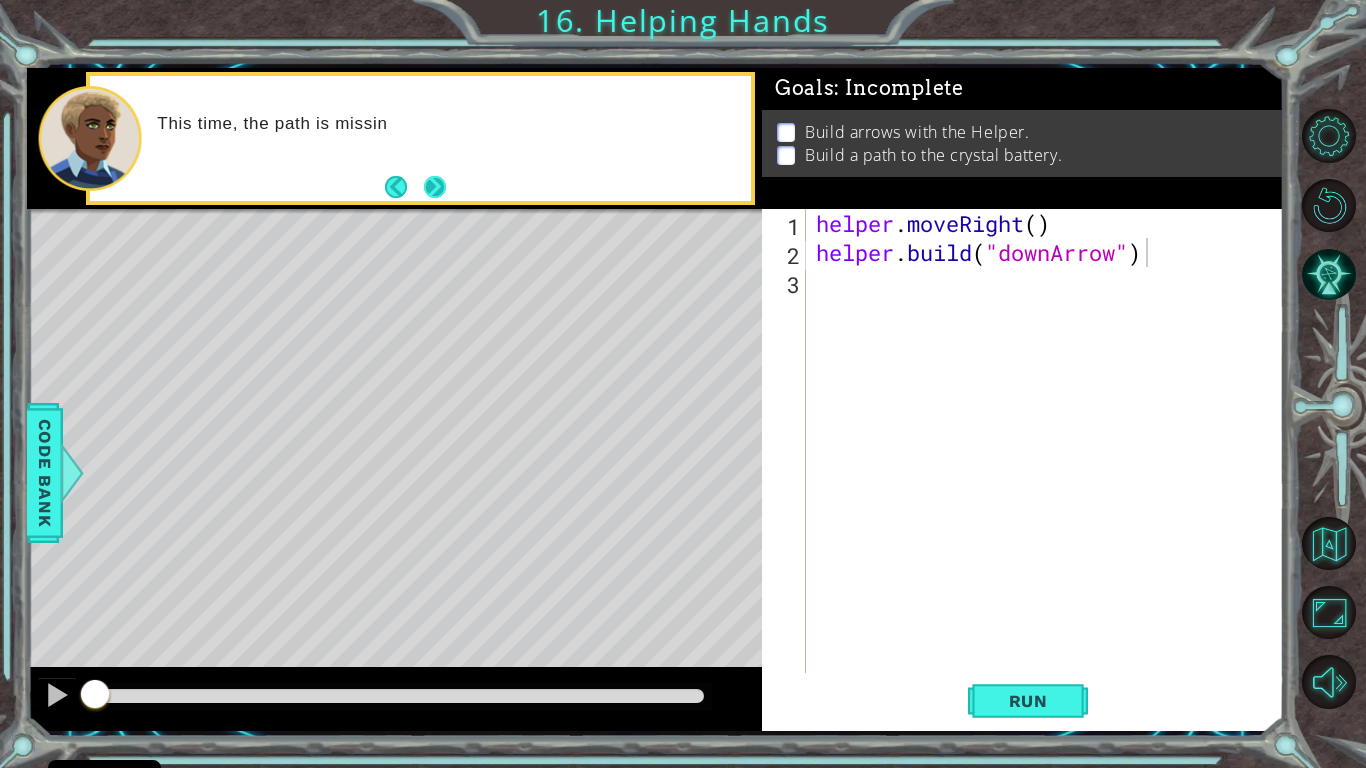 click at bounding box center (434, 186) 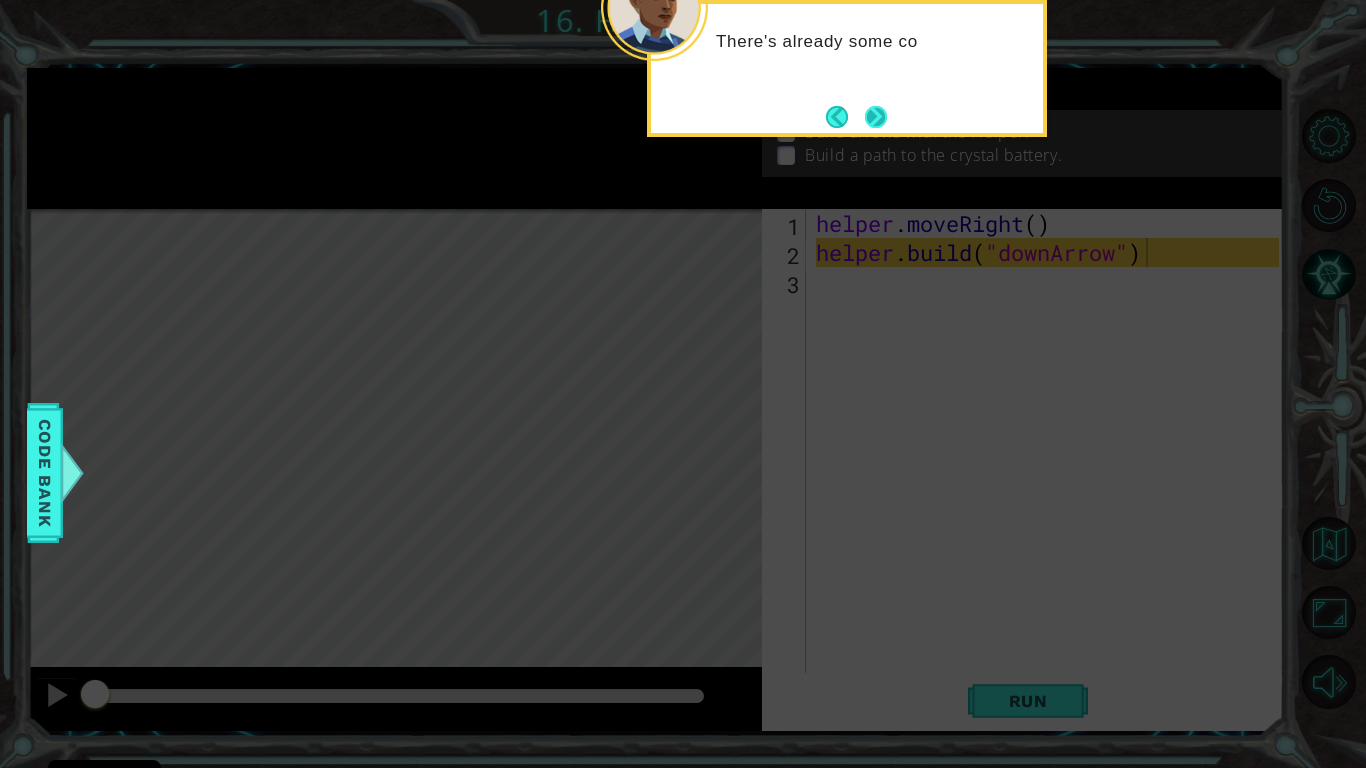 click at bounding box center [876, 117] 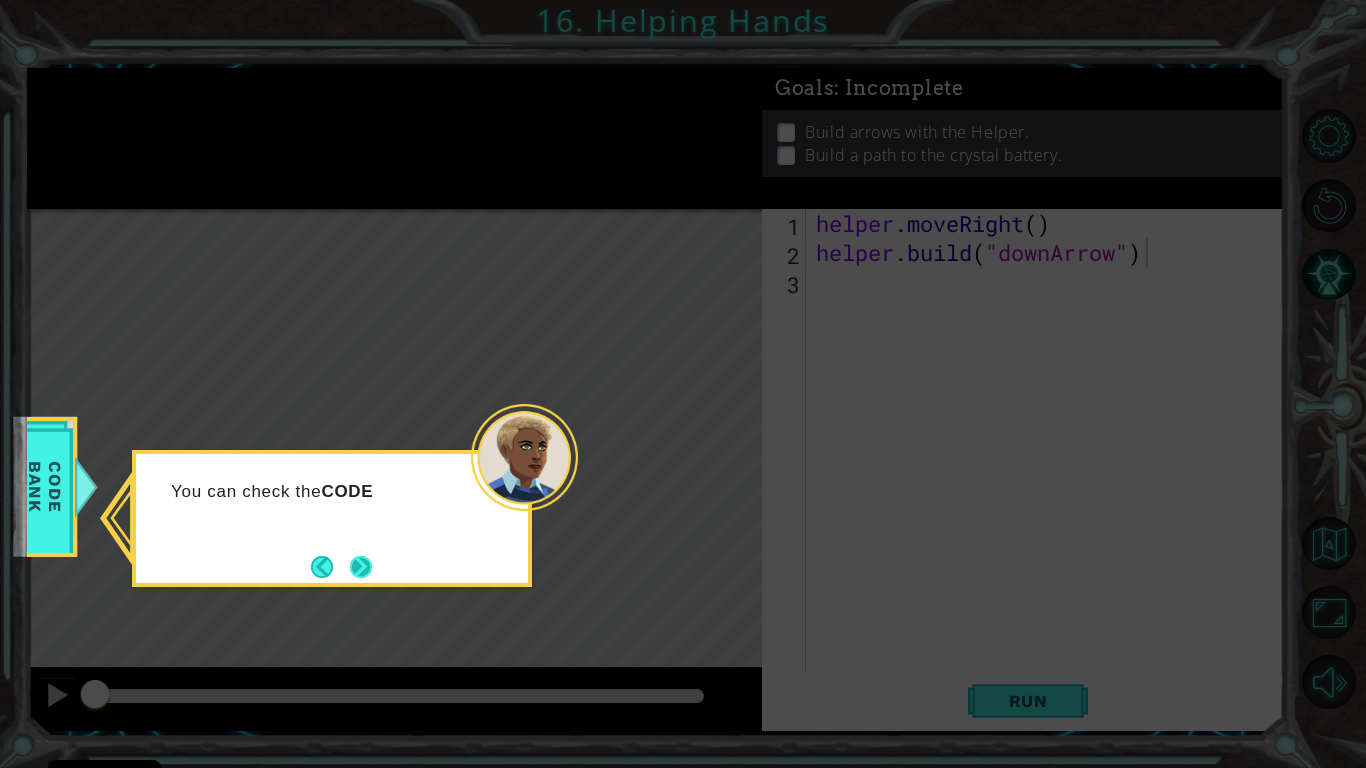 click at bounding box center (361, 567) 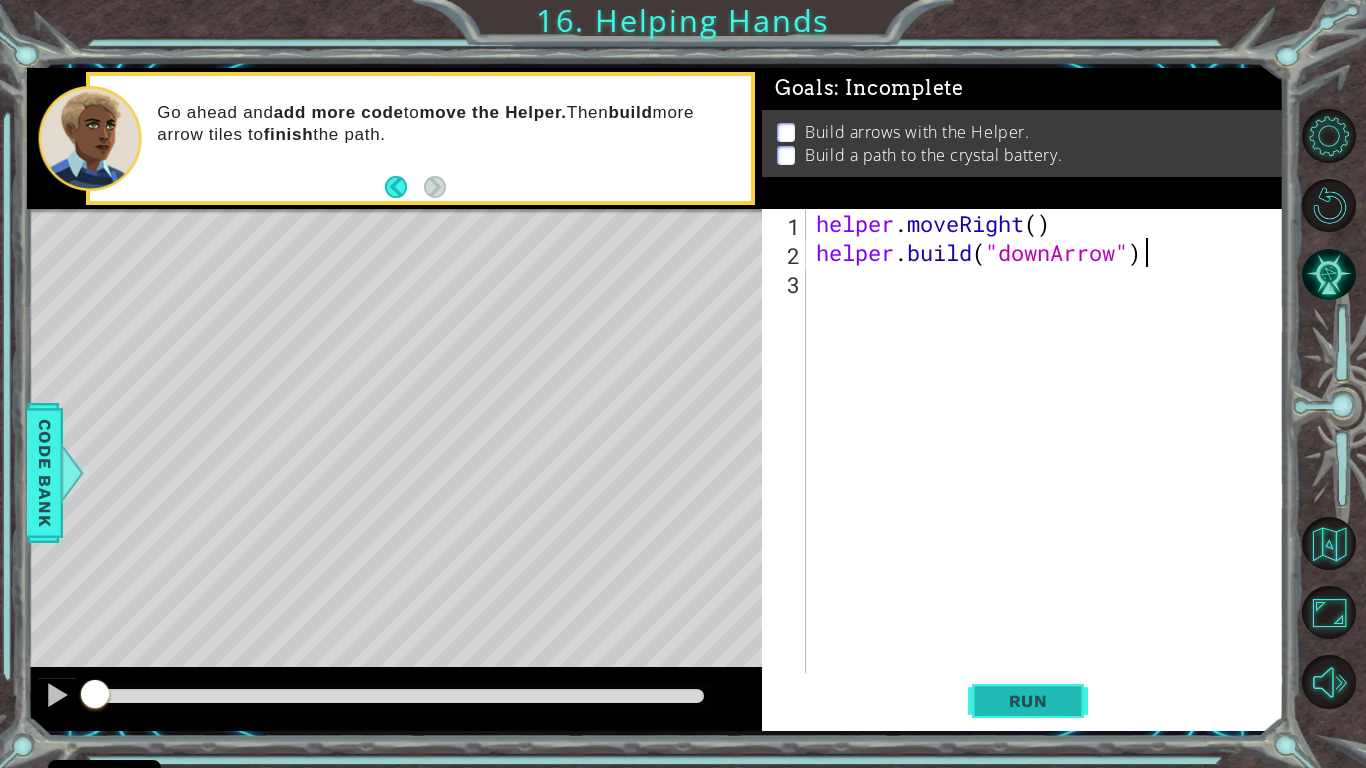 click on "Run" at bounding box center [1028, 701] 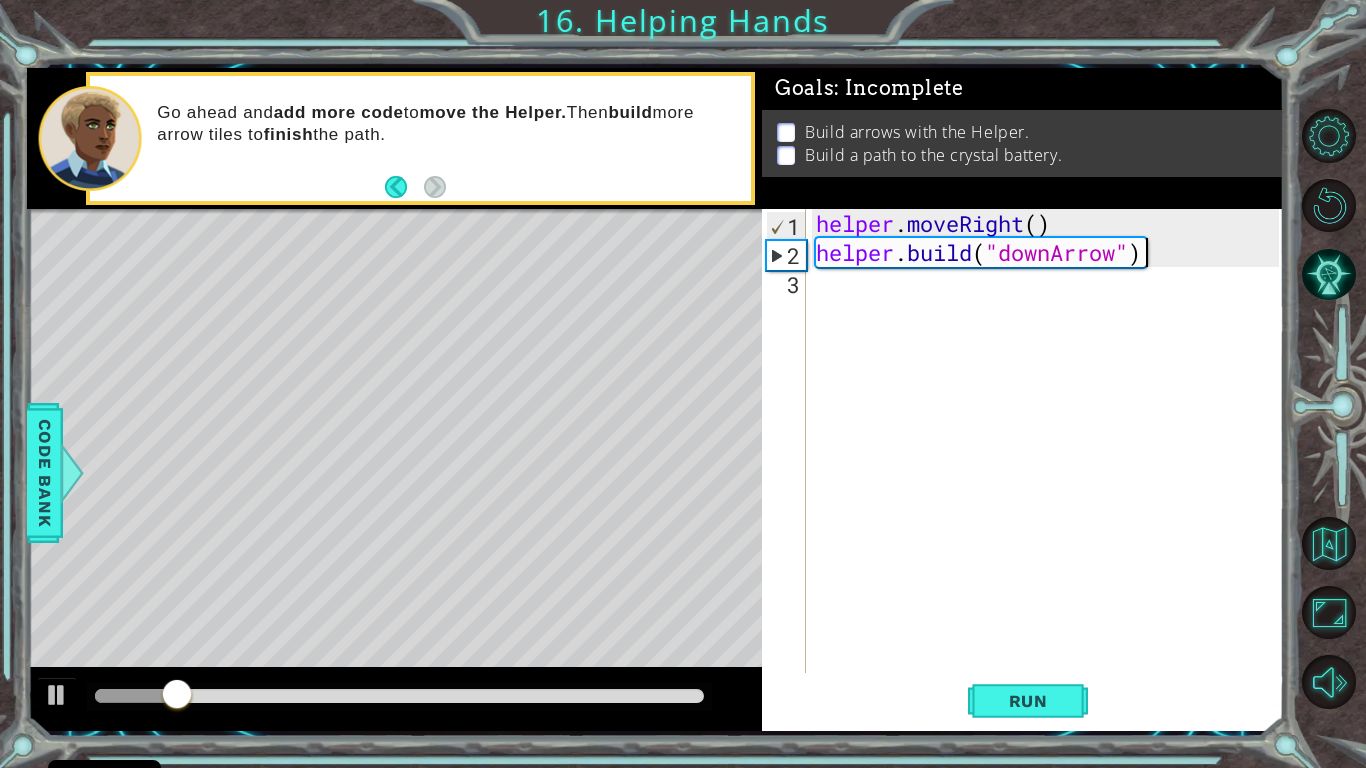 click on "helper . moveRight ( ) helper . build ( "downArrow" )" at bounding box center (1050, 470) 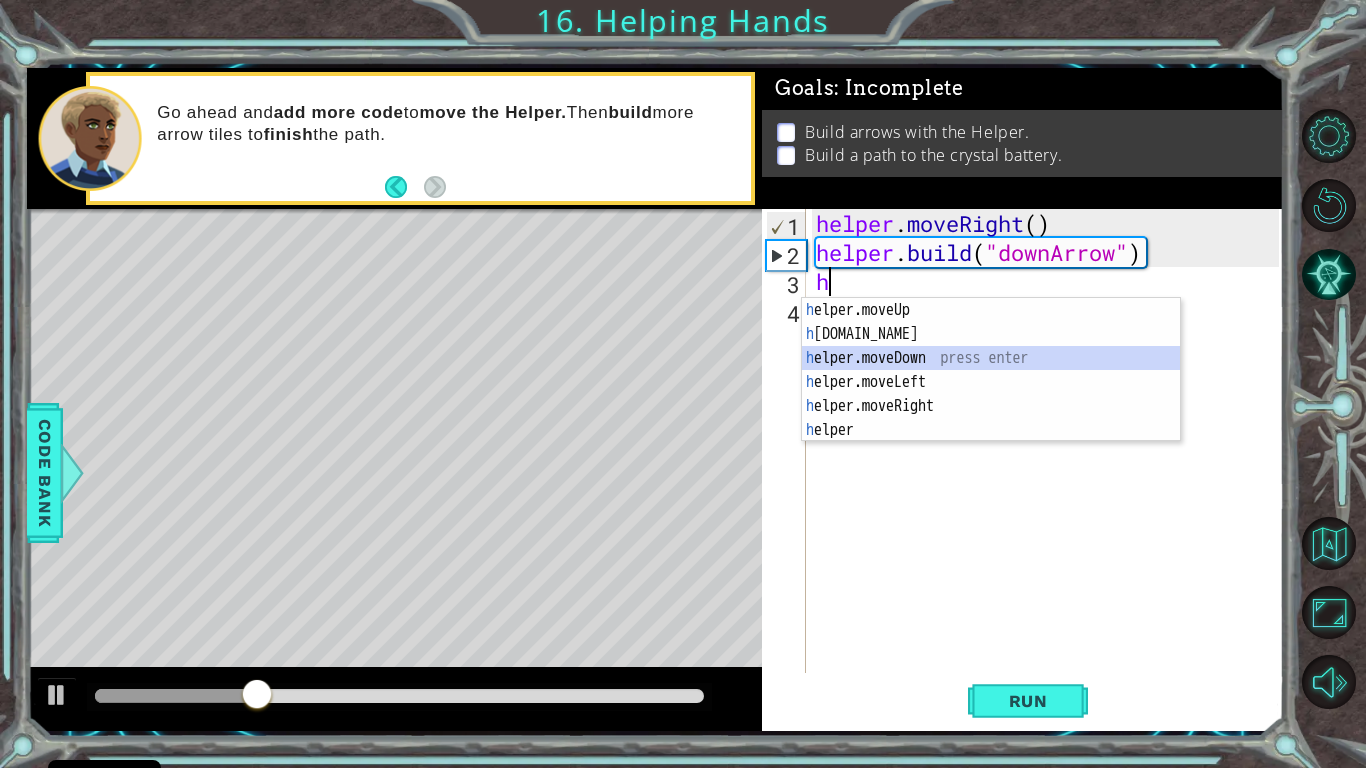 type on "helper.moveDown(1)" 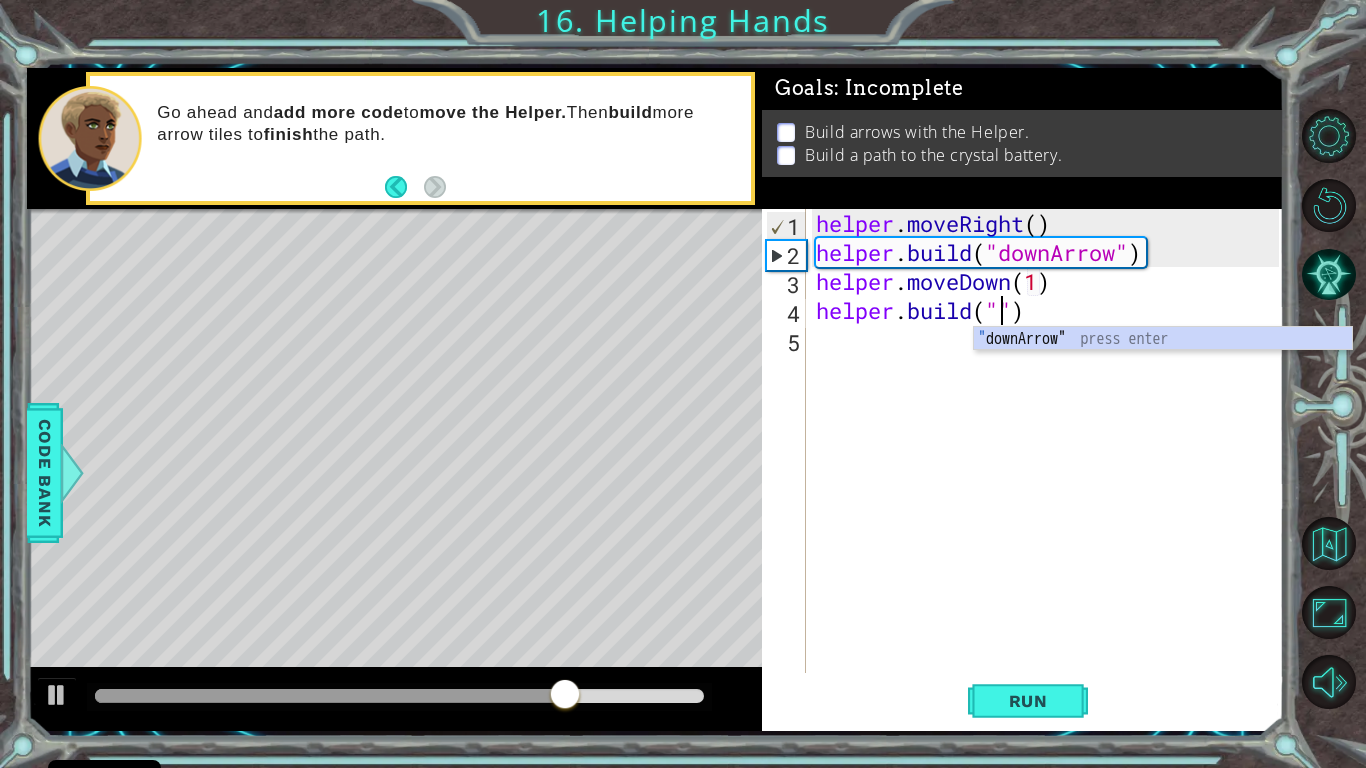 scroll, scrollTop: 0, scrollLeft: 9, axis: horizontal 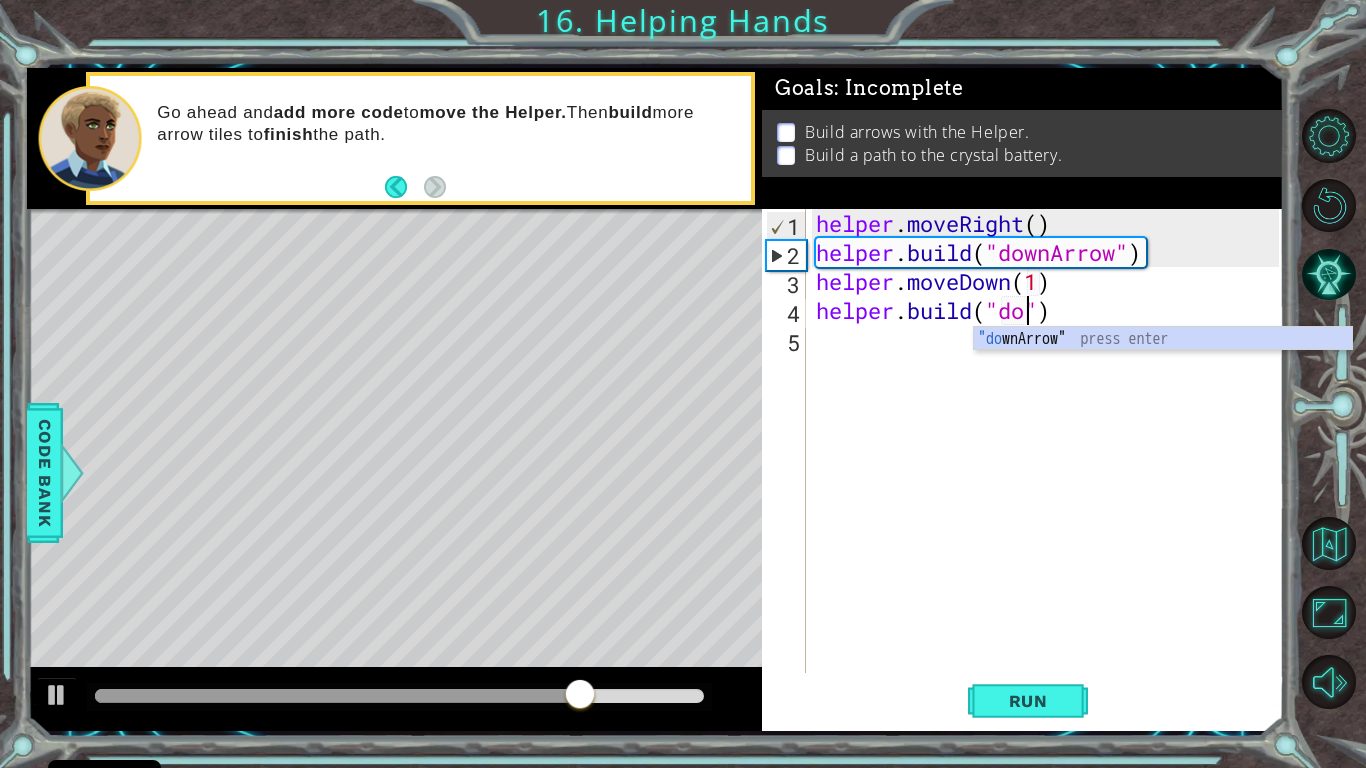 type on "[DOMAIN_NAME]("downArrow")" 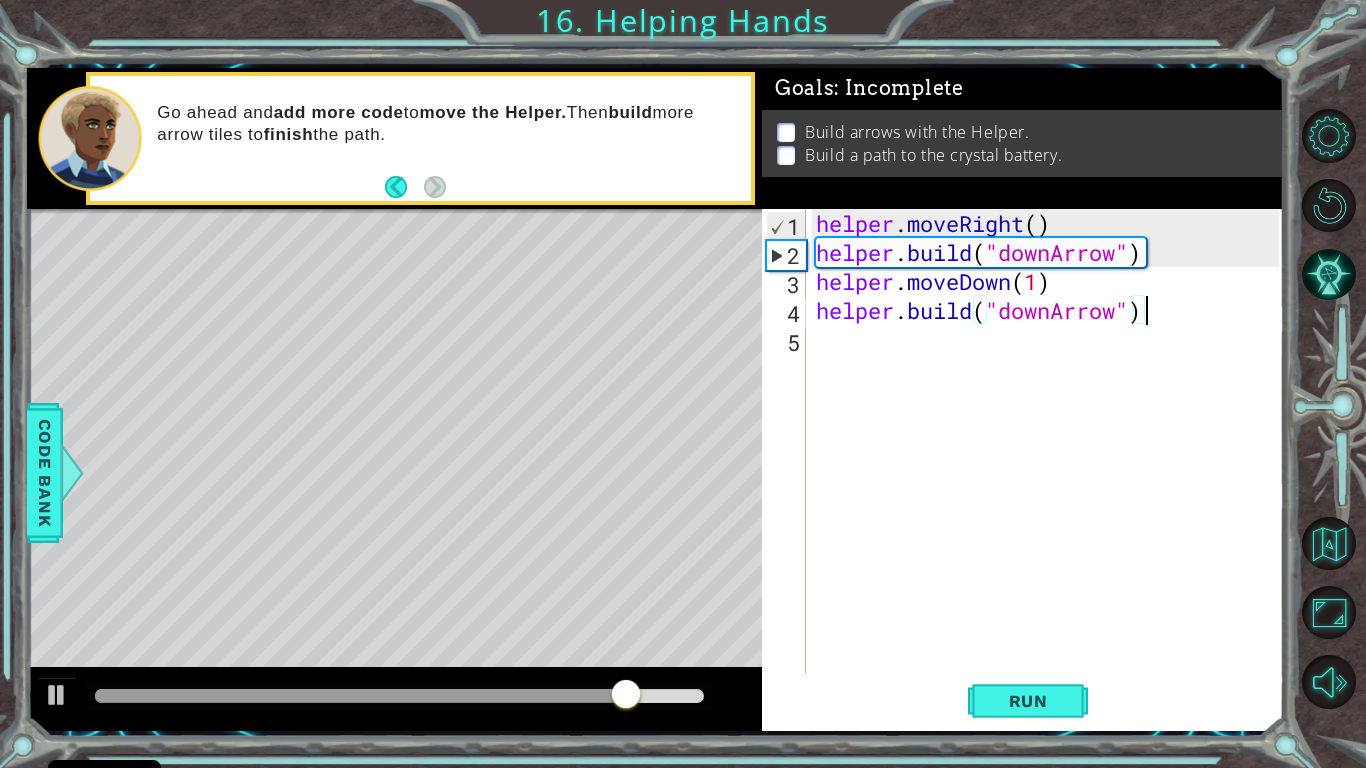 scroll, scrollTop: 0, scrollLeft: 0, axis: both 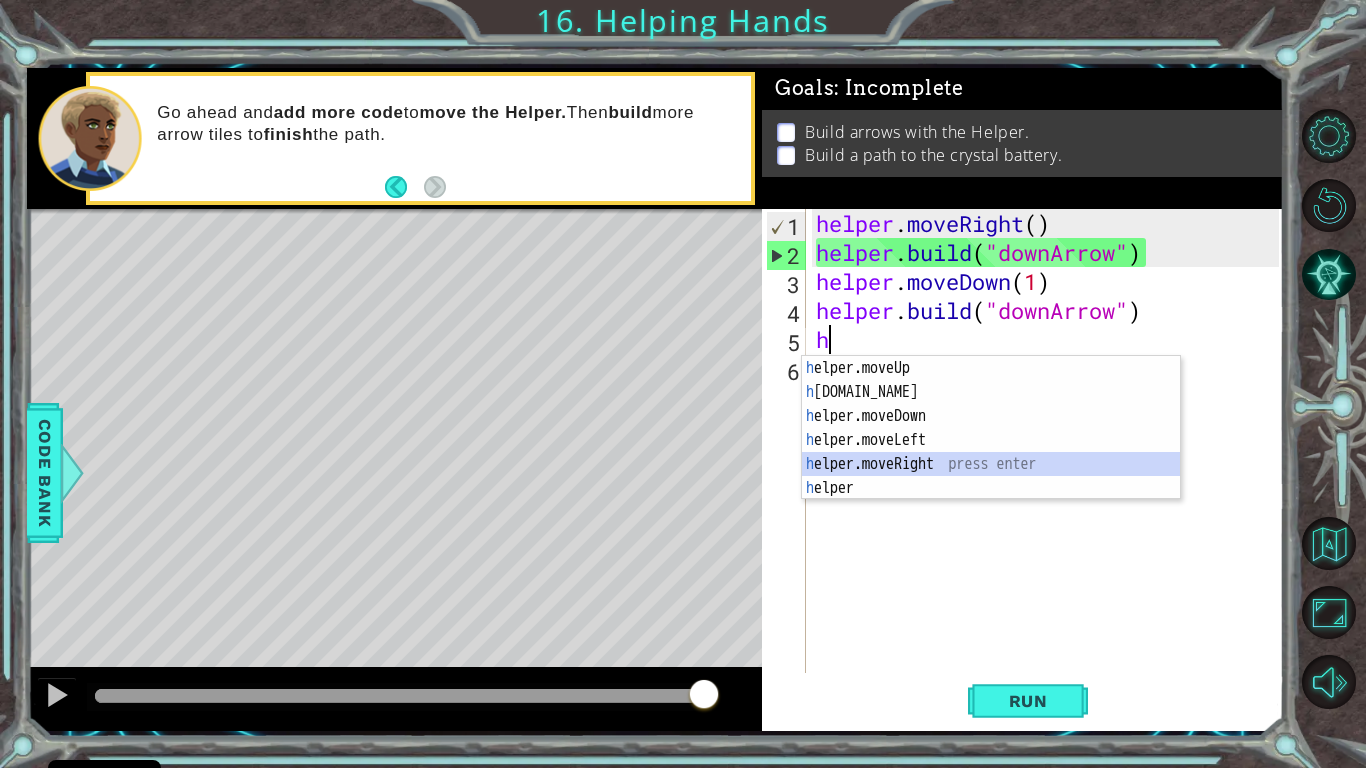 type on "helper.moveRight(1)" 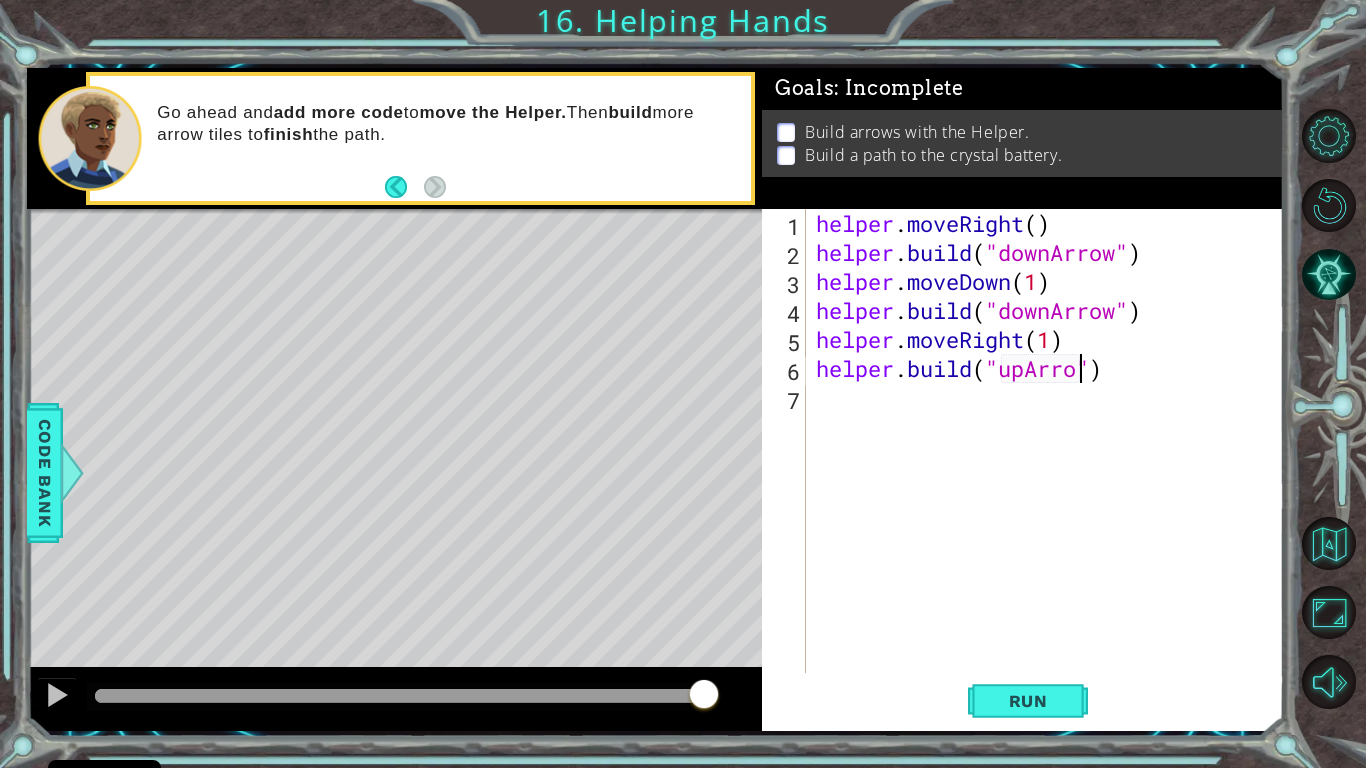 scroll, scrollTop: 0, scrollLeft: 12, axis: horizontal 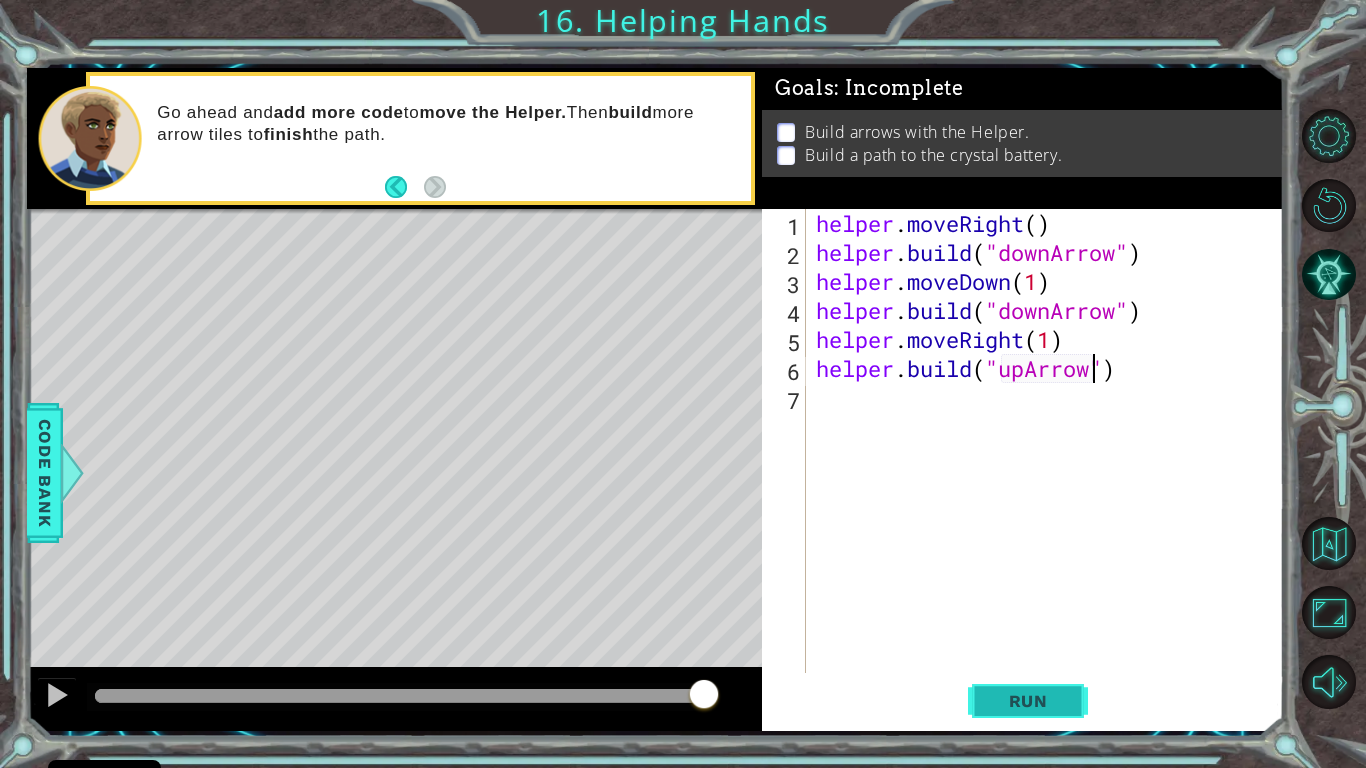 click on "Run" at bounding box center [1028, 701] 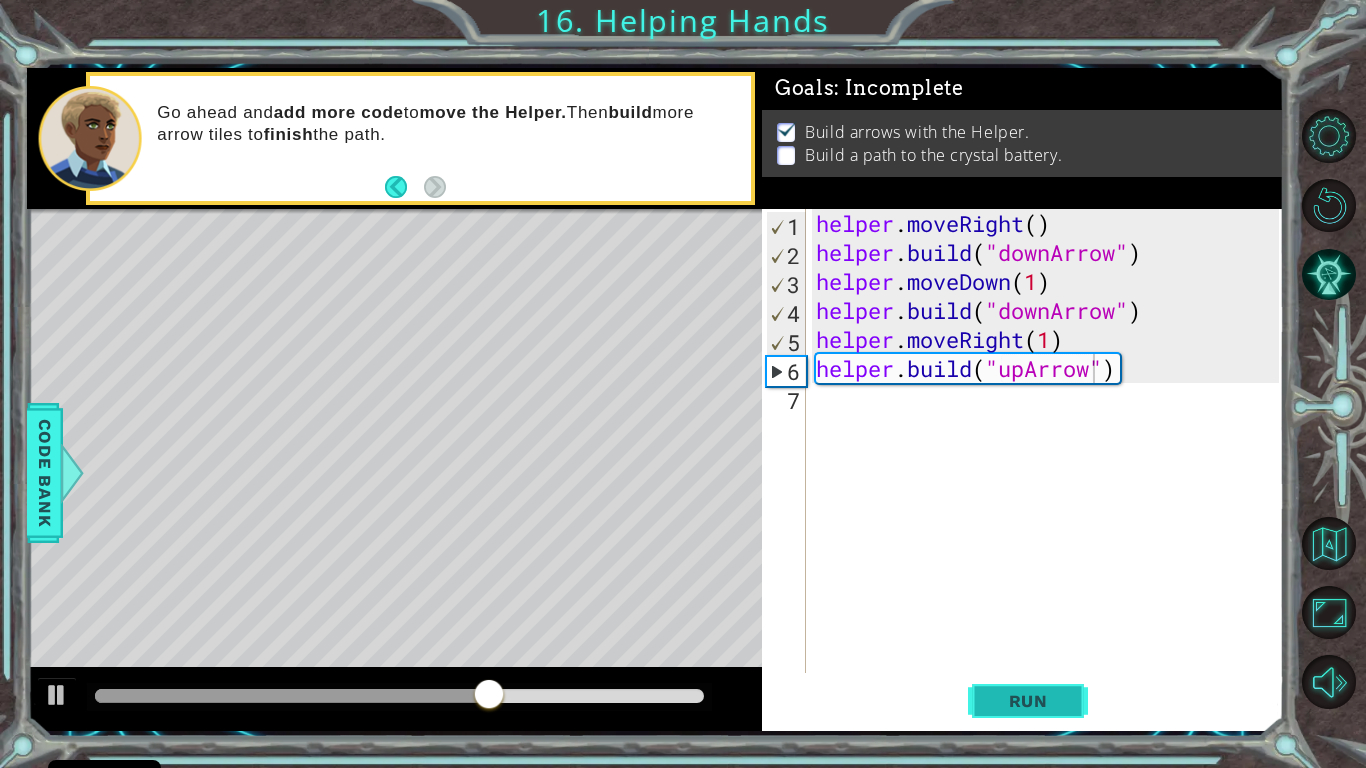 drag, startPoint x: 987, startPoint y: 687, endPoint x: 982, endPoint y: 667, distance: 20.615528 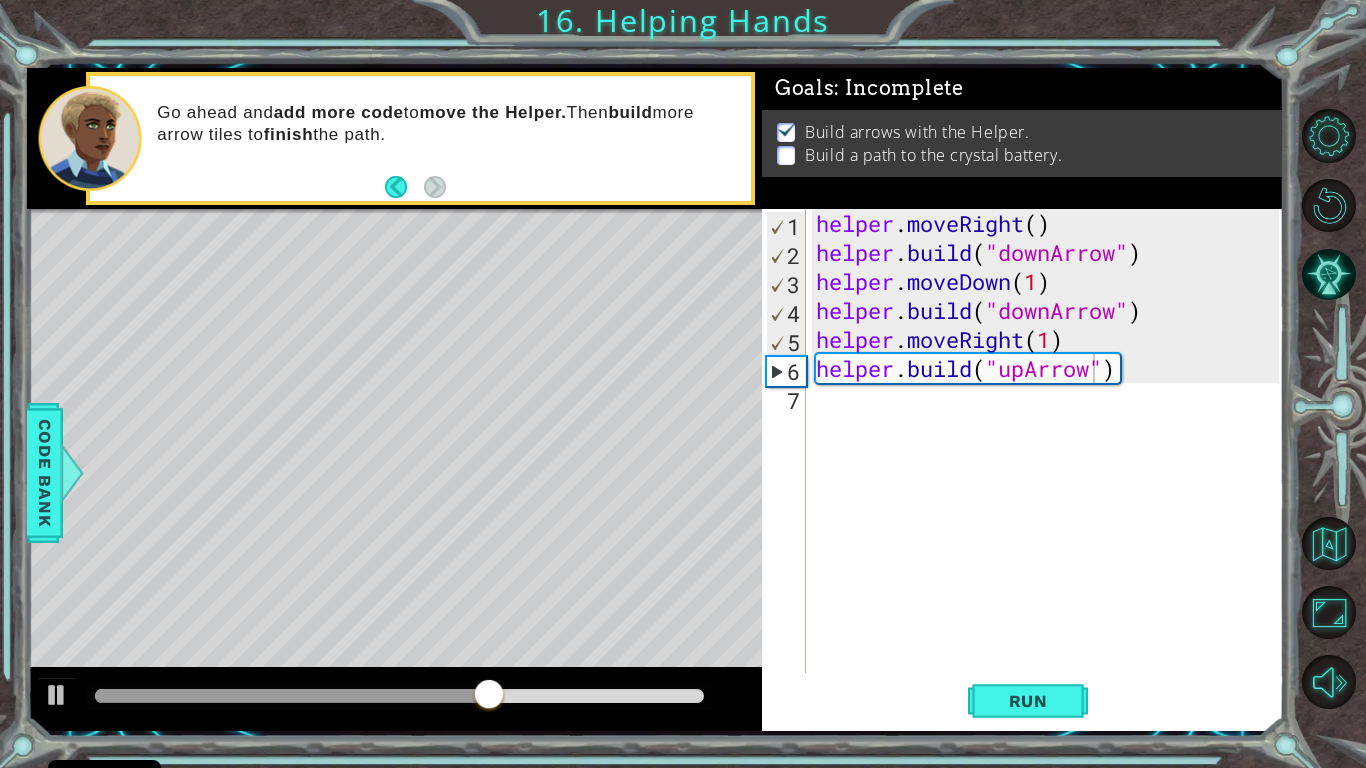 click on "Run" at bounding box center [1028, 701] 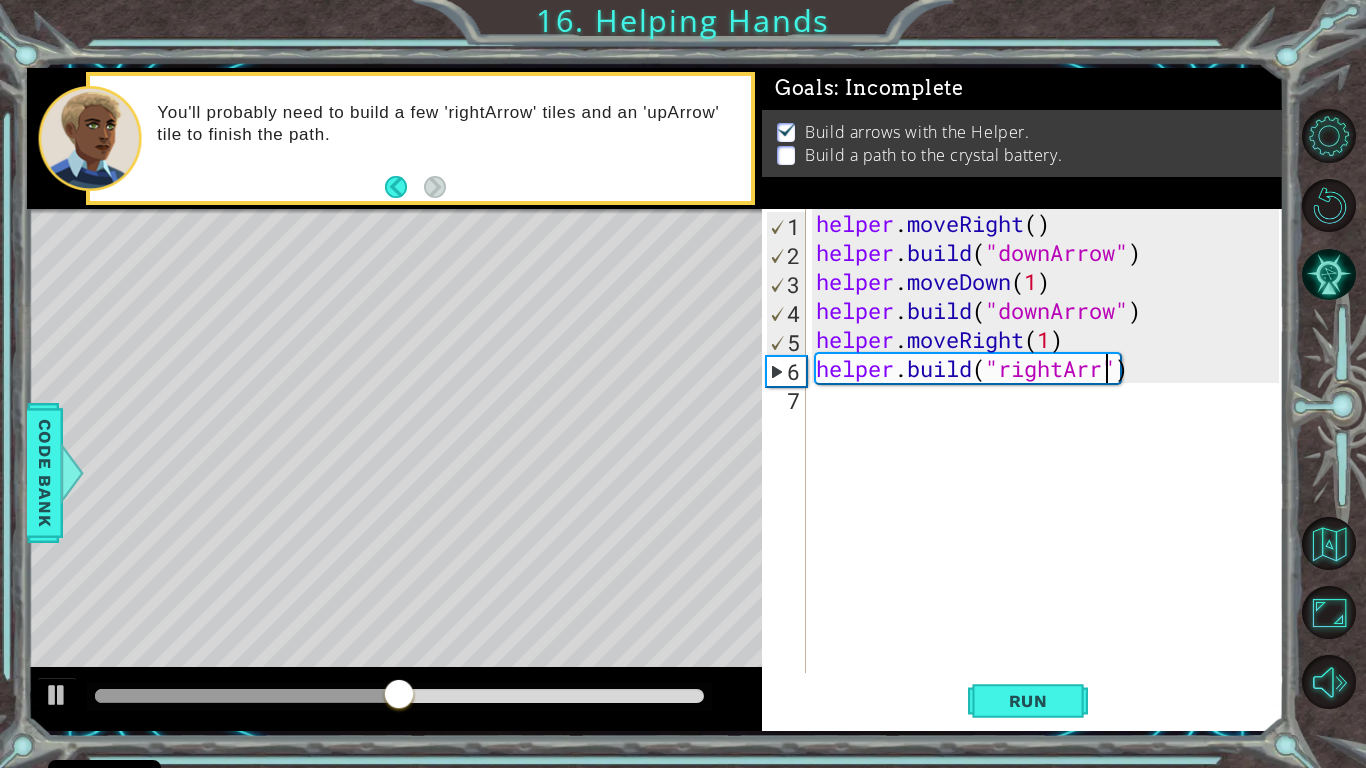 scroll, scrollTop: 0, scrollLeft: 14, axis: horizontal 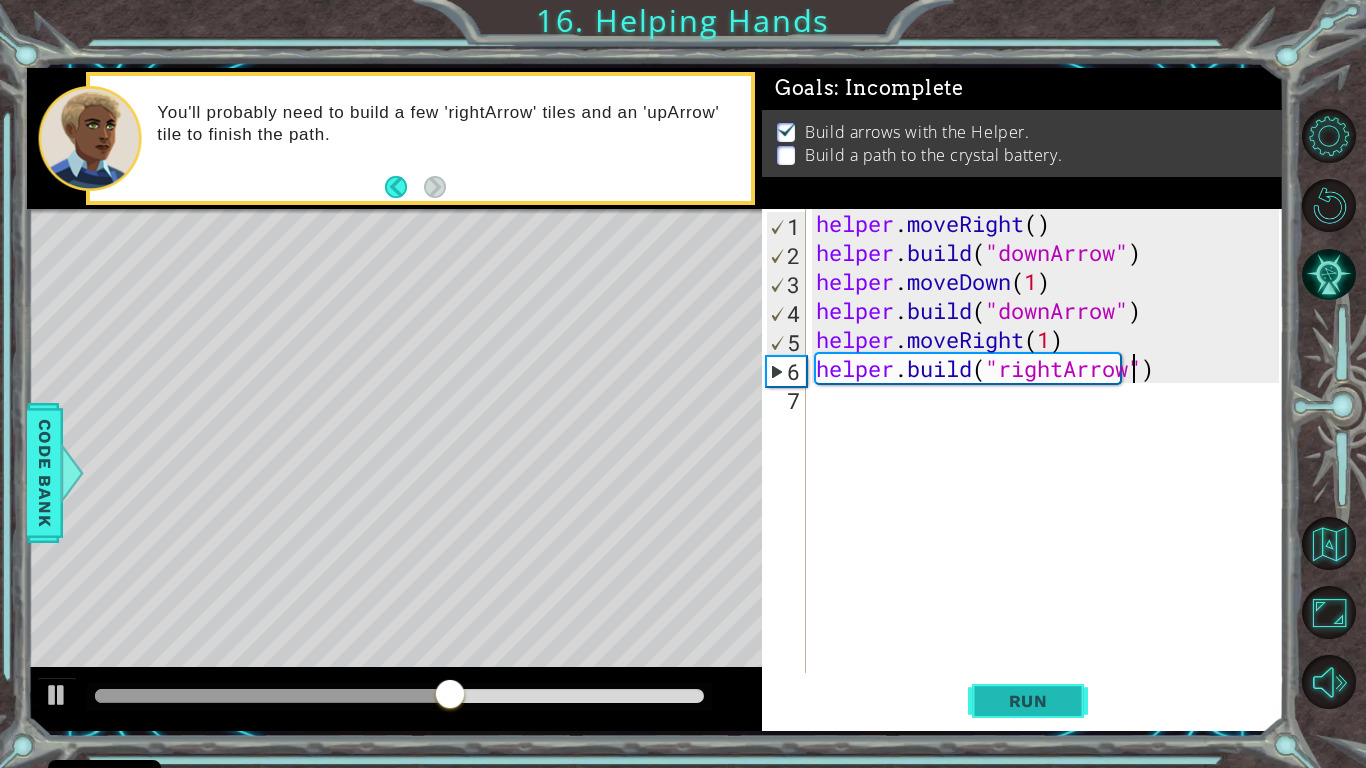 type on "[DOMAIN_NAME]("rightArrow")" 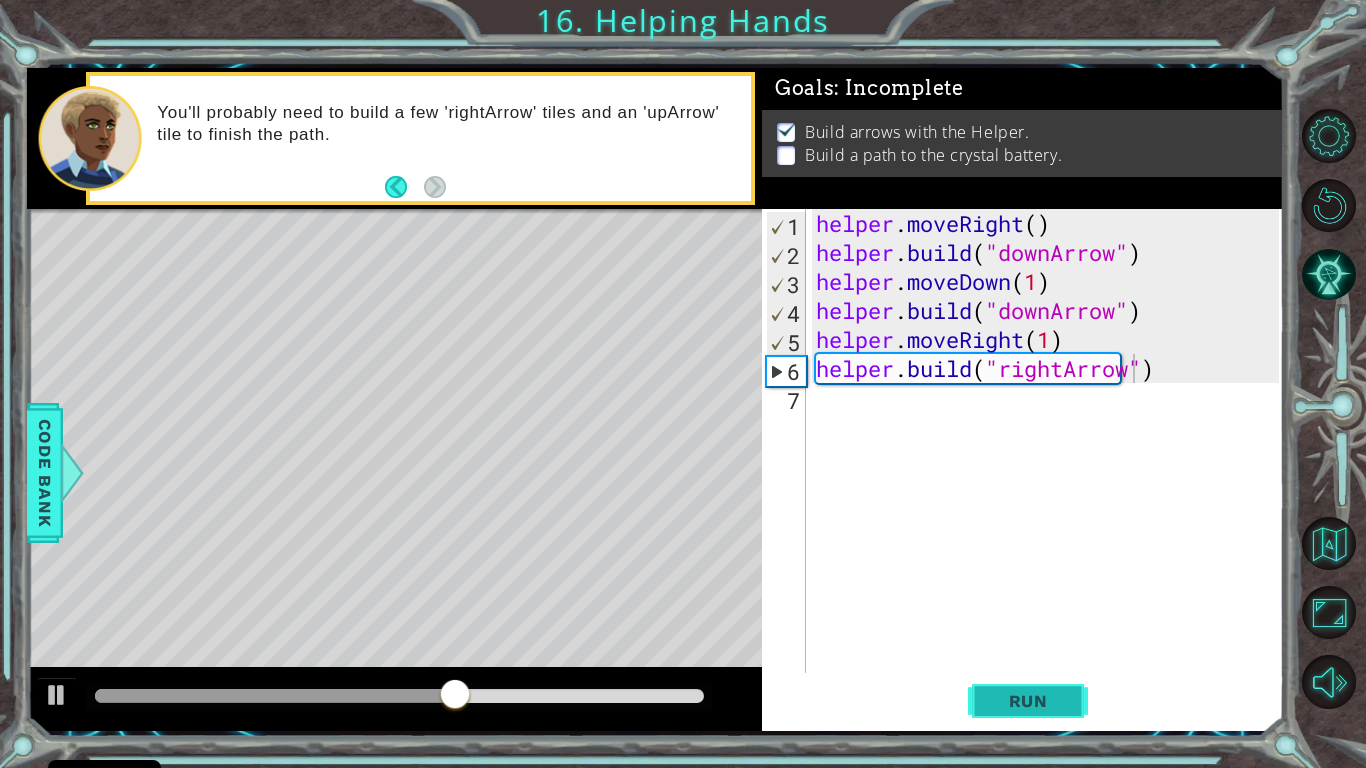 click on "Run" at bounding box center [1028, 701] 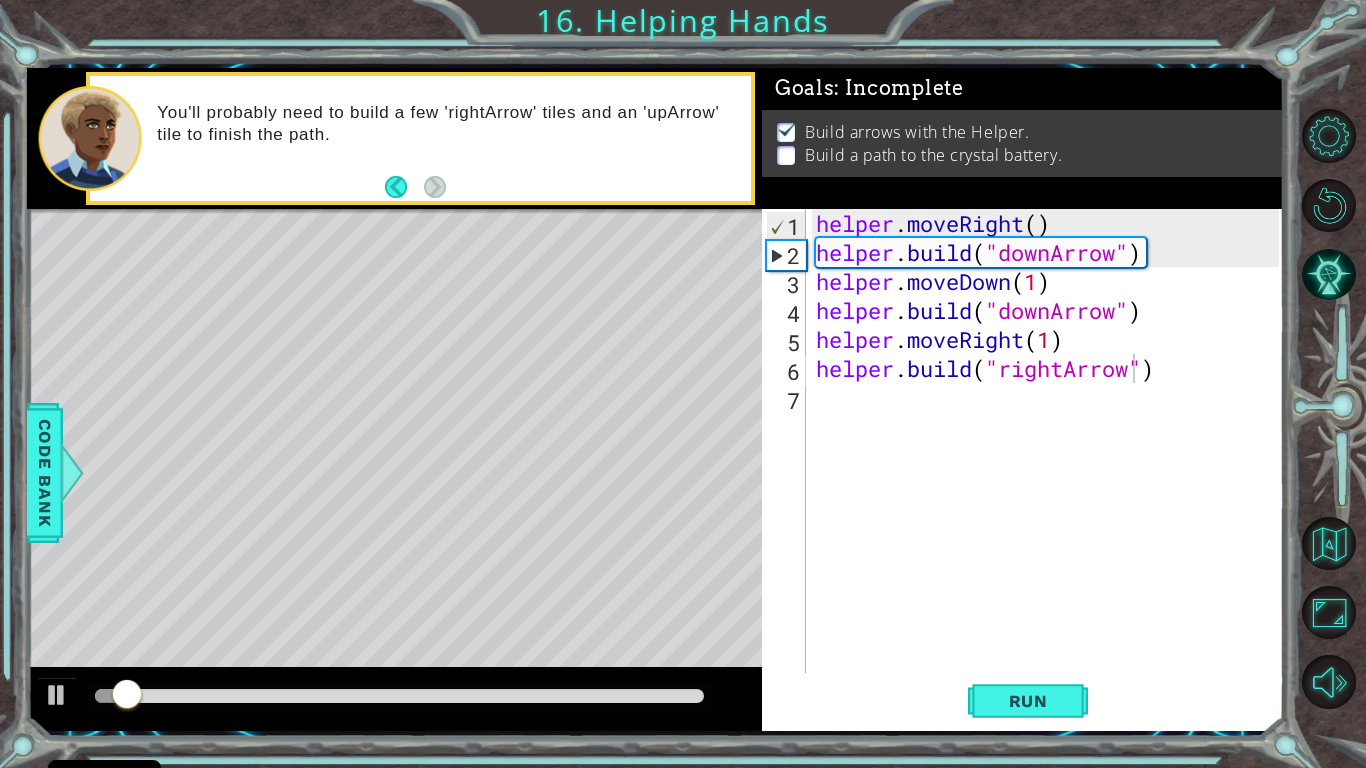click at bounding box center (399, 697) 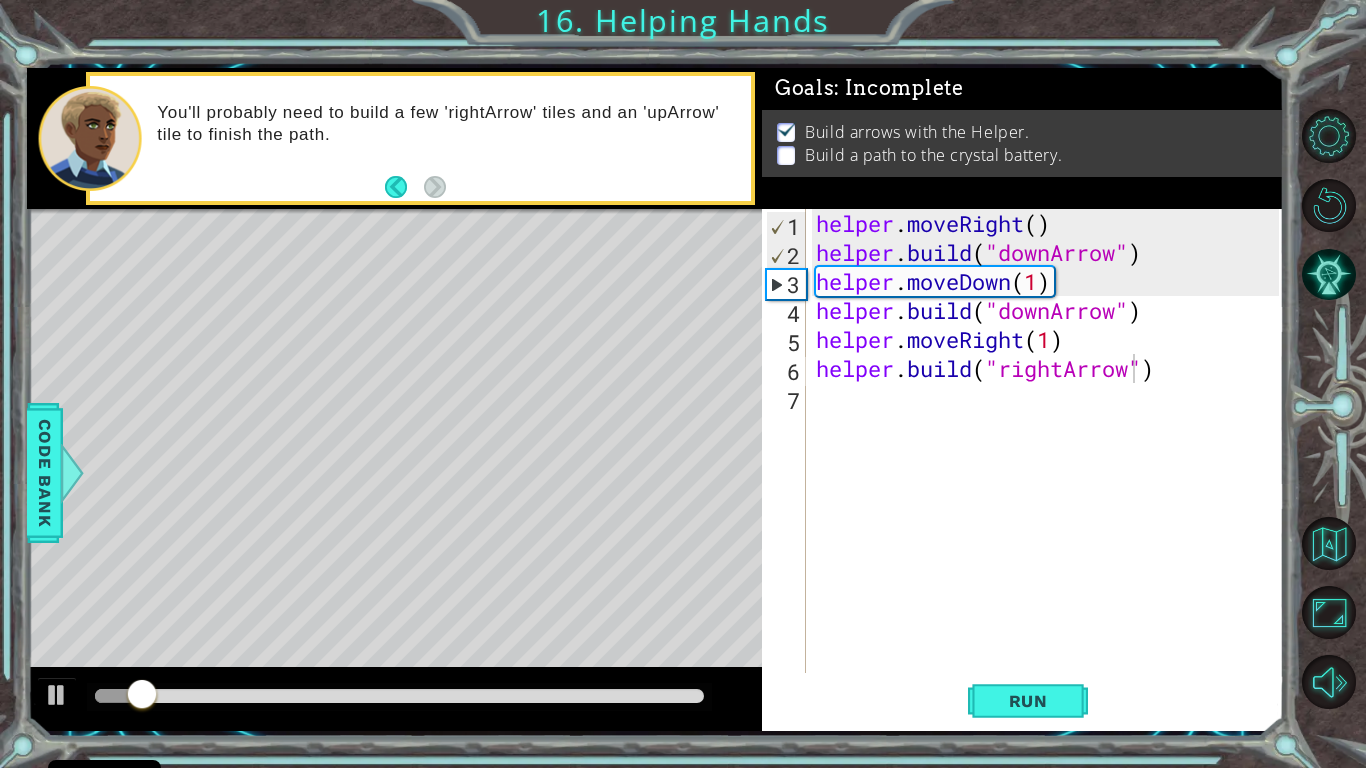 drag, startPoint x: 354, startPoint y: 706, endPoint x: 407, endPoint y: 680, distance: 59.03389 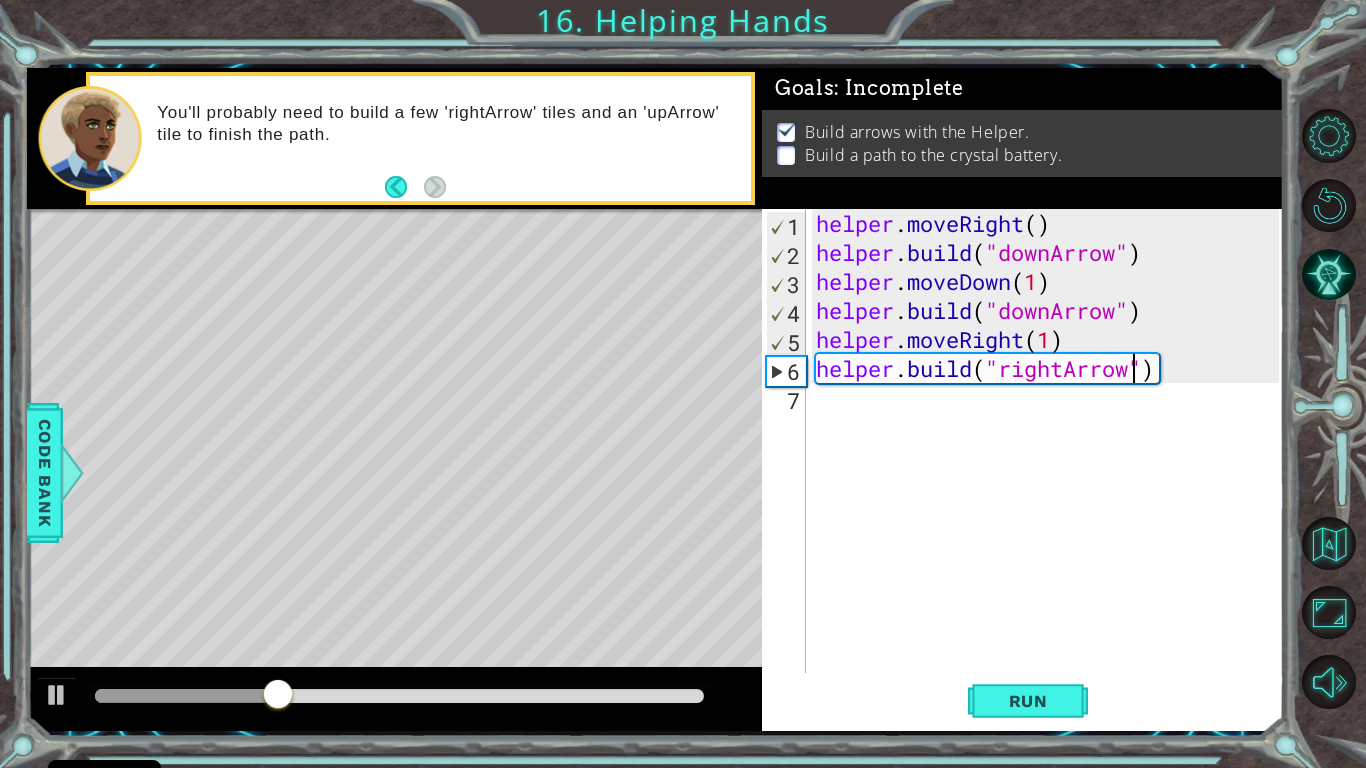 click on "helper . moveRight ( ) helper . build ( "downArrow" ) helper . moveDown ( 1 ) helper . build ( "downArrow" ) helper . moveRight ( 1 ) helper . build ( "rightArrow" )" at bounding box center [1050, 470] 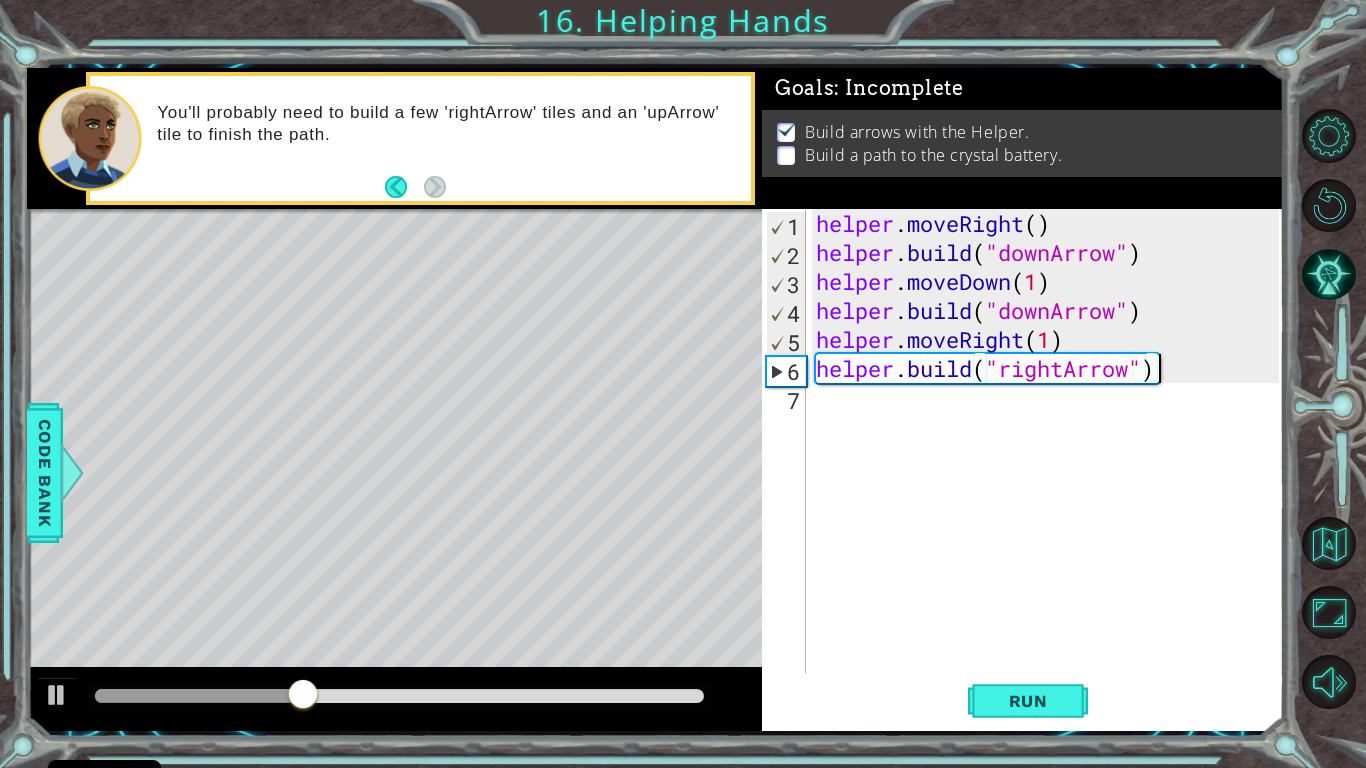 scroll, scrollTop: 0, scrollLeft: 0, axis: both 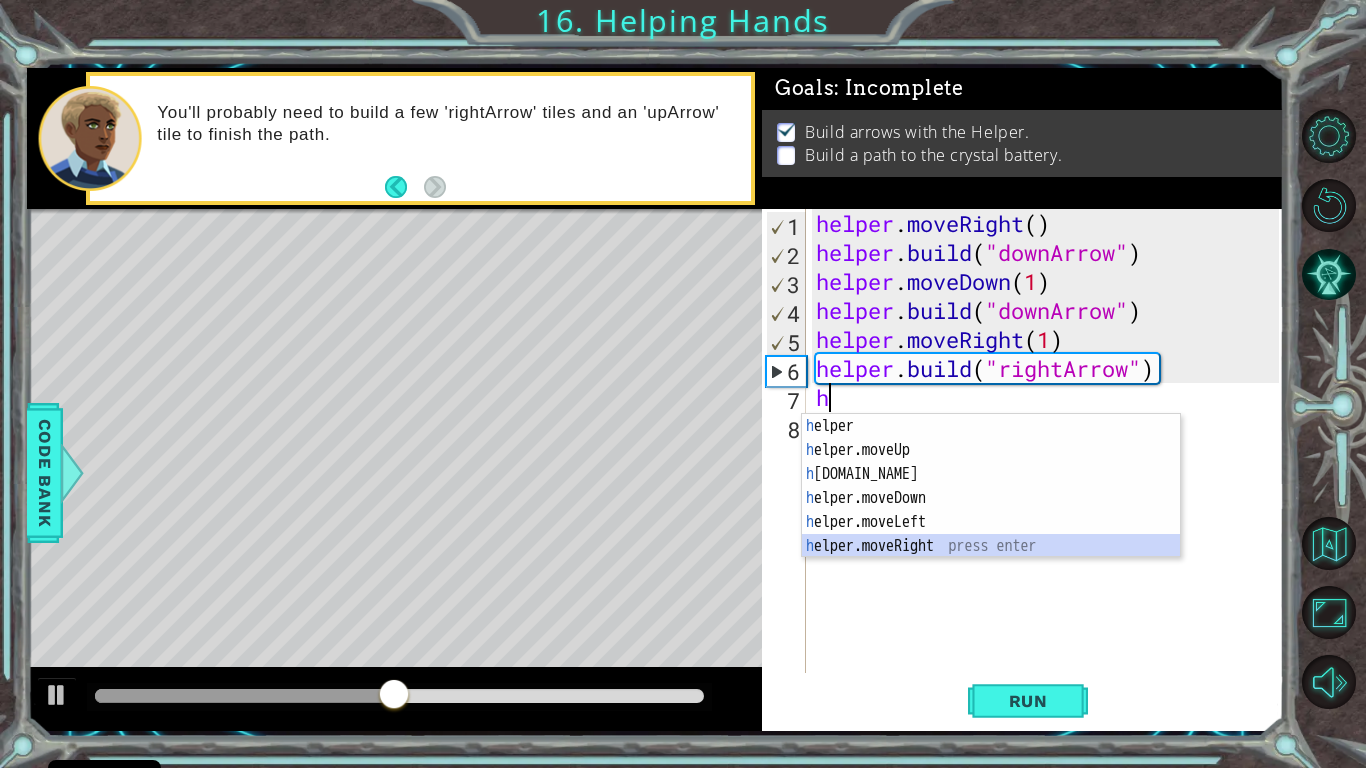 type on "helper.moveRight(1)" 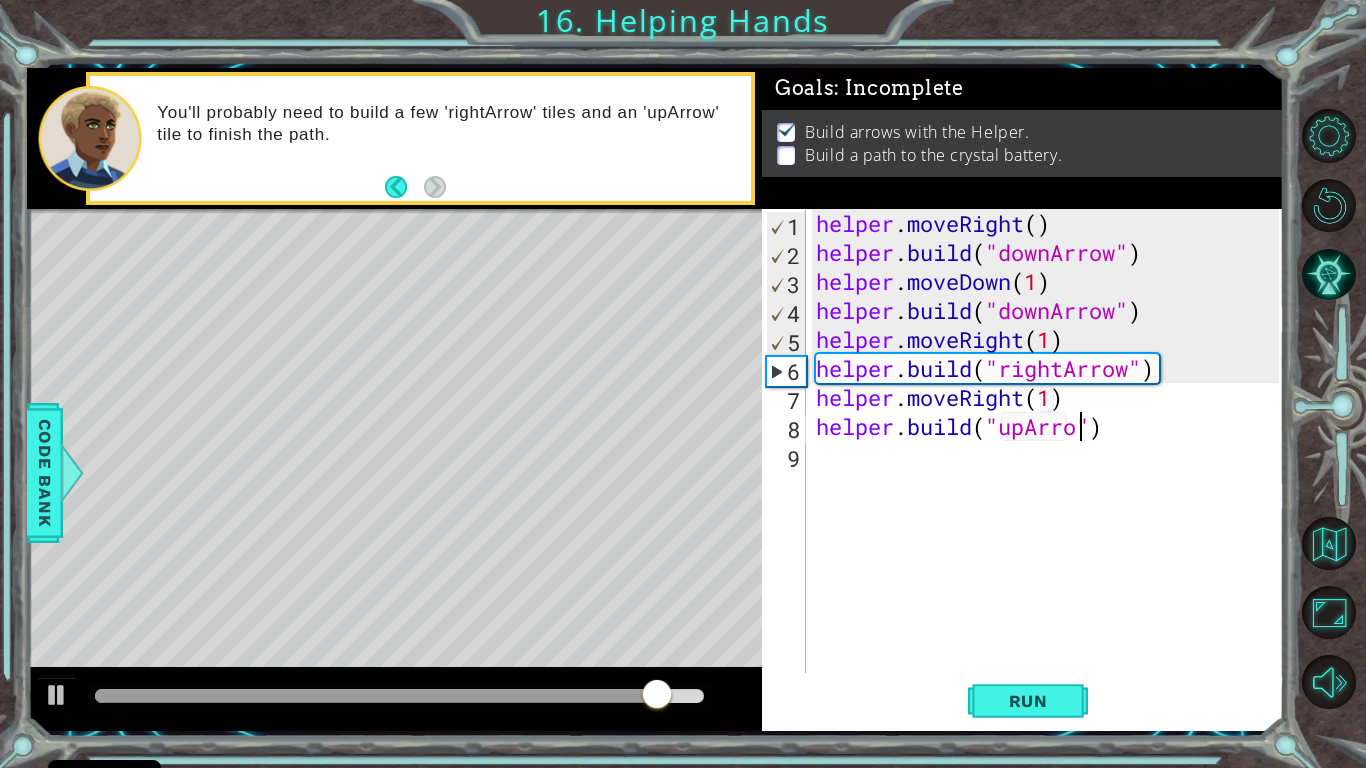 scroll, scrollTop: 0, scrollLeft: 12, axis: horizontal 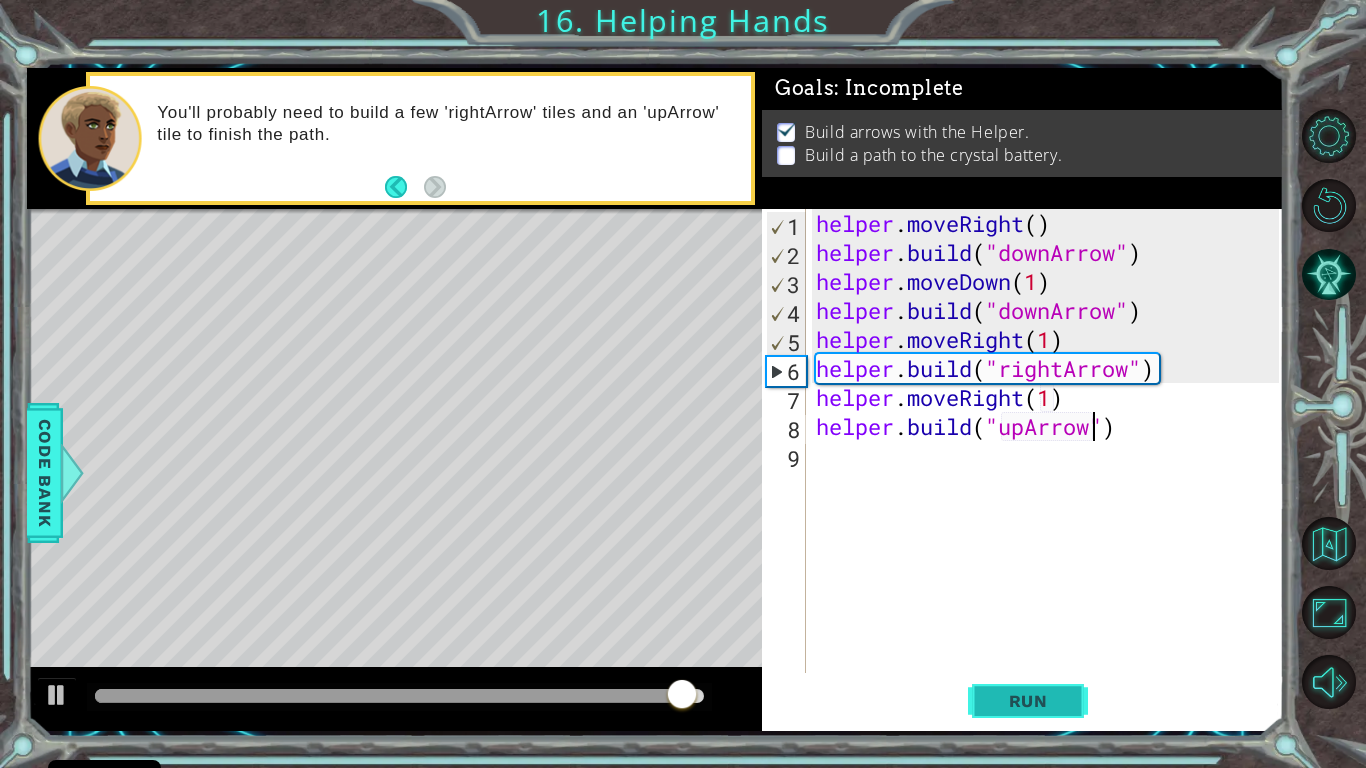 click on "Run" at bounding box center (1028, 701) 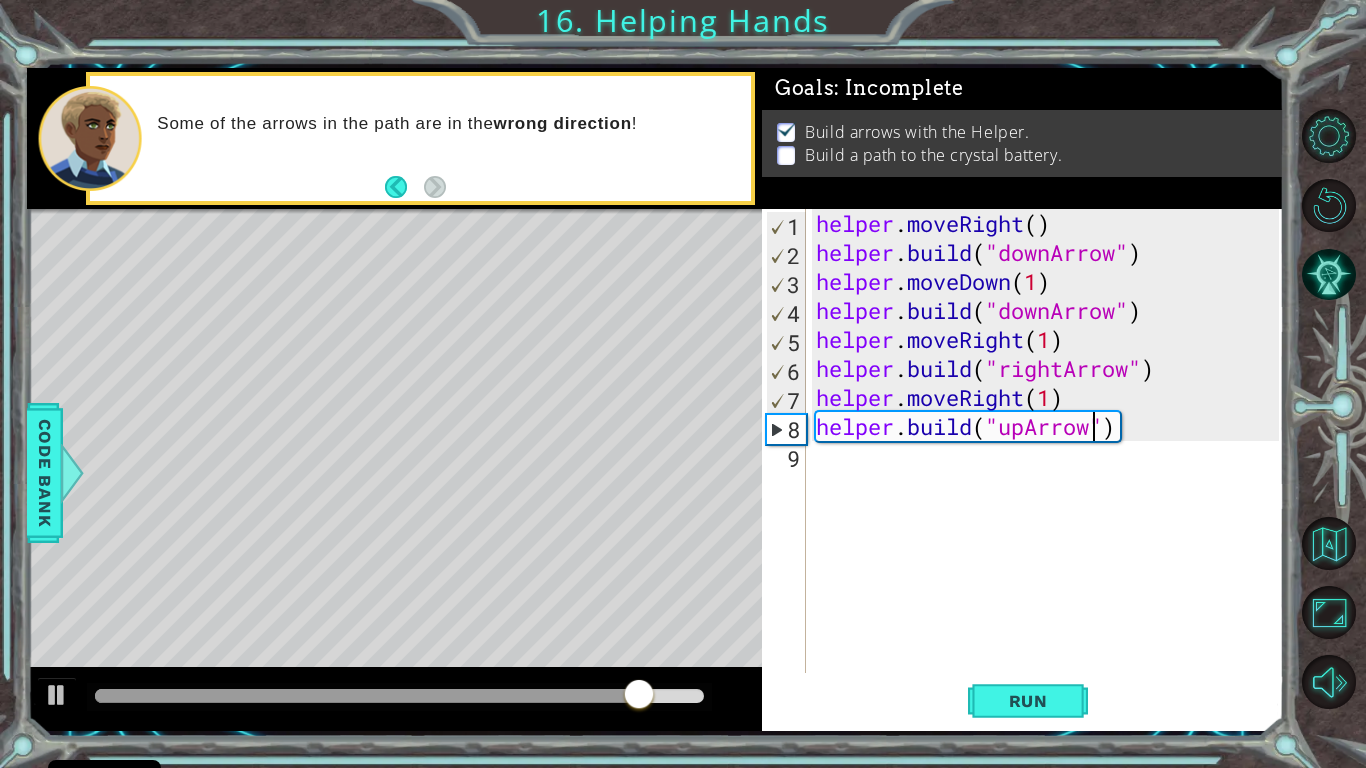 click on "helper . moveRight ( ) helper . build ( "downArrow" ) helper . moveDown ( 1 ) helper . build ( "downArrow" ) helper . moveRight ( 1 ) helper . build ( "rightArrow" ) helper . moveRight ( 1 ) helper . build ( "upArrow" )" at bounding box center [1050, 470] 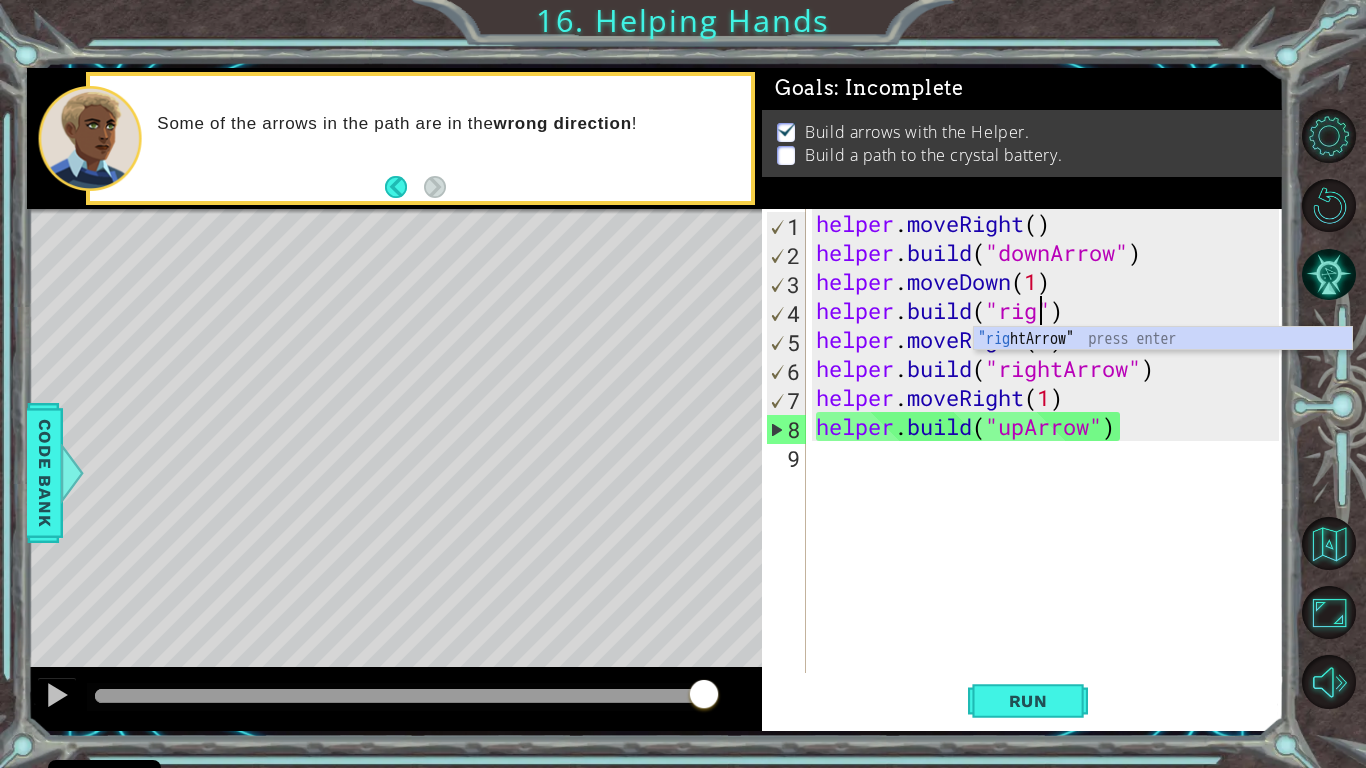 scroll, scrollTop: 0, scrollLeft: 11, axis: horizontal 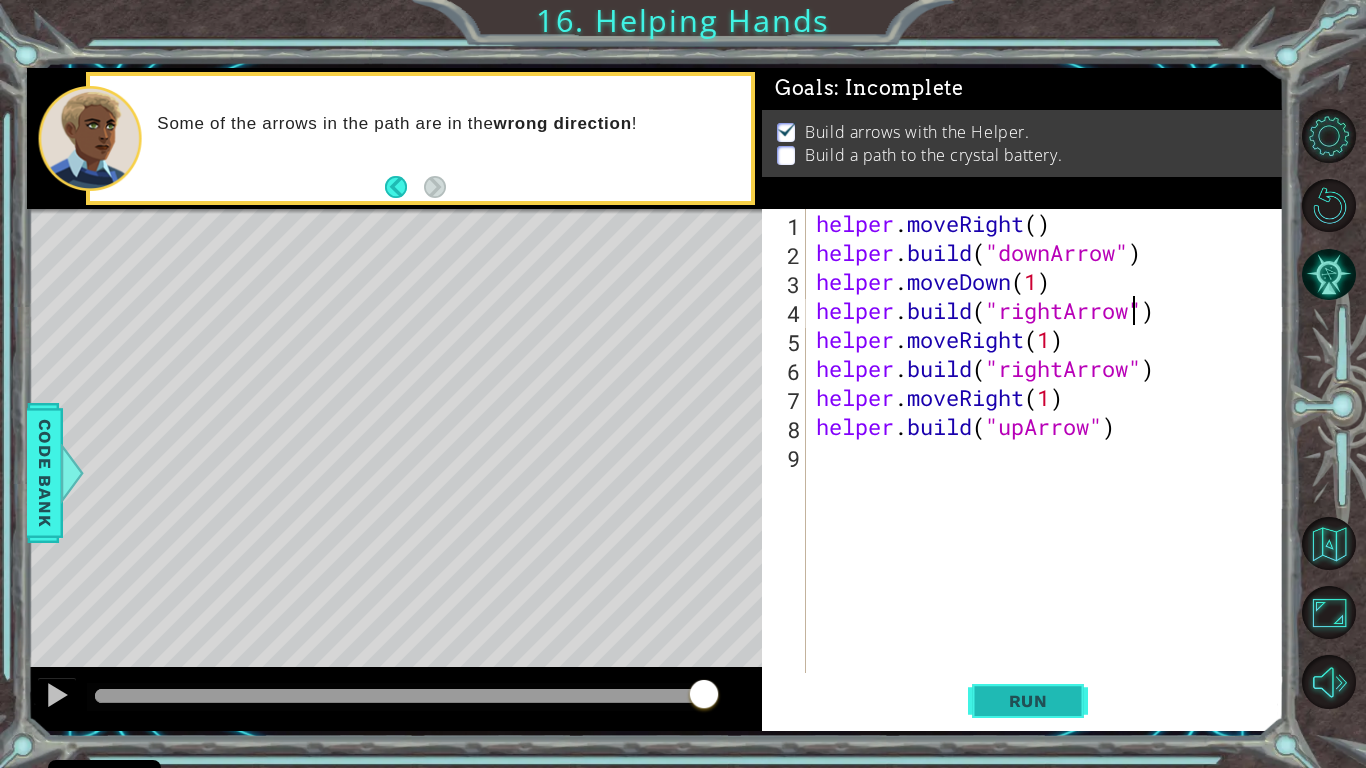 type on "[DOMAIN_NAME]("rightArrow")" 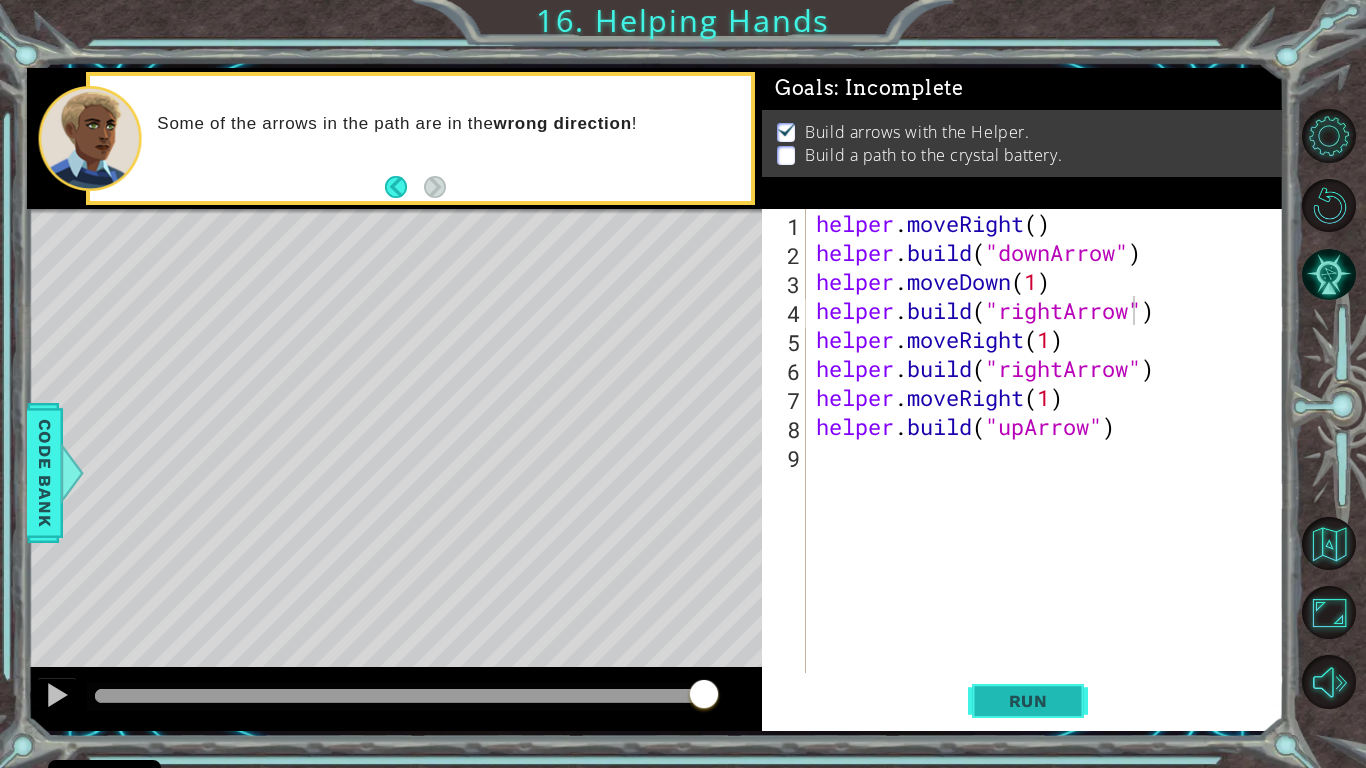 click on "Run" at bounding box center [1028, 701] 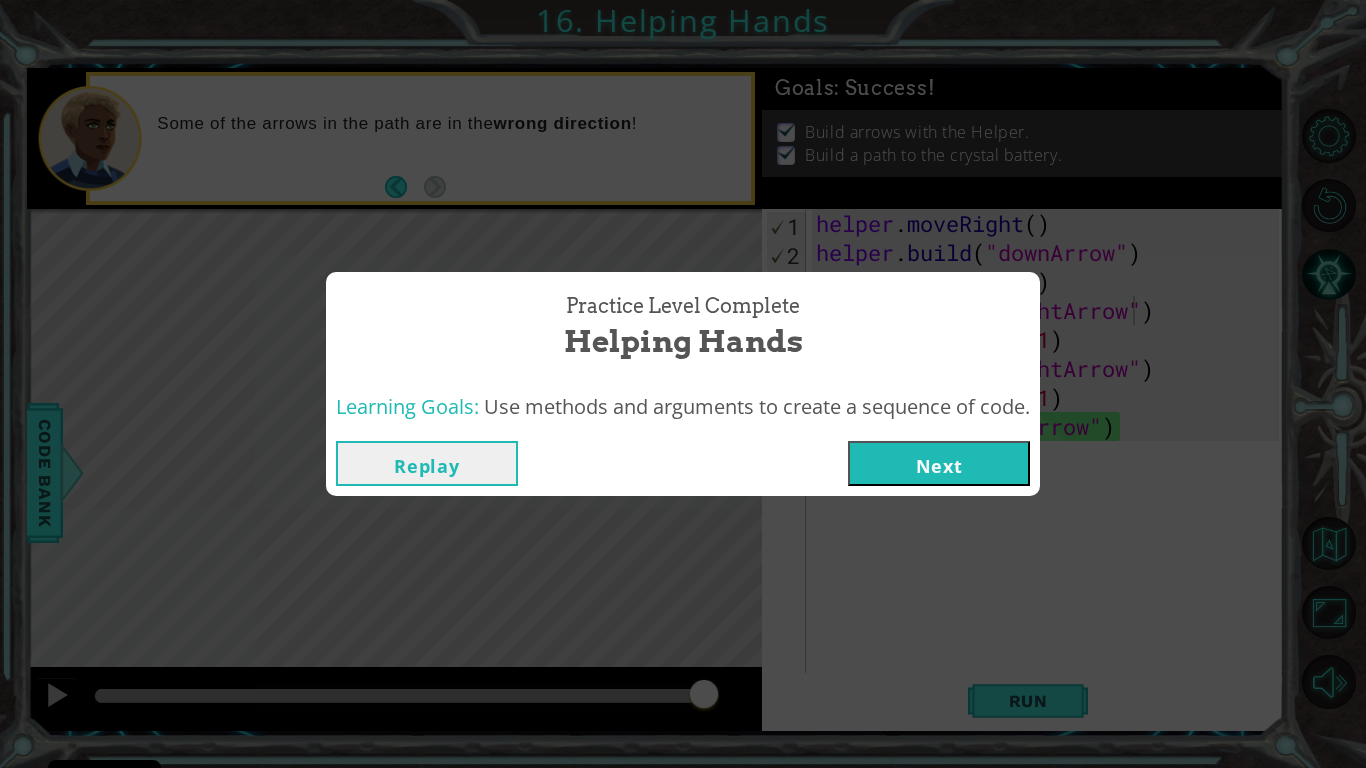 drag, startPoint x: 968, startPoint y: 449, endPoint x: 963, endPoint y: 458, distance: 10.29563 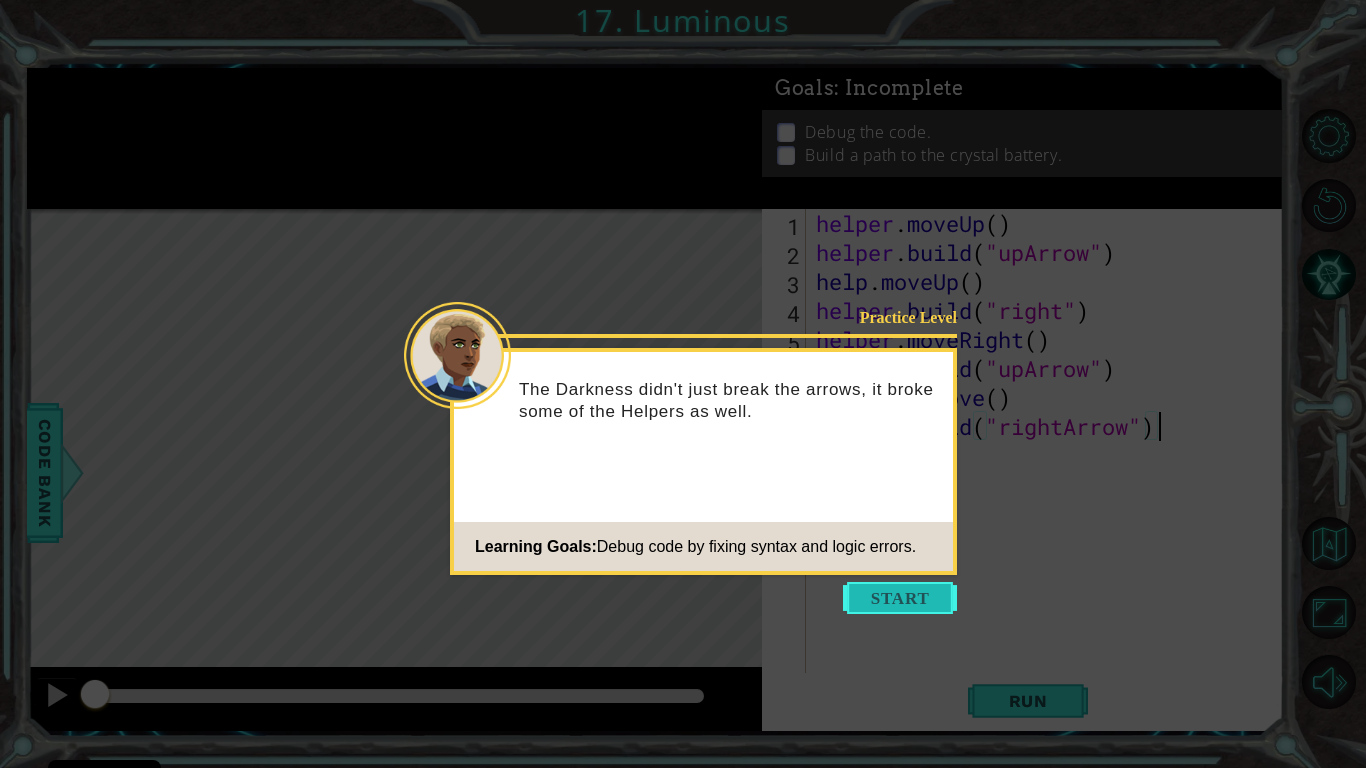 click at bounding box center [900, 598] 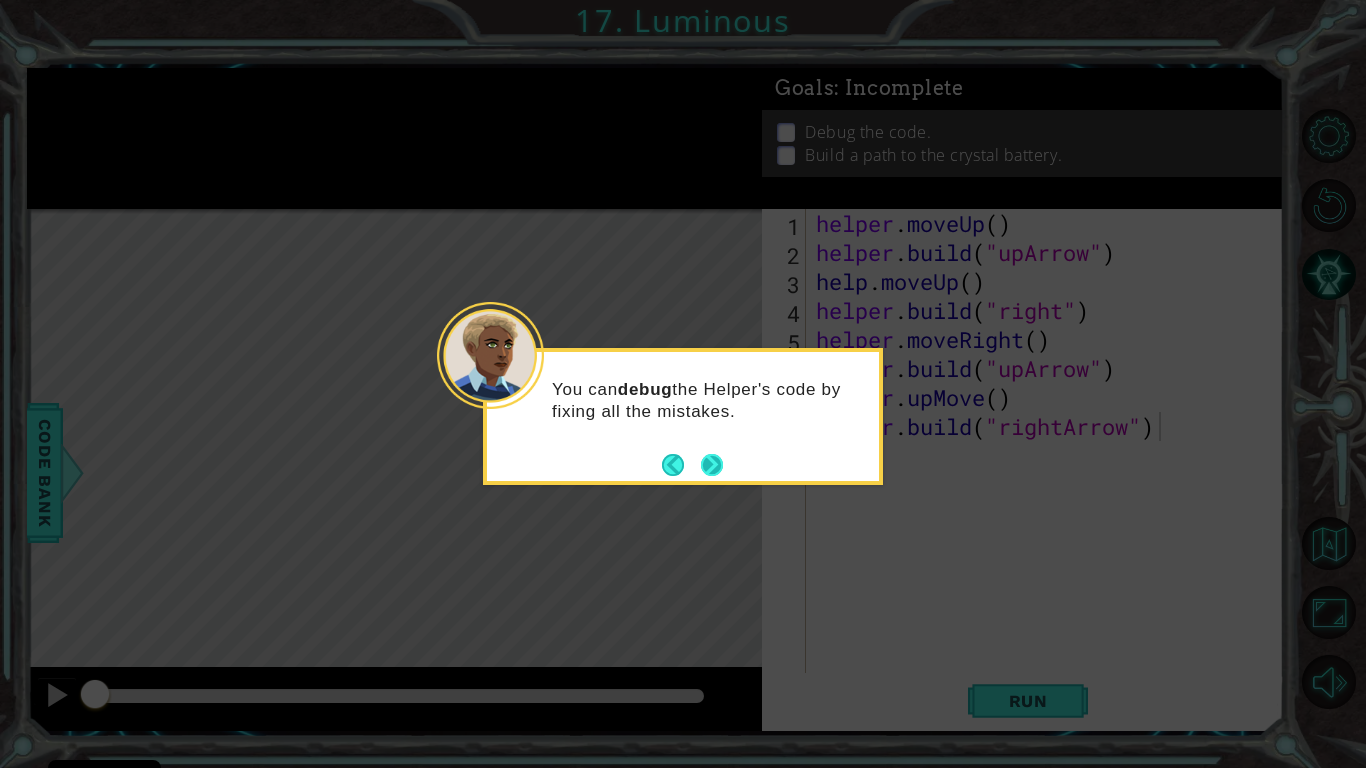 click at bounding box center (712, 464) 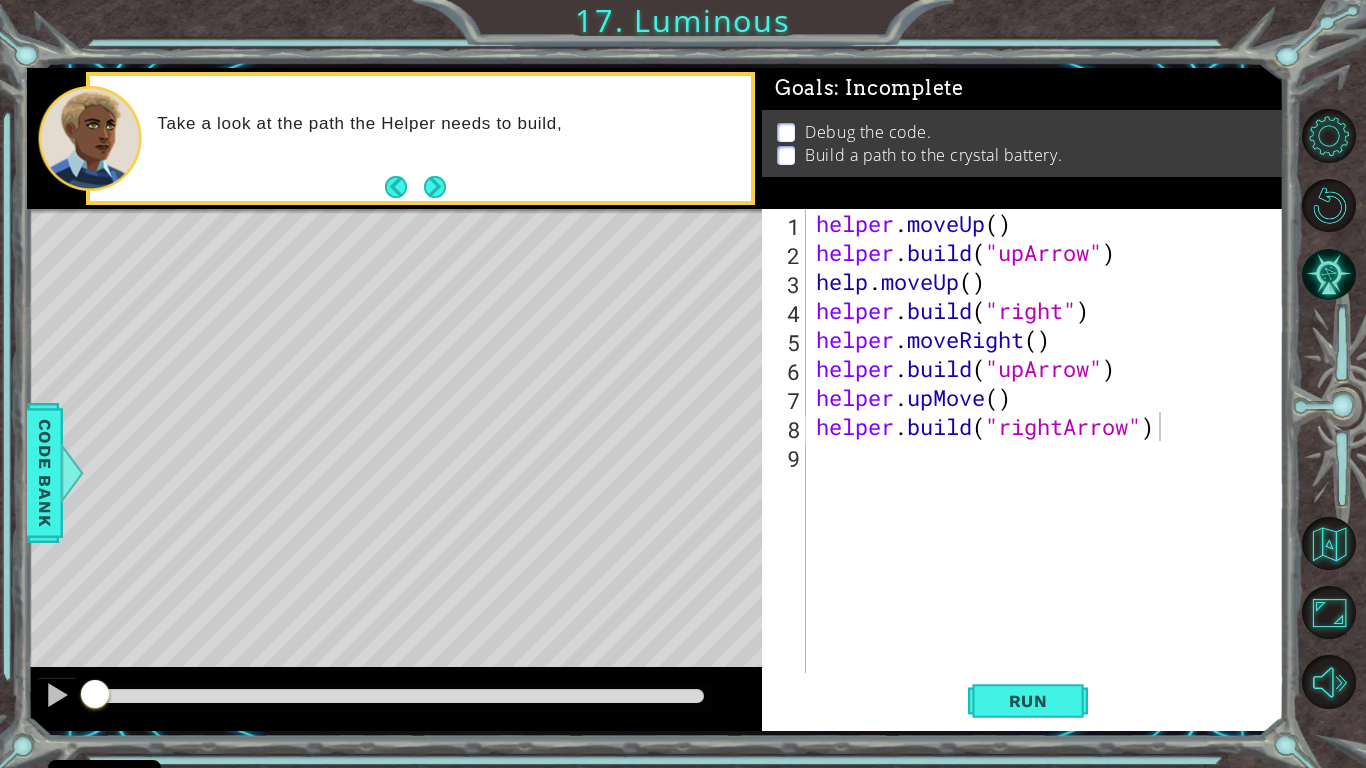 click on "Take a look at the path the Helper needs to build," at bounding box center (420, 138) 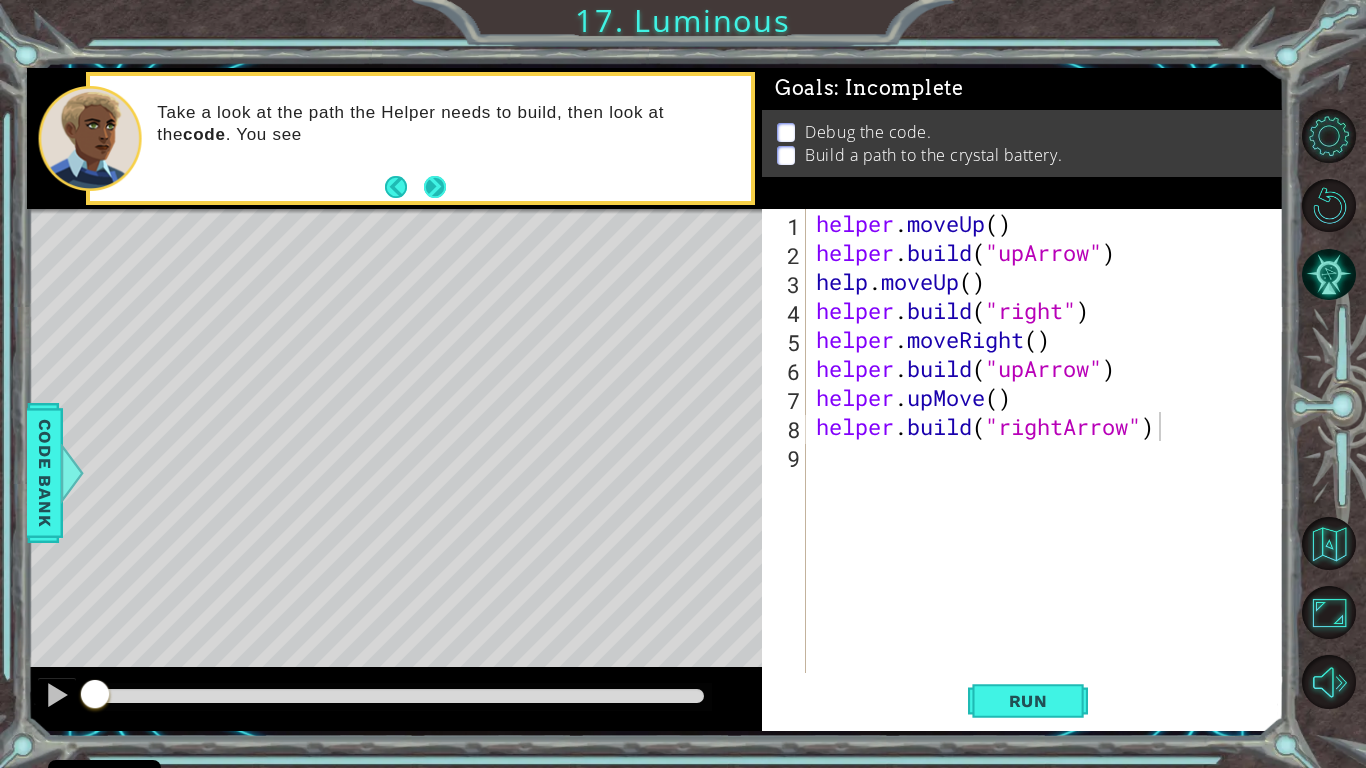 click at bounding box center (434, 187) 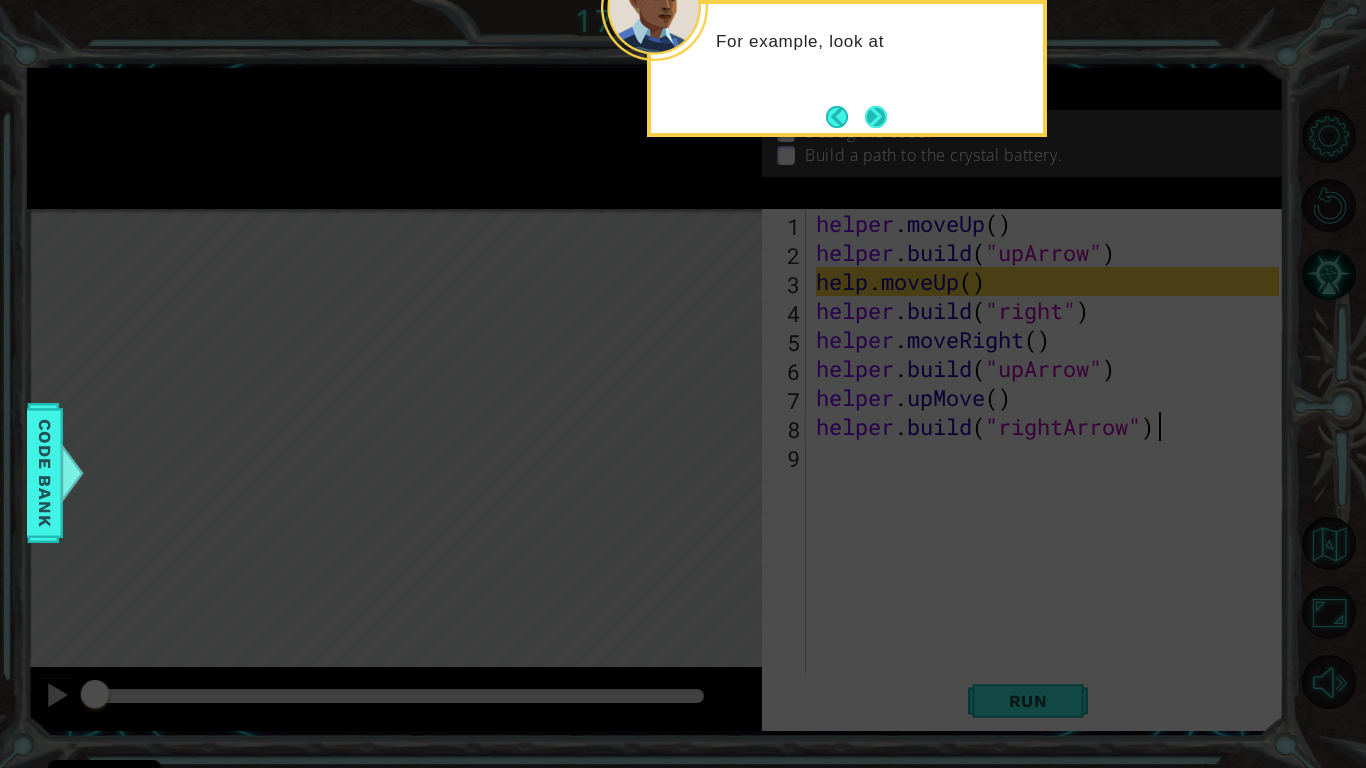 click at bounding box center (876, 117) 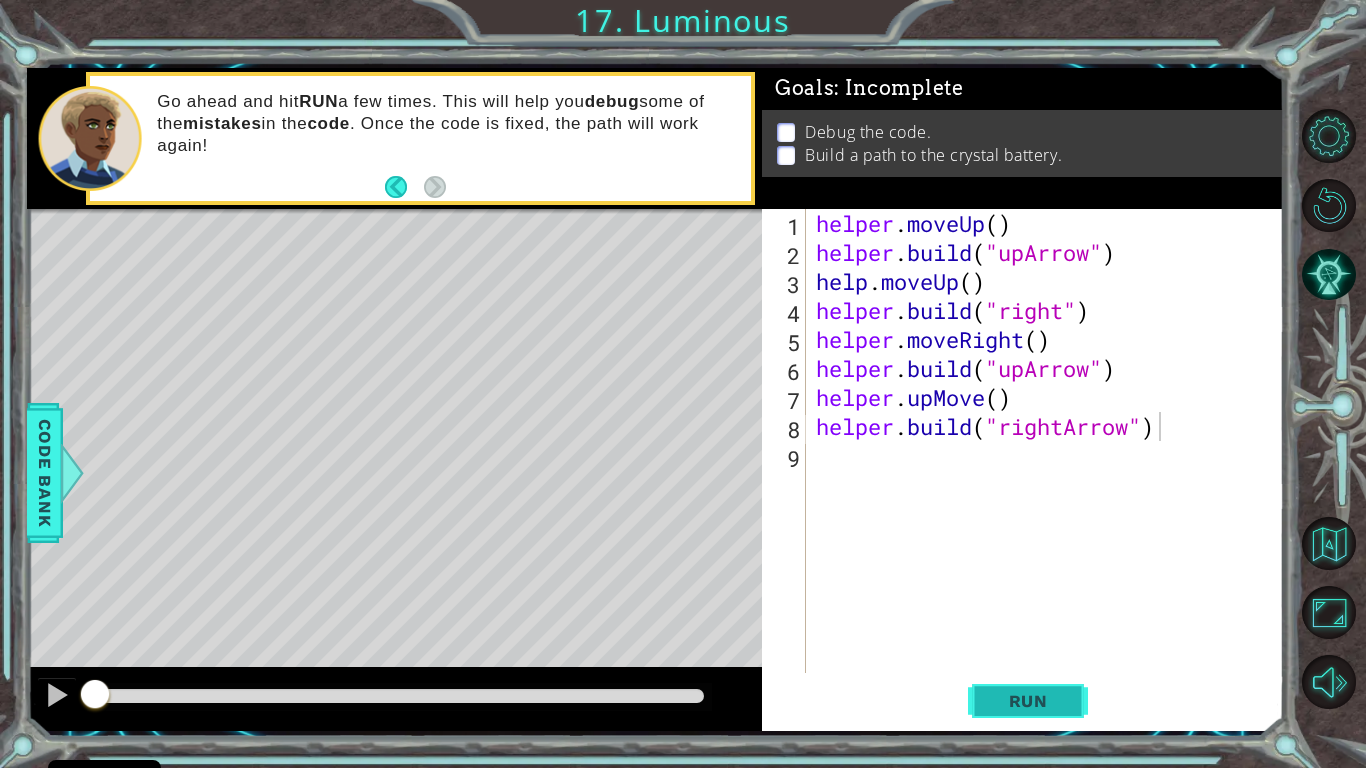 click on "Run" at bounding box center (1028, 701) 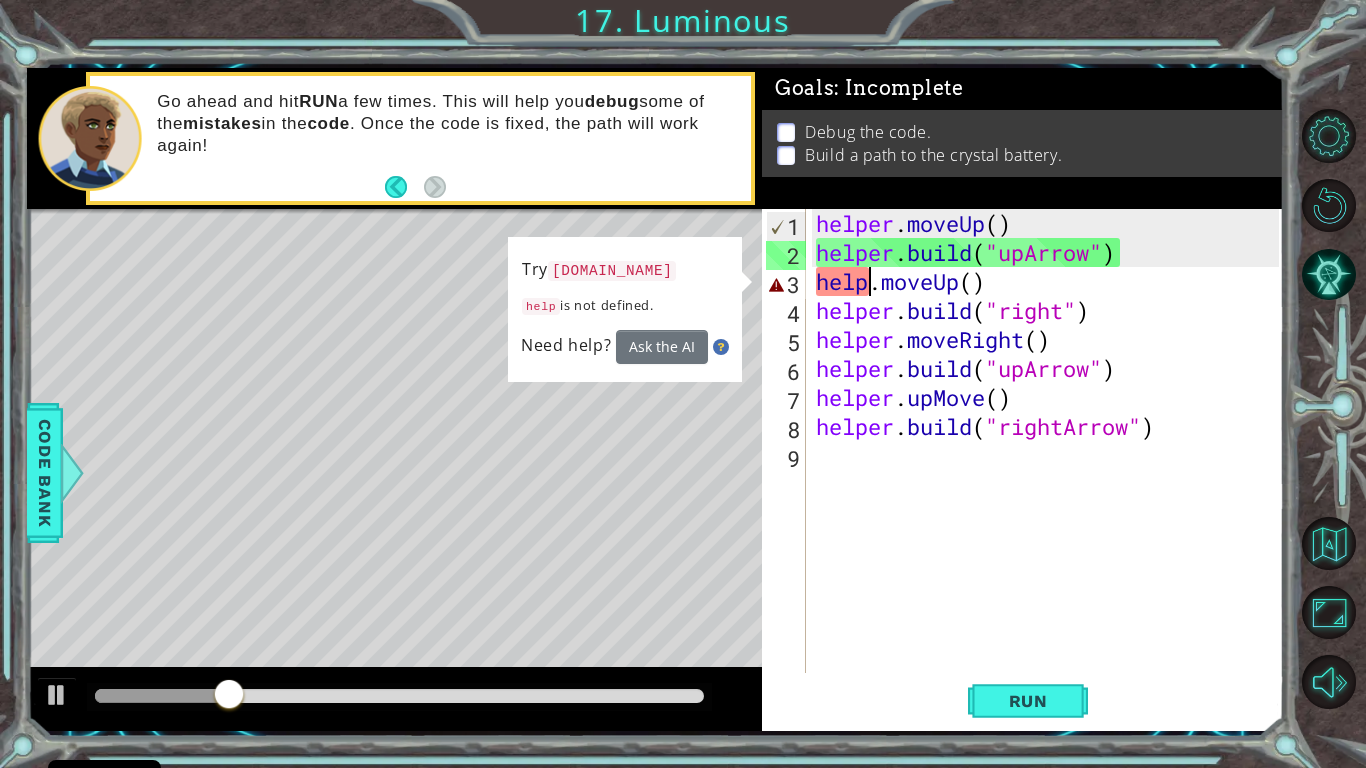 click on "helper . moveUp ( ) helper . build ( "upArrow" ) help . moveUp ( ) helper . build ( "right" ) helper . moveRight ( ) helper . build ( "upArrow" ) helper . upMove ( ) helper . build ( "rightArrow" )" at bounding box center [1050, 470] 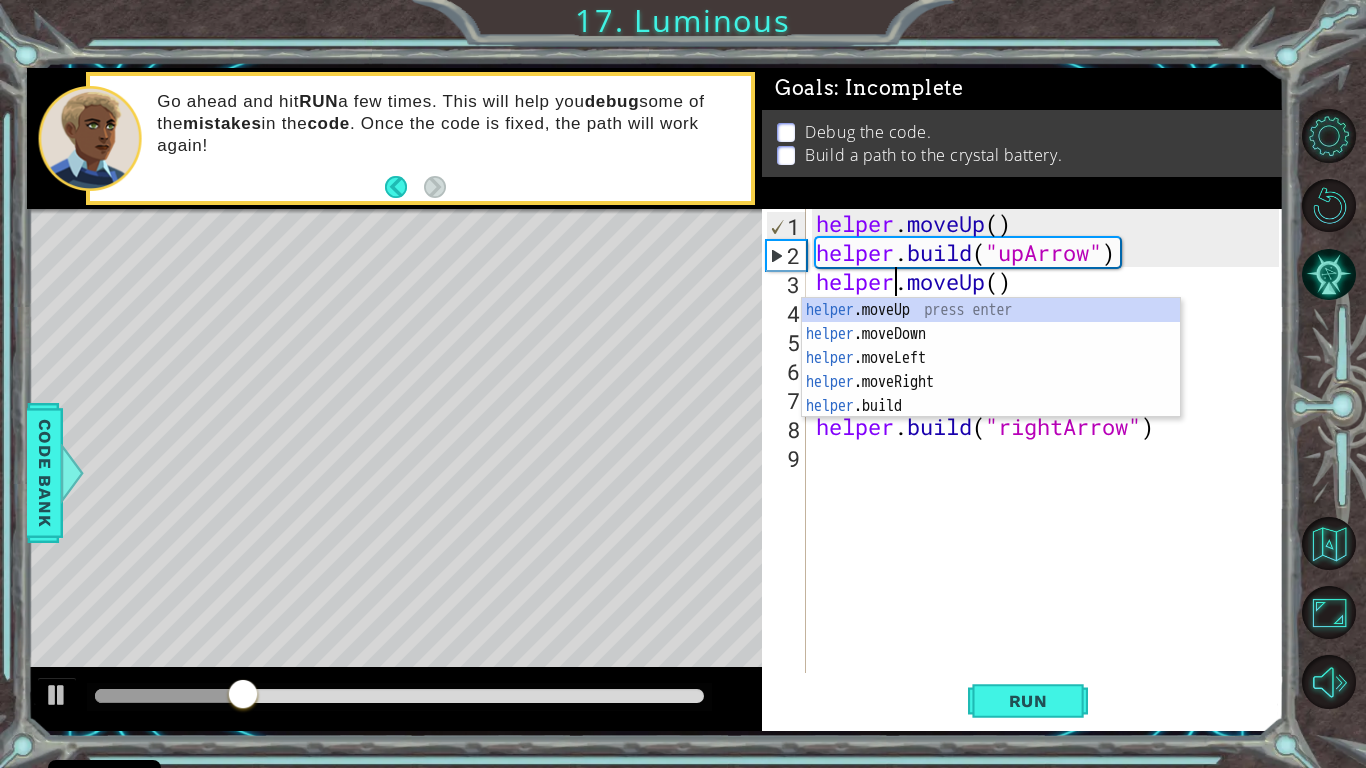 scroll, scrollTop: 0, scrollLeft: 3, axis: horizontal 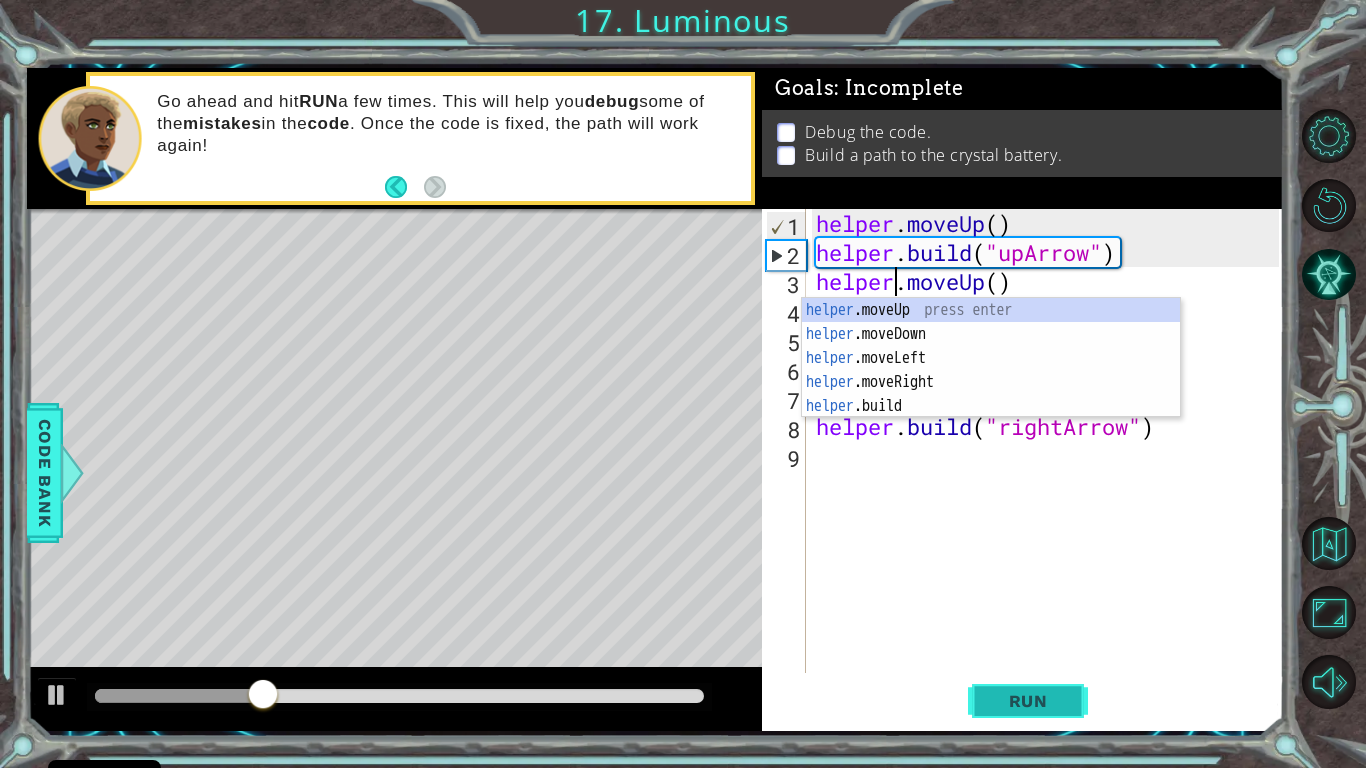 click on "Run" at bounding box center [1028, 701] 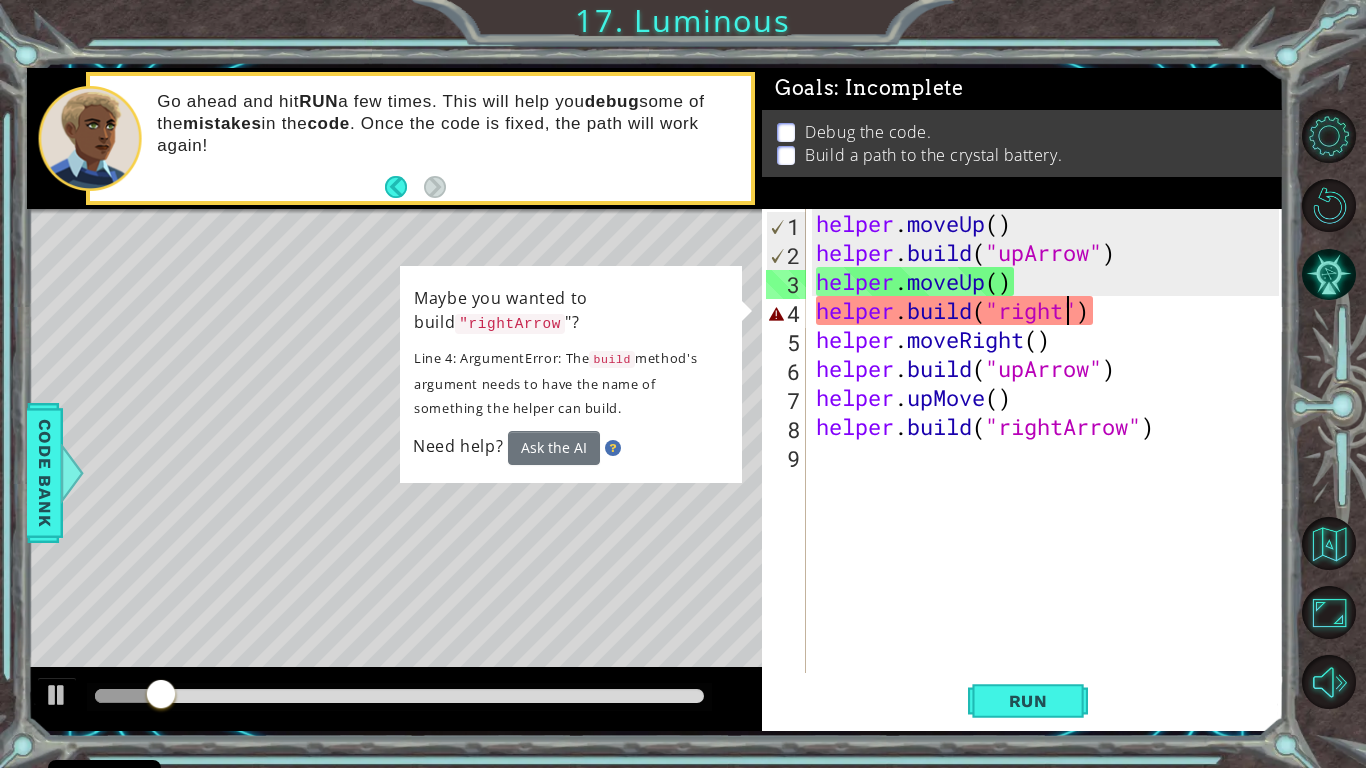 click on "helper . moveUp ( ) helper . build ( "upArrow" ) helper . moveUp ( ) helper . build ( "right" ) helper . moveRight ( ) helper . build ( "upArrow" ) helper . upMove ( ) helper . build ( "rightArrow" )" at bounding box center (1050, 470) 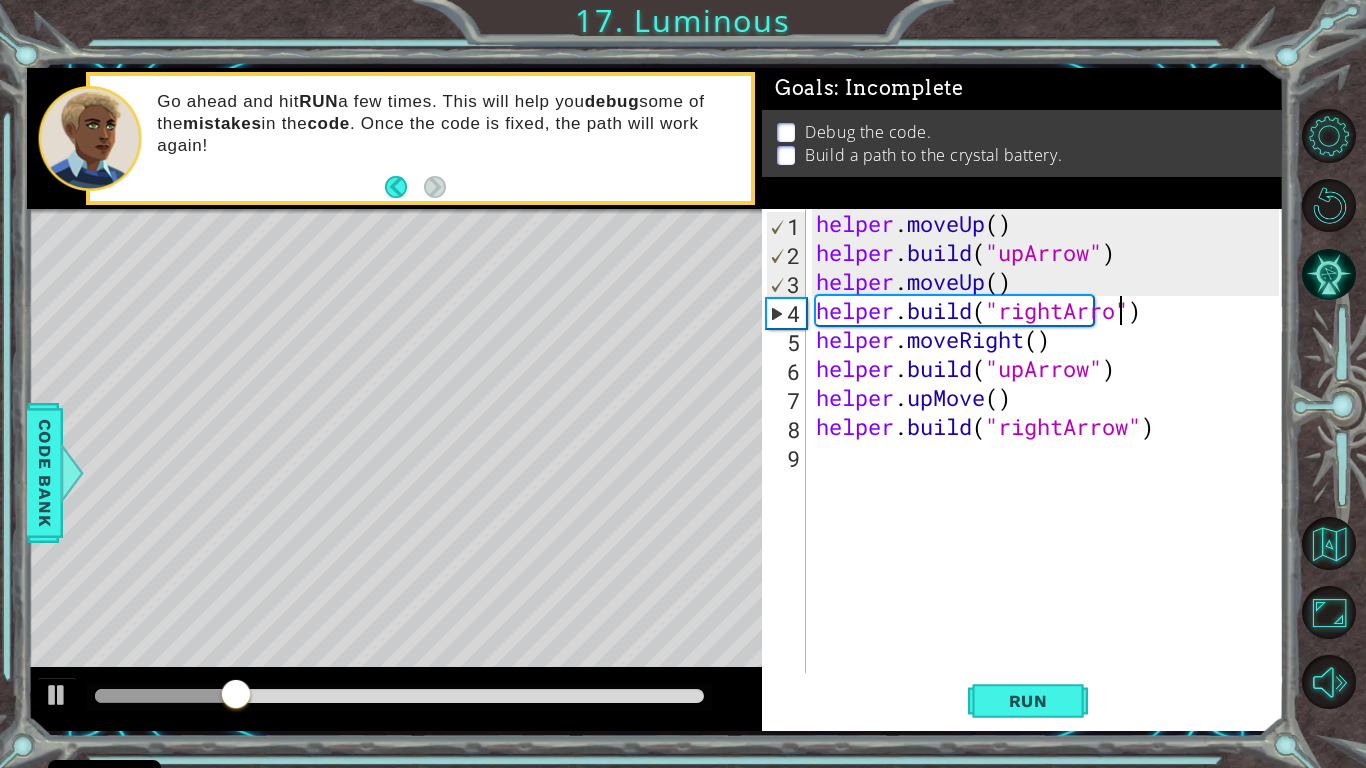 scroll, scrollTop: 0, scrollLeft: 14, axis: horizontal 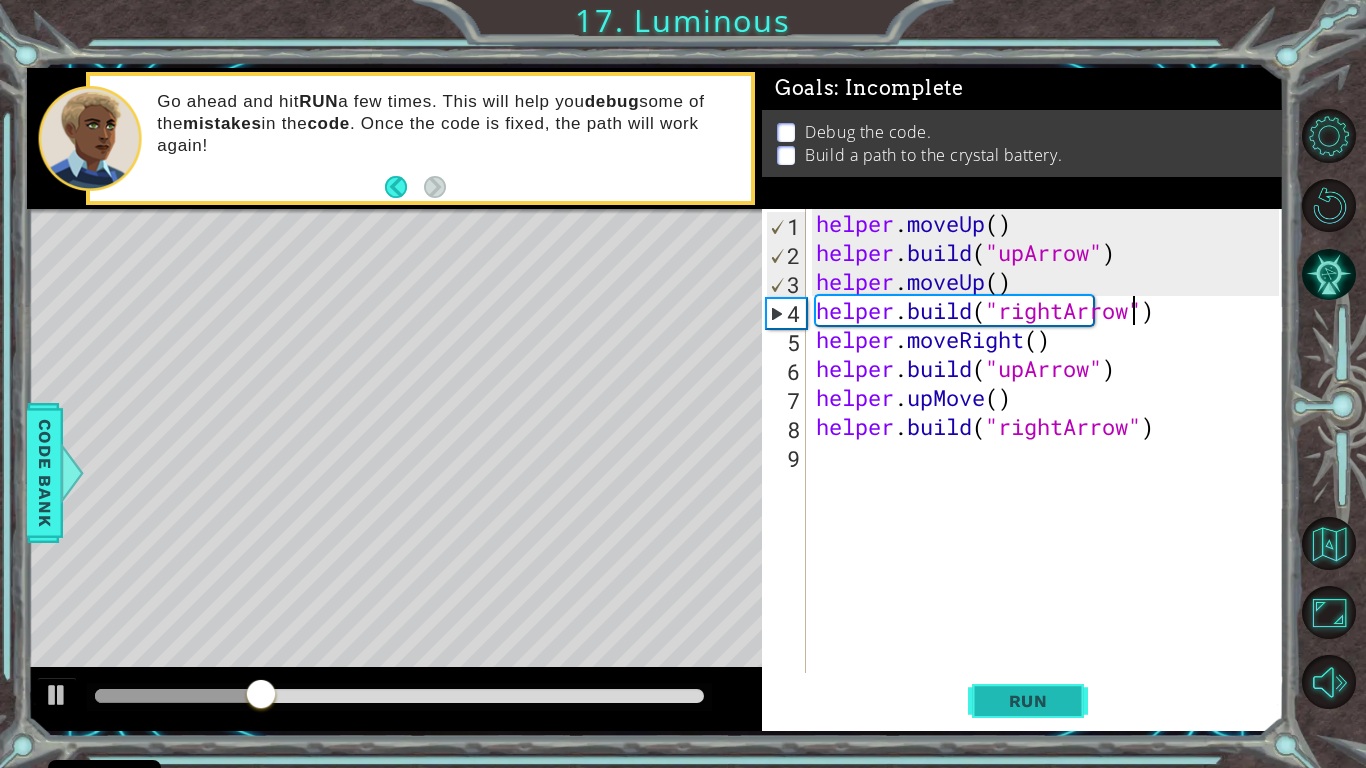 click on "Run" at bounding box center [1028, 701] 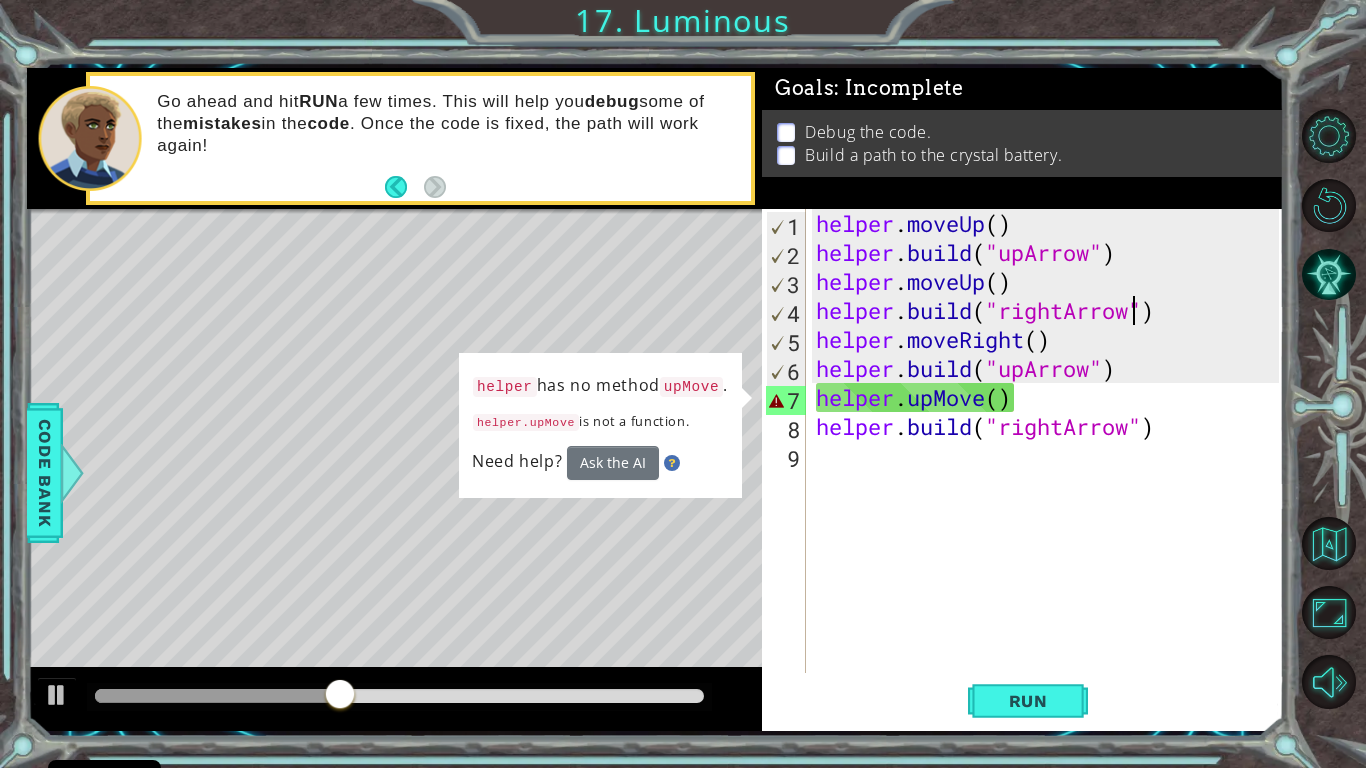 click on "helper . moveUp ( ) helper . build ( "upArrow" ) helper . moveUp ( ) helper . build ( "rightArrow" ) helper . moveRight ( ) helper . build ( "upArrow" ) helper . upMove ( ) helper . build ( "rightArrow" )" at bounding box center [1050, 470] 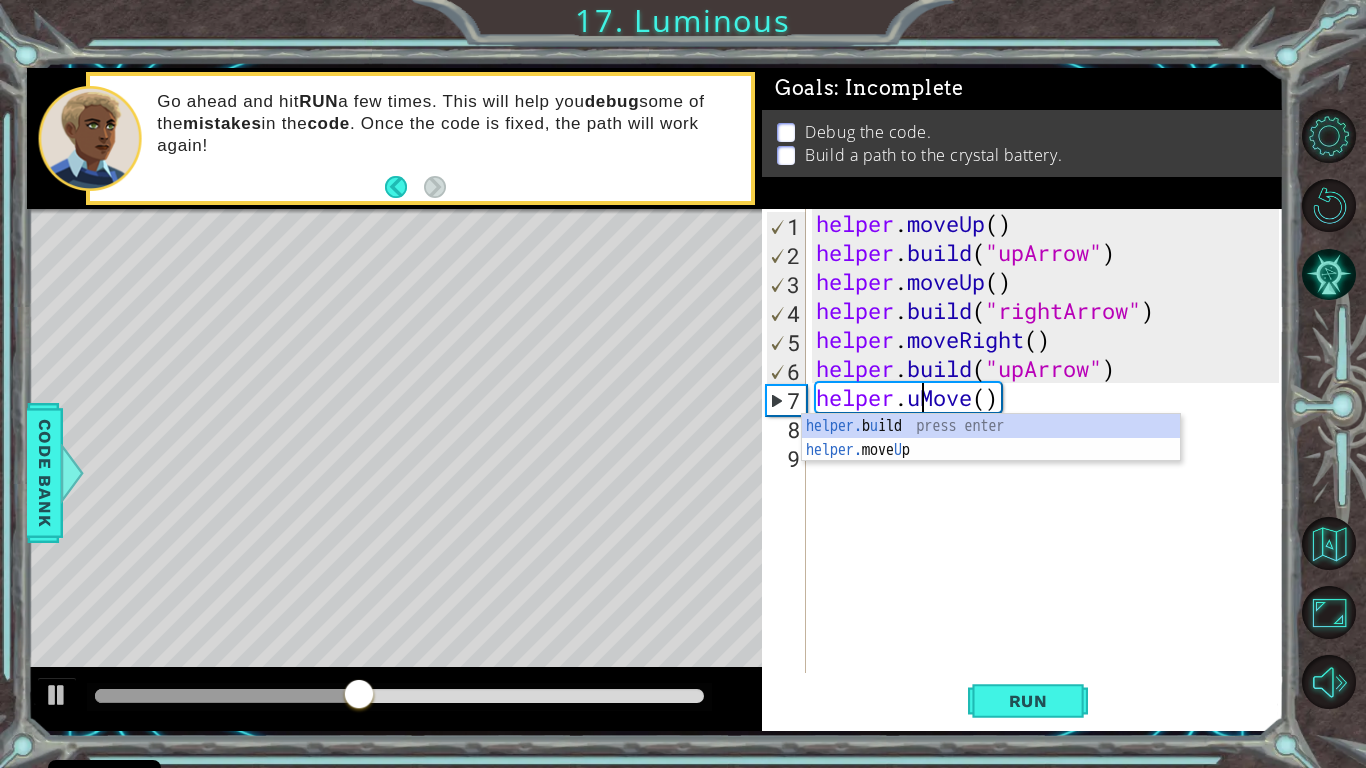 scroll, scrollTop: 0, scrollLeft: 7, axis: horizontal 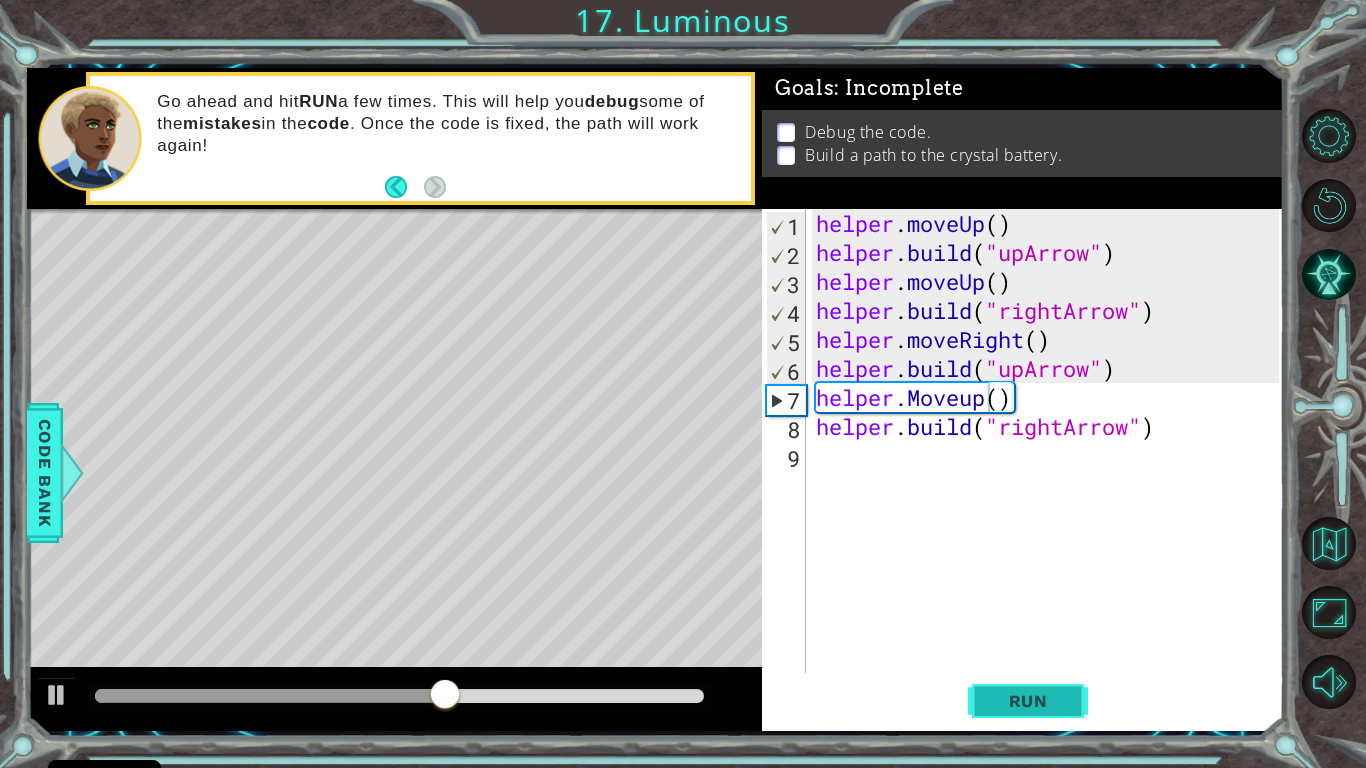 click on "Run" at bounding box center (1028, 701) 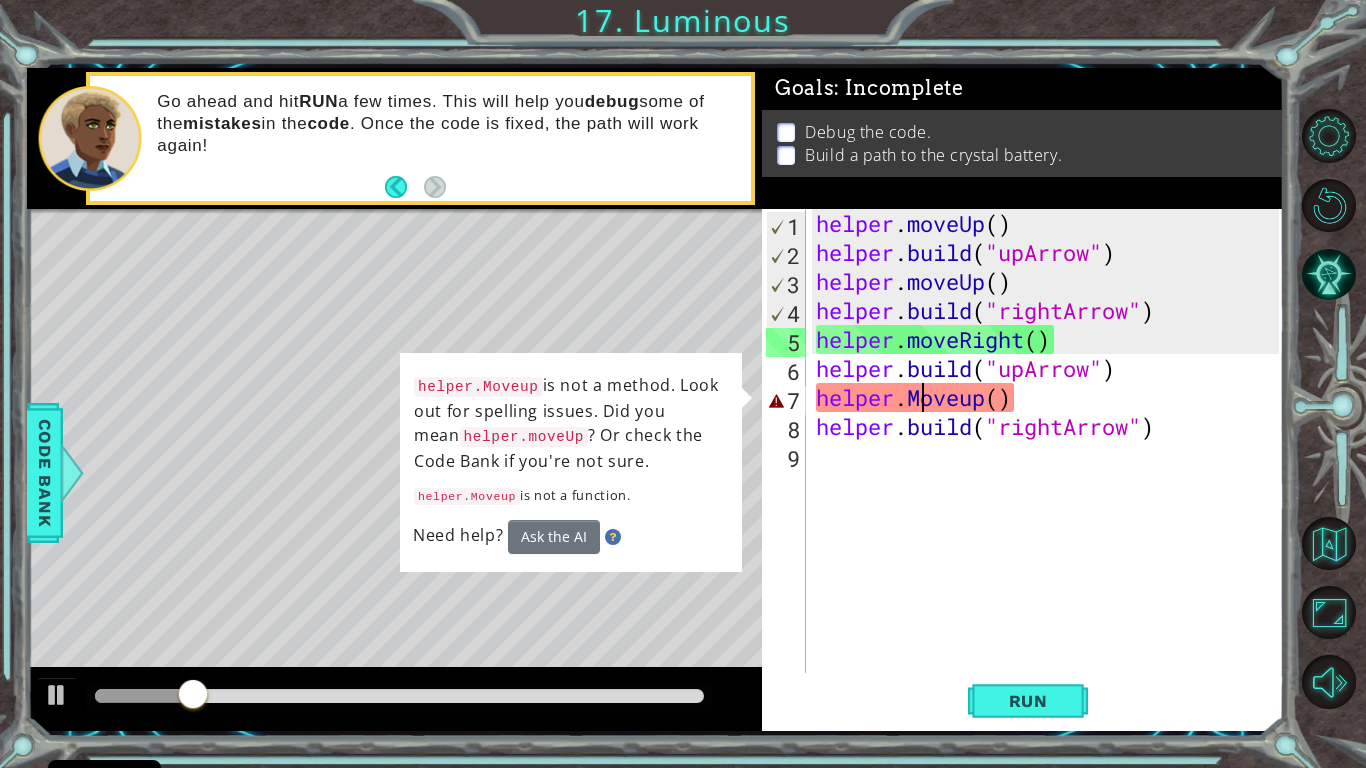 scroll, scrollTop: 0, scrollLeft: 4, axis: horizontal 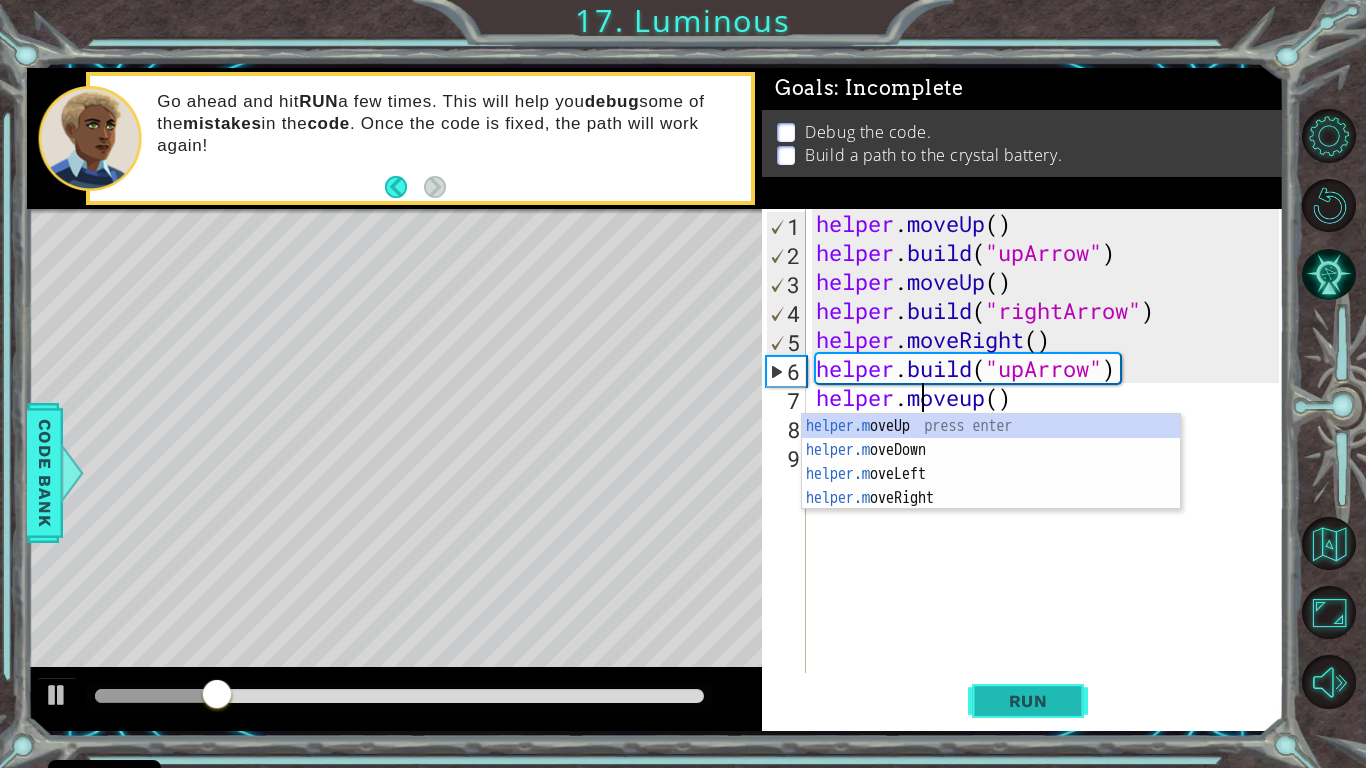 click on "Run" at bounding box center (1028, 701) 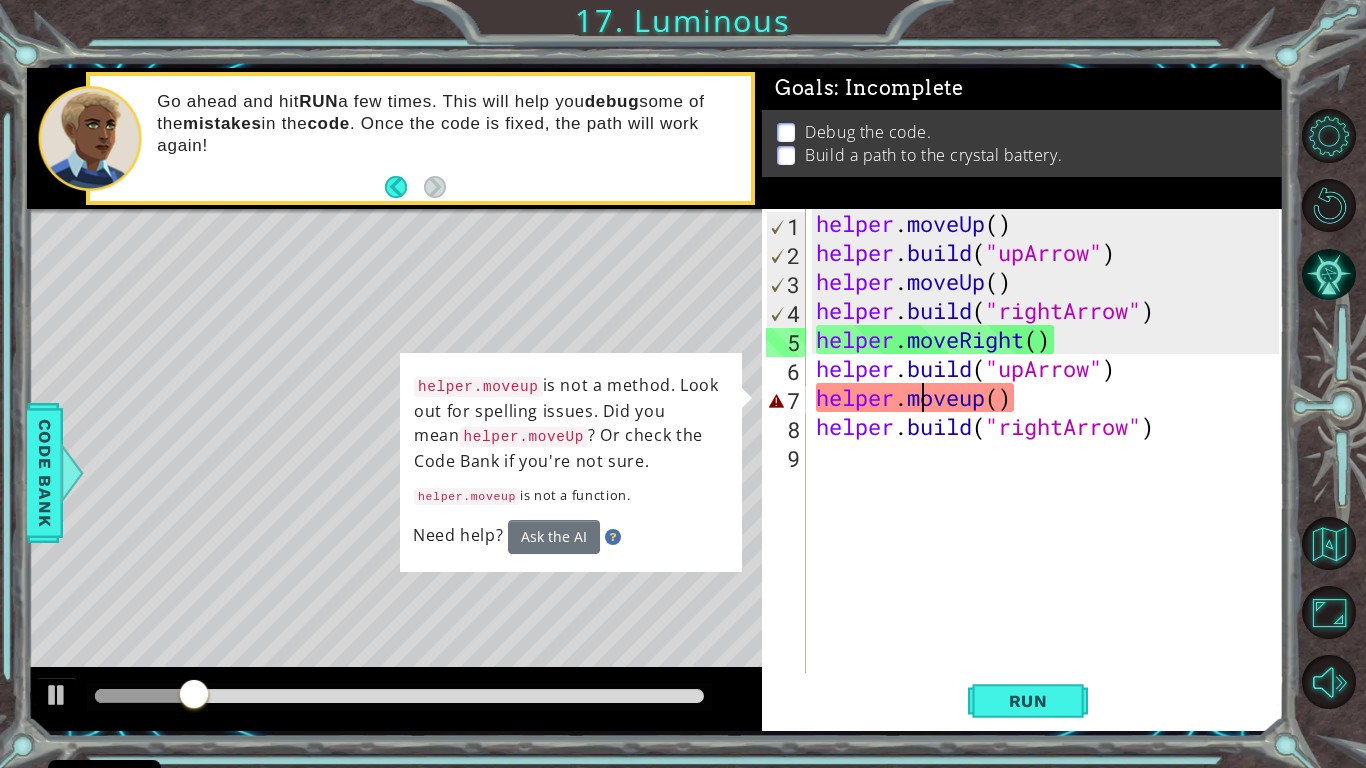 click on "helper . moveUp ( ) helper . build ( "upArrow" ) helper . moveUp ( ) helper . build ( "rightArrow" ) helper . moveRight ( ) helper . build ( "upArrow" ) helper . moveup ( ) helper . build ( "rightArrow" )" at bounding box center [1050, 470] 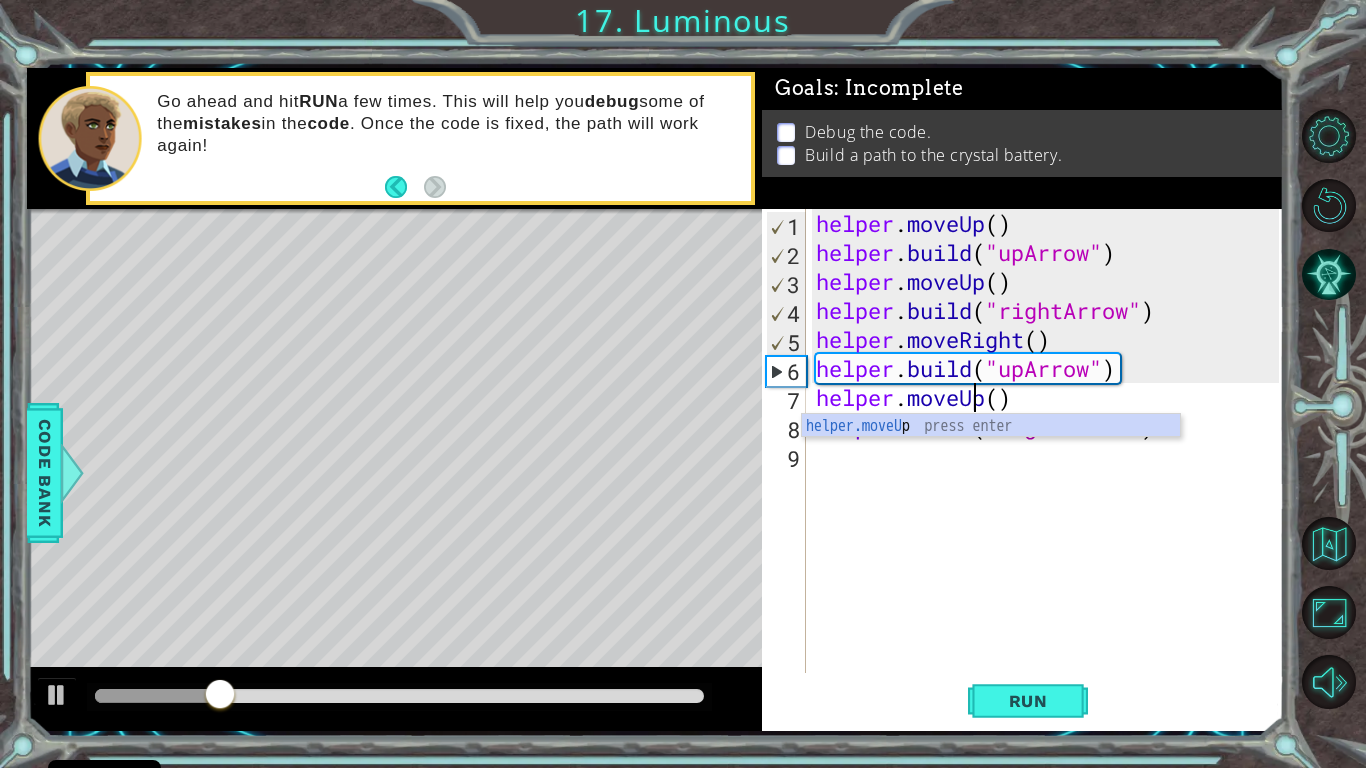 scroll, scrollTop: 0, scrollLeft: 7, axis: horizontal 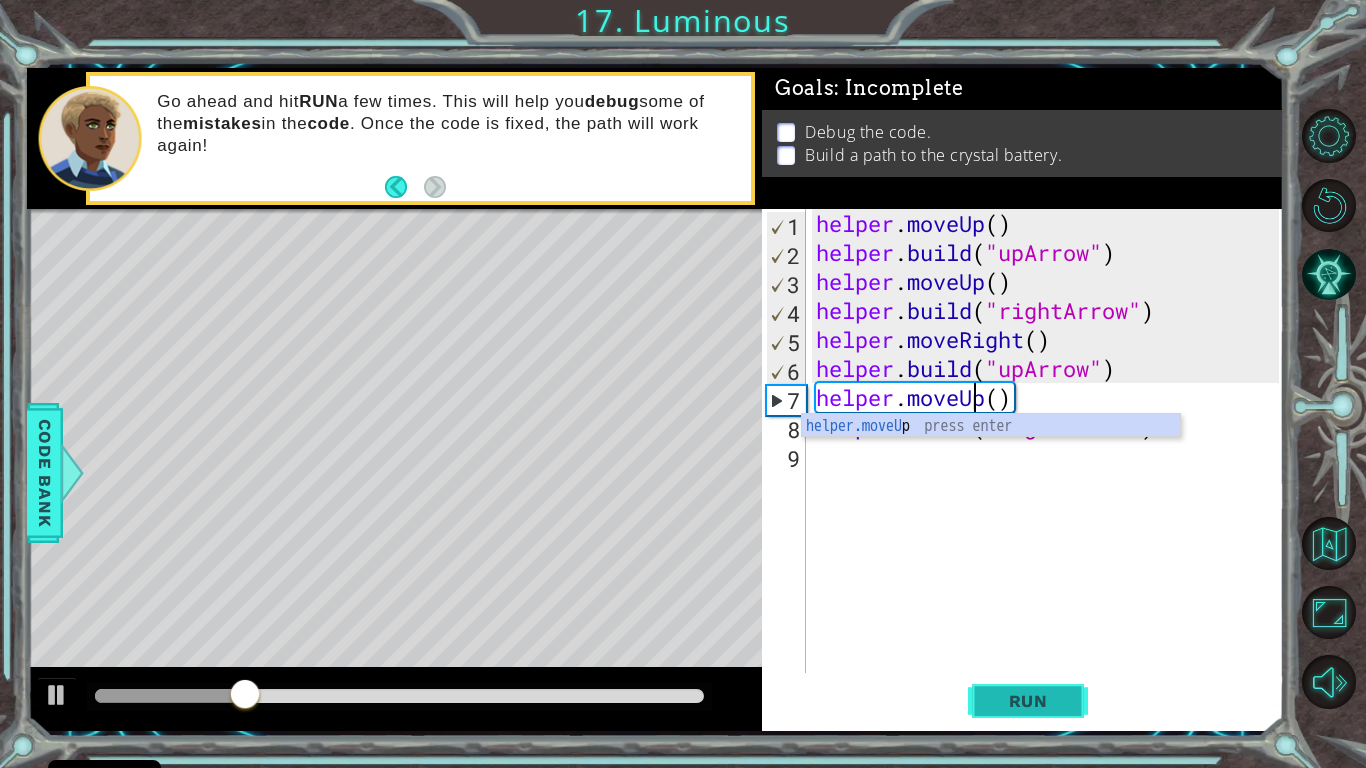 type on "helper.moveUp()" 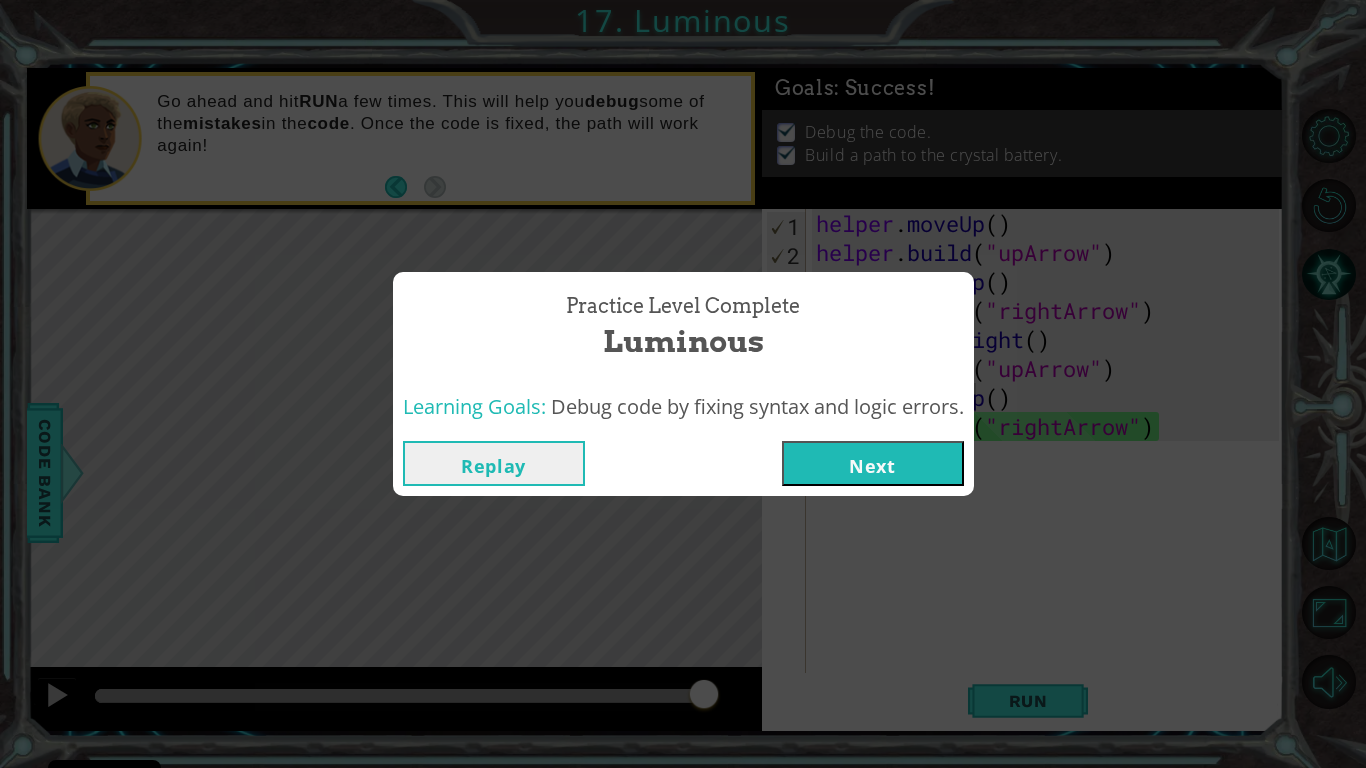 click on "Next" at bounding box center [873, 463] 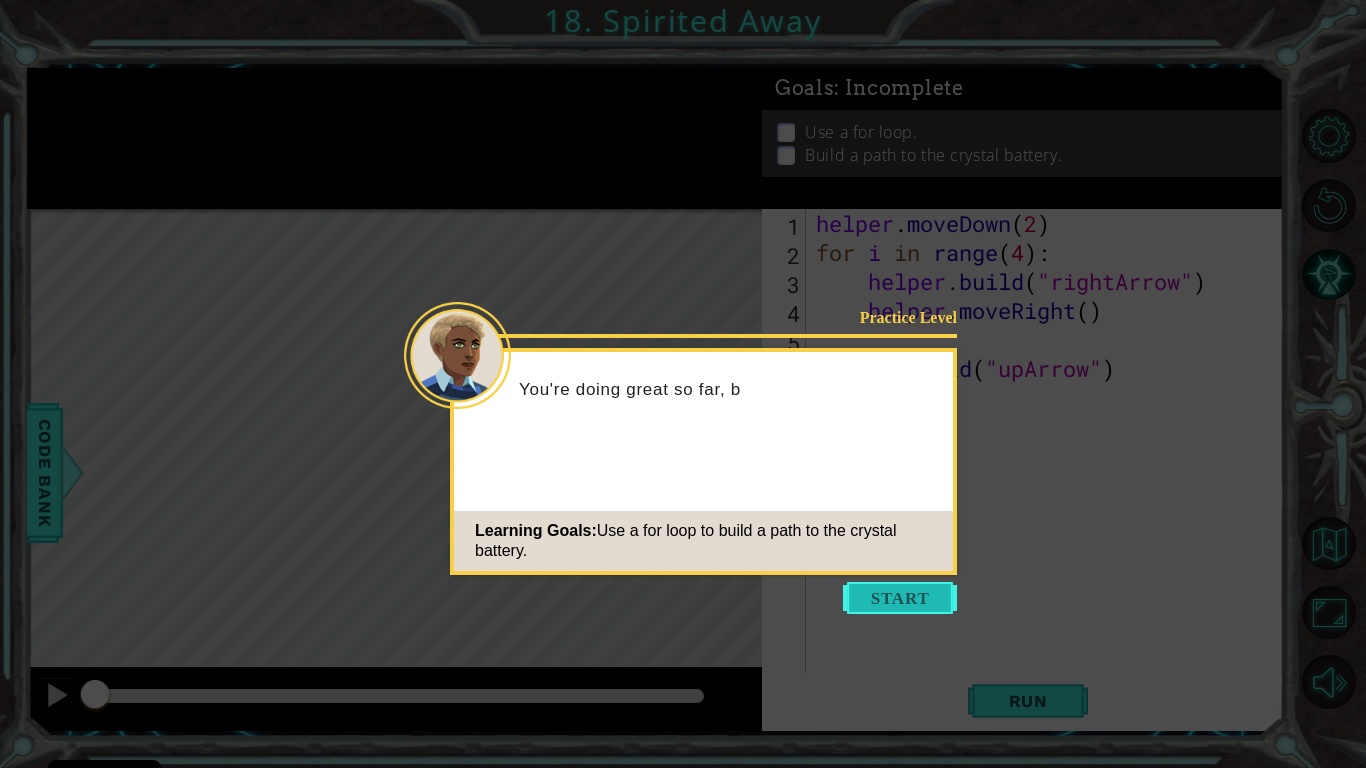click at bounding box center [900, 598] 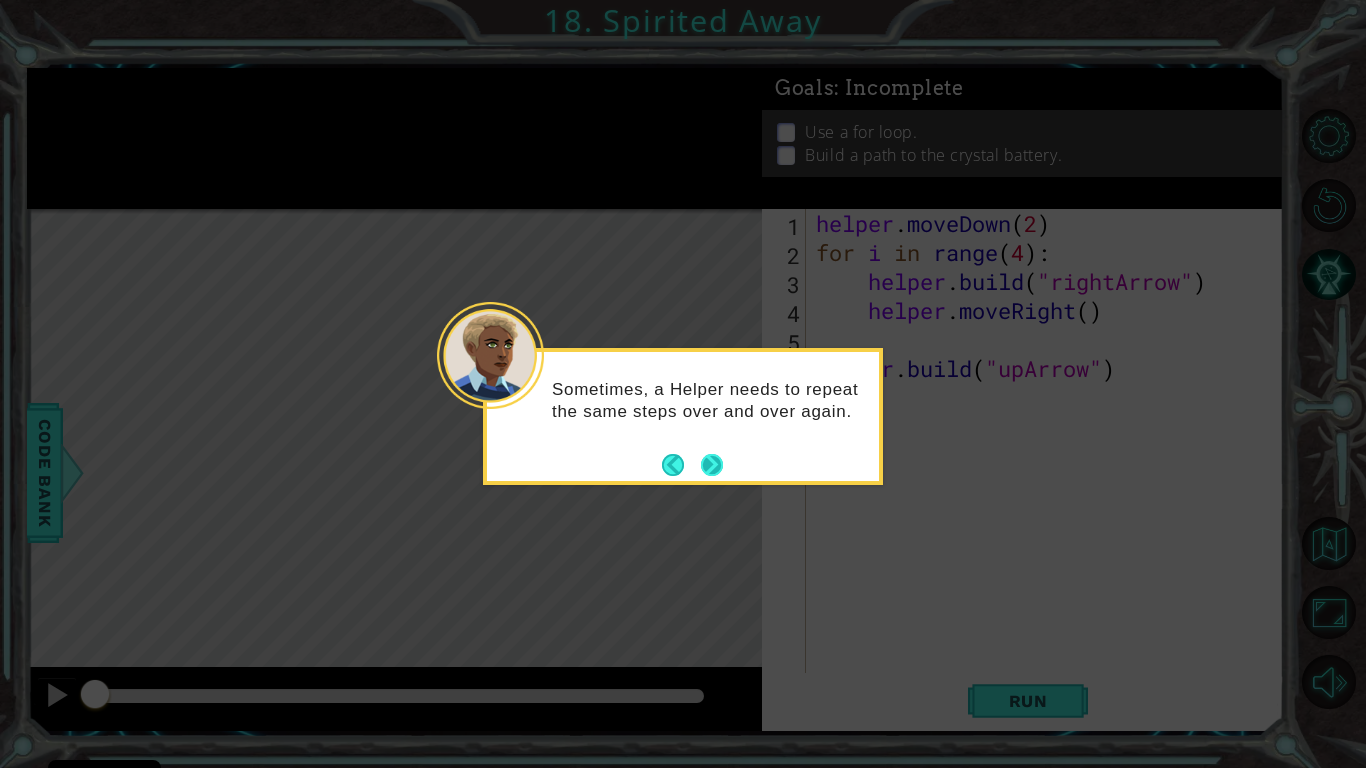 click at bounding box center [712, 464] 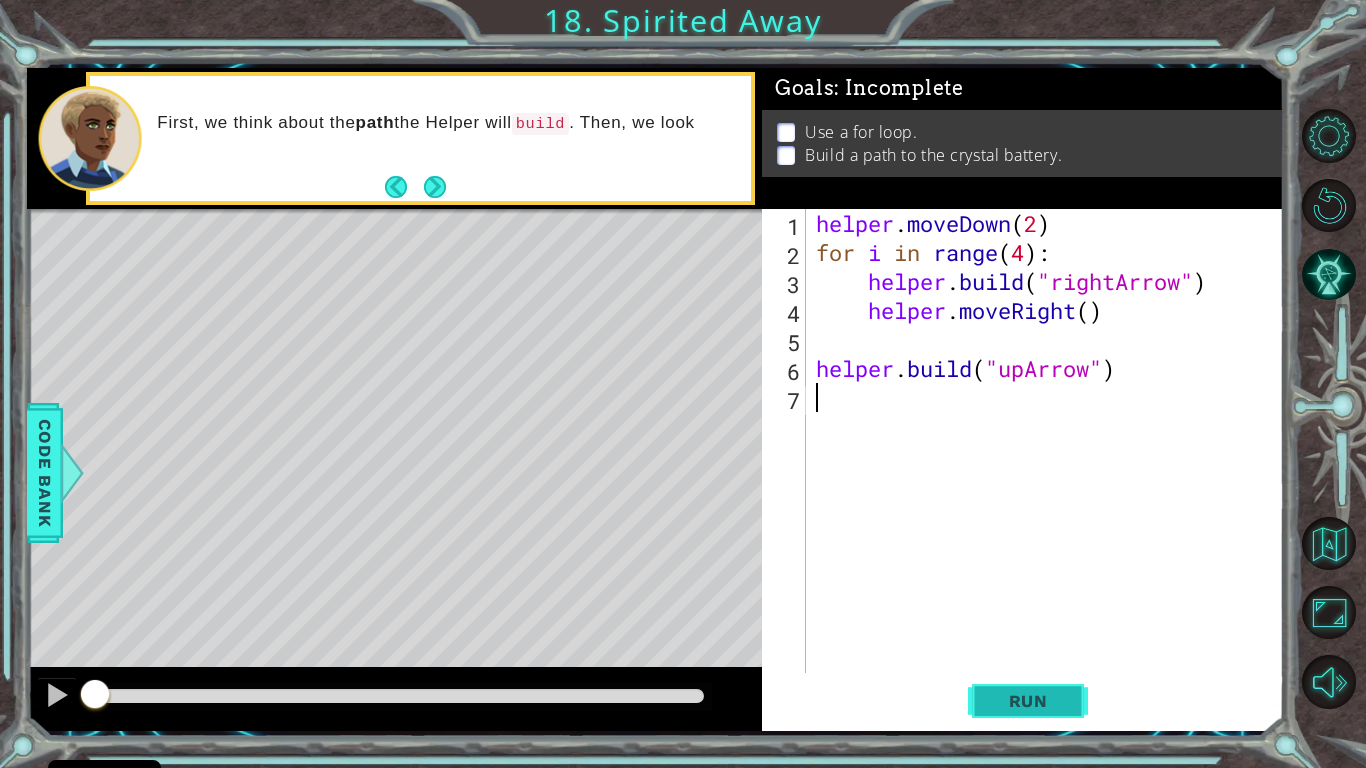 click on "Run" at bounding box center (1028, 701) 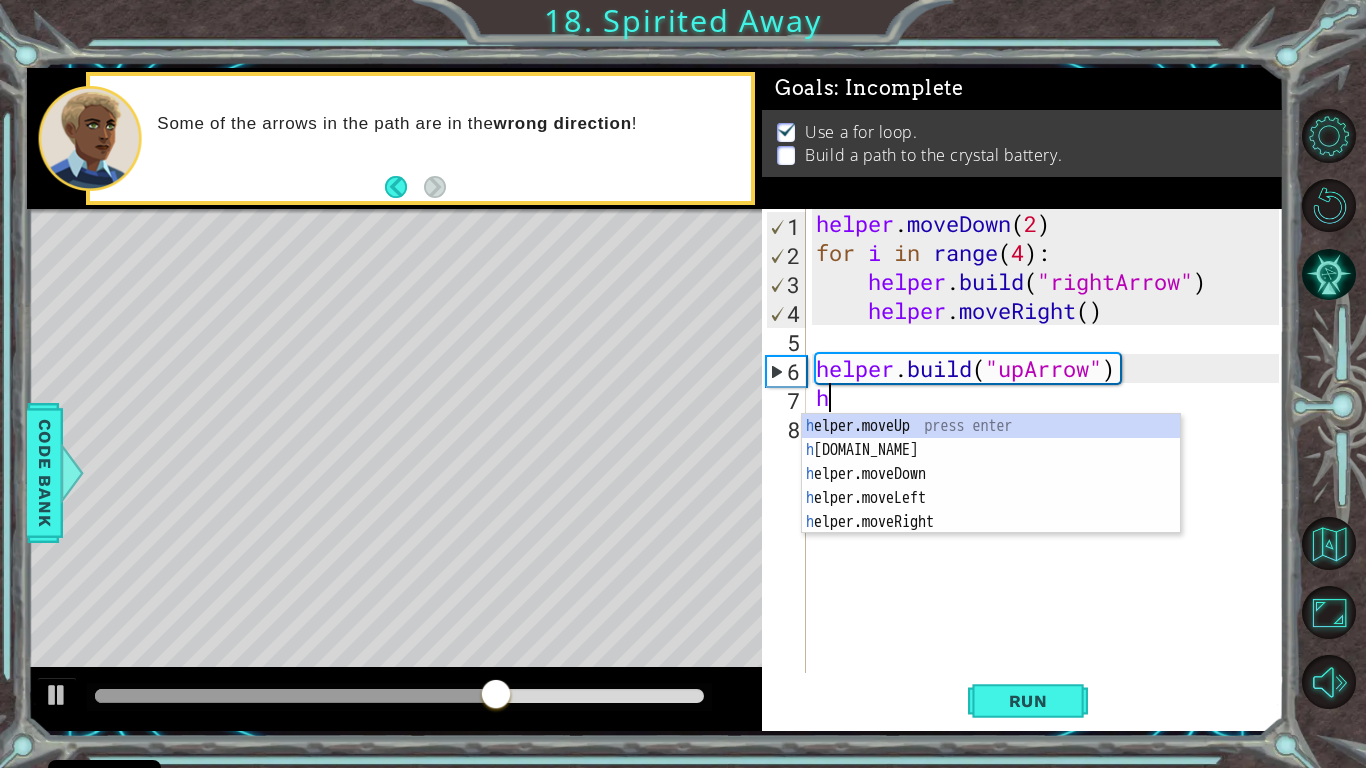 type on "helper.moveUp(1)" 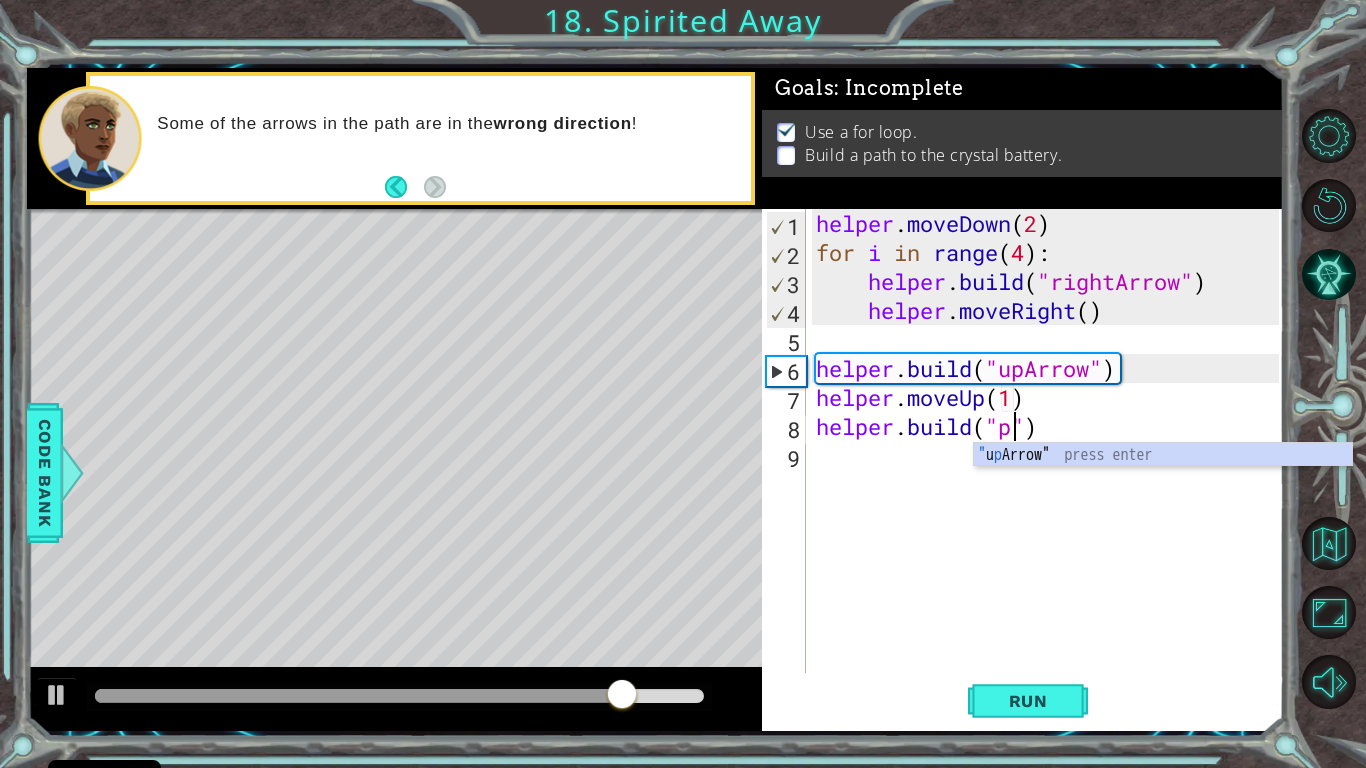 scroll, scrollTop: 0, scrollLeft: 9, axis: horizontal 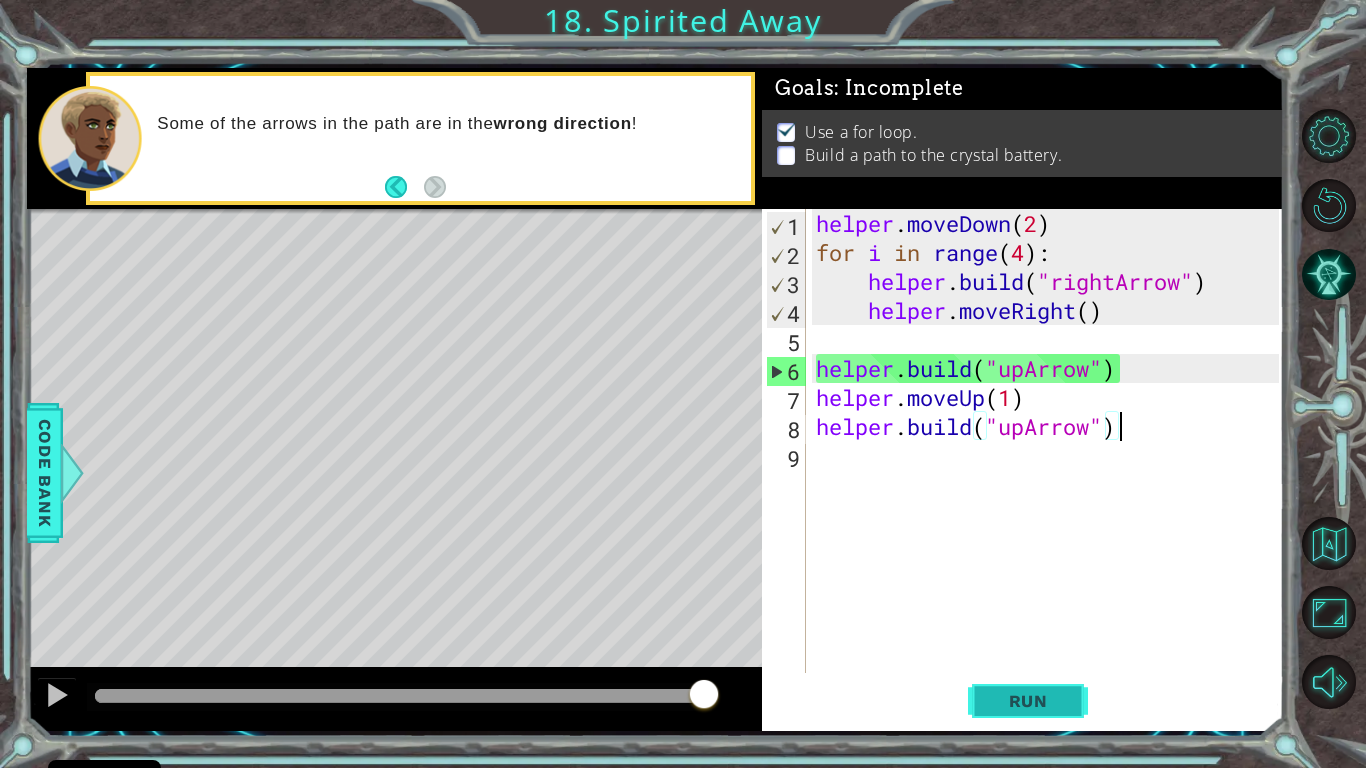 type on "[DOMAIN_NAME]("upArrow")" 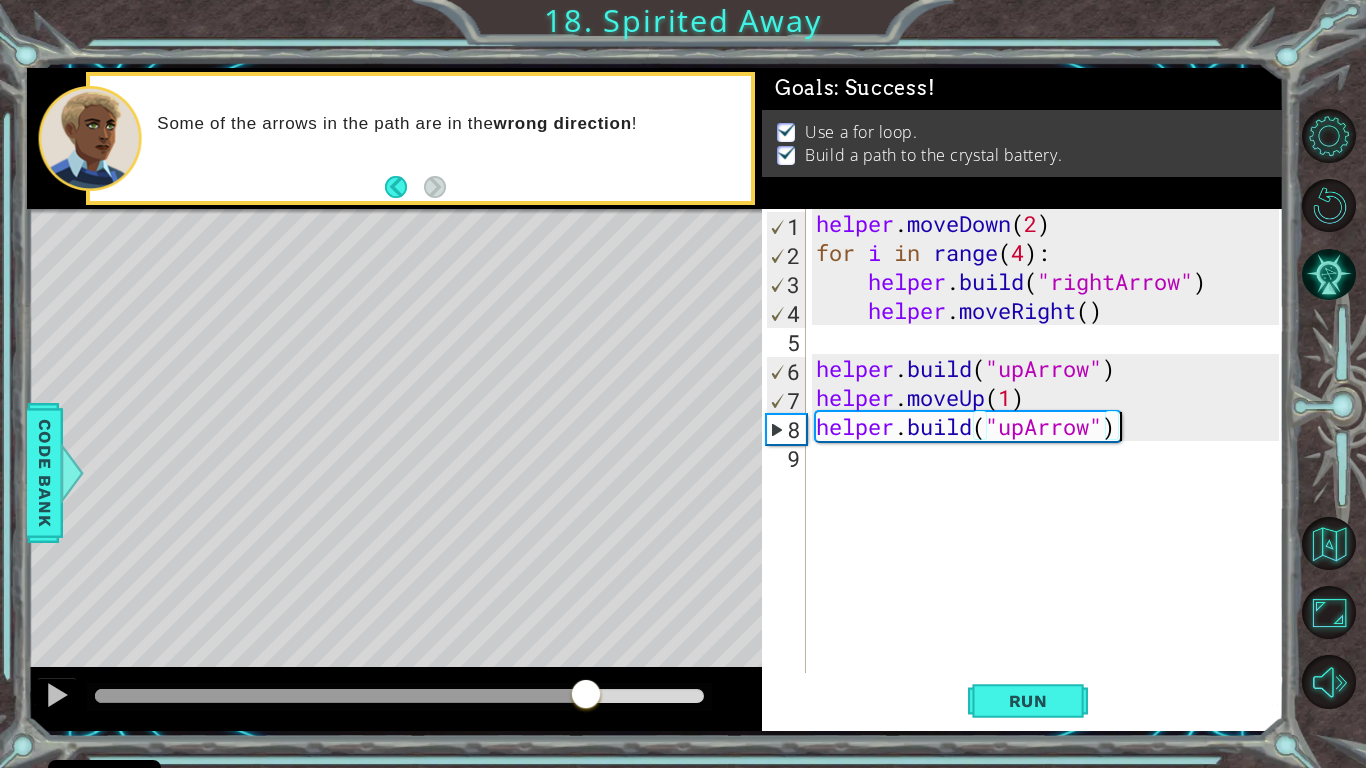 drag, startPoint x: 527, startPoint y: 692, endPoint x: 586, endPoint y: 701, distance: 59.682495 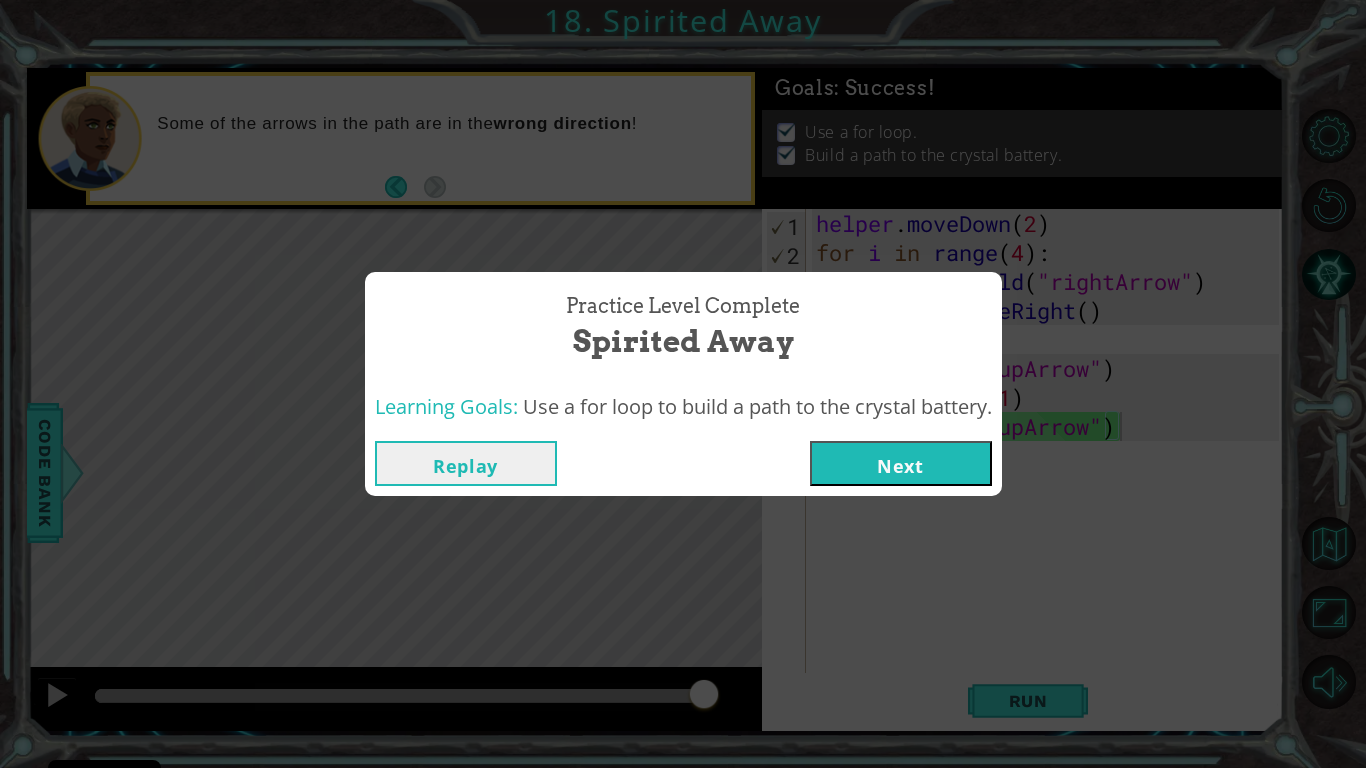 drag, startPoint x: 891, startPoint y: 460, endPoint x: 890, endPoint y: 476, distance: 16.03122 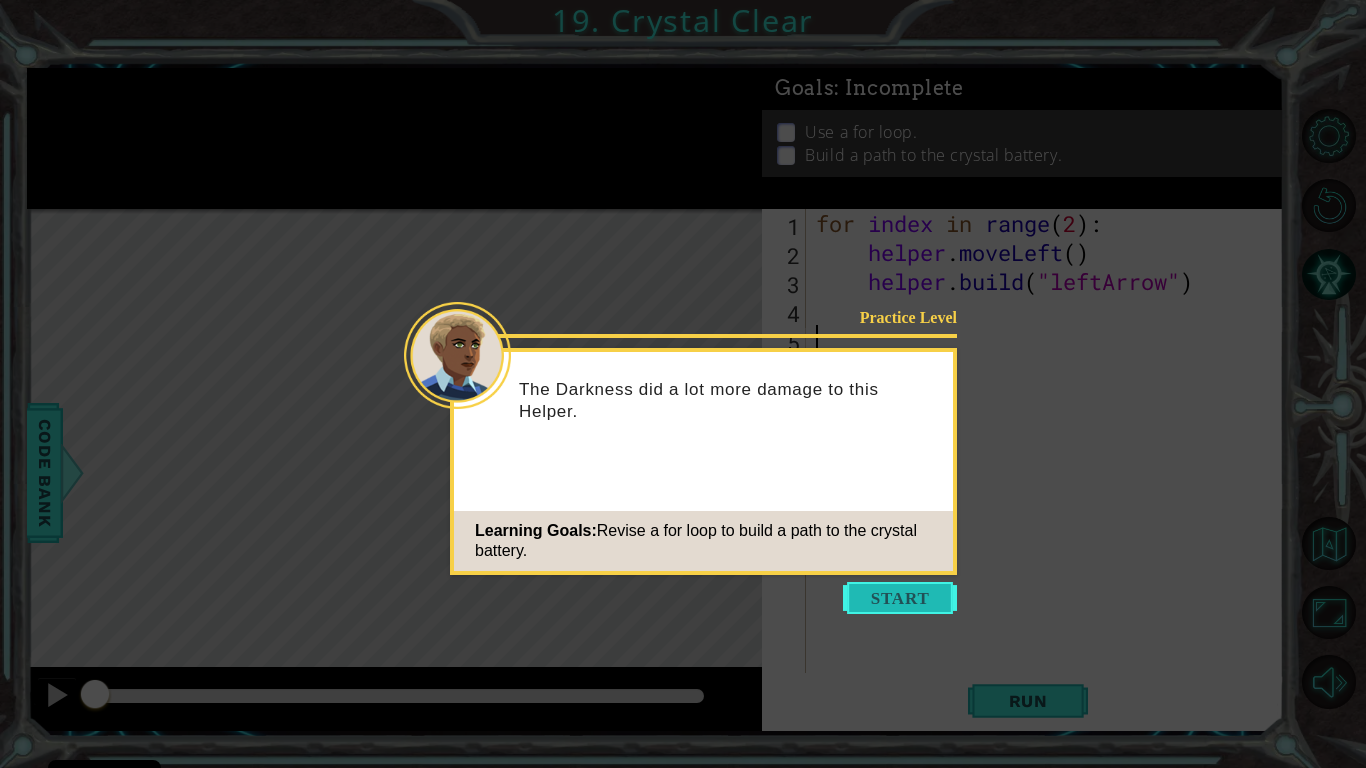 click at bounding box center (900, 598) 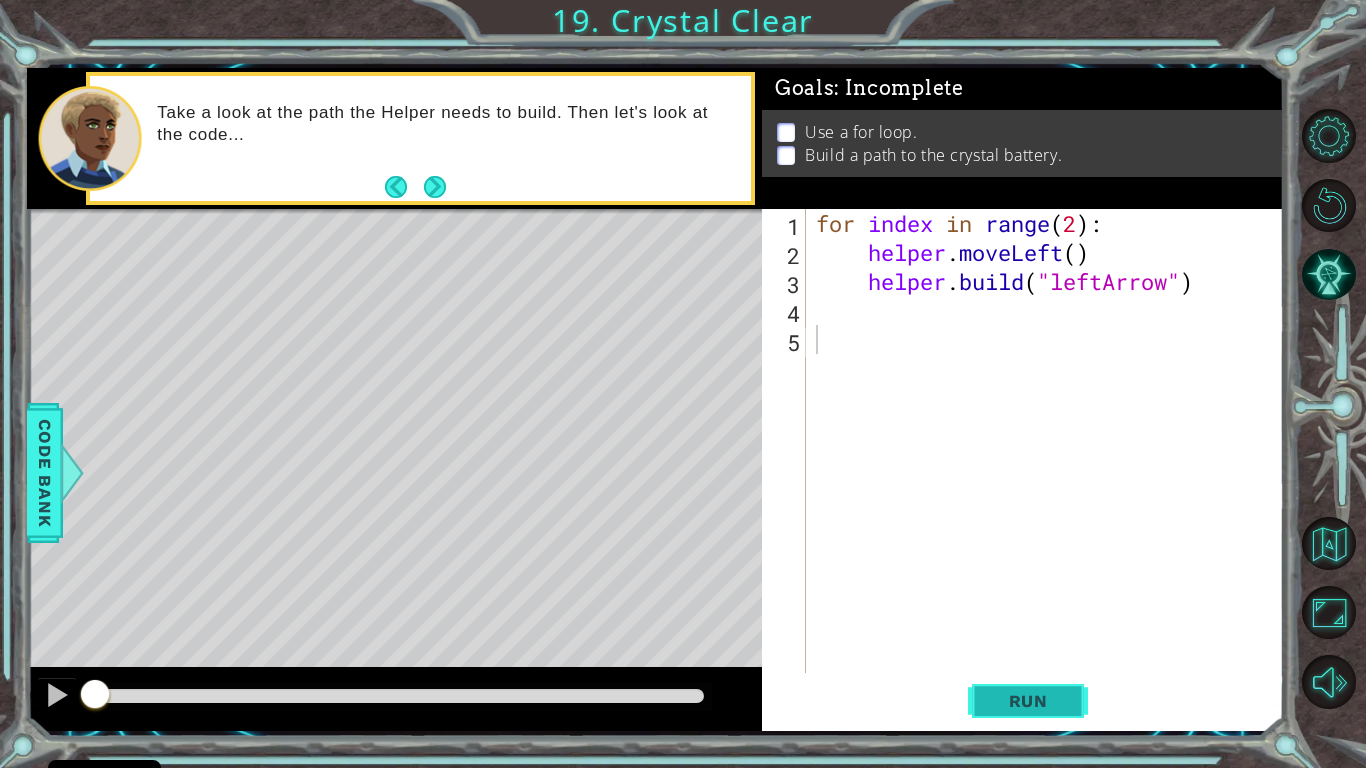 click on "Run" at bounding box center (1028, 701) 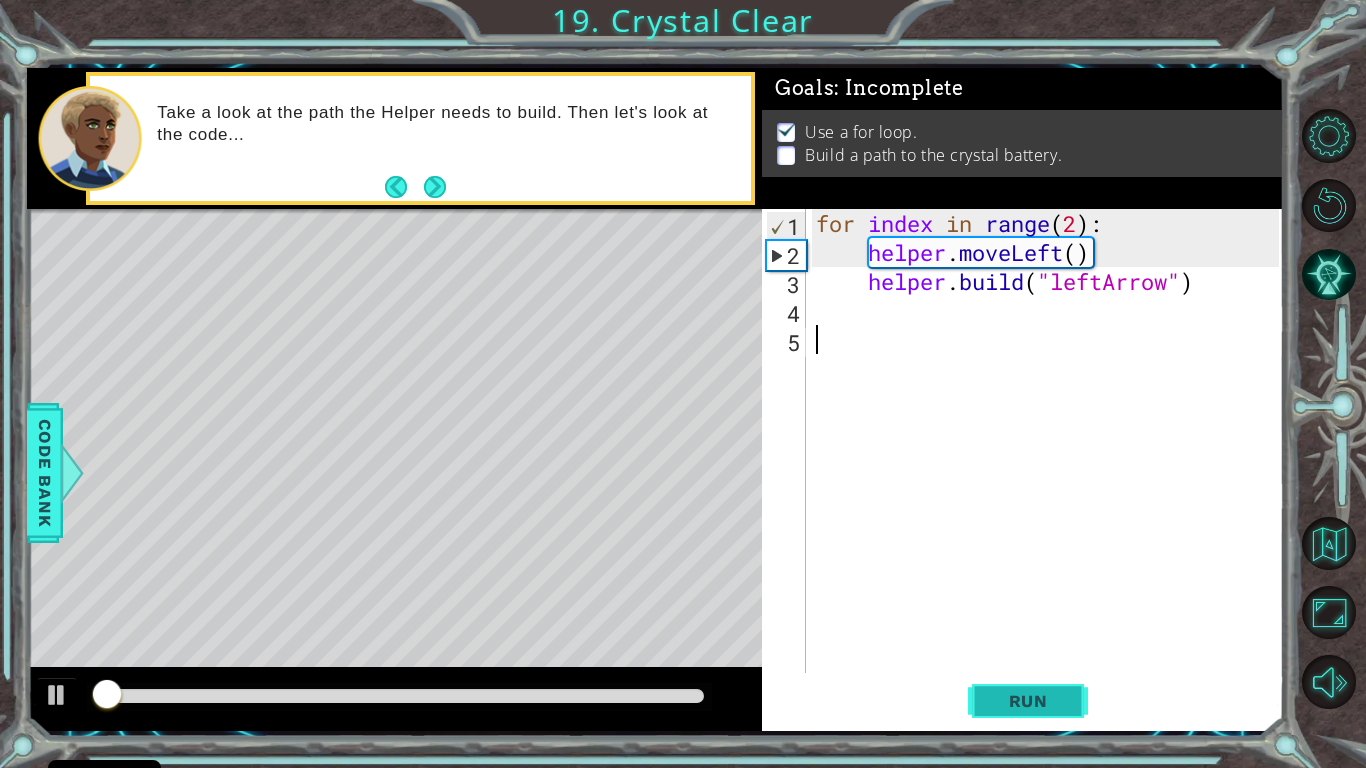 click on "Run" at bounding box center [1028, 701] 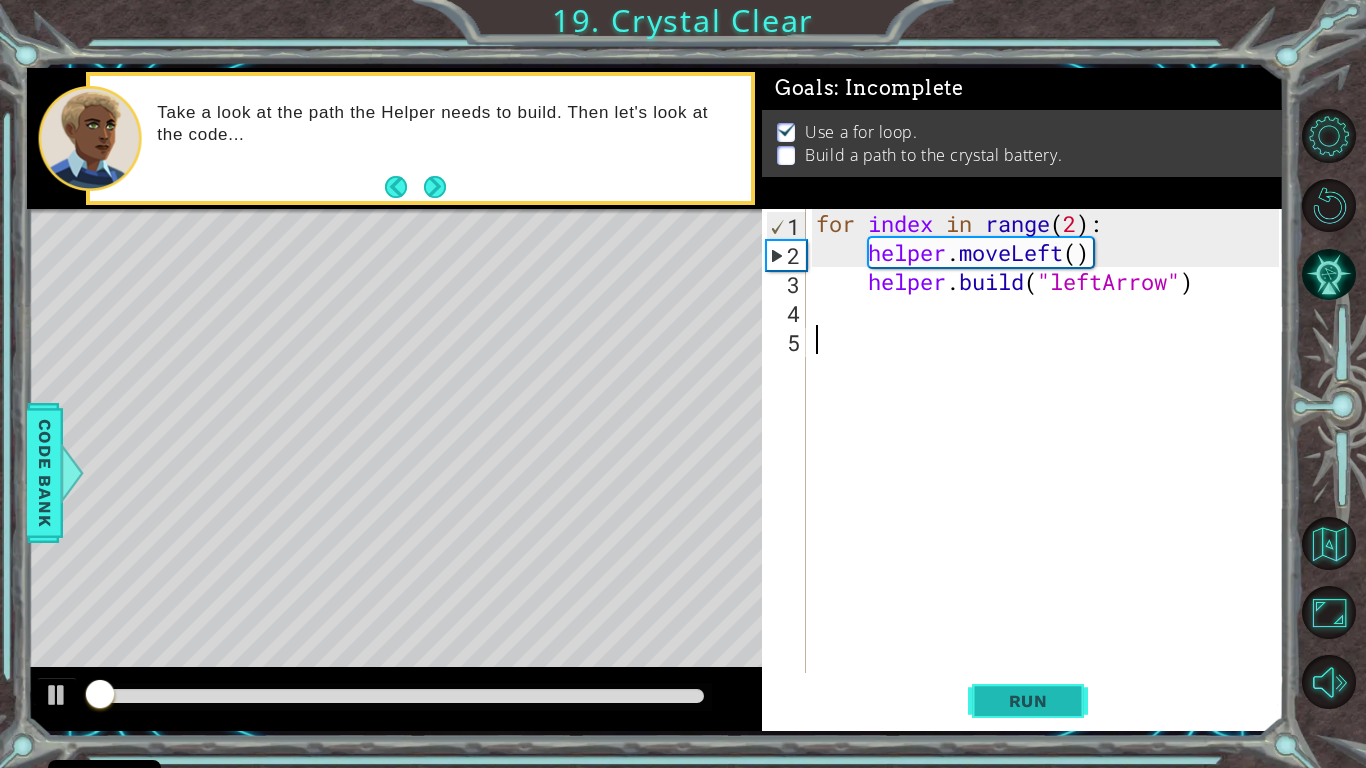 click on "Run" at bounding box center (1028, 701) 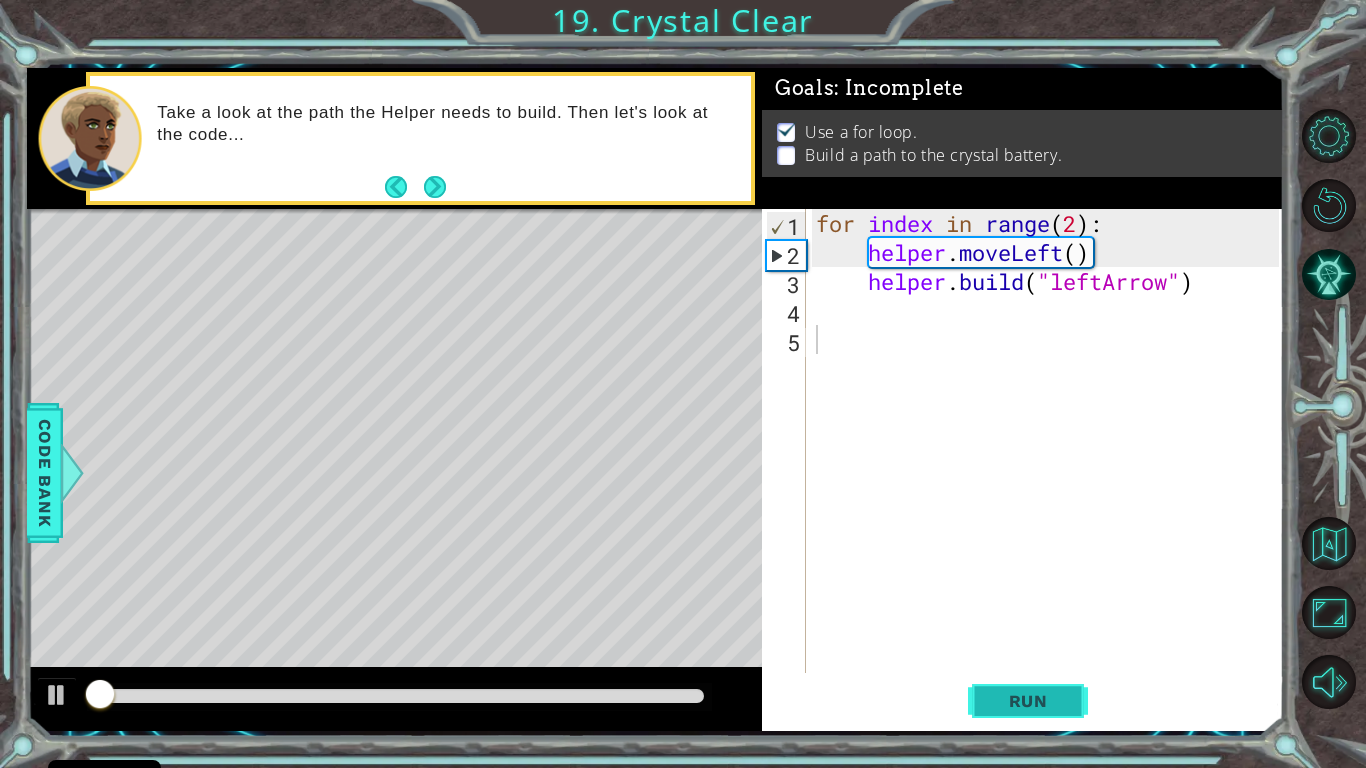click on "Run" at bounding box center [1028, 701] 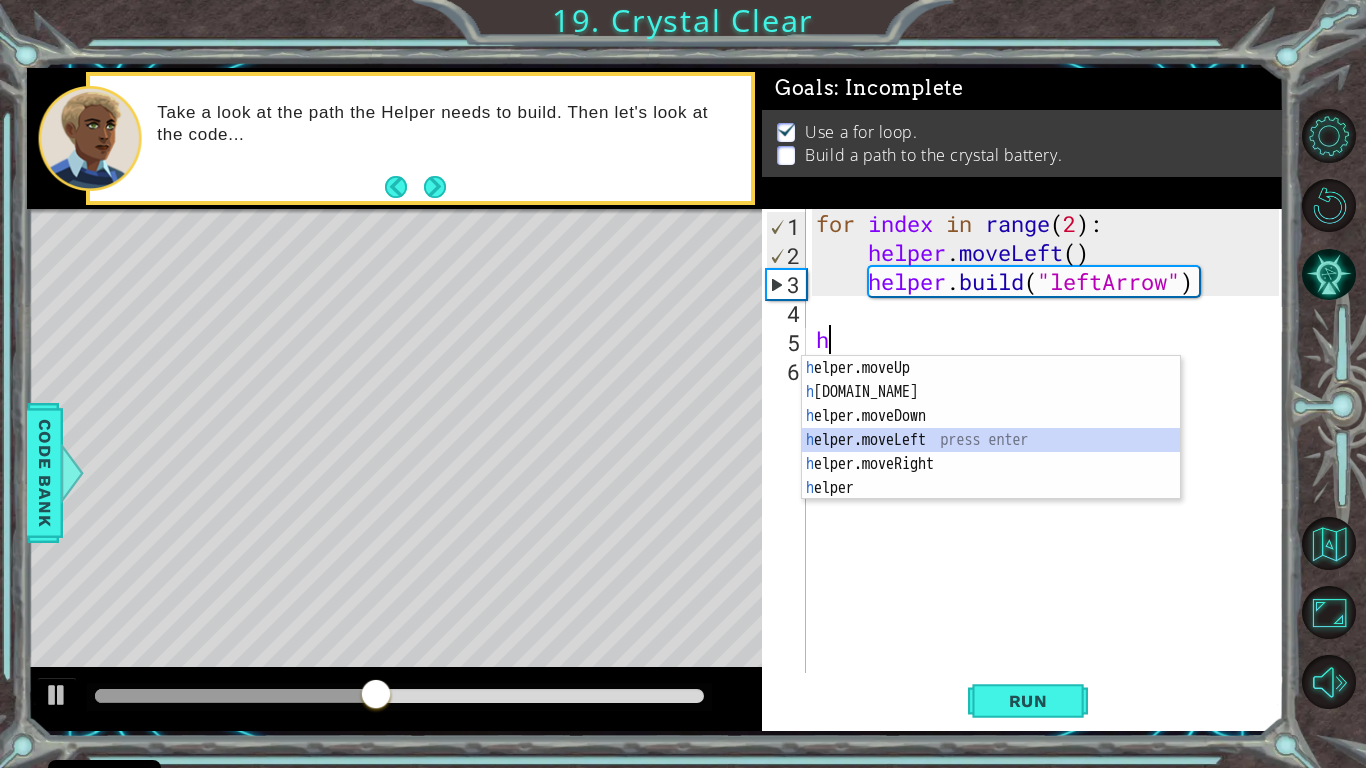 type on "helper.moveLeft(1)" 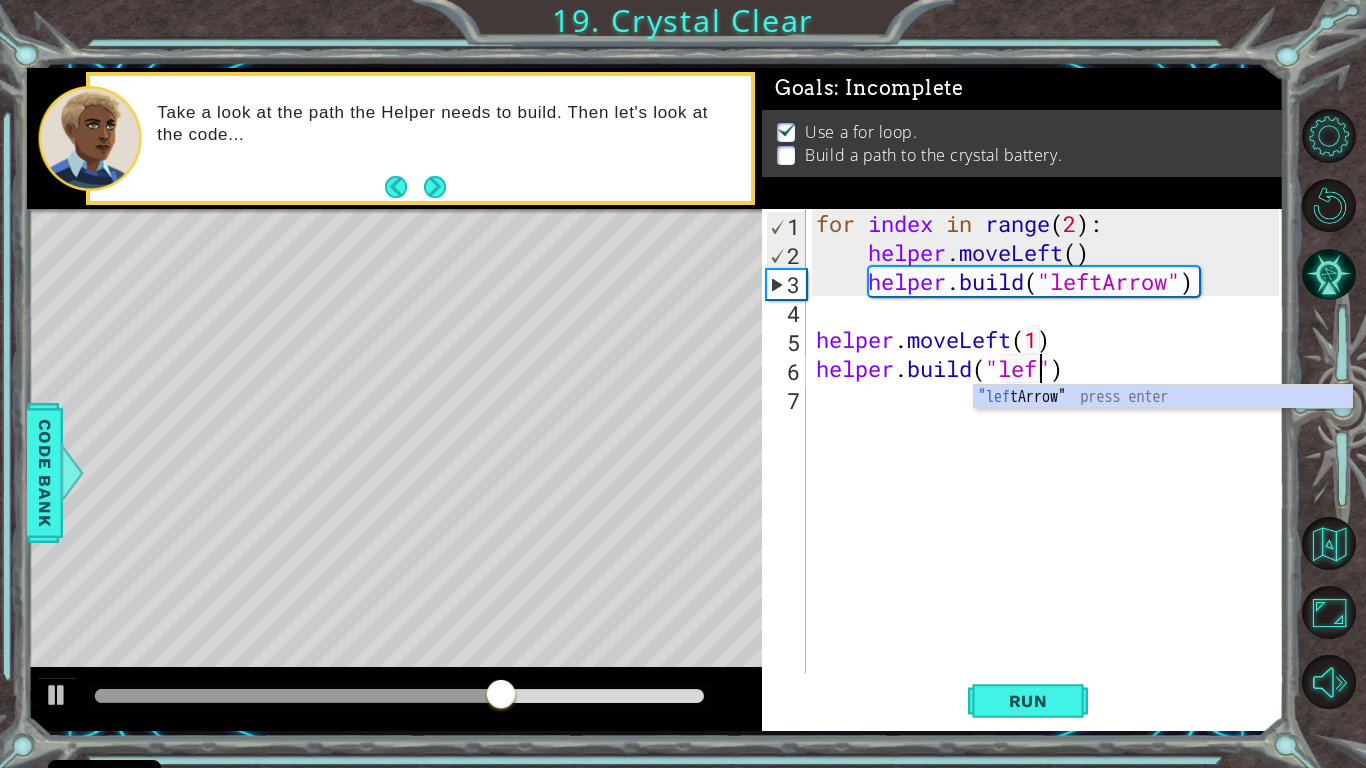 scroll, scrollTop: 0, scrollLeft: 10, axis: horizontal 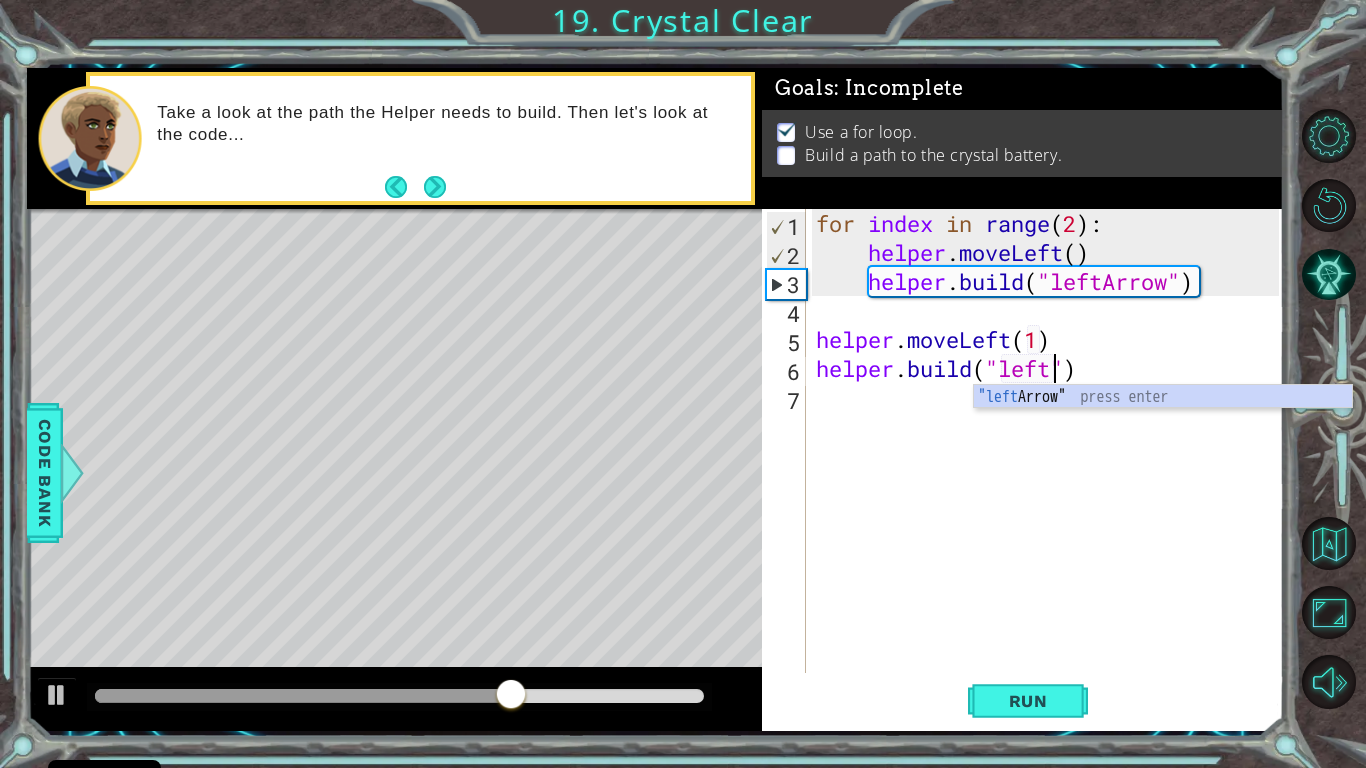 type on "[DOMAIN_NAME]("leftArrow")" 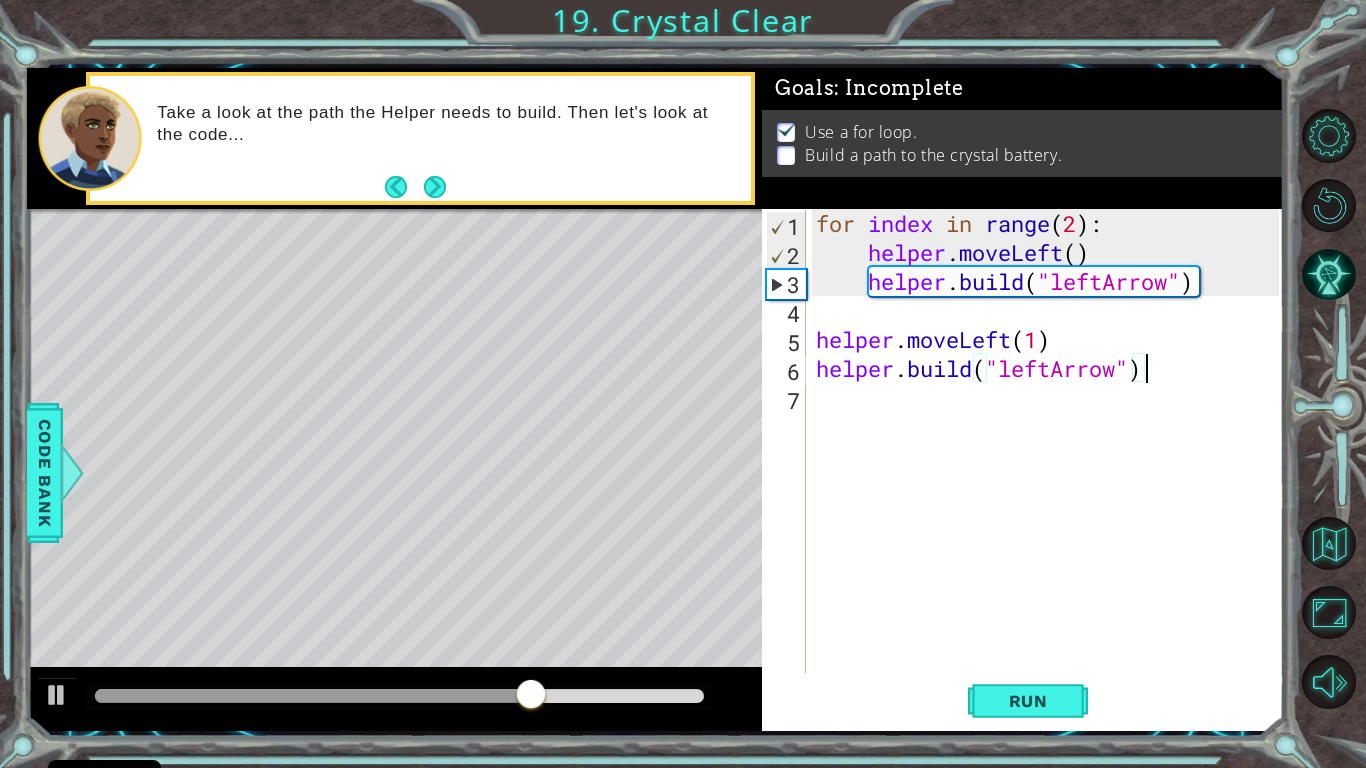 scroll, scrollTop: 0, scrollLeft: 0, axis: both 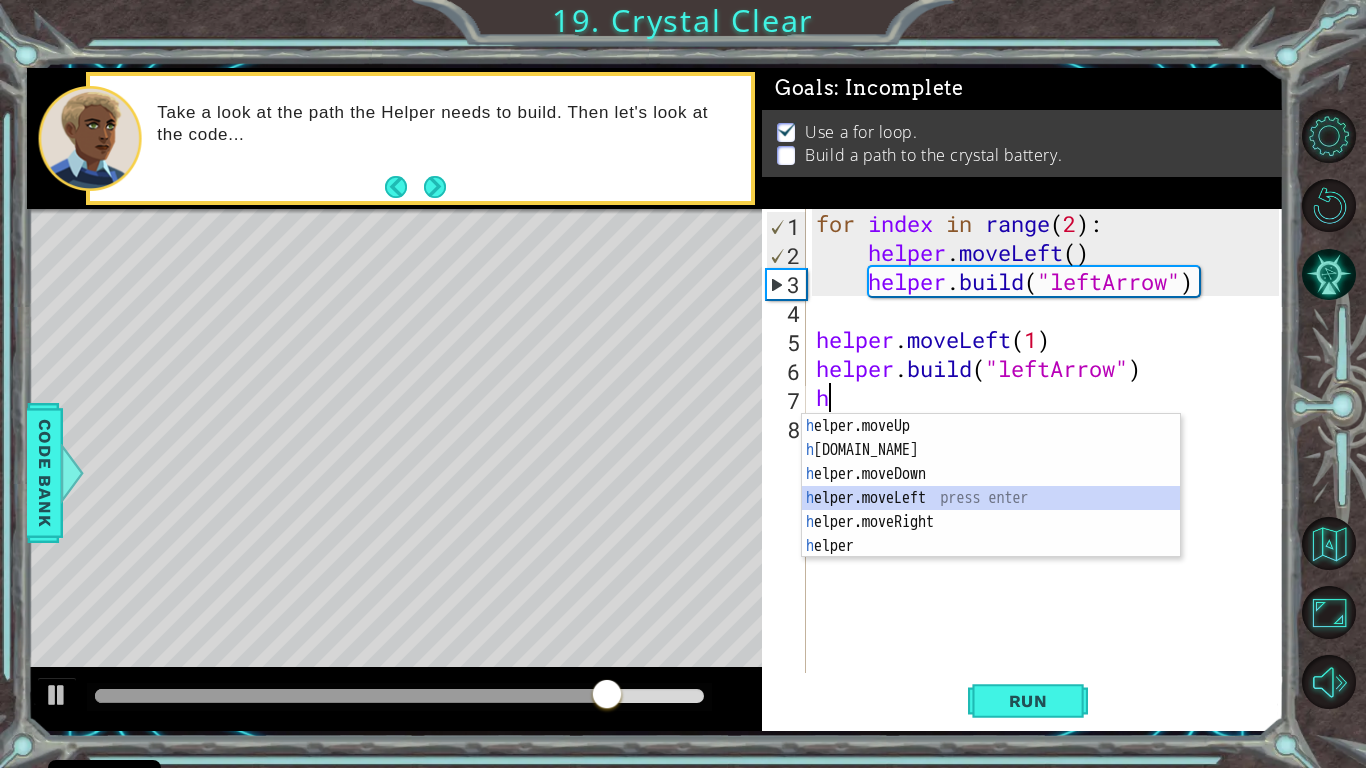 type on "helper.moveLeft(1)" 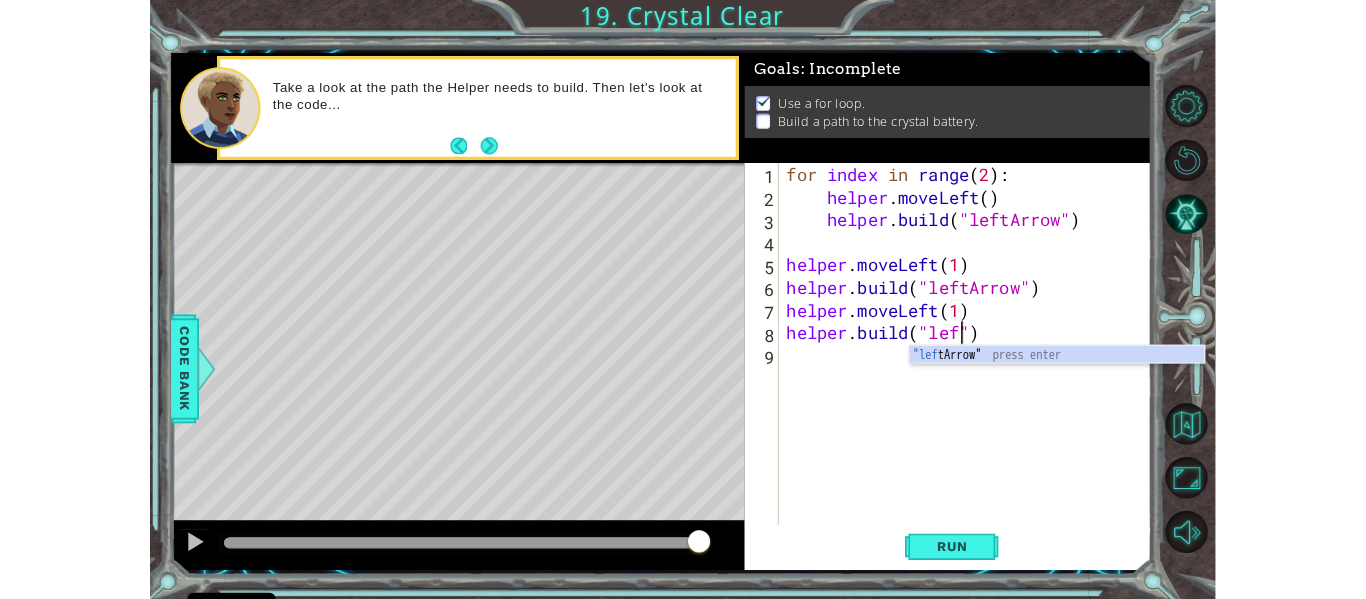 scroll, scrollTop: 0, scrollLeft: 10, axis: horizontal 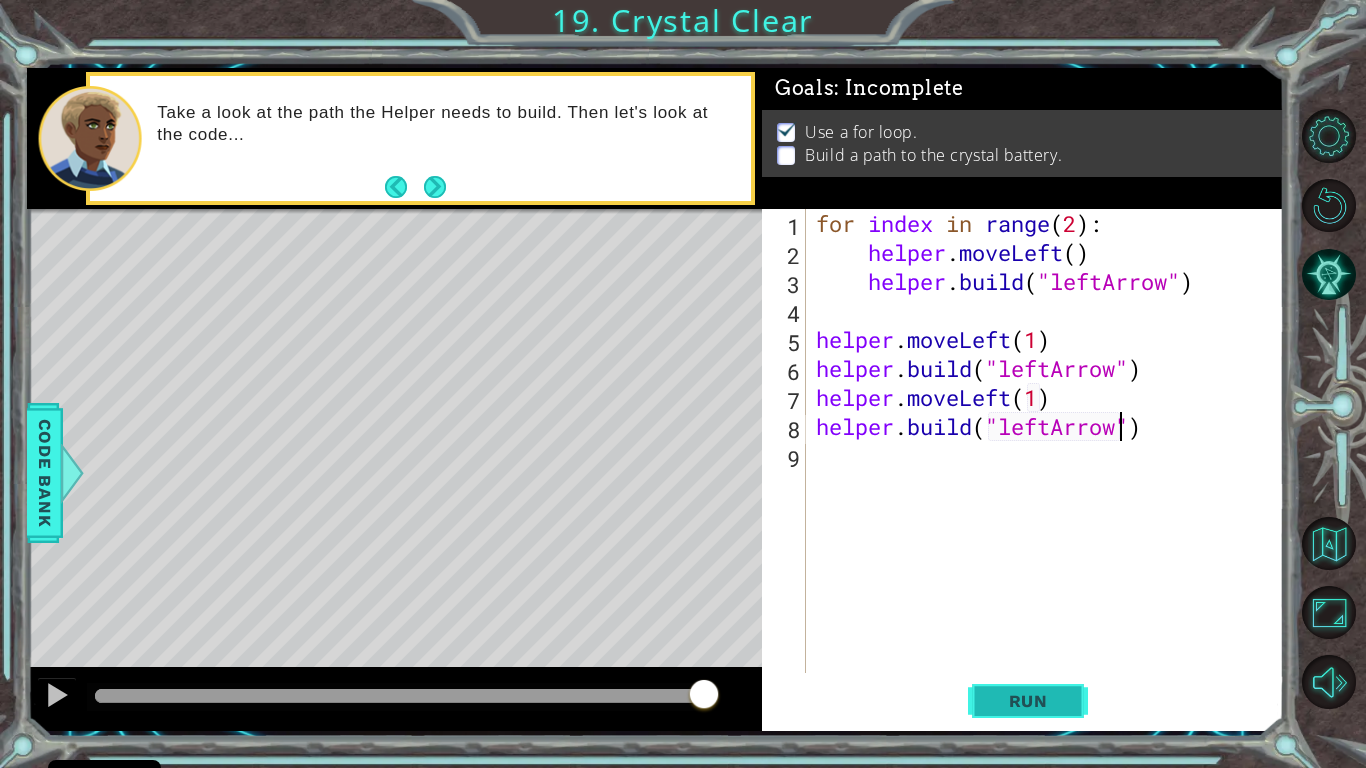 type on "[DOMAIN_NAME]("leftArrow")" 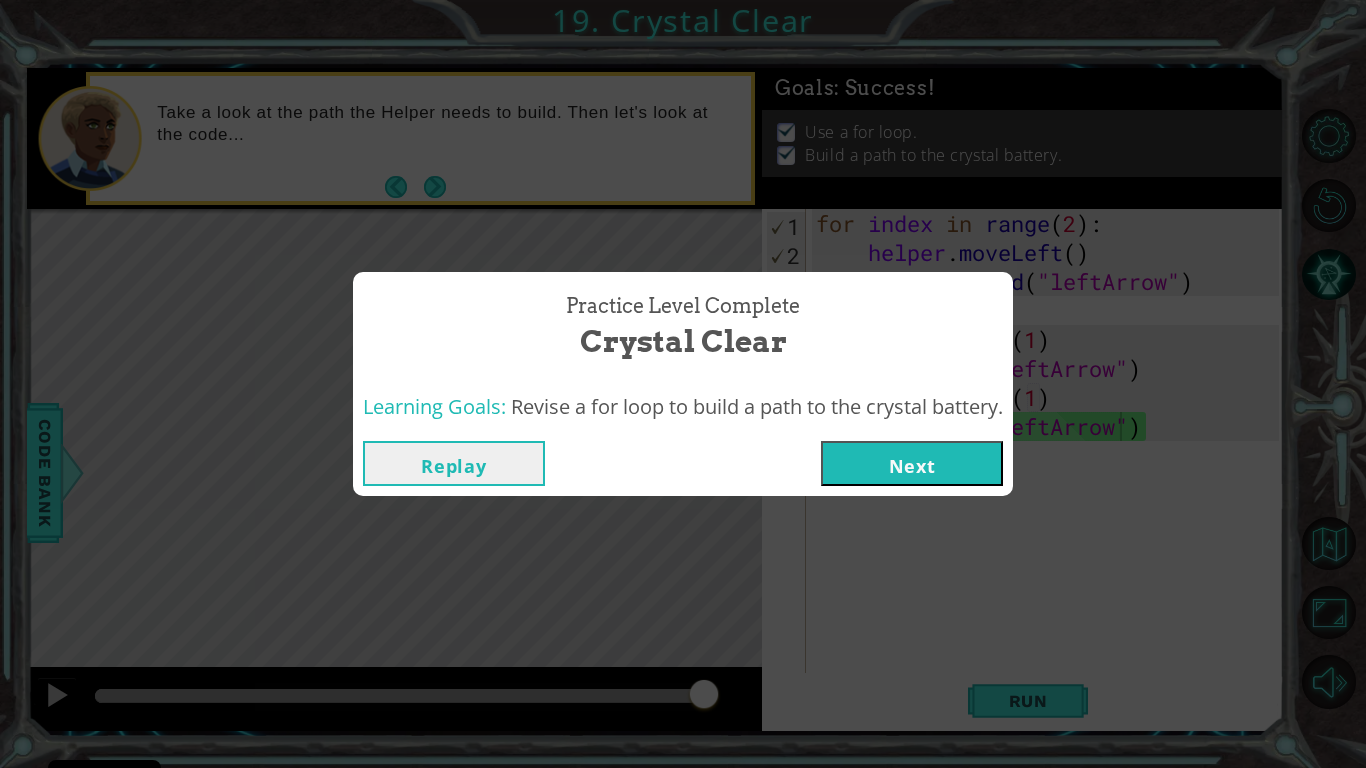click on "Next" at bounding box center (912, 463) 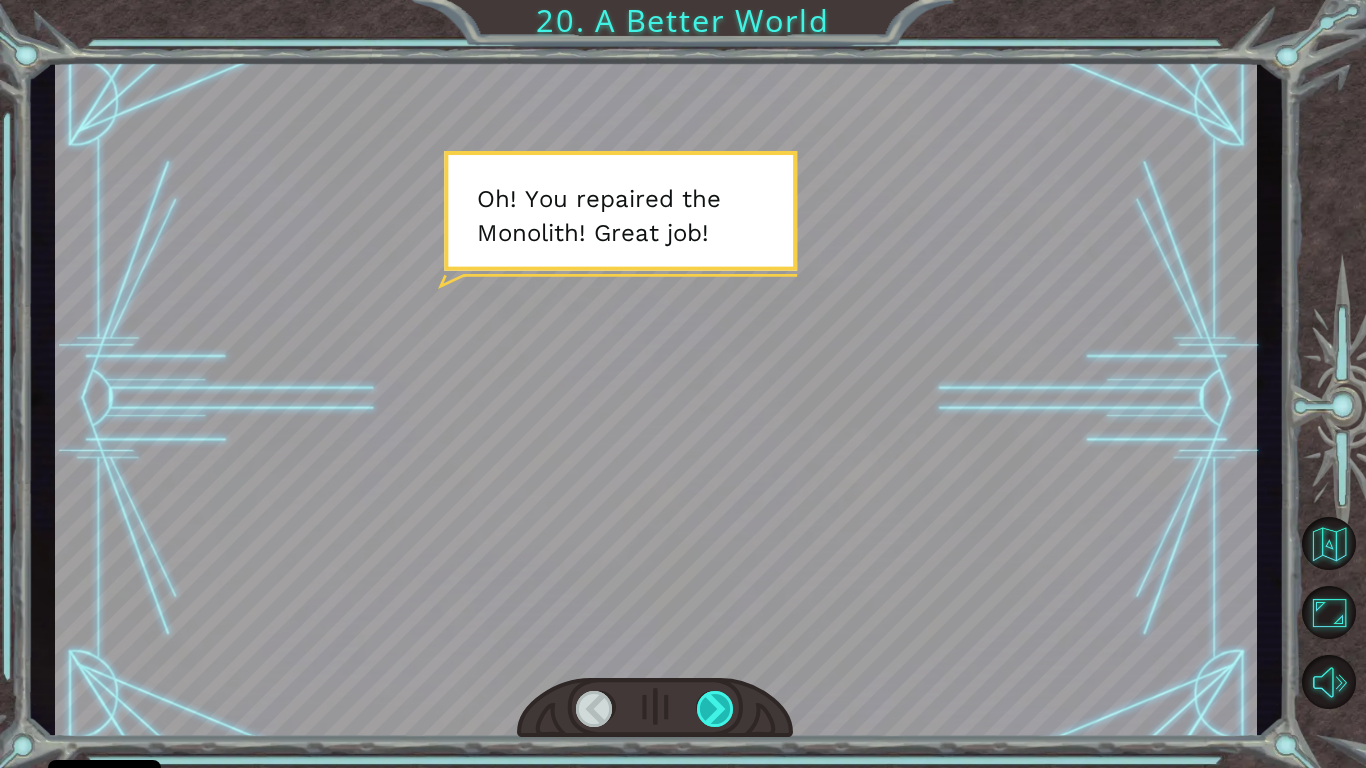 click at bounding box center (716, 709) 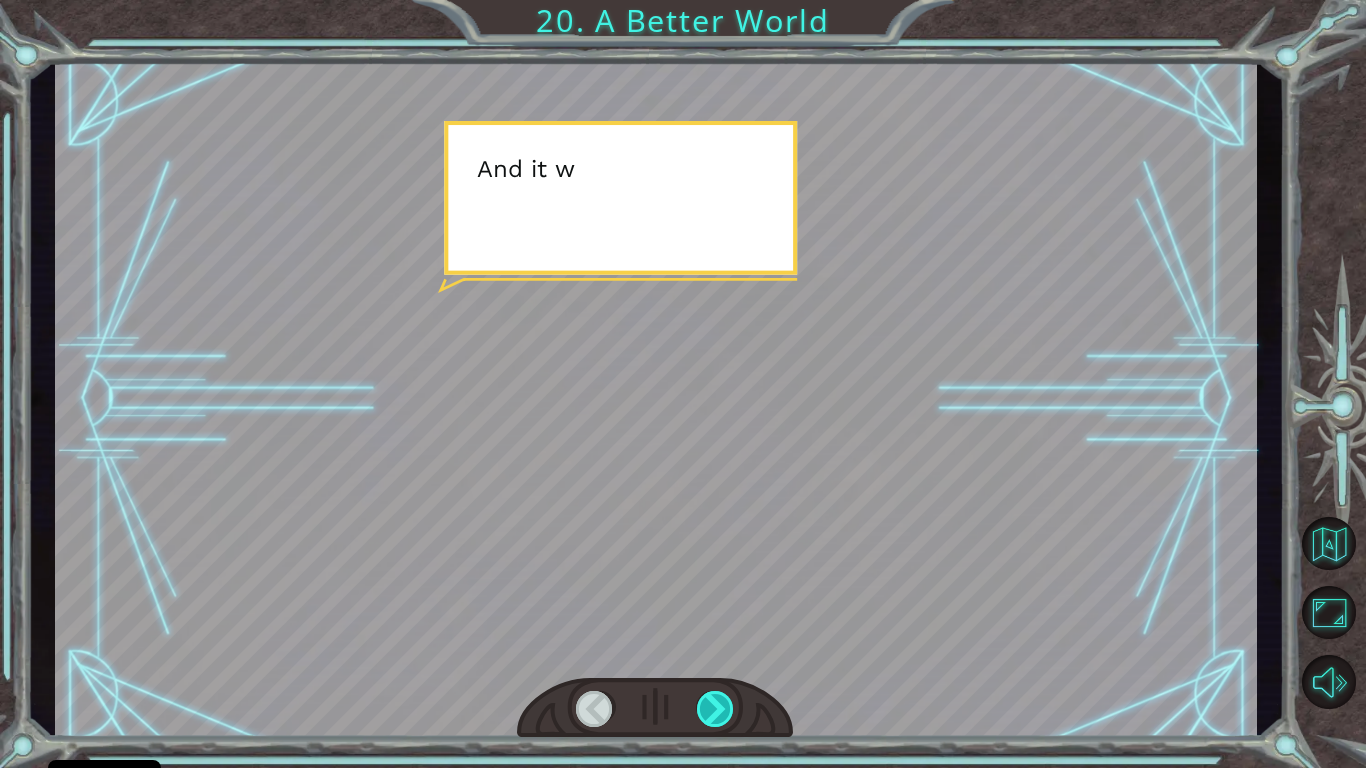 click at bounding box center (716, 709) 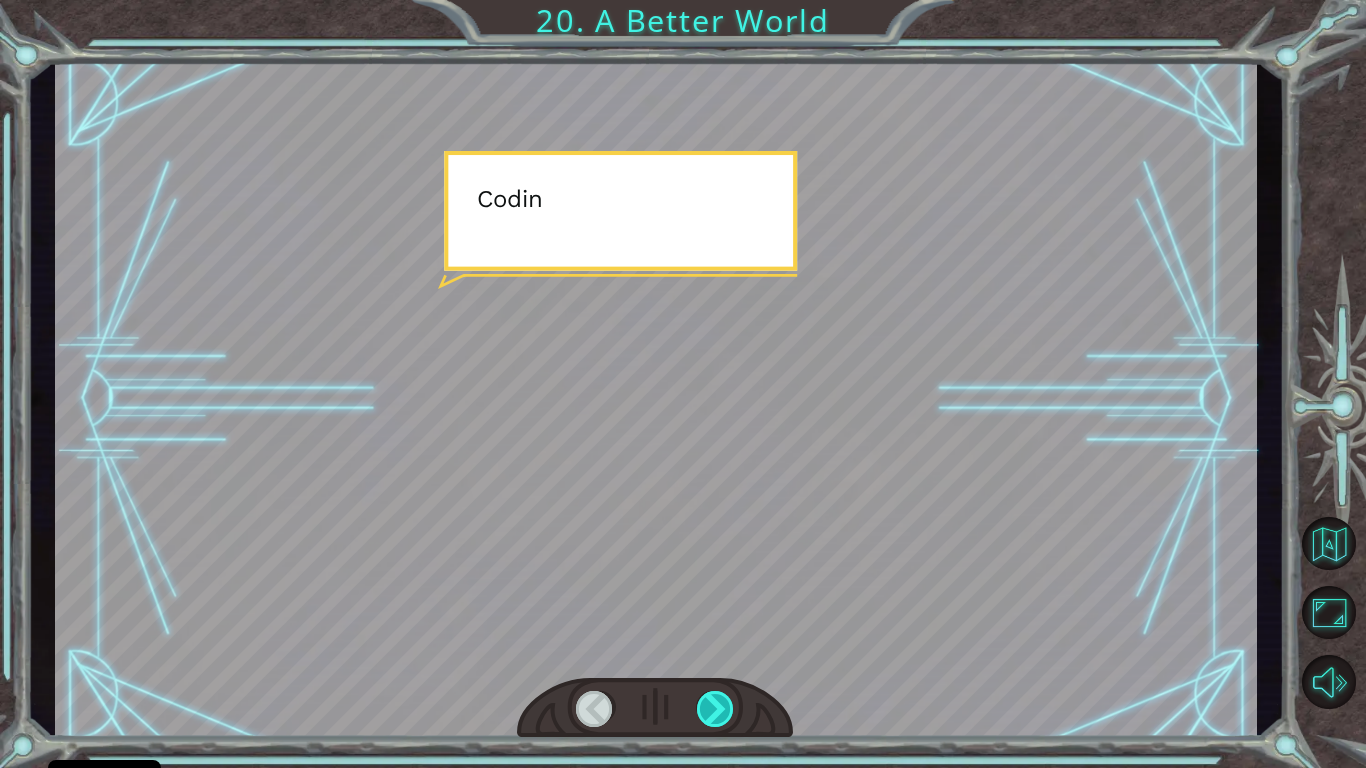 click at bounding box center [716, 709] 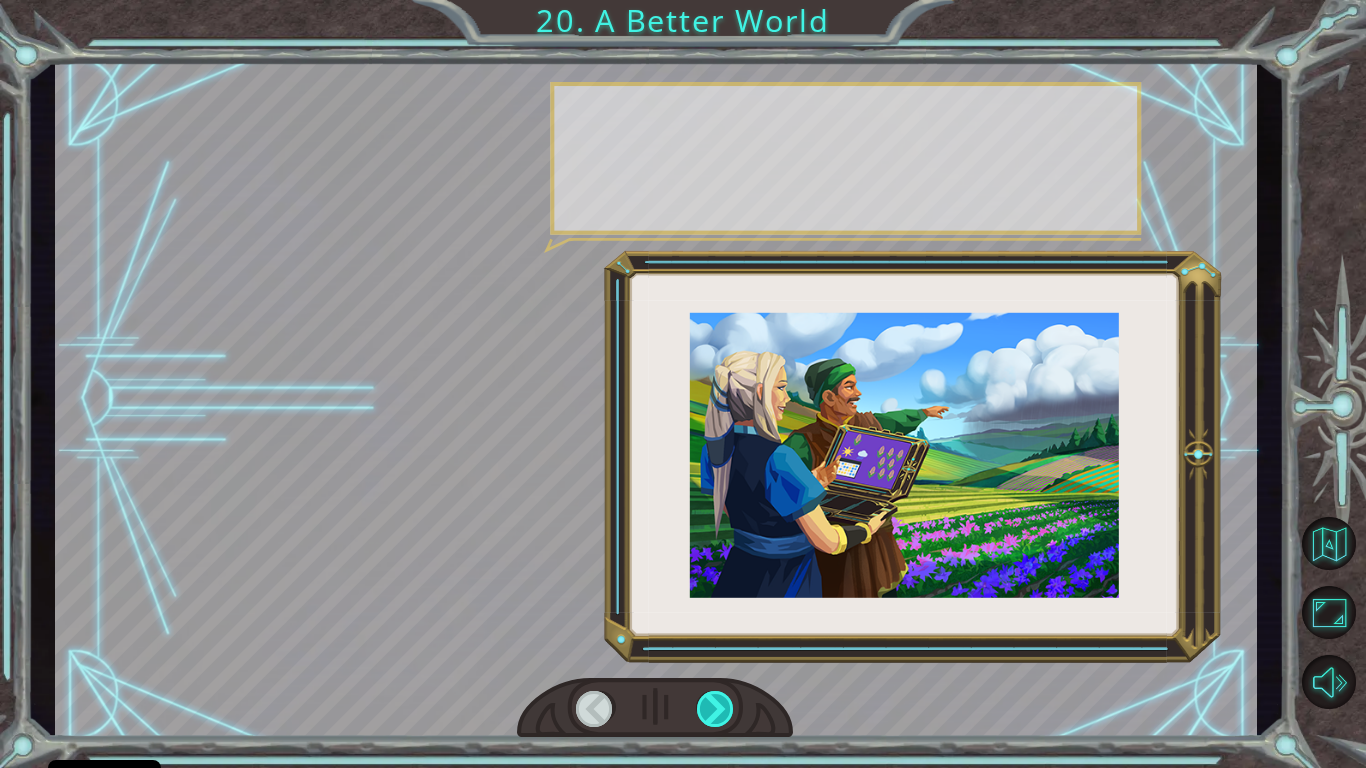 click at bounding box center (716, 709) 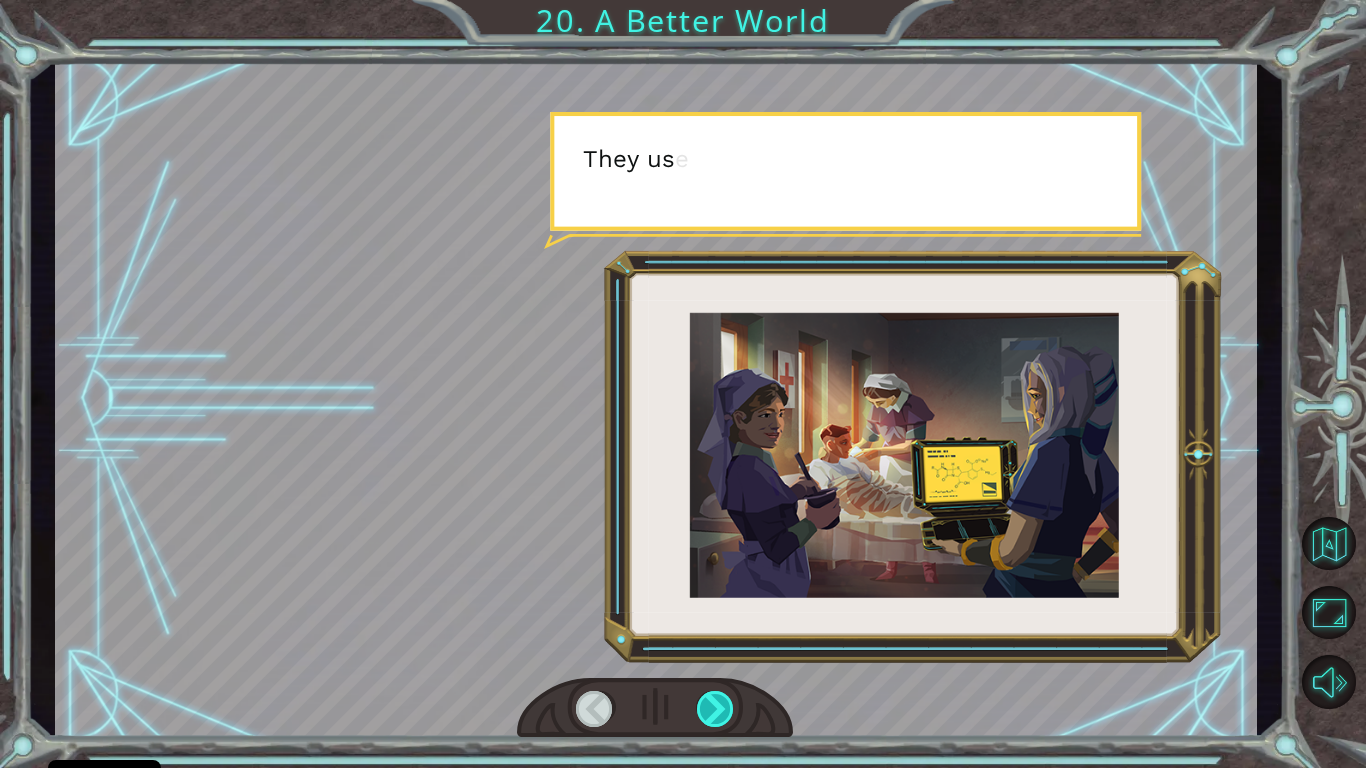 click at bounding box center (716, 709) 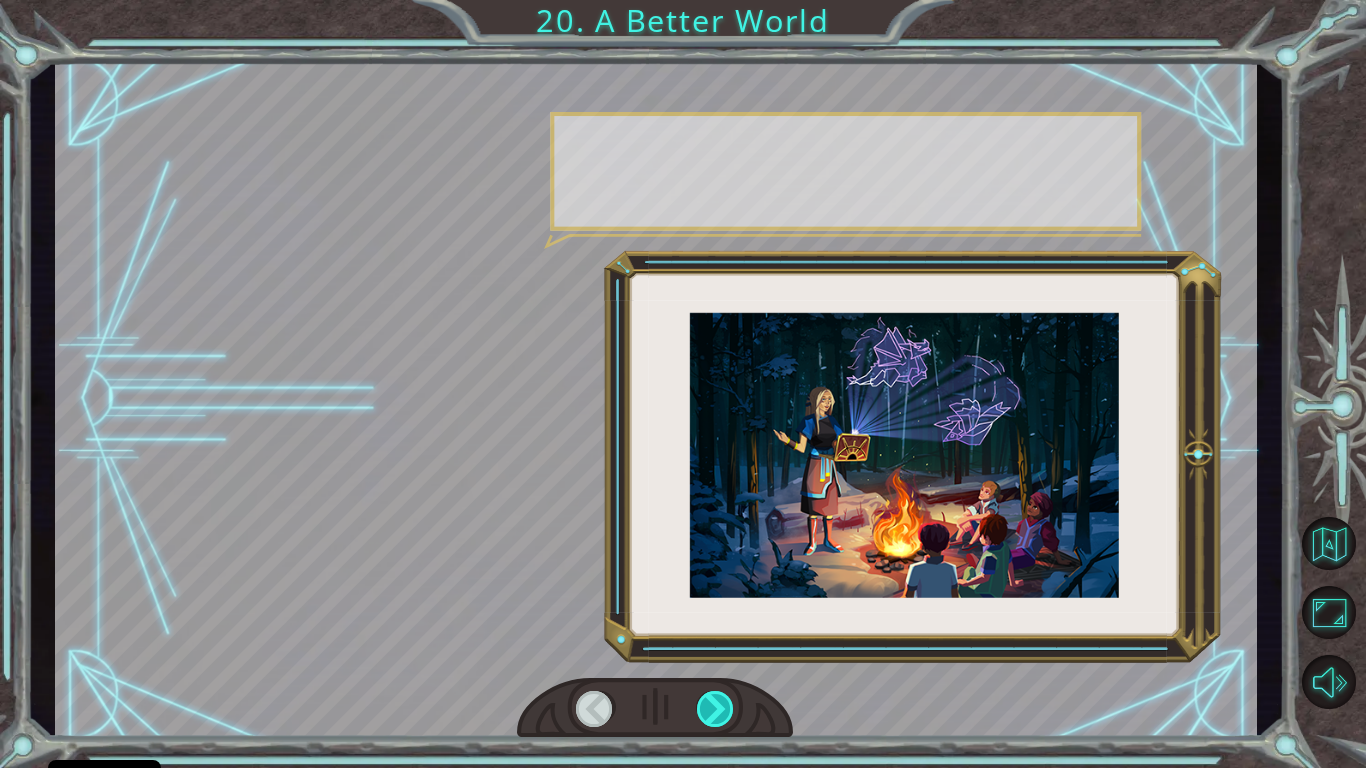 click at bounding box center [716, 709] 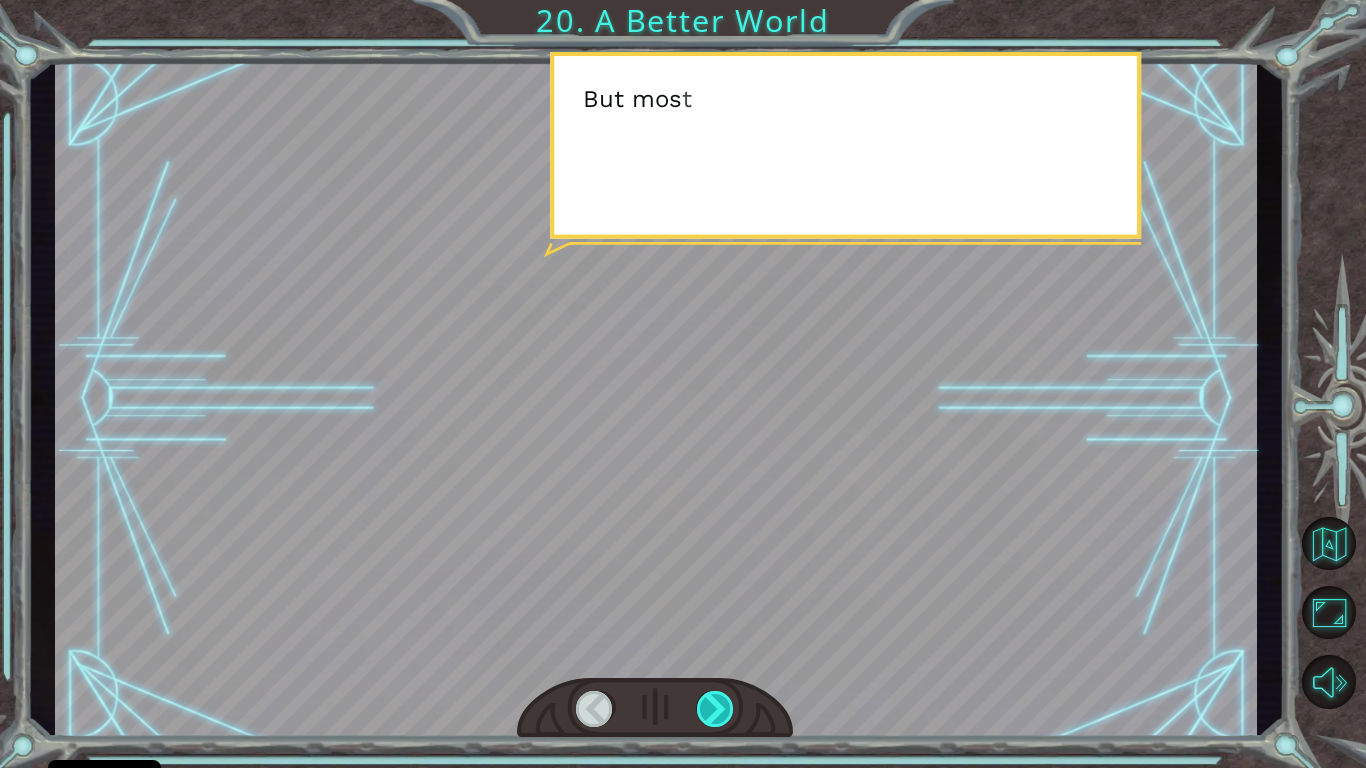 click at bounding box center (716, 709) 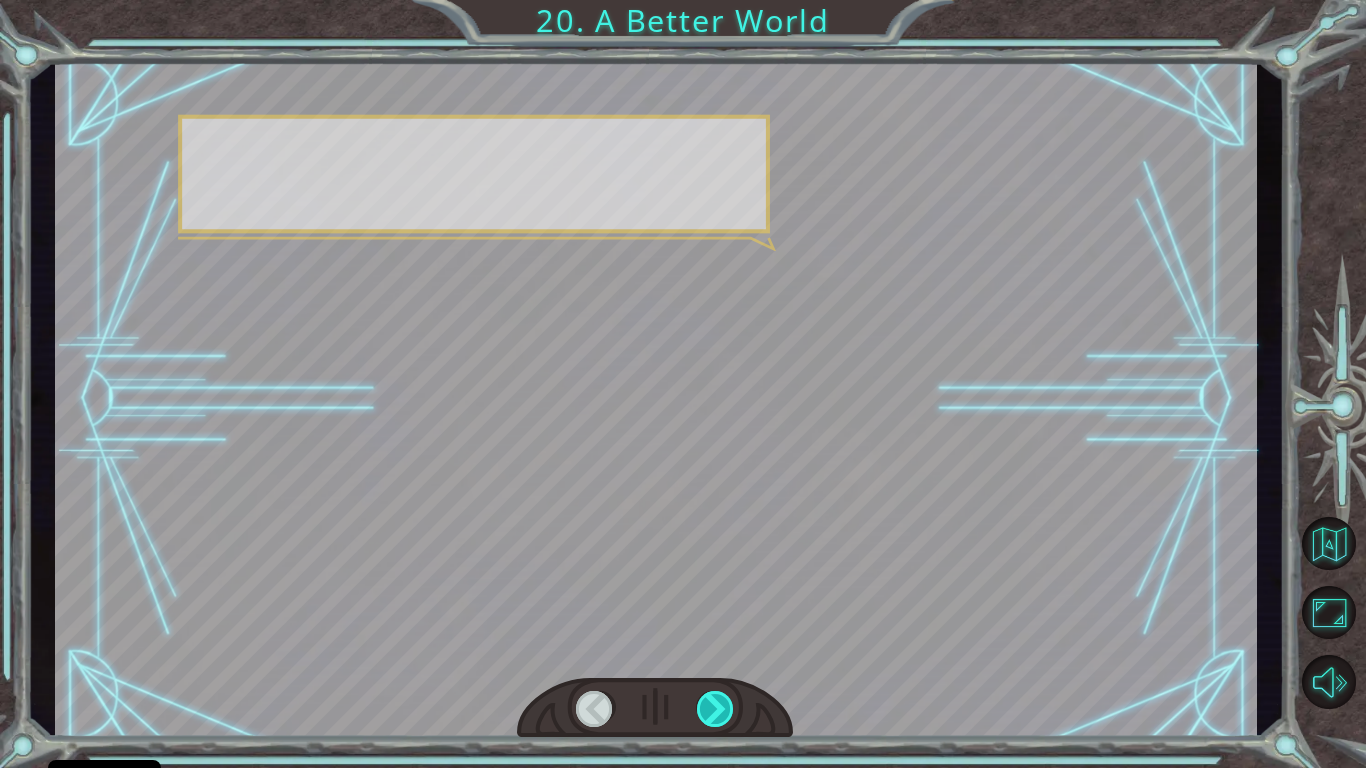 click at bounding box center [716, 709] 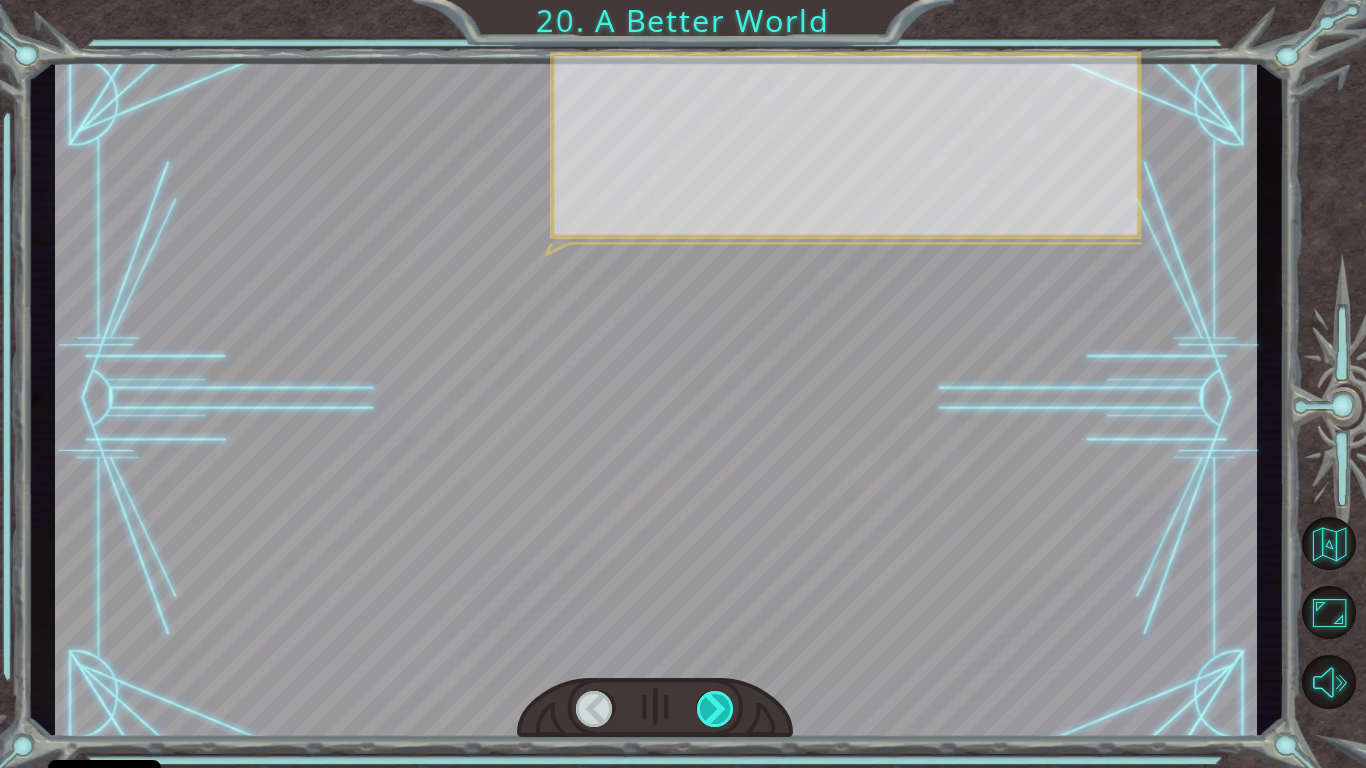 click at bounding box center [716, 709] 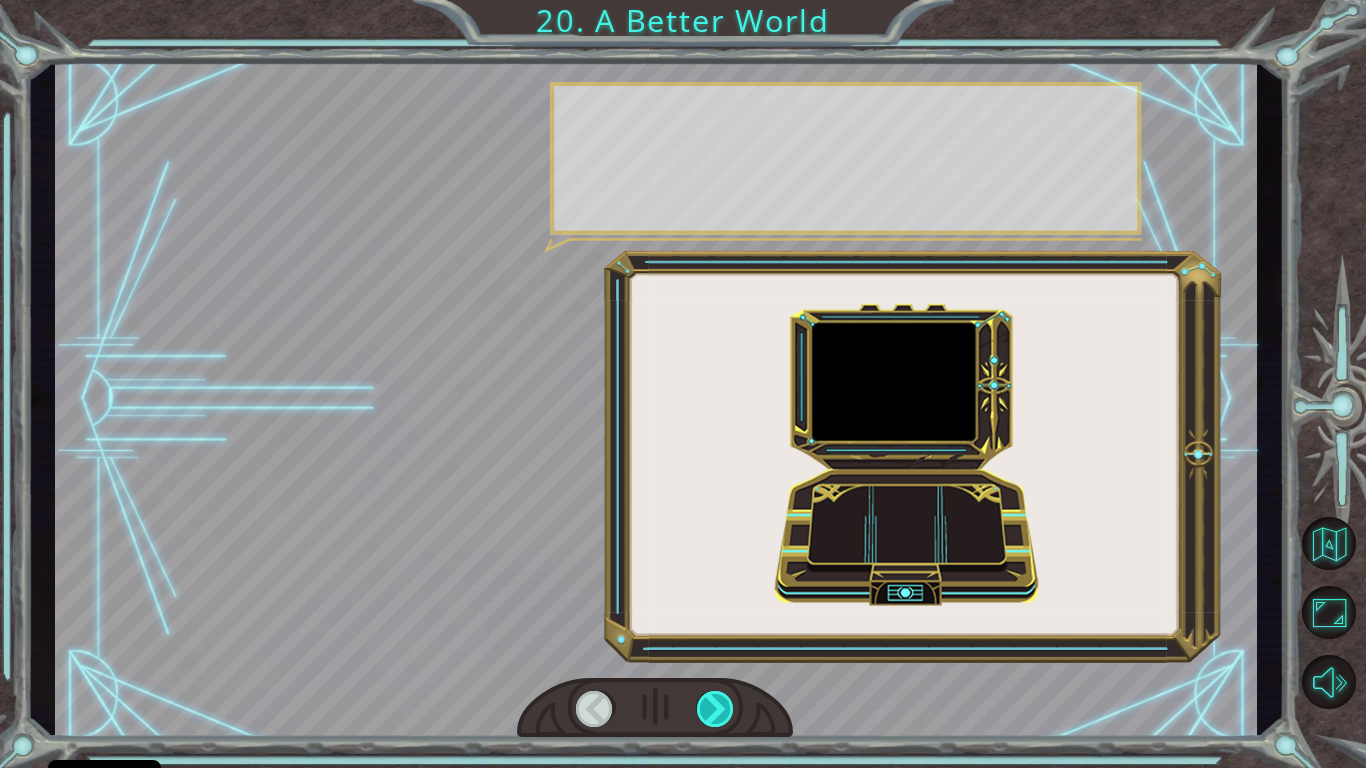 click at bounding box center (716, 709) 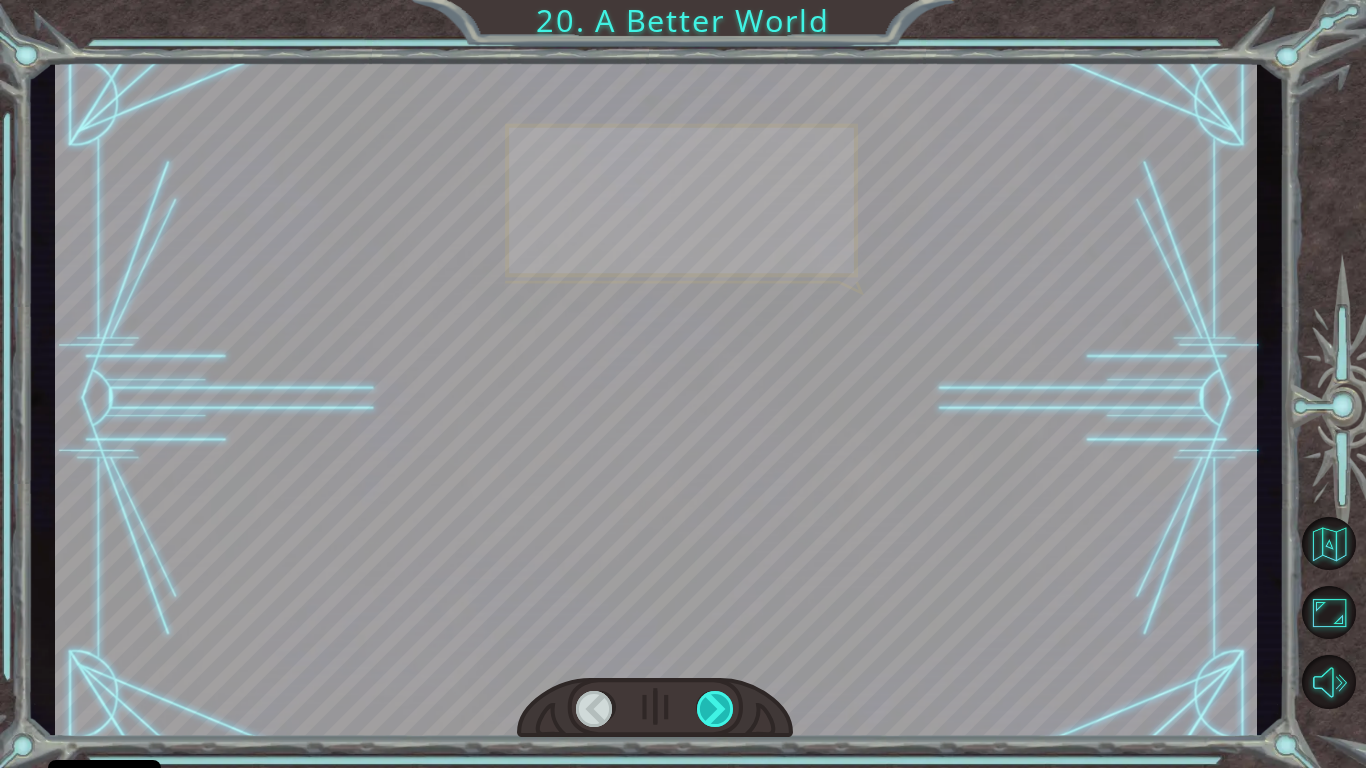 click at bounding box center (716, 709) 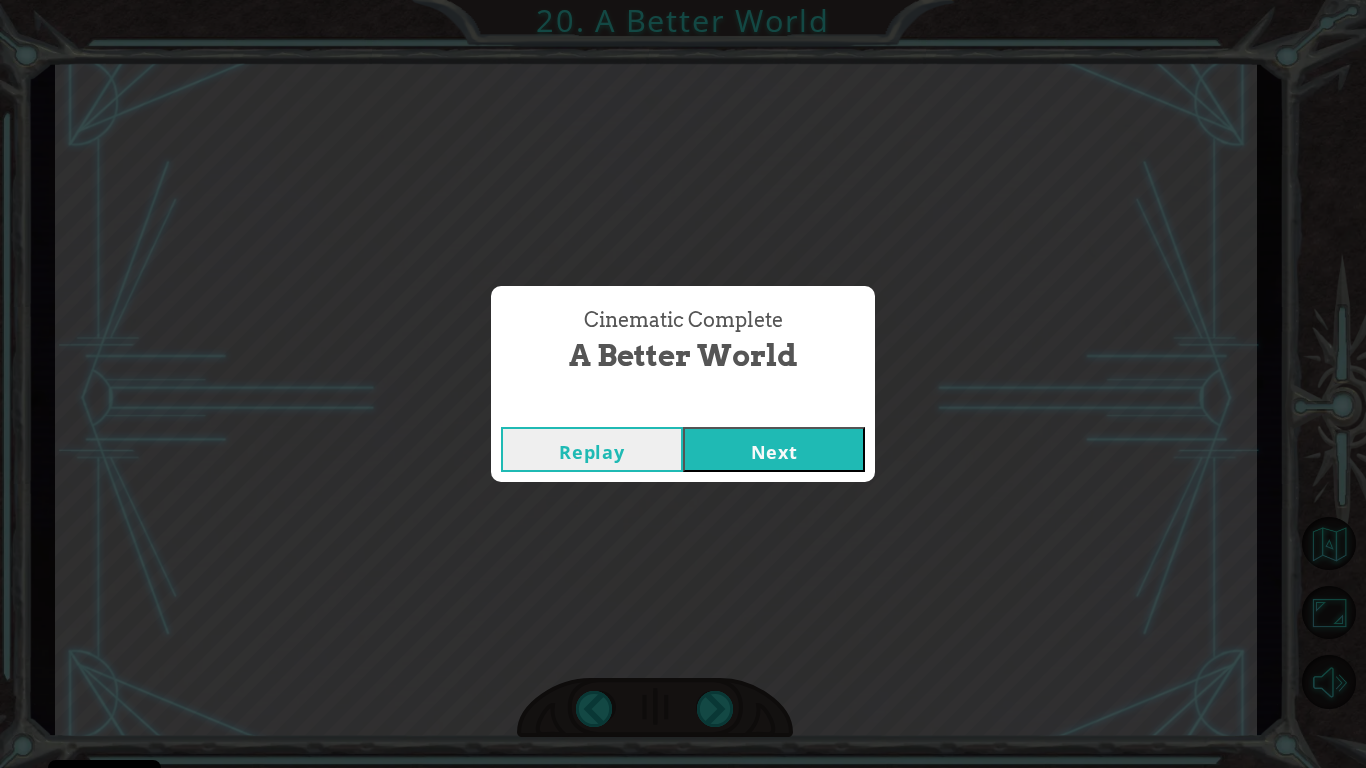 click on "Next" at bounding box center (774, 449) 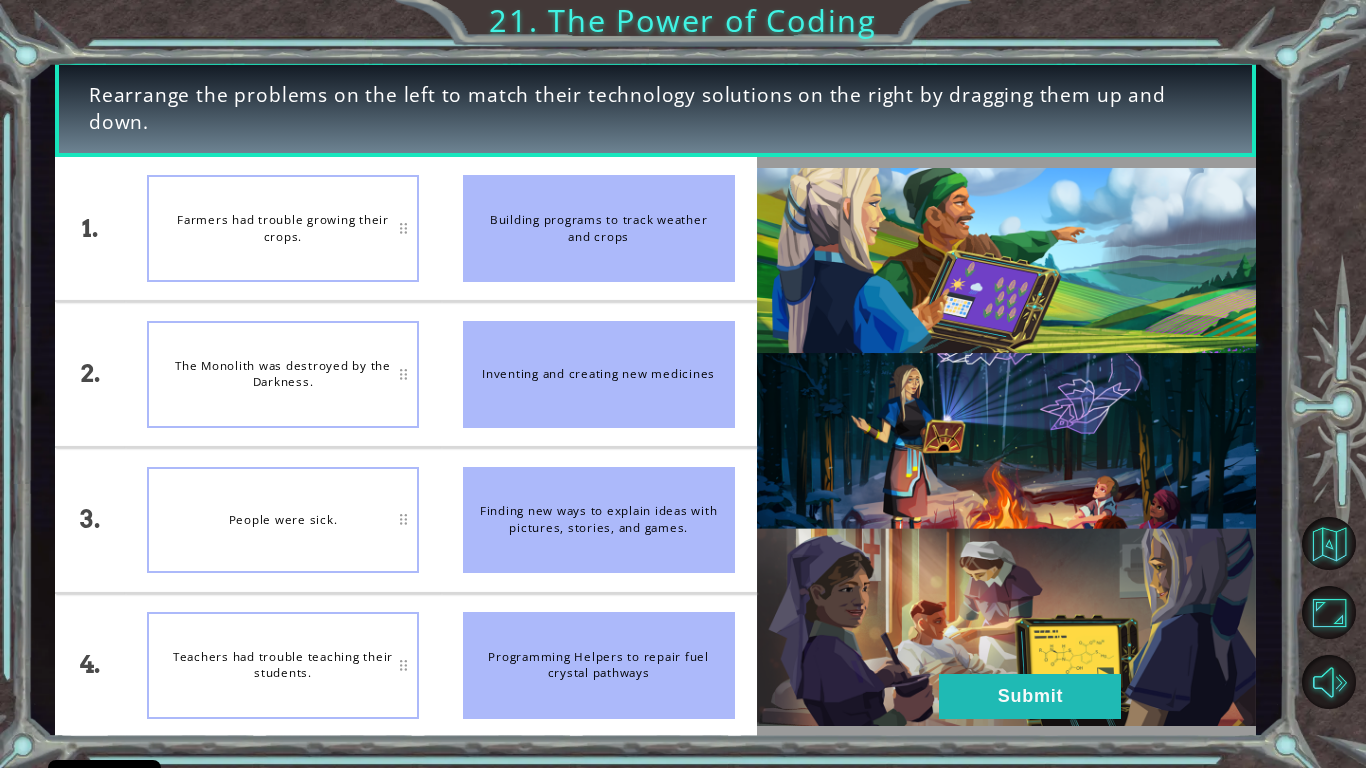 drag, startPoint x: 637, startPoint y: 511, endPoint x: 660, endPoint y: 665, distance: 155.70805 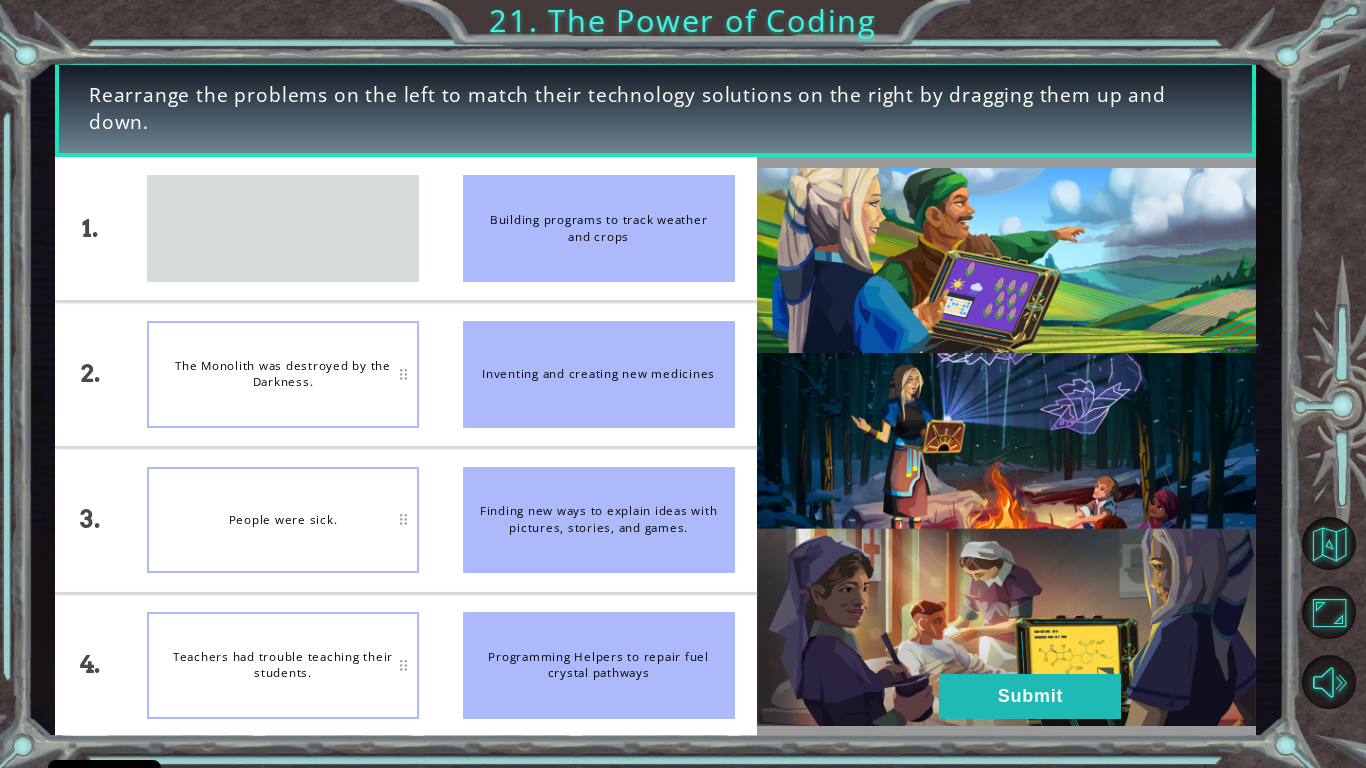 type 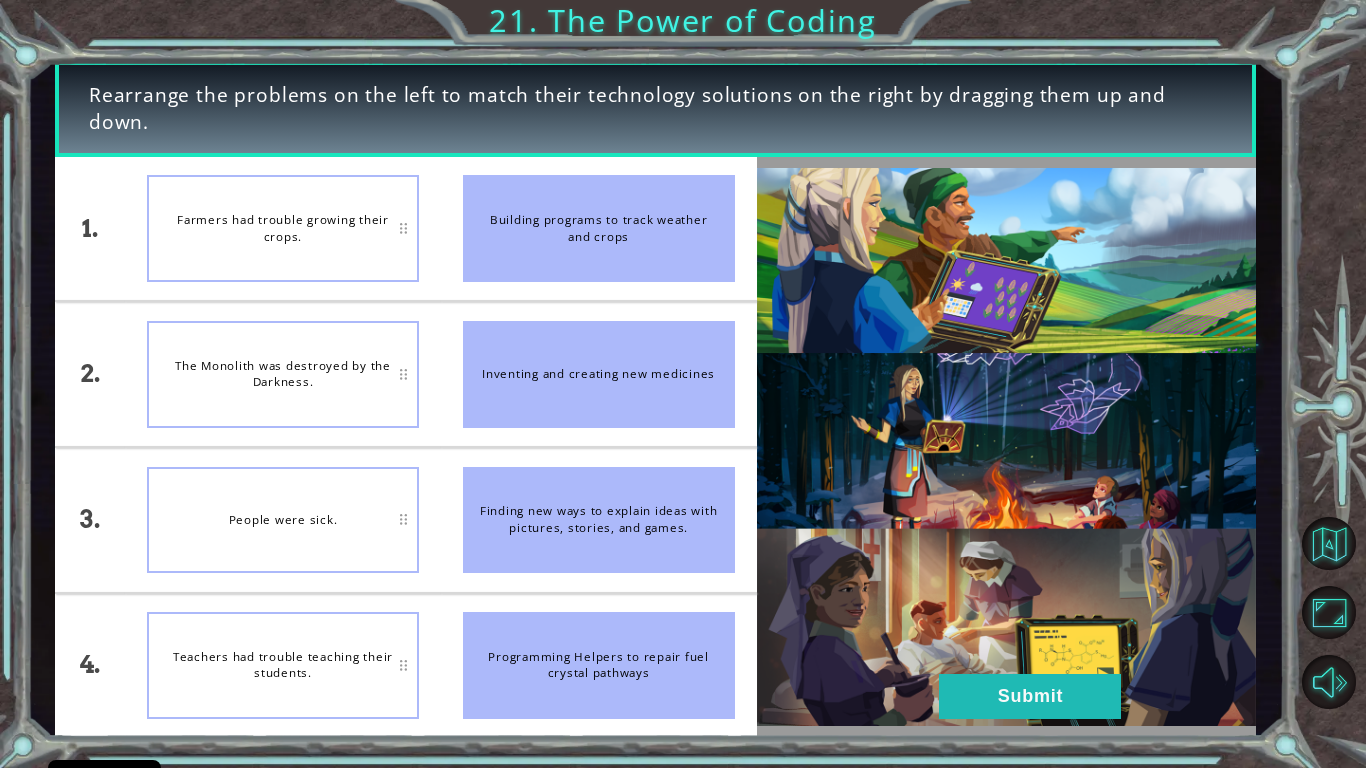 drag, startPoint x: 374, startPoint y: 139, endPoint x: 662, endPoint y: 229, distance: 301.735 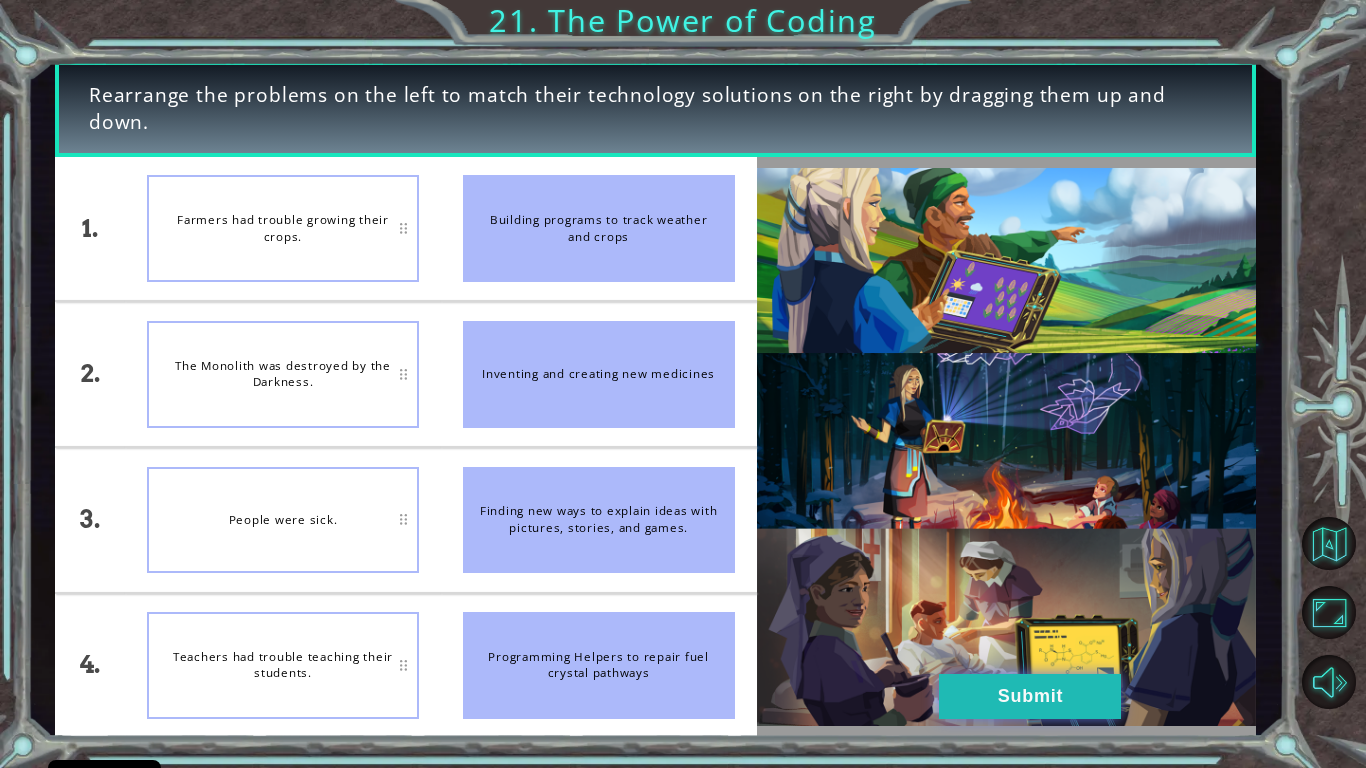 click on "Submit" at bounding box center [1030, 696] 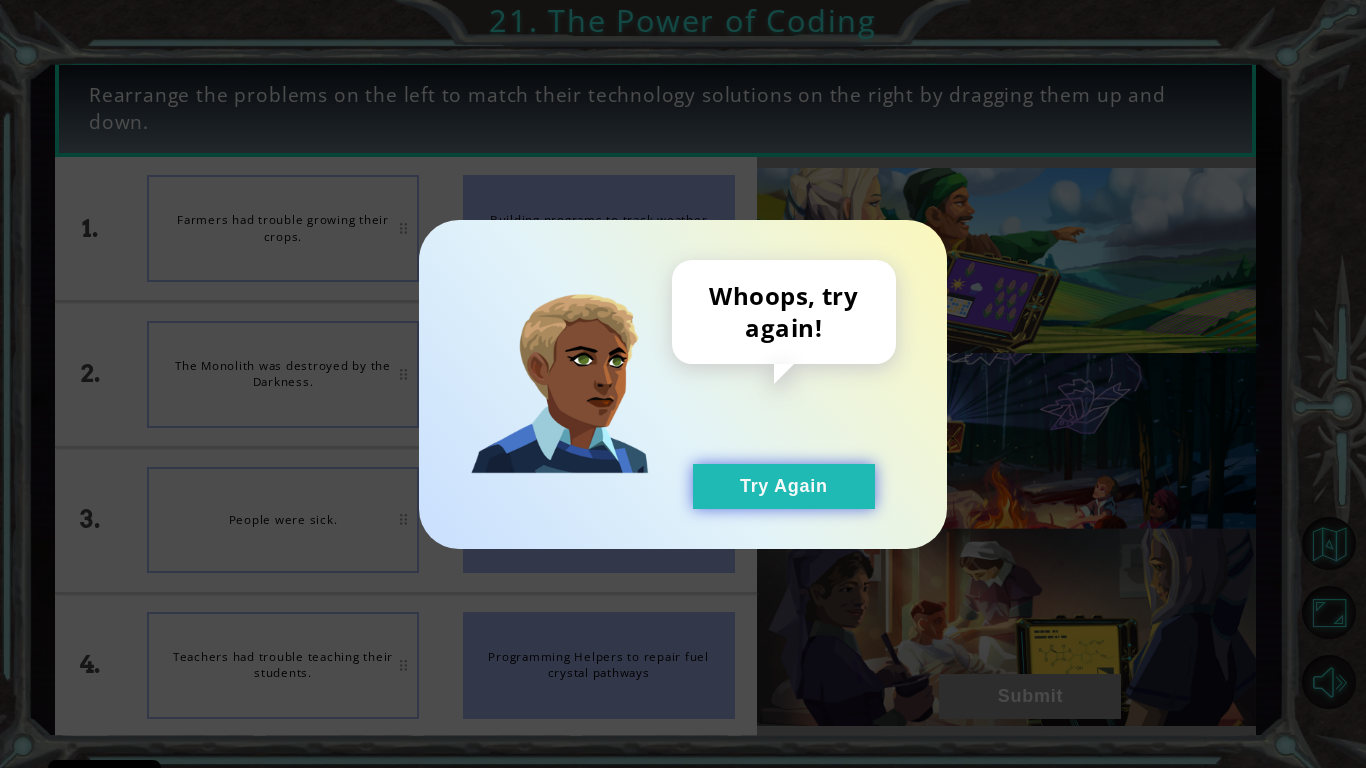 click on "Try Again" at bounding box center (784, 486) 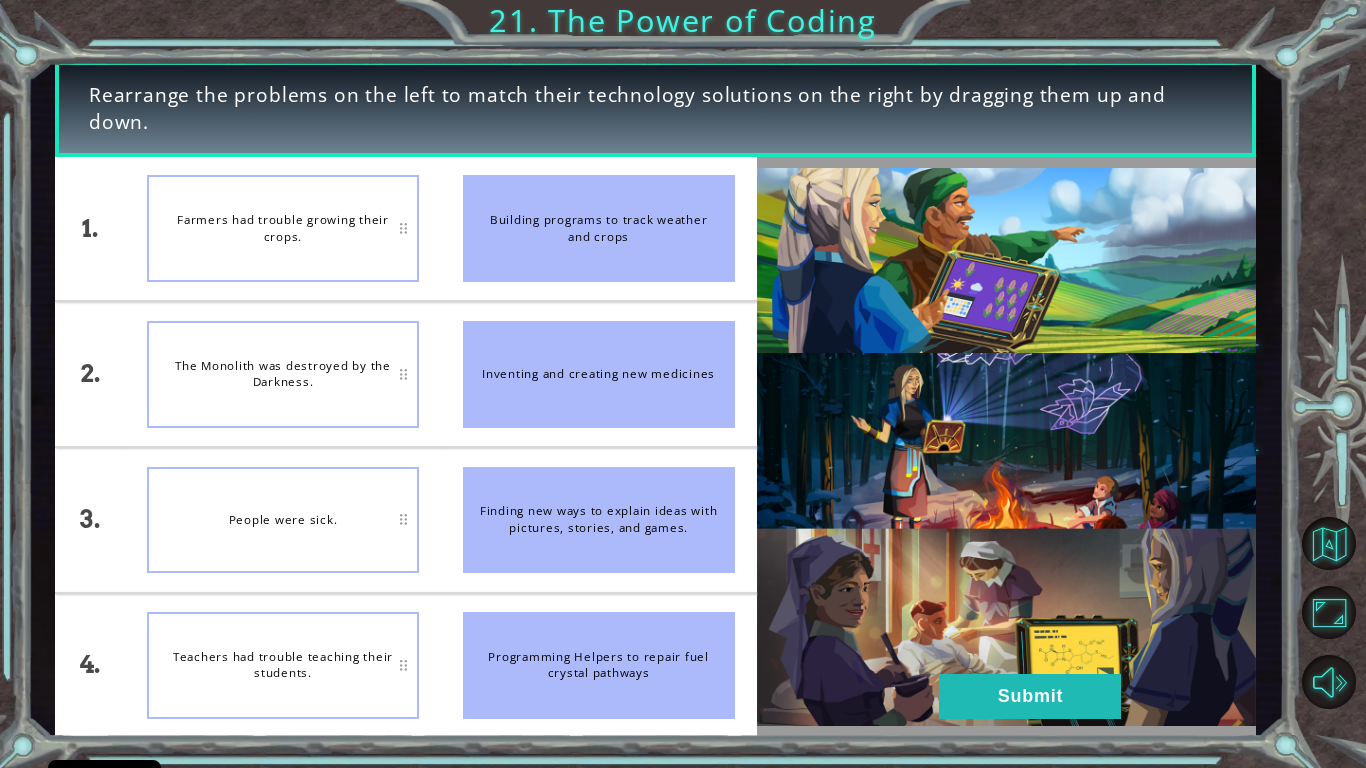 click at bounding box center [1007, 447] 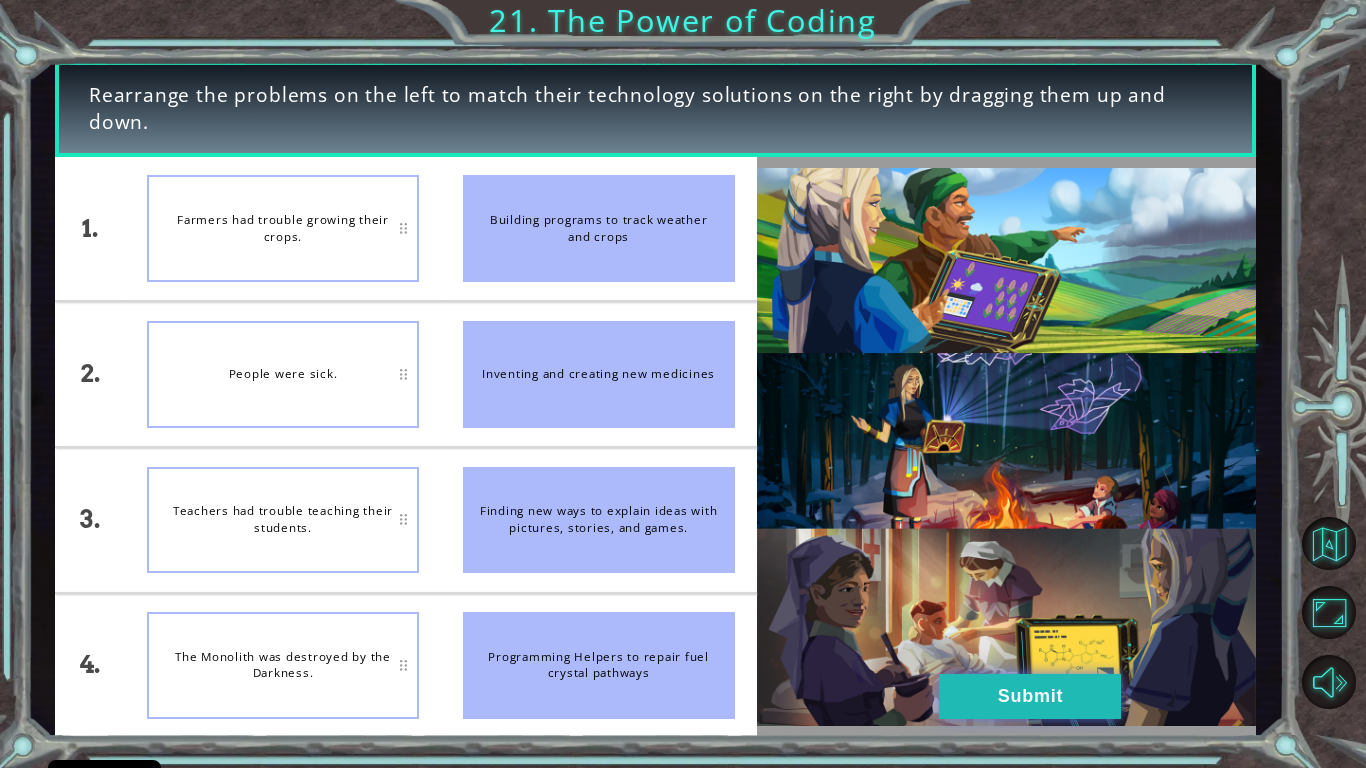 click on "Submit" at bounding box center [1030, 696] 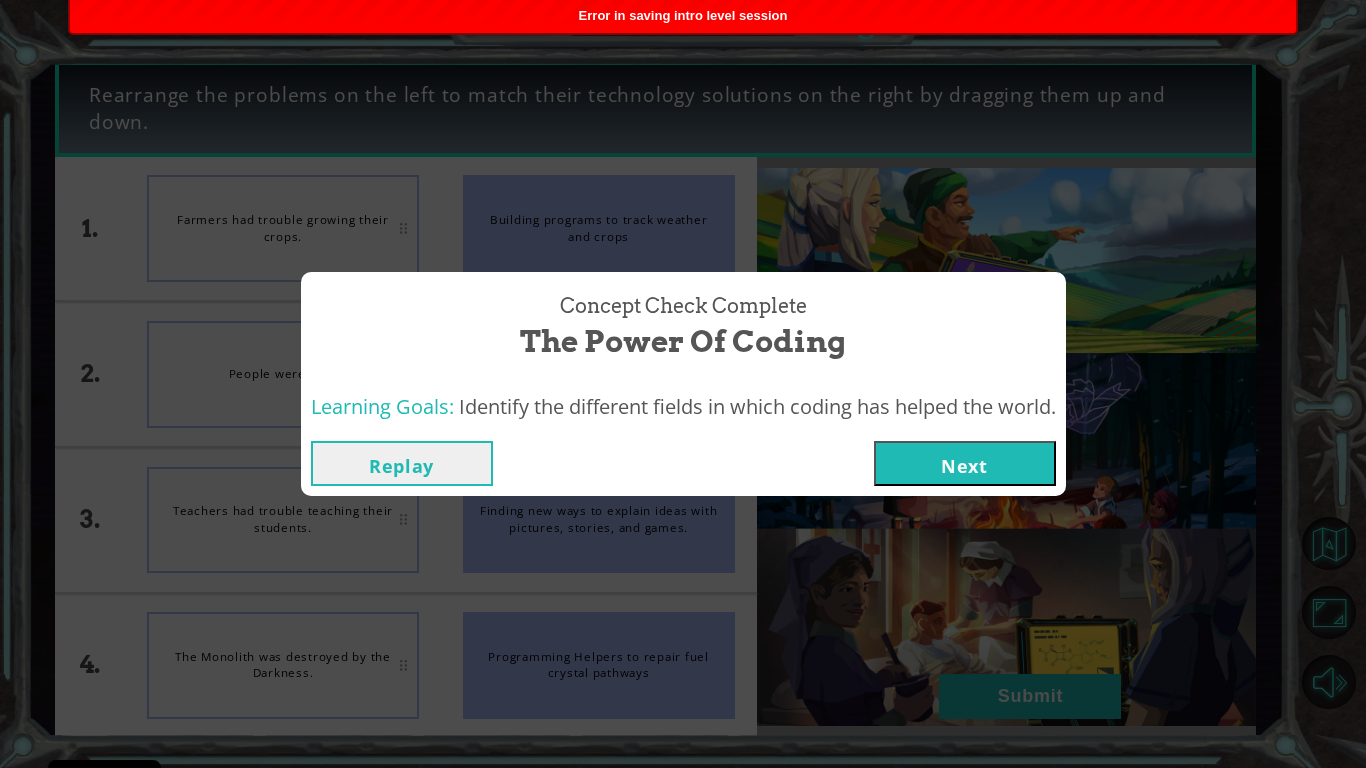 click on "Next" at bounding box center (965, 463) 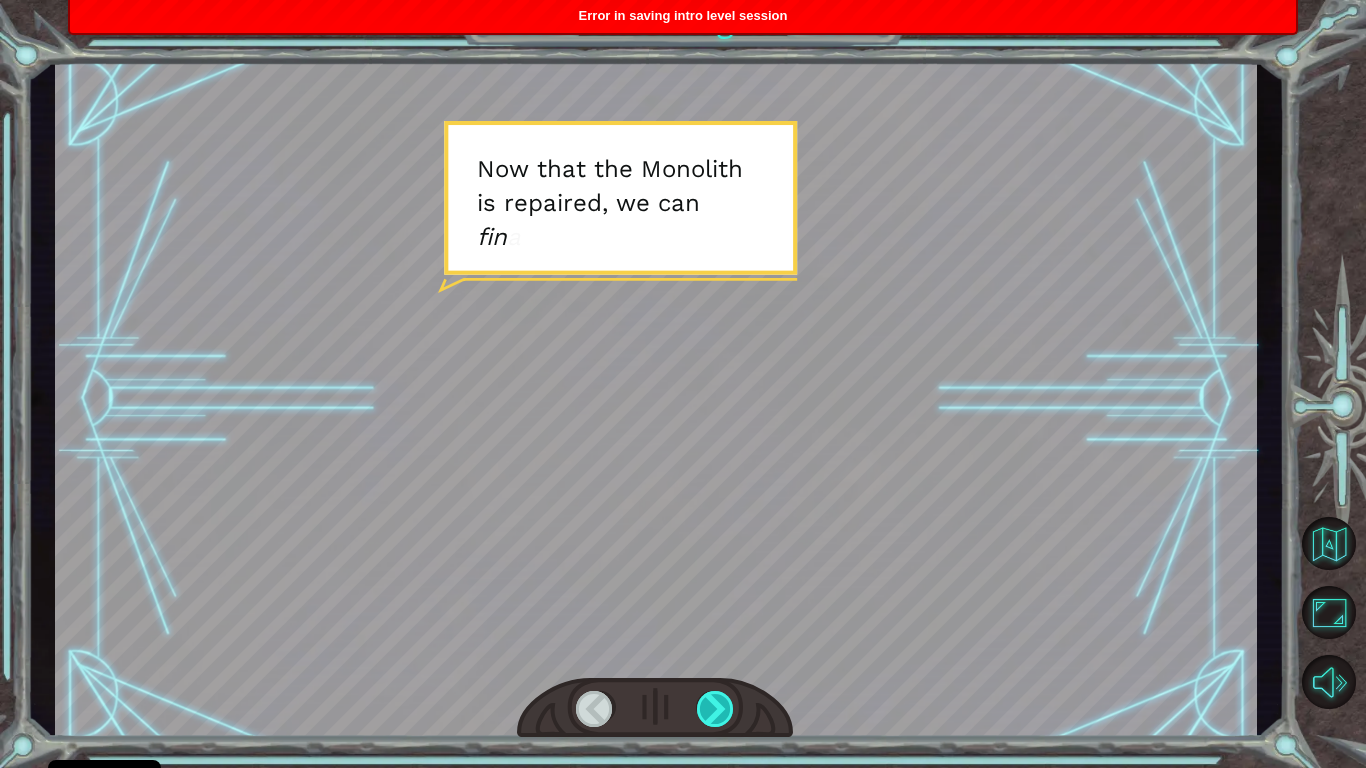 drag, startPoint x: 716, startPoint y: 684, endPoint x: 715, endPoint y: 694, distance: 10.049875 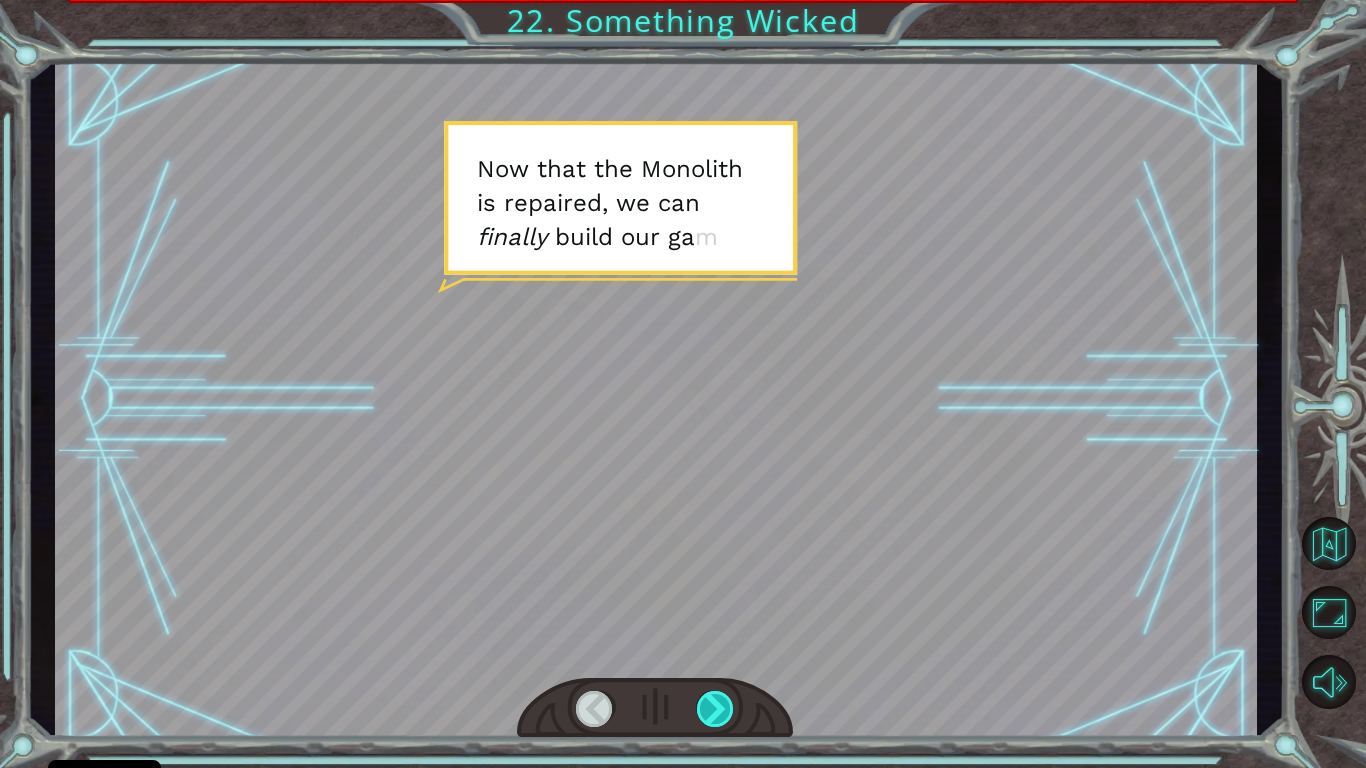 click at bounding box center (716, 709) 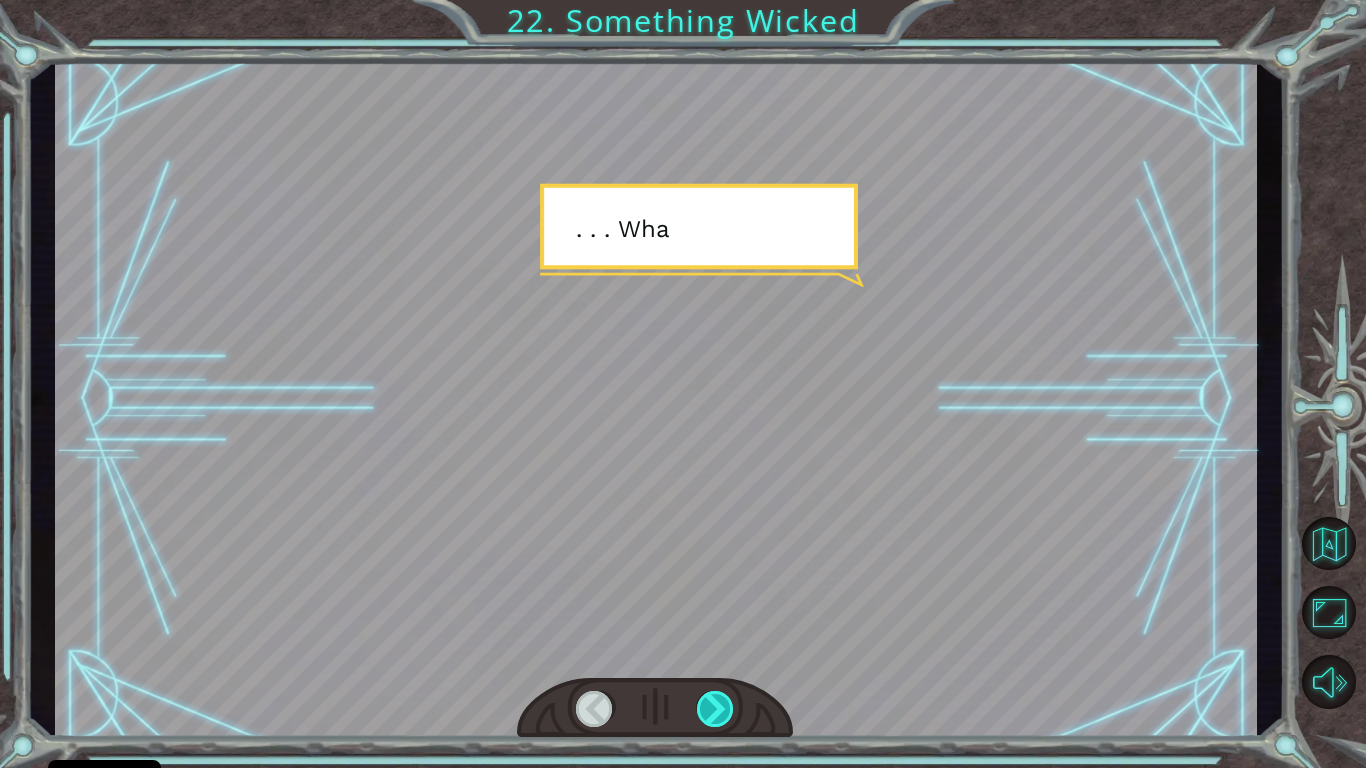 click at bounding box center [716, 709] 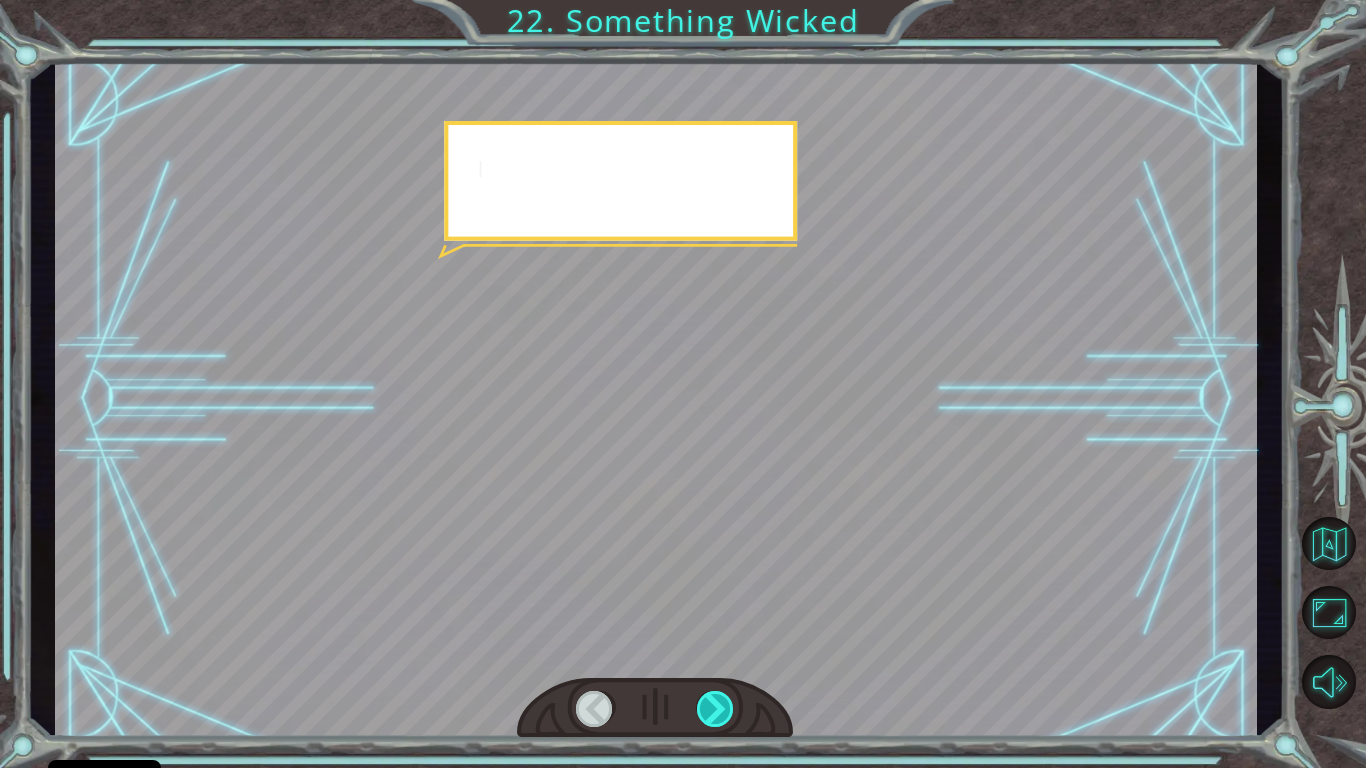 click at bounding box center (716, 709) 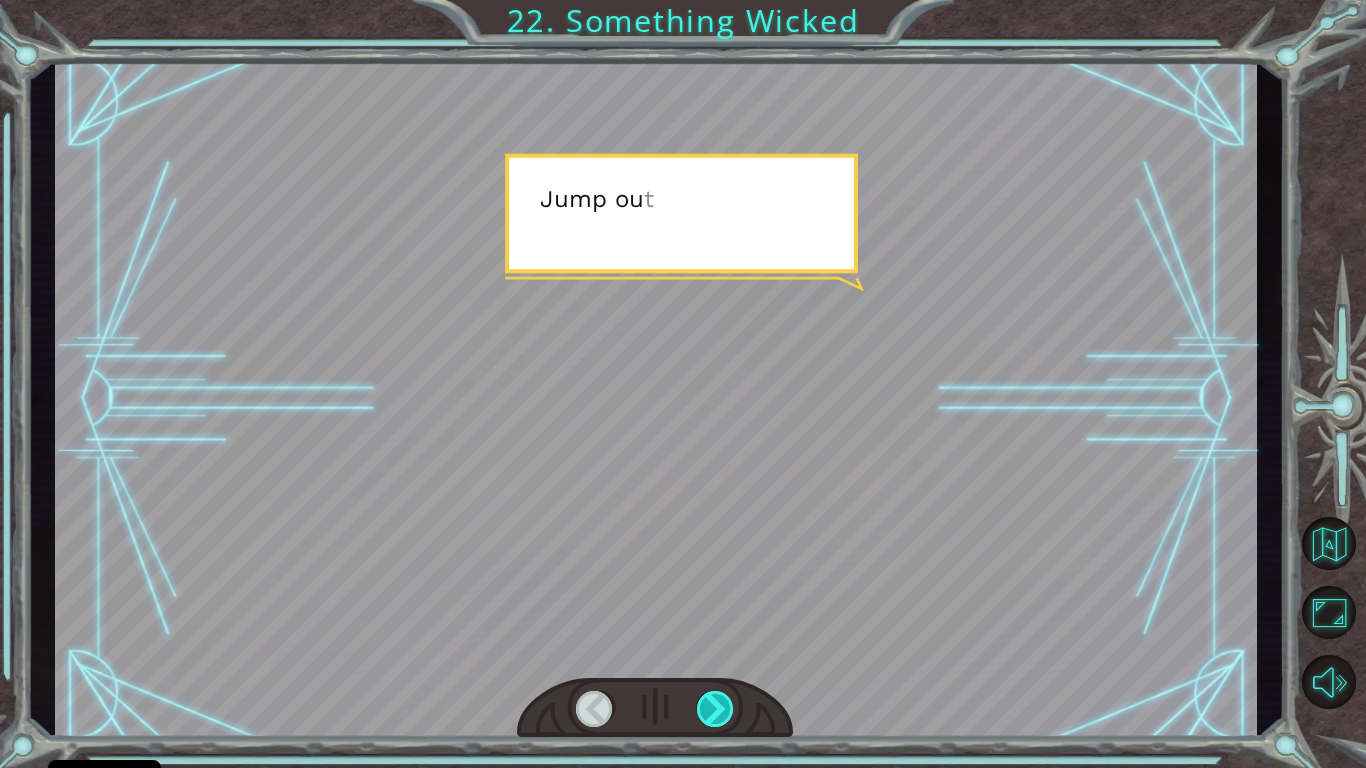 click at bounding box center [716, 709] 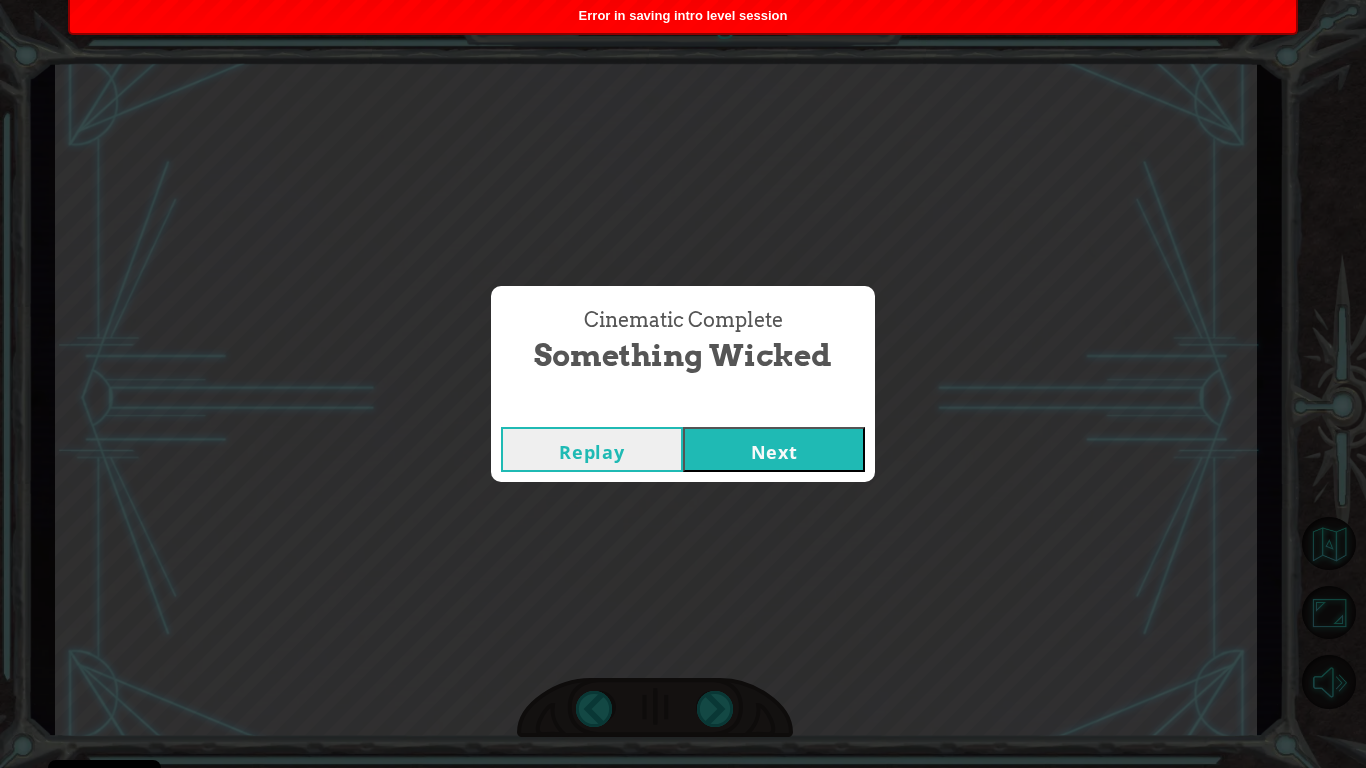 click on "Next" at bounding box center [774, 449] 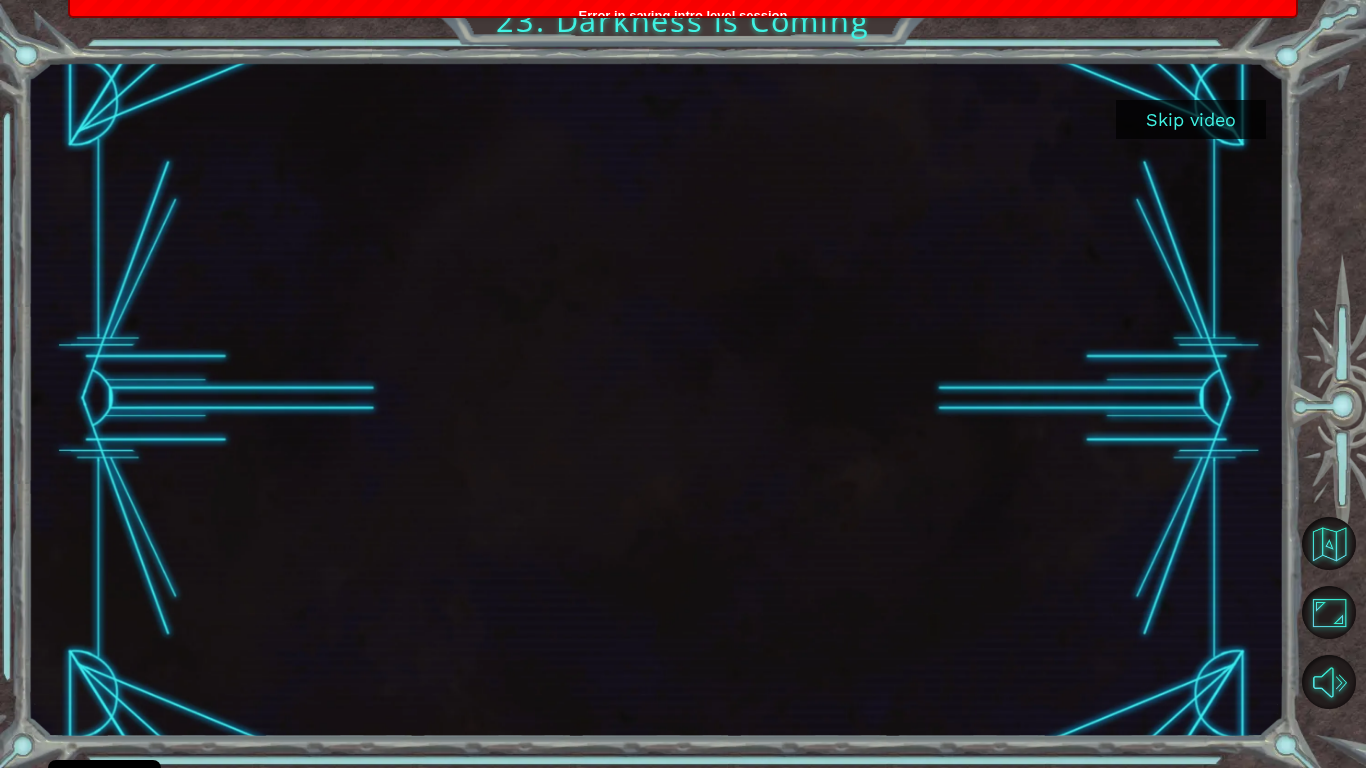 click on "Skip video" at bounding box center [1191, 119] 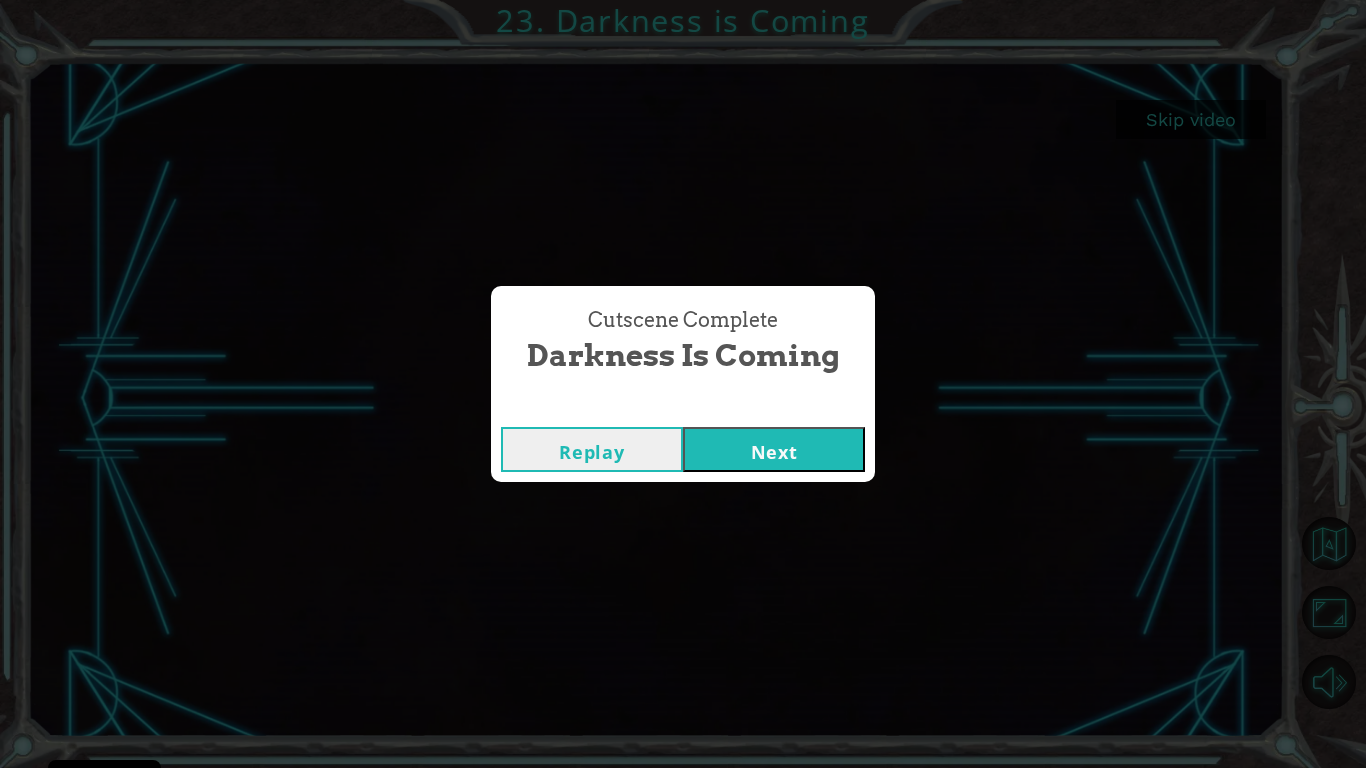 click on "Next" at bounding box center (774, 449) 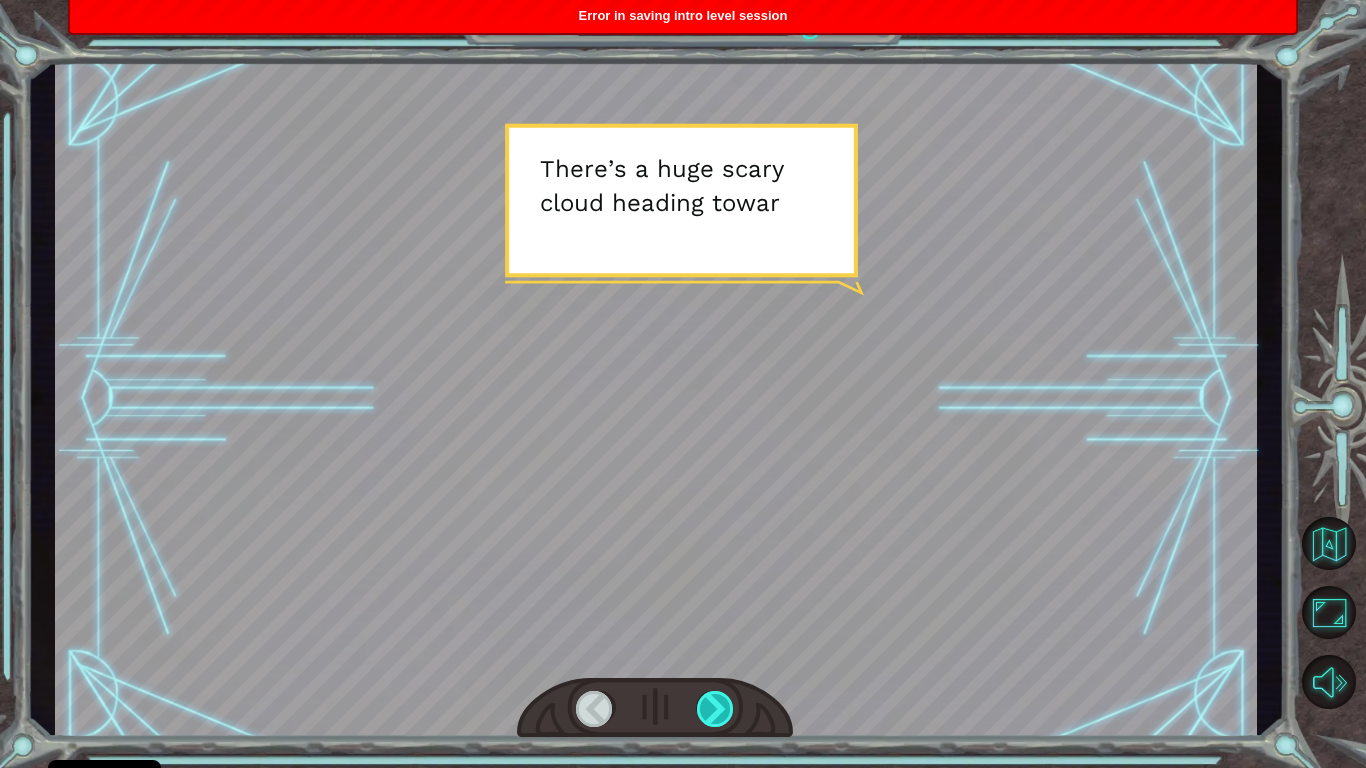 click at bounding box center [716, 709] 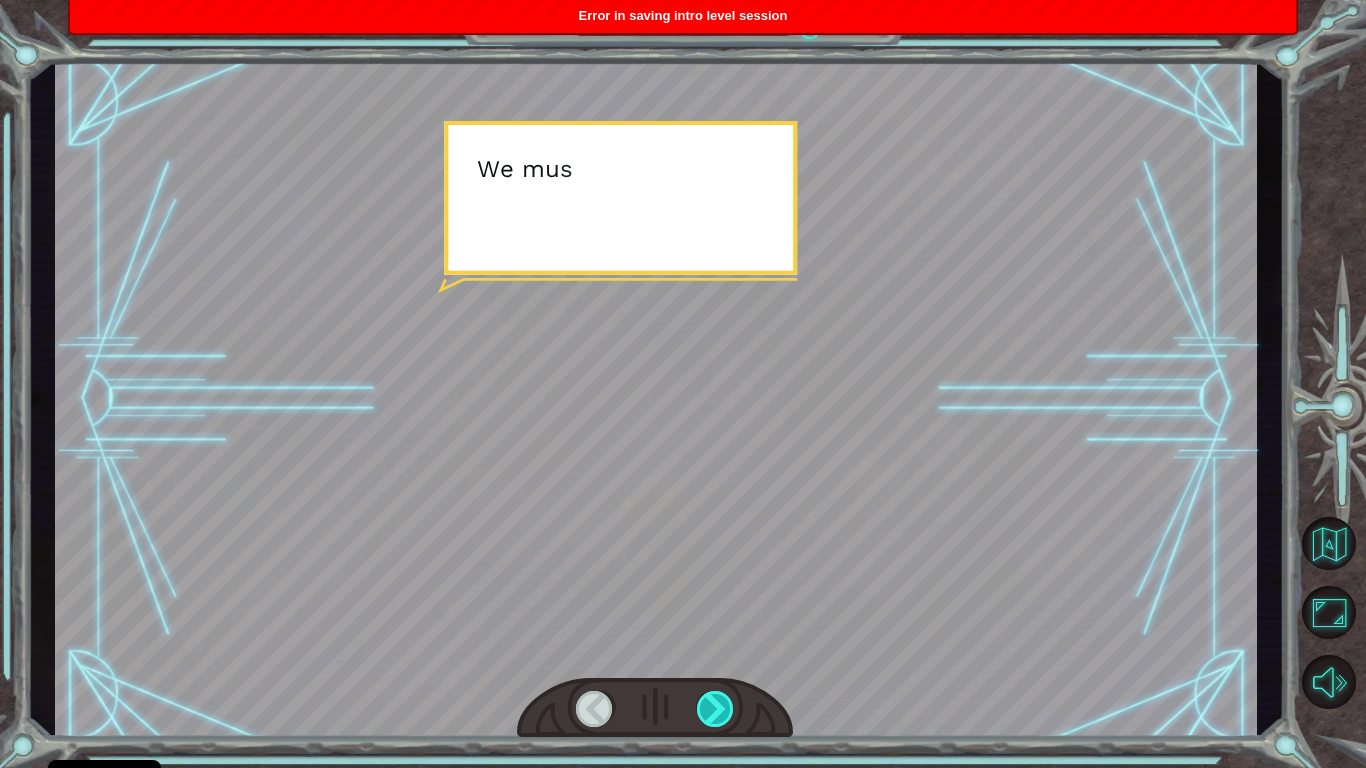 click at bounding box center (716, 709) 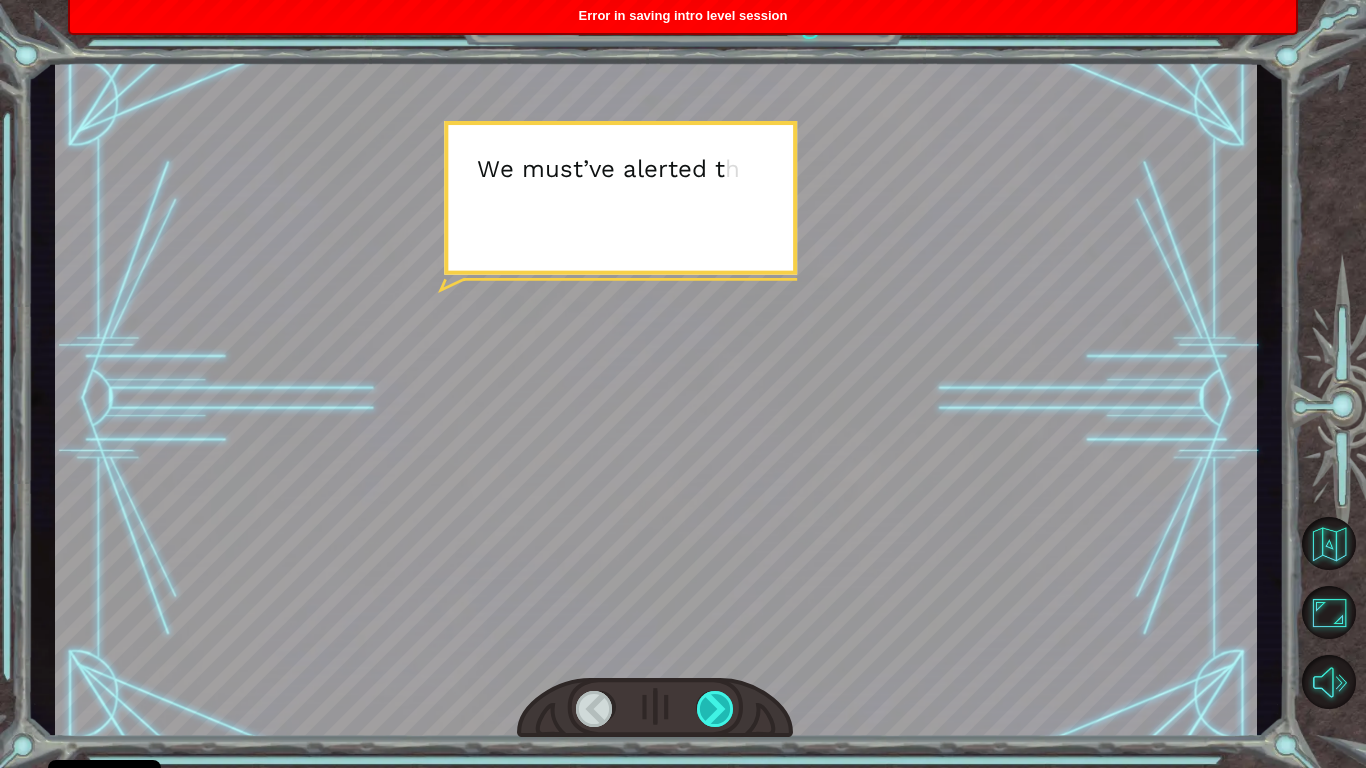 click at bounding box center [716, 709] 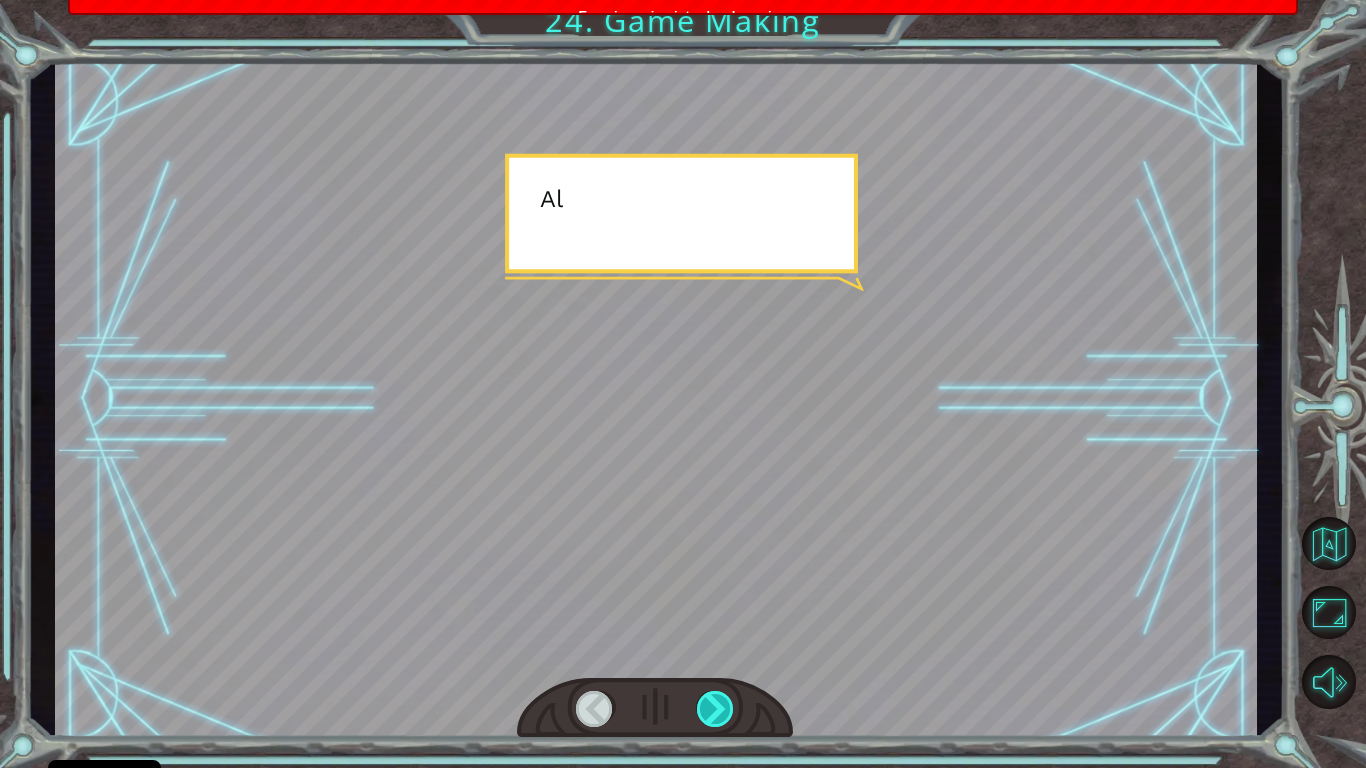 click at bounding box center (716, 709) 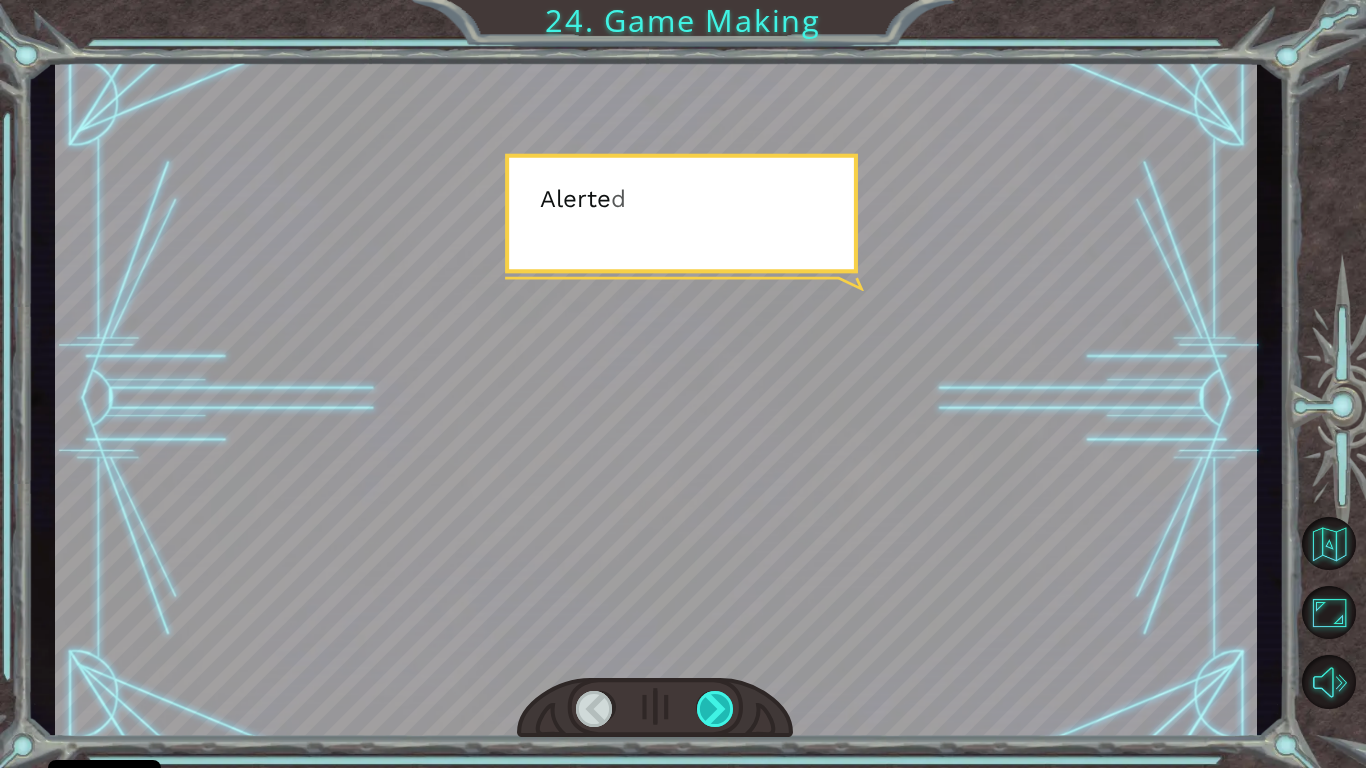 click at bounding box center [716, 709] 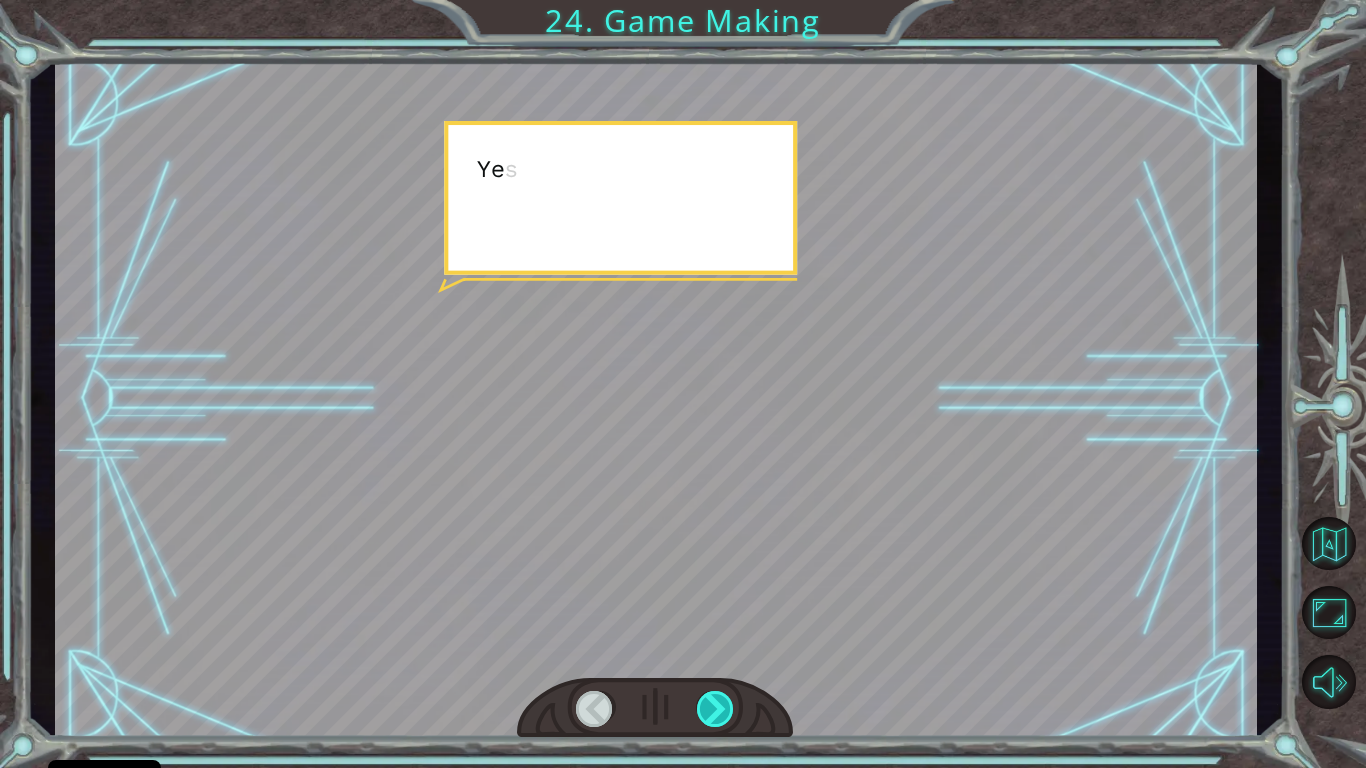 click at bounding box center (716, 709) 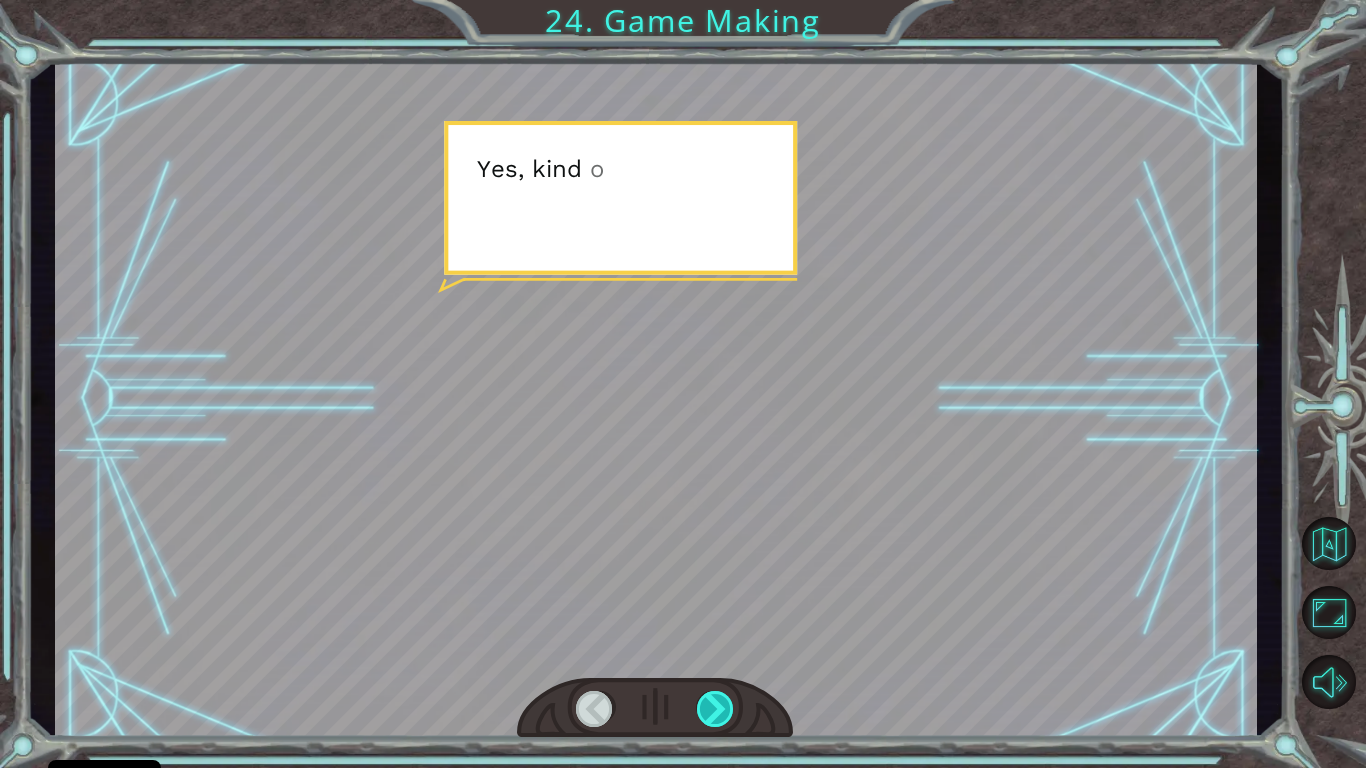 click at bounding box center (716, 709) 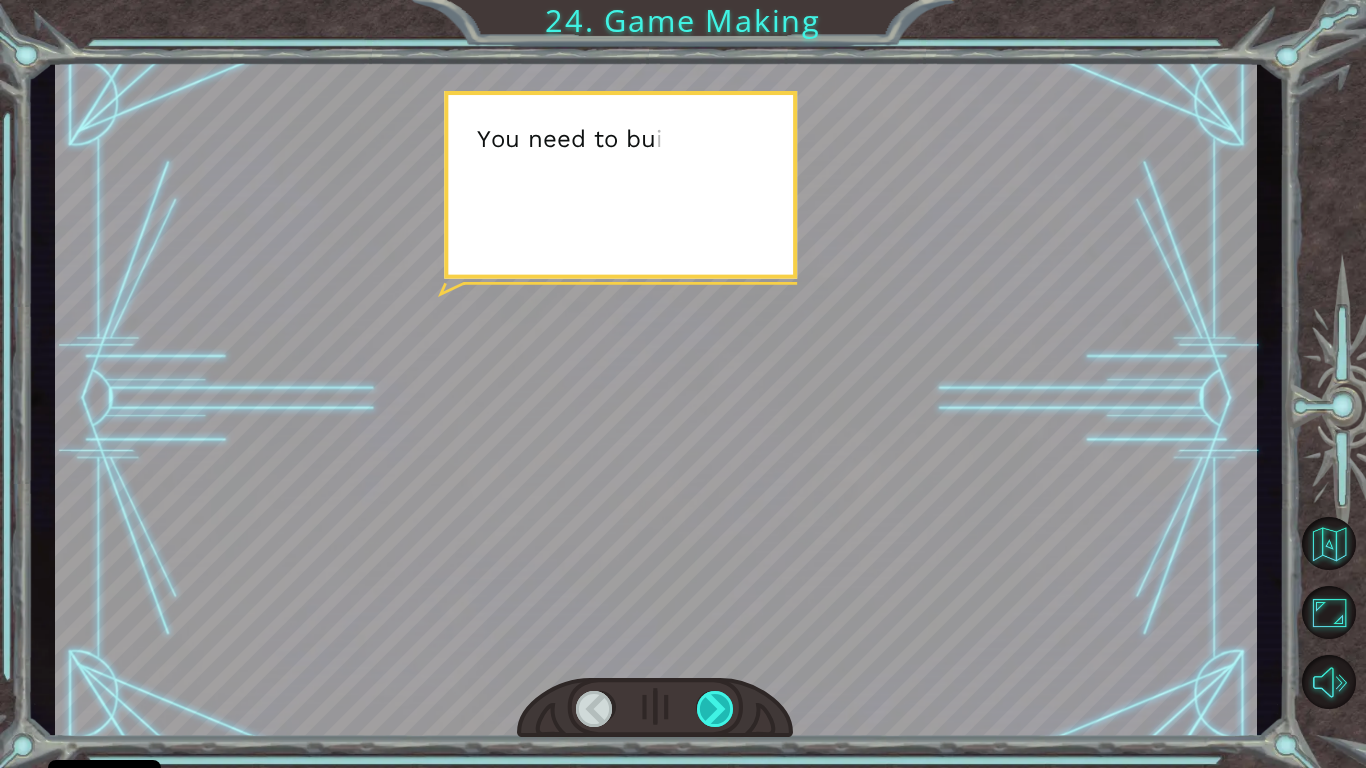 click at bounding box center [716, 709] 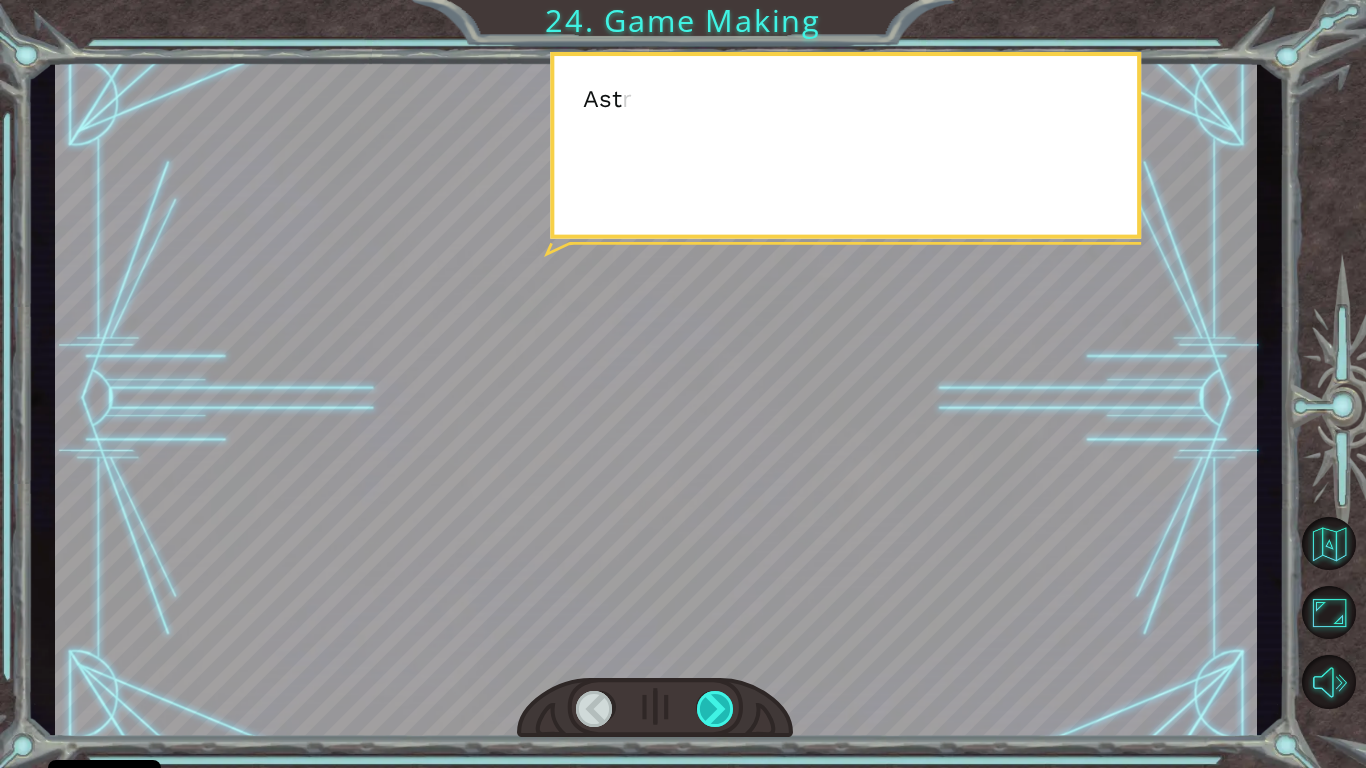 click at bounding box center [716, 709] 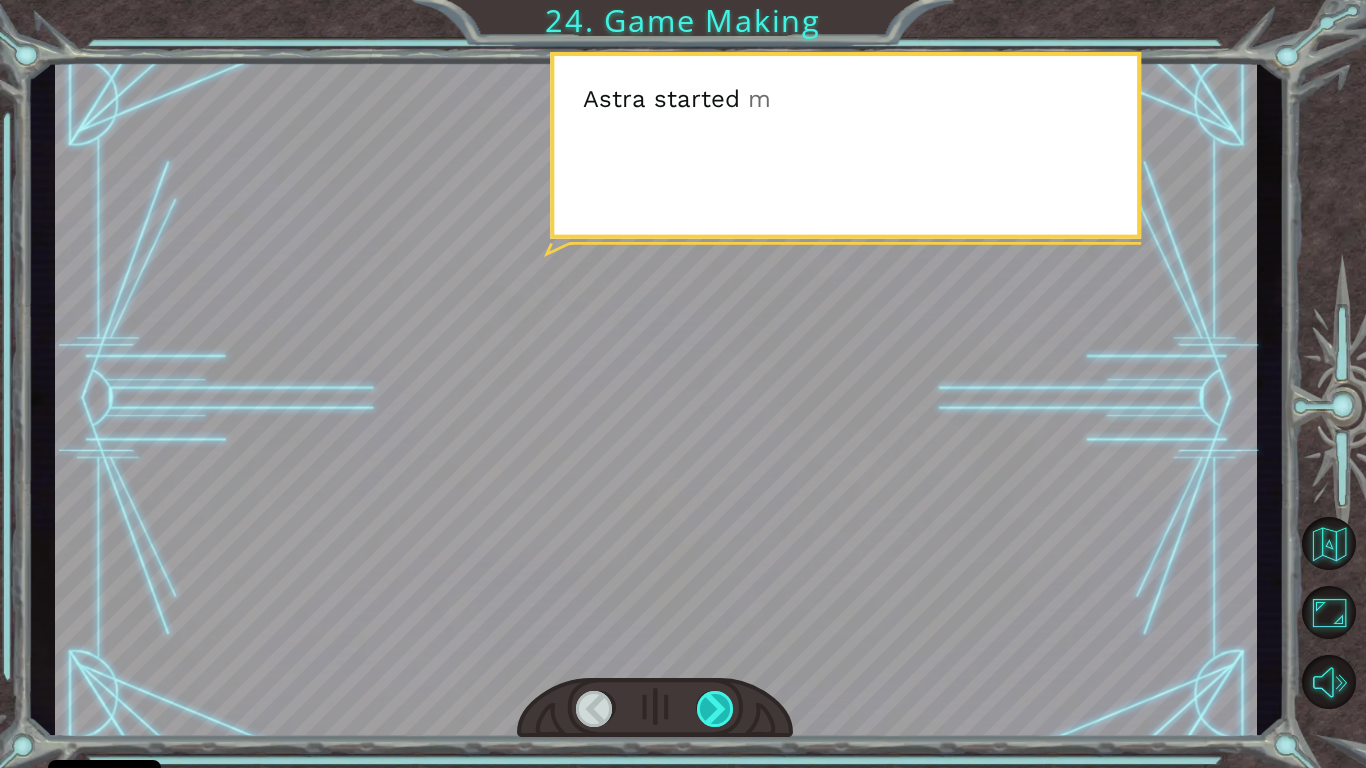 click at bounding box center [716, 709] 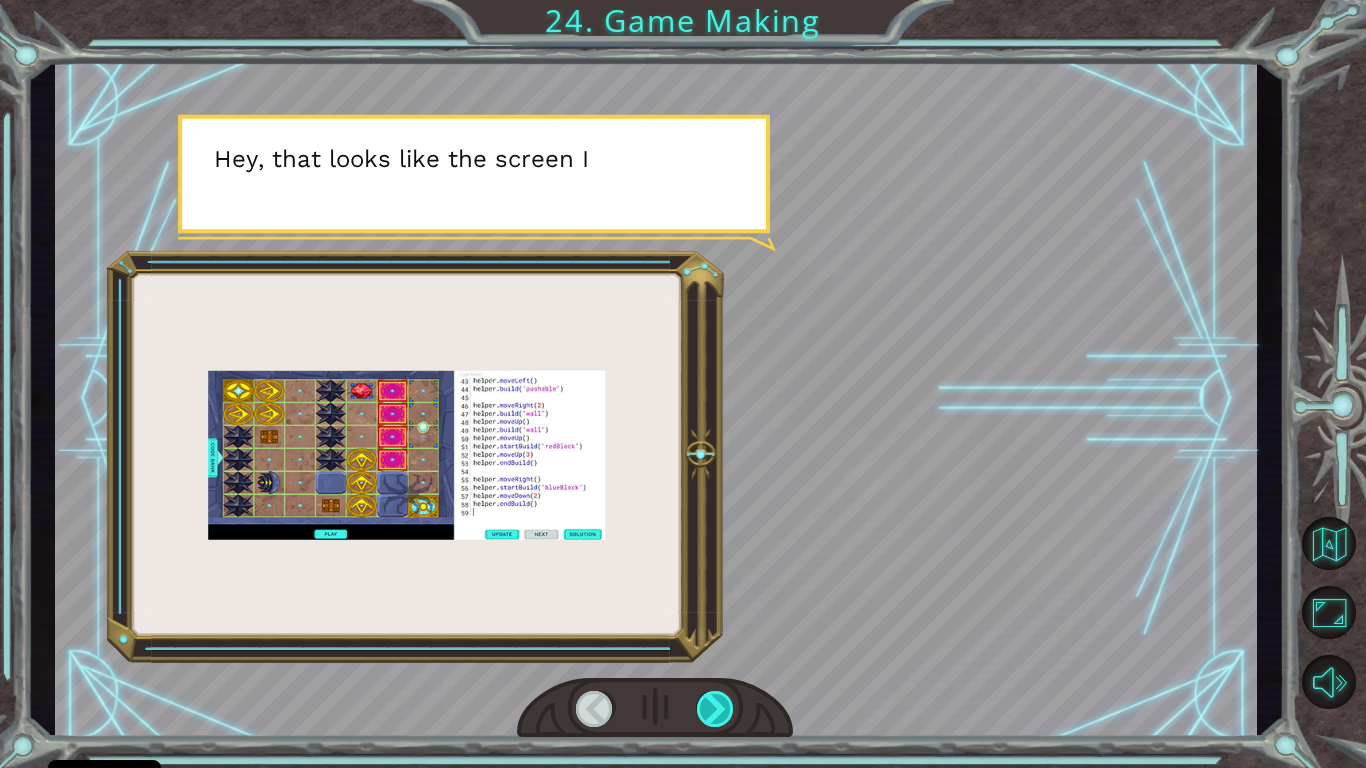 click at bounding box center [716, 709] 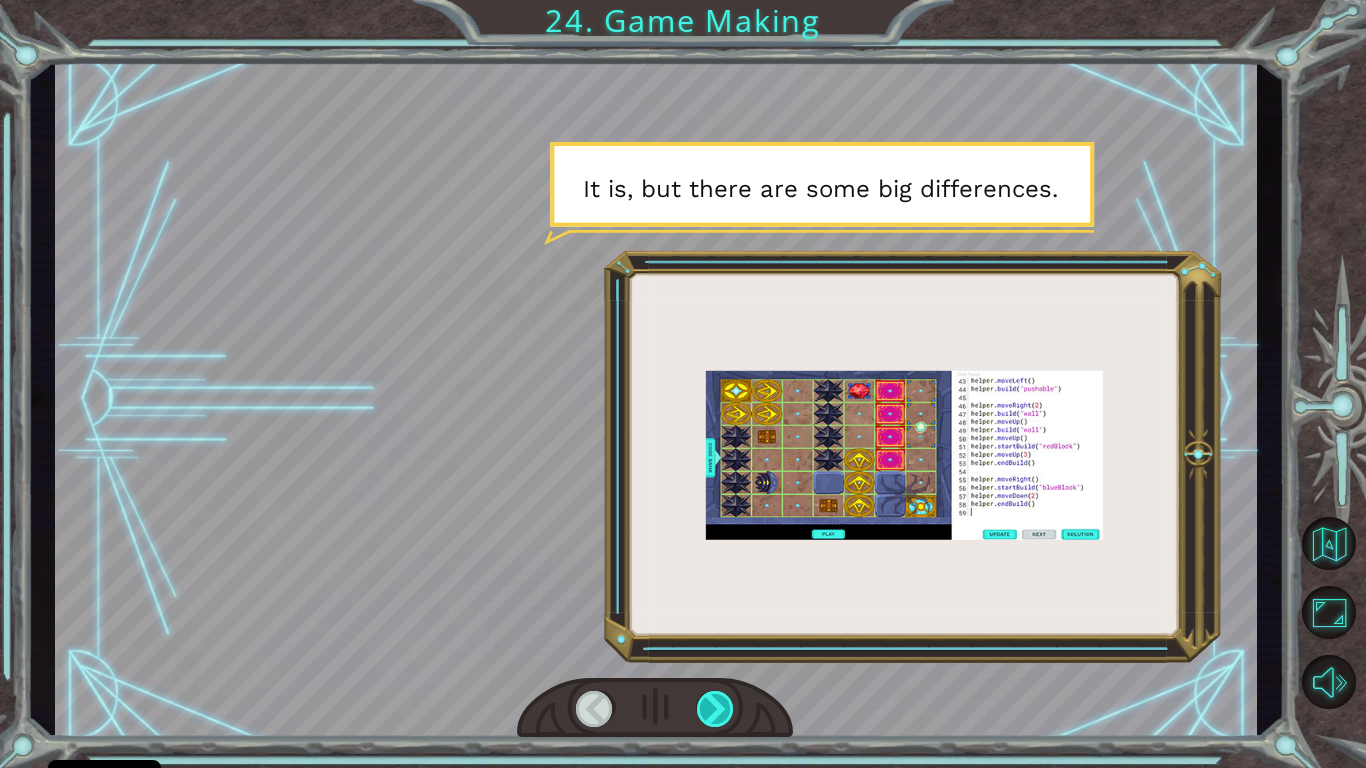 click at bounding box center (716, 709) 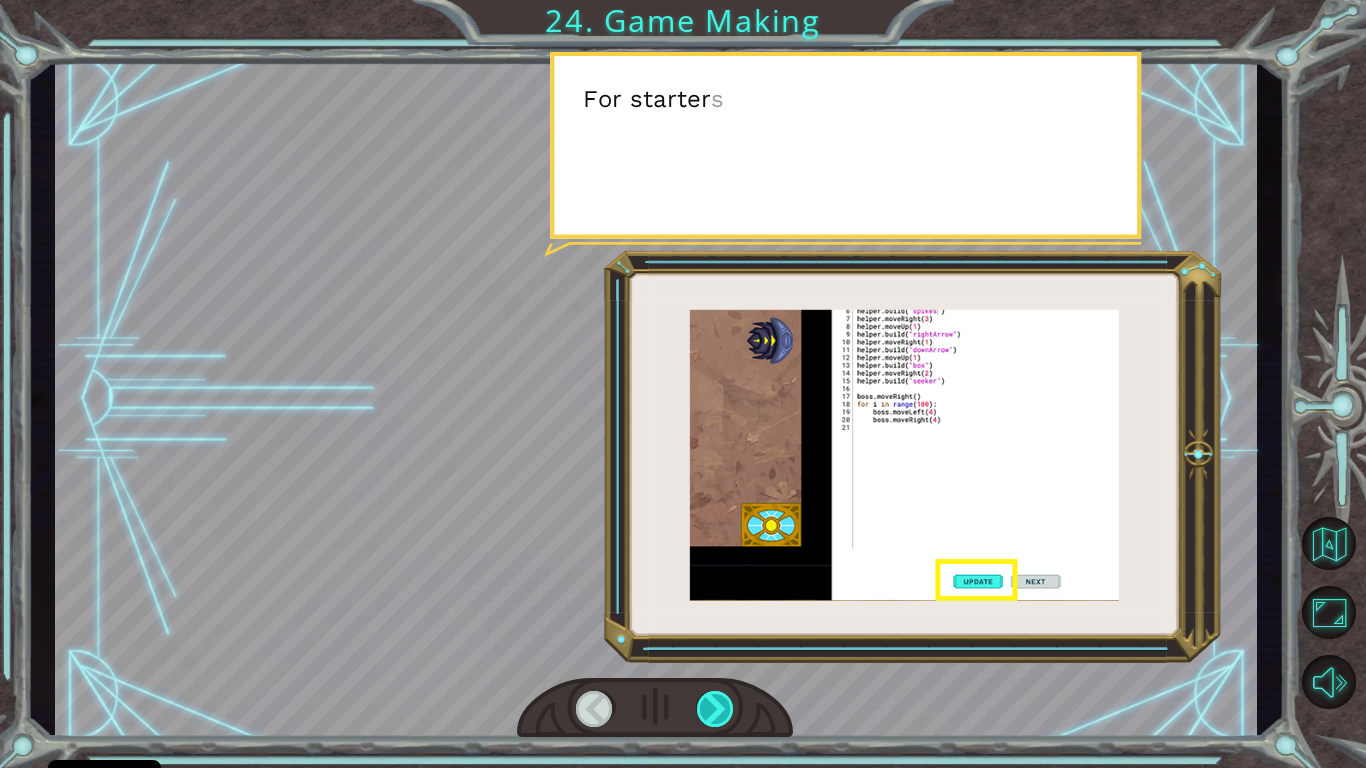 click at bounding box center [716, 709] 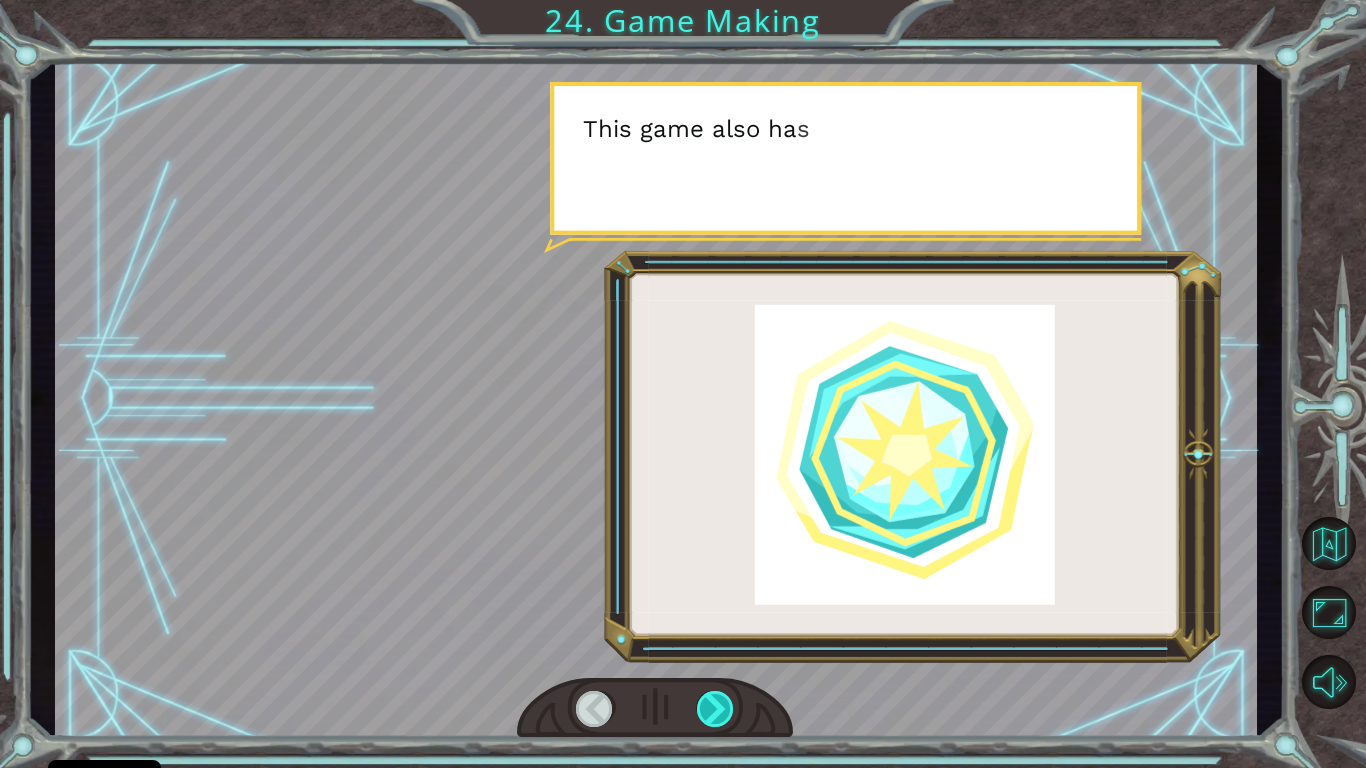 click at bounding box center (716, 709) 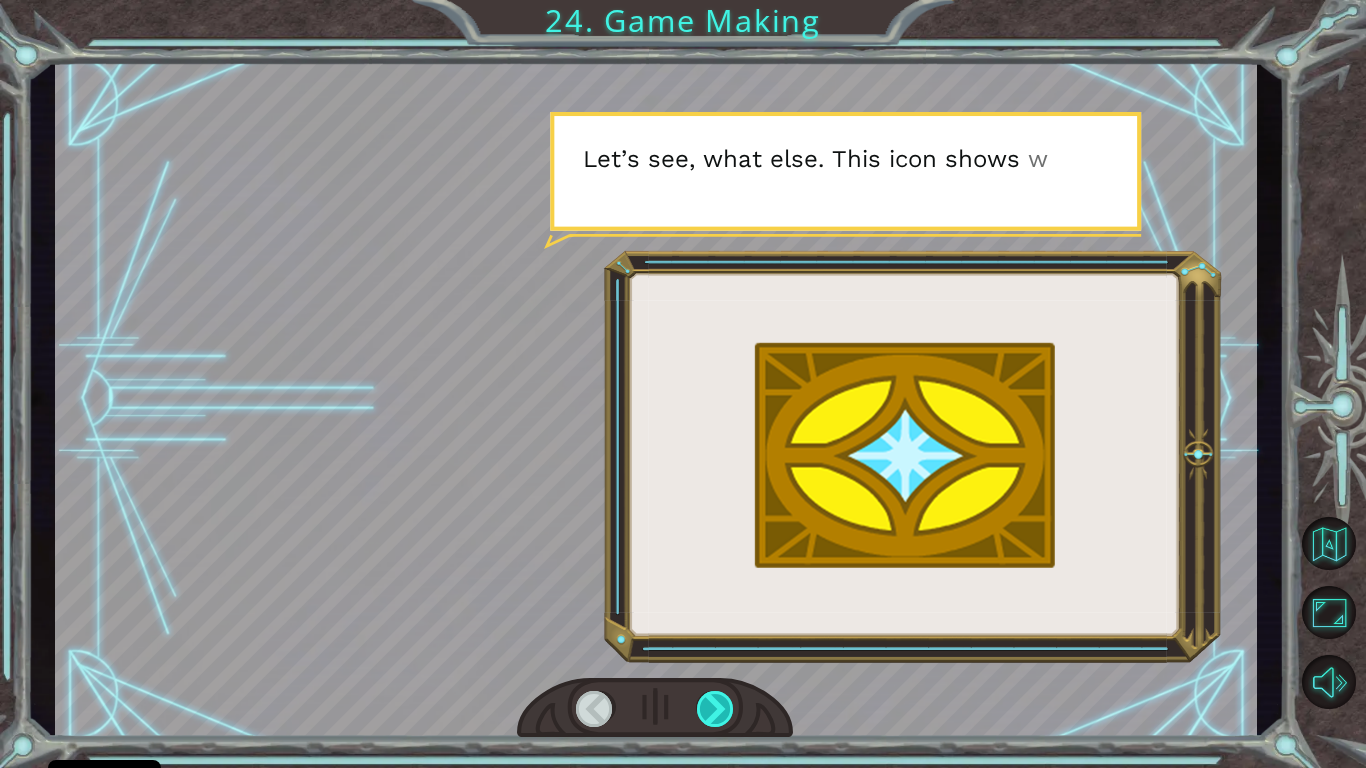 click at bounding box center (716, 709) 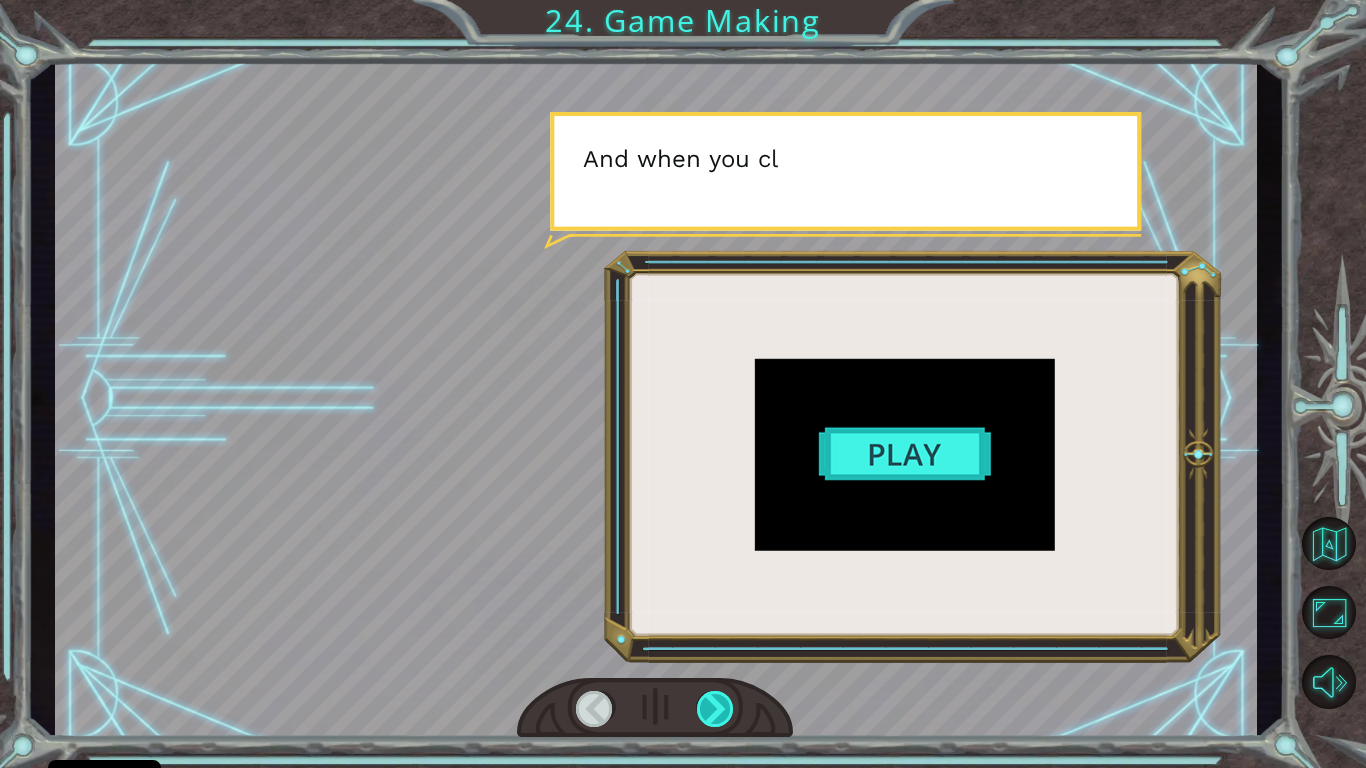 click at bounding box center (716, 709) 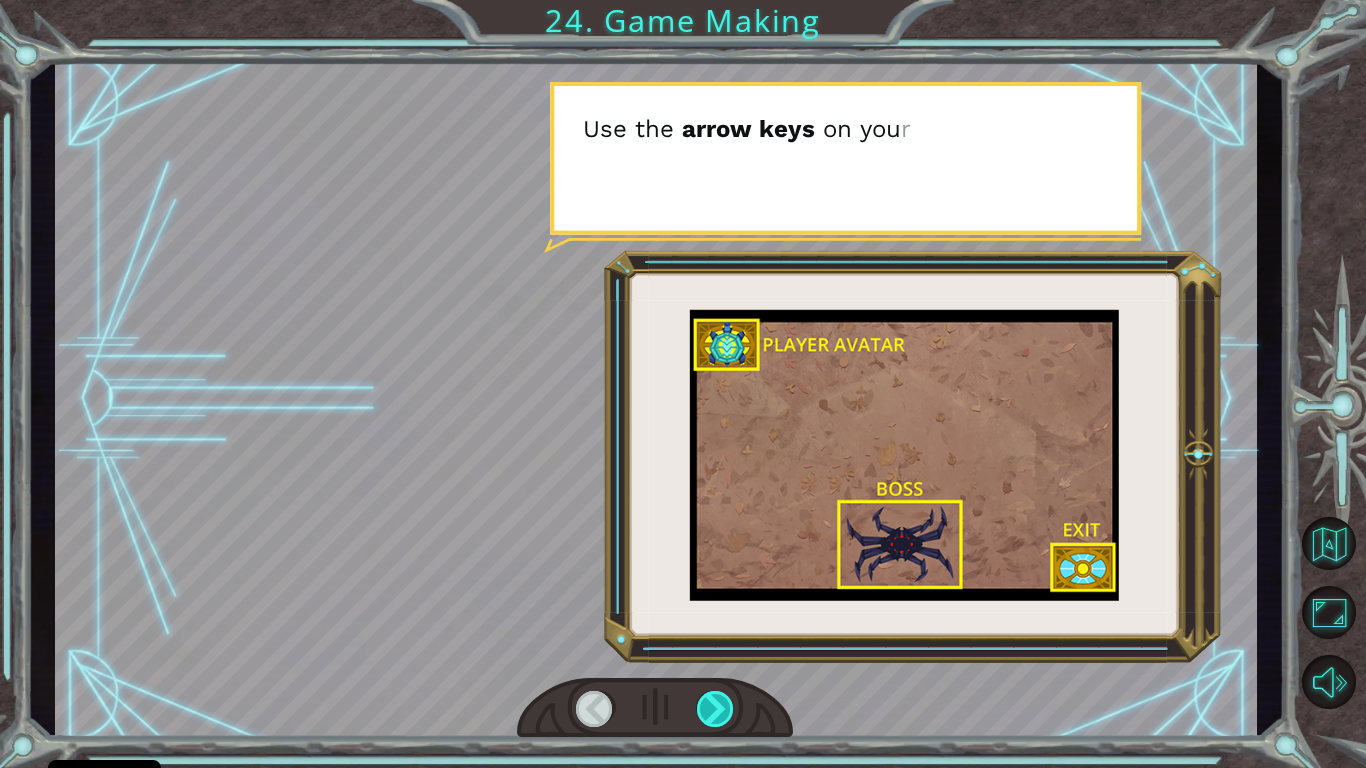 click at bounding box center [716, 709] 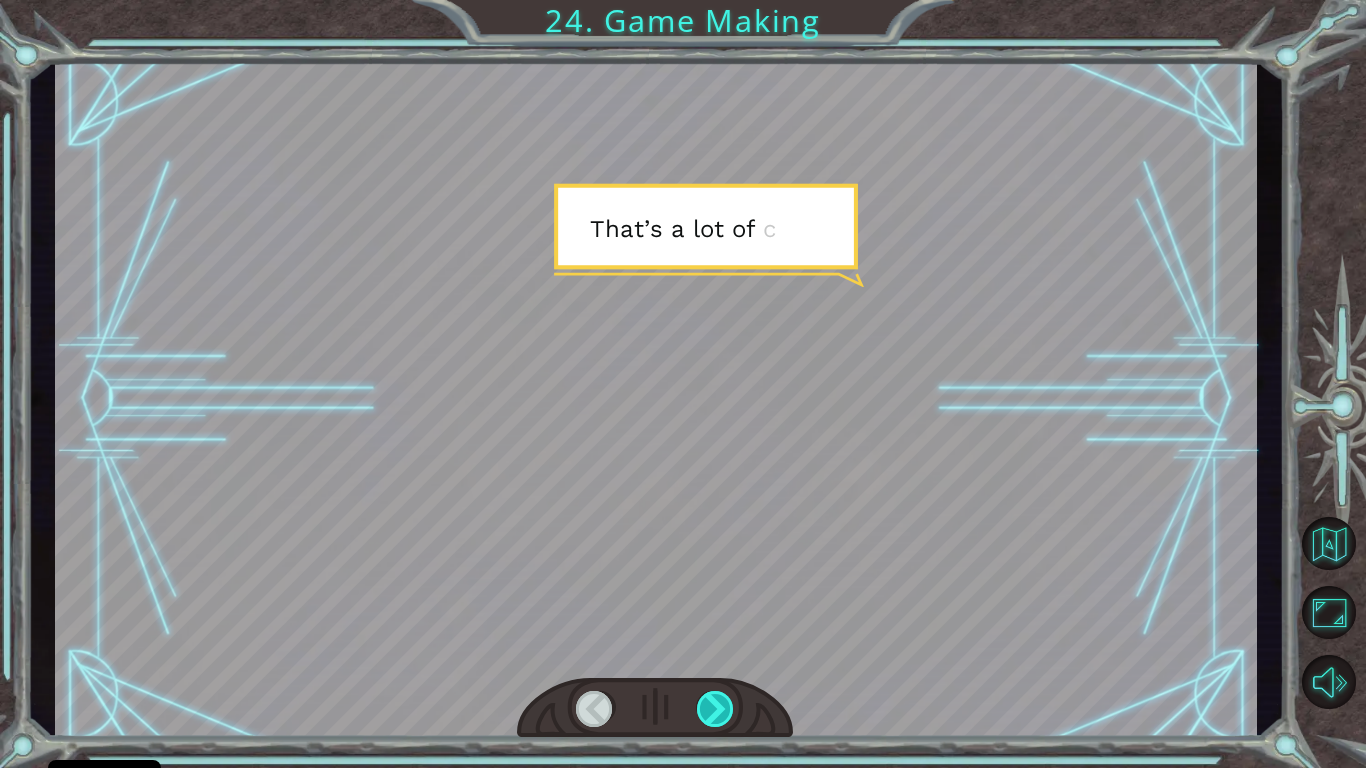 click at bounding box center [716, 709] 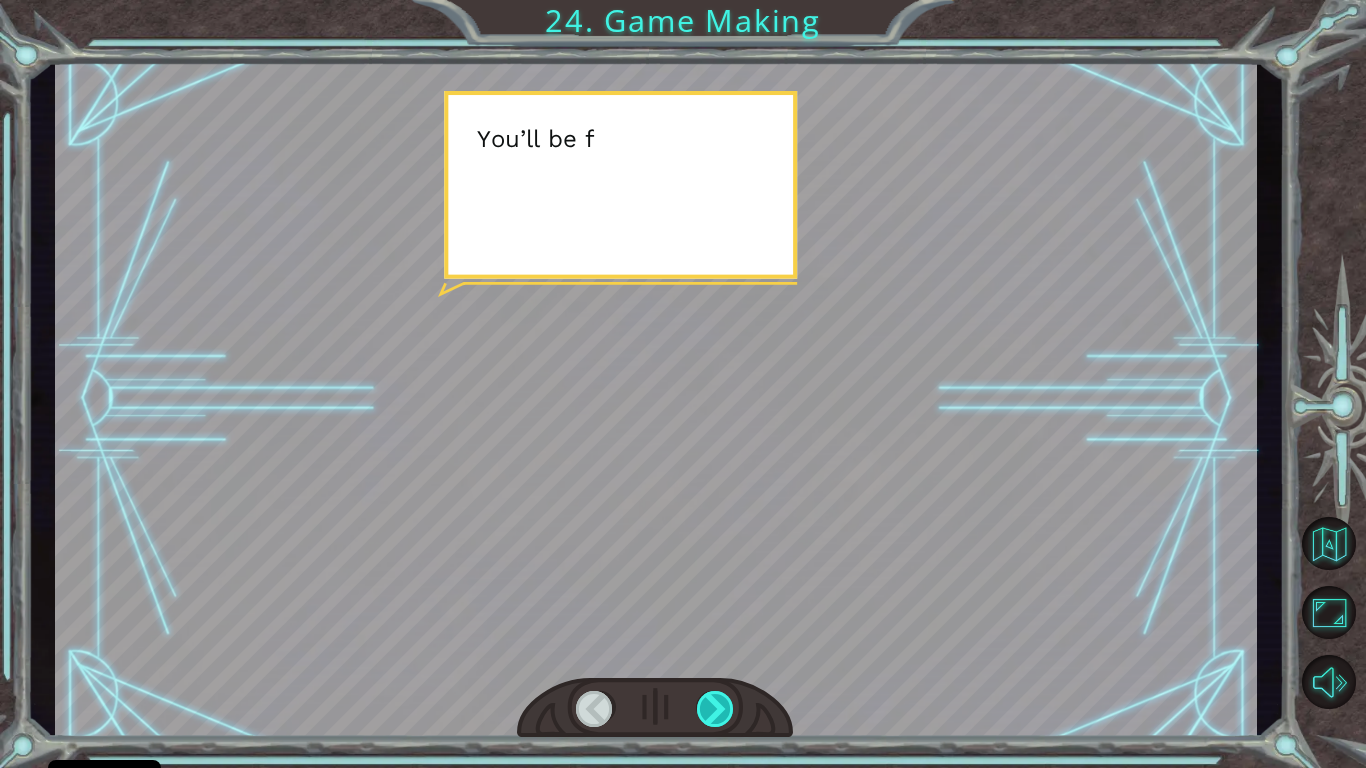 click at bounding box center [716, 709] 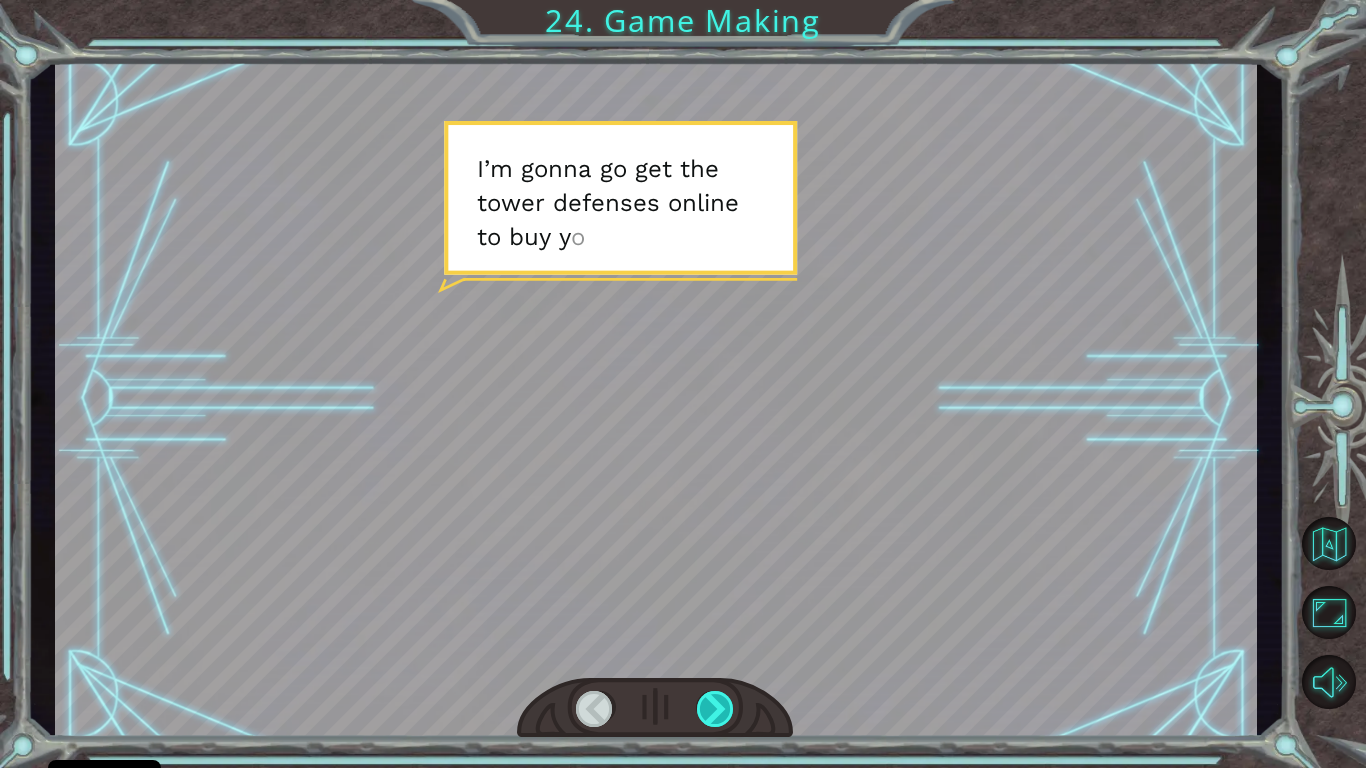 click at bounding box center (716, 709) 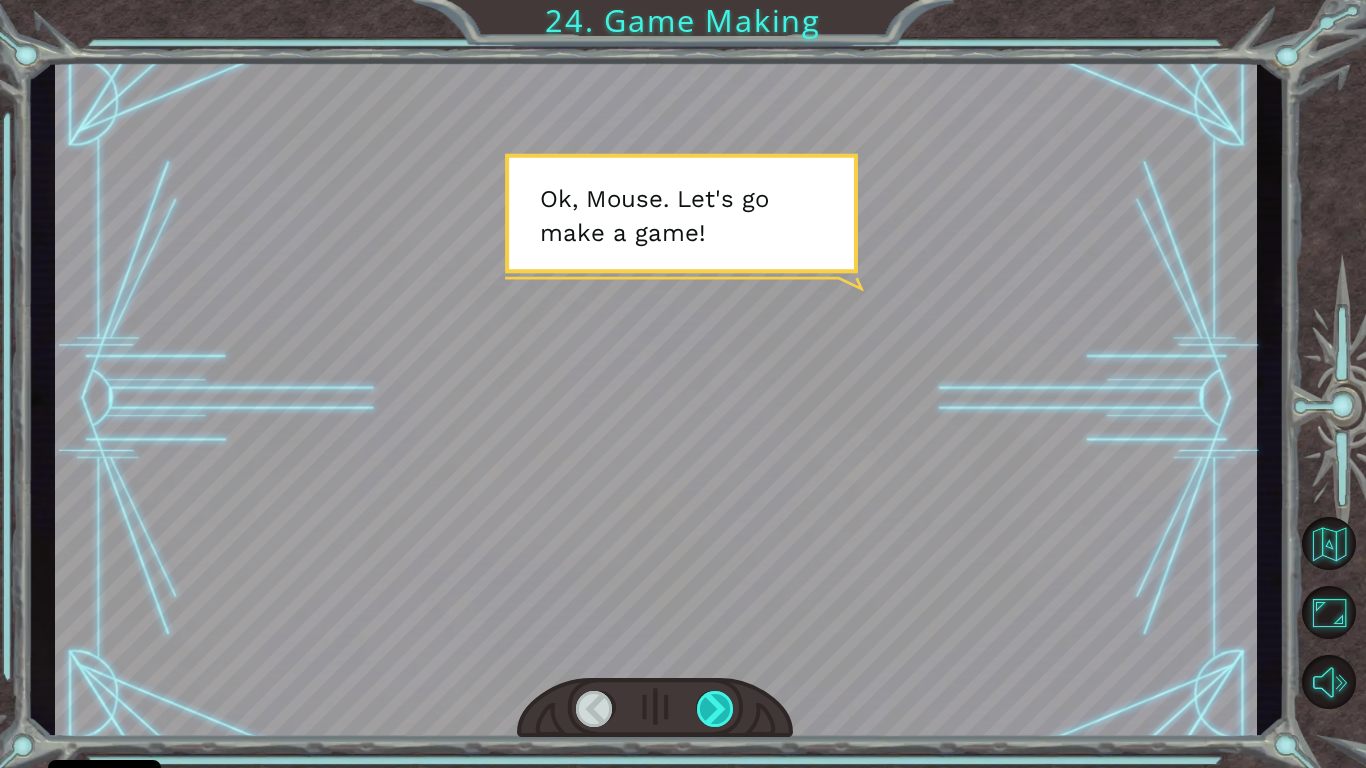 click at bounding box center [716, 709] 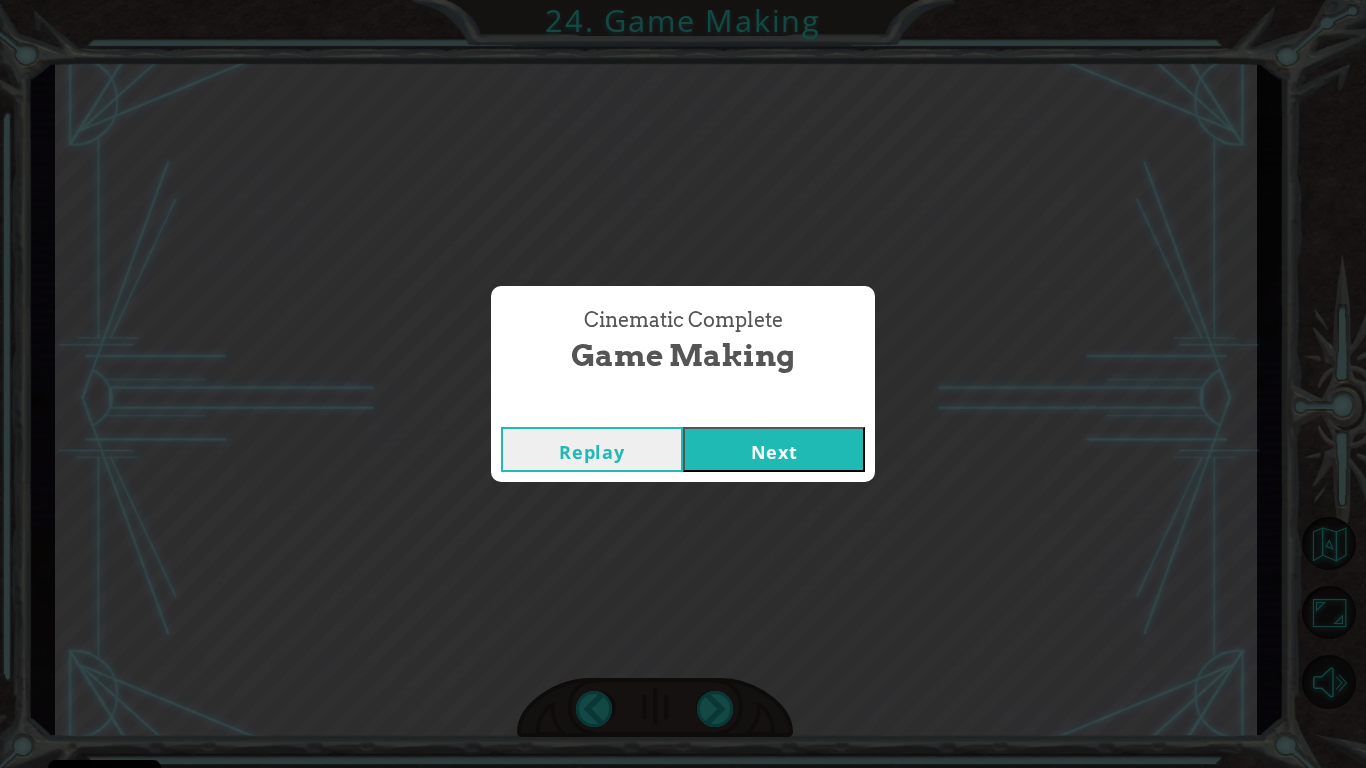 click on "Next" at bounding box center [774, 449] 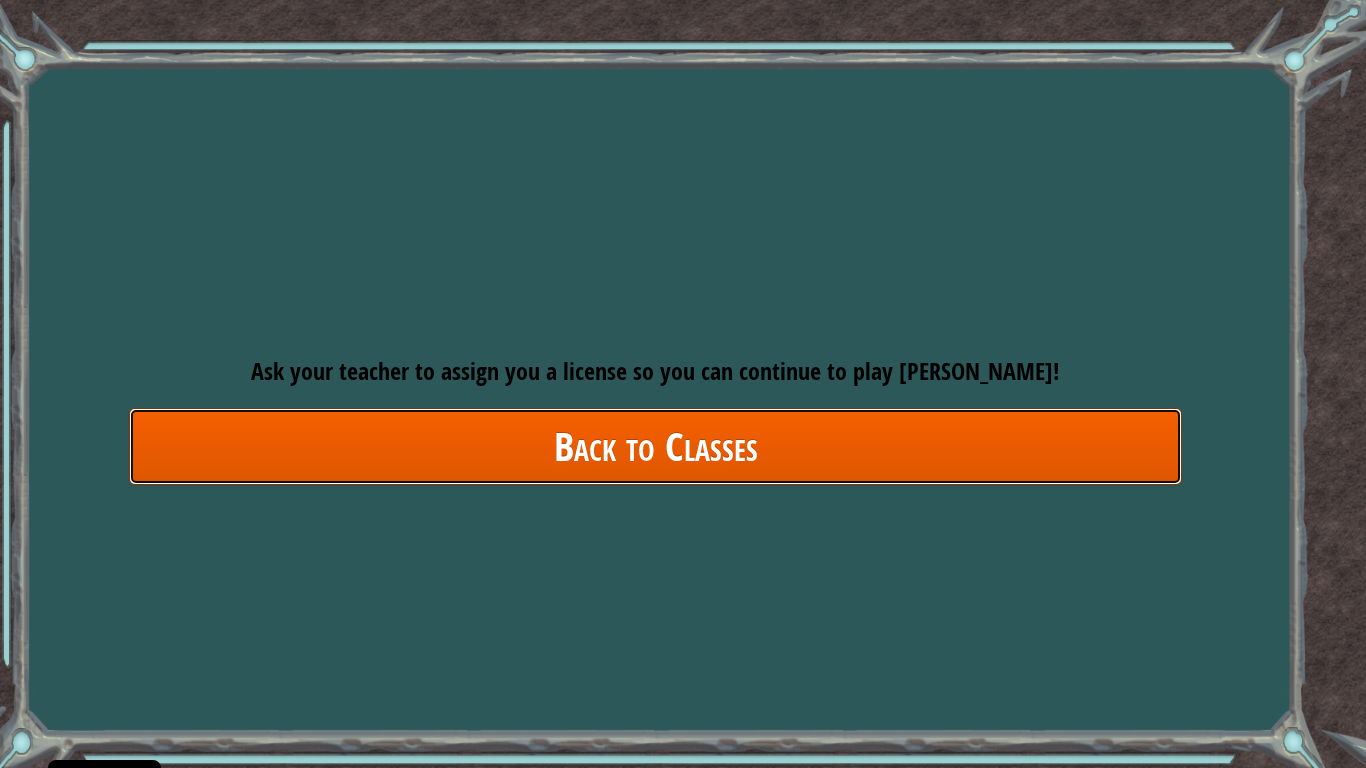 click on "Back to Classes" at bounding box center (655, 446) 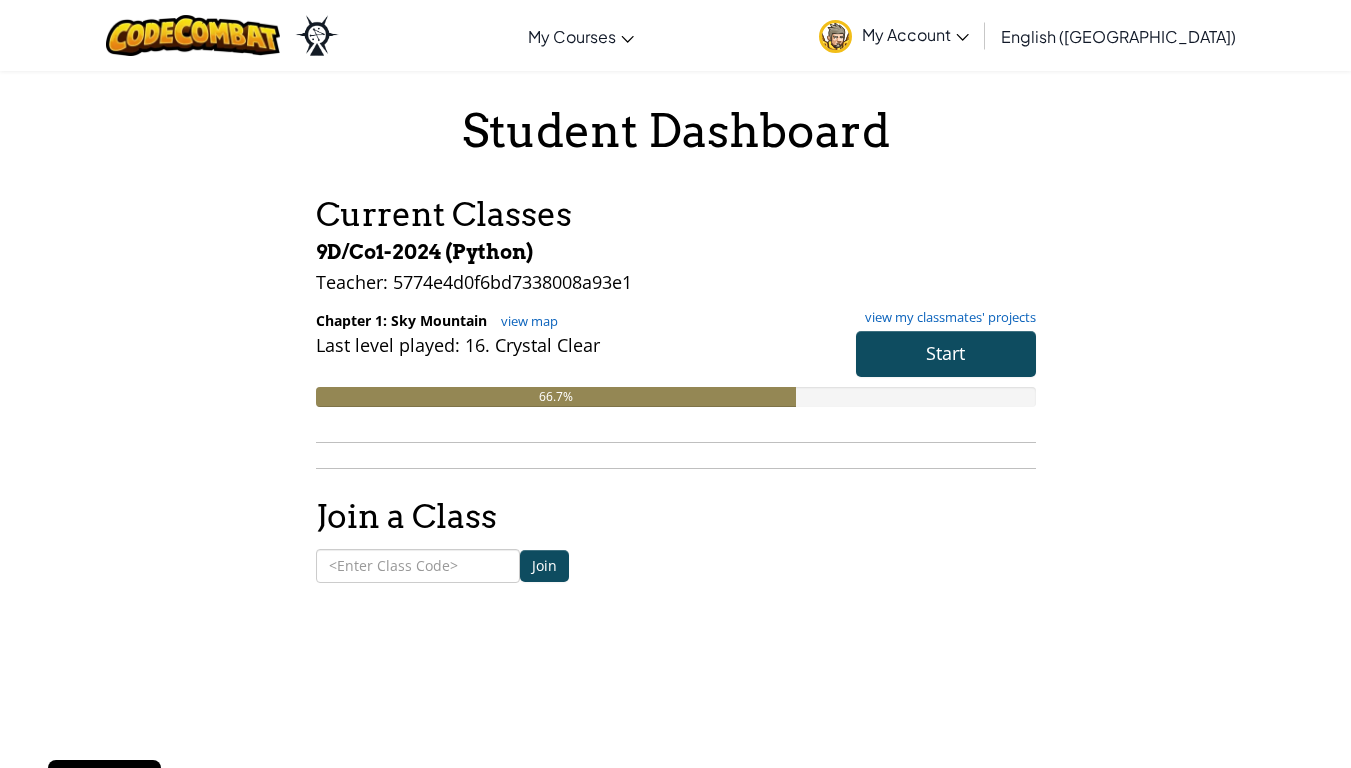 drag, startPoint x: 576, startPoint y: 367, endPoint x: 536, endPoint y: 384, distance: 43.462627 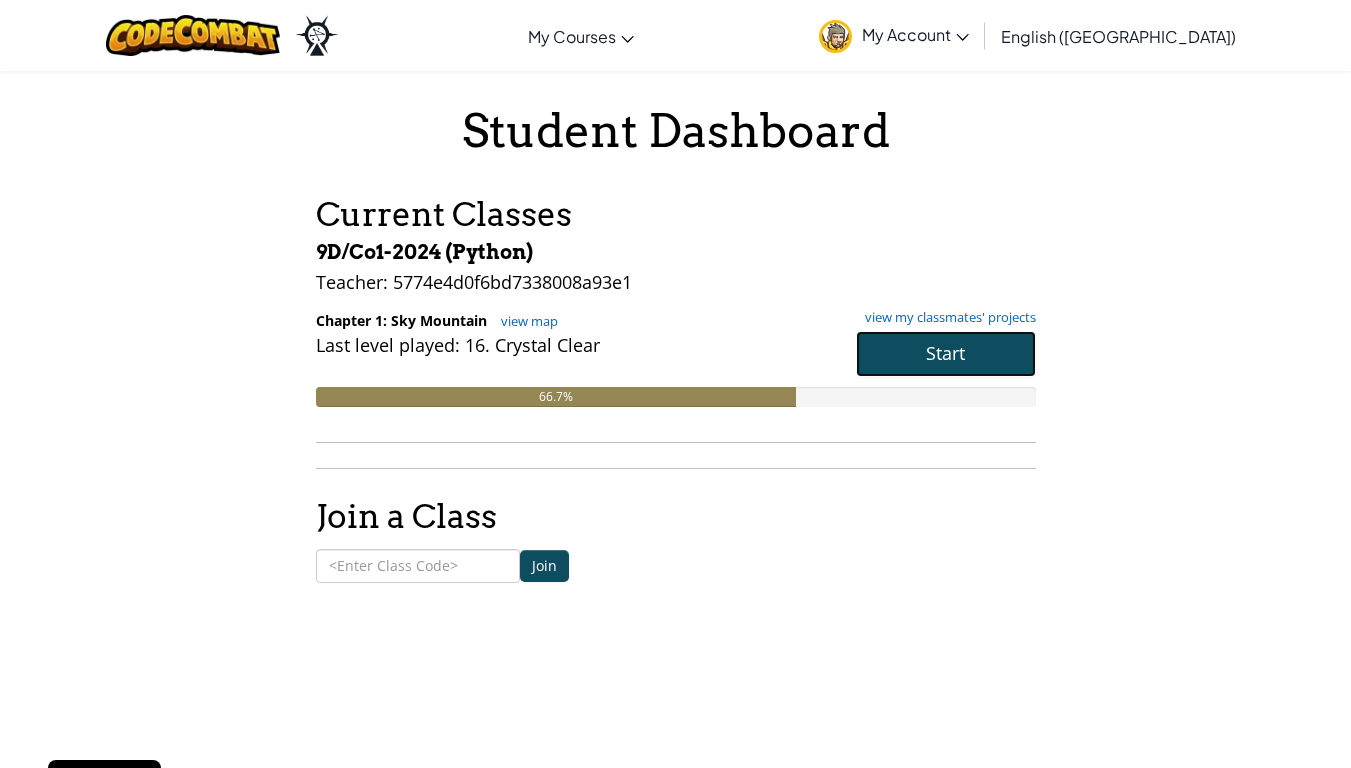 click on "Start" at bounding box center [946, 354] 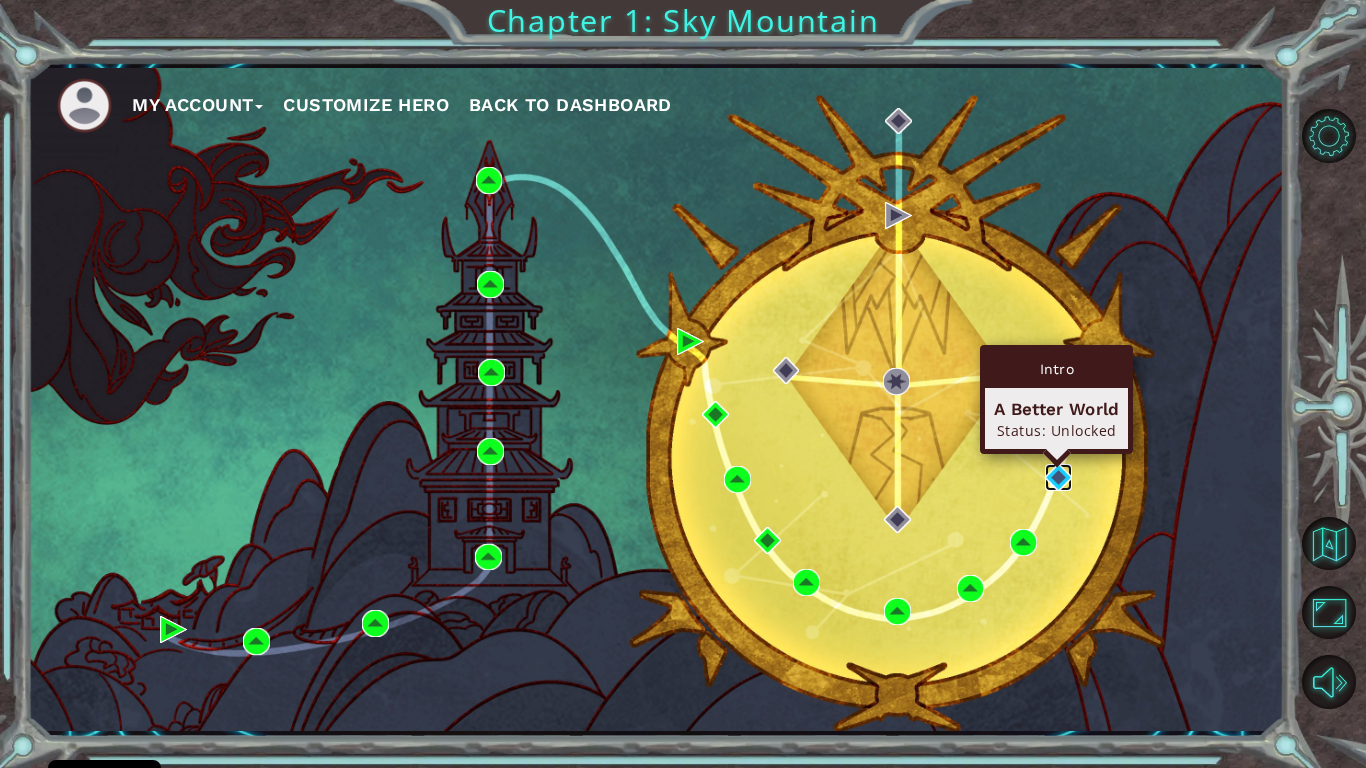 click at bounding box center [1058, 477] 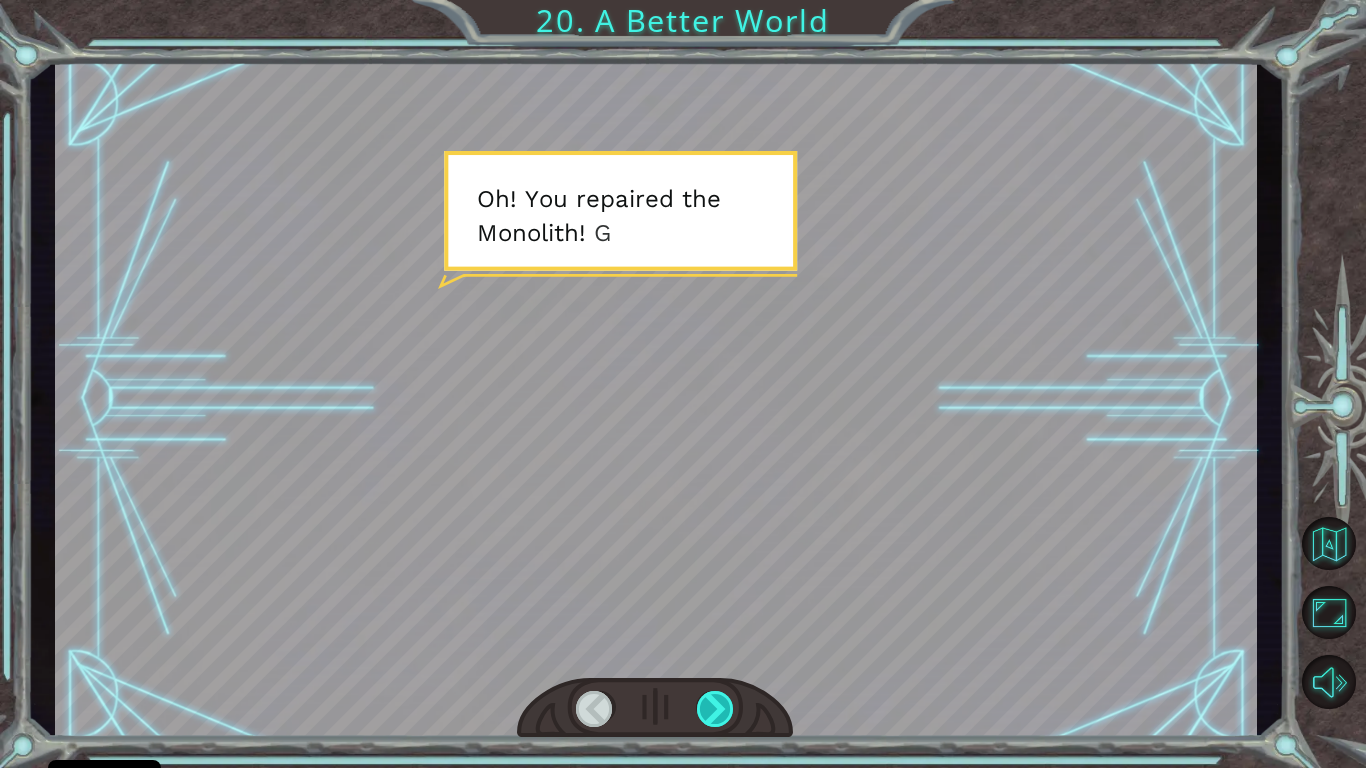 click at bounding box center (716, 709) 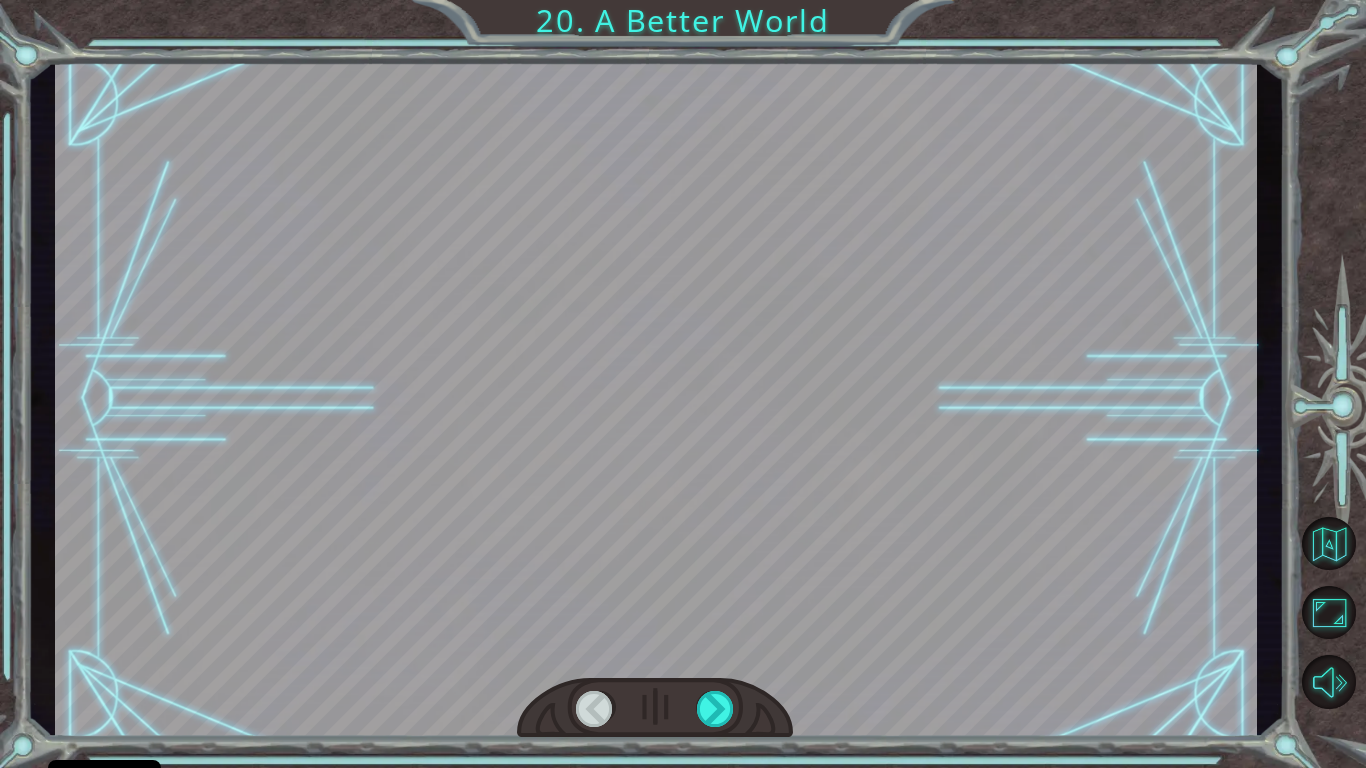 drag, startPoint x: 711, startPoint y: 702, endPoint x: 745, endPoint y: 680, distance: 40.496914 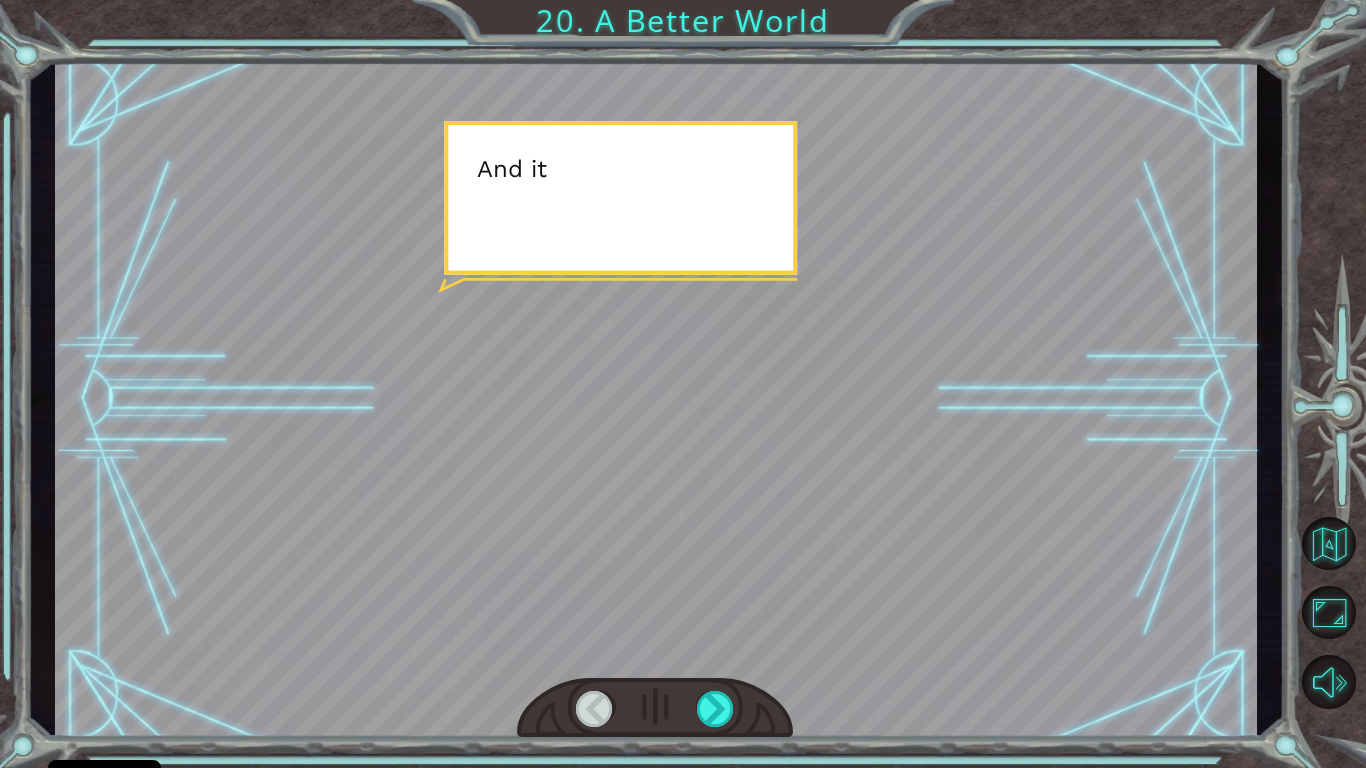 click at bounding box center (655, 708) 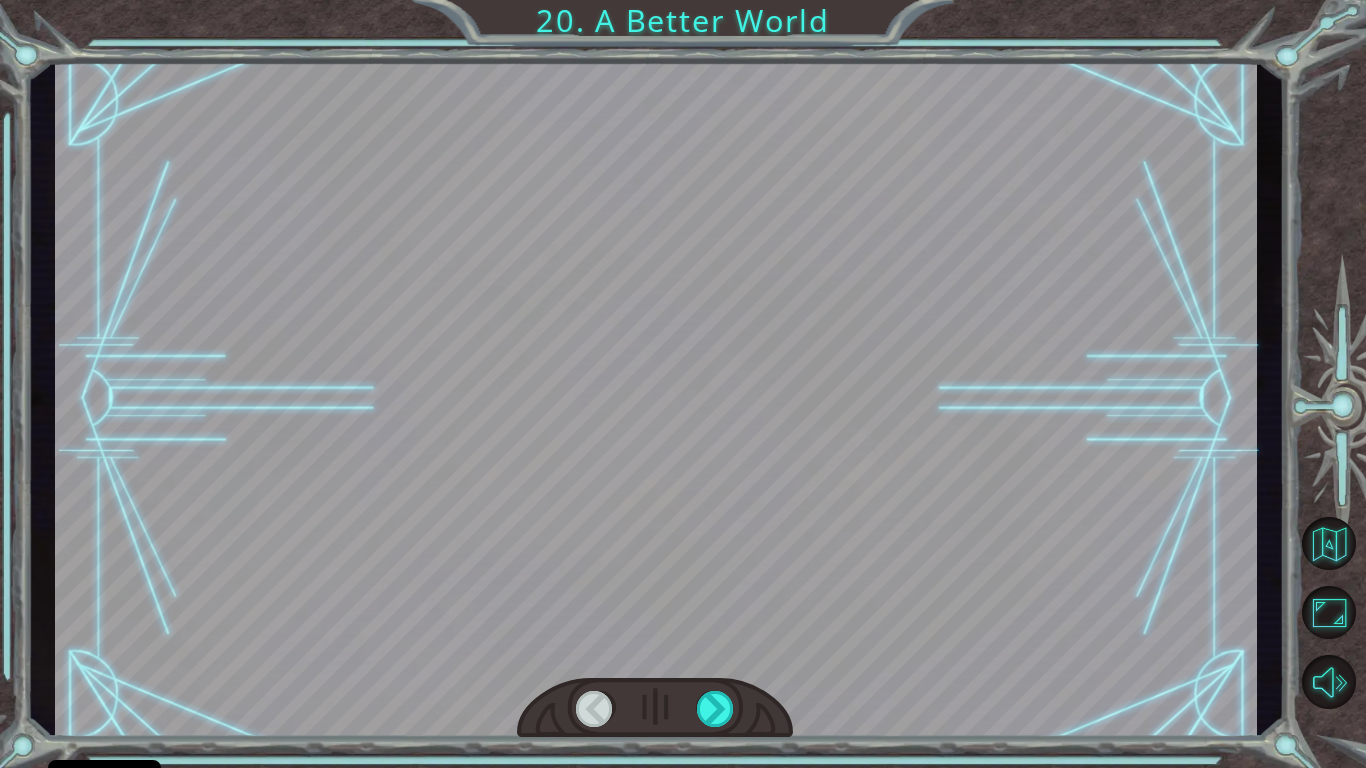 click at bounding box center [655, 708] 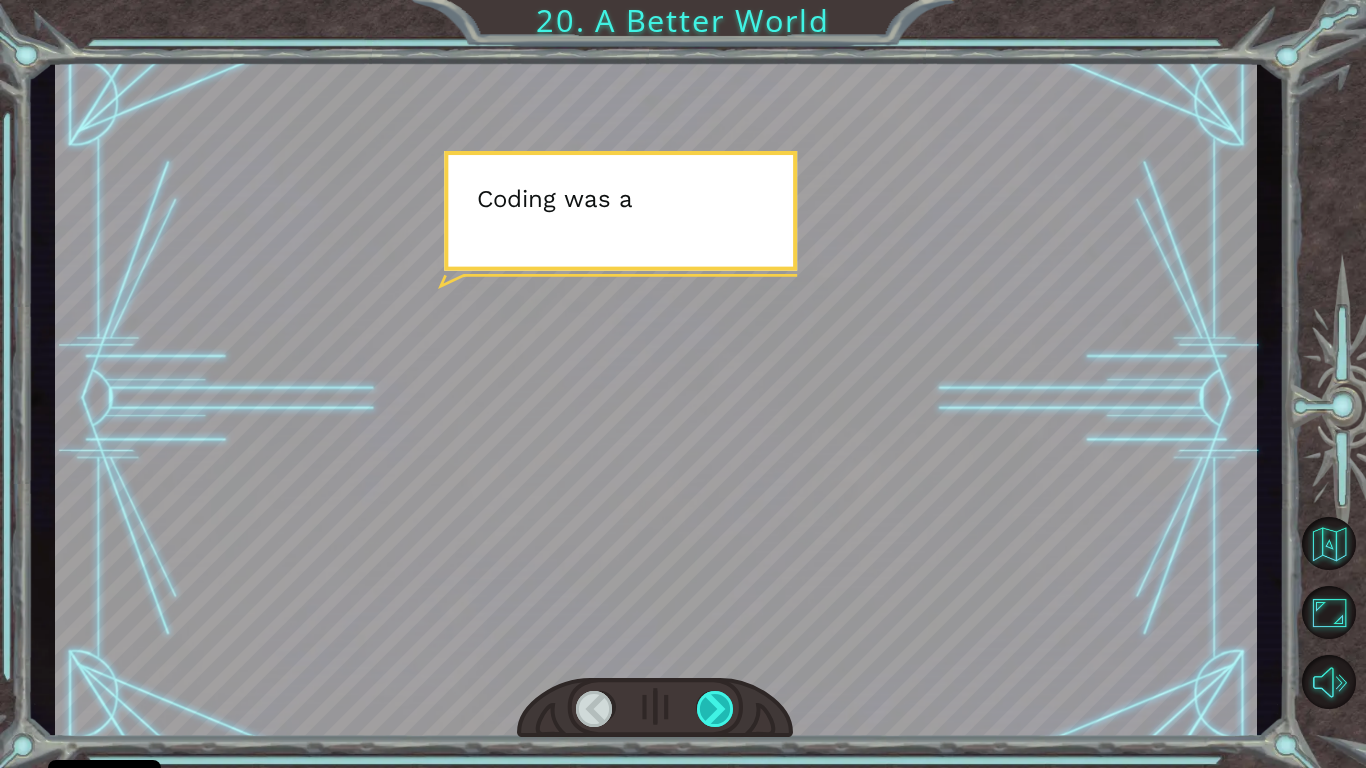 click at bounding box center [716, 709] 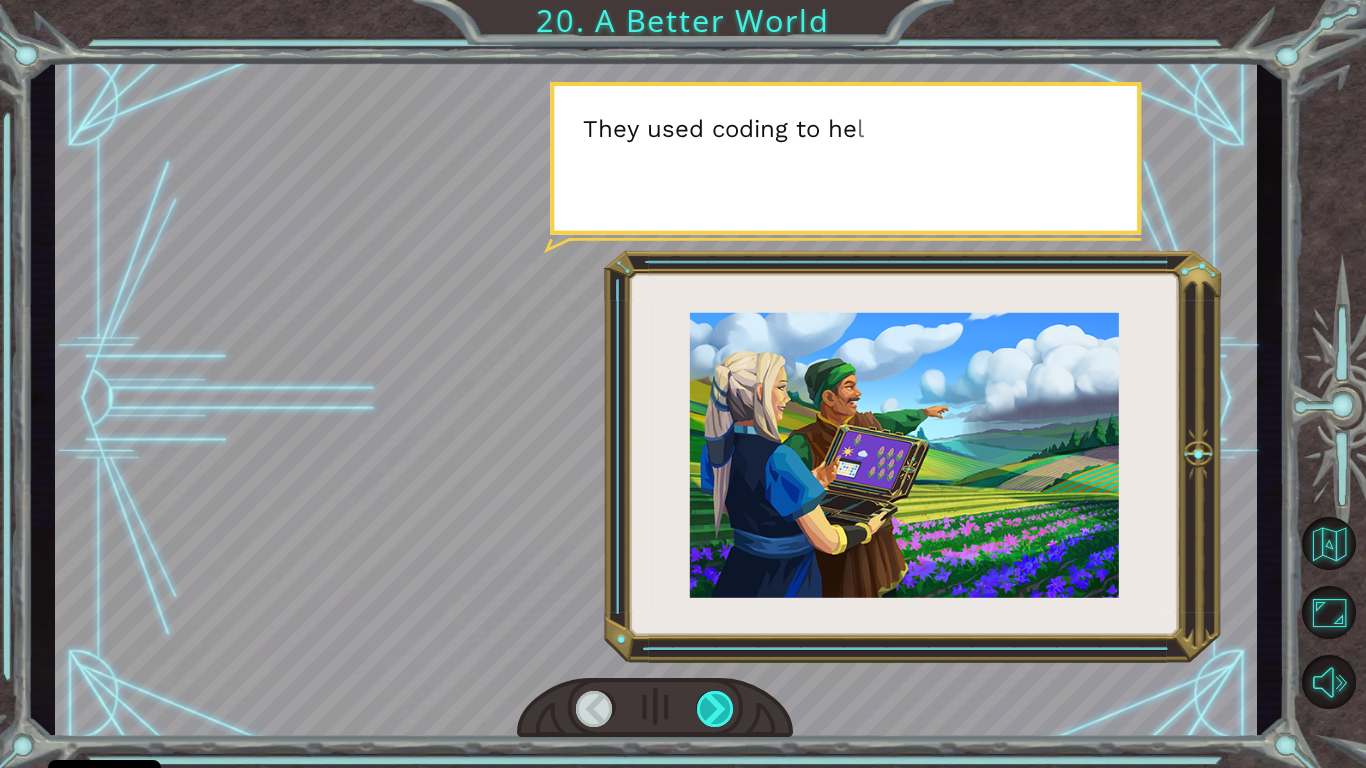click at bounding box center (716, 709) 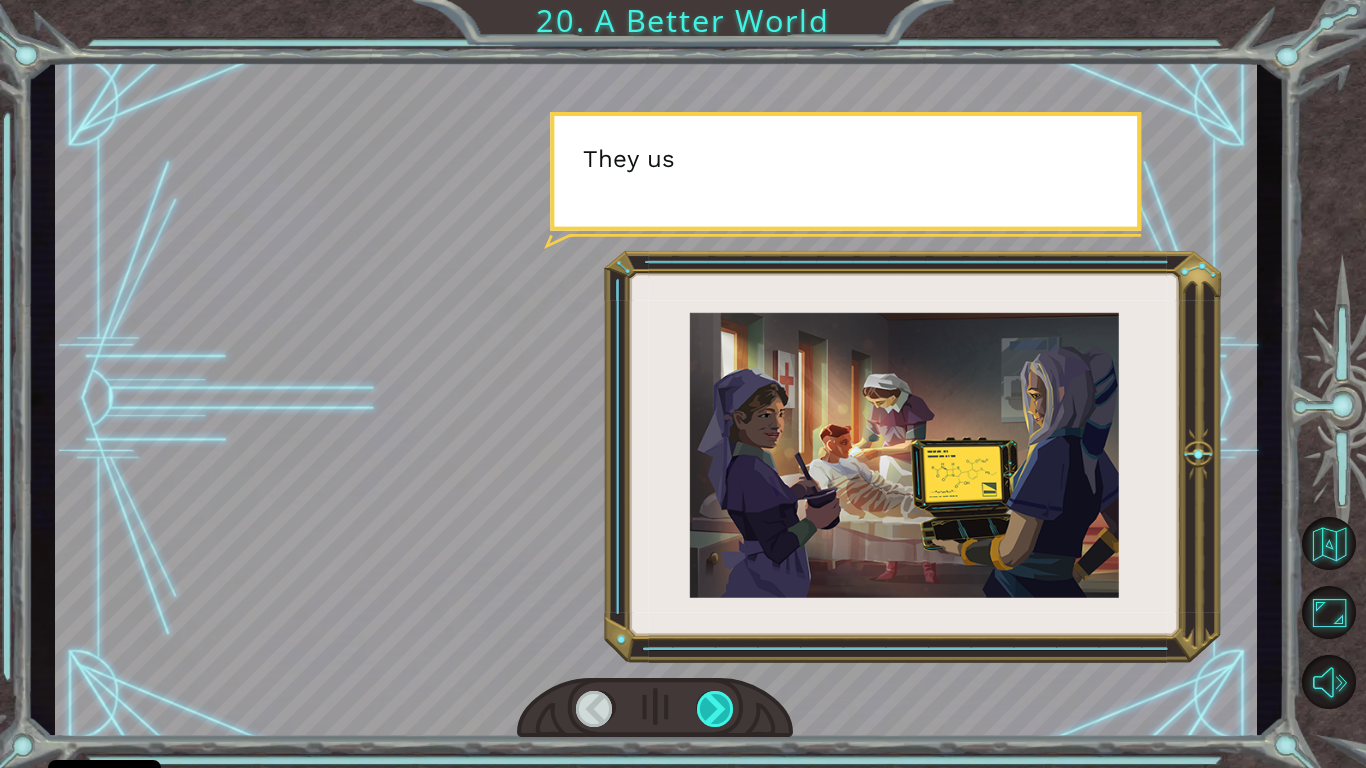 click at bounding box center [716, 709] 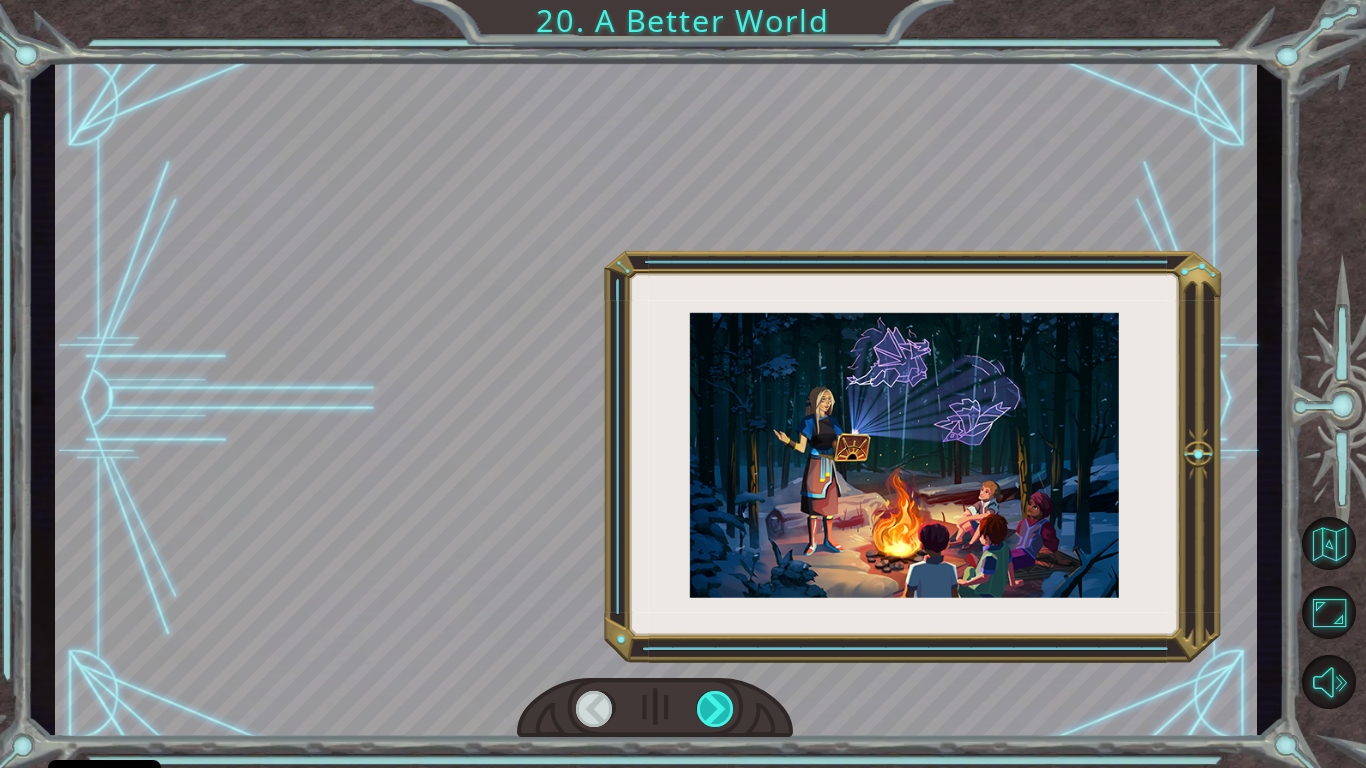 click at bounding box center [716, 709] 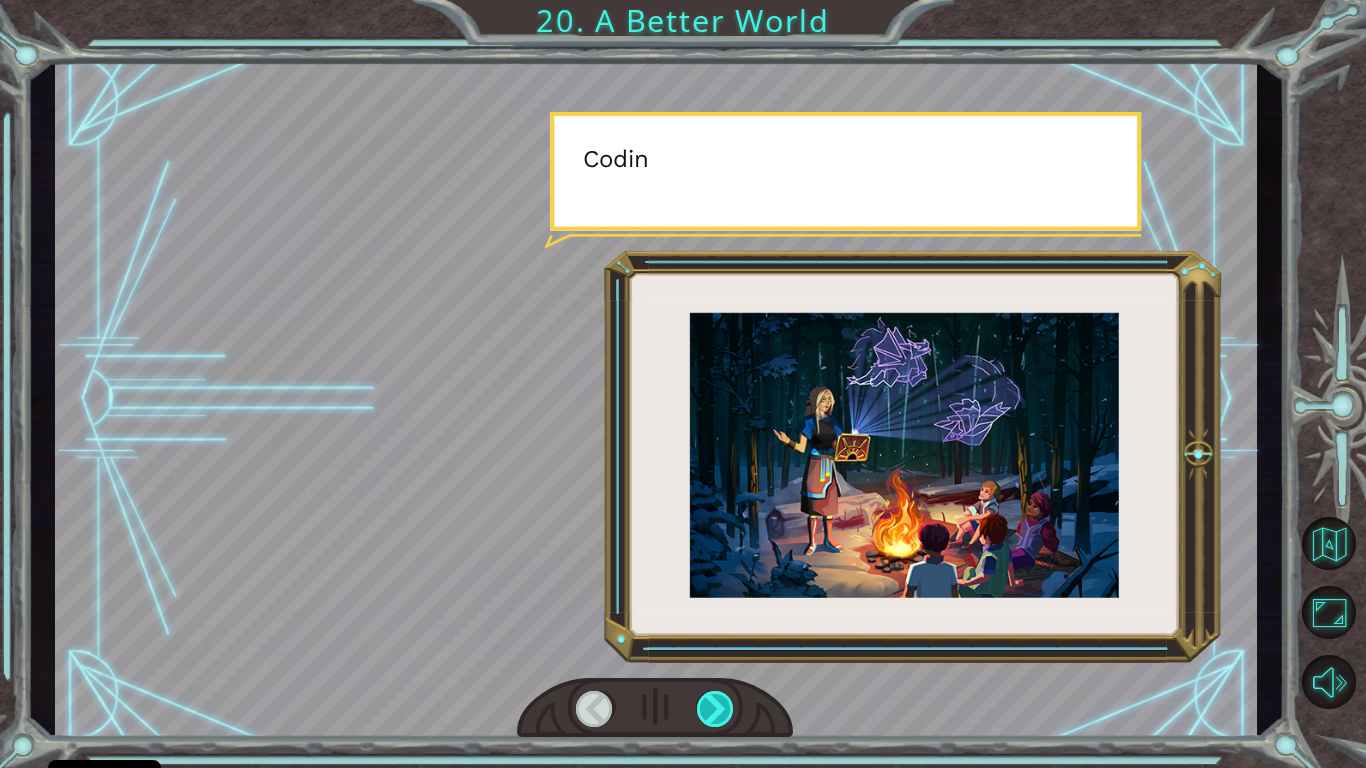 click at bounding box center (716, 709) 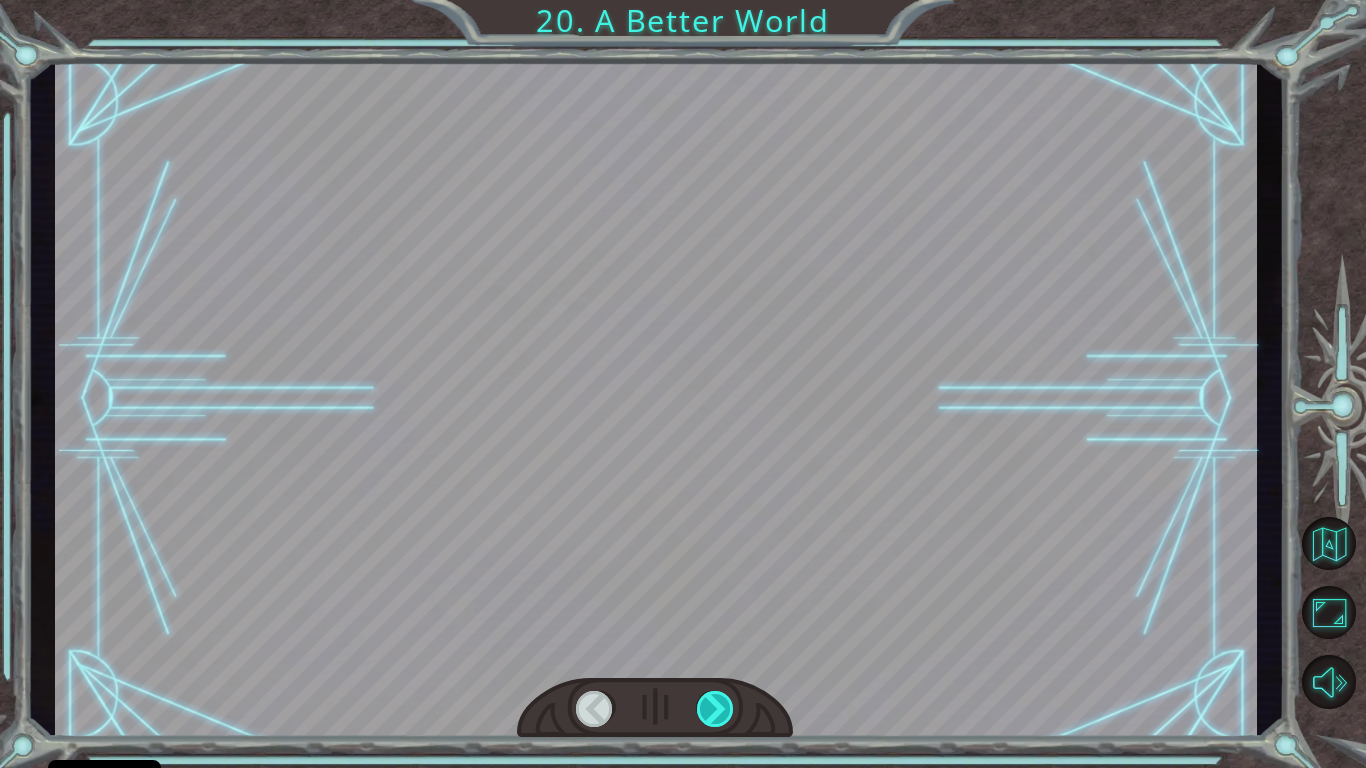 click at bounding box center [716, 709] 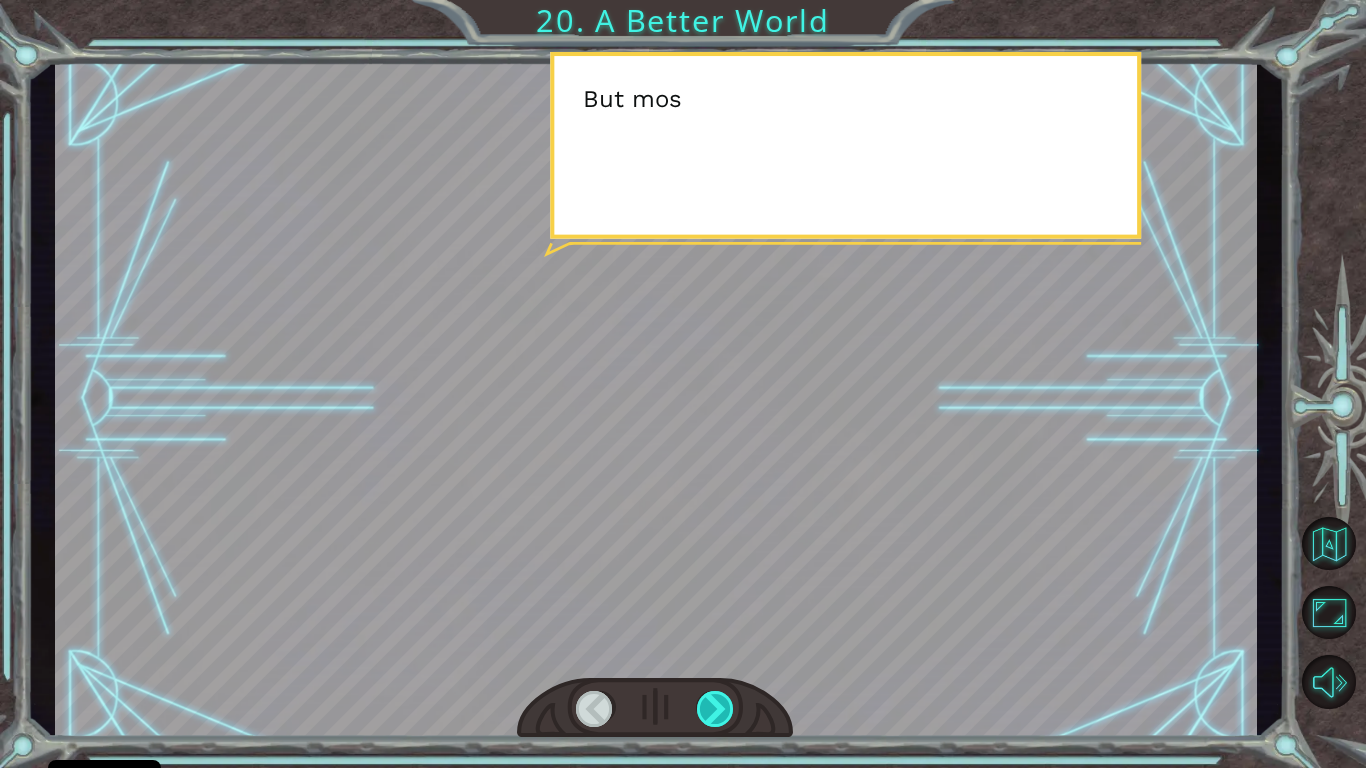 click at bounding box center (716, 709) 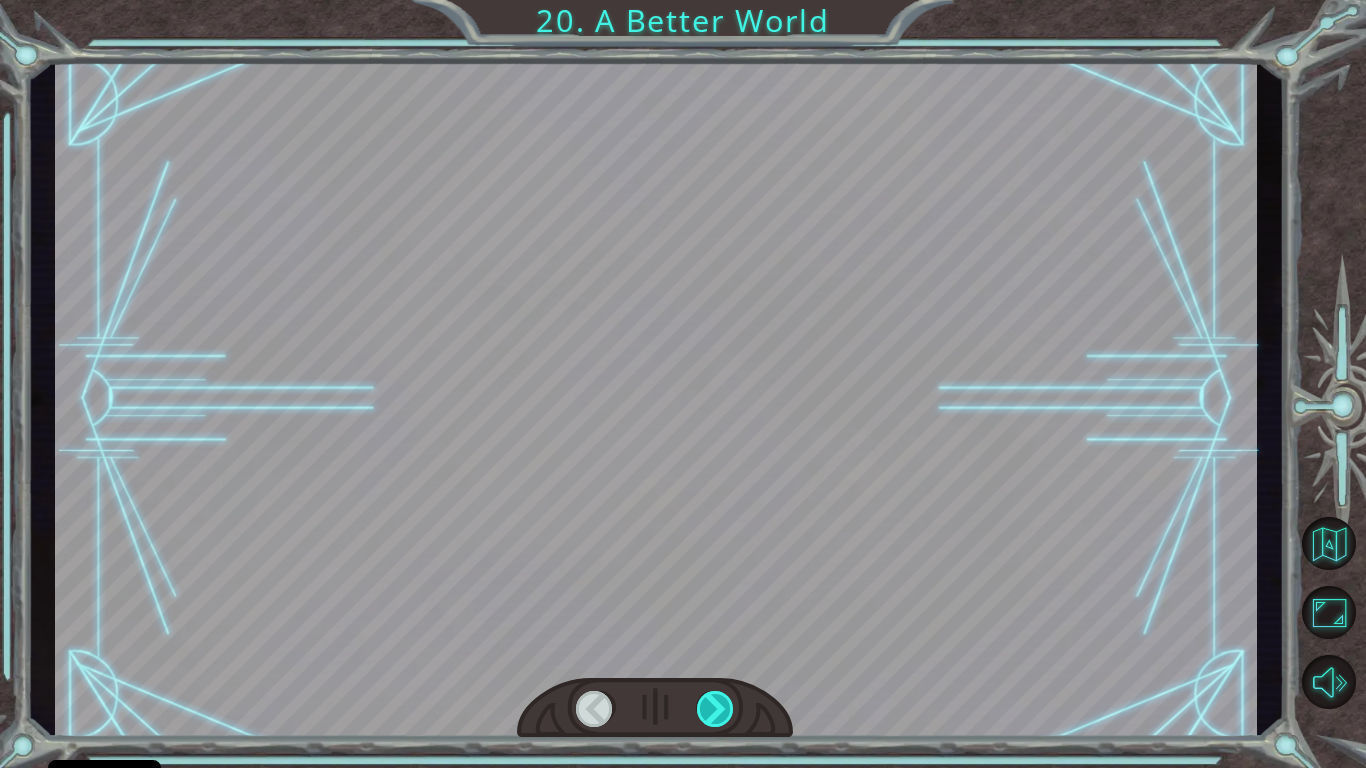 click at bounding box center (716, 709) 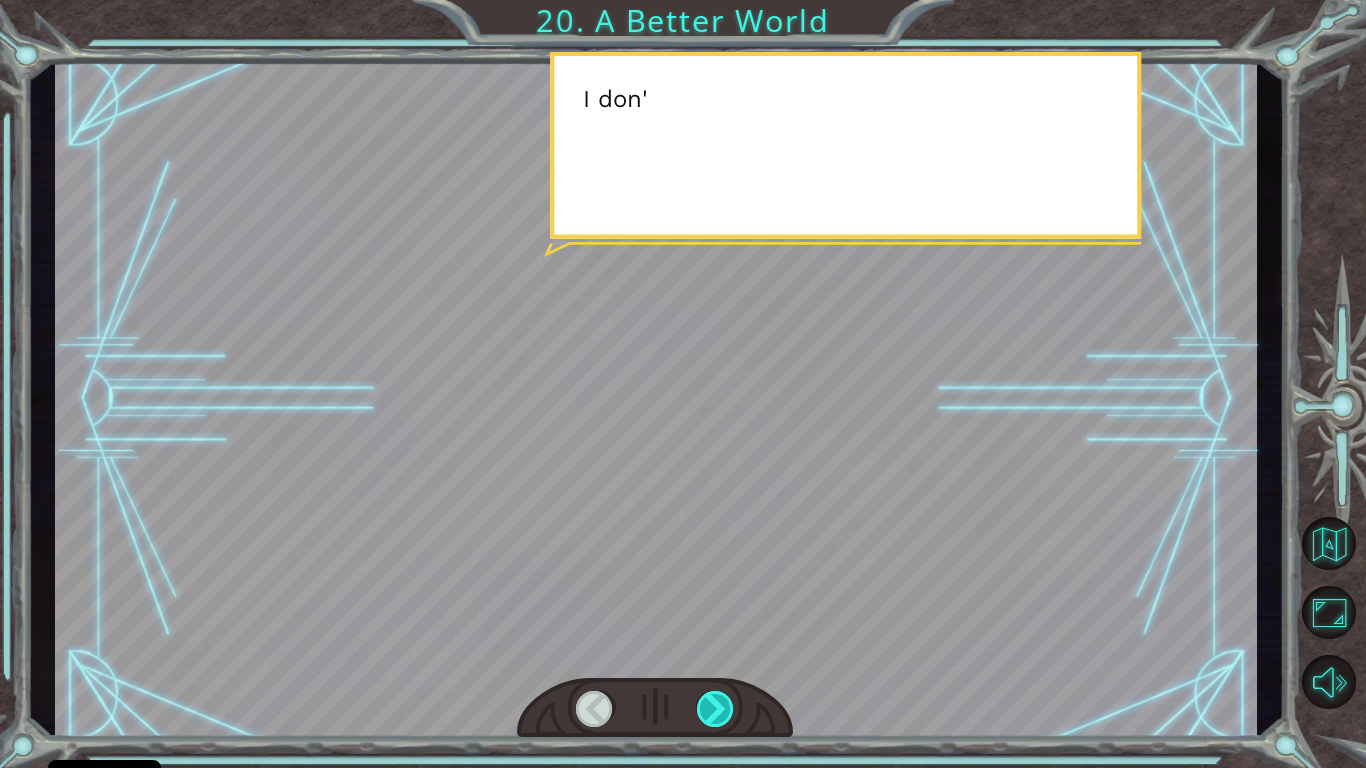 click at bounding box center [716, 709] 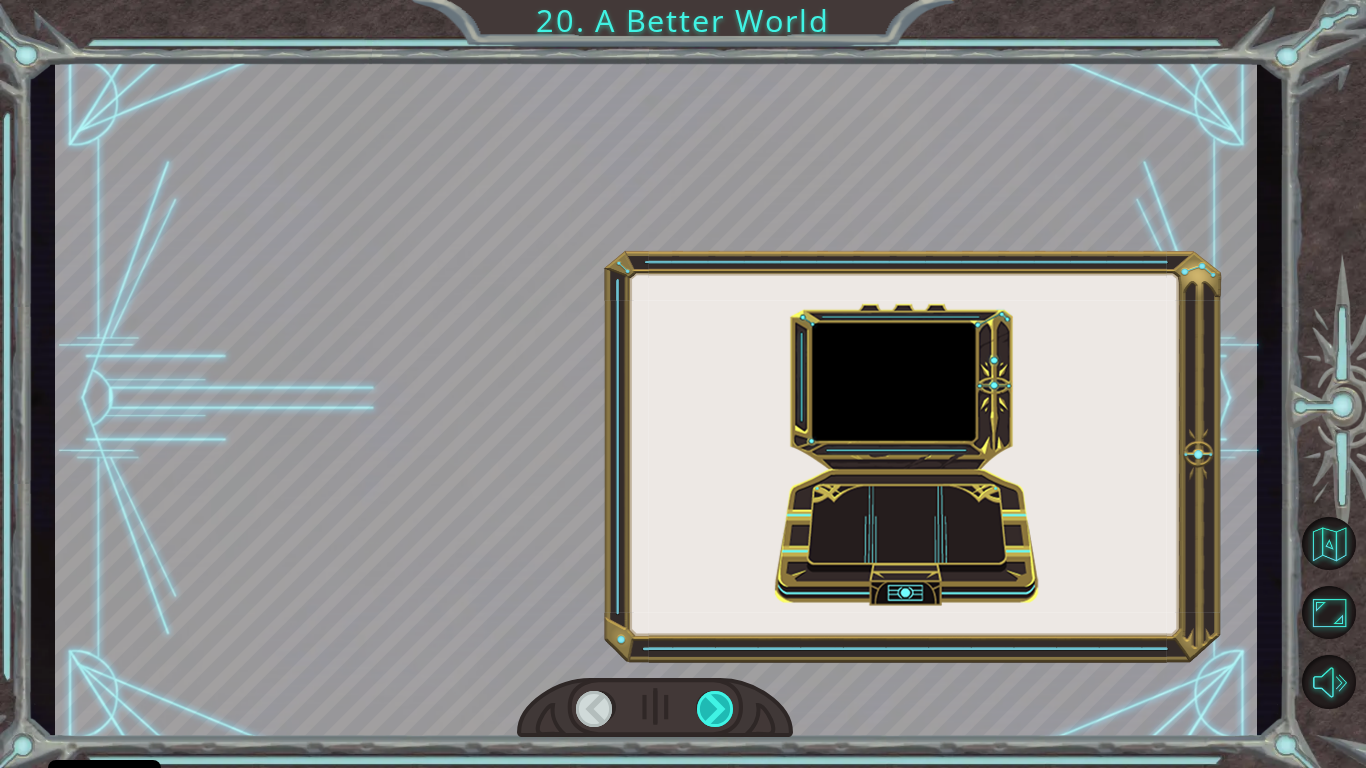click at bounding box center [716, 709] 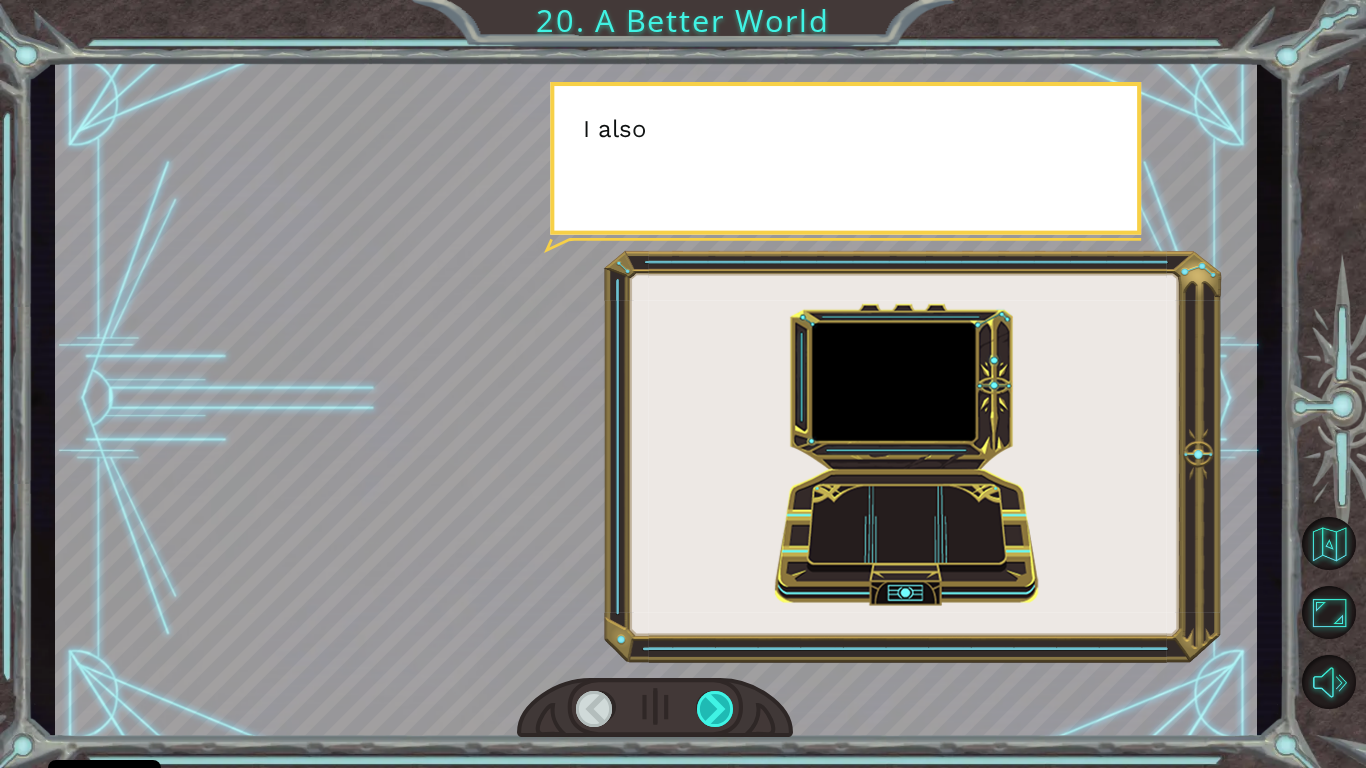 click at bounding box center [716, 709] 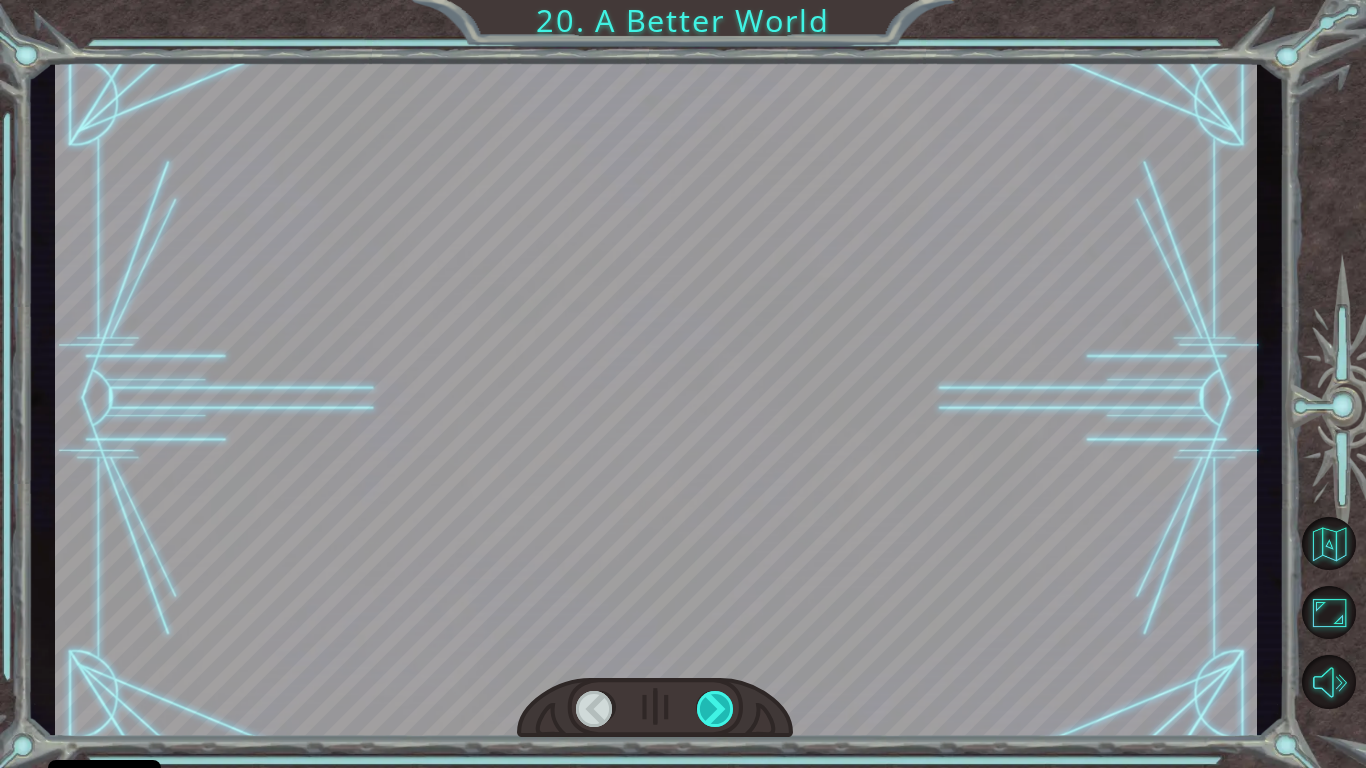 click at bounding box center (716, 709) 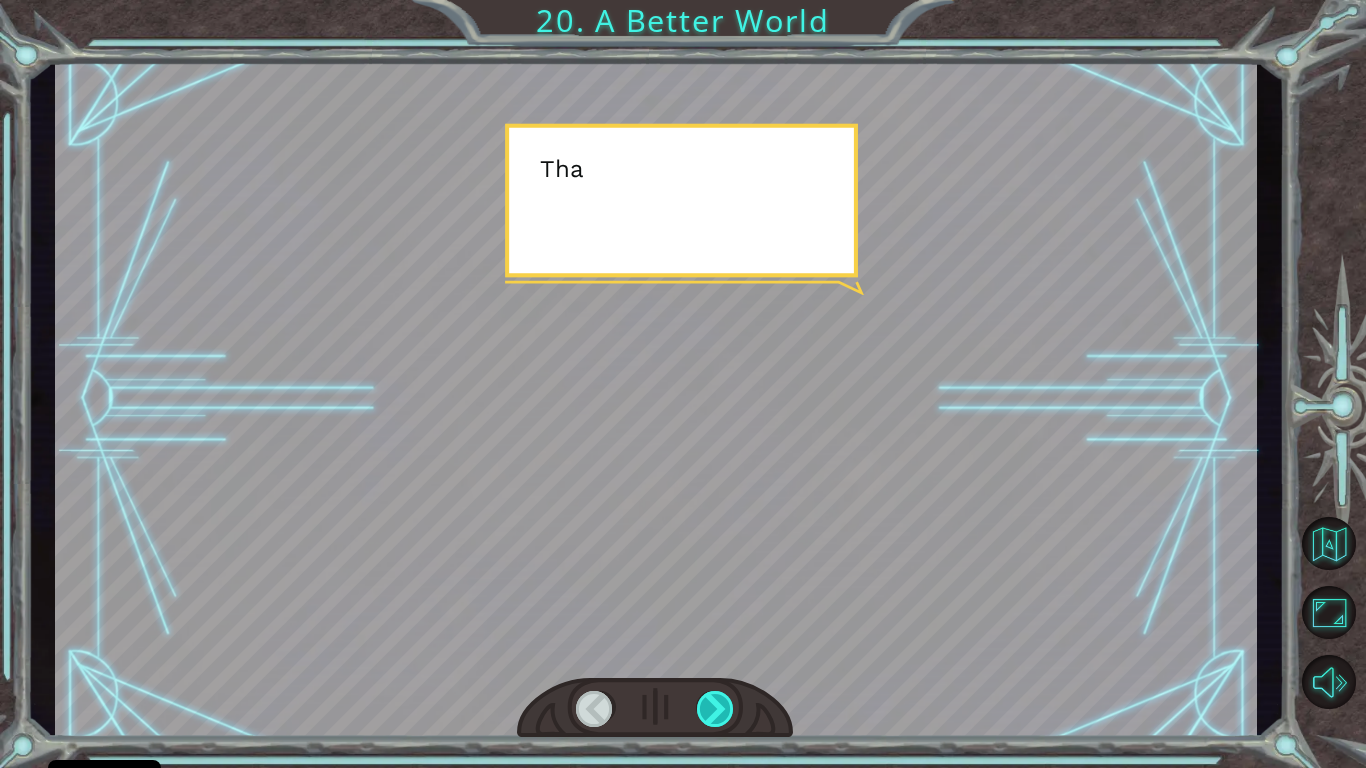 click at bounding box center (716, 709) 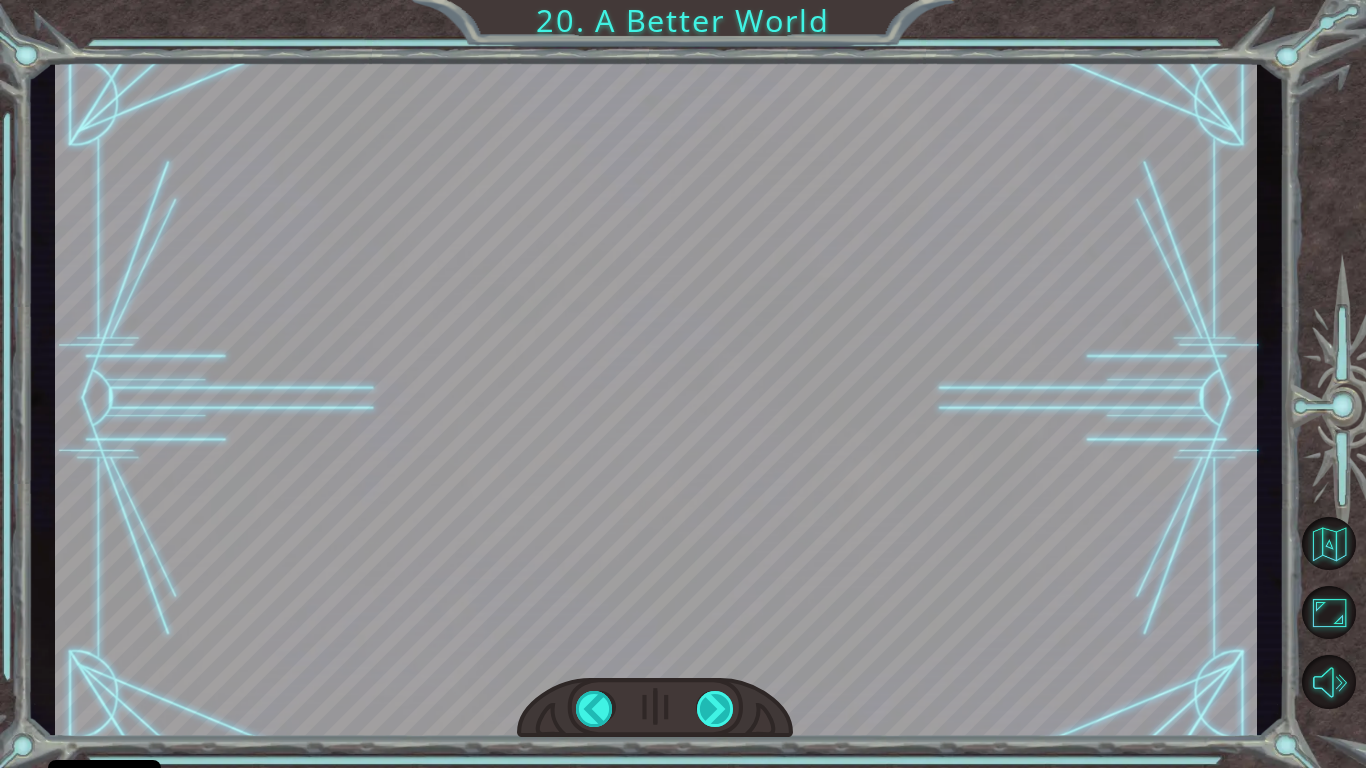 click on "O h !   Y o u   r e p a i r e d   t h e   M o n o l i t h !   G r e a t   j o b ! A n d   i t   w a s   a l l   d o n e   w i t h   c o d e .   I t ' s   t h a t   p o w e r f u l . C o d i n g   w a s   a   w a y   o f   l i f e   m a n y   c e n t u r i e s   a g o .   T h e y   u s e d   c o d i n g   t o   h e l p   f a r m e r s   t r a c k   c r o p s   a n d   w e a t h e r .   T h a t   w a y ,   t h e y   c o u l d   g r o w   b e t t e r   f r u i t s   a n d   v e g e t a b l e s . T h e y   u s e d   t e c h n o l o g y   t o   m a k e   m e d i c i n e   a n d   h e l p   s i c k   p e o p l e   f e e l   b e t t e r . C o d i n g   w a s   u s e d   t o   t e l l   s t o r i e s   a n d   t e a c h   o t h e r s .   B u t   m o s t   o f   a l l ,   c o d i n g   h e l p e d   e v e r y o n e   p r a c t i c e   t h e i r   p r o b l e m   s o l v i n g   s k i l l s   s o   t h a t   t h e y   c o u l d   t a c k l e   a n y t h i n g   t h a t   c a m e   t h e i r   w a y . T" at bounding box center [683, 0] 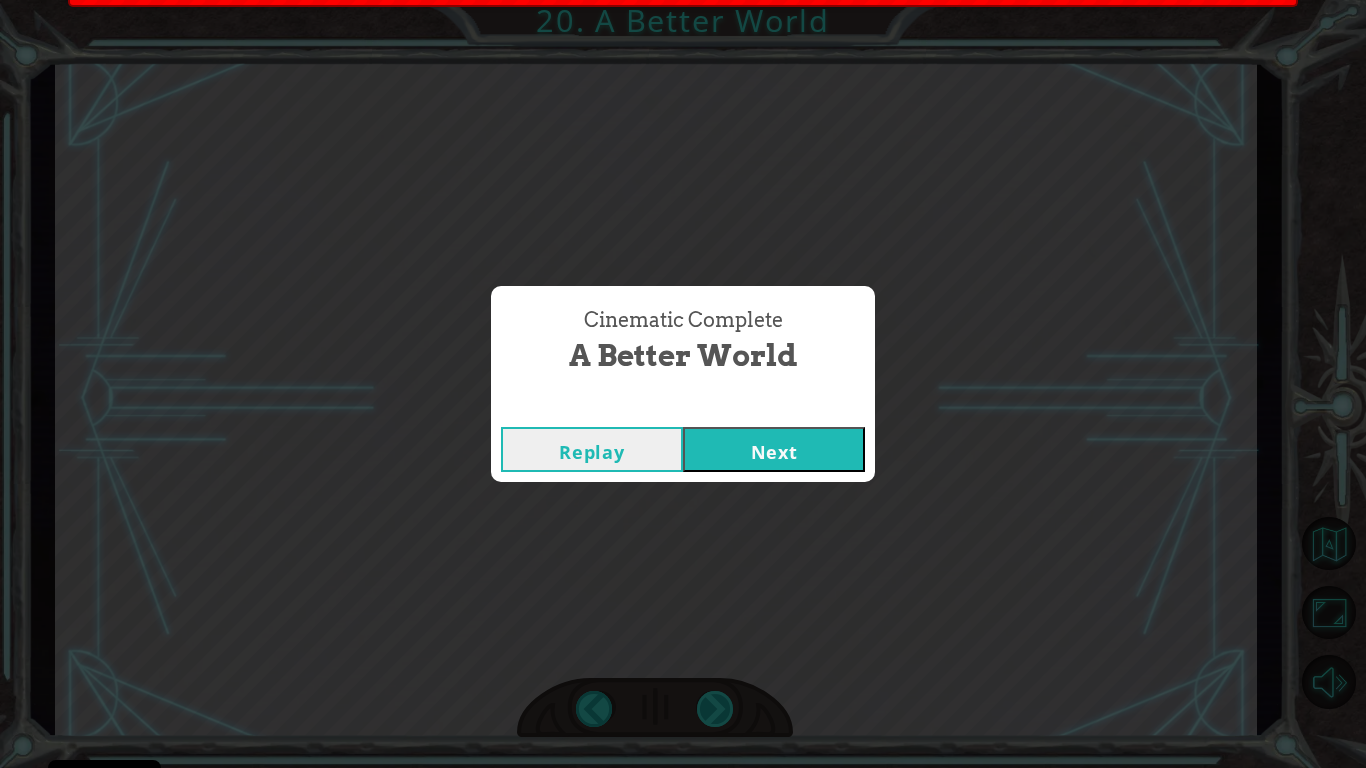 click on "Cinematic Complete     A Better World
Replay
Next" at bounding box center [683, 384] 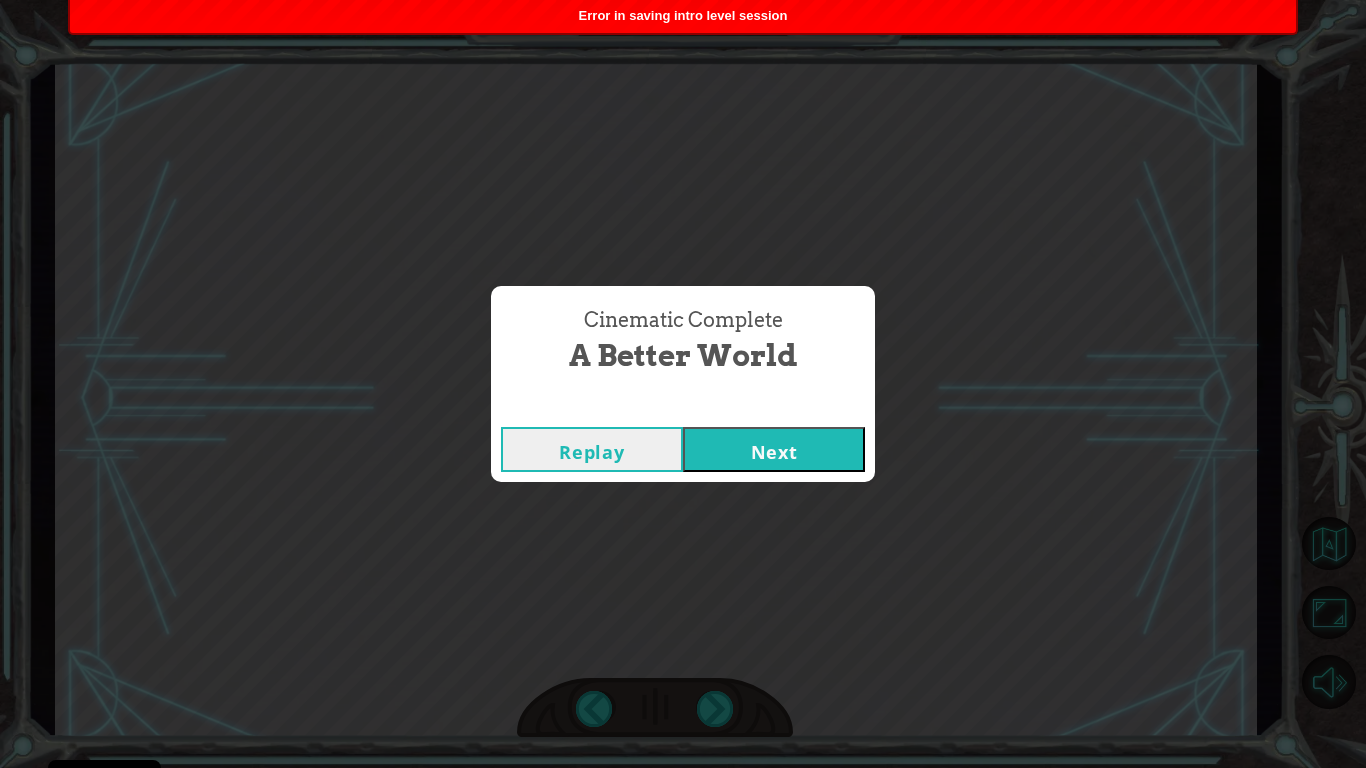 click on "Next" at bounding box center [774, 449] 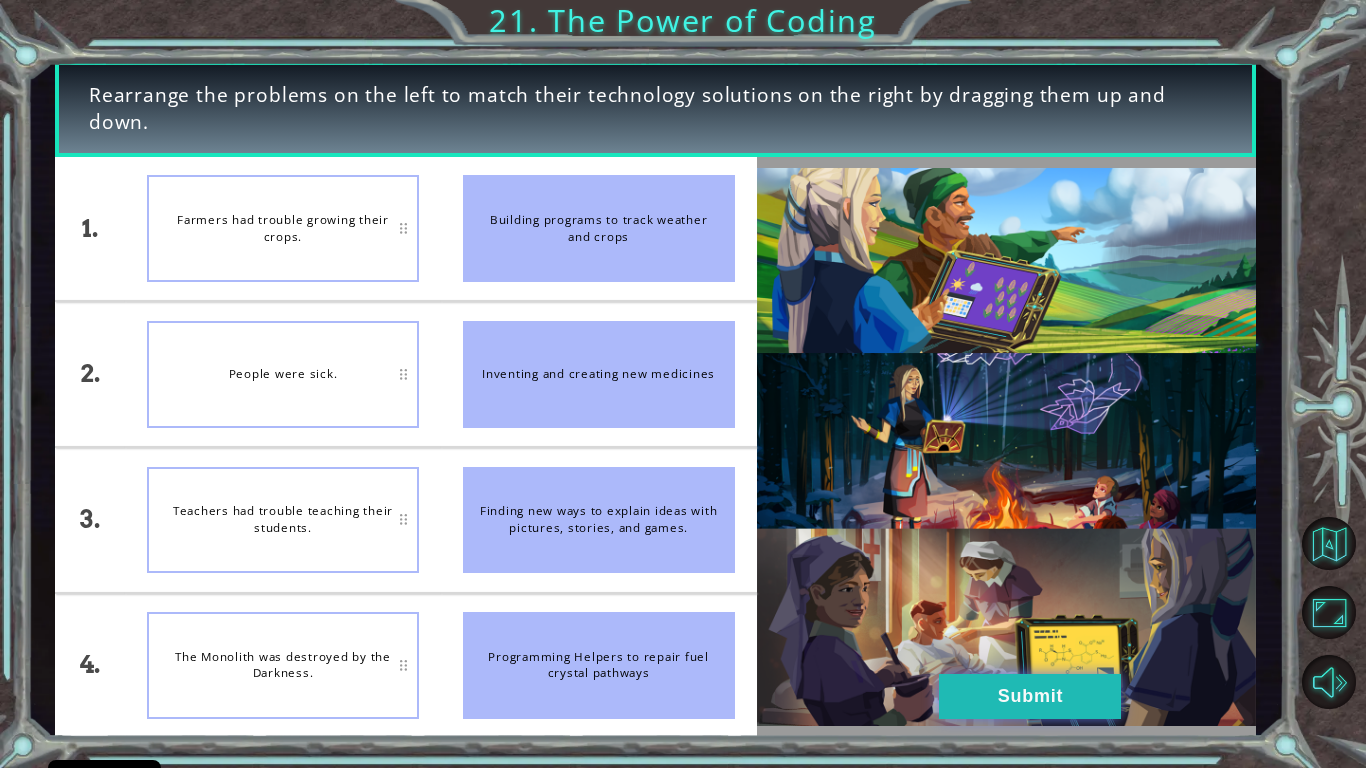 click on "Submit" at bounding box center (1030, 696) 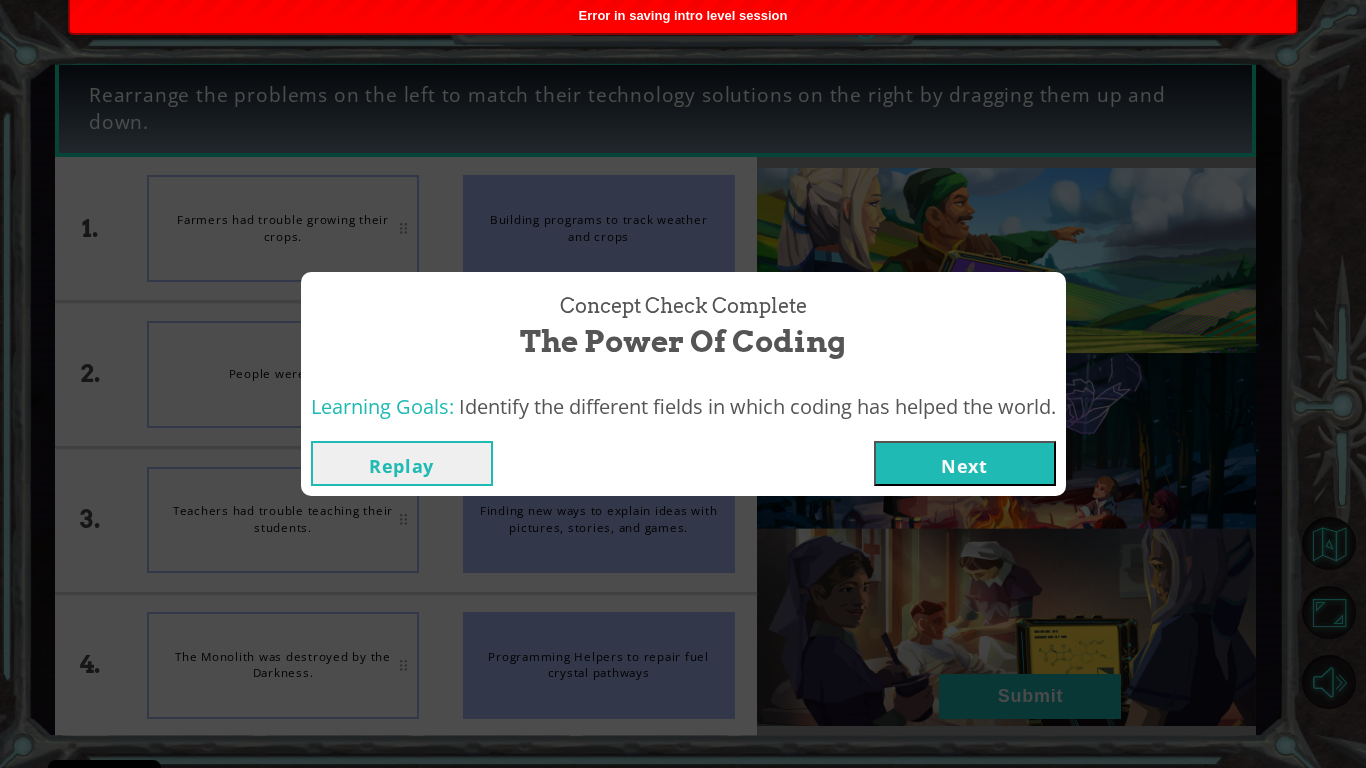 click on "Next" at bounding box center (965, 463) 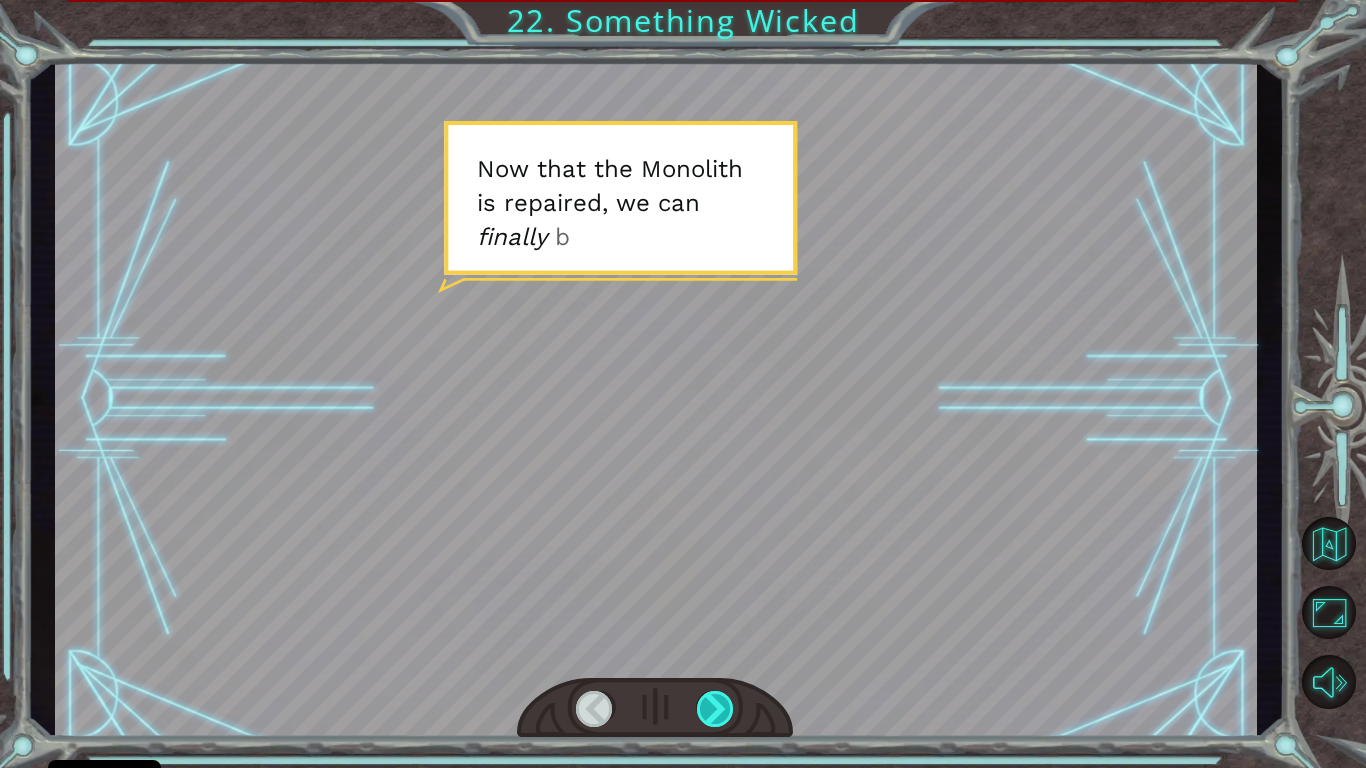 click at bounding box center [716, 709] 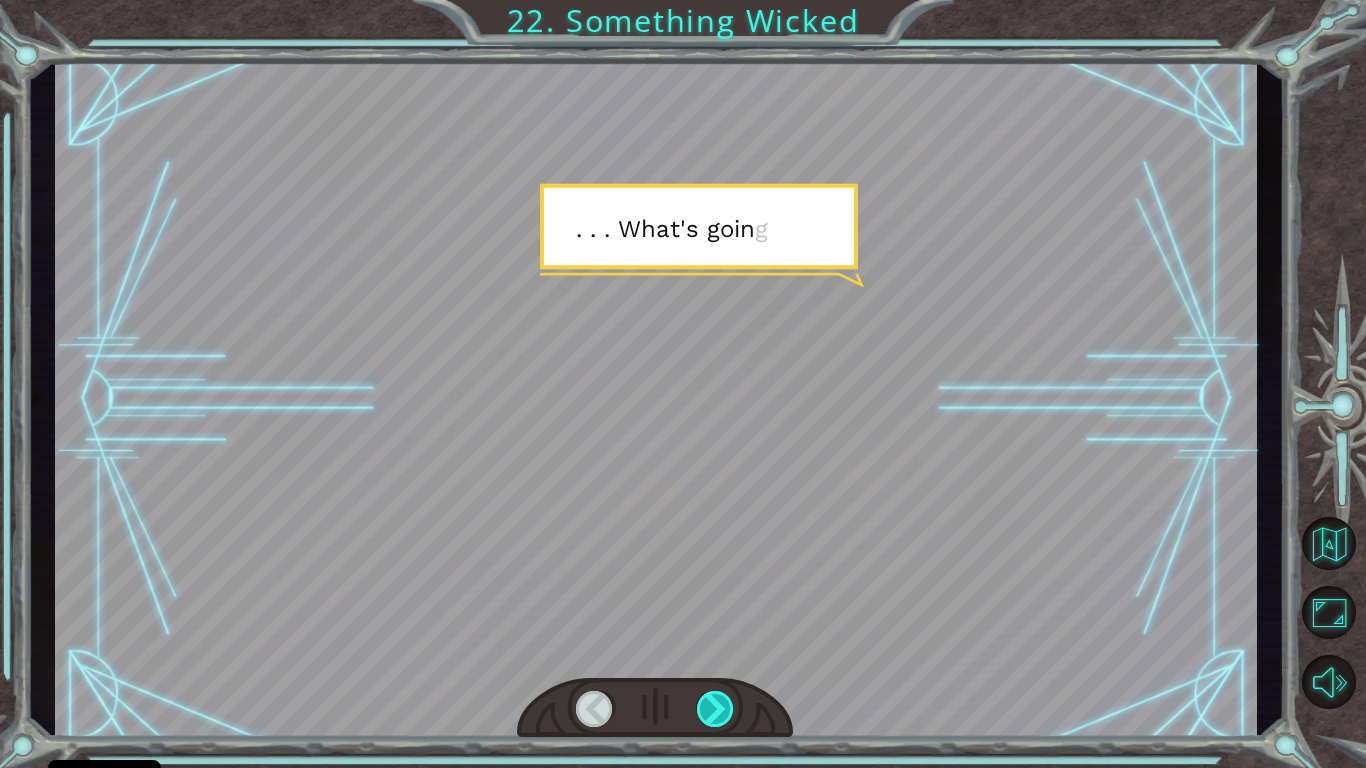click at bounding box center [716, 709] 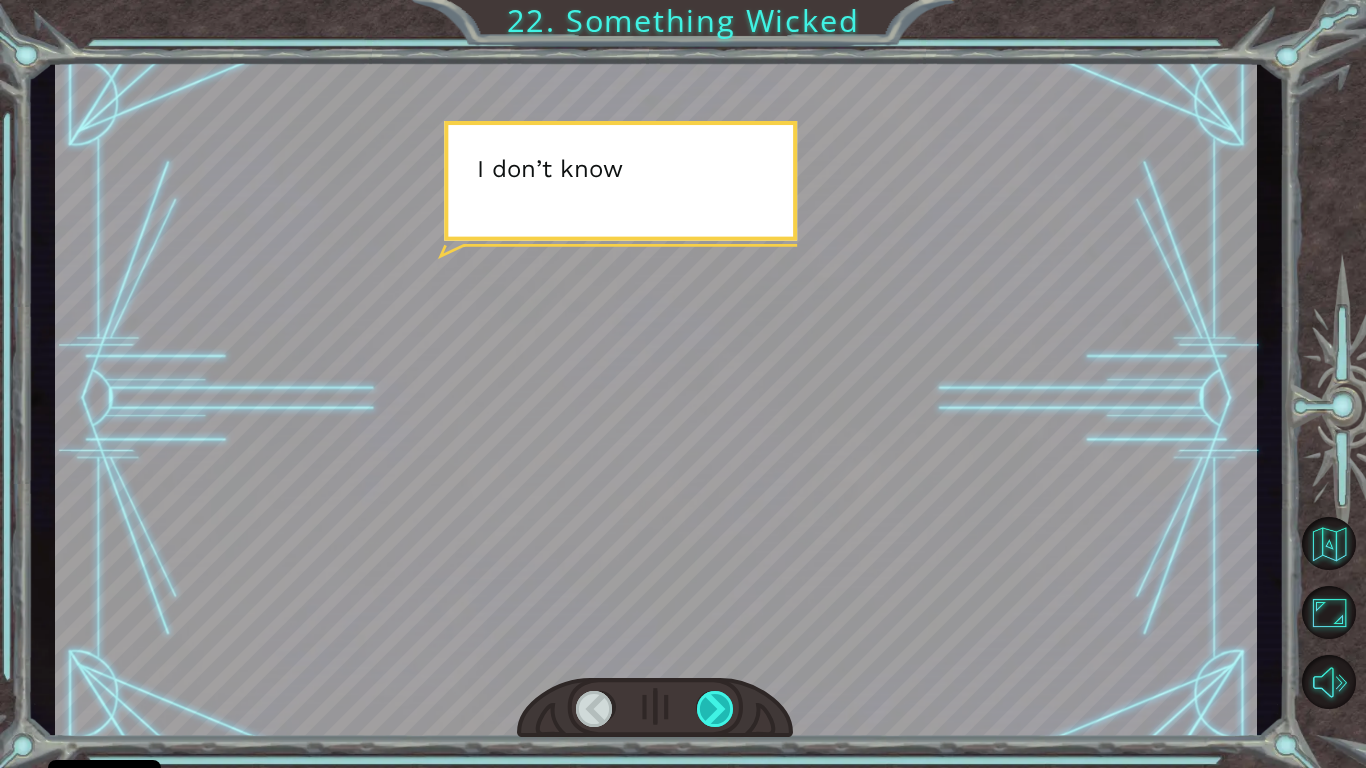 click at bounding box center [716, 709] 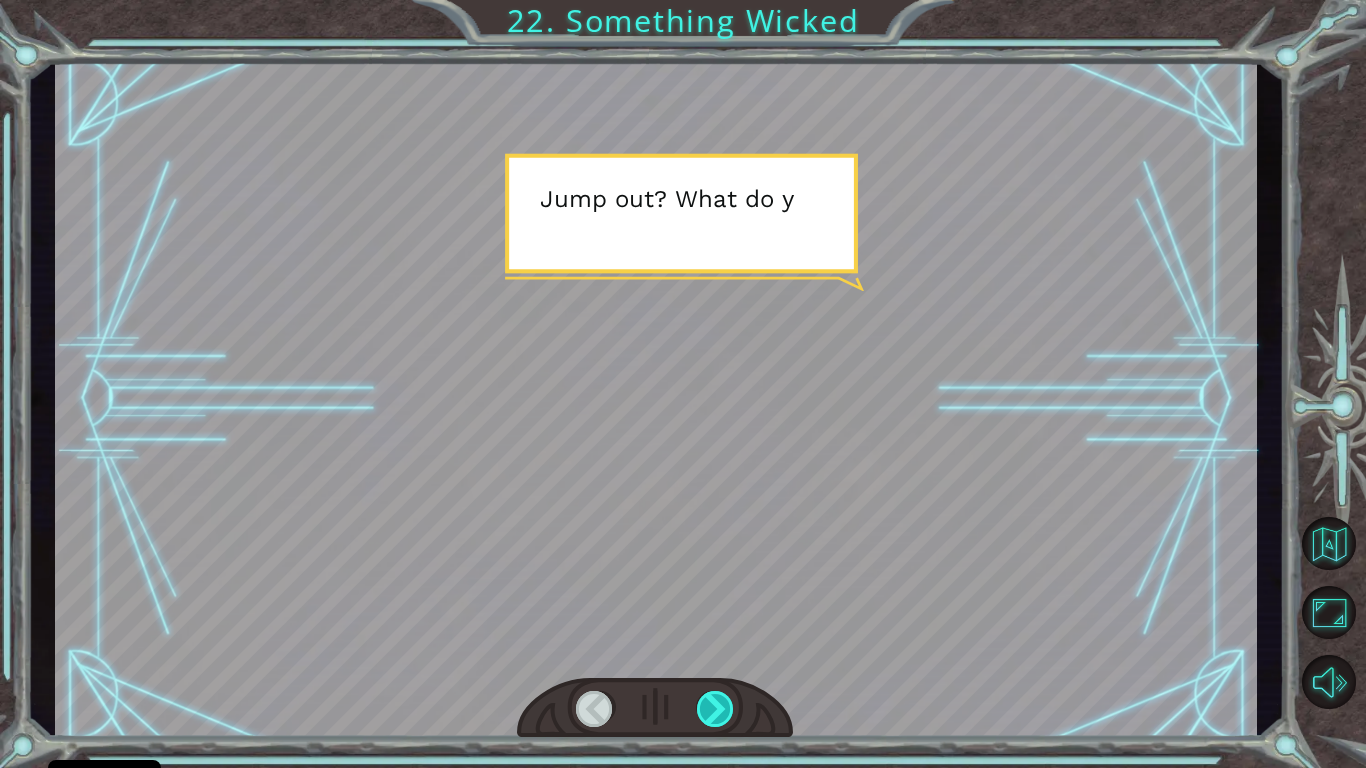 click at bounding box center (716, 709) 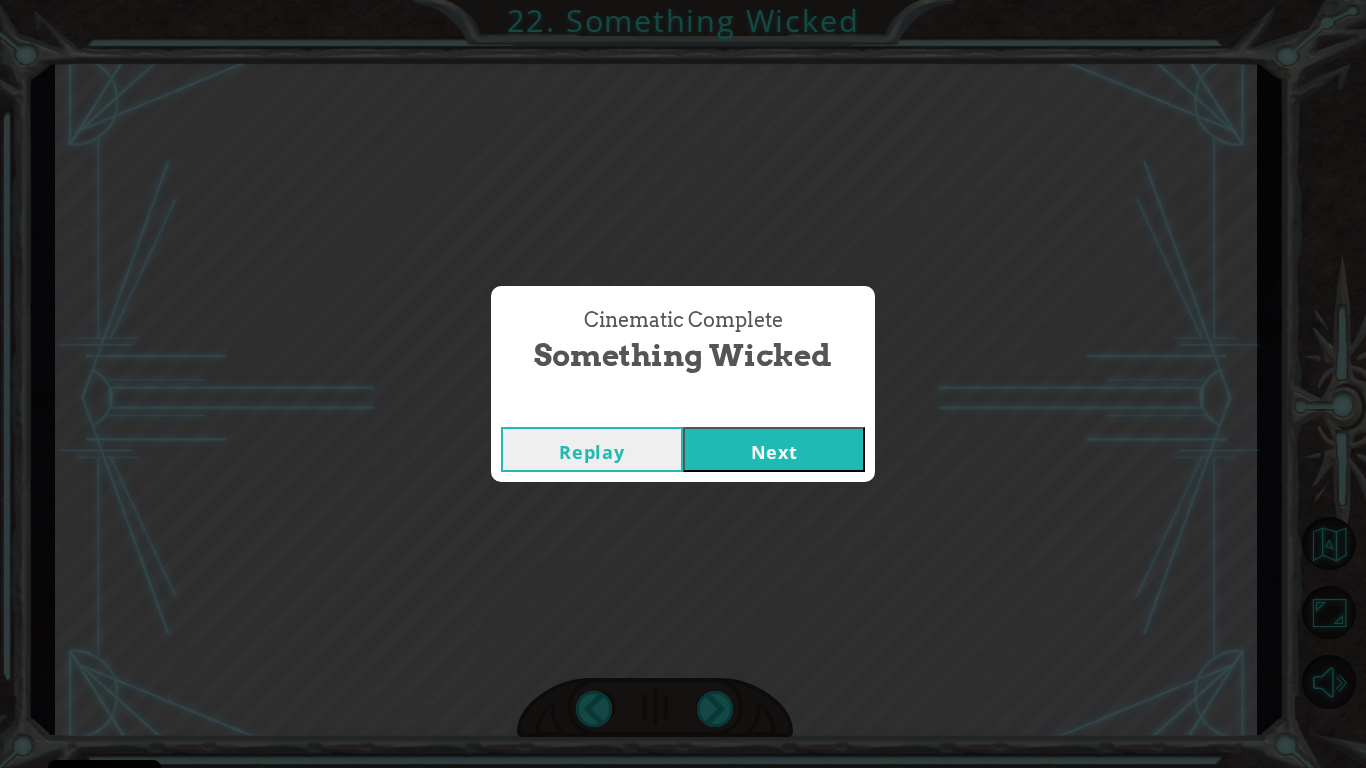 click on "Next" at bounding box center (774, 449) 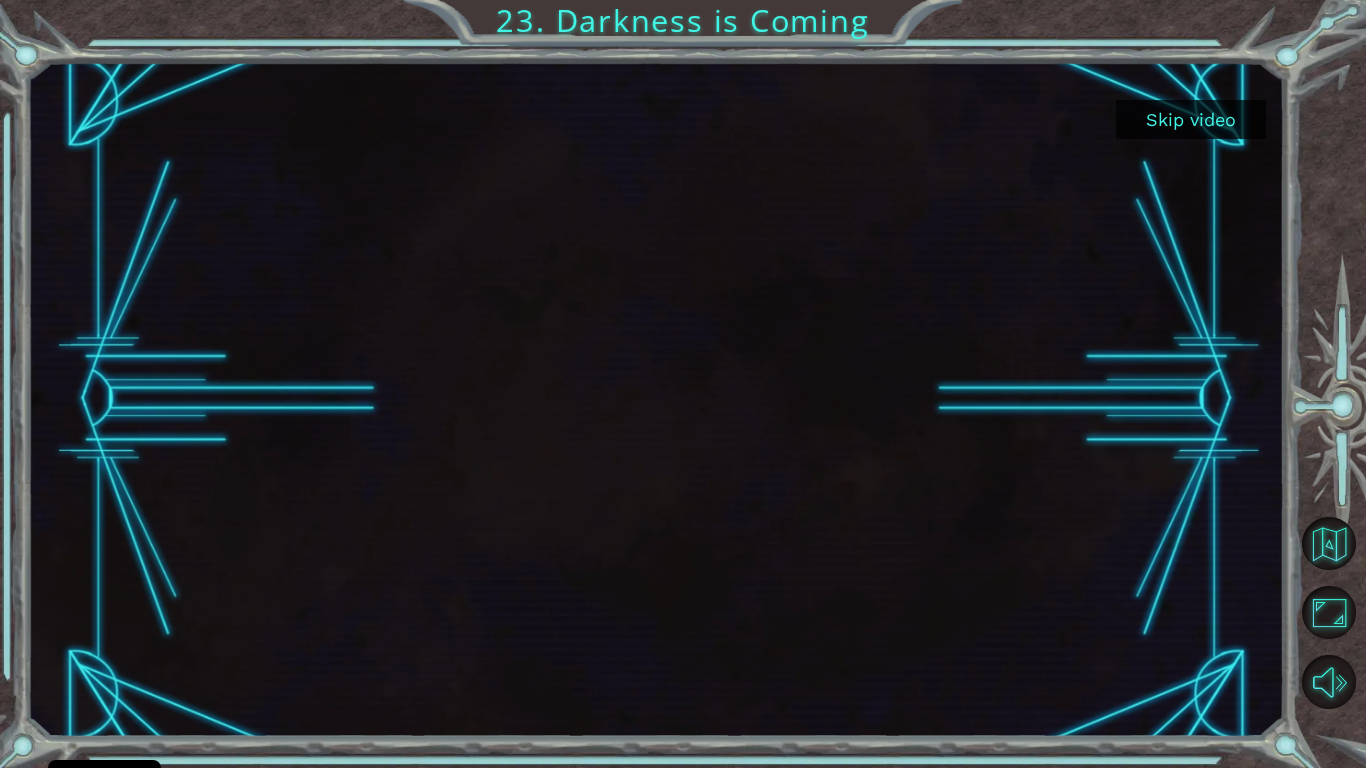 click on "Skip video" at bounding box center [1191, 119] 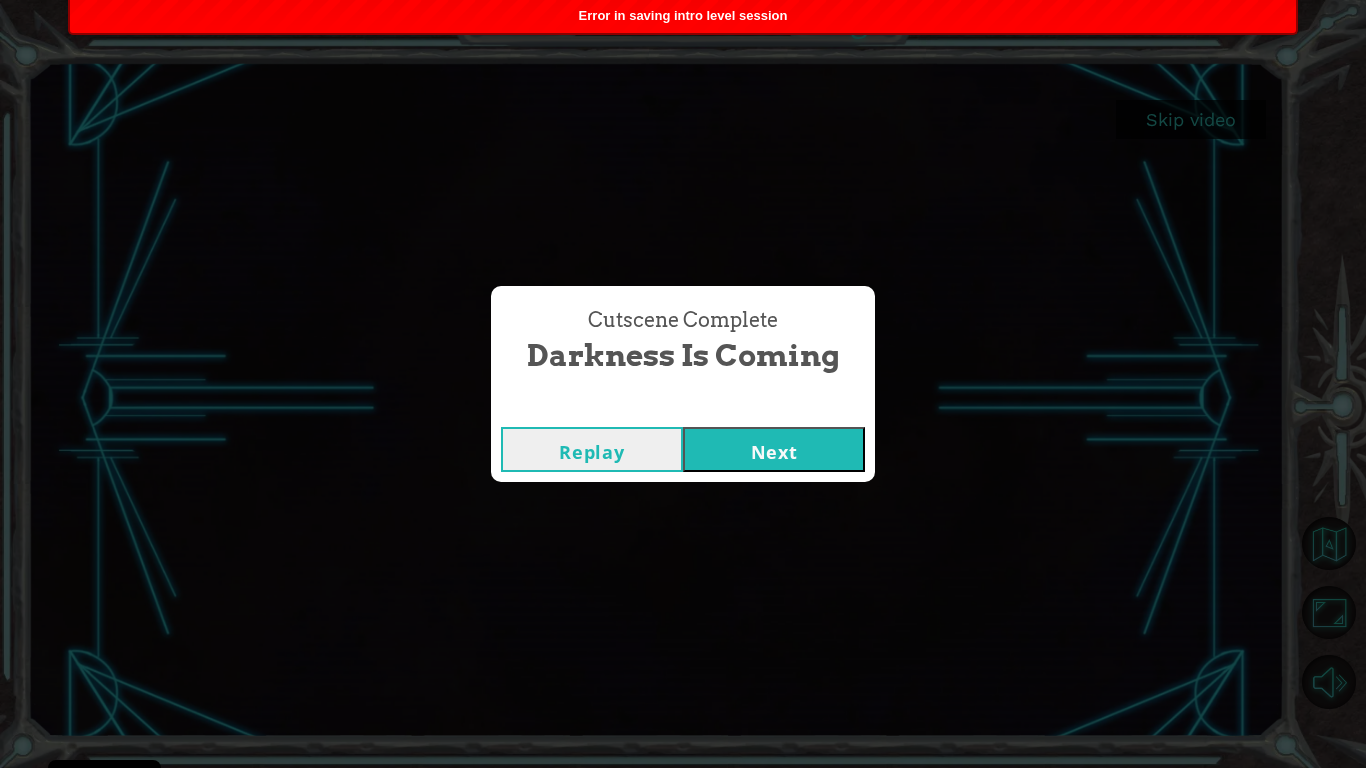 click on "Next" at bounding box center [774, 449] 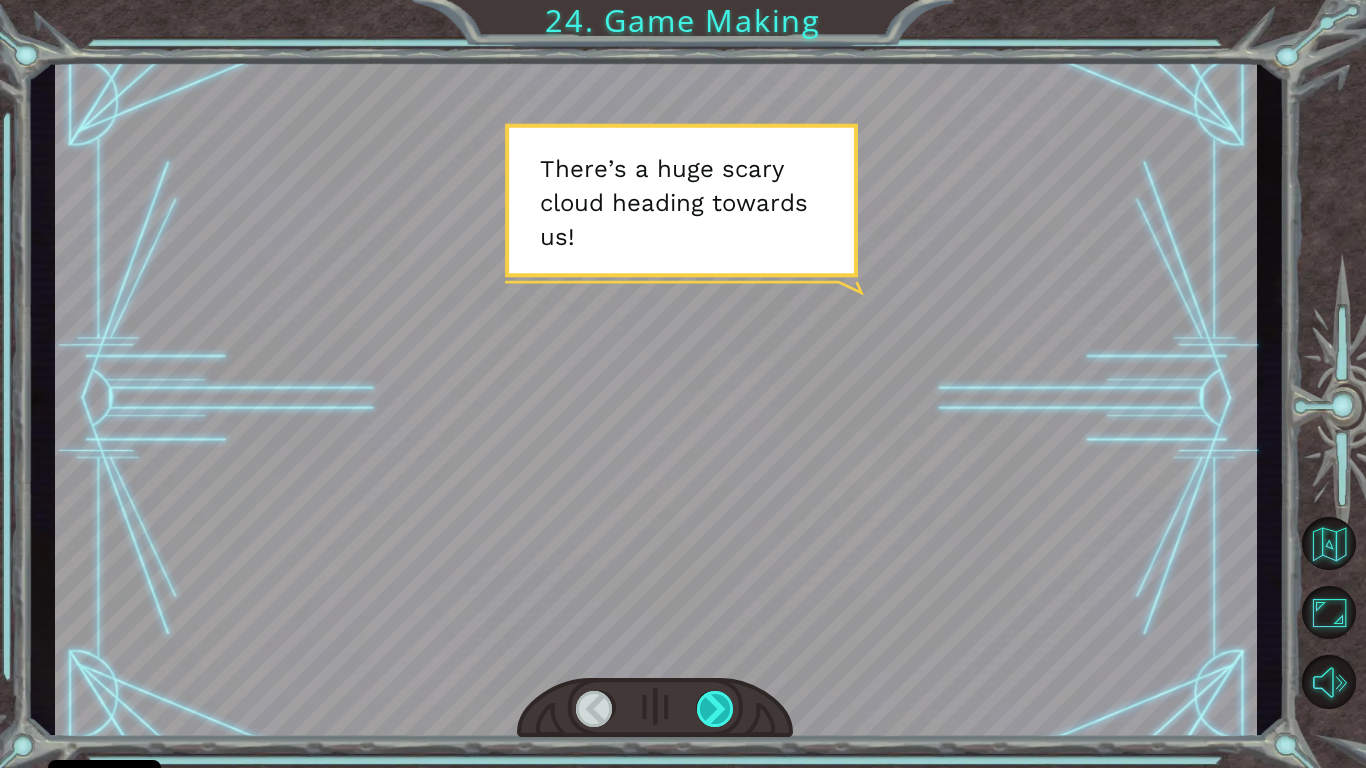 click at bounding box center (716, 709) 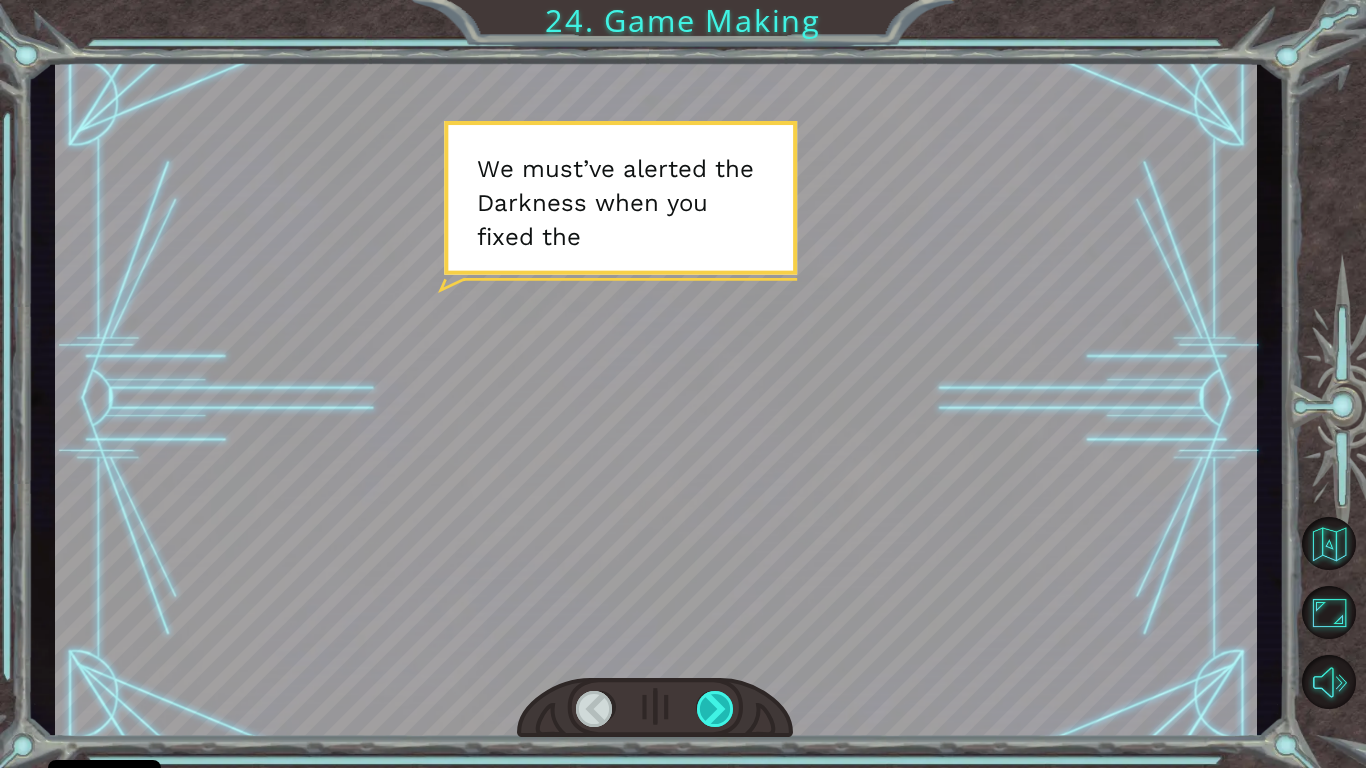 click at bounding box center [716, 709] 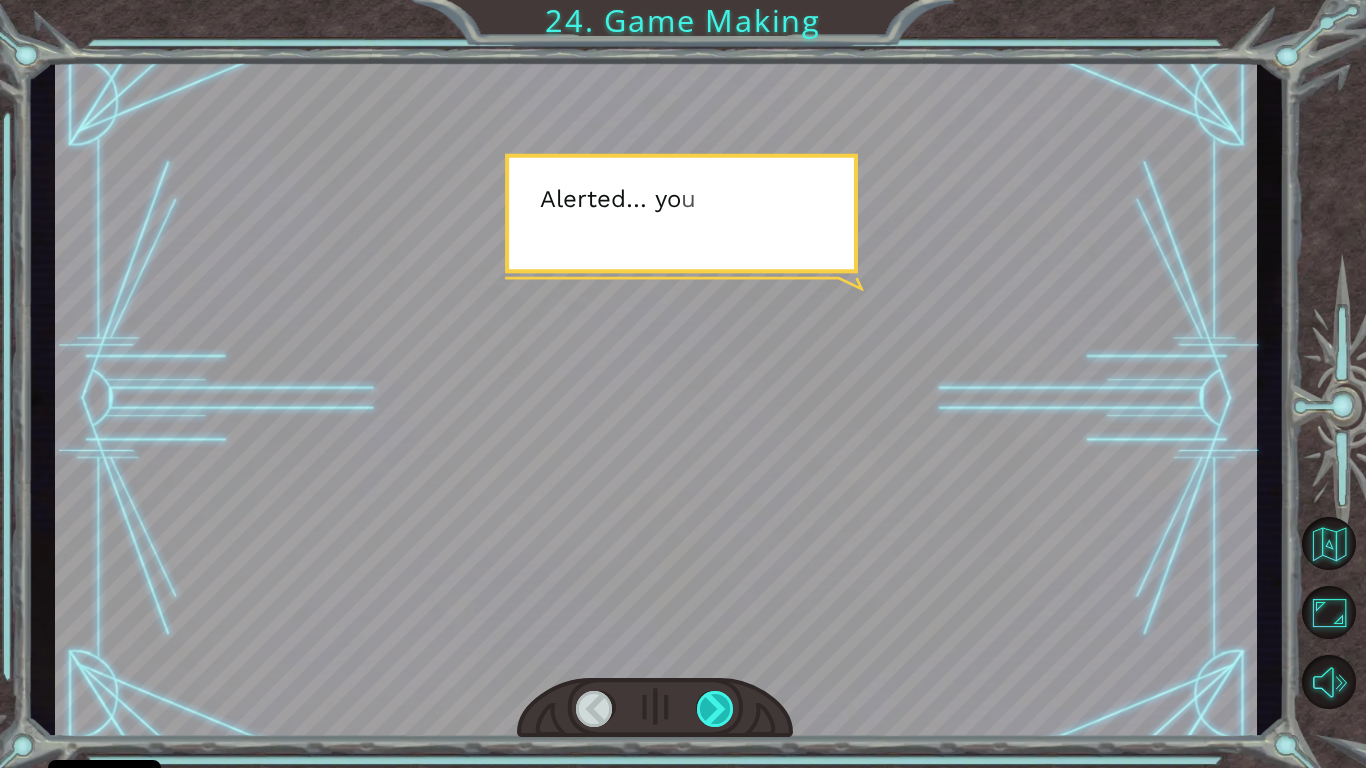 click at bounding box center (716, 709) 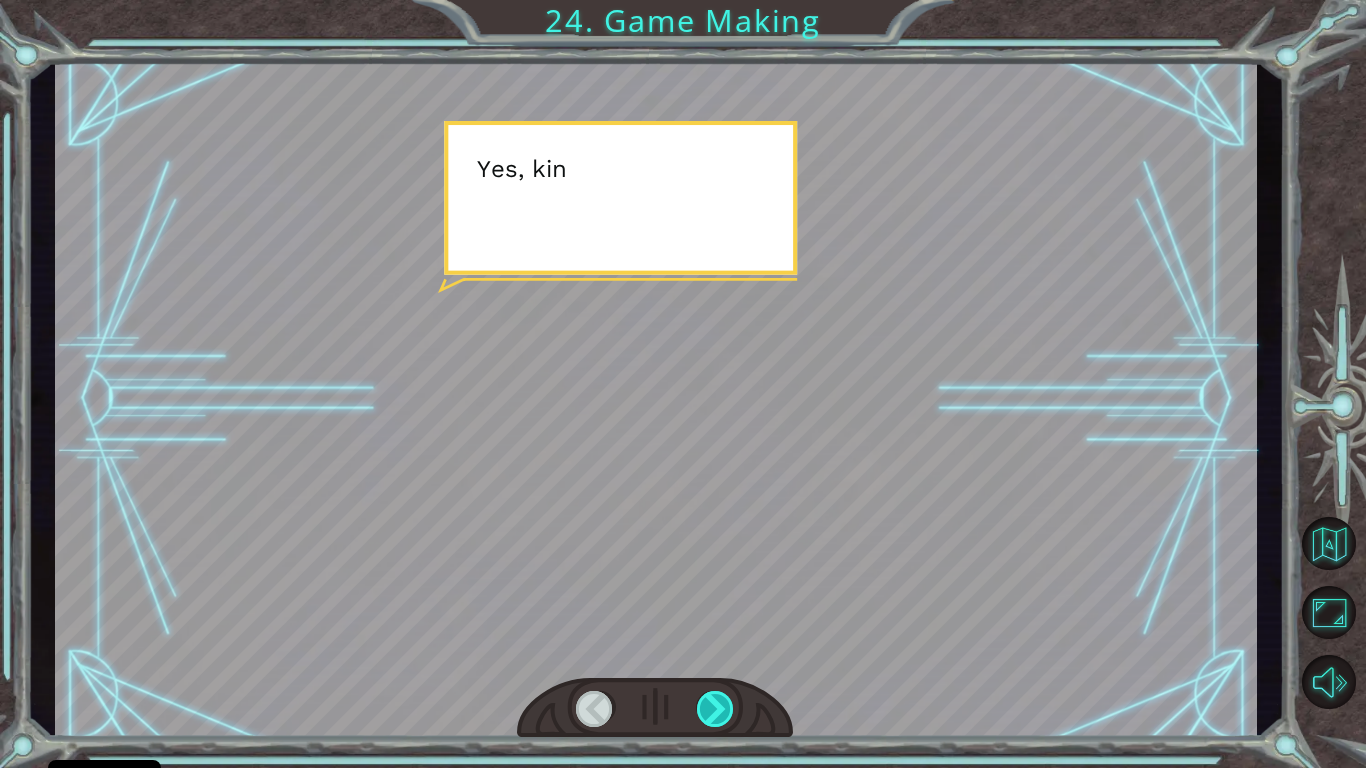 click at bounding box center [716, 709] 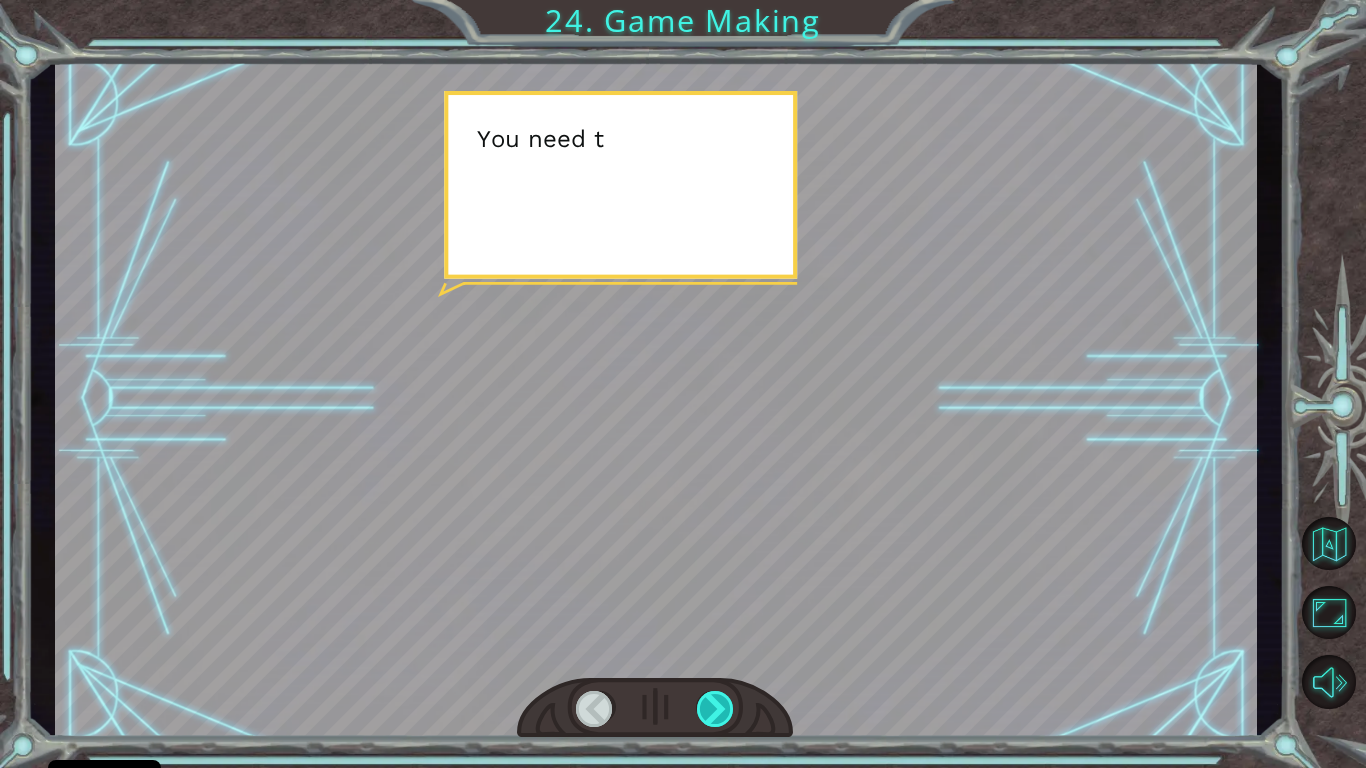 click at bounding box center (716, 709) 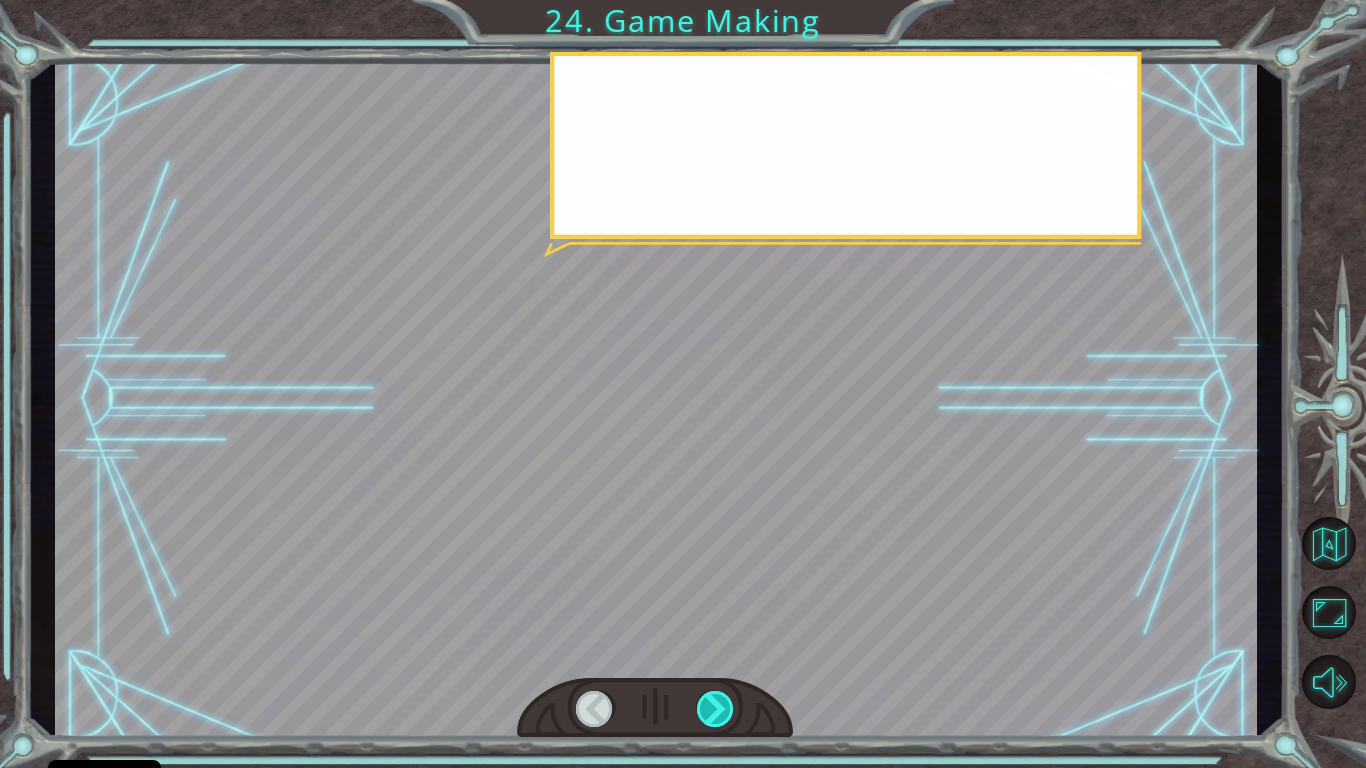 click at bounding box center [716, 709] 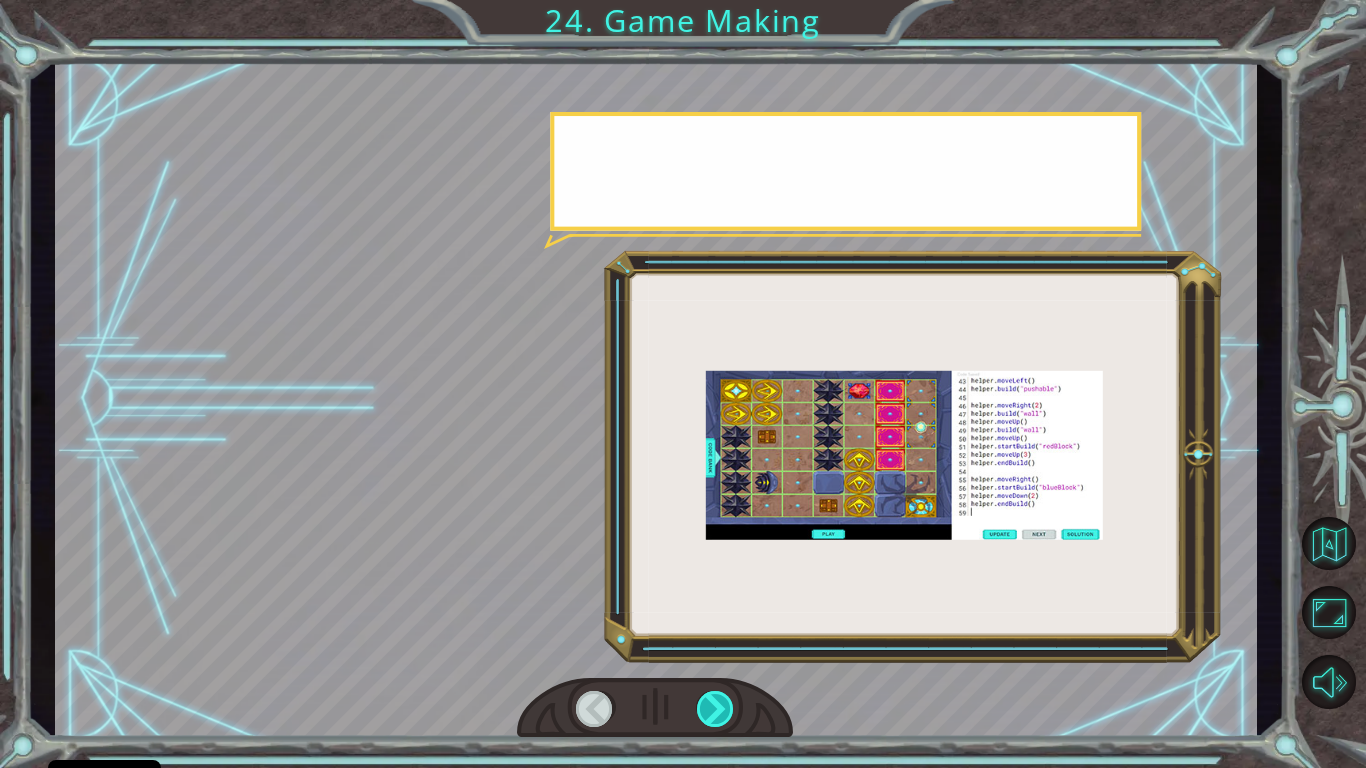 click at bounding box center (716, 709) 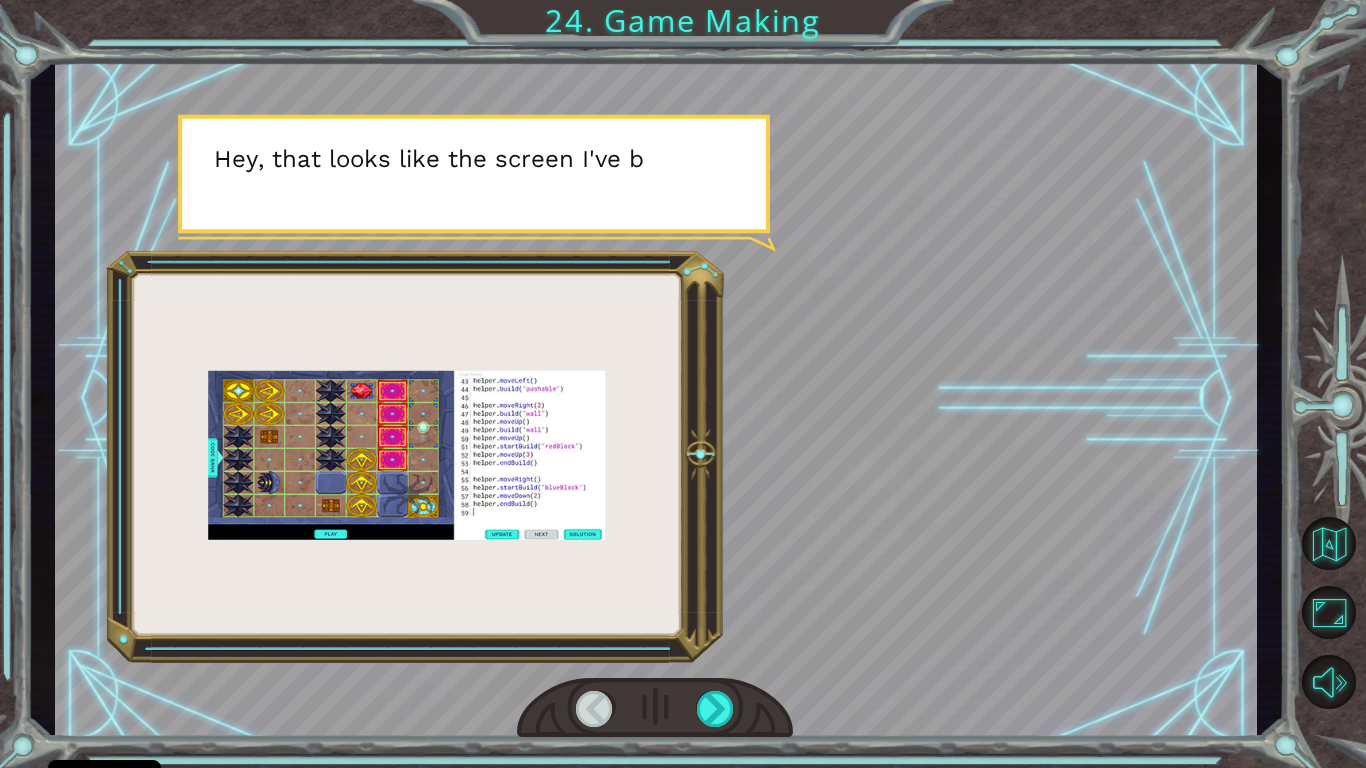 click at bounding box center [655, 708] 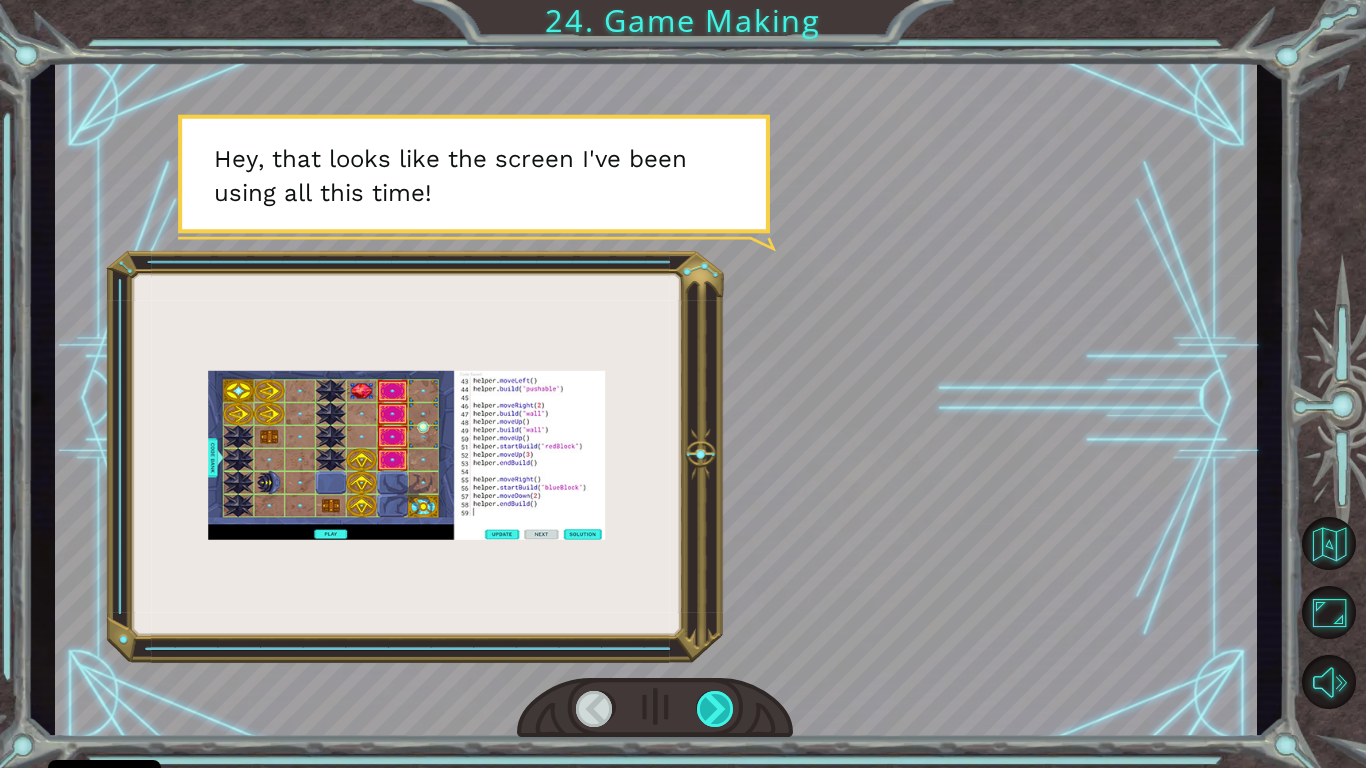 click at bounding box center (716, 709) 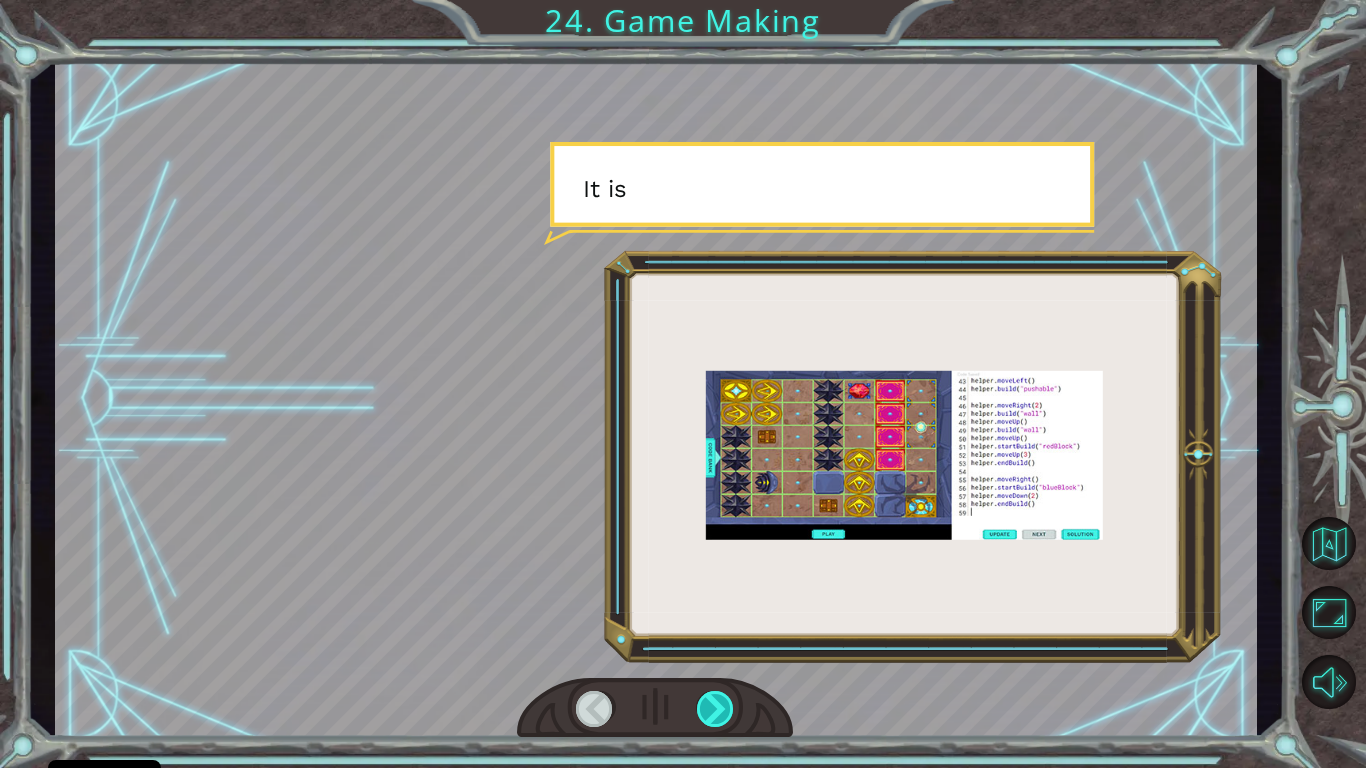click at bounding box center (716, 709) 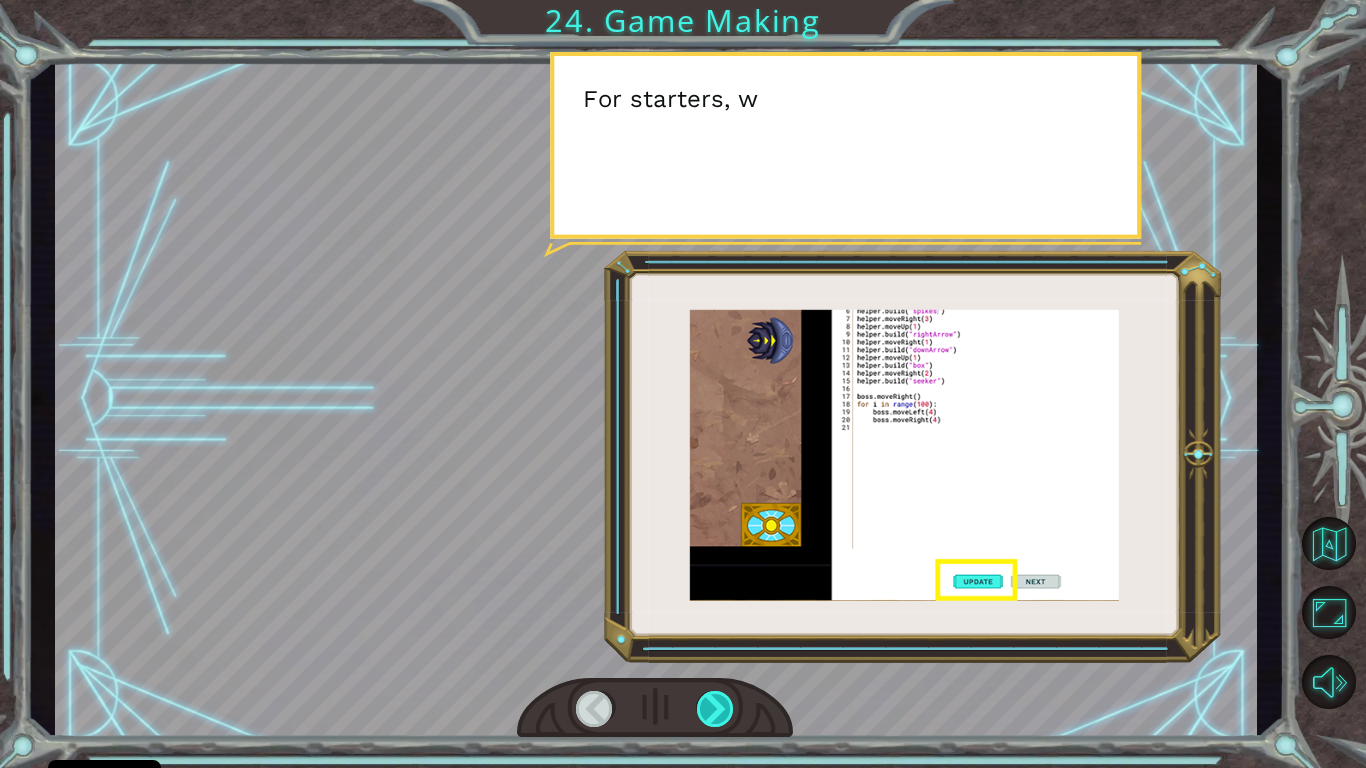 click at bounding box center (716, 709) 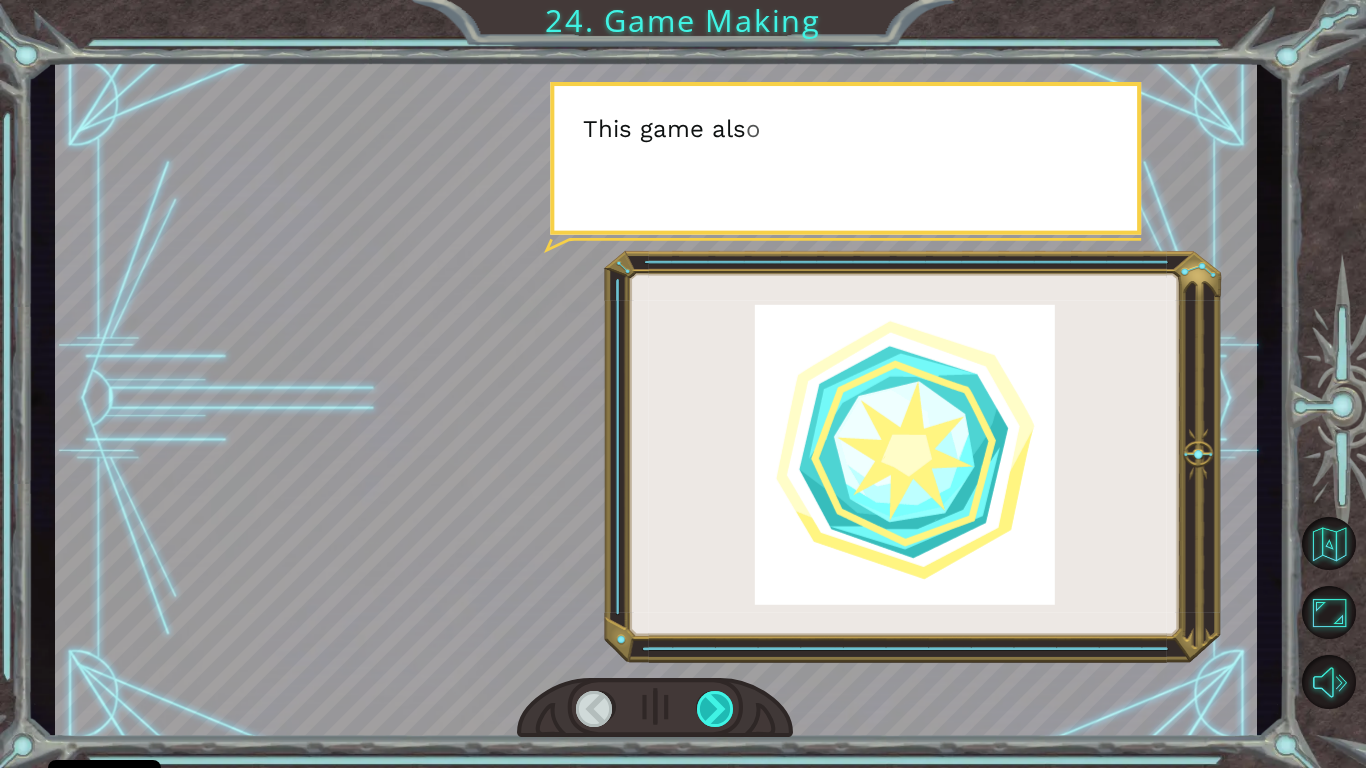 click at bounding box center (716, 709) 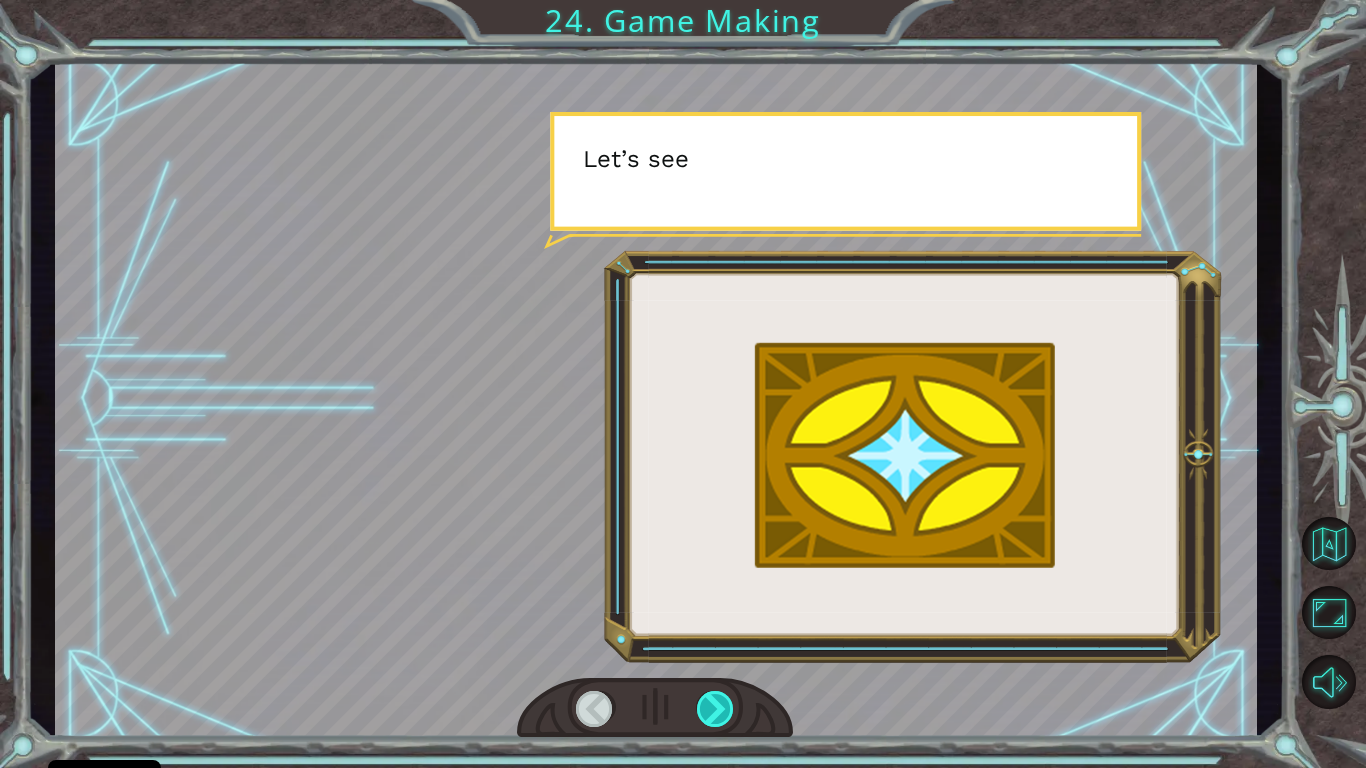 click at bounding box center (716, 709) 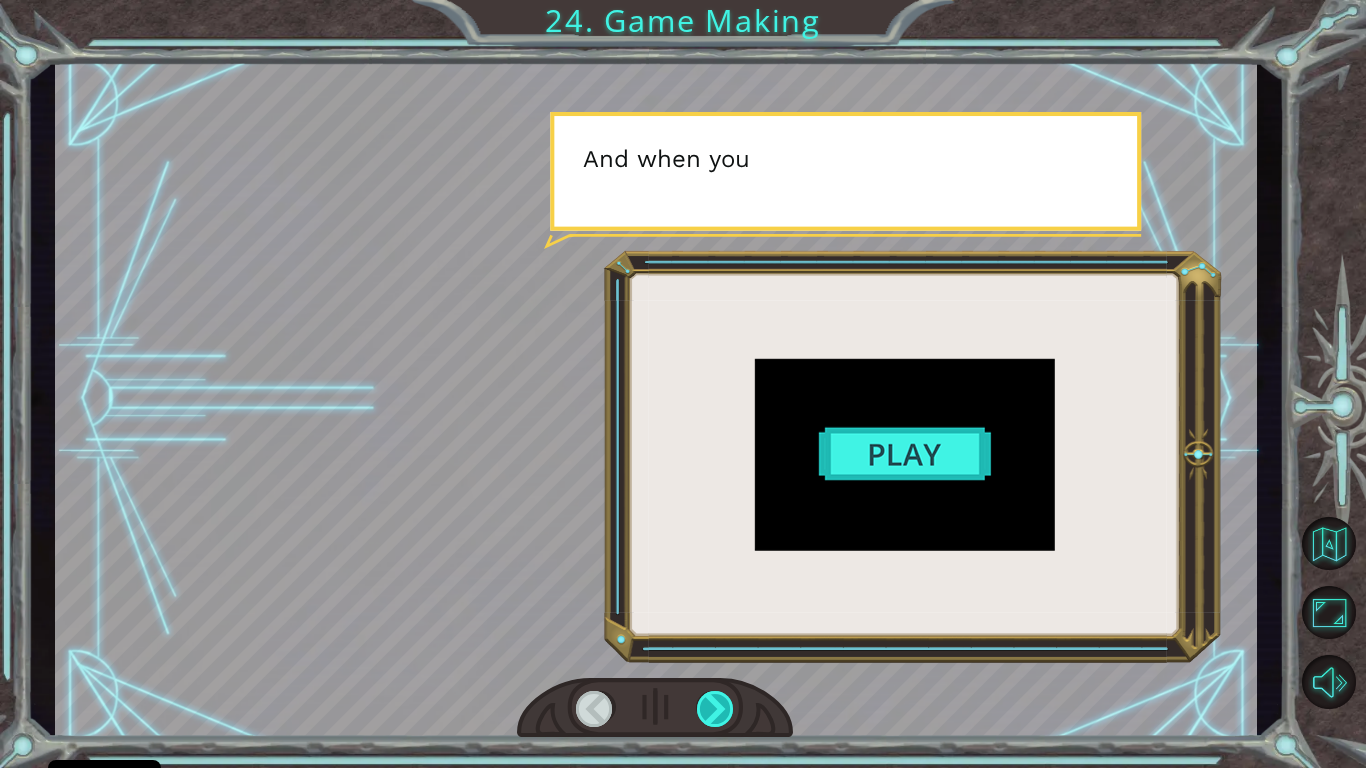 click at bounding box center [716, 709] 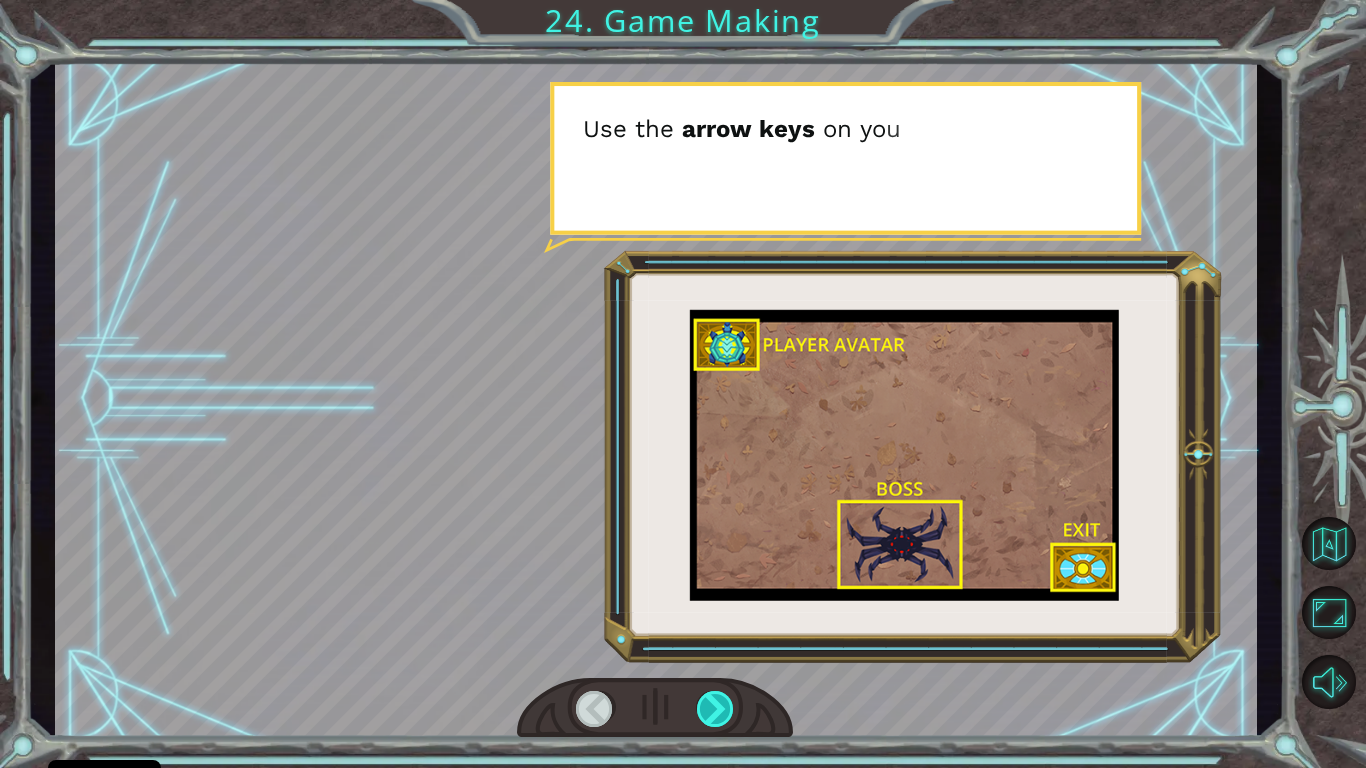 click at bounding box center [716, 709] 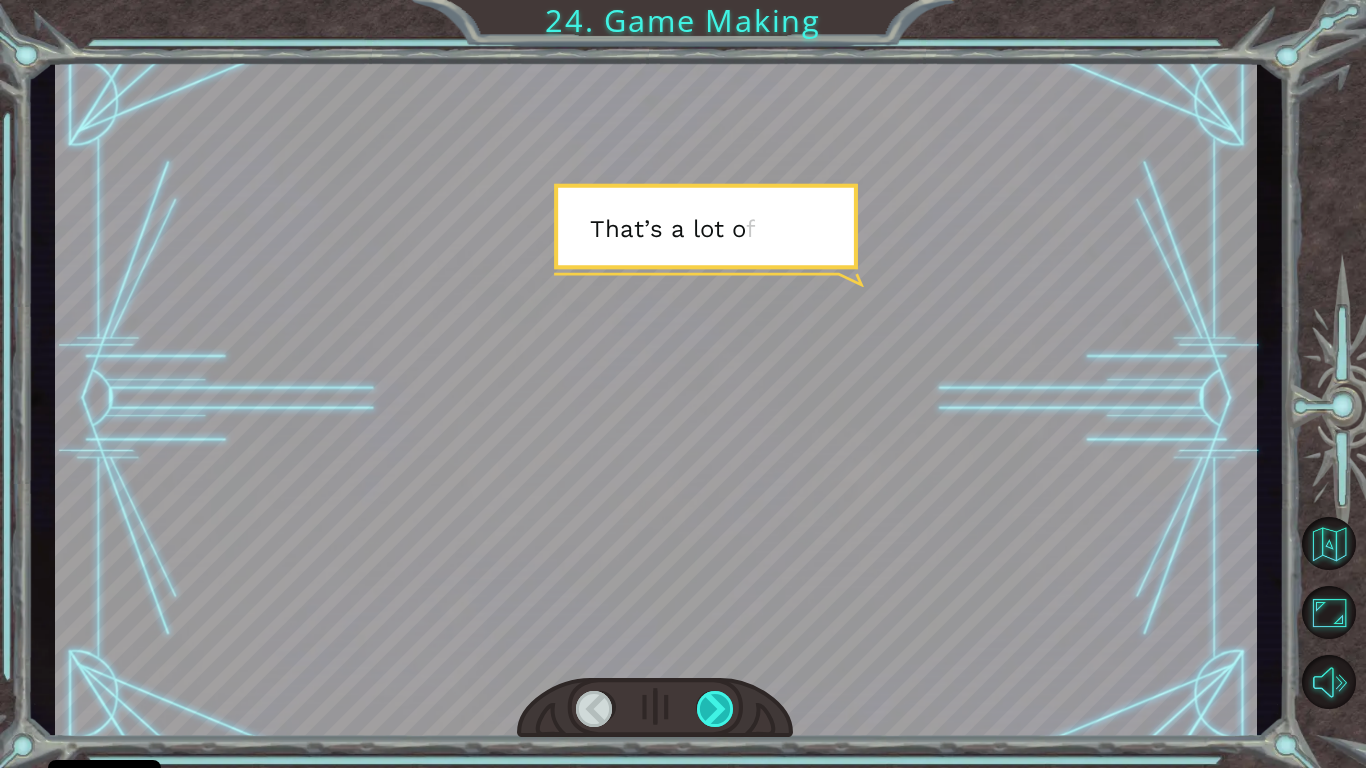 click at bounding box center (716, 709) 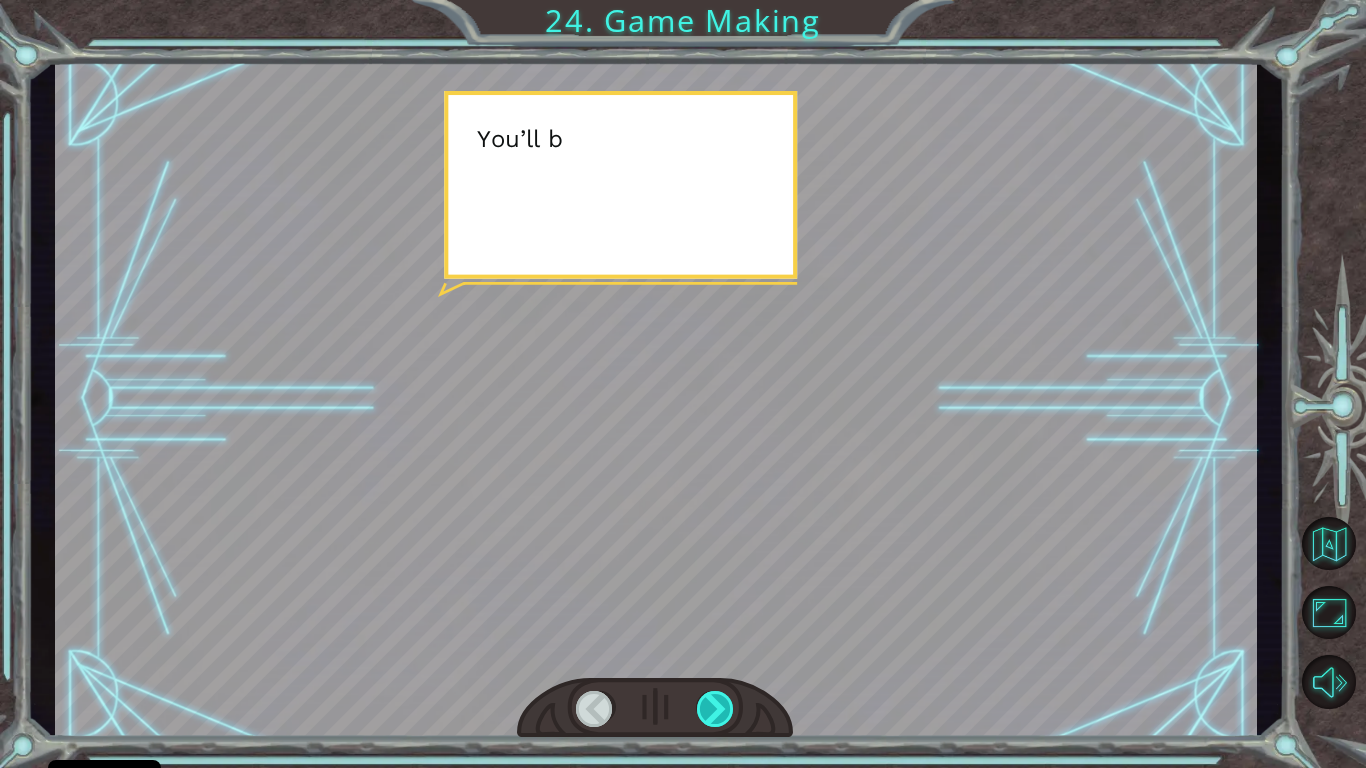 click at bounding box center [716, 709] 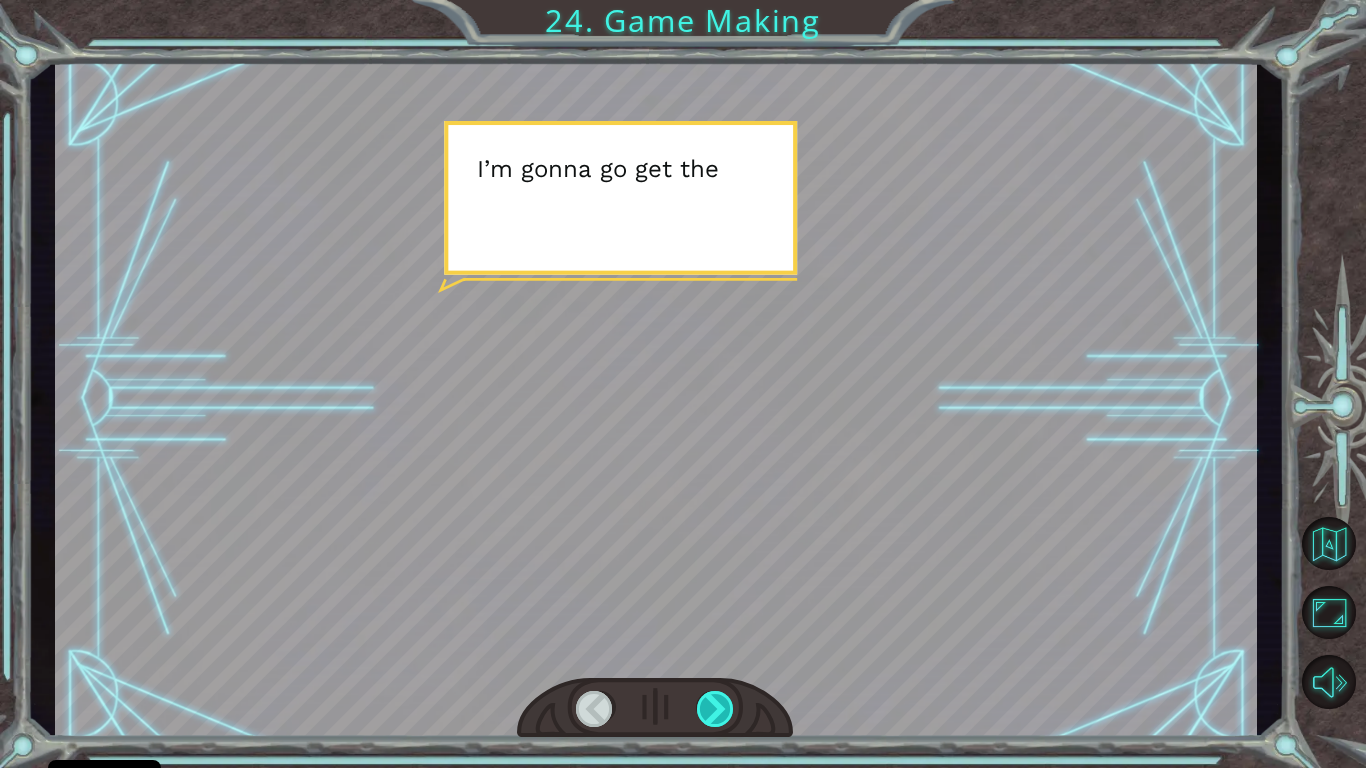 click at bounding box center (716, 709) 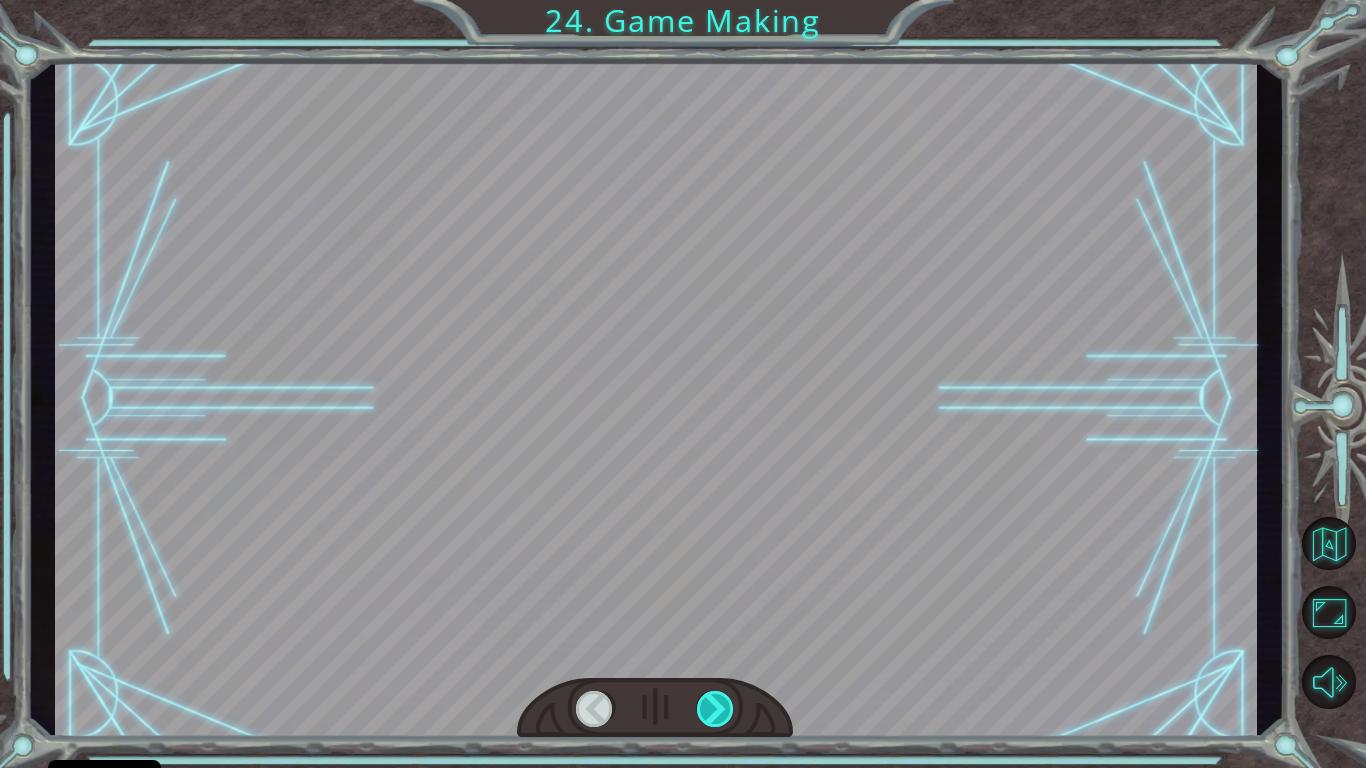 click at bounding box center (716, 709) 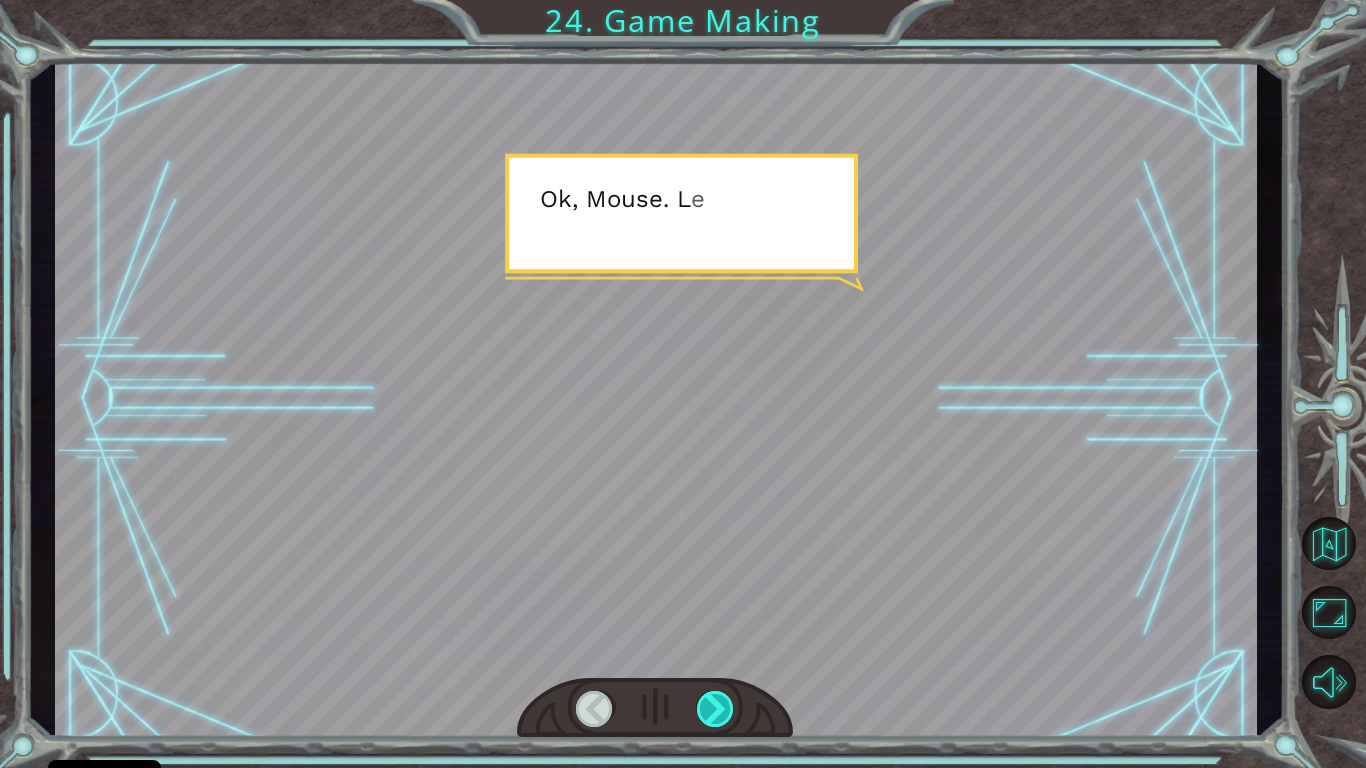 click at bounding box center (716, 709) 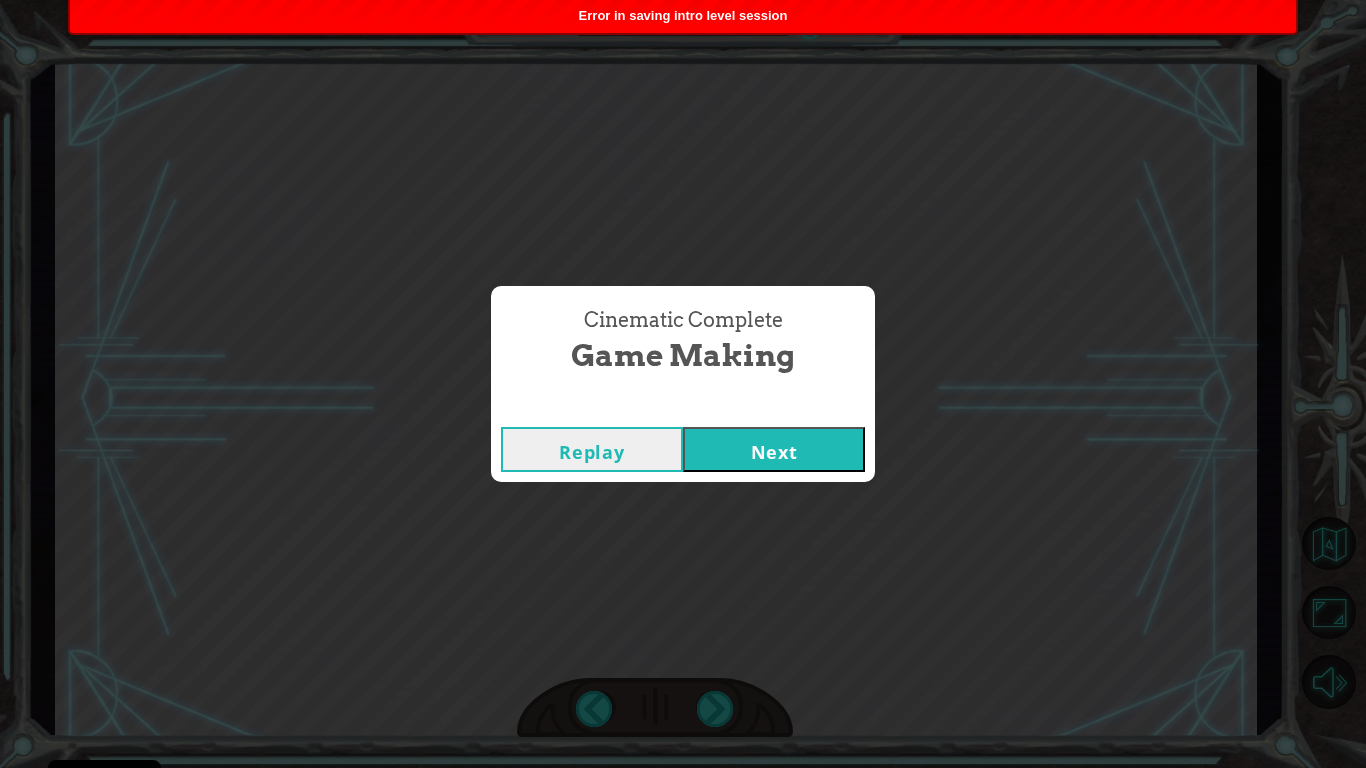 click on "Next" at bounding box center (774, 449) 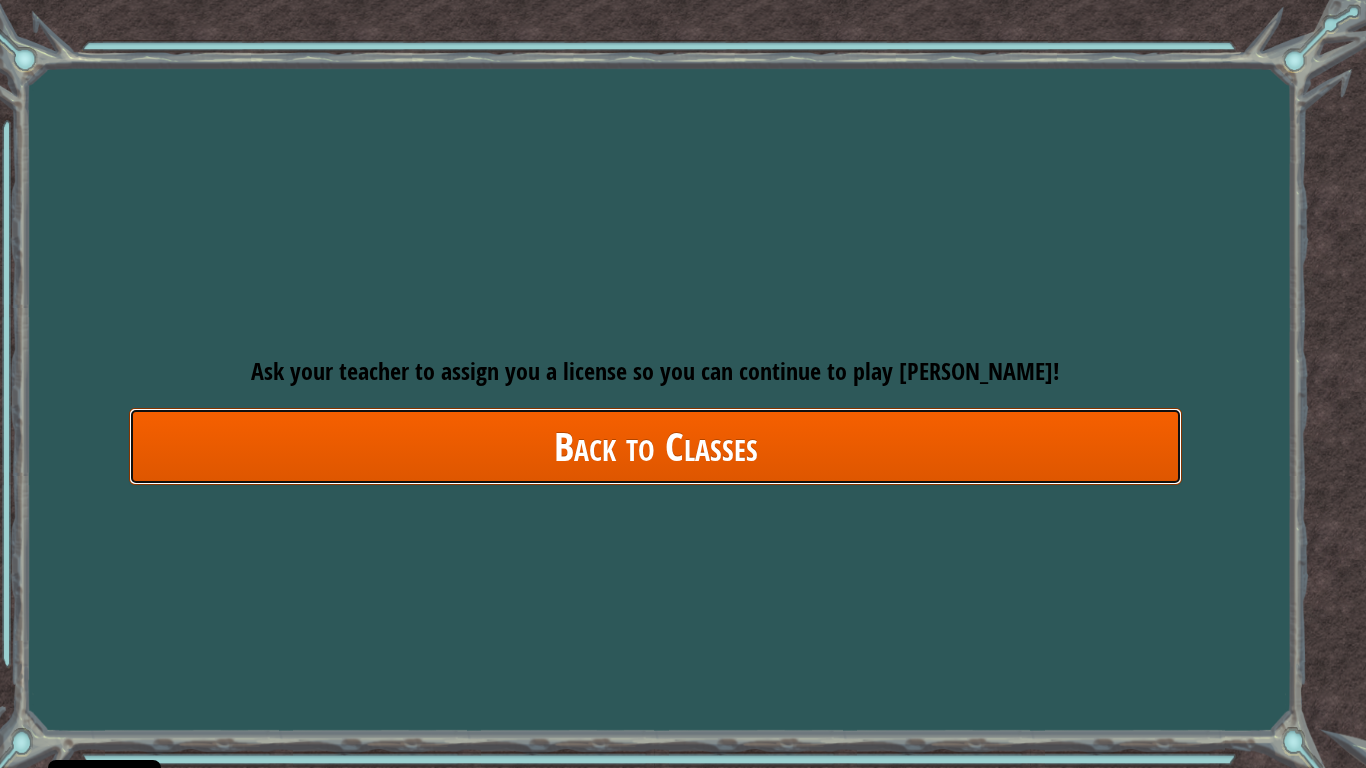 click on "Back to Classes" at bounding box center (655, 446) 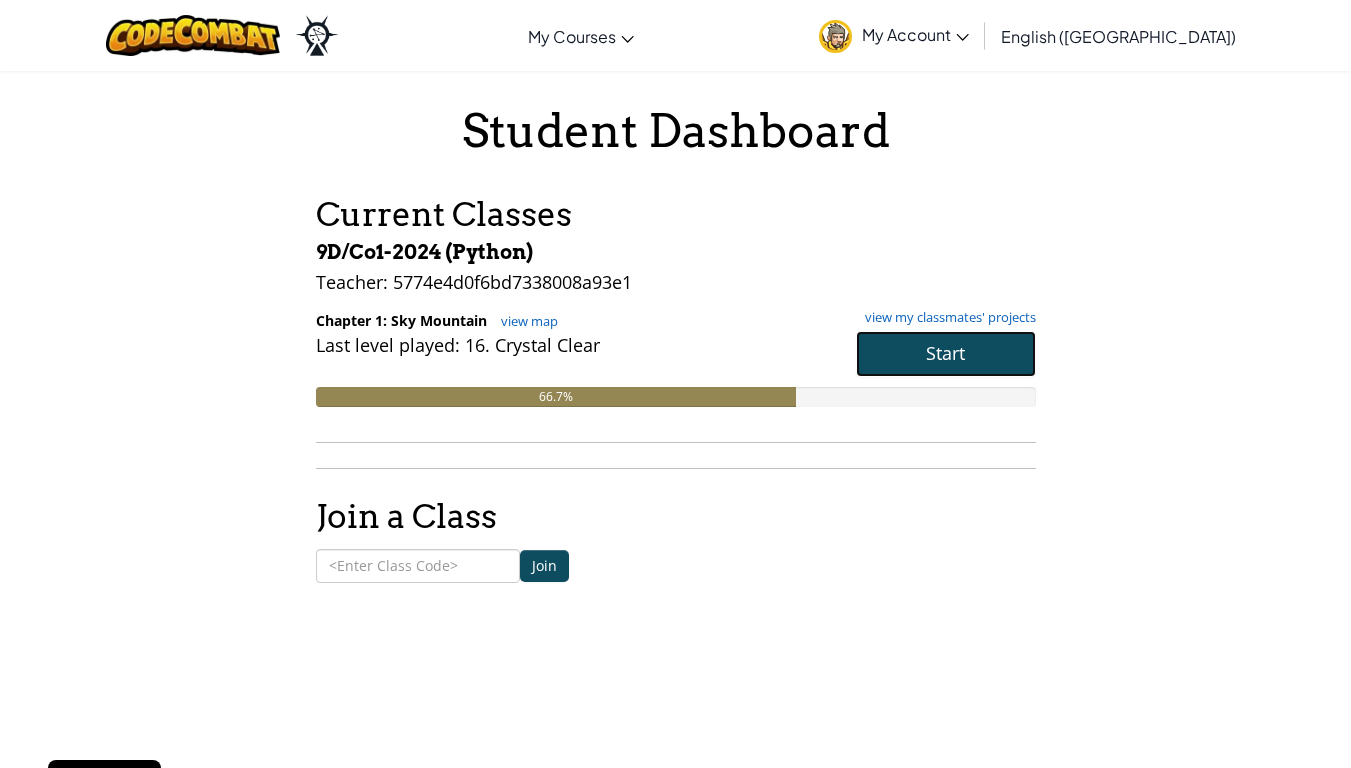click on "Start" at bounding box center [946, 354] 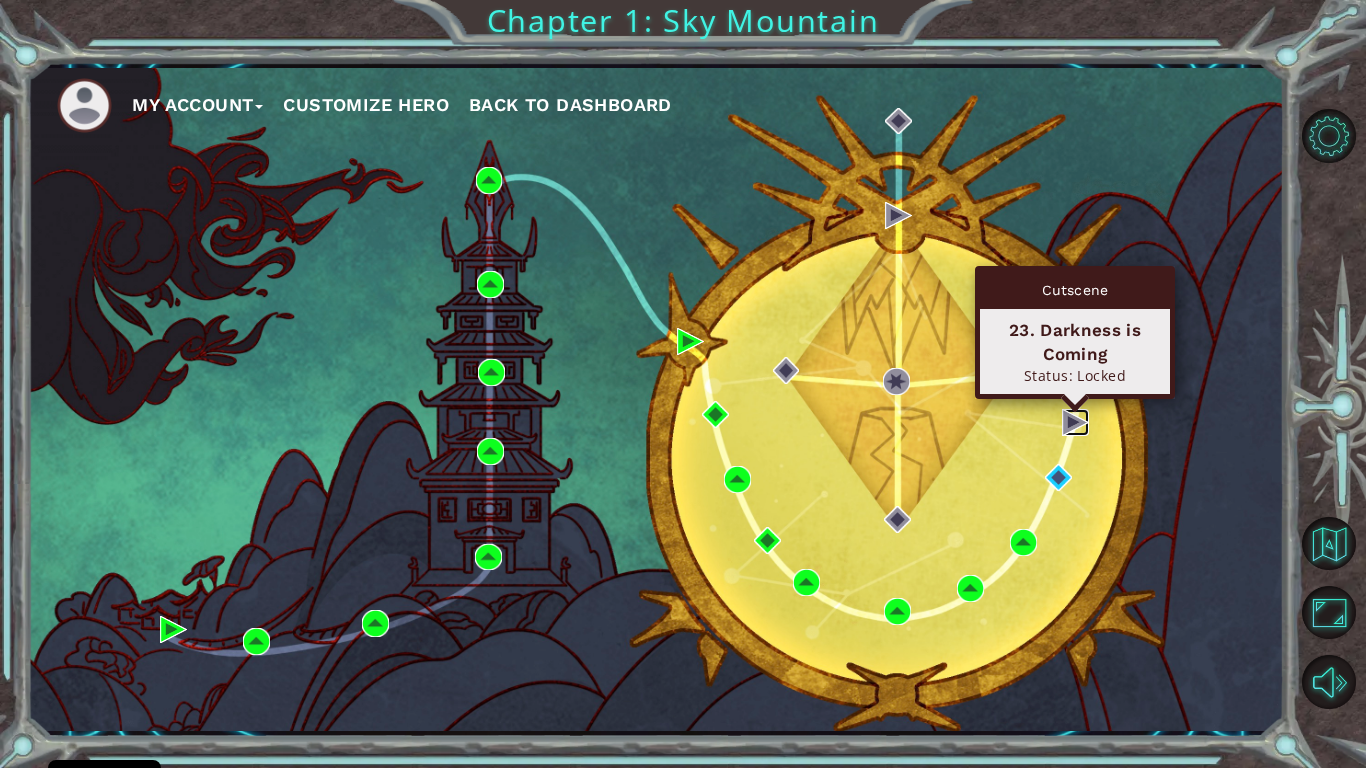 click at bounding box center [1075, 422] 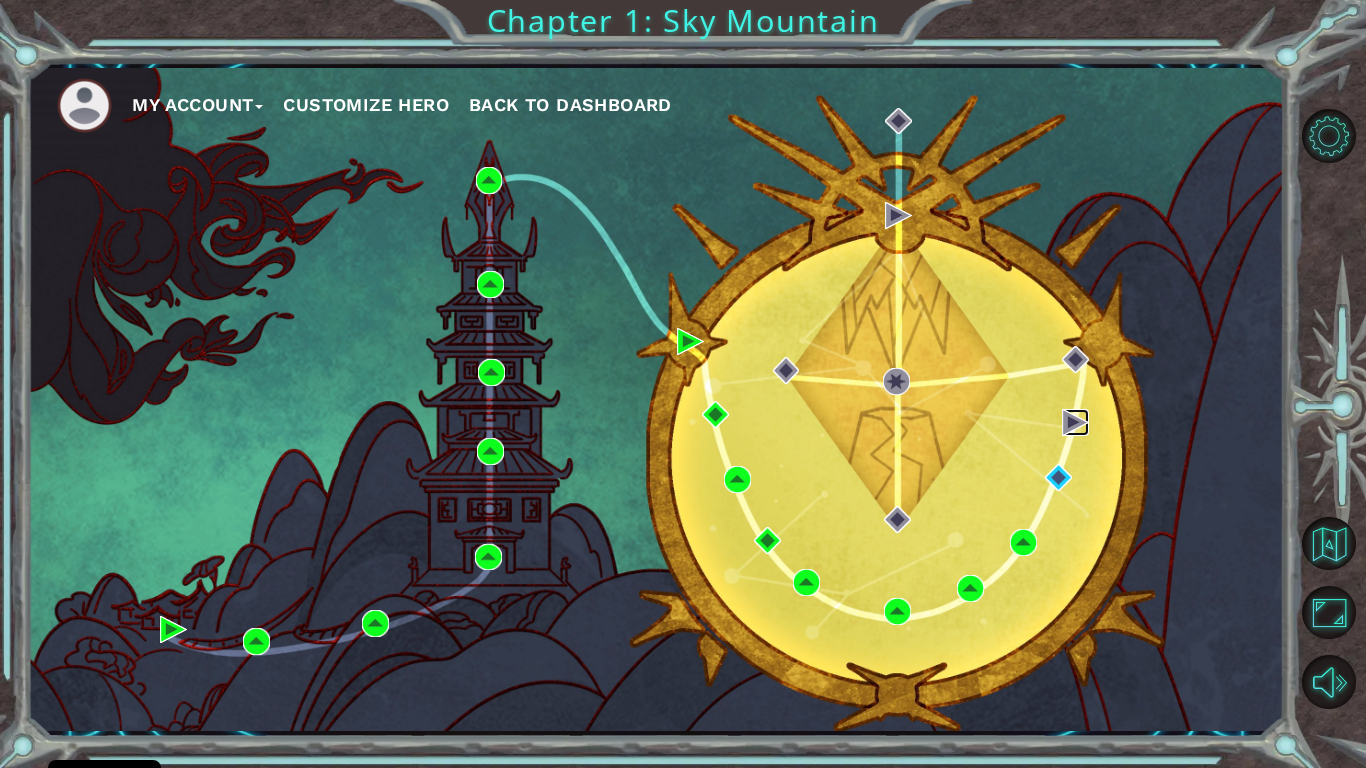 click at bounding box center (1075, 422) 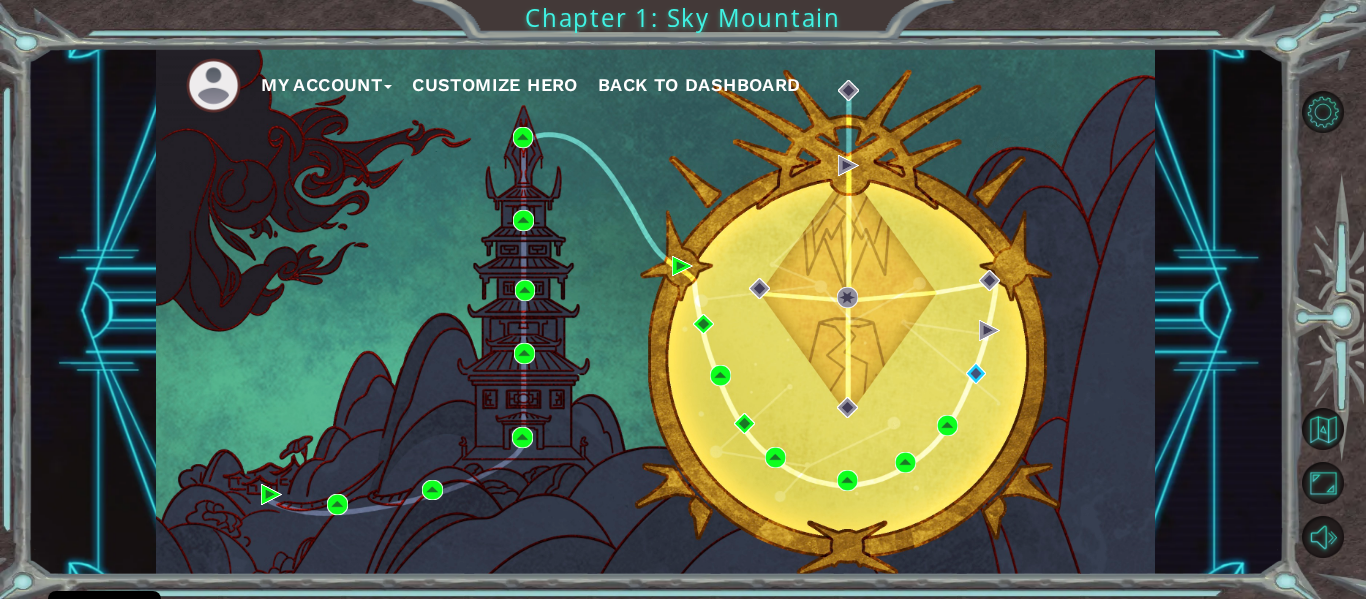 click on "My Account
Customize Hero
Back to Dashboard" at bounding box center (655, 311) 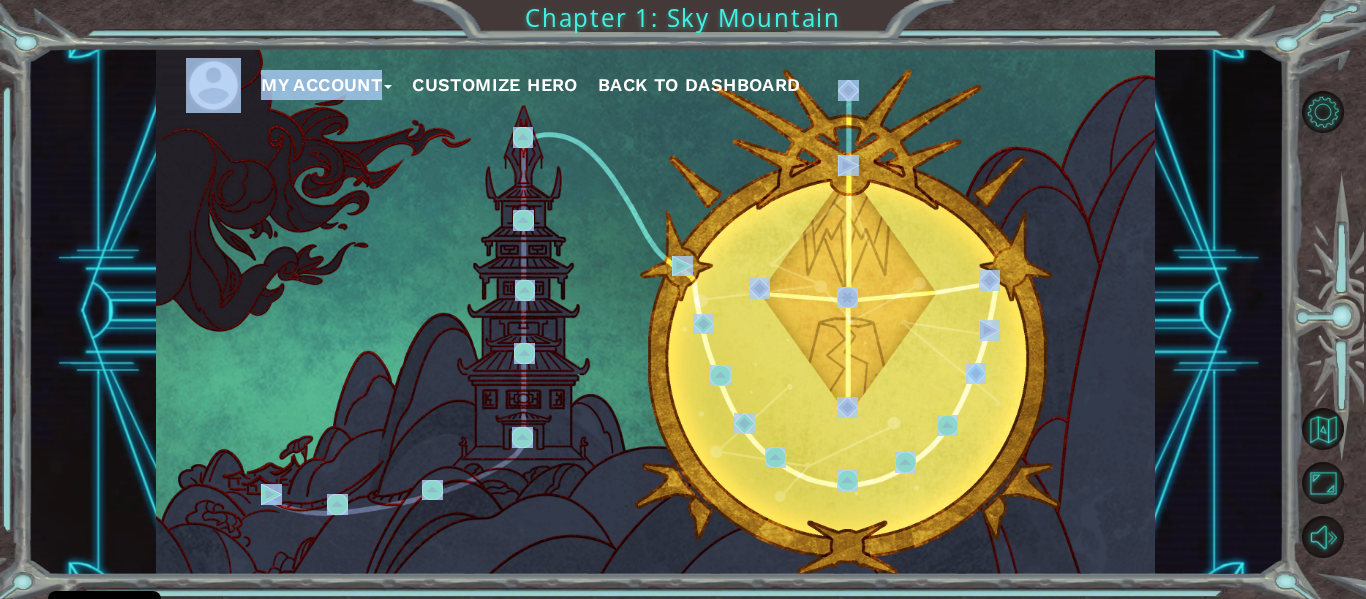 click on "Customize Hero" at bounding box center [495, 85] 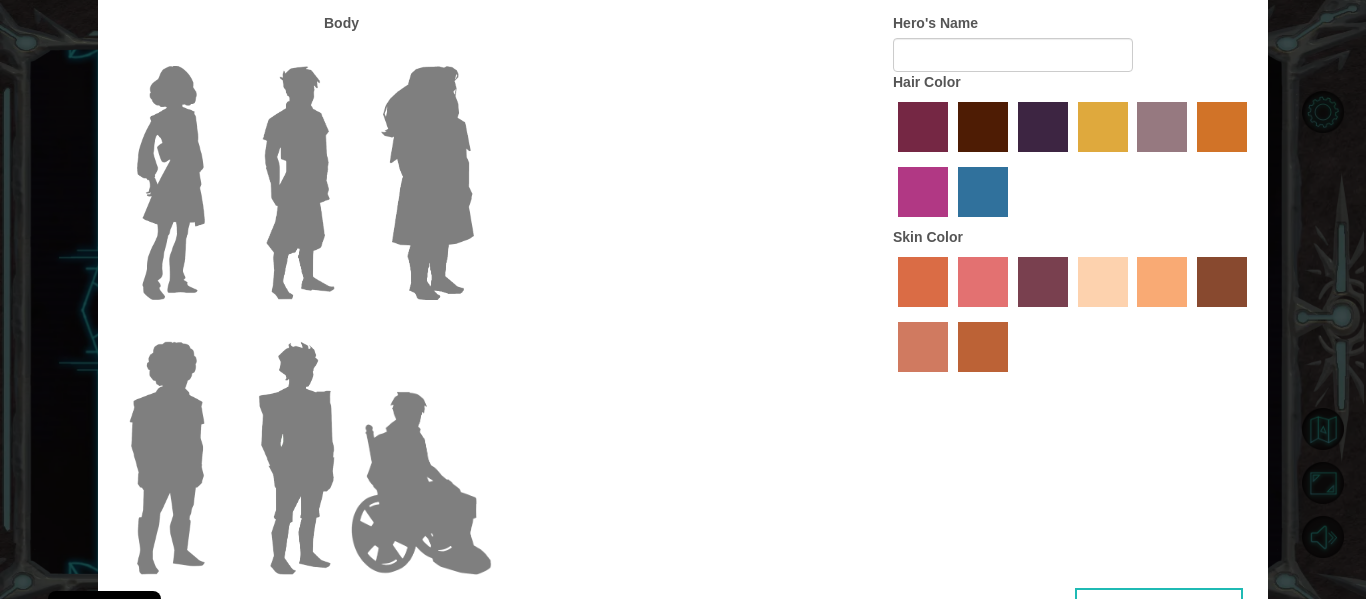 click on "Body                   Hero's Name     Hair Color                     Skin Color" at bounding box center (683, 300) 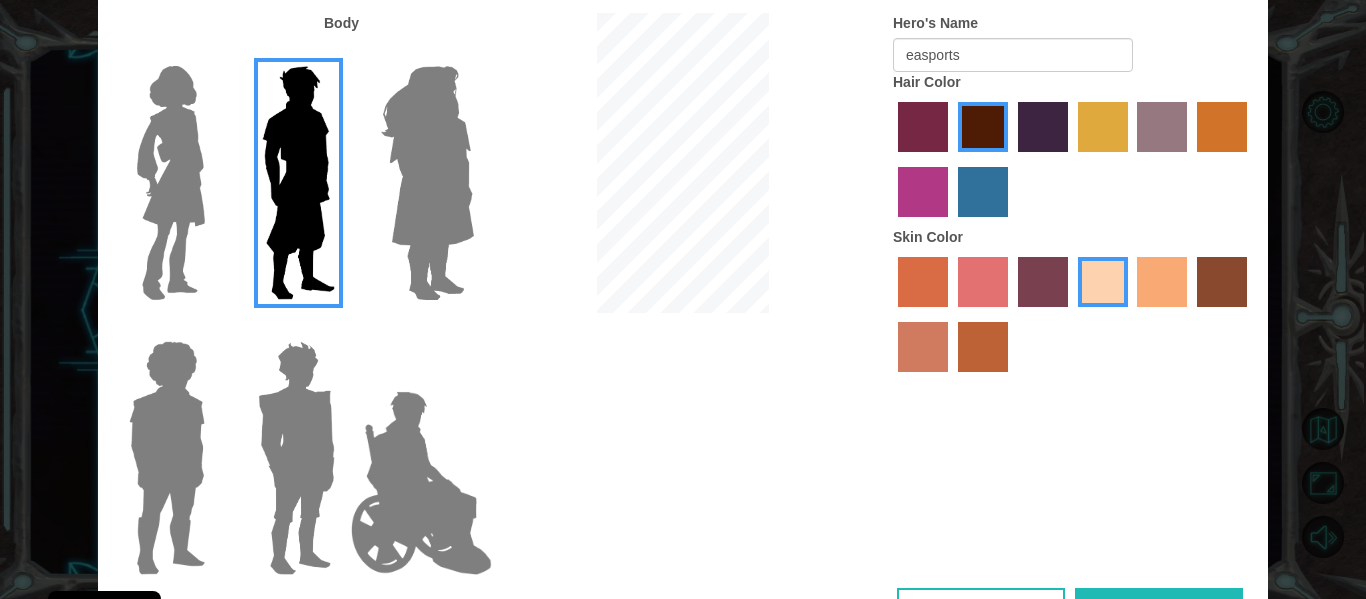 click at bounding box center (427, 183) 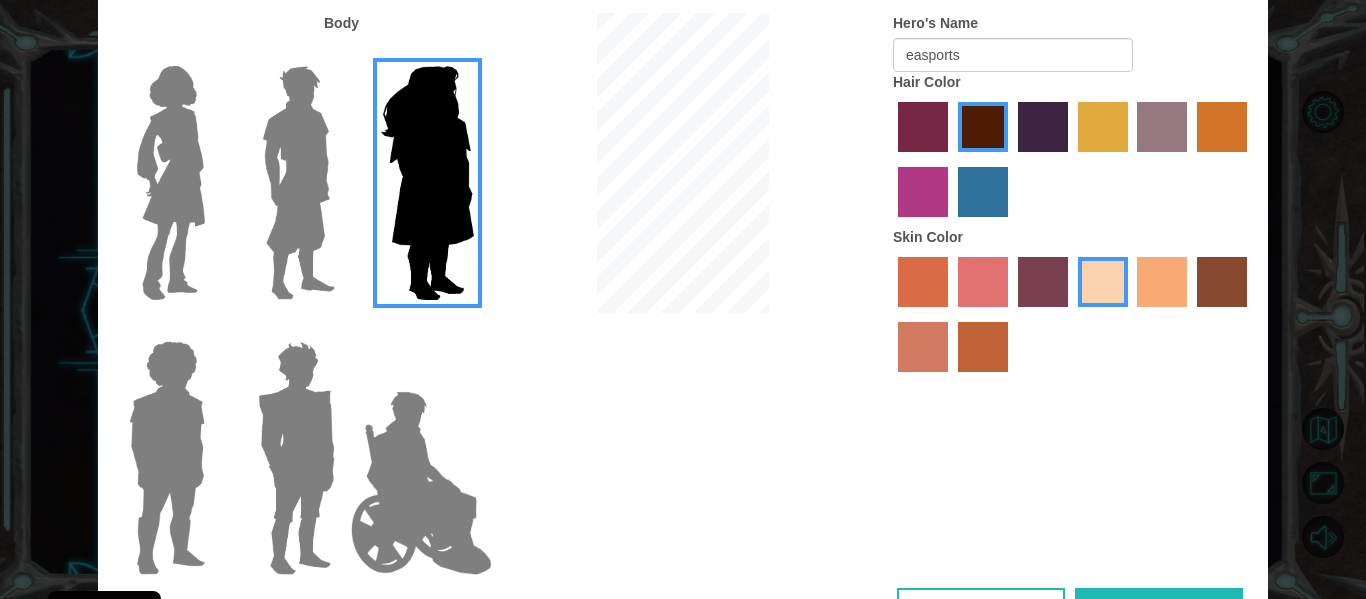 click at bounding box center (427, 183) 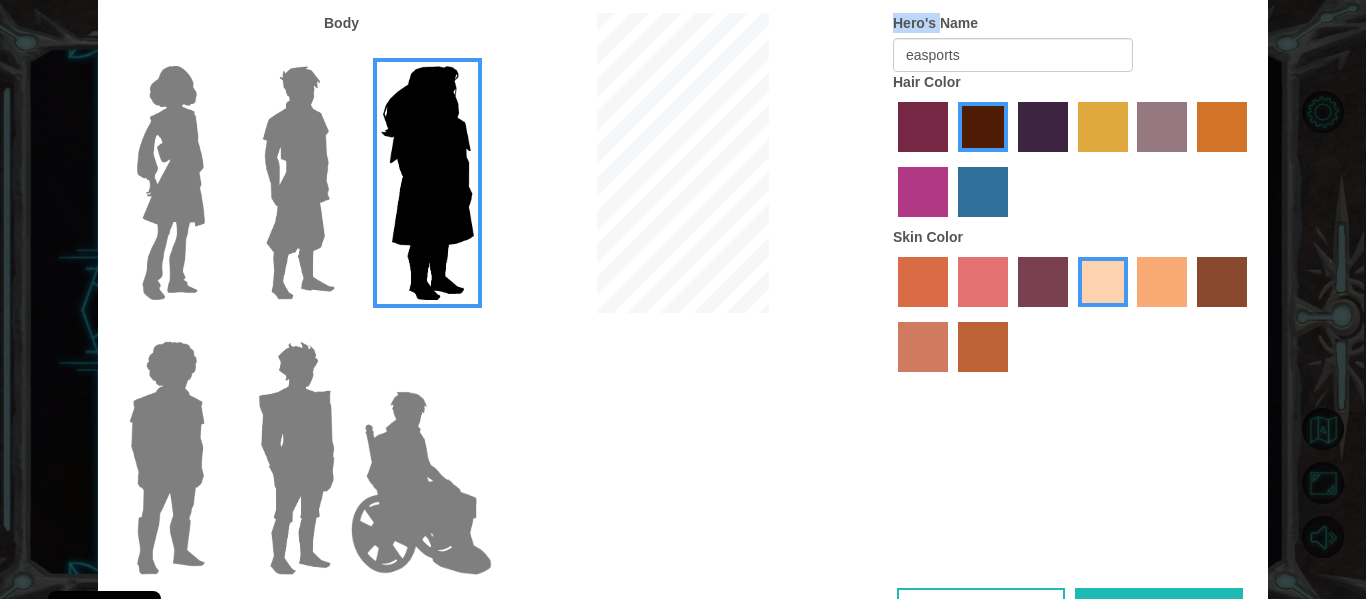 click at bounding box center [683, 165] 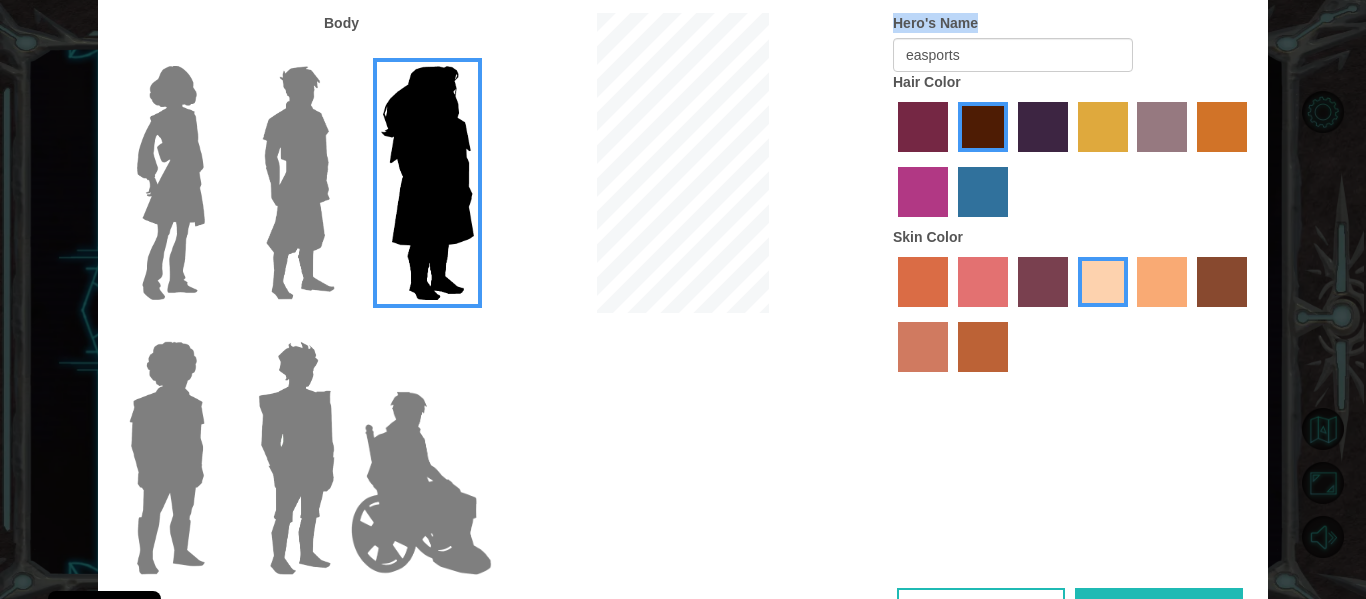 click at bounding box center [683, 165] 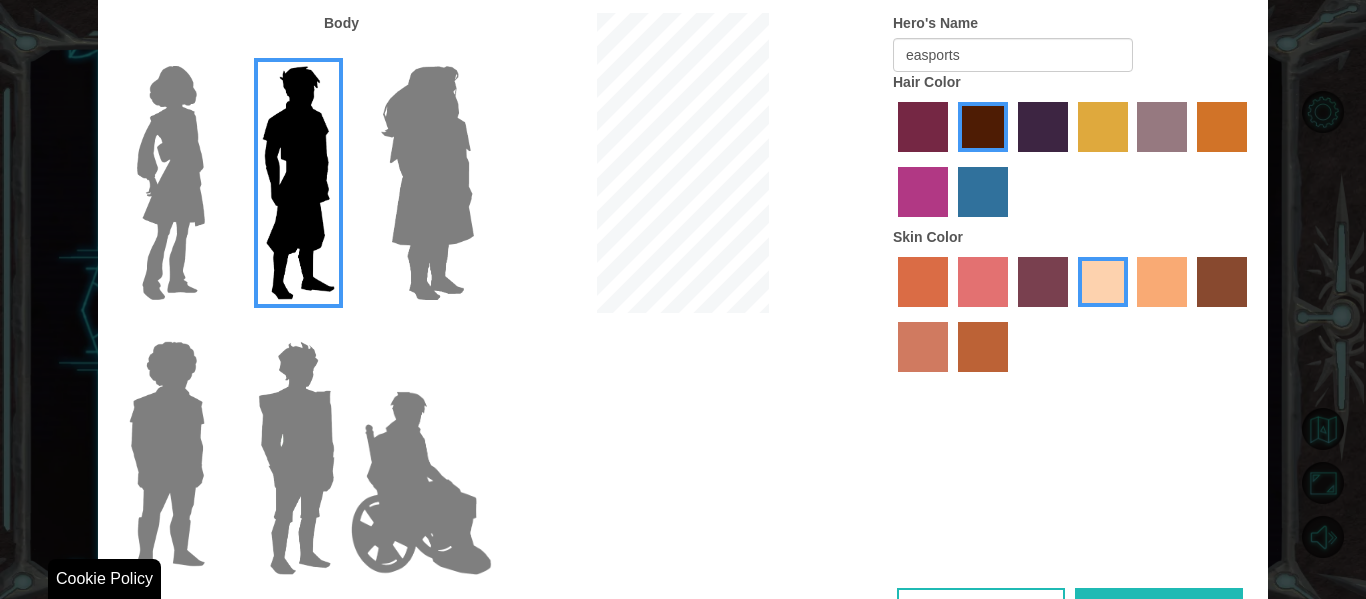 click on "Body                   Hero's Name   easports   Hair Color                     Skin Color" at bounding box center [683, 300] 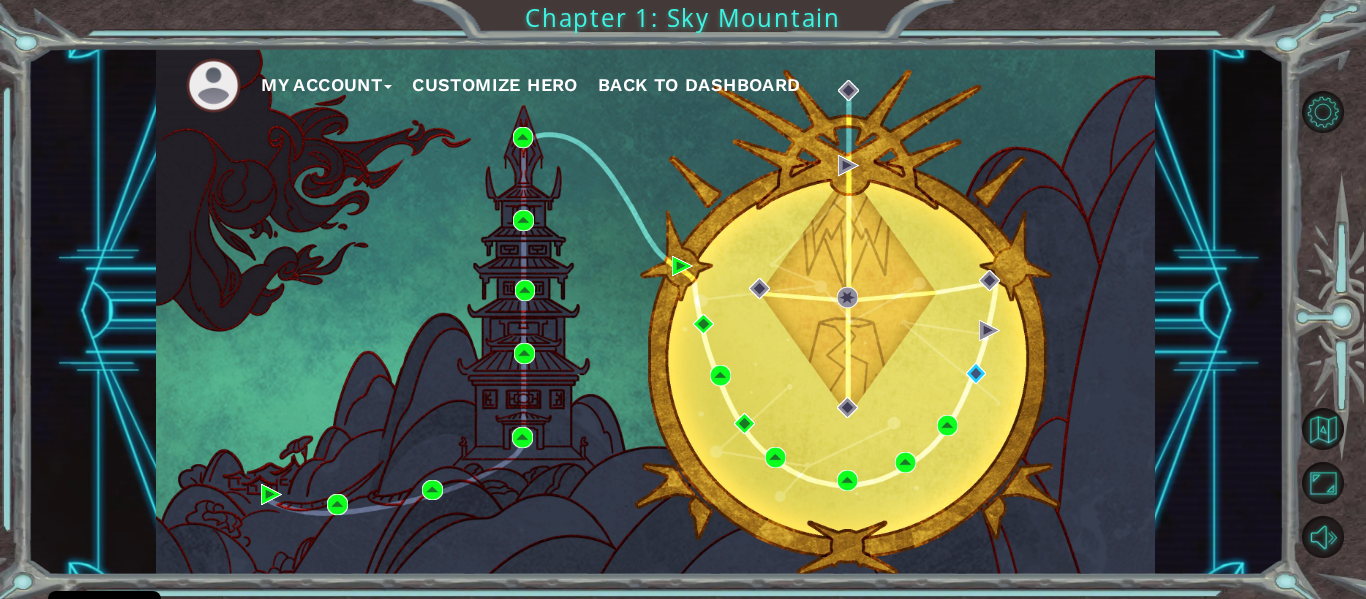 type 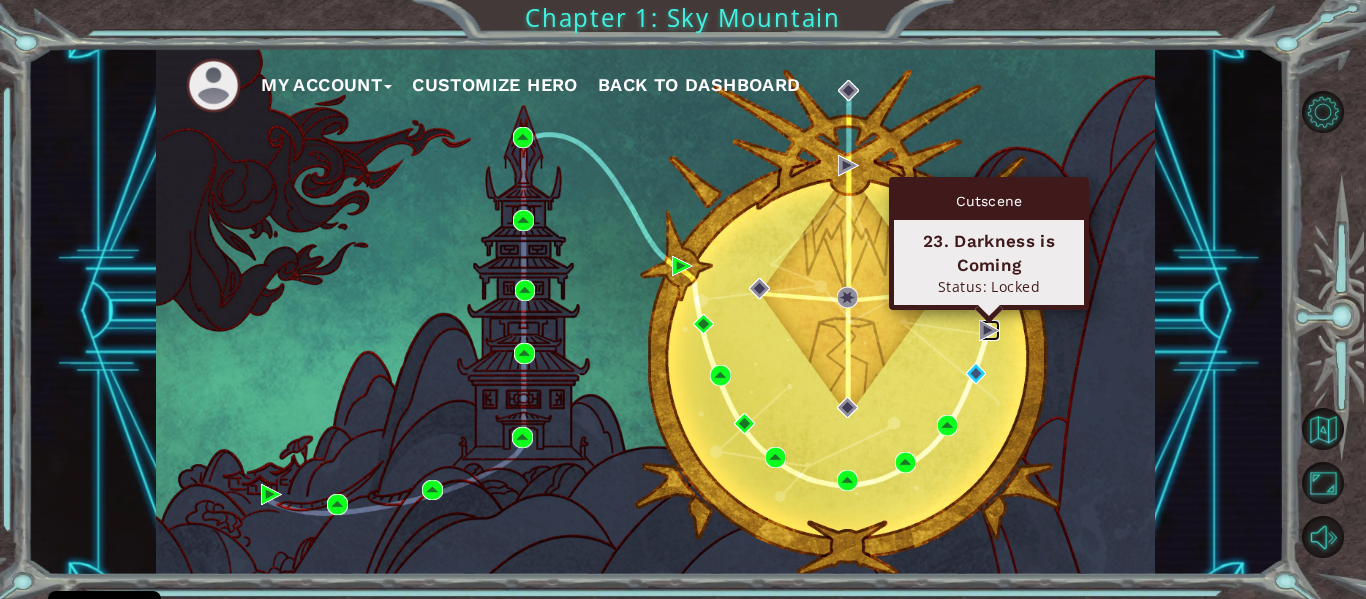 click at bounding box center [989, 330] 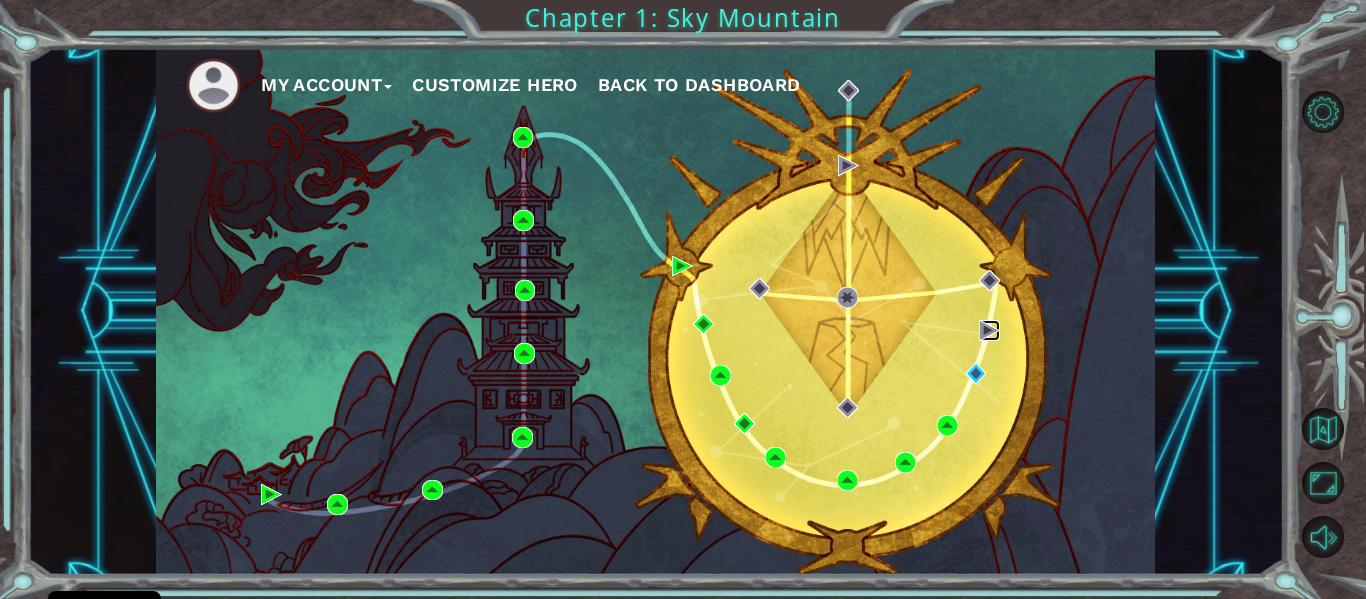 click at bounding box center [989, 330] 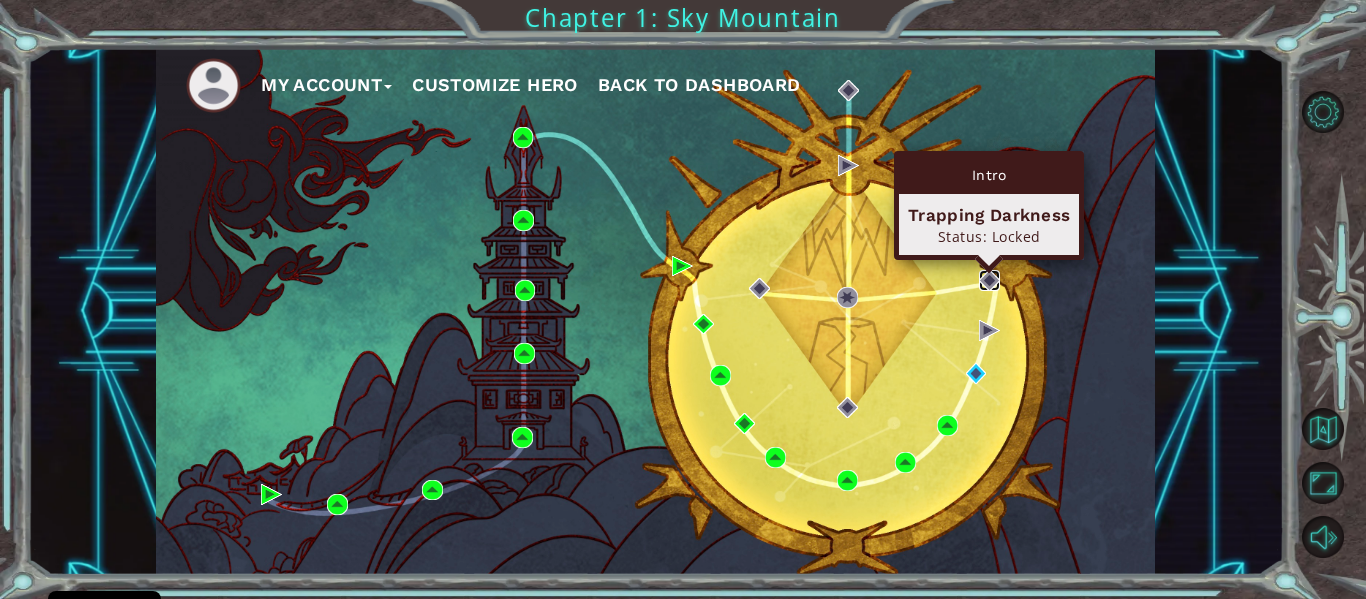 click at bounding box center [989, 280] 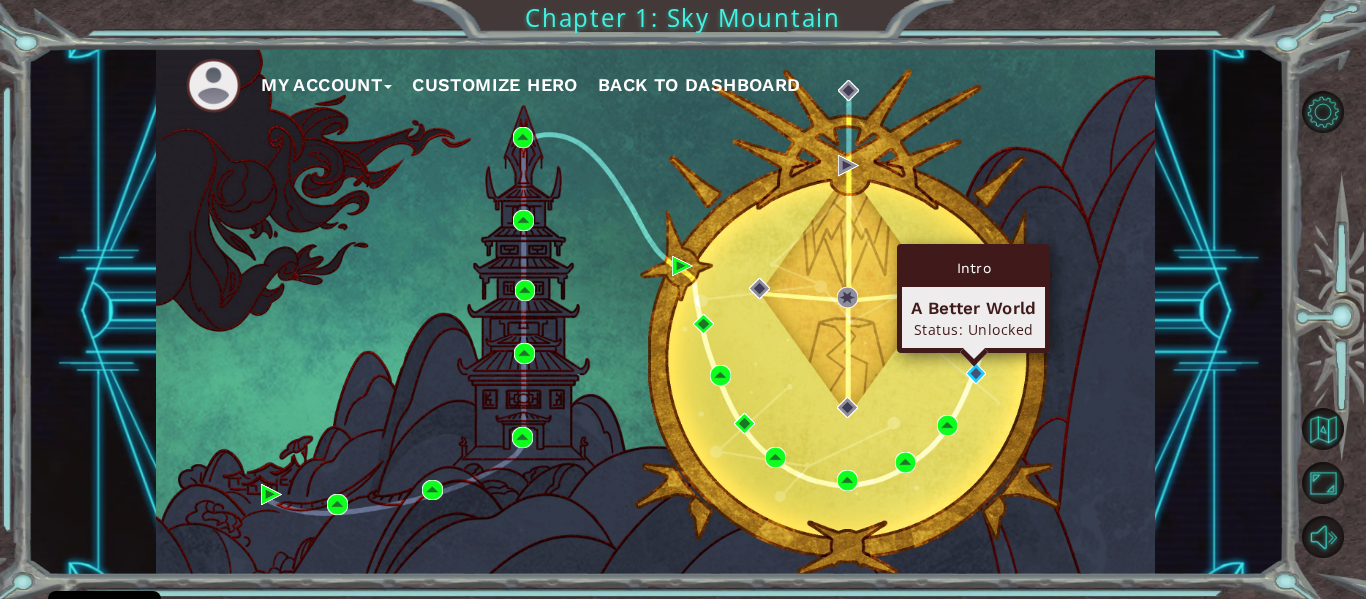 click on "Intro
A Better World
Status: Unlocked" at bounding box center [973, 298] 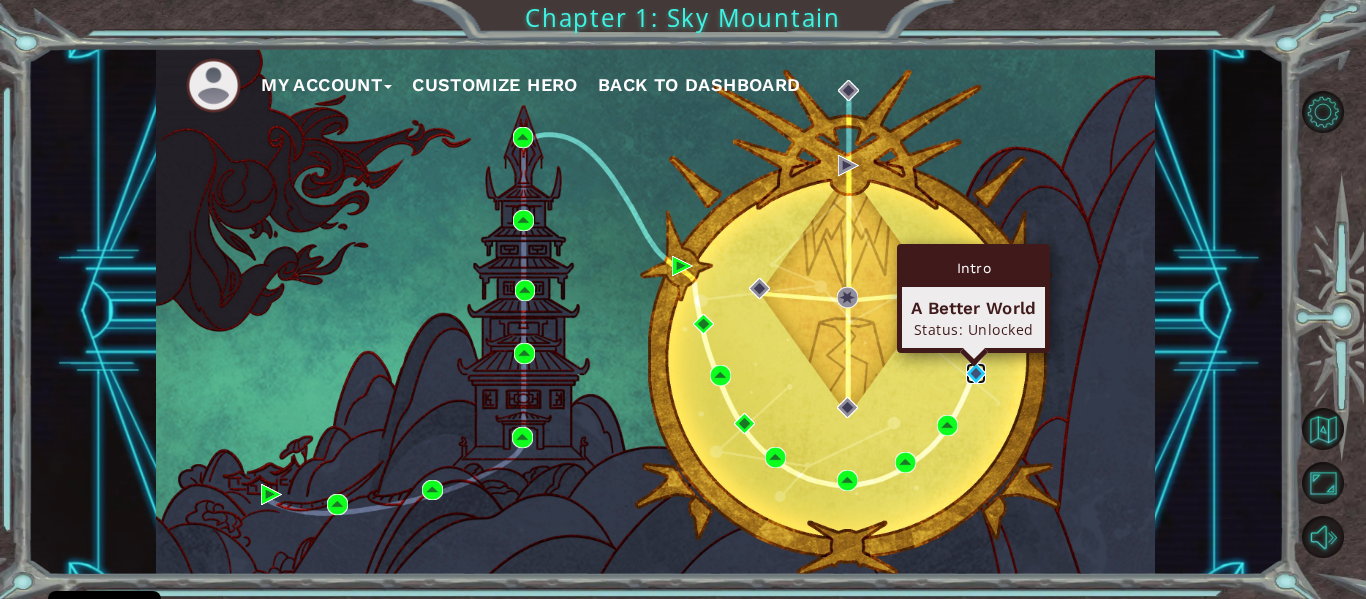 click at bounding box center [976, 373] 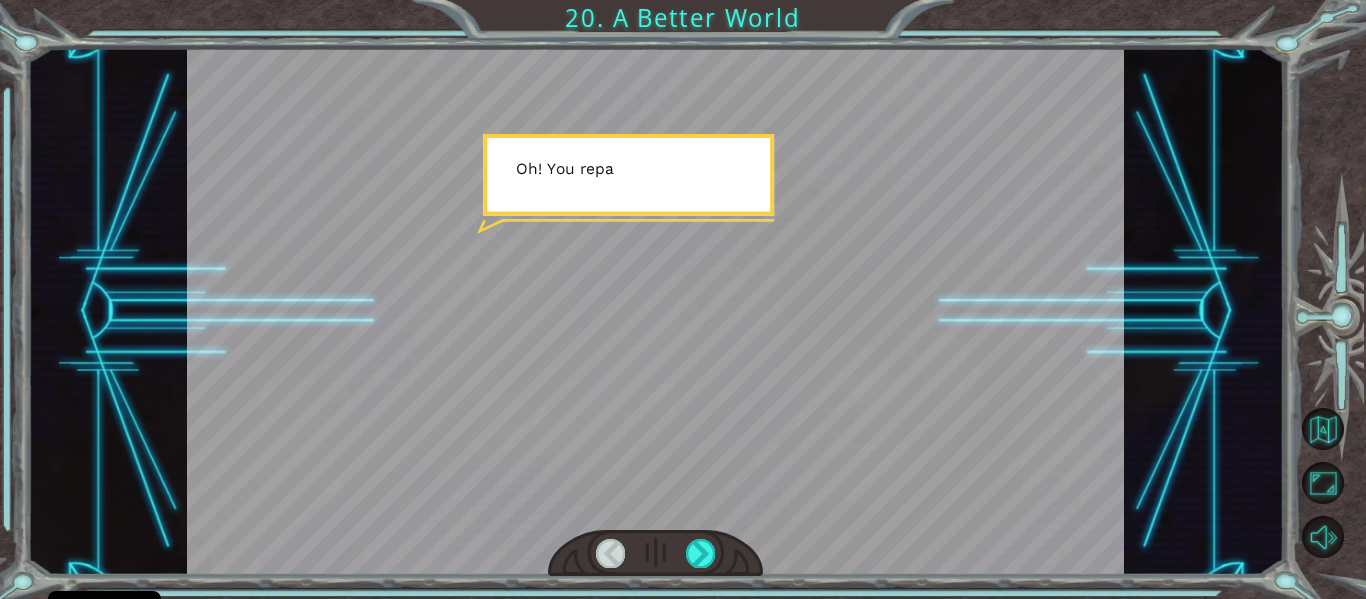 click at bounding box center (656, 311) 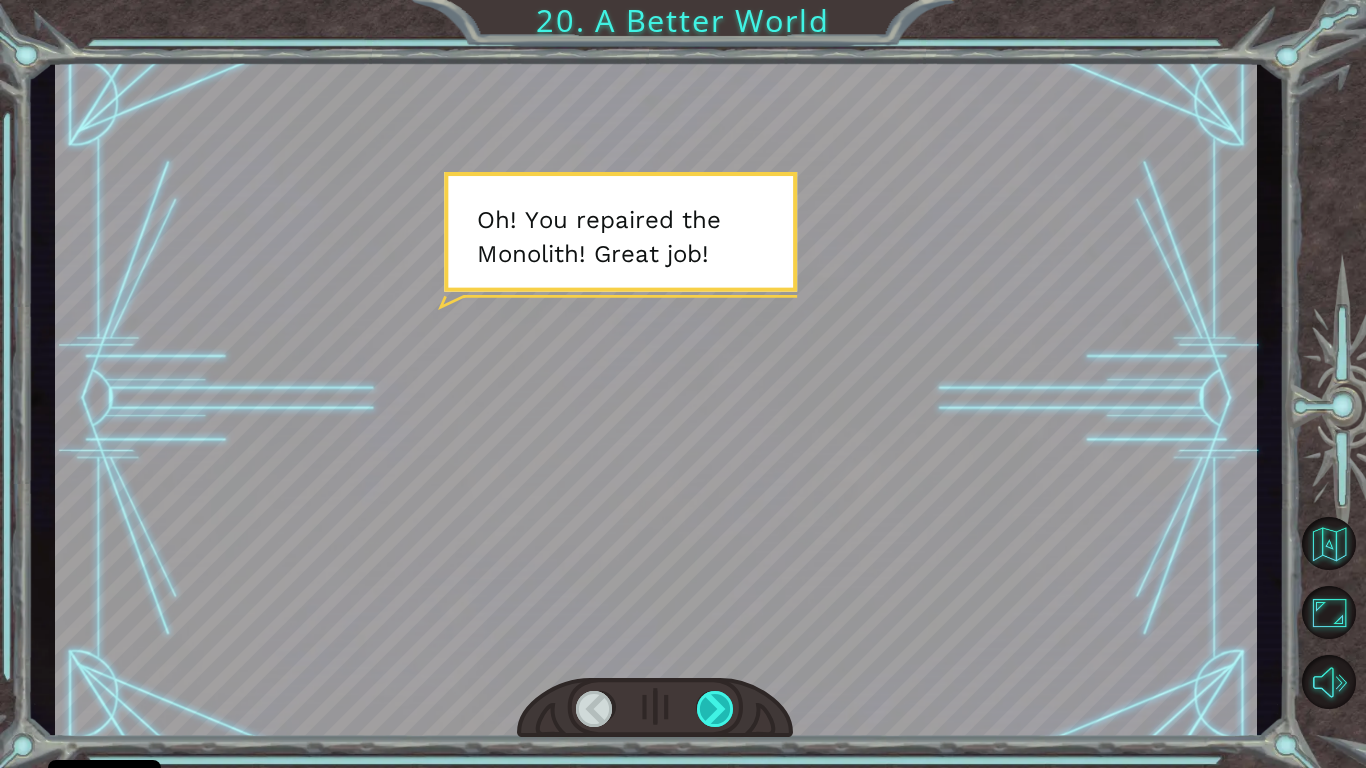 drag, startPoint x: 706, startPoint y: 716, endPoint x: 721, endPoint y: 710, distance: 16.155495 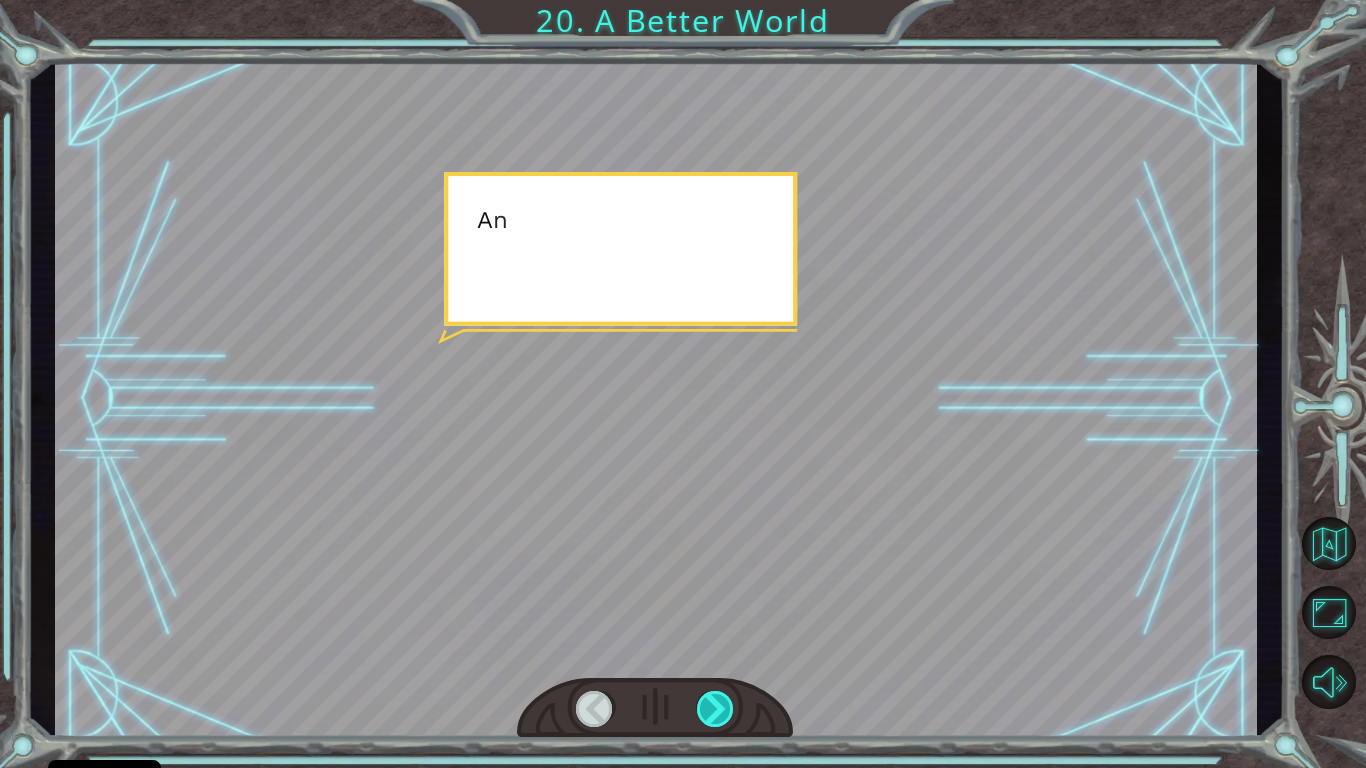 click at bounding box center [716, 709] 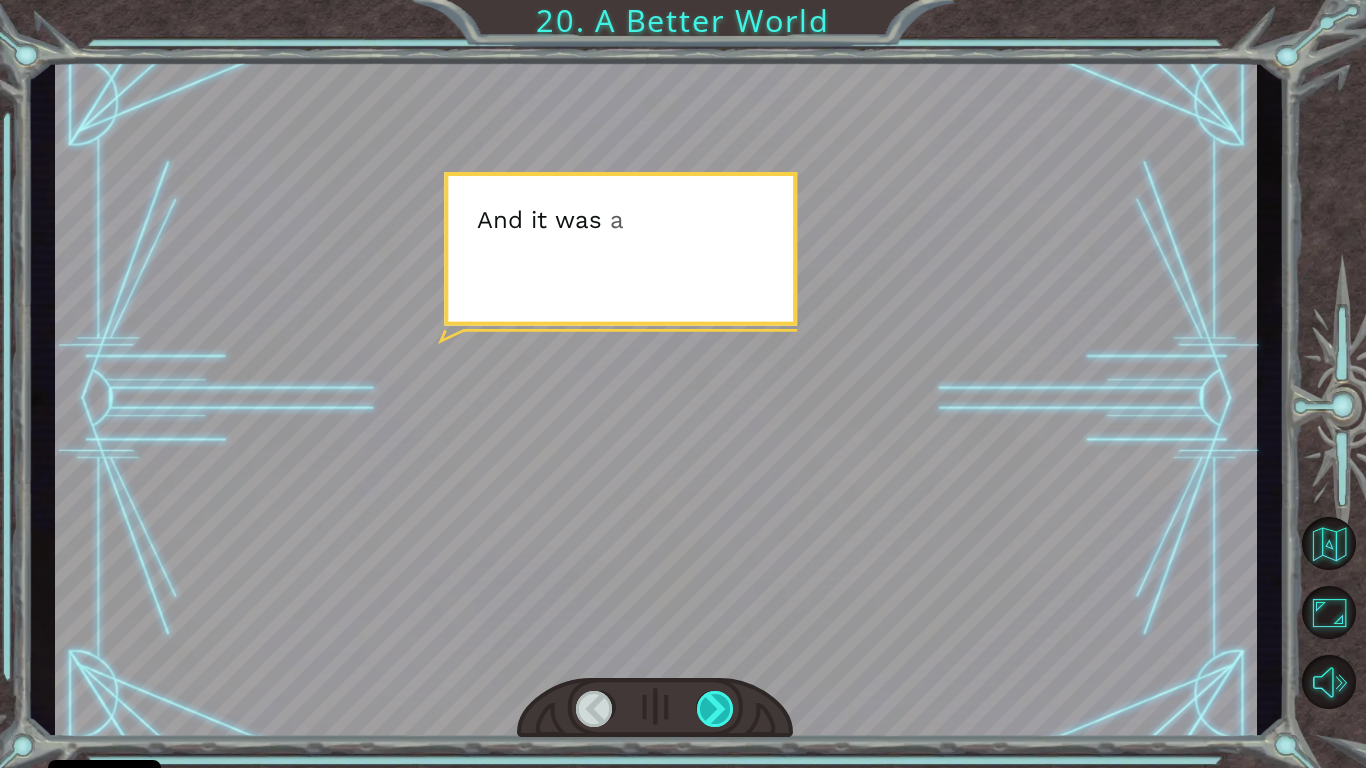 click at bounding box center [716, 709] 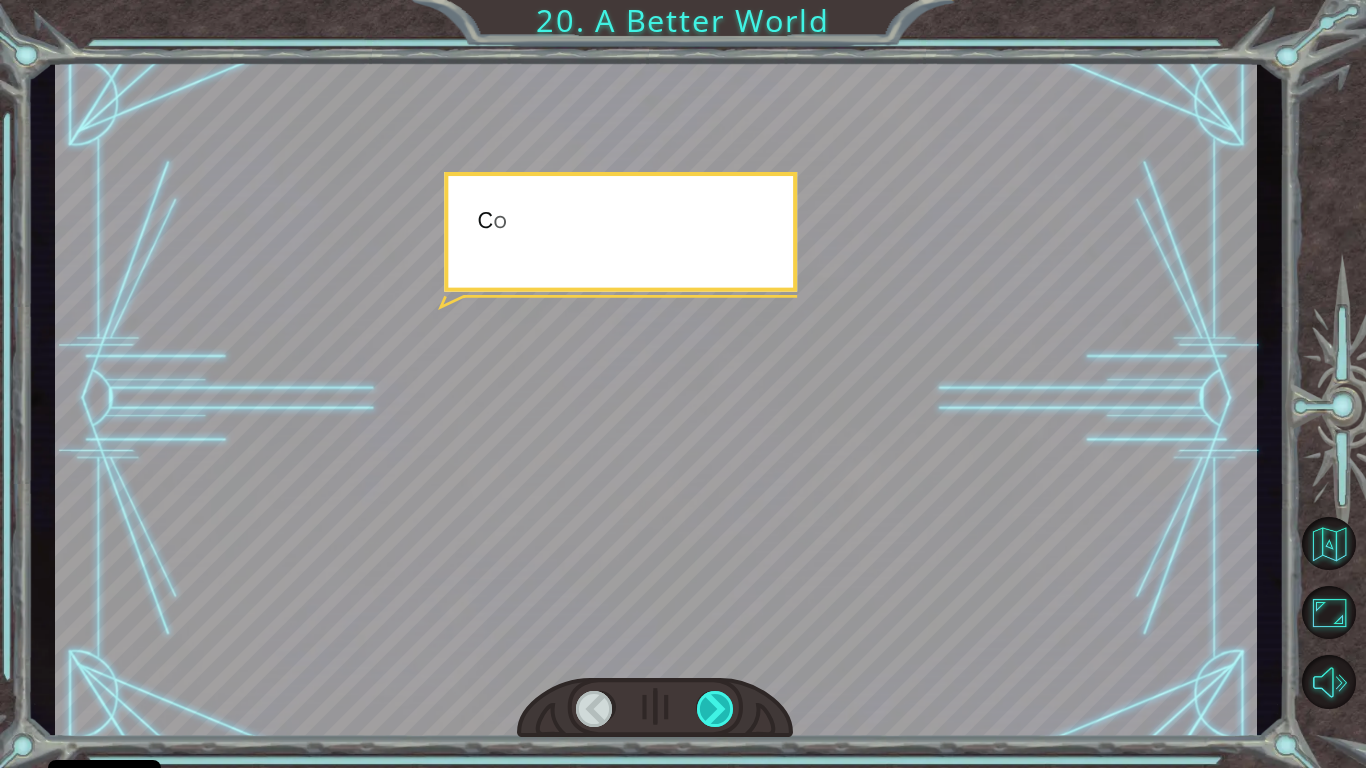click at bounding box center (716, 709) 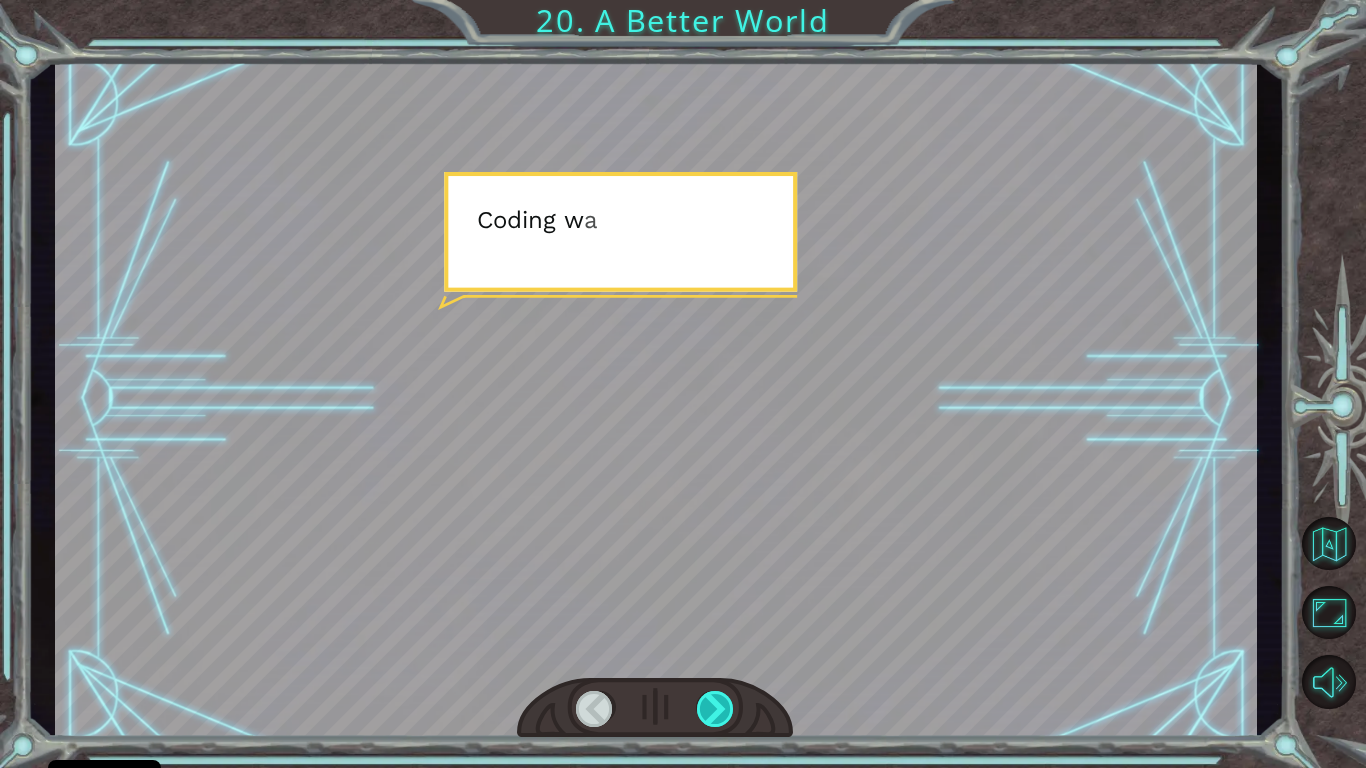 click at bounding box center (716, 709) 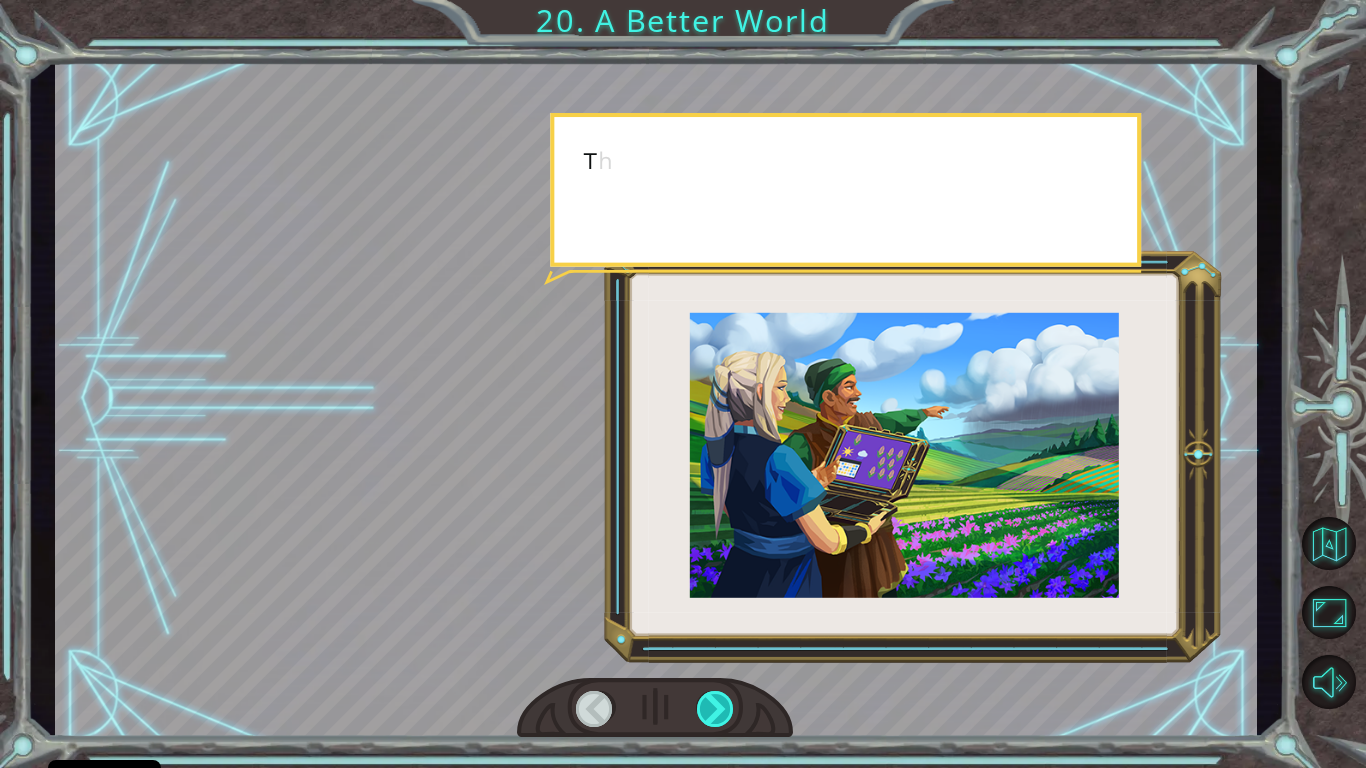 drag, startPoint x: 727, startPoint y: 708, endPoint x: 714, endPoint y: 699, distance: 15.811388 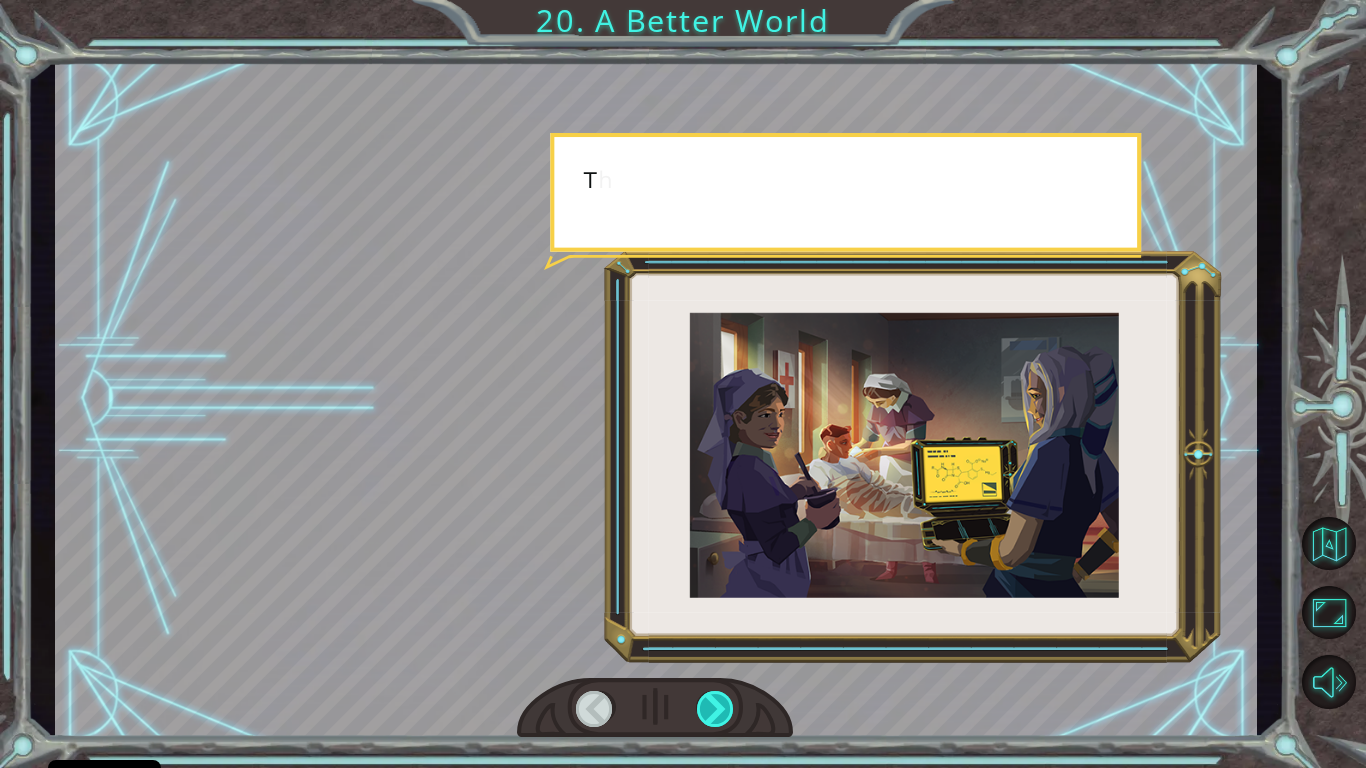 click at bounding box center [716, 709] 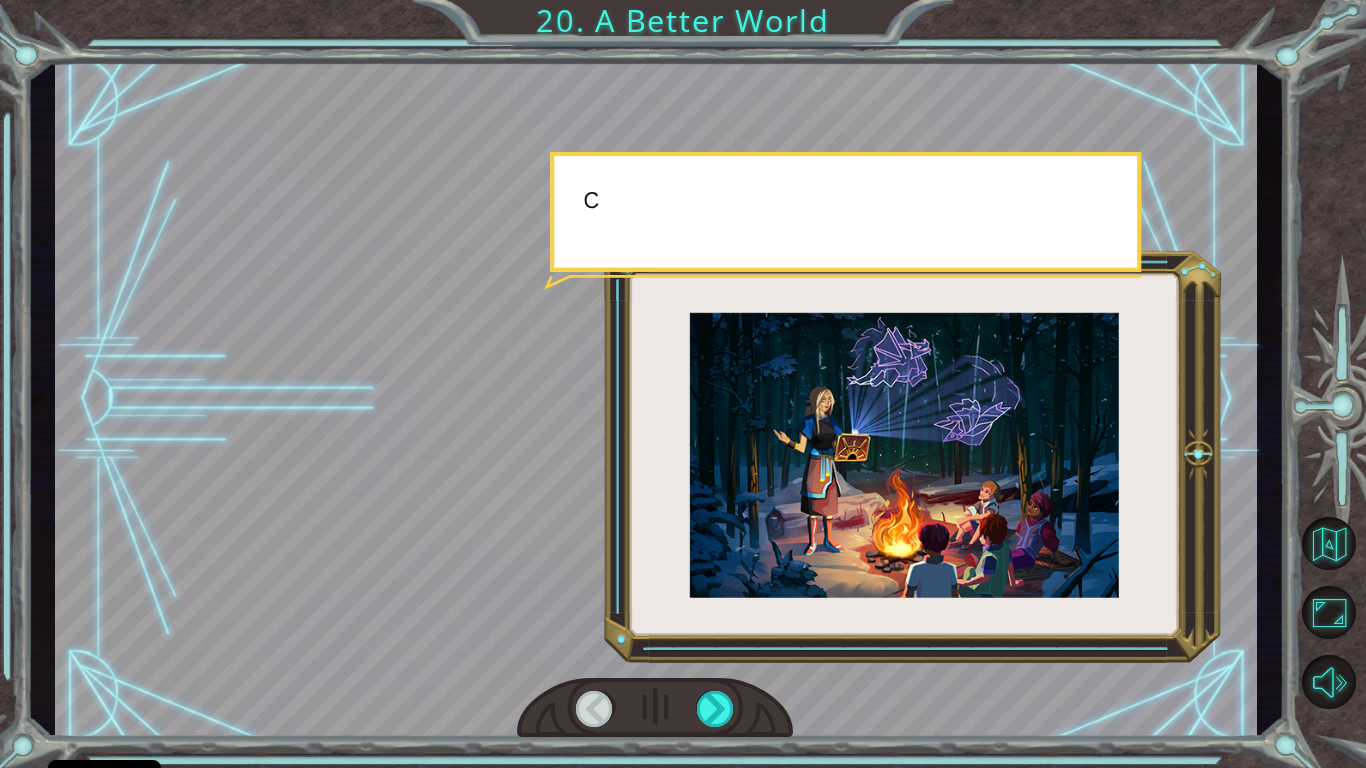 click at bounding box center [655, 708] 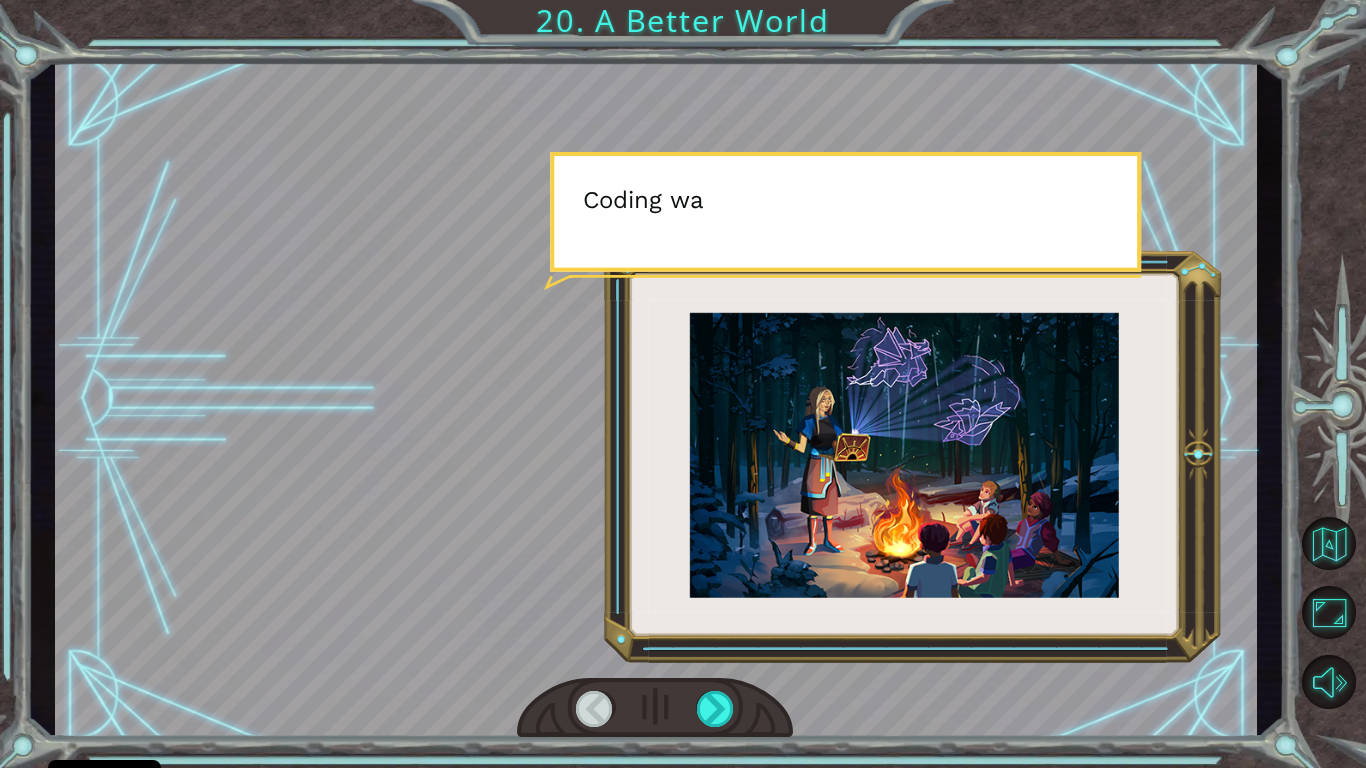 click at bounding box center (655, 708) 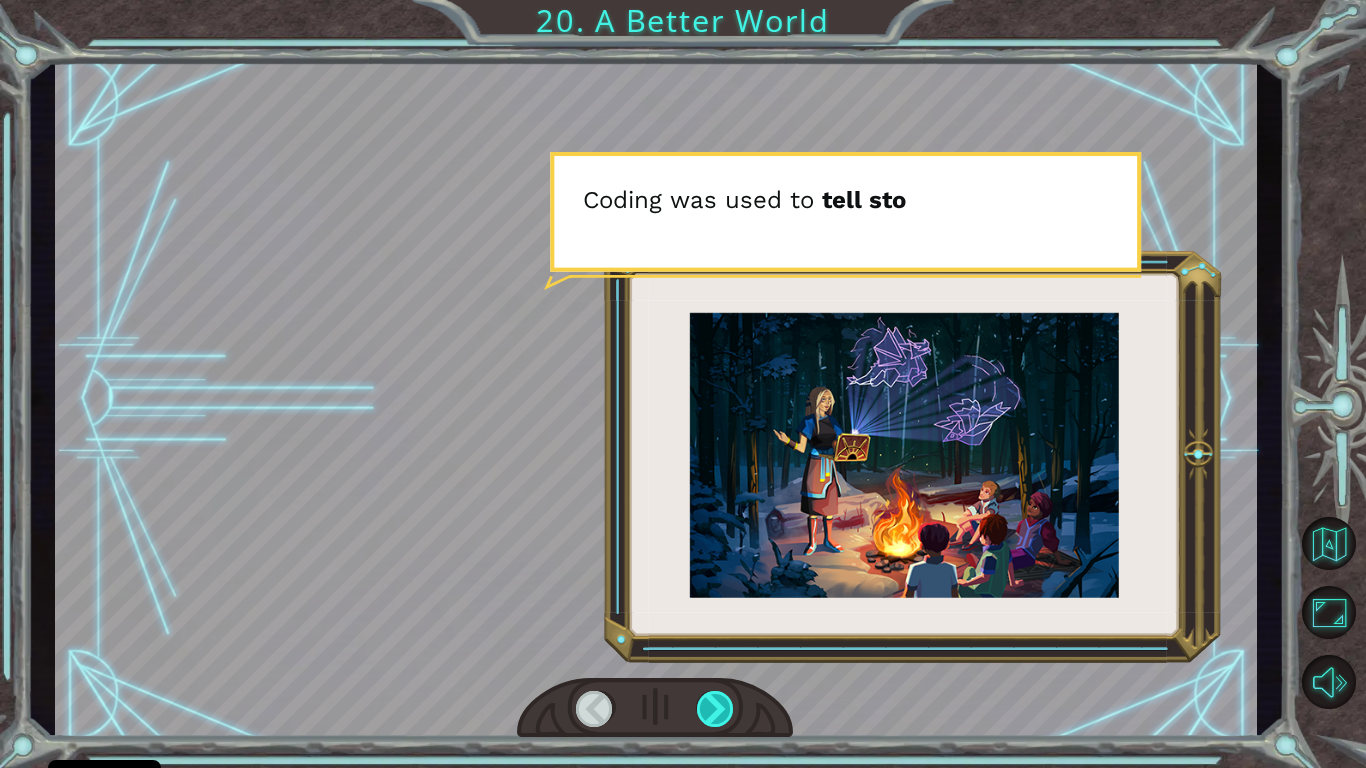 click at bounding box center (716, 709) 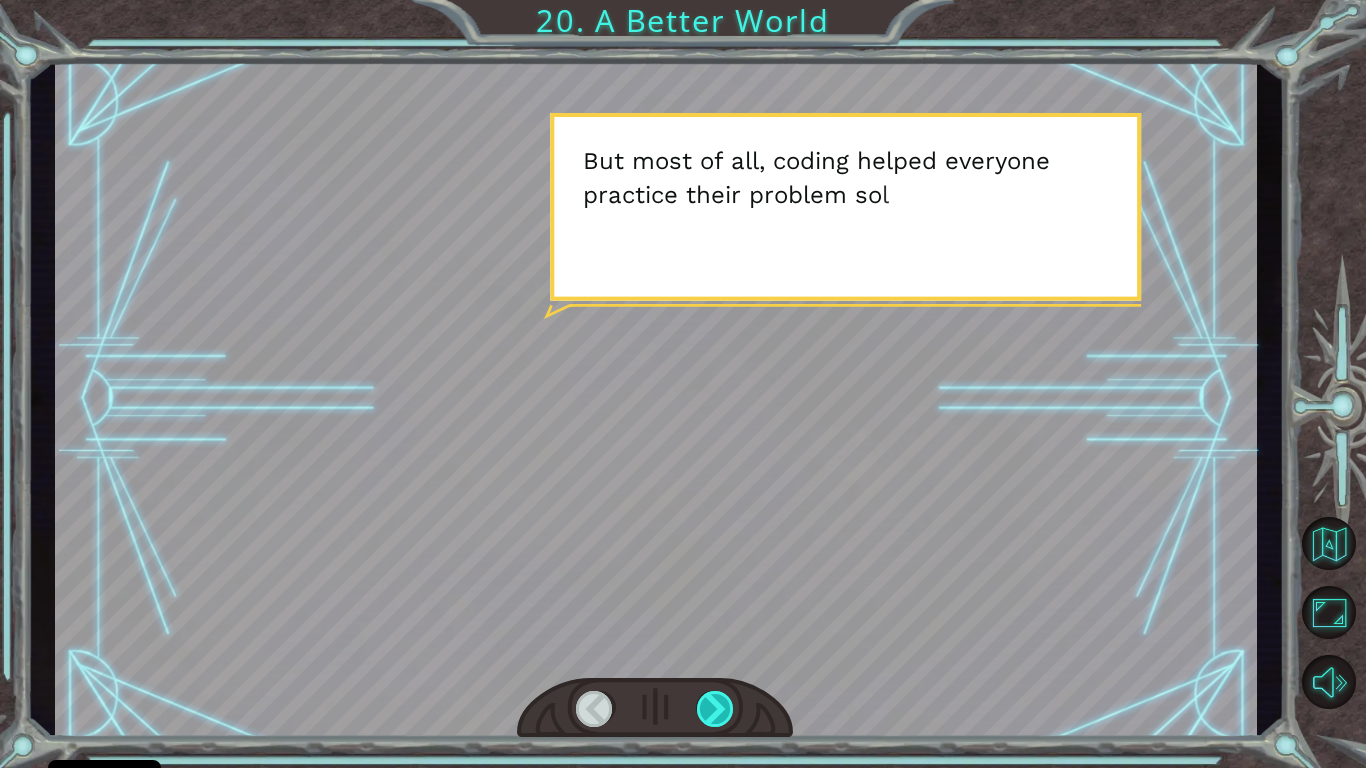 click at bounding box center [716, 709] 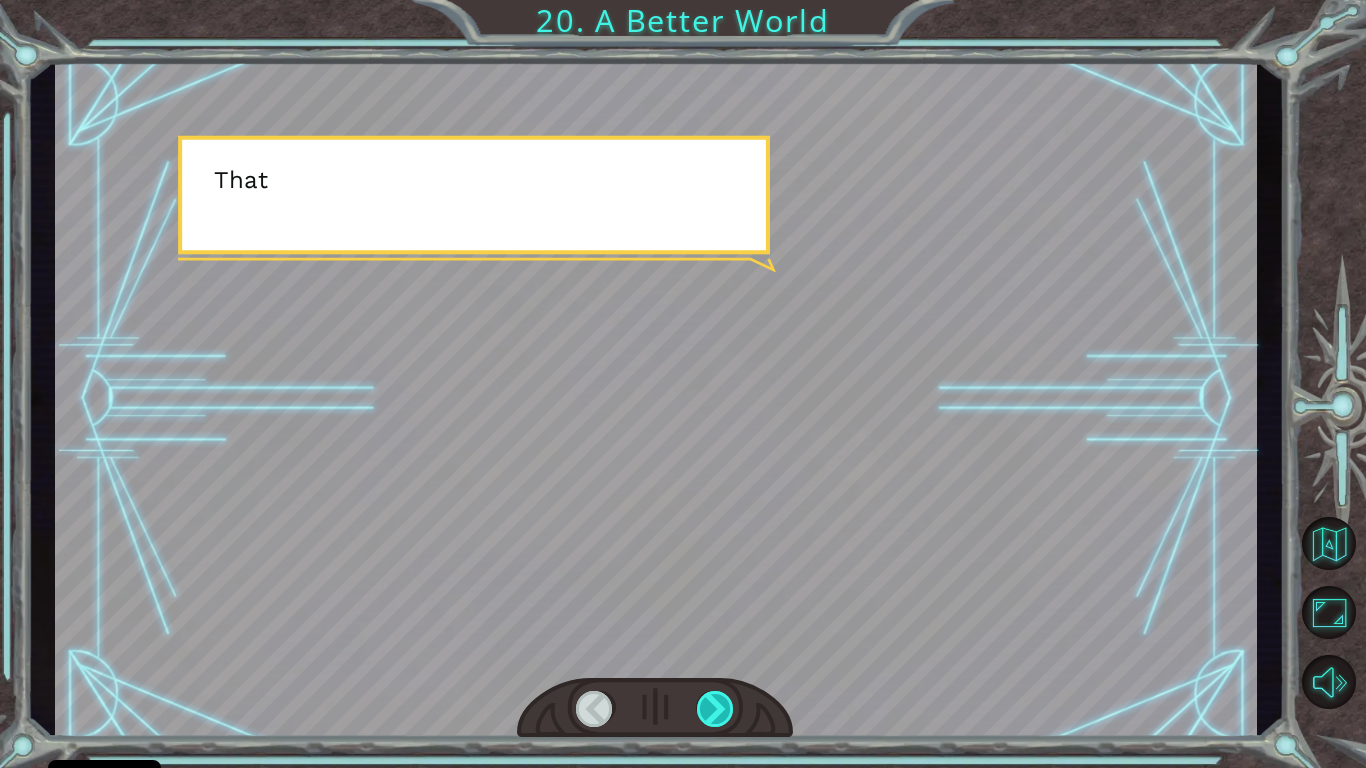 click at bounding box center [716, 709] 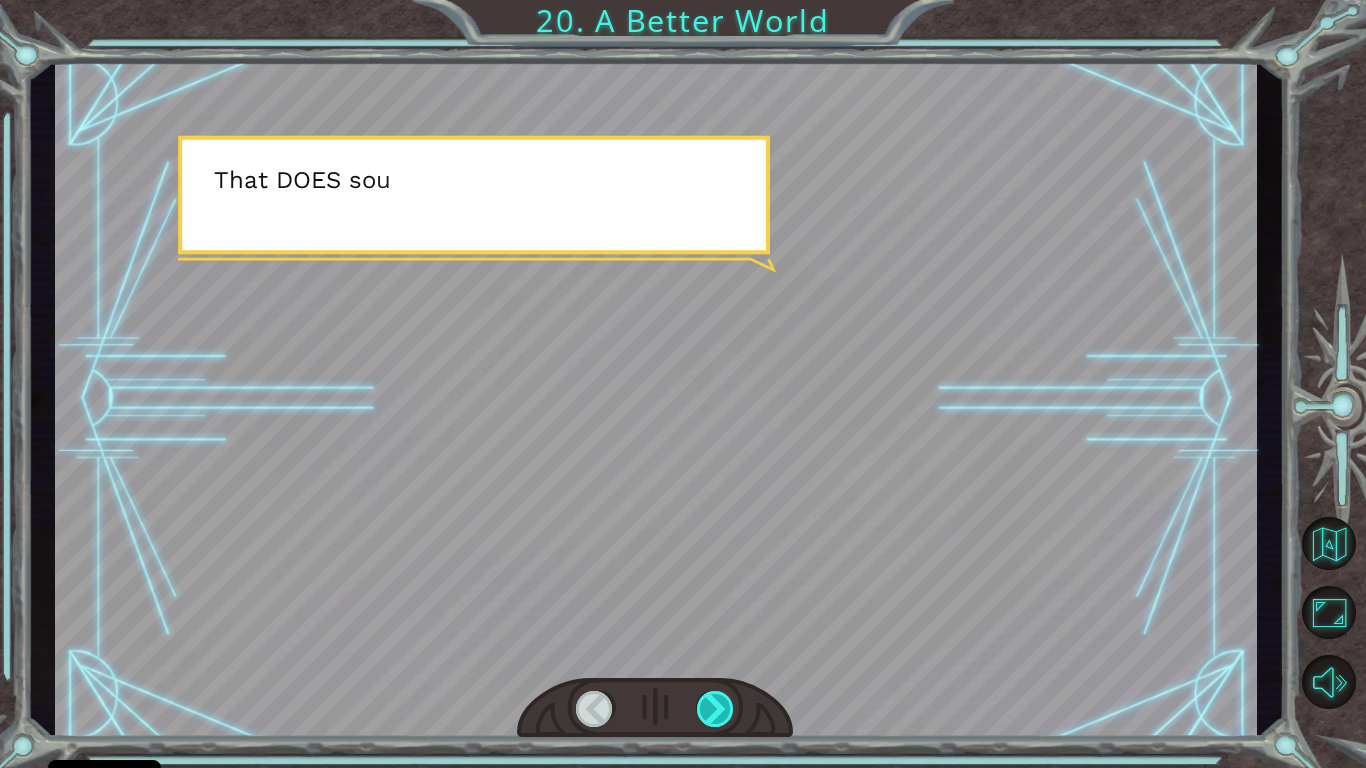 click at bounding box center (716, 709) 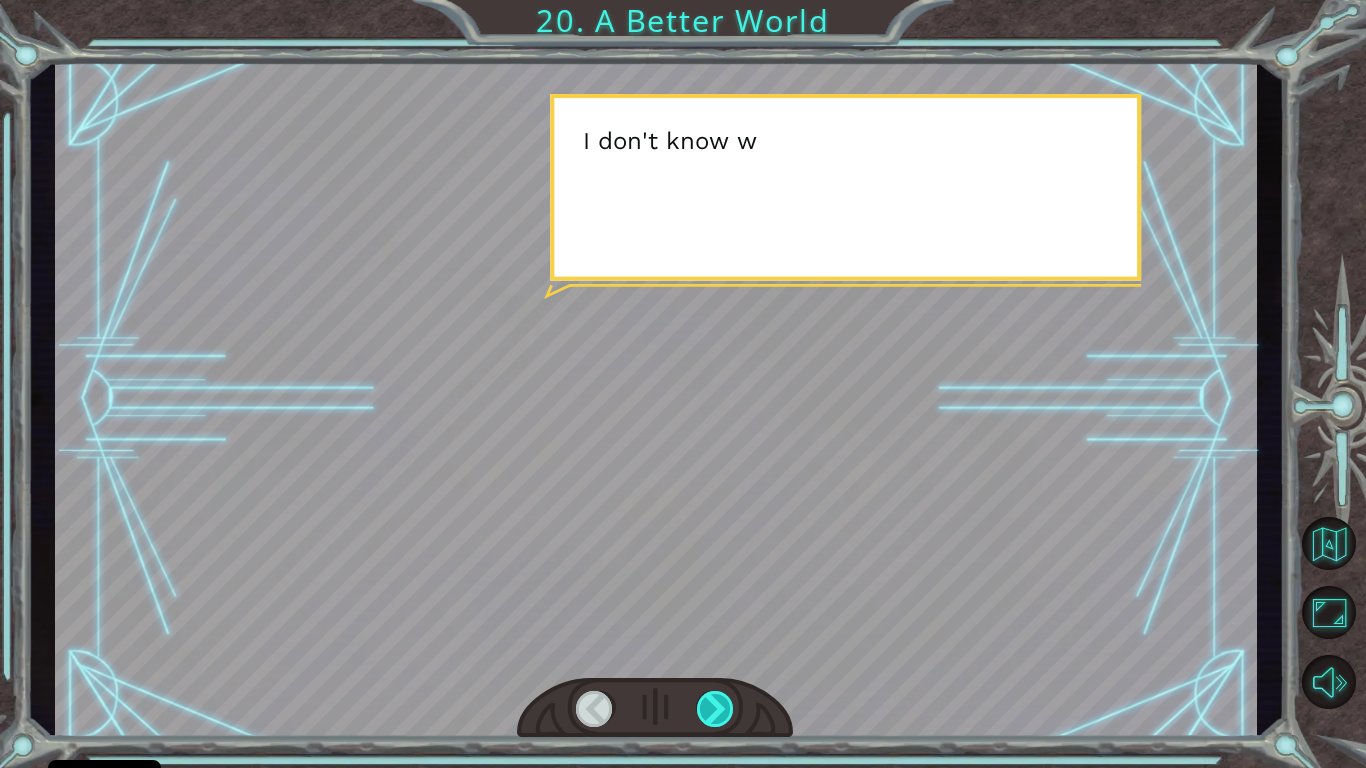 click at bounding box center (716, 709) 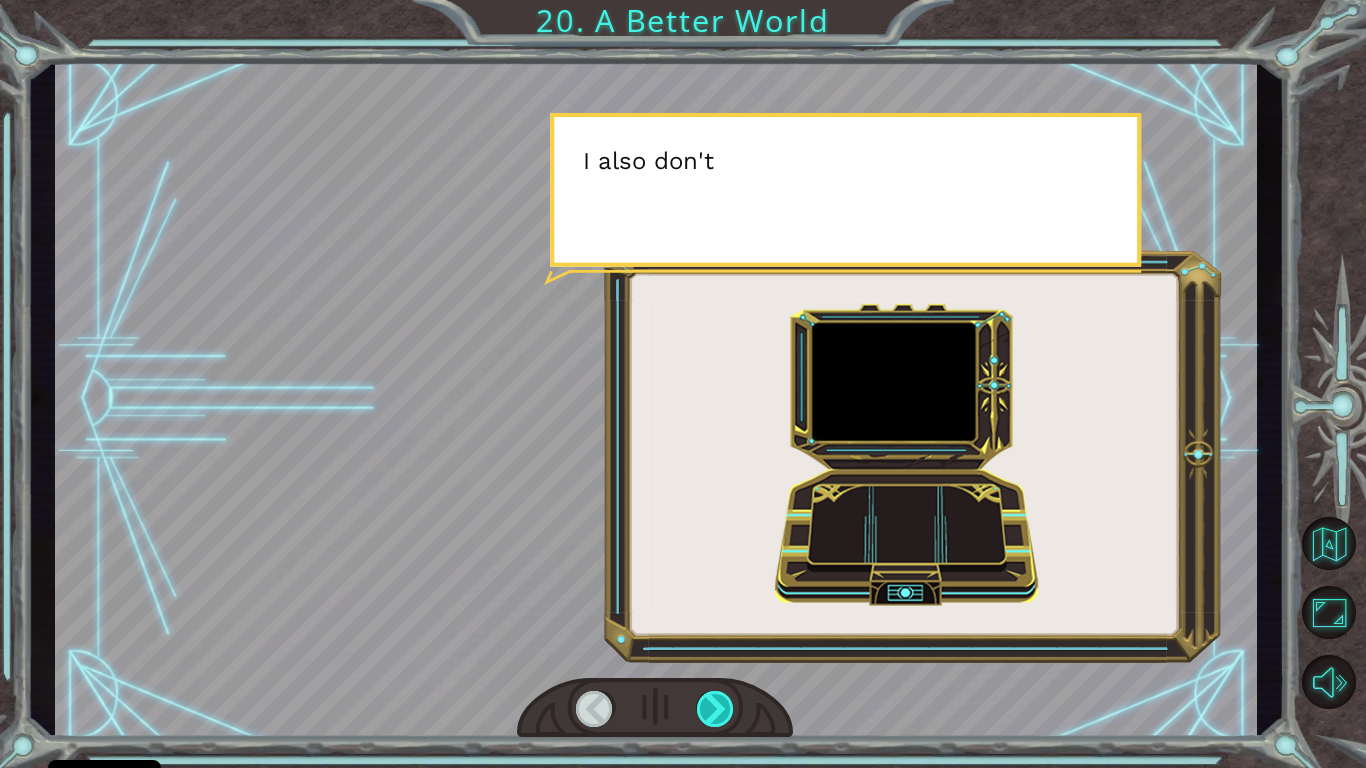 click at bounding box center [716, 709] 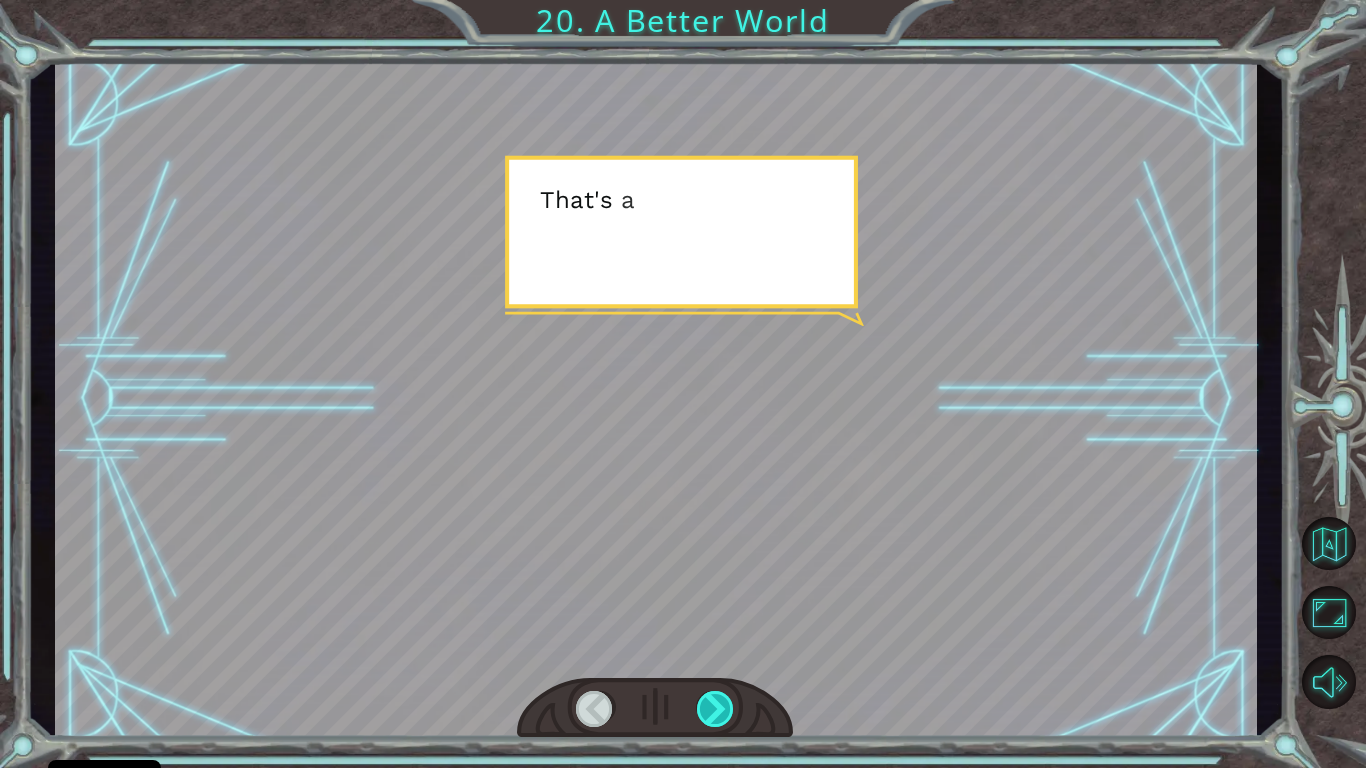 click on "O h !   Y o u   r e p a i r e d   t h e   M o n o l i t h !   G r e a t   j o b ! A n d   i t   w a s   a l l   d o n e   w i t h   c o d e .   I t ' s   t h a t   p o w e r f u l . C o d i n g   w a s   a   w a y   o f   l i f e   m a n y   c e n t u r i e s   a g o .   T h e y   u s e d   c o d i n g   t o   h e l p   f a r m e r s   t r a c k   c r o p s   a n d   w e a t h e r .   T h a t   w a y ,   t h e y   c o u l d   g r o w   b e t t e r   f r u i t s   a n d   v e g e t a b l e s . T h e y   u s e d   t e c h n o l o g y   t o   m a k e   m e d i c i n e   a n d   h e l p   s i c k   p e o p l e   f e e l   b e t t e r . C o d i n g   w a s   u s e d   t o   t e l l   s t o r i e s   a n d   t e a c h   o t h e r s .   B u t   m o s t   o f   a l l ,   c o d i n g   h e l p e d   e v e r y o n e   p r a c t i c e   t h e i r   p r o b l e m   s o l v i n g   s k i l l s   s o   t h a t   t h e y   c o u l d   t a c k l e   a n y t h i n g   t h a t   c a m e   t h e i r   w a y . T" at bounding box center (683, 0) 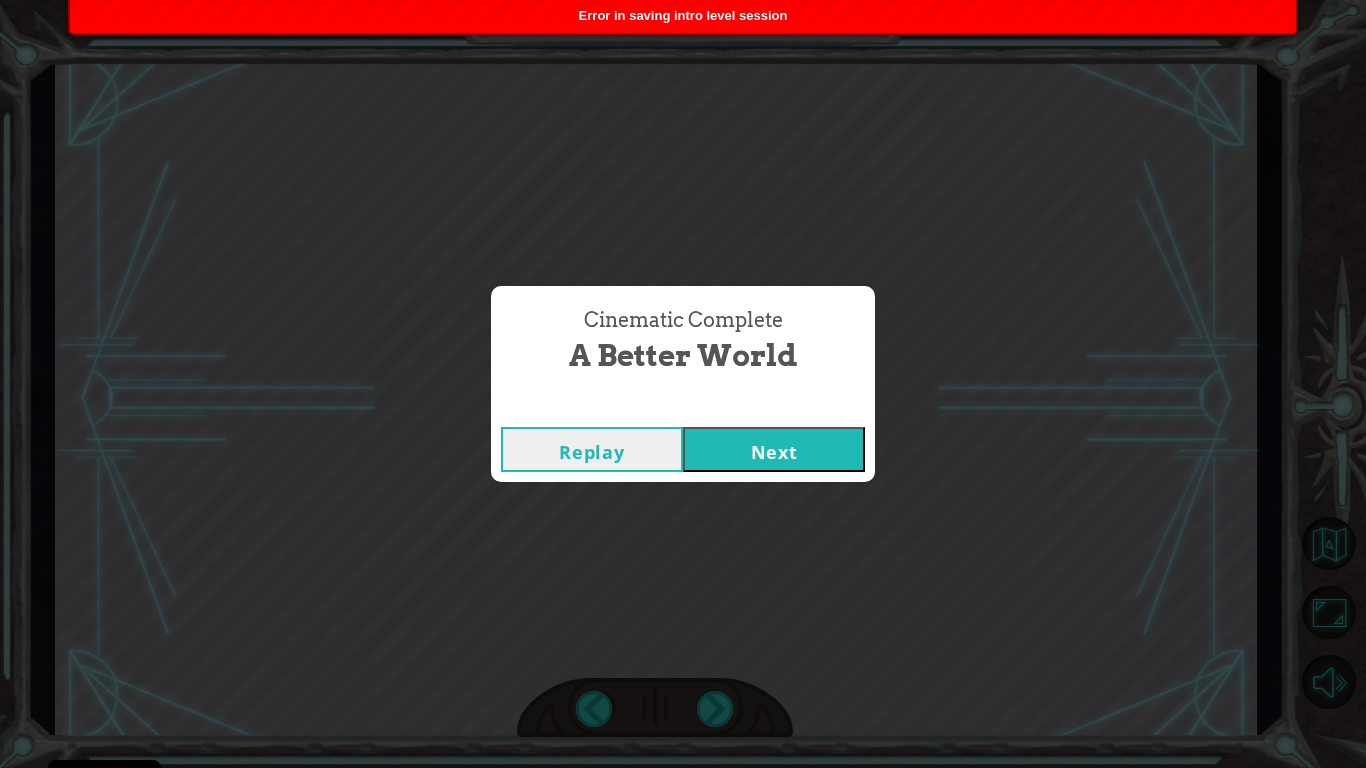 click on "Next" at bounding box center (774, 449) 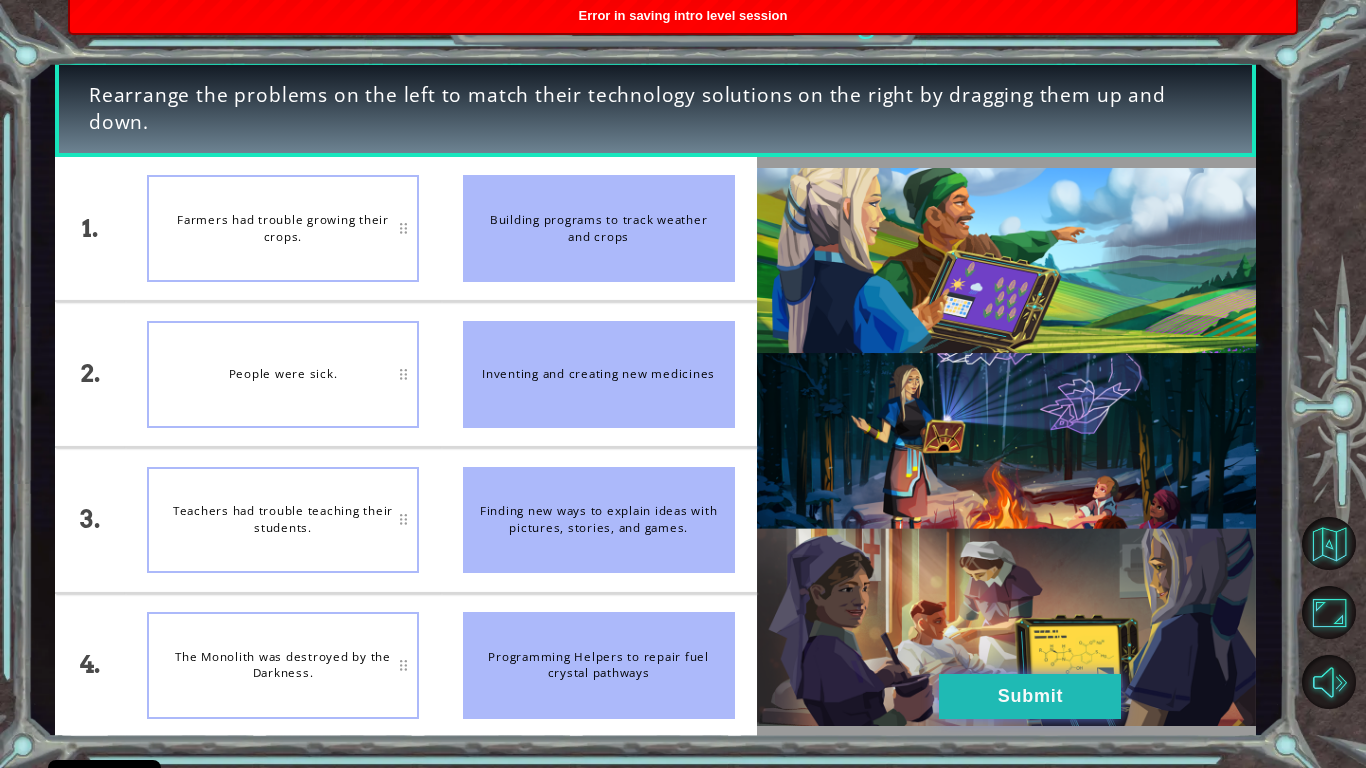 click on "Submit" at bounding box center (1030, 696) 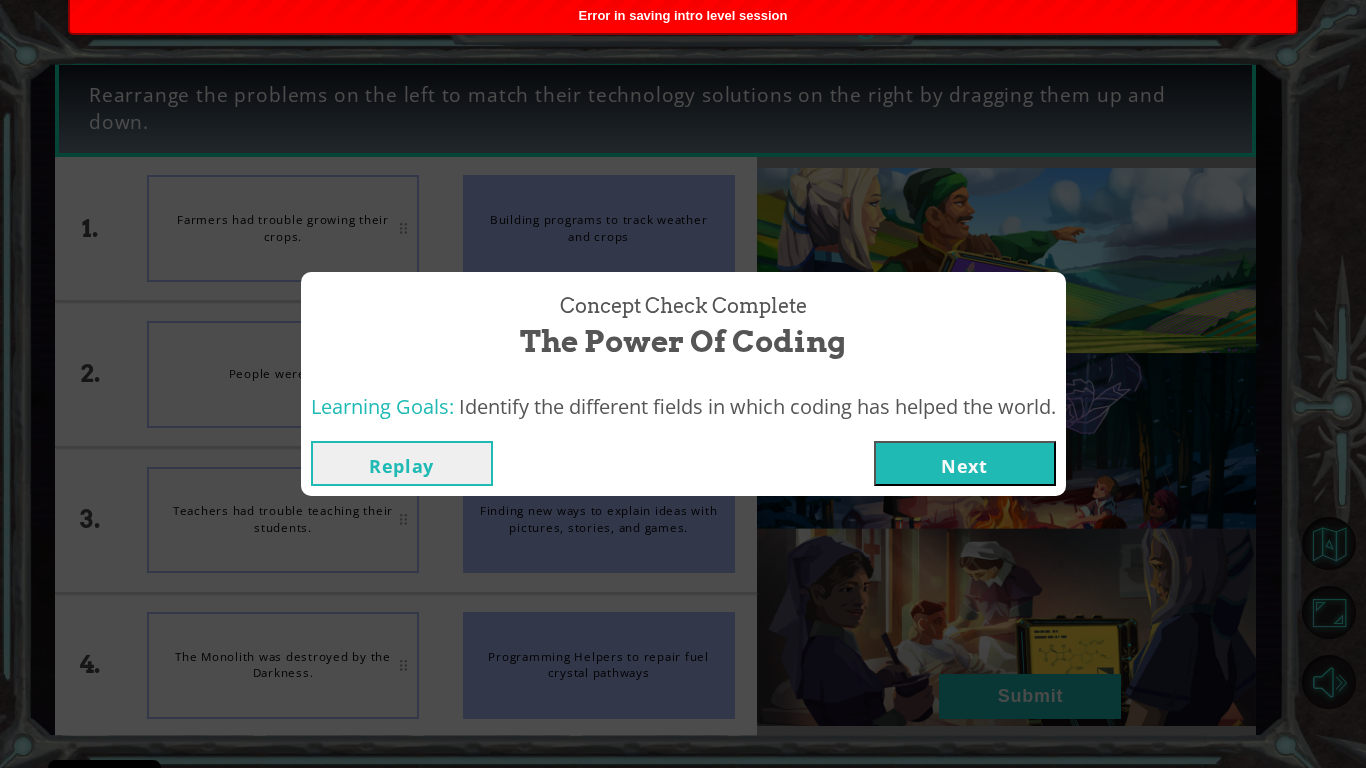 click on "Next" at bounding box center (965, 463) 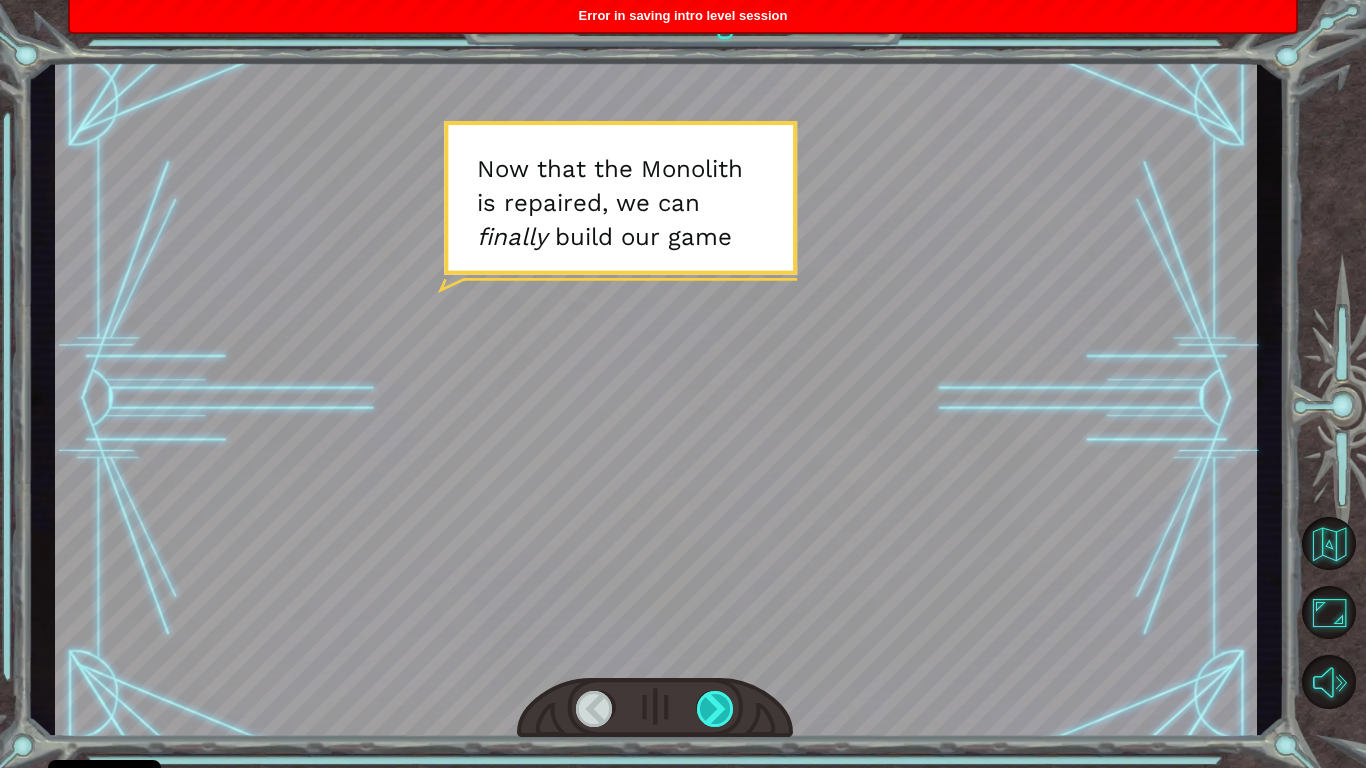 click at bounding box center [716, 709] 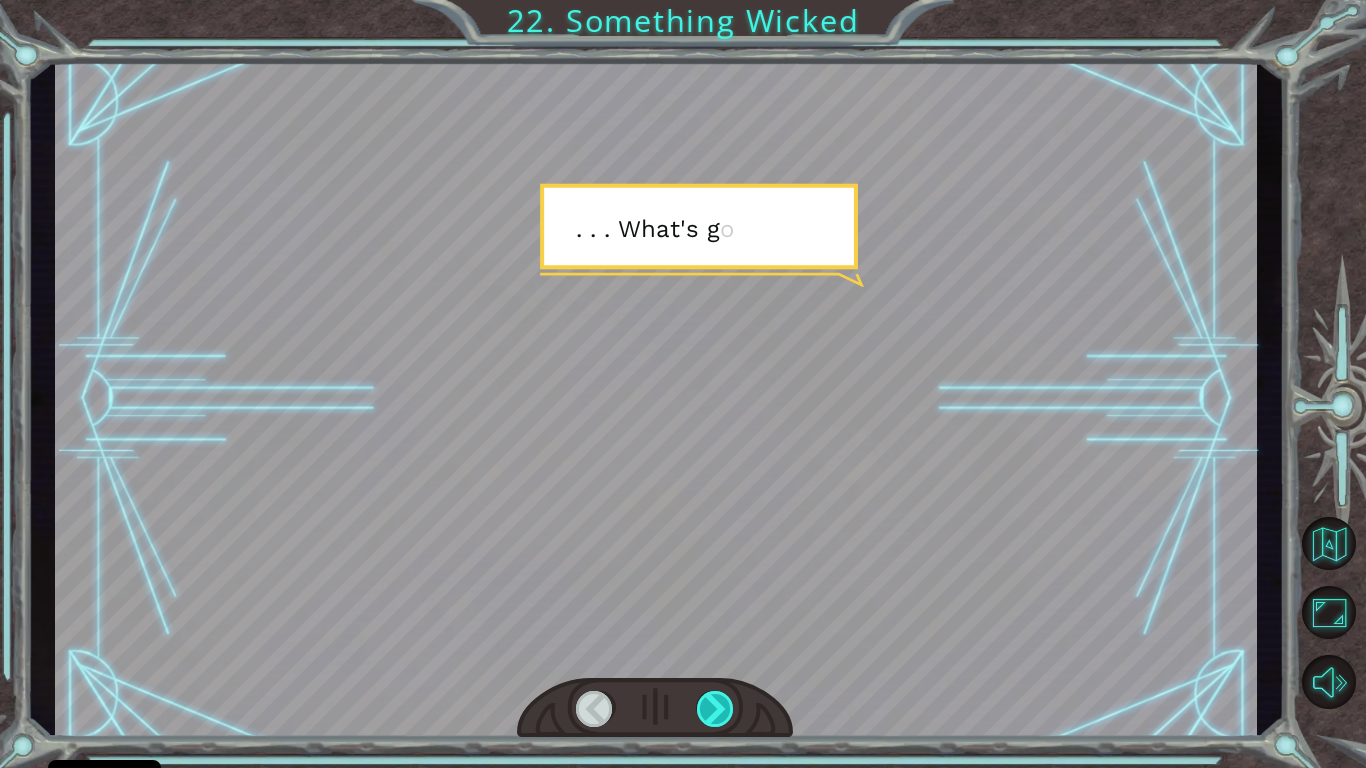 click at bounding box center [716, 709] 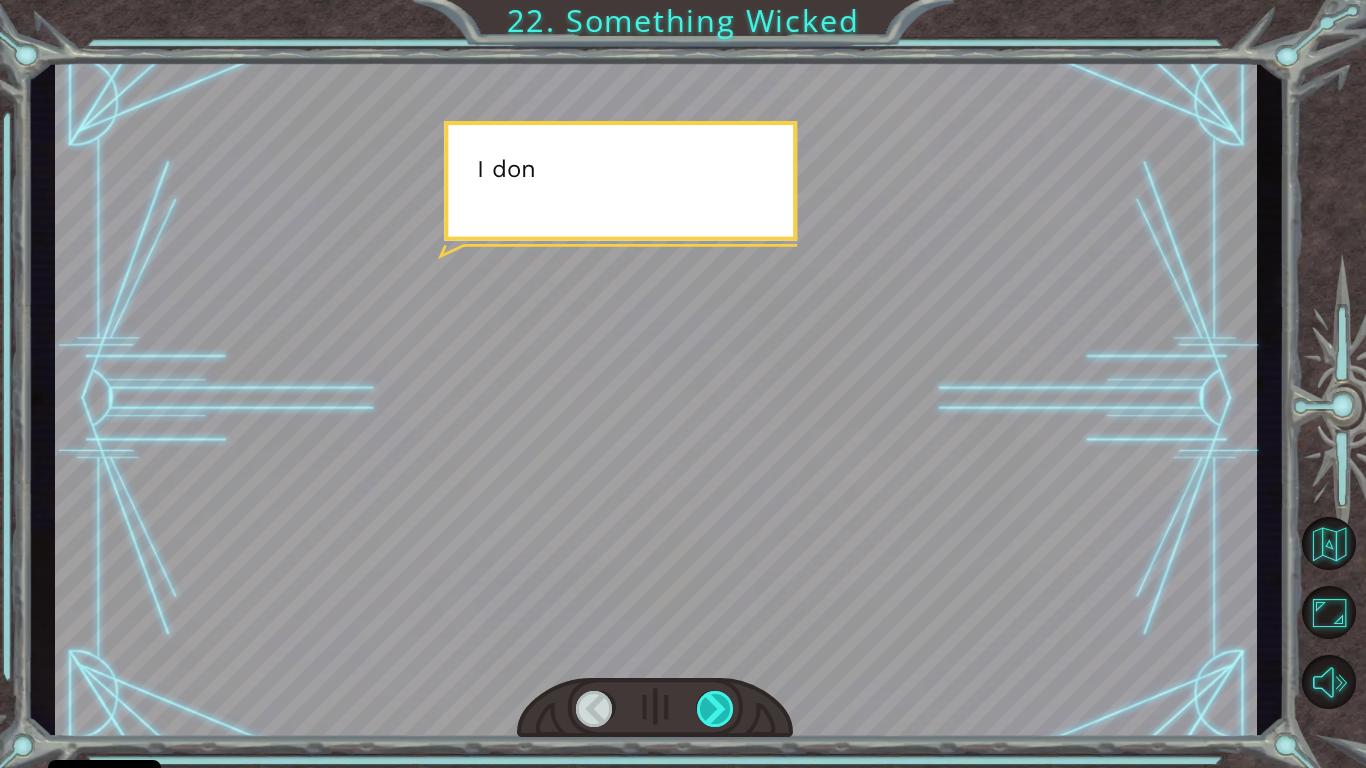 click at bounding box center (716, 709) 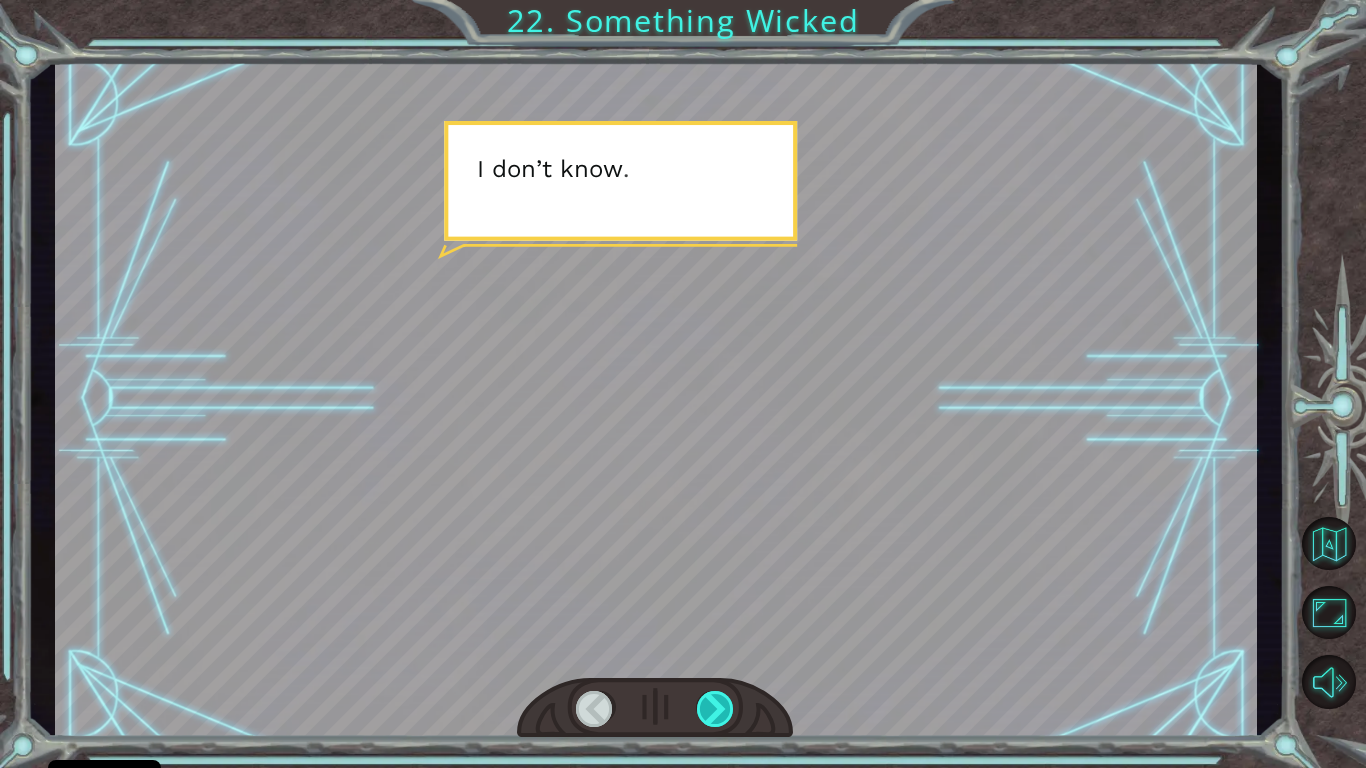 click at bounding box center (716, 709) 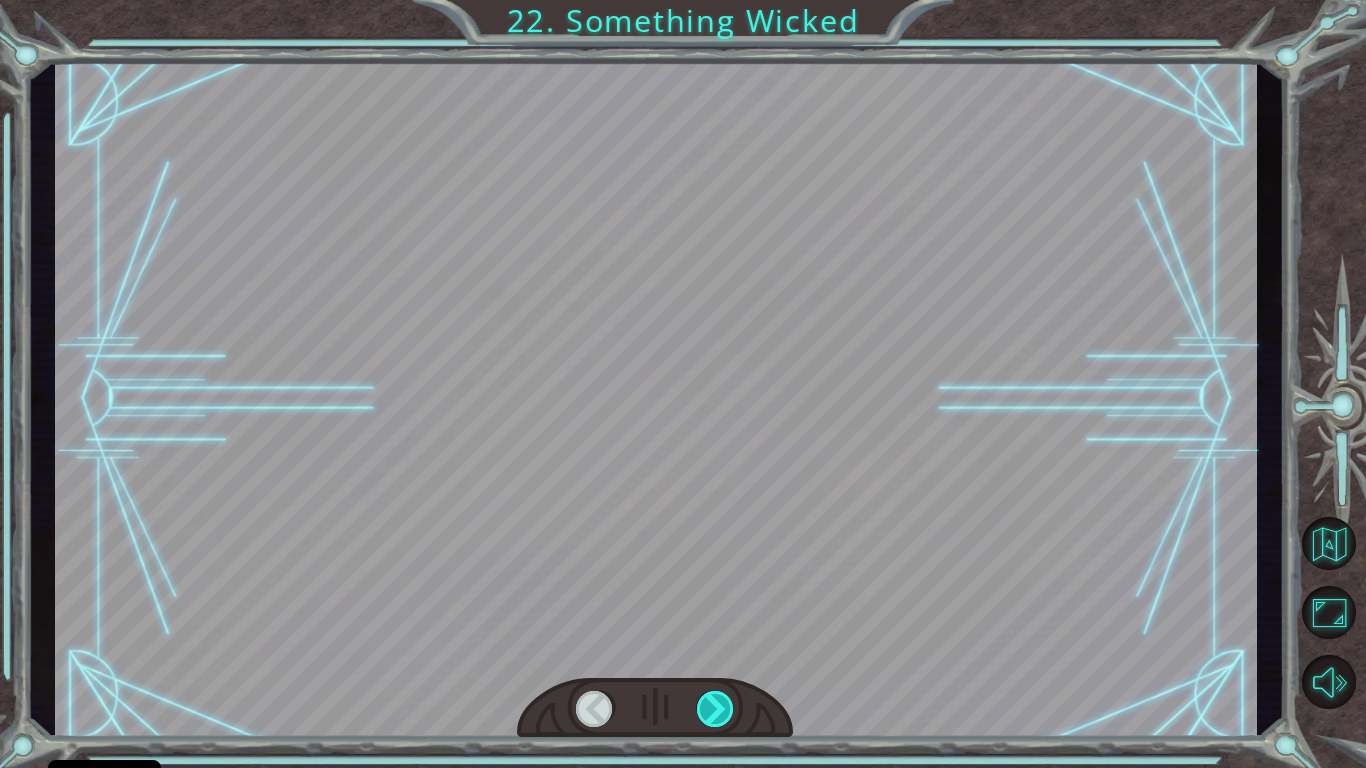 click at bounding box center [716, 709] 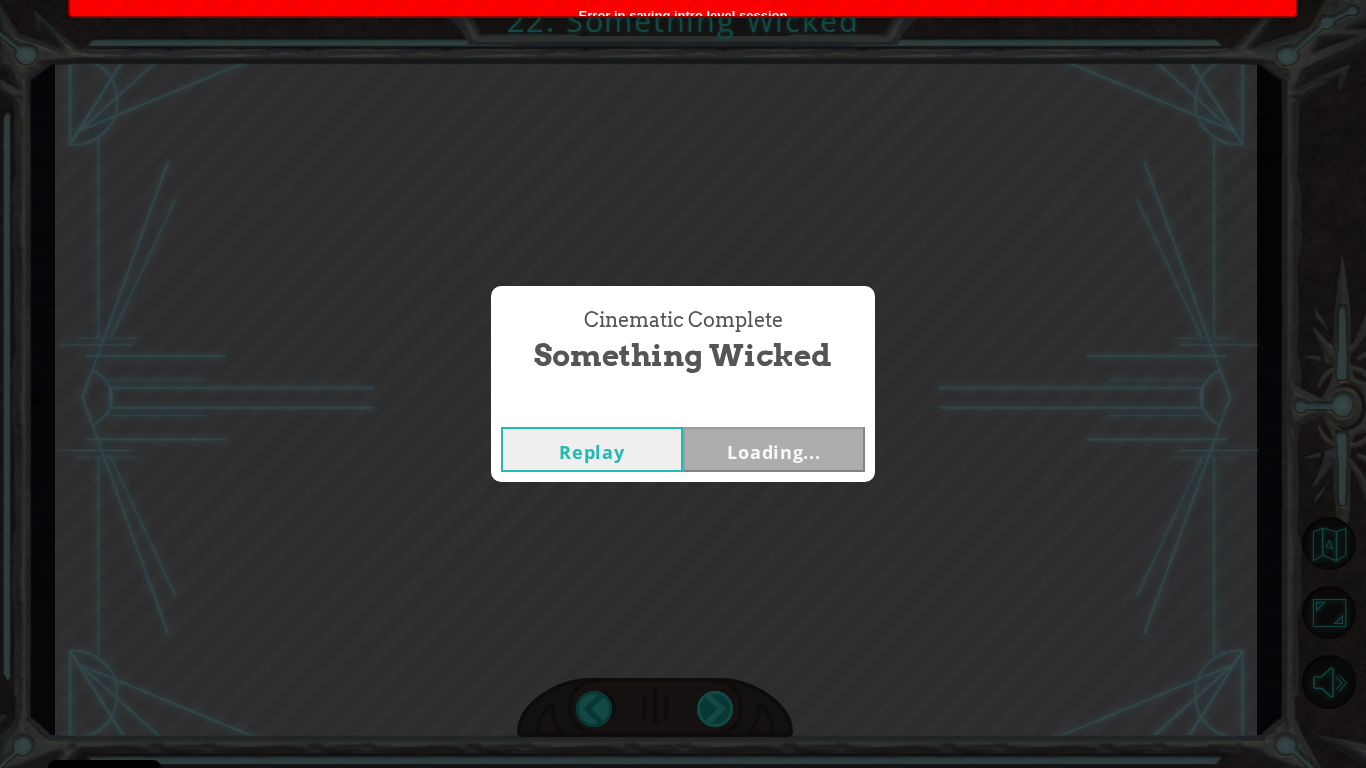 click on "Cinematic Complete     Something Wicked
Replay
Loading..." at bounding box center [683, 384] 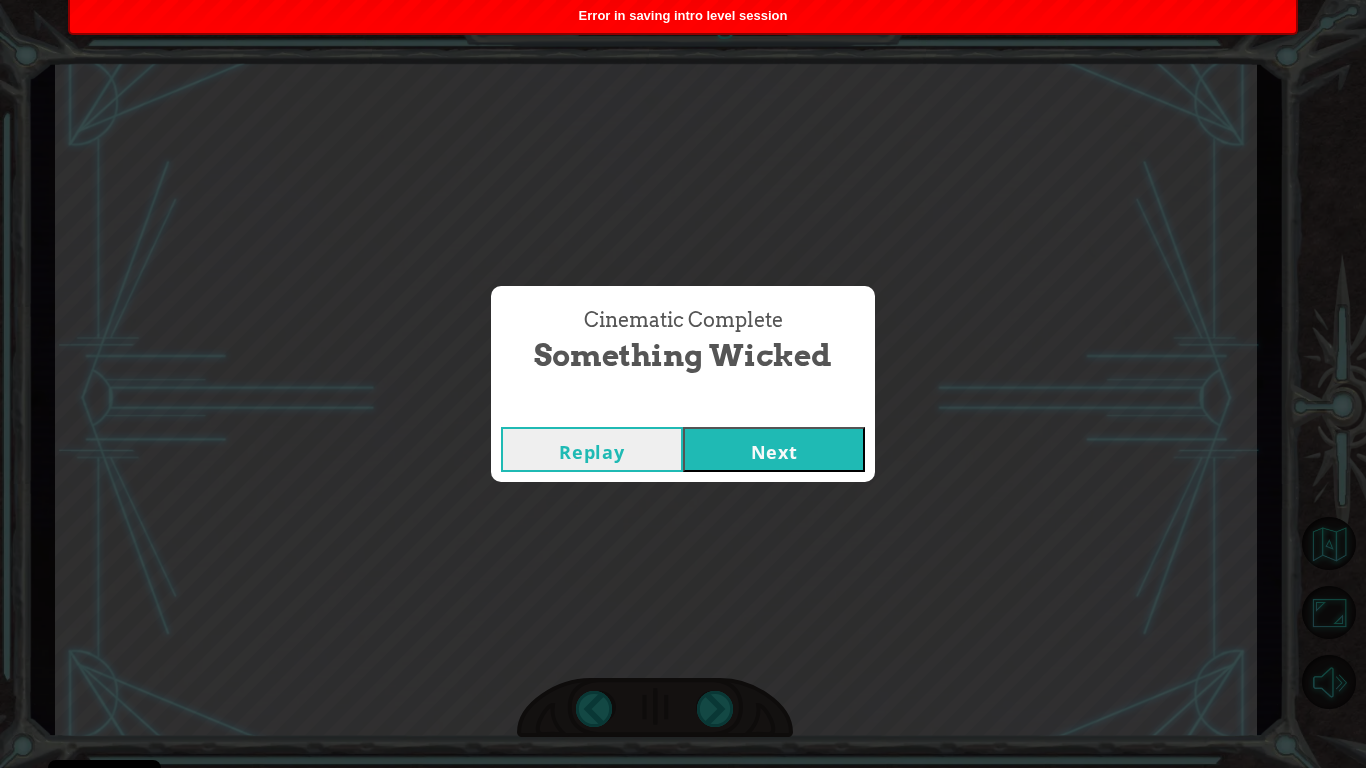 click on "Next" at bounding box center [774, 449] 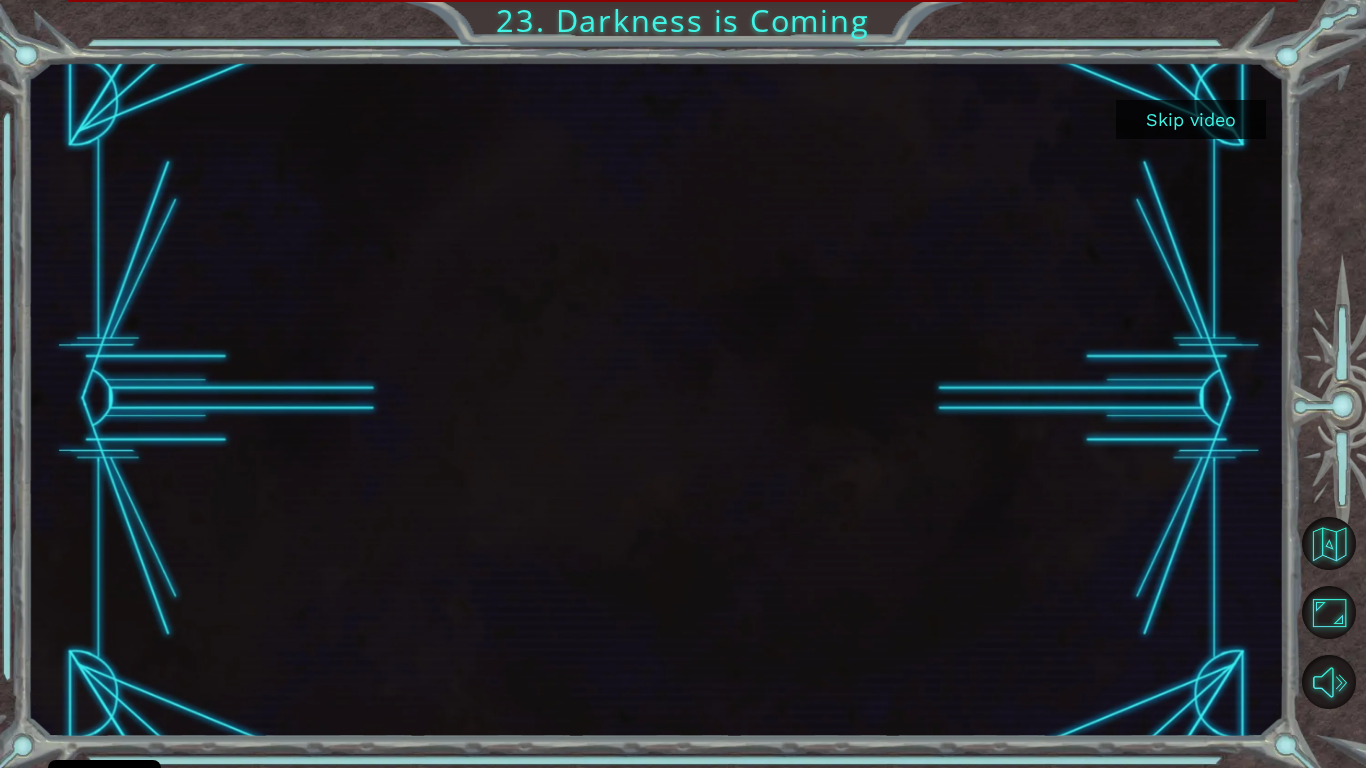 click on "Skip video" at bounding box center [1191, 119] 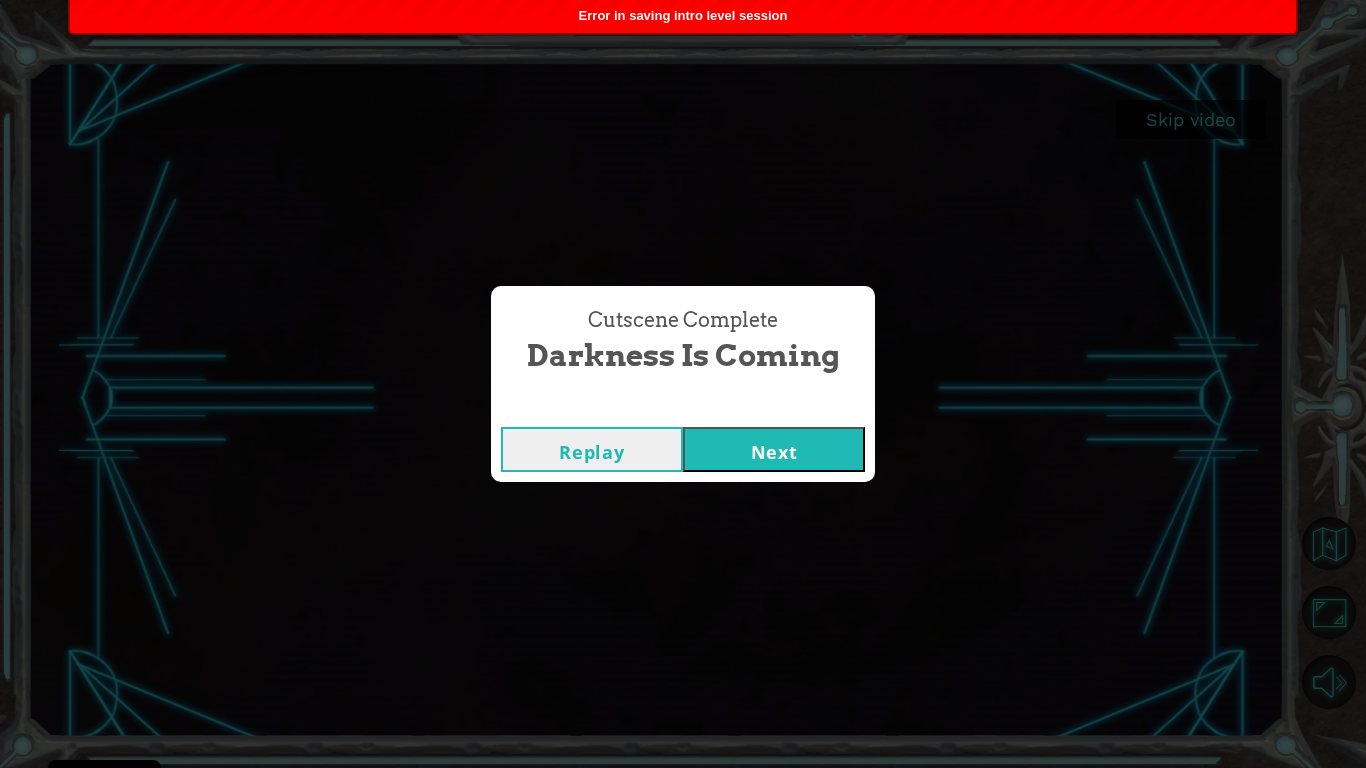 click on "Next" at bounding box center [774, 449] 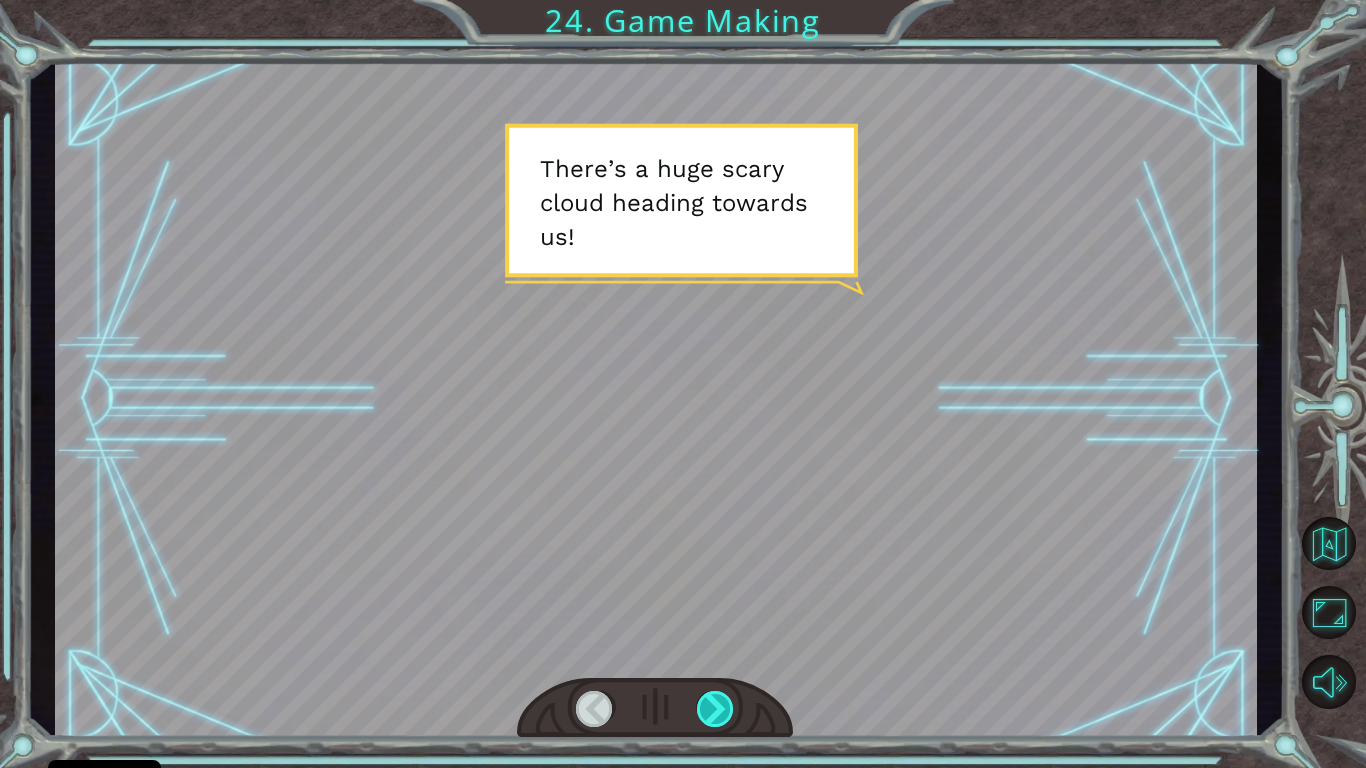 click at bounding box center [716, 709] 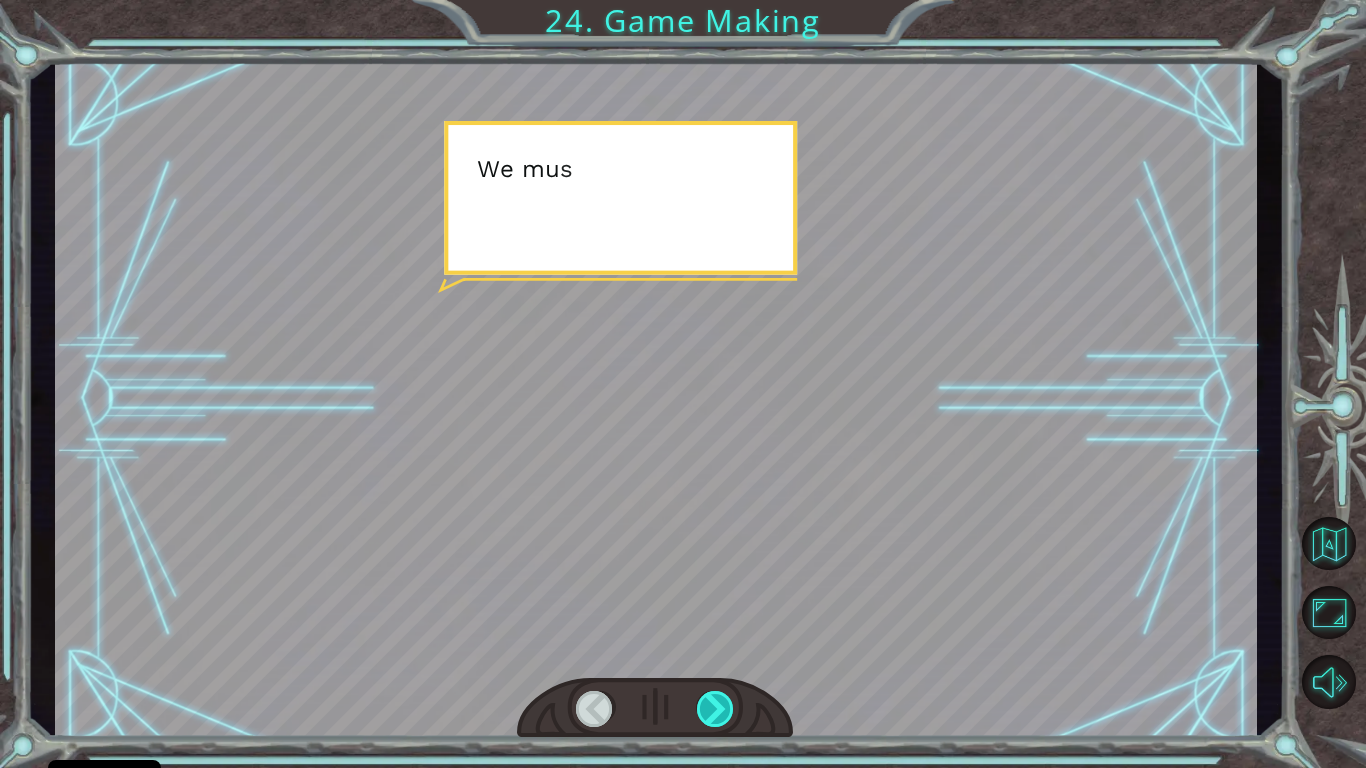 click at bounding box center [716, 709] 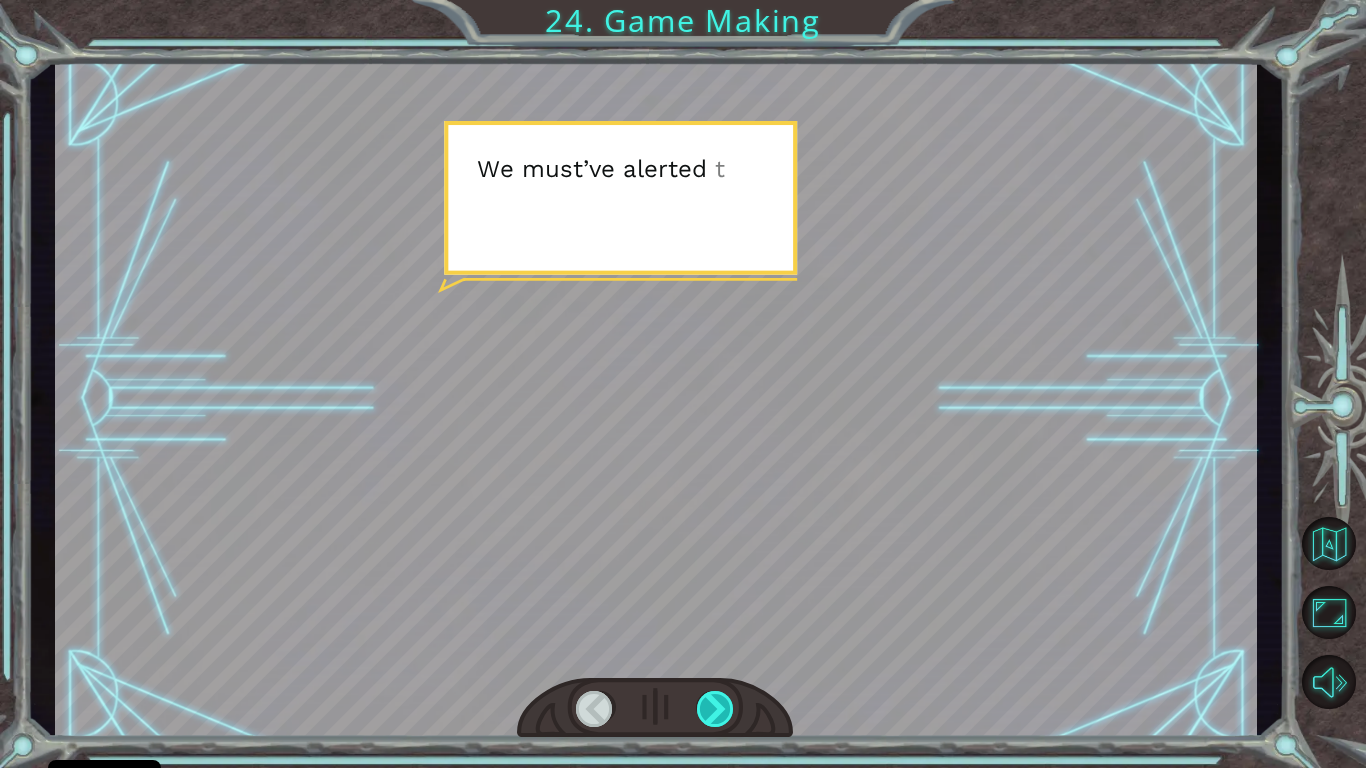 click at bounding box center [716, 709] 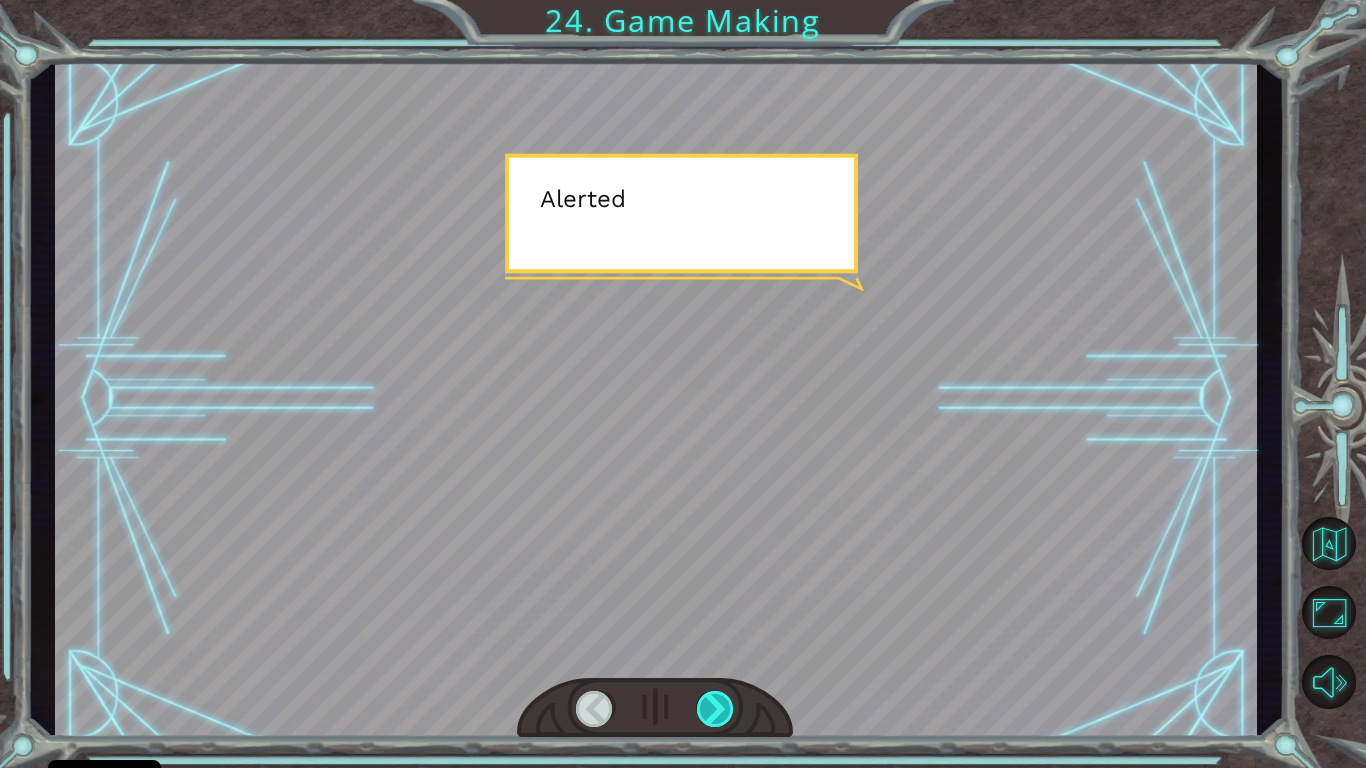 click at bounding box center [716, 709] 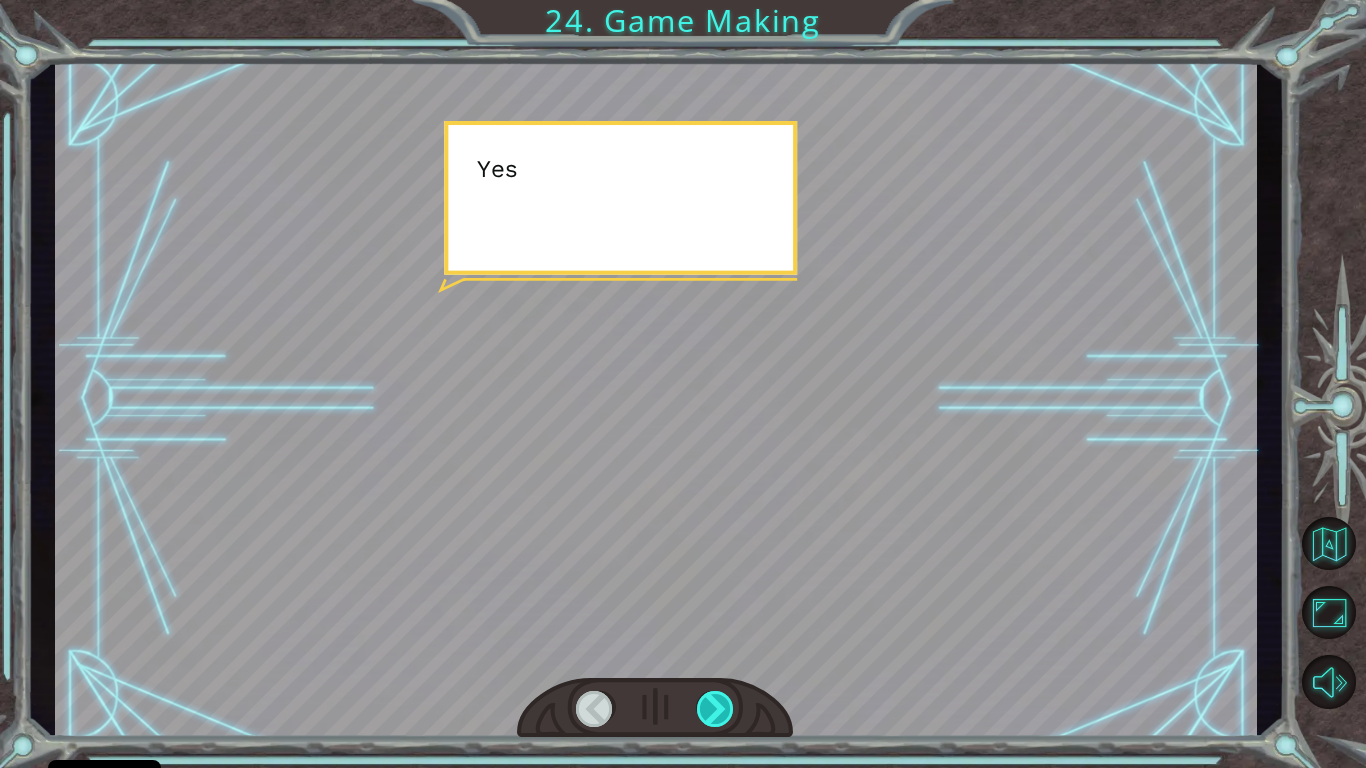 click at bounding box center [716, 709] 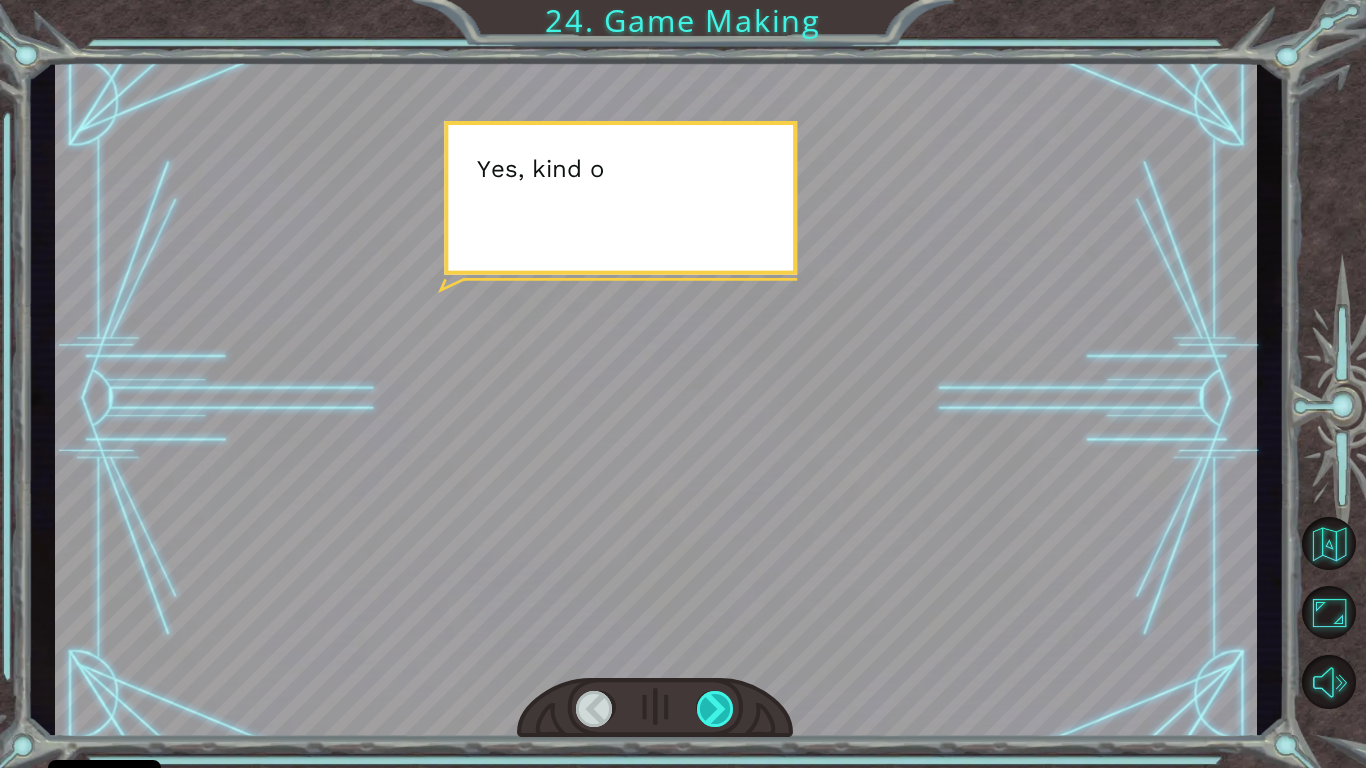click at bounding box center (716, 709) 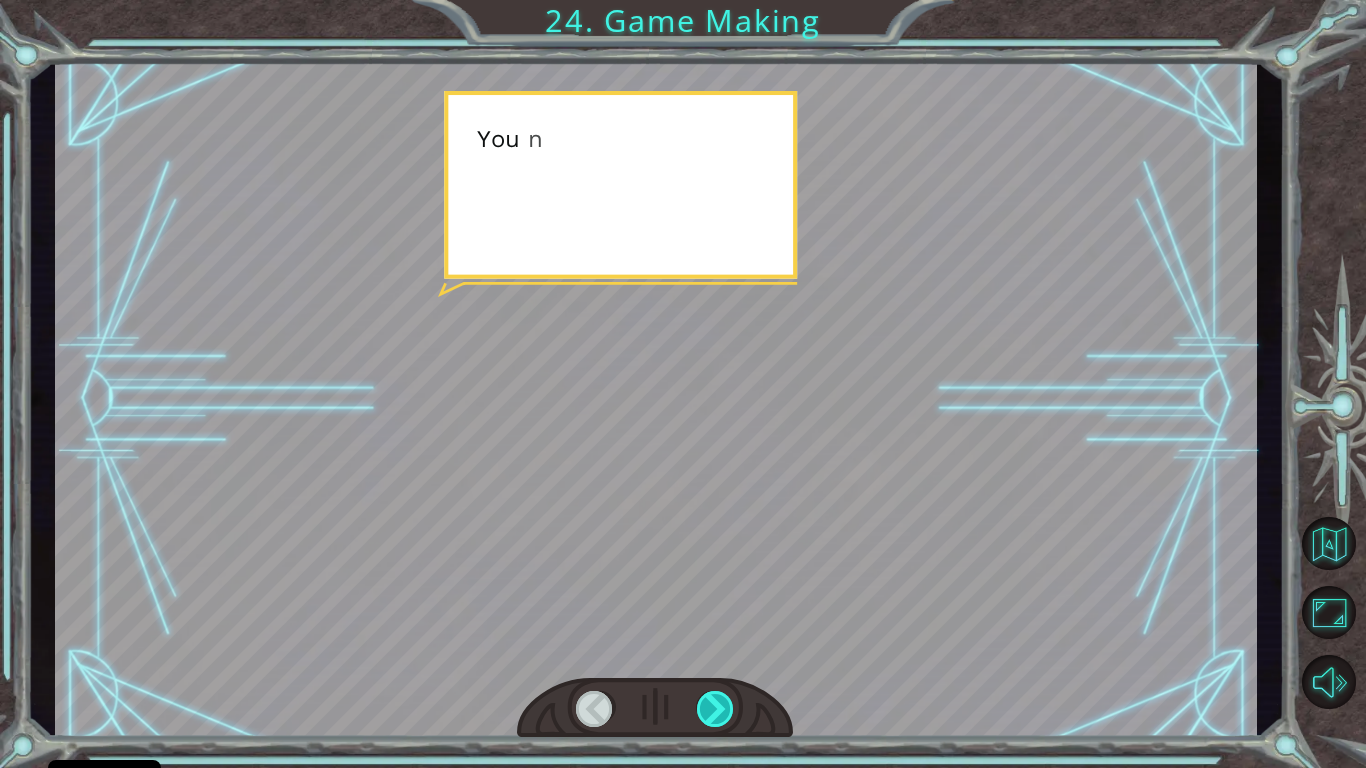click at bounding box center [716, 709] 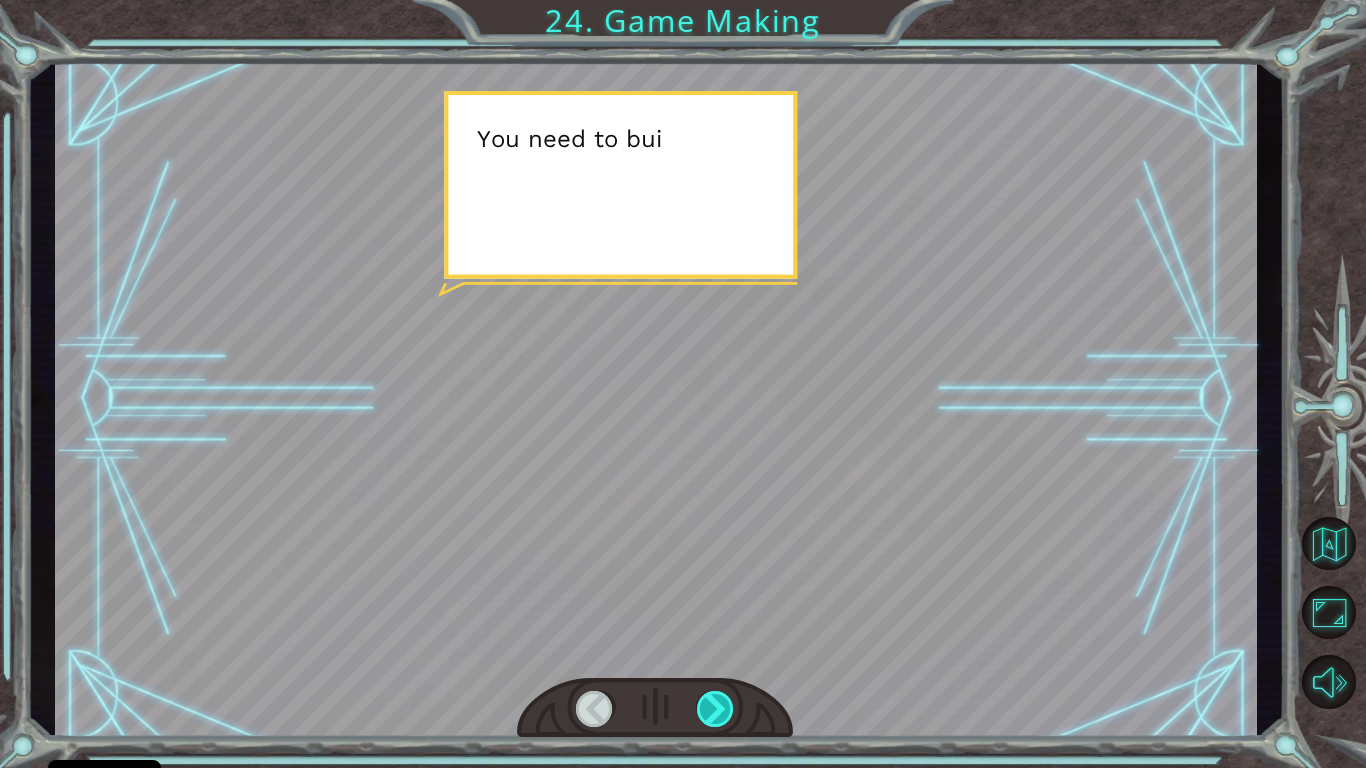 click at bounding box center (716, 709) 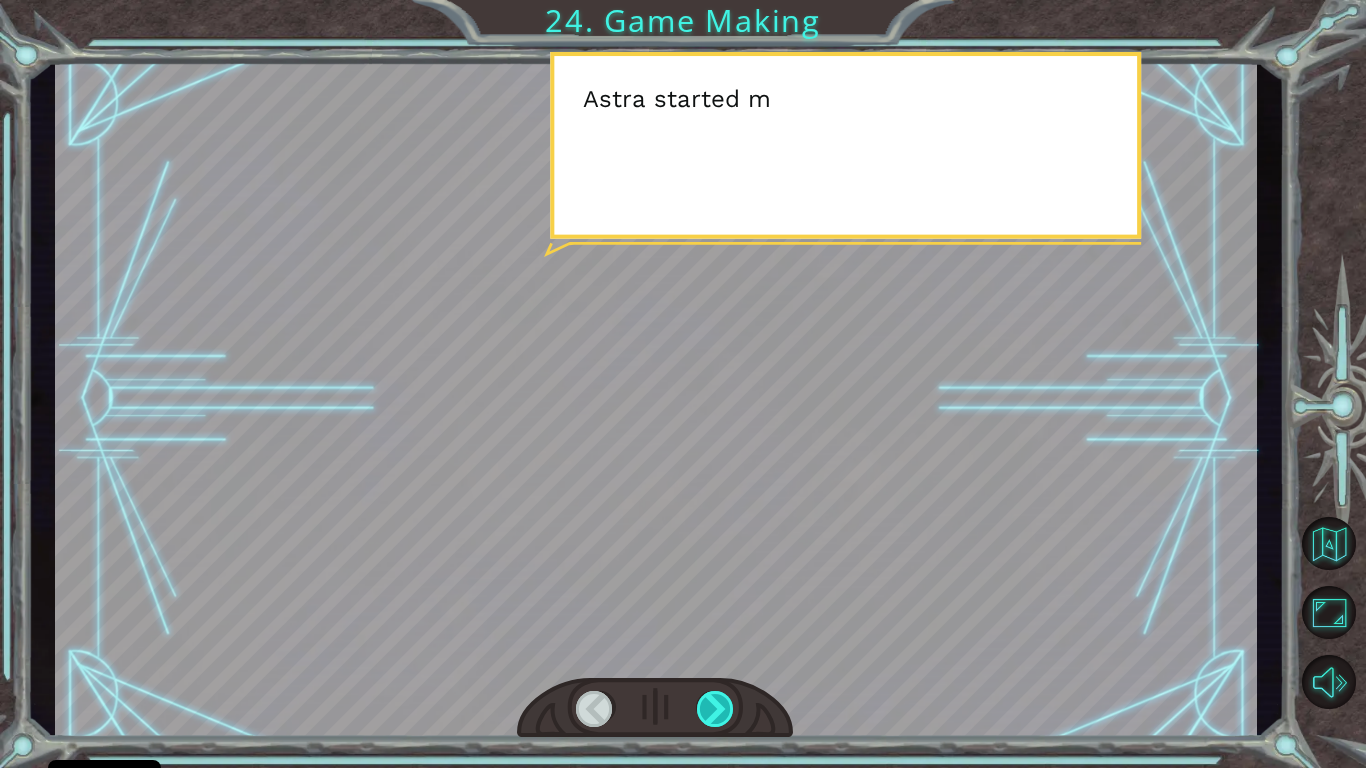 click at bounding box center [716, 709] 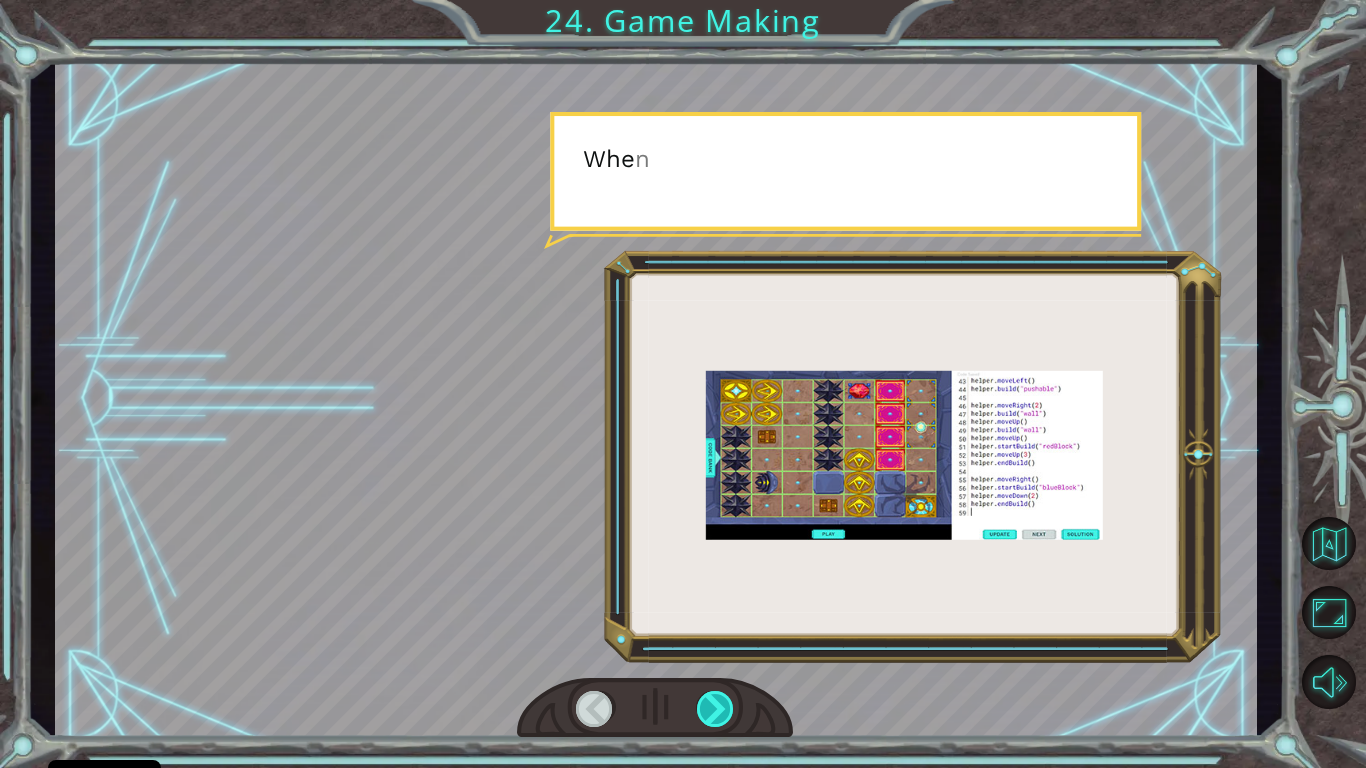 click at bounding box center (716, 709) 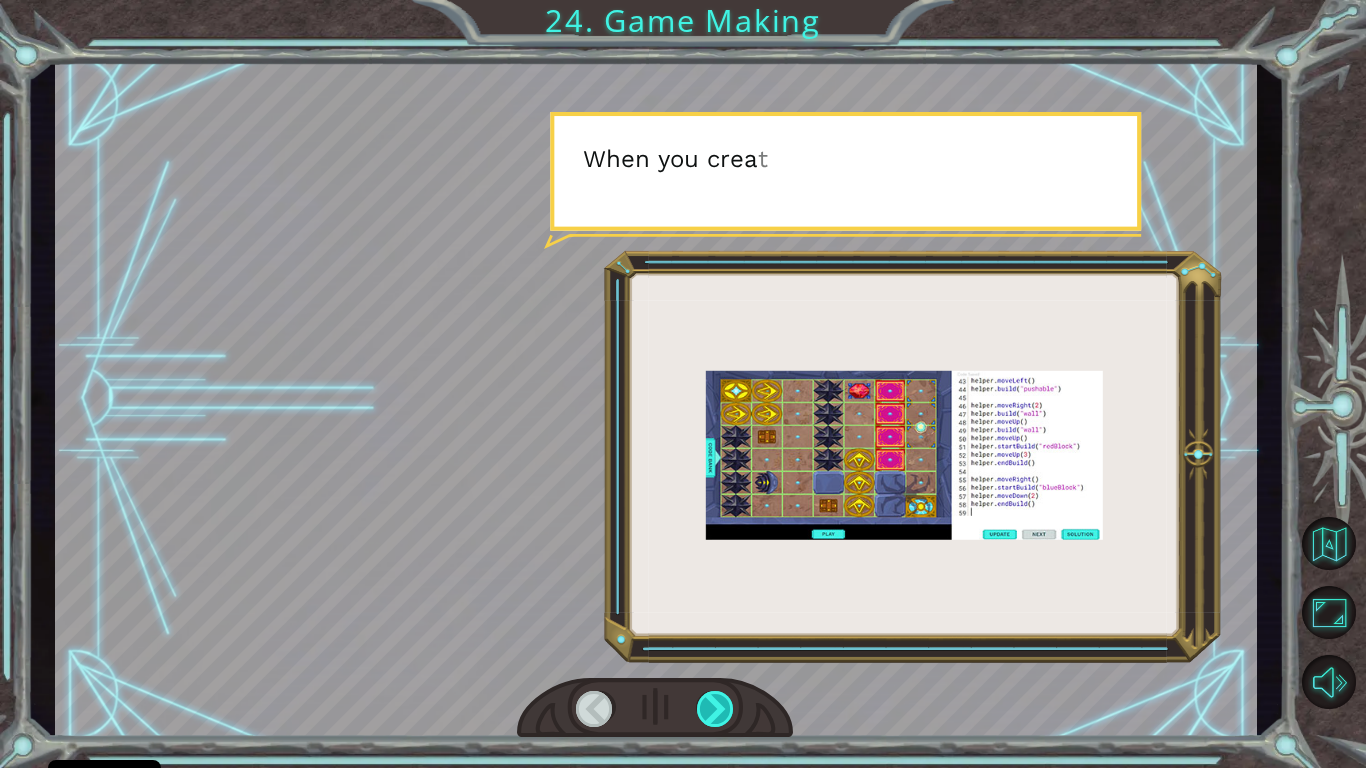 click at bounding box center (716, 709) 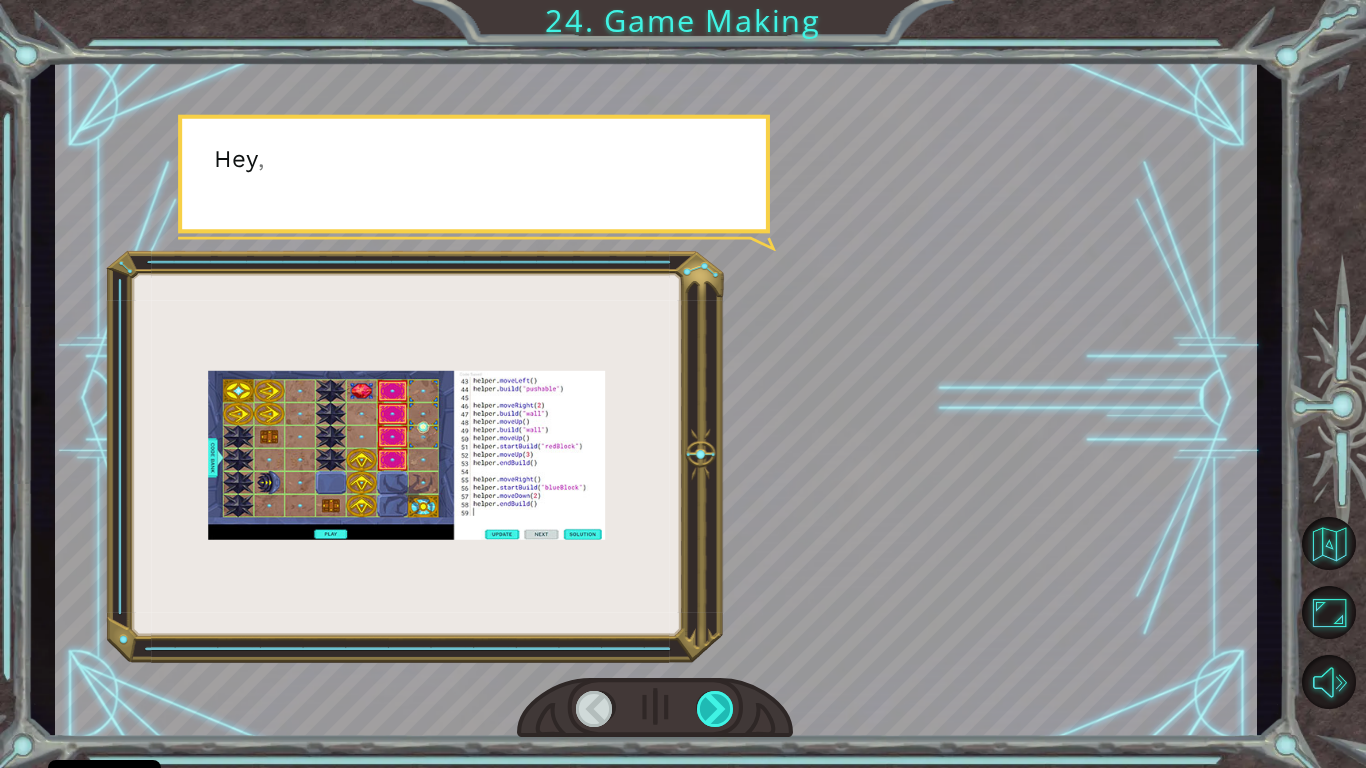 click at bounding box center [716, 709] 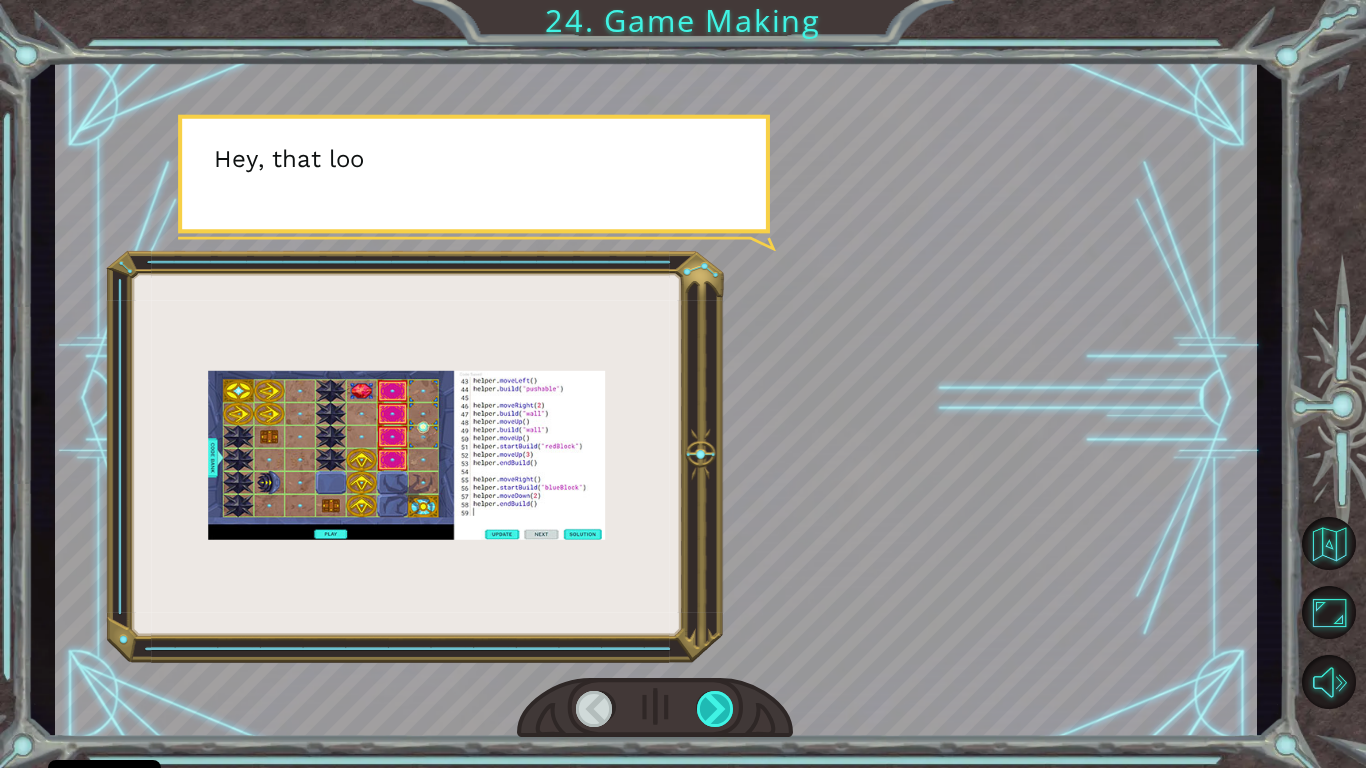 click at bounding box center [716, 709] 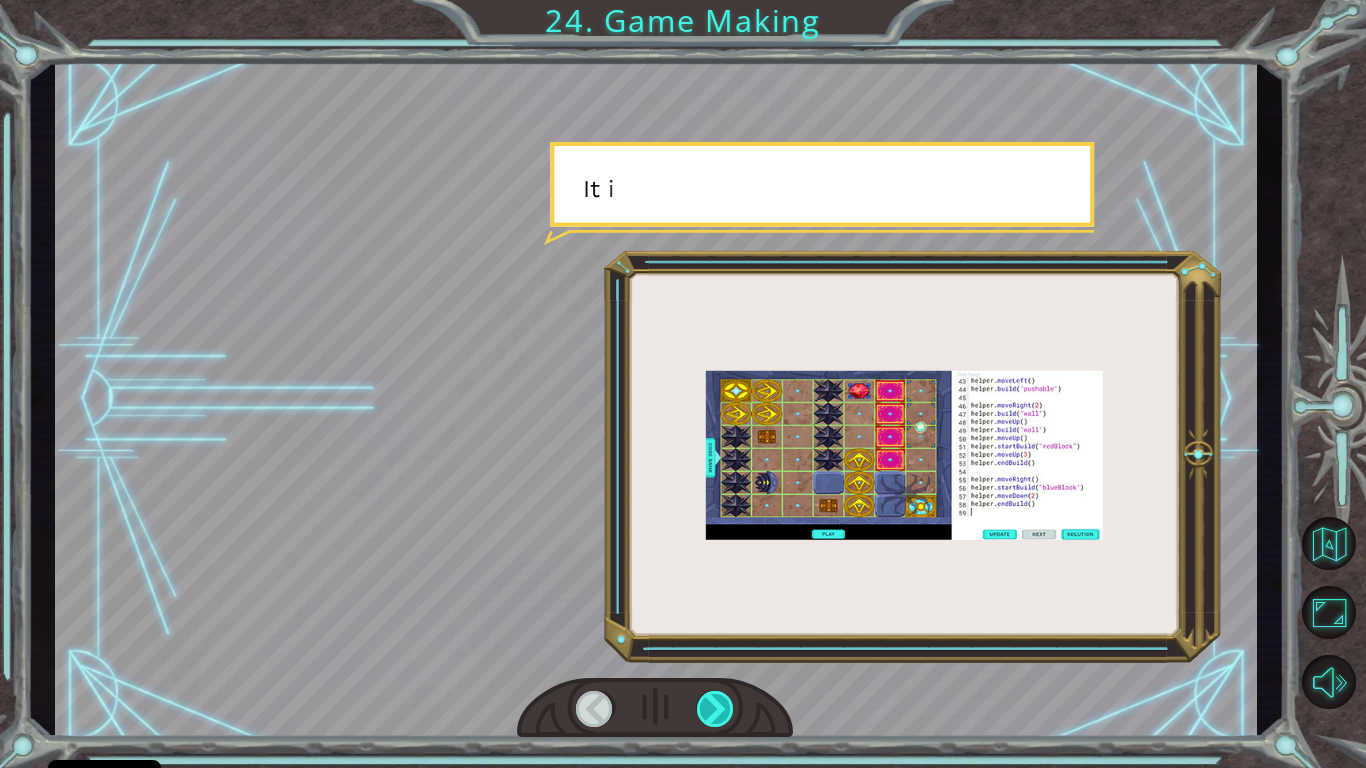 click at bounding box center [716, 709] 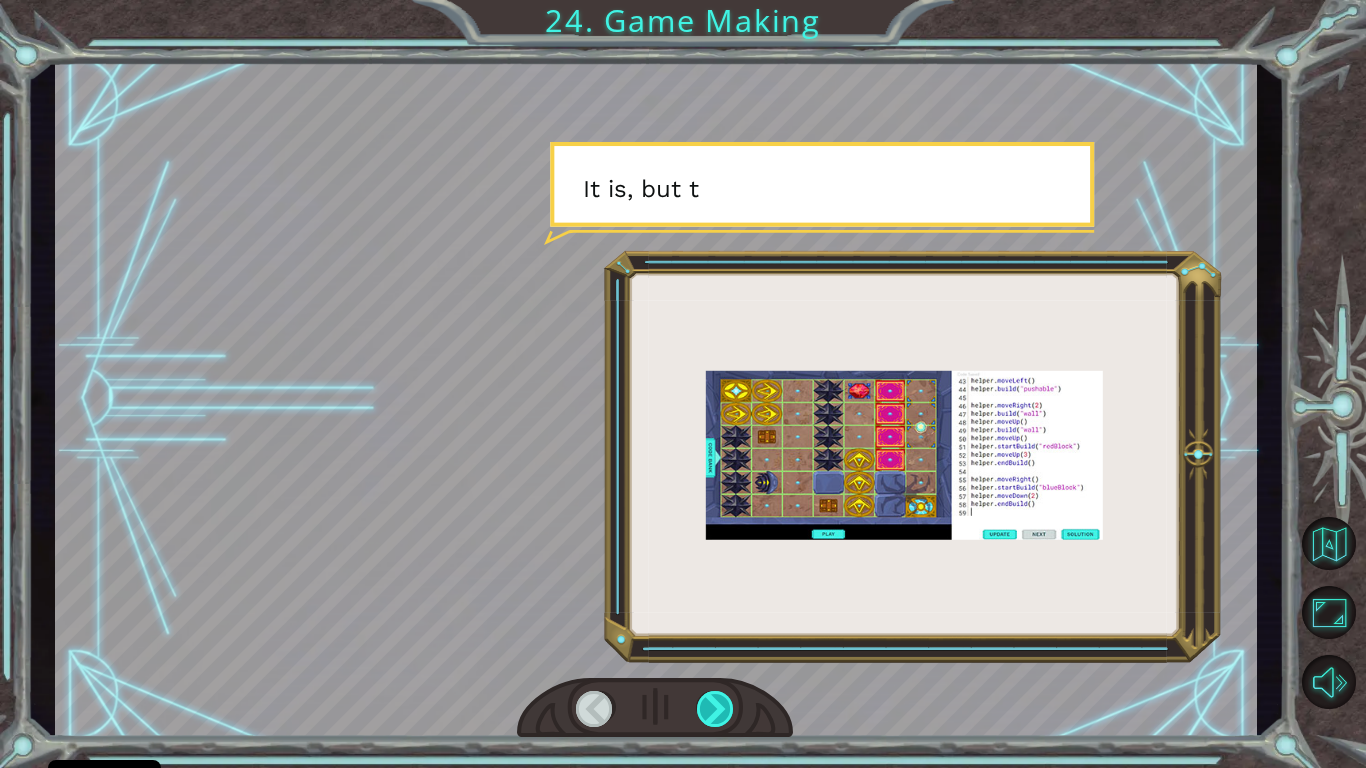 click at bounding box center [716, 709] 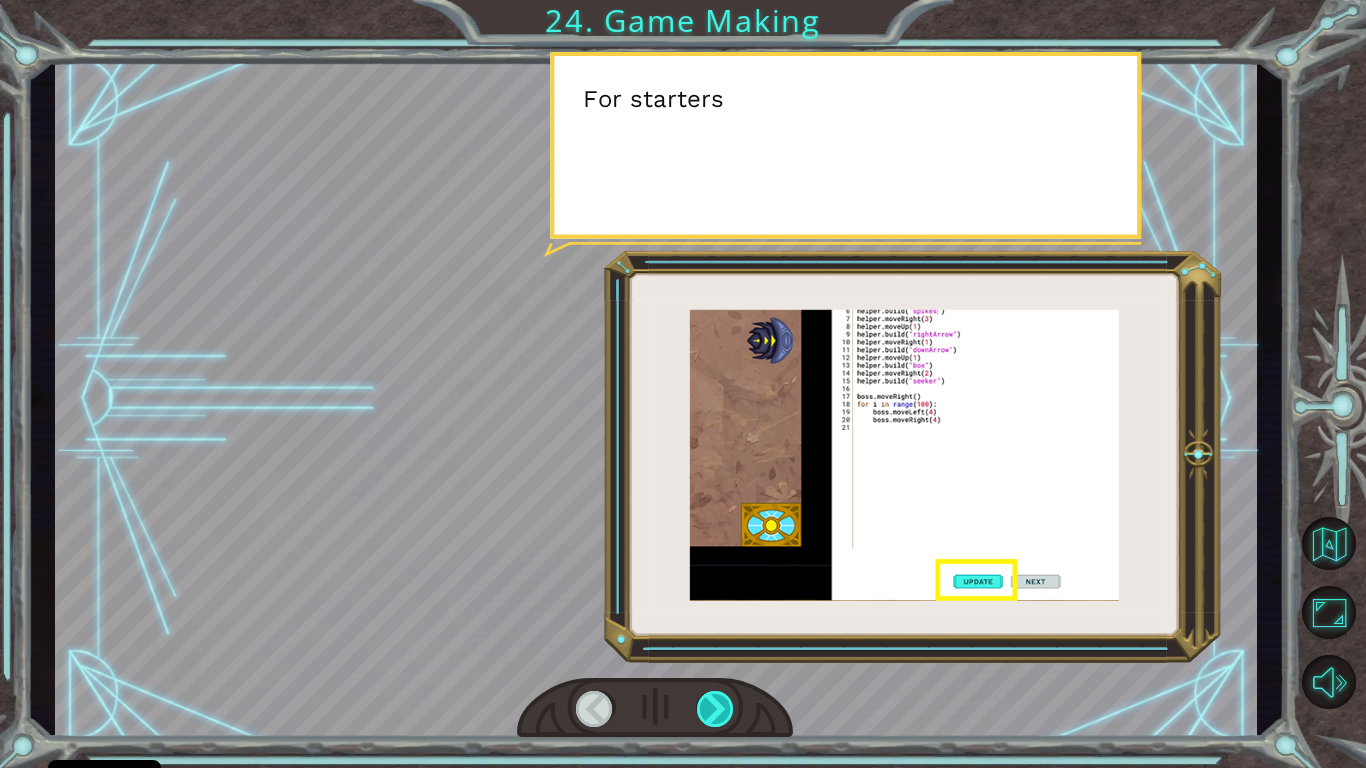 click at bounding box center [716, 709] 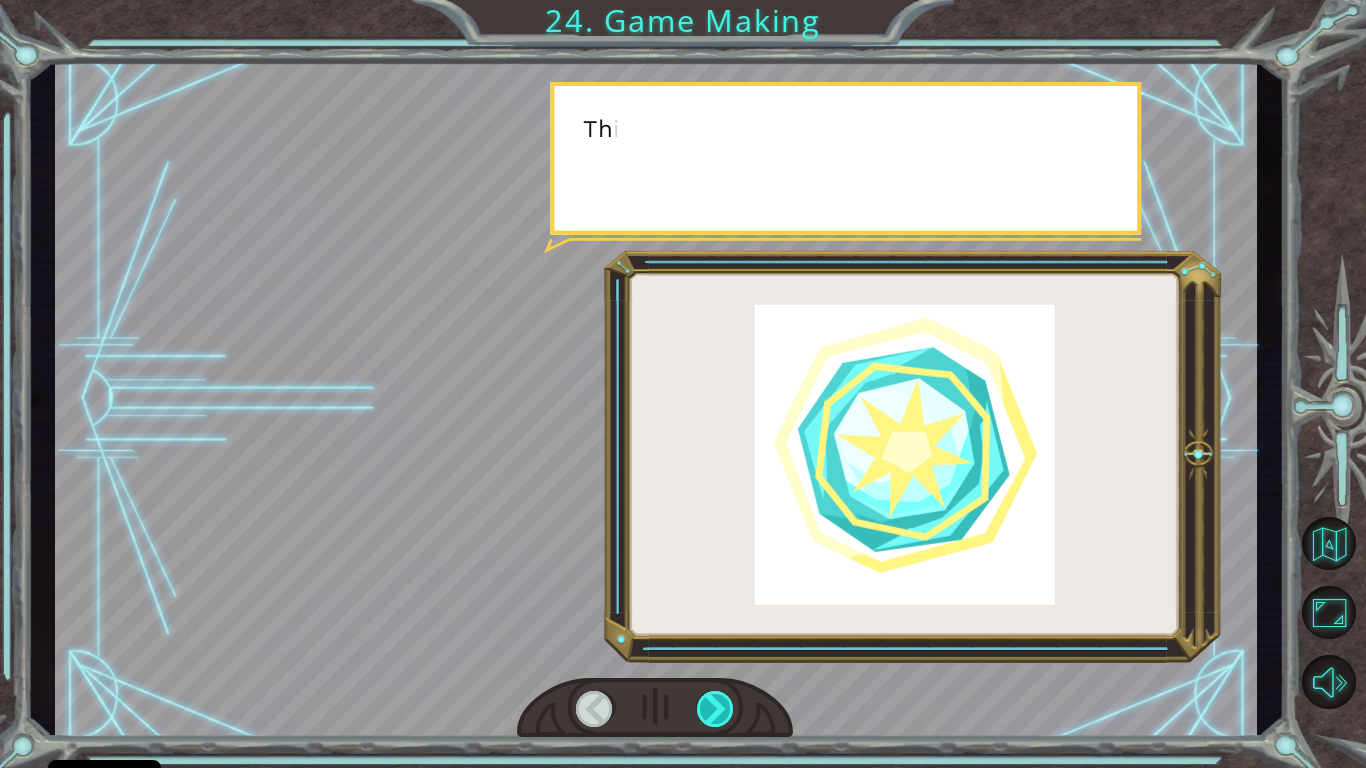 click at bounding box center (716, 709) 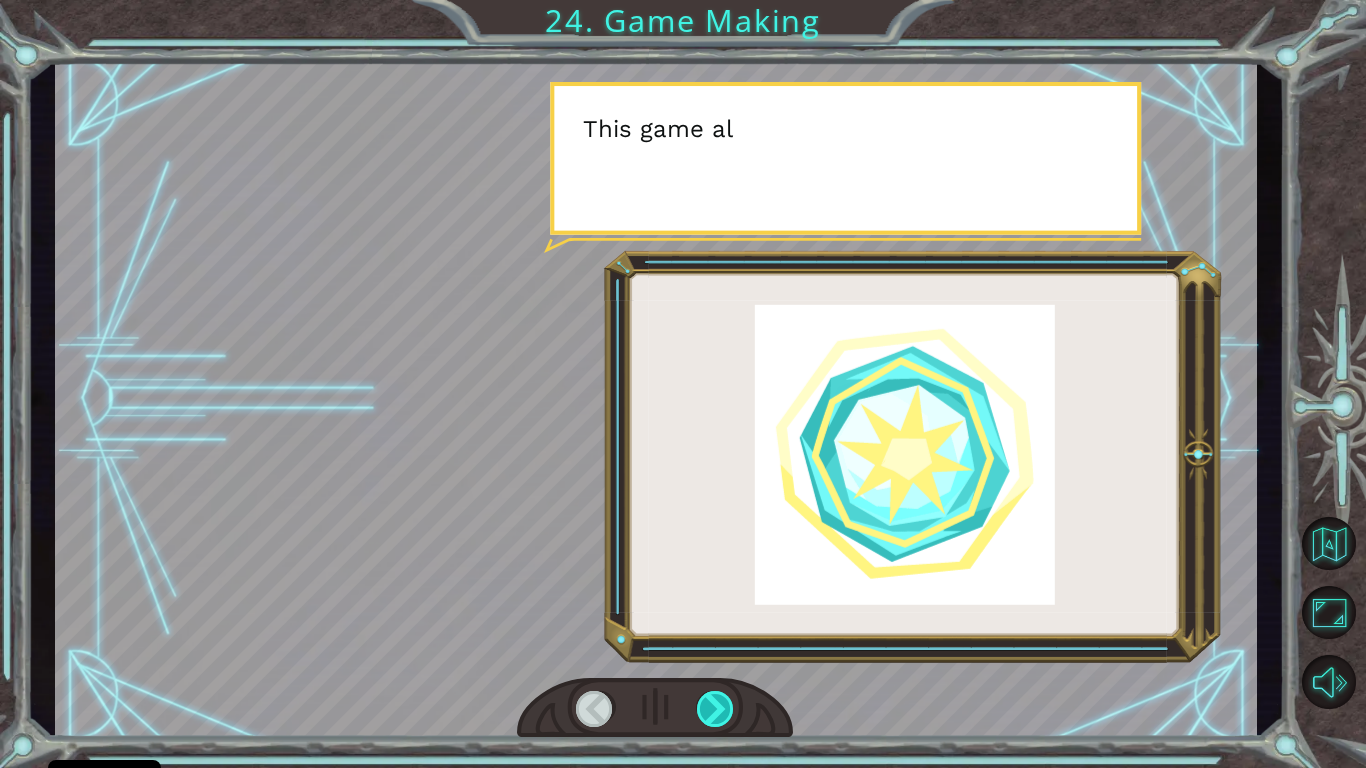 click at bounding box center [716, 709] 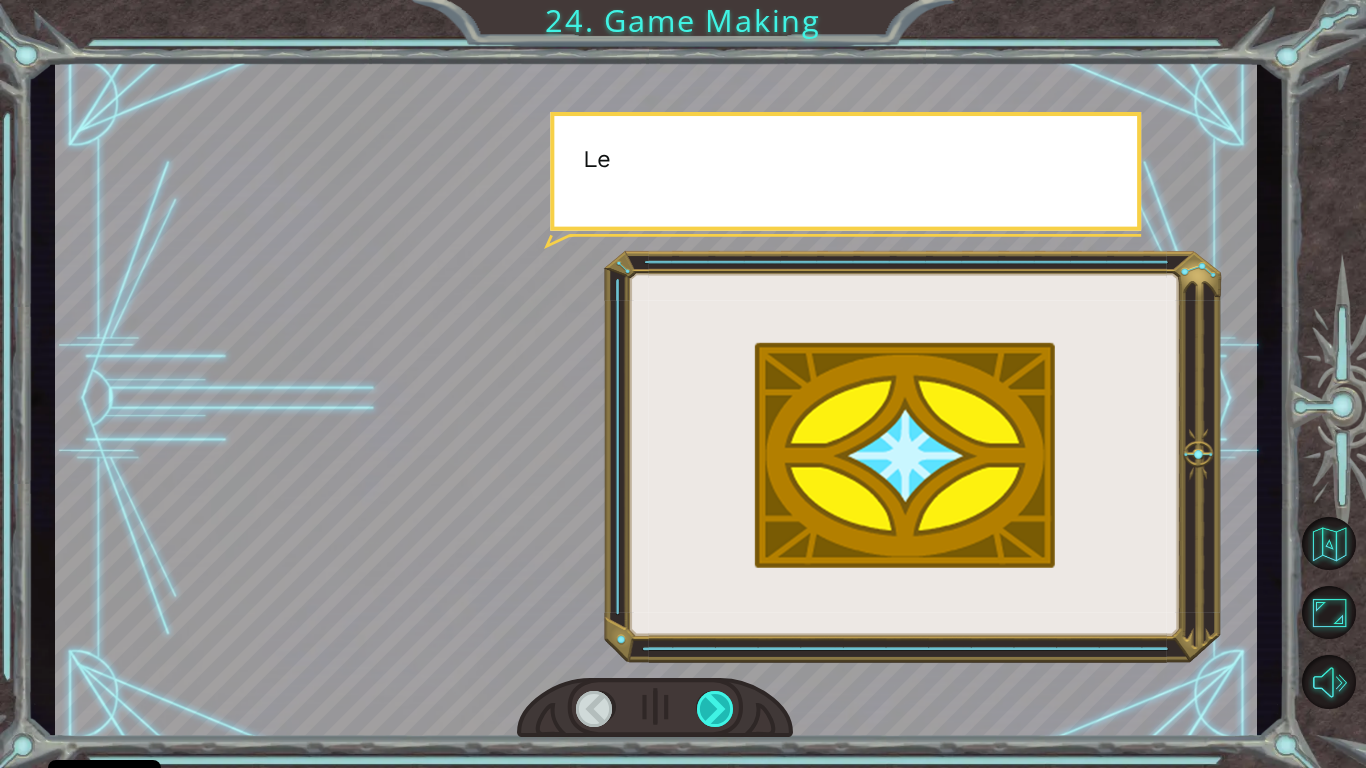 click at bounding box center (716, 709) 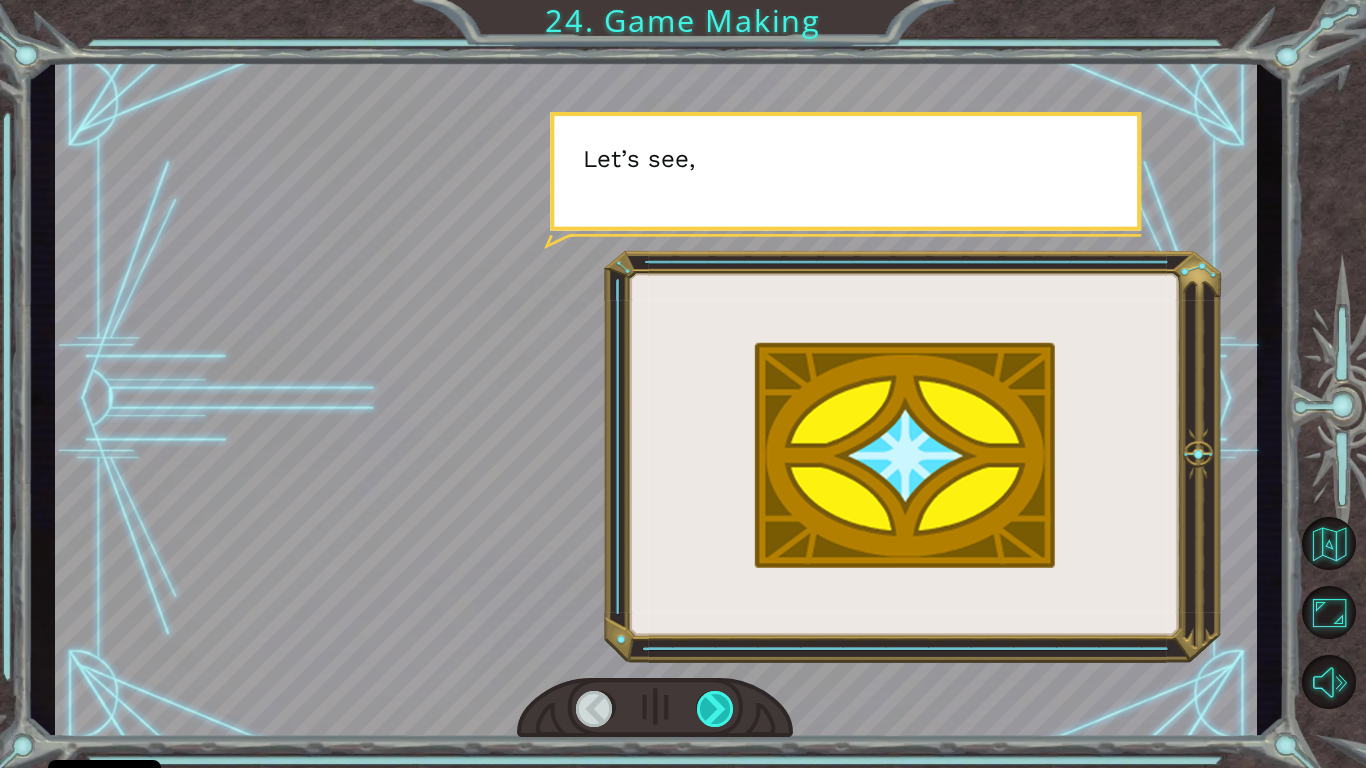 click at bounding box center [716, 709] 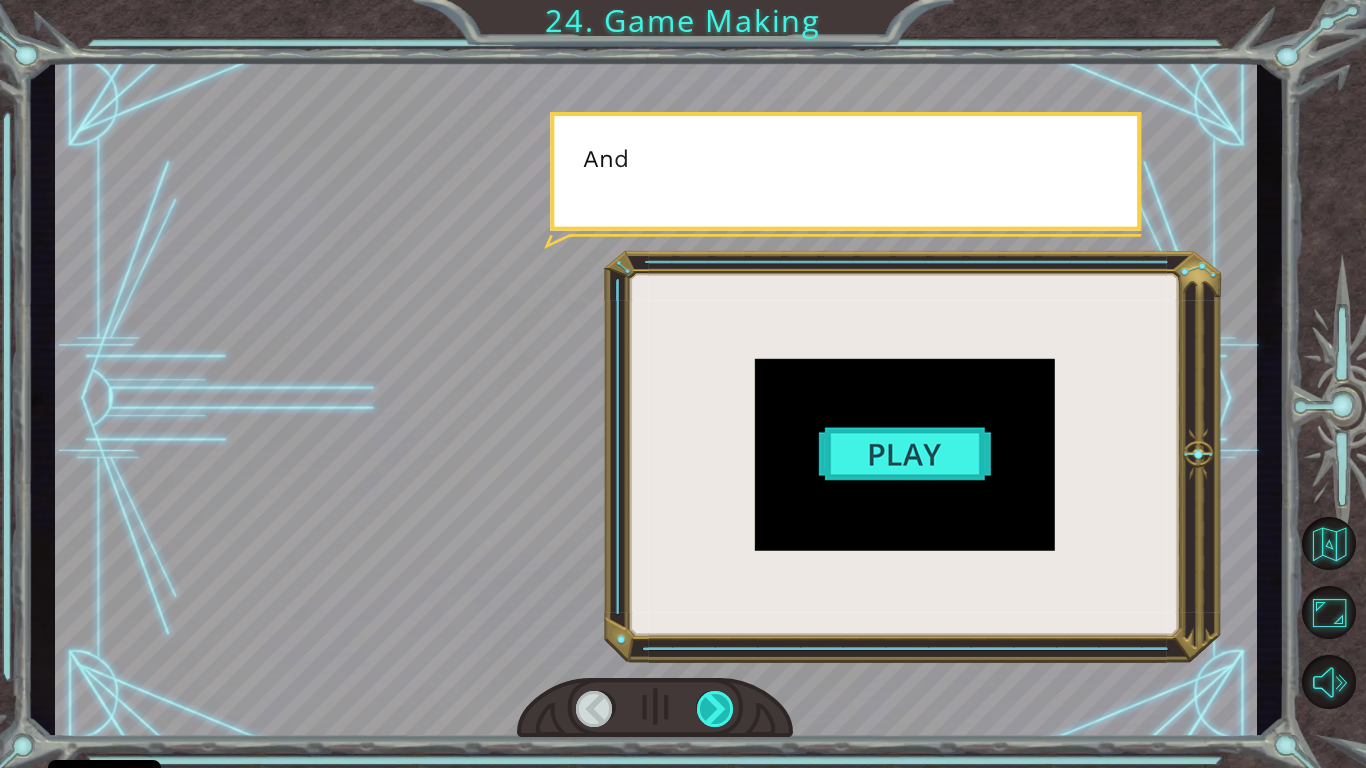click at bounding box center [716, 709] 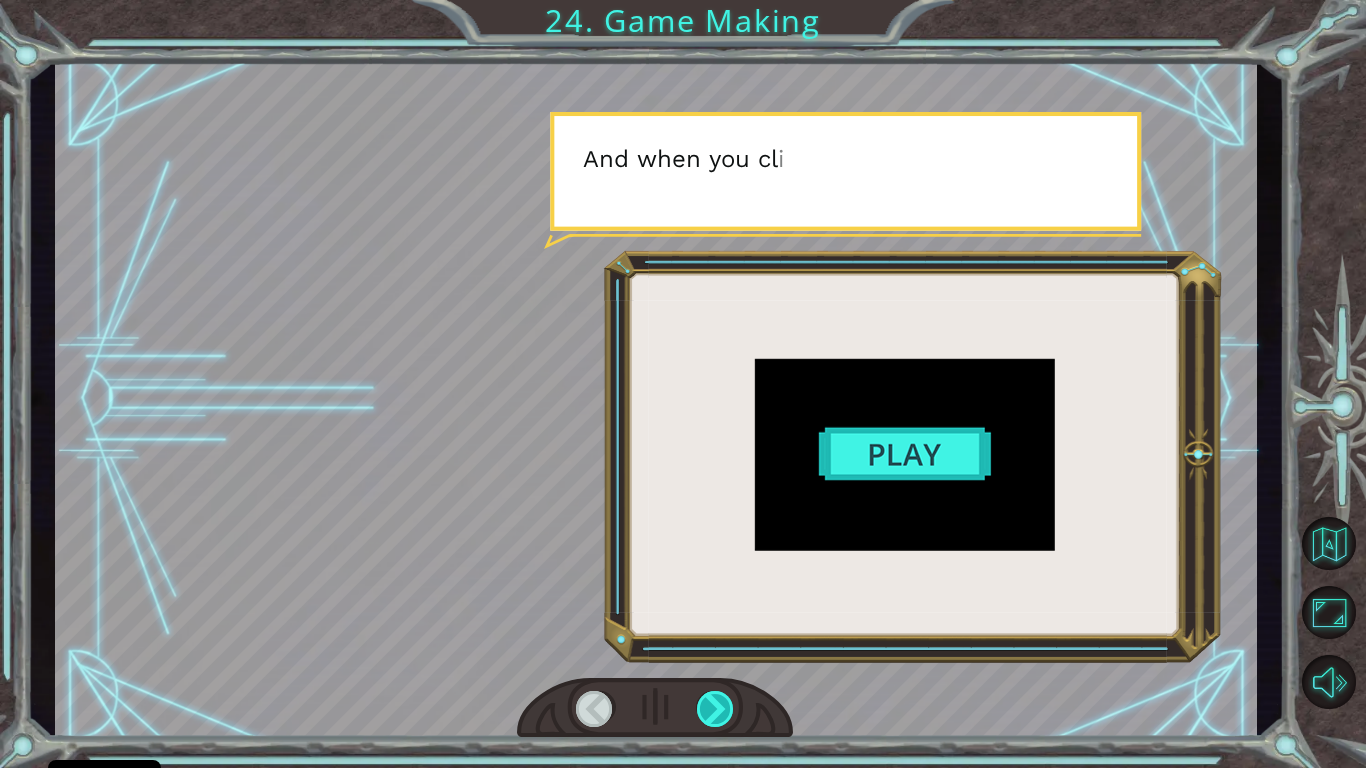 click at bounding box center [716, 709] 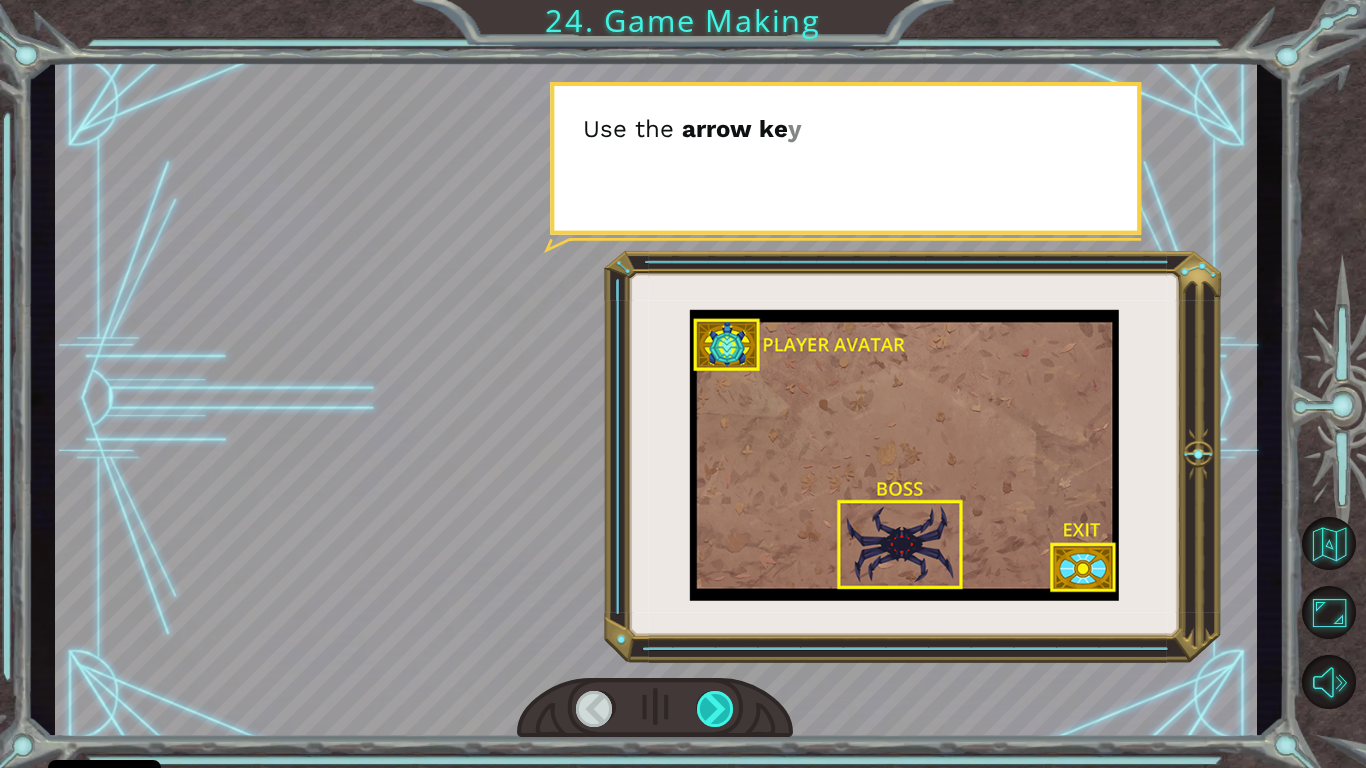 click at bounding box center (716, 709) 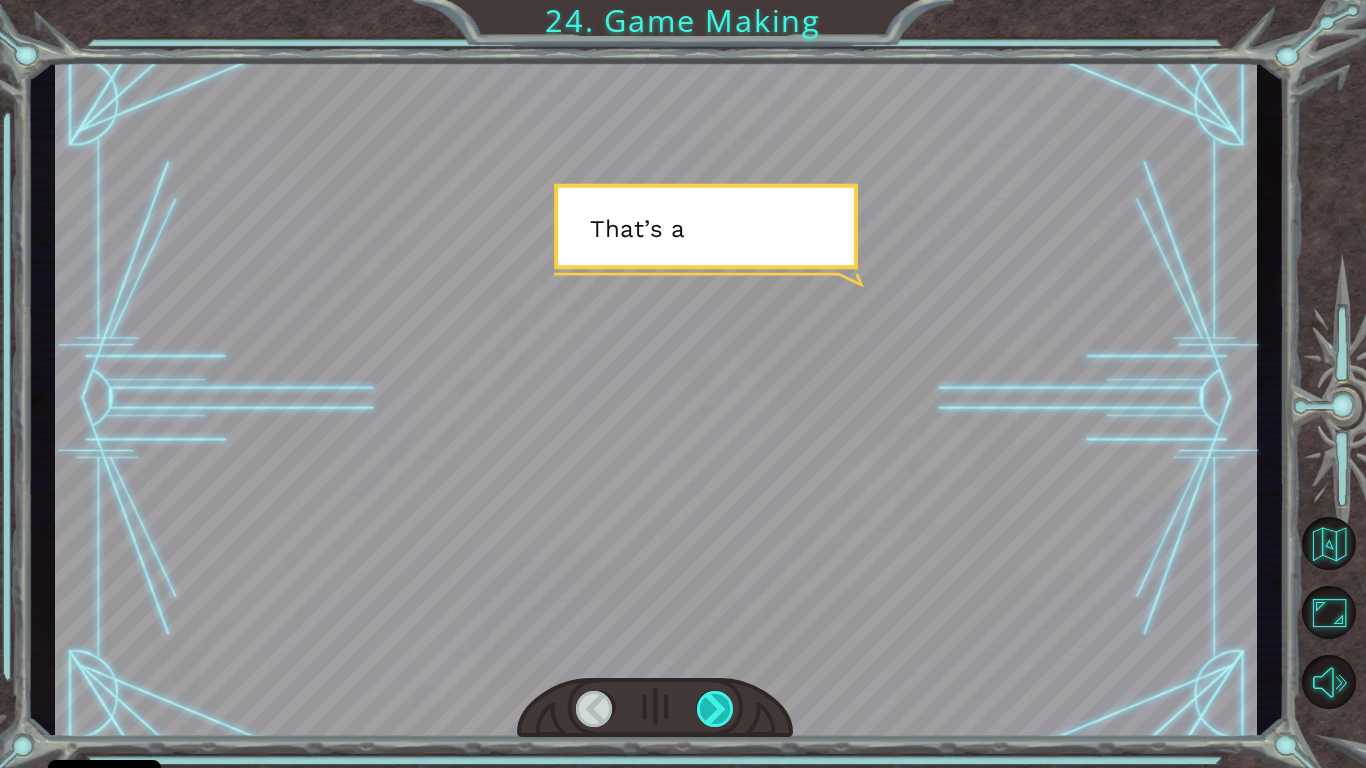 click at bounding box center [716, 709] 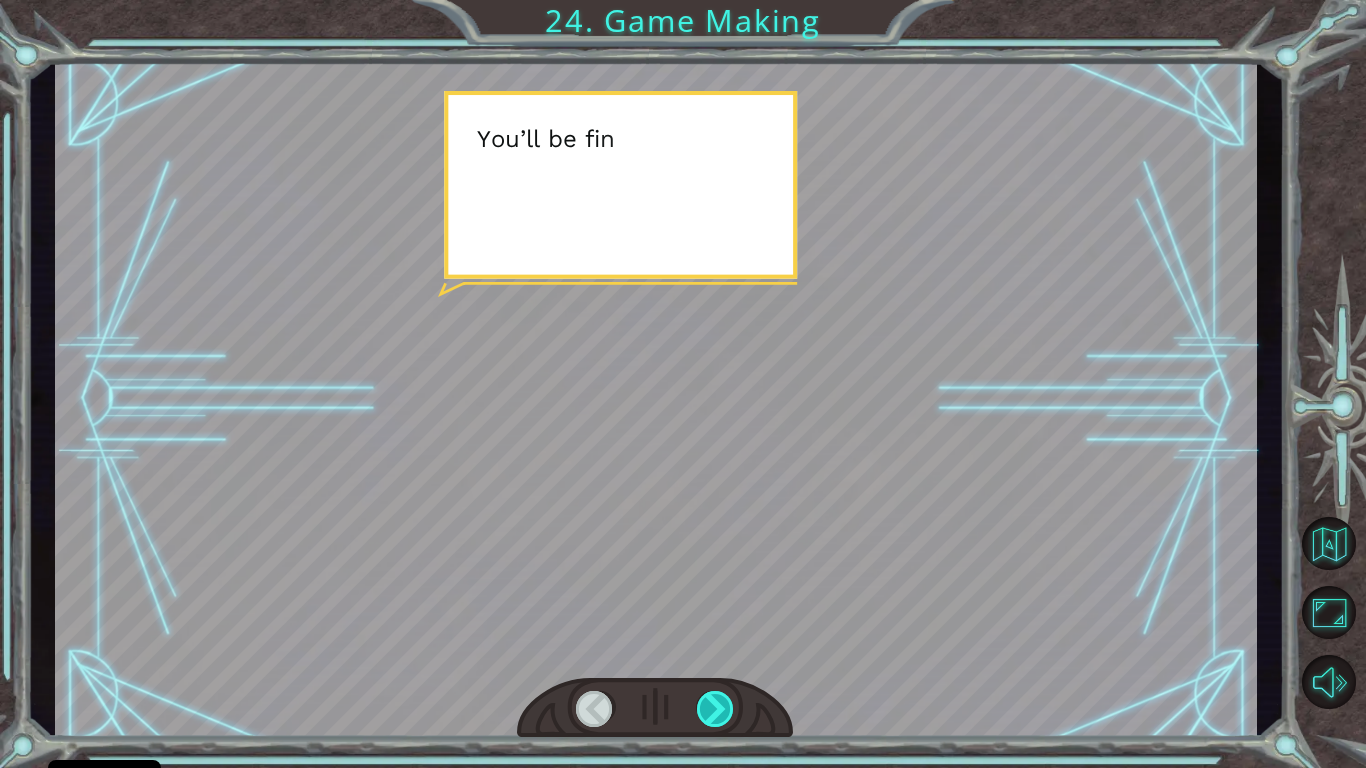 click at bounding box center [716, 709] 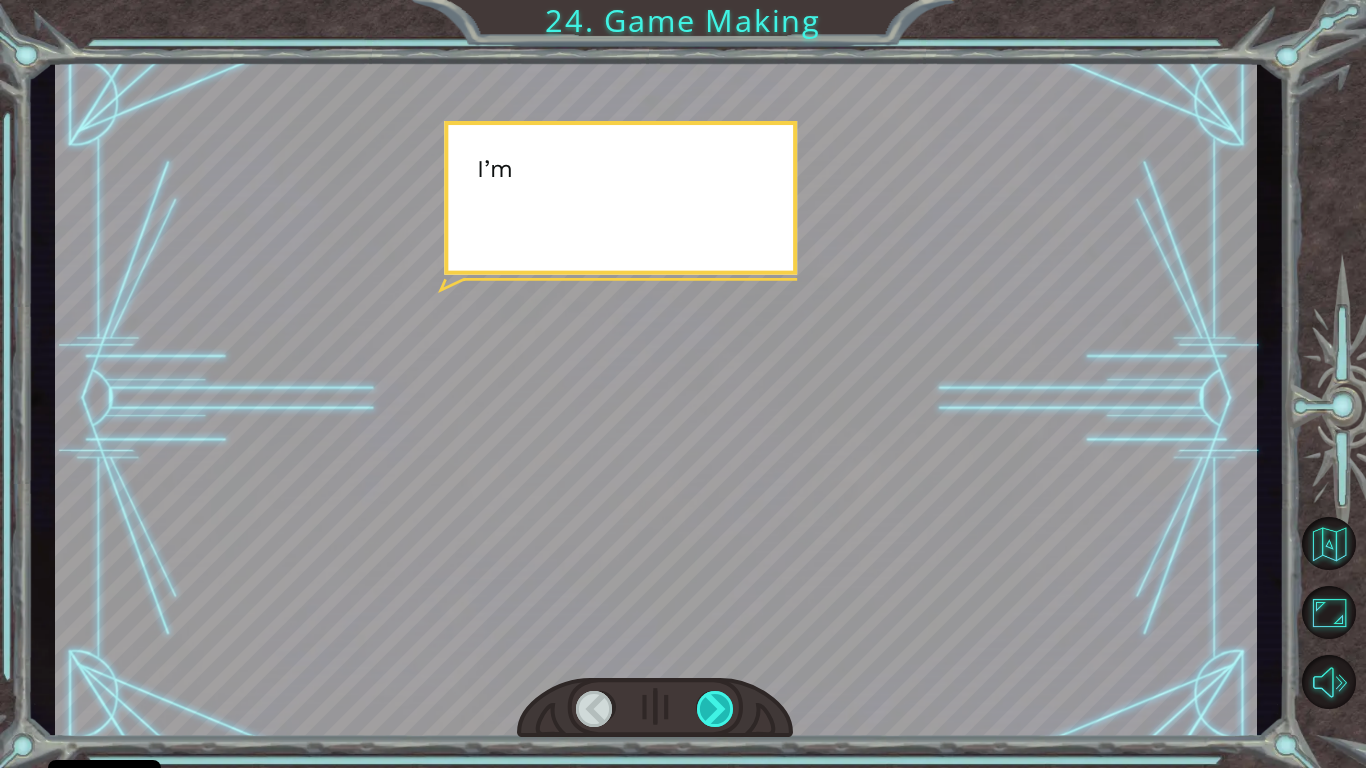 click at bounding box center (716, 709) 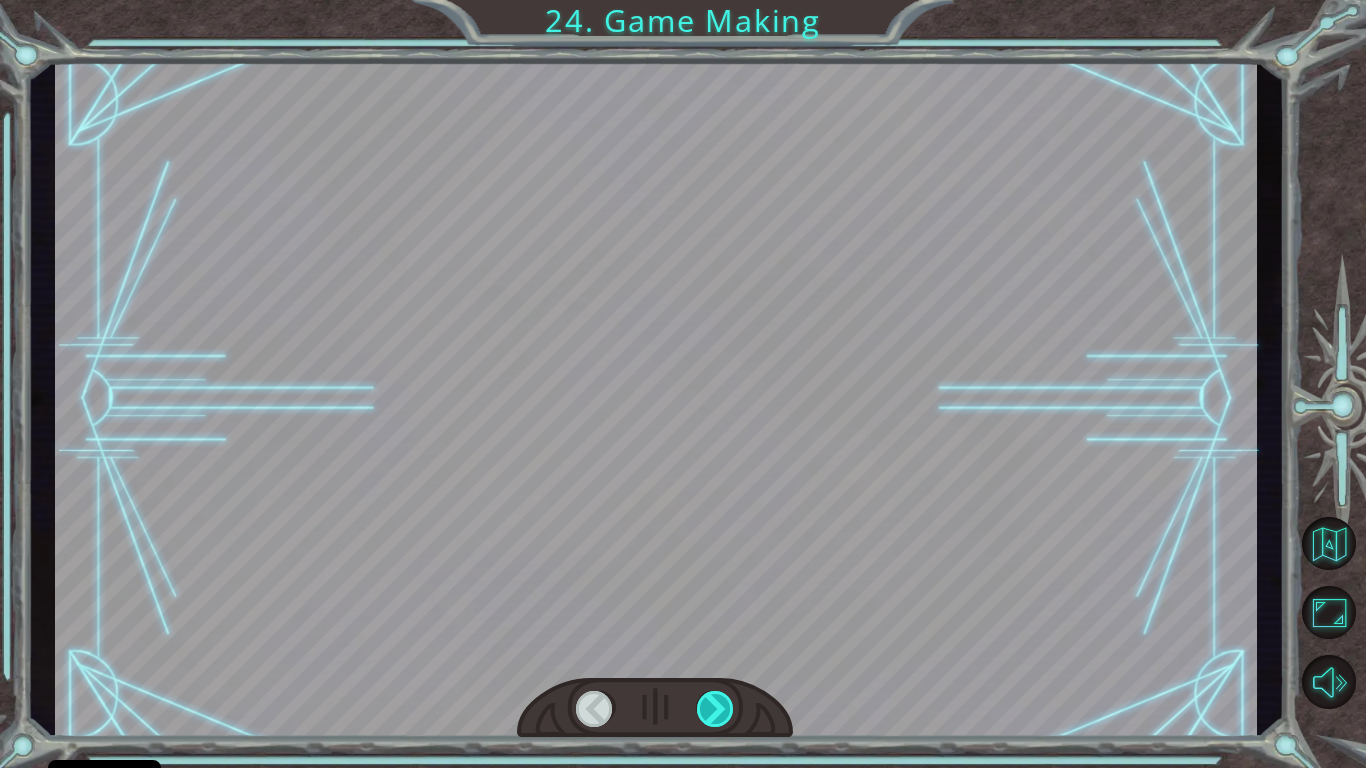 click at bounding box center (716, 709) 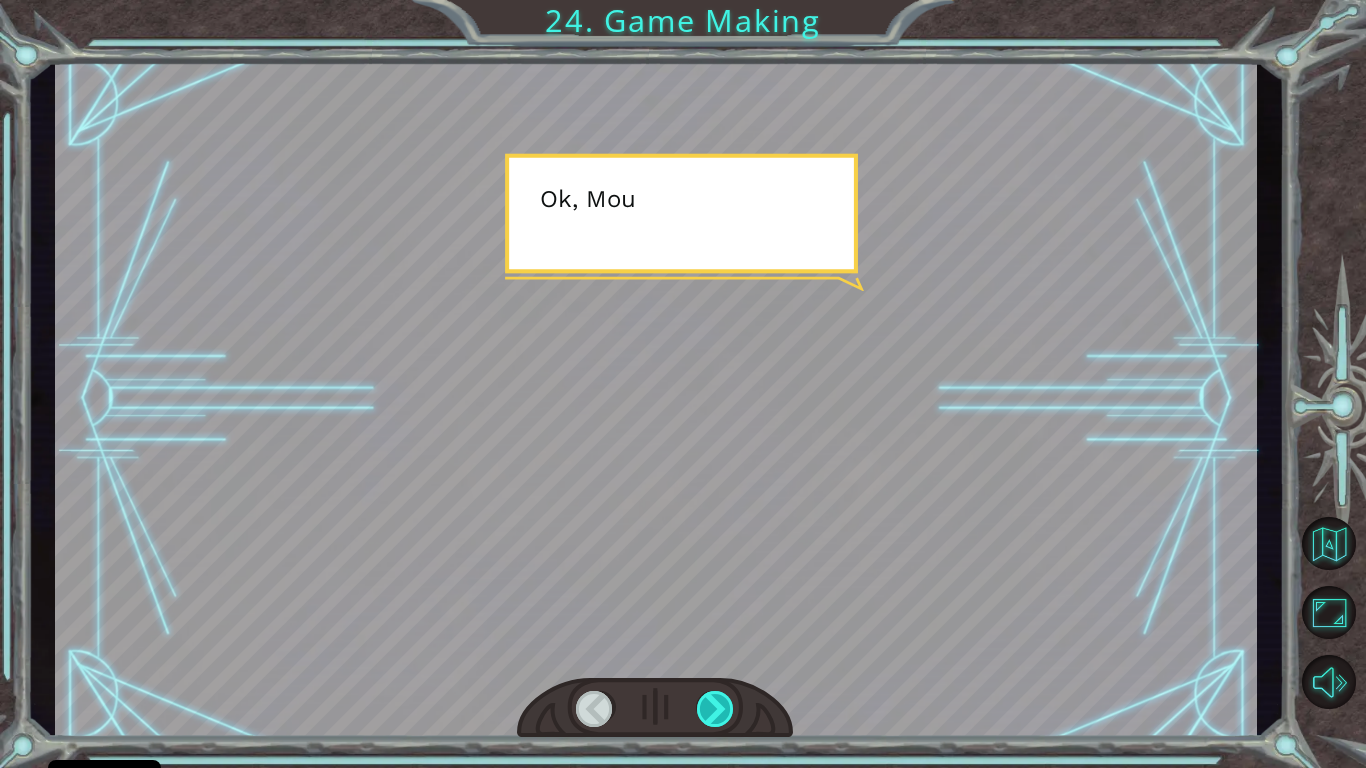 click at bounding box center [716, 709] 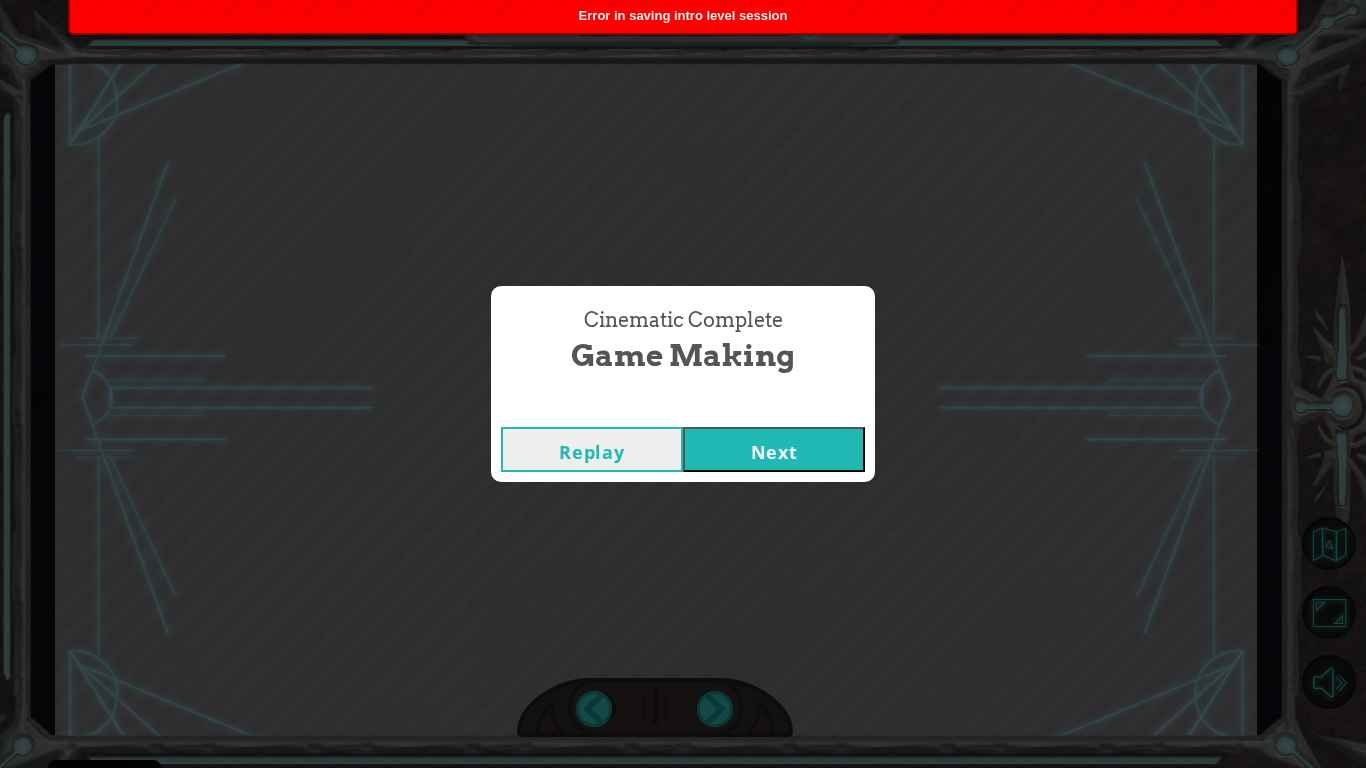 click on "Next" at bounding box center (774, 449) 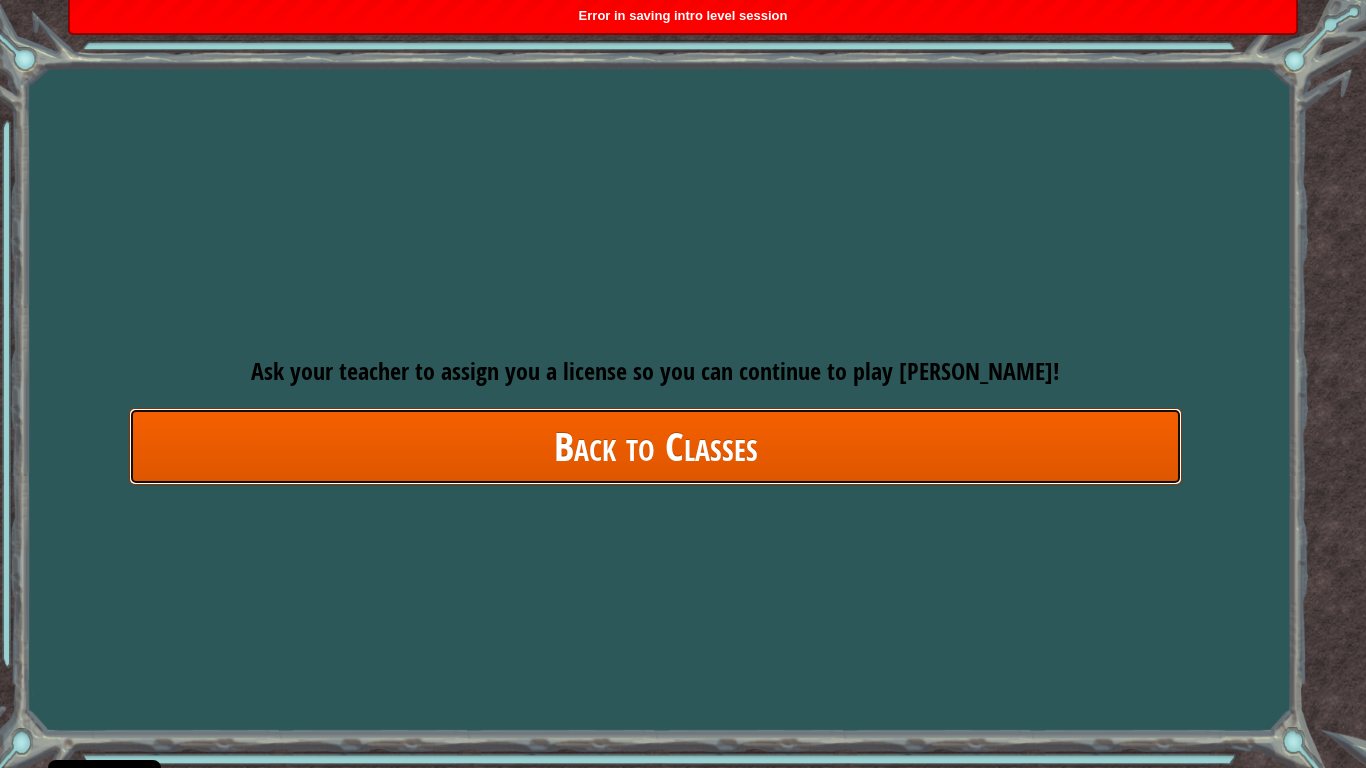 click on "Back to Classes" at bounding box center (655, 446) 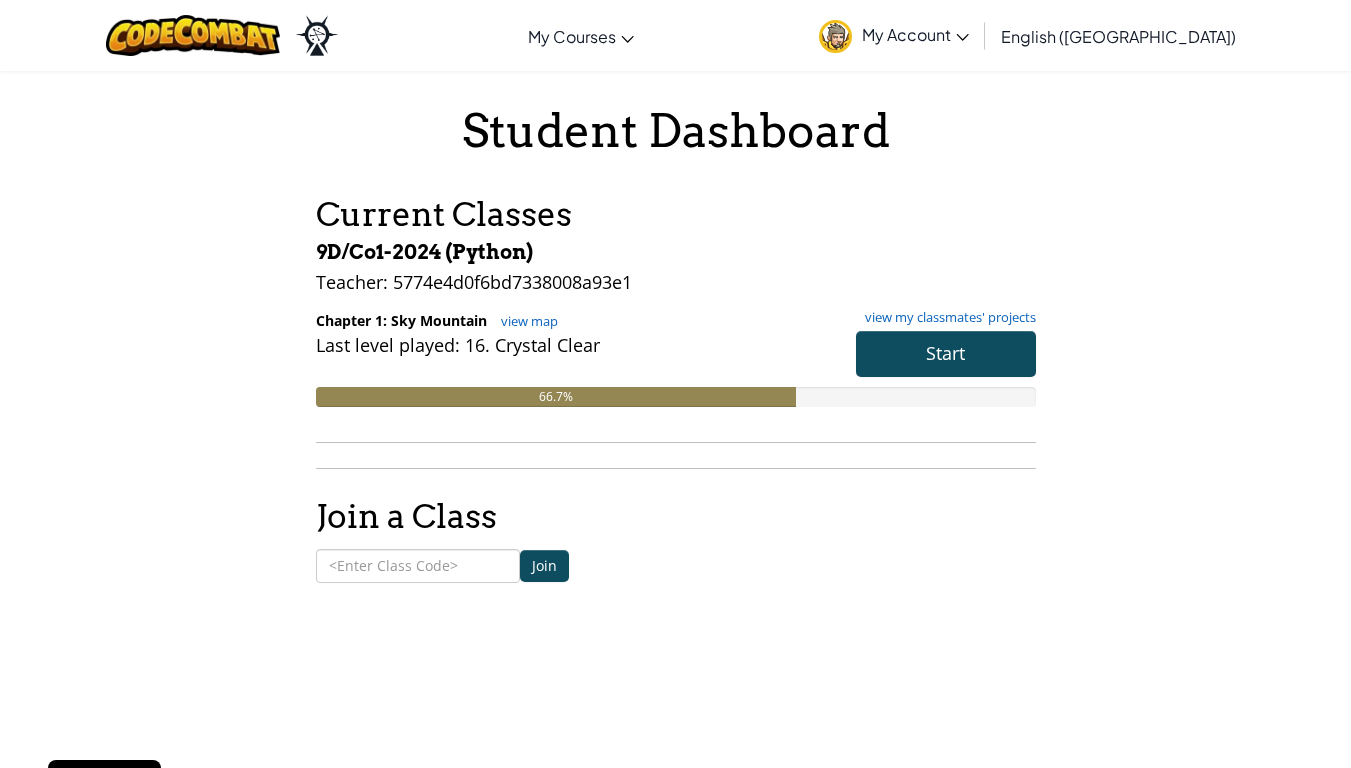 click on "Start" at bounding box center (936, 359) 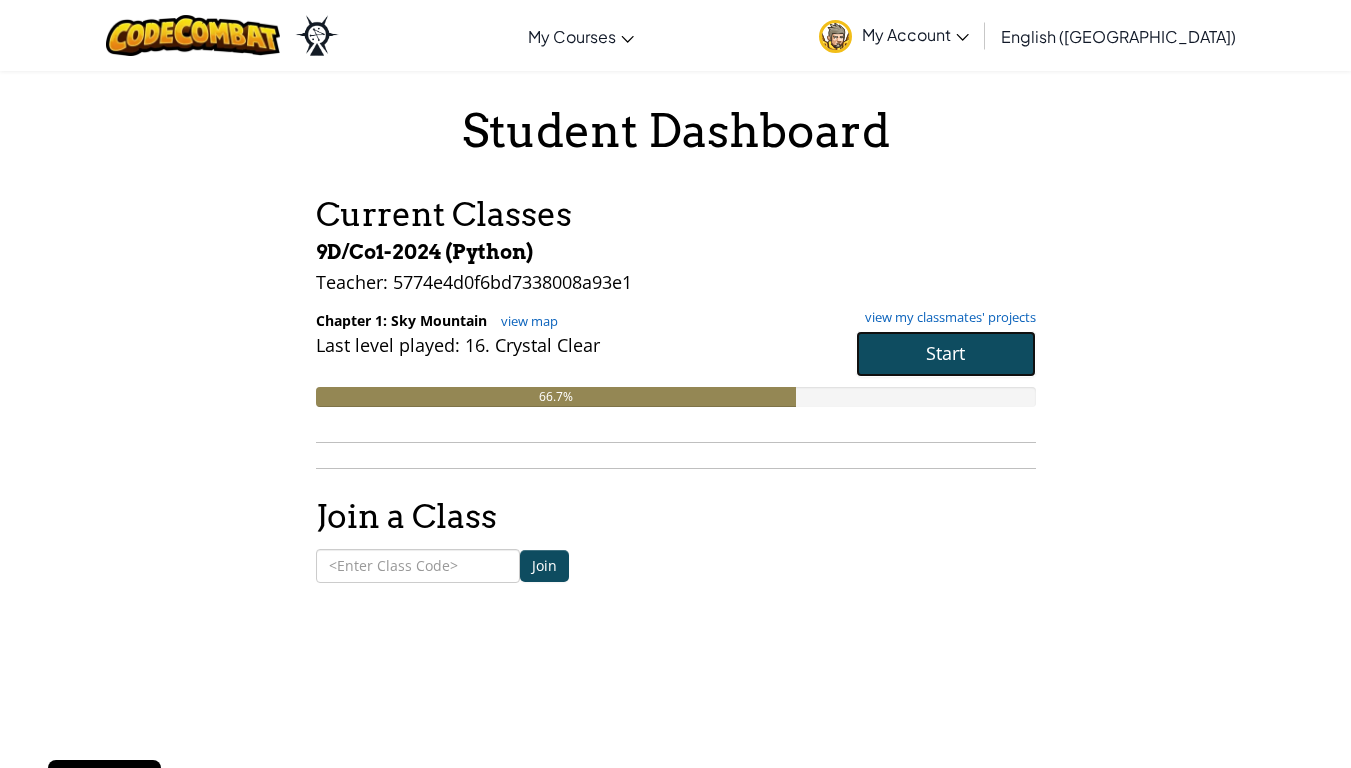click on "Start" at bounding box center [946, 354] 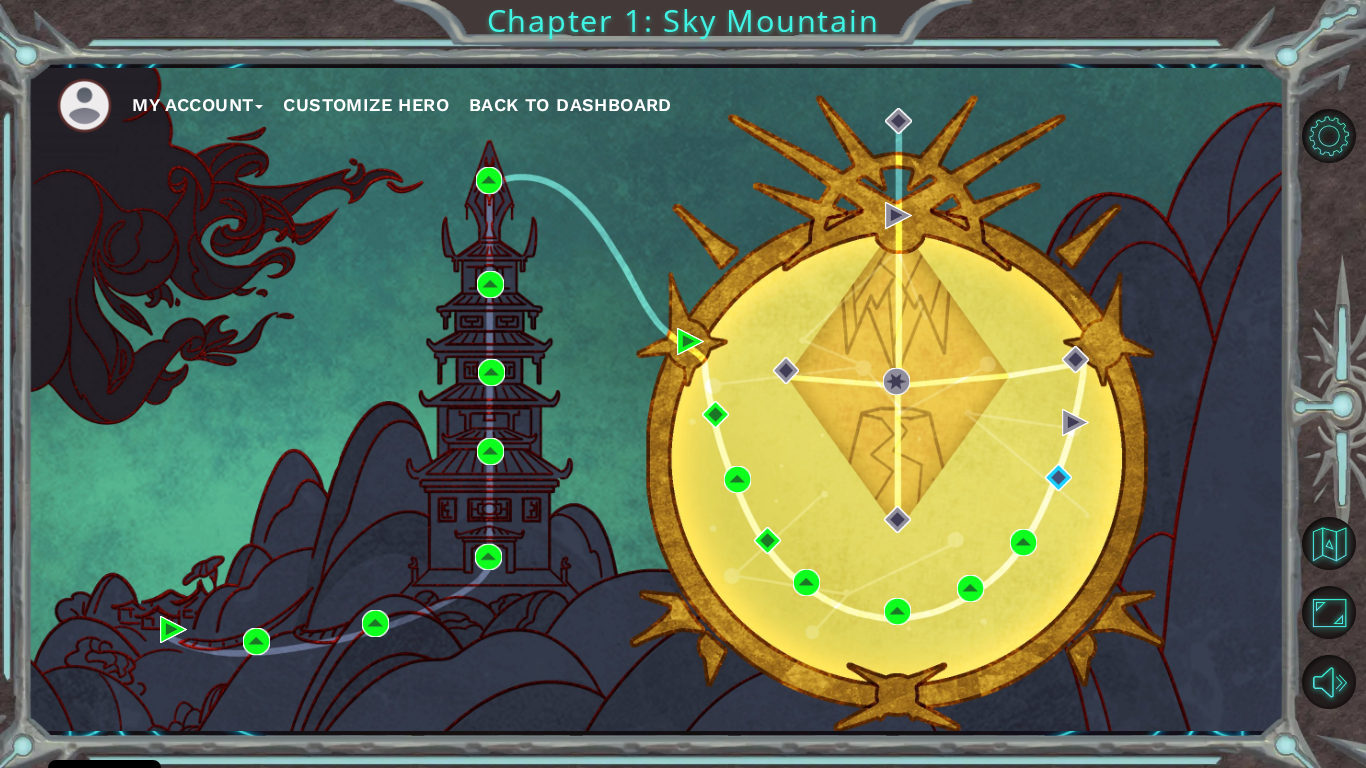 click on "My Account
Customize Hero
Back to Dashboard" at bounding box center (655, 399) 